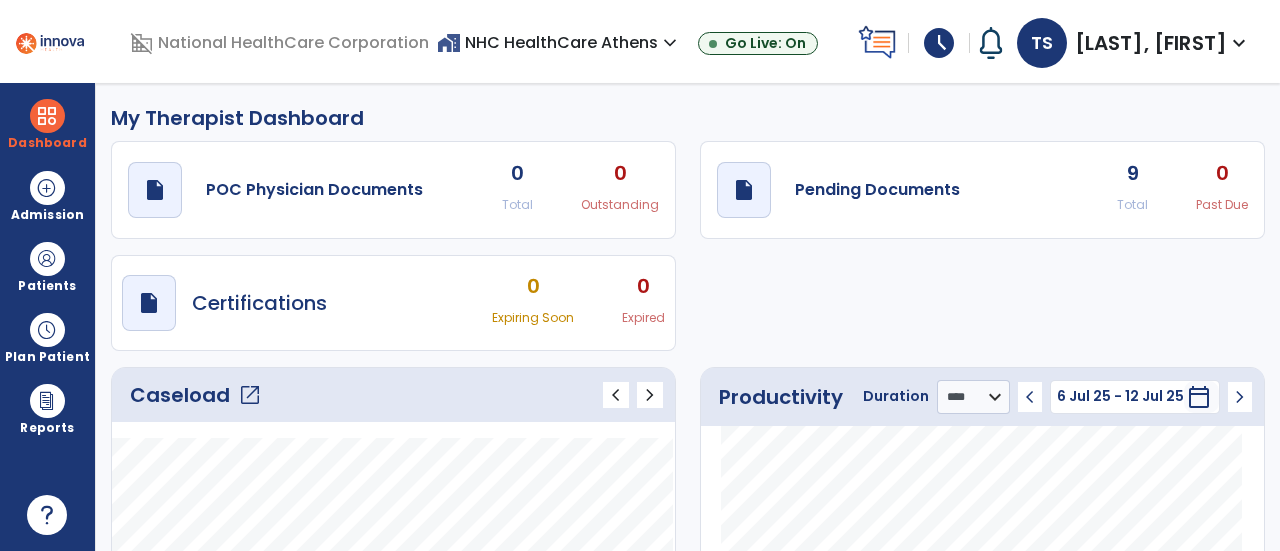 select on "****" 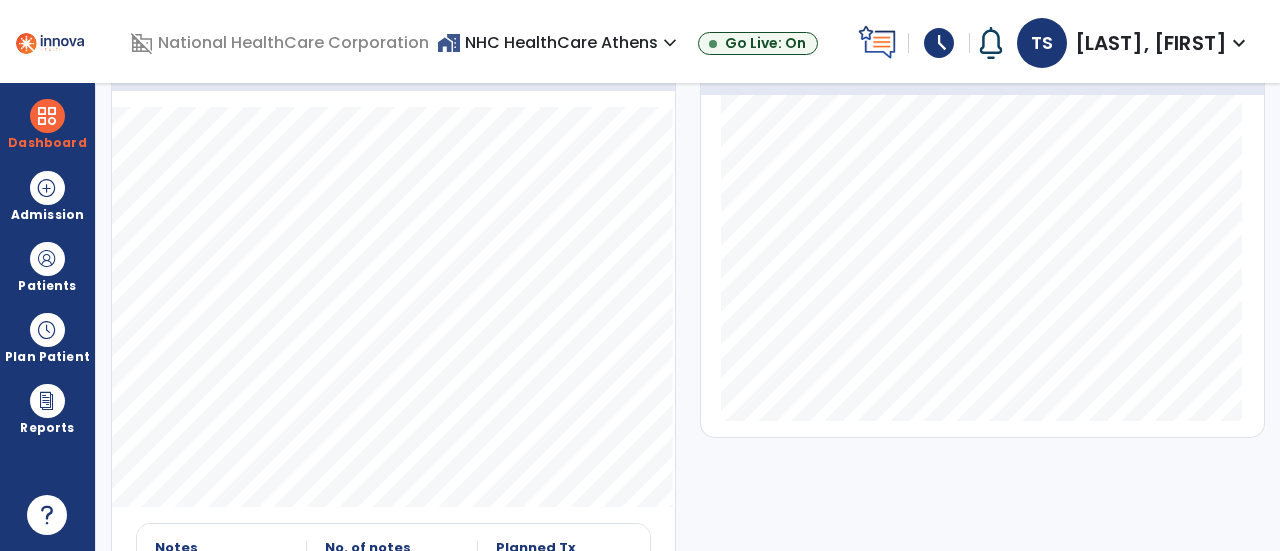 scroll, scrollTop: 328, scrollLeft: 0, axis: vertical 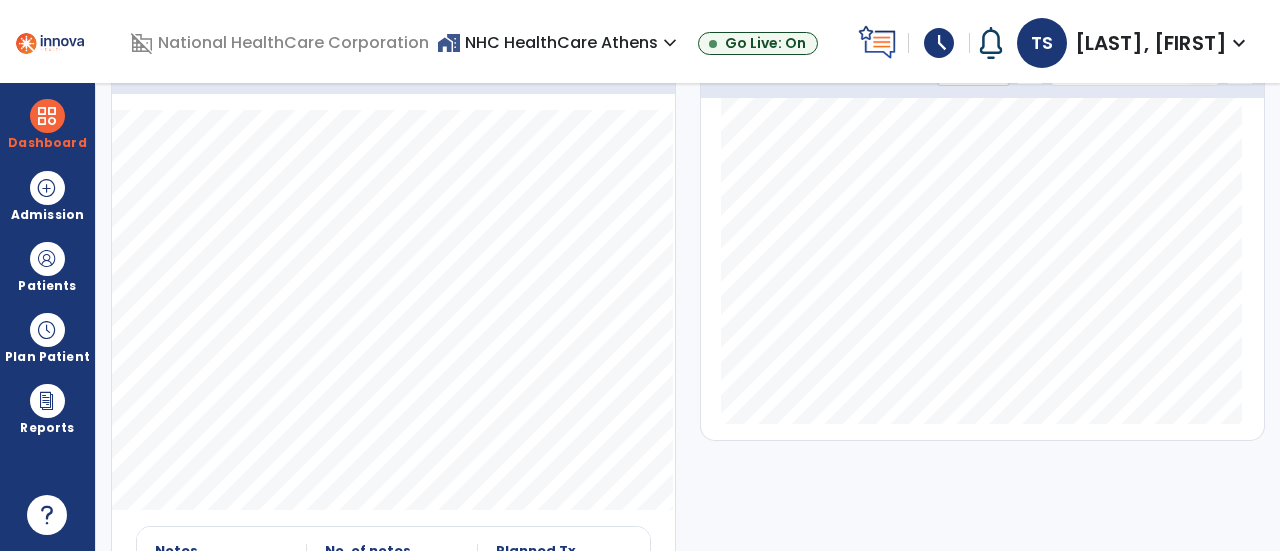 click on "schedule" at bounding box center (944, 43) 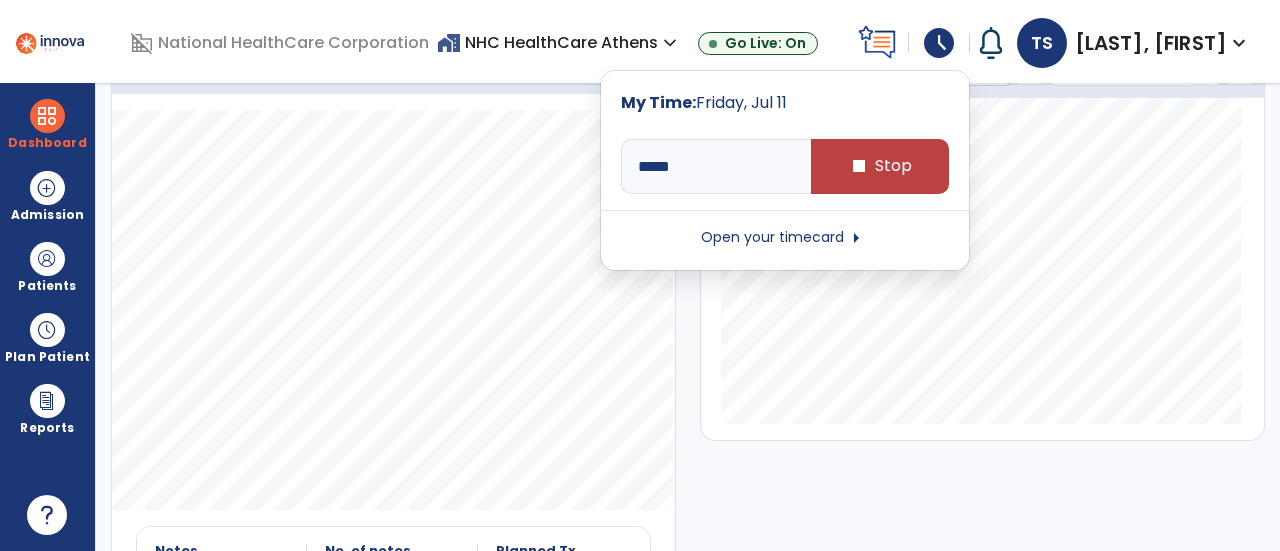 click on "Productivity Duration  ******** **** *** chevron_left 6 Jul 25 - 12 Jul 25  ********  calendar_today  chevron_right" 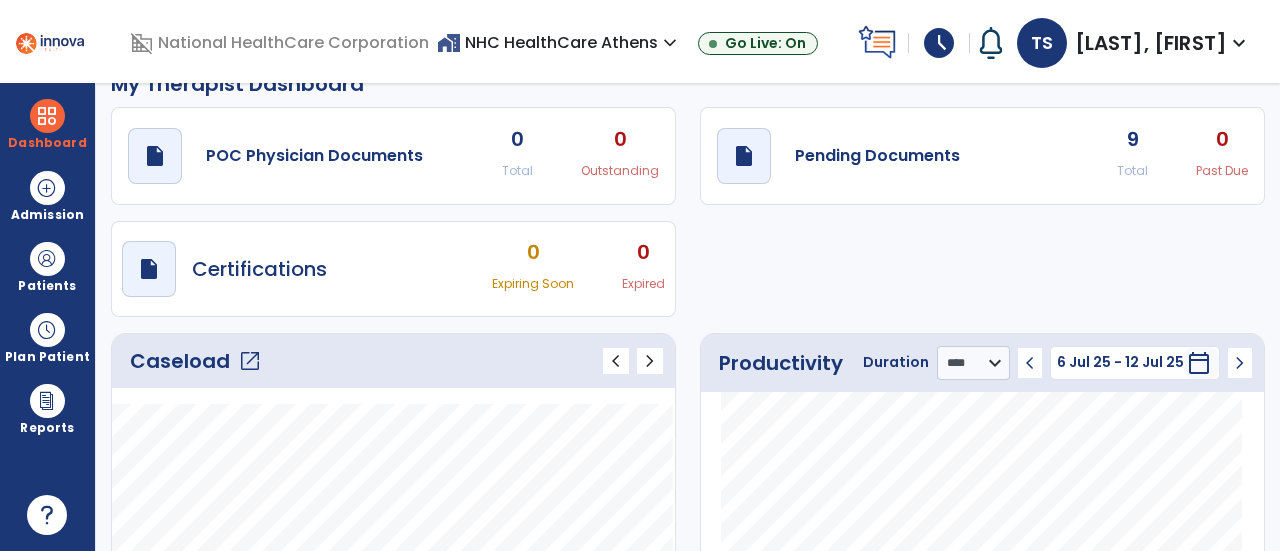 scroll, scrollTop: 32, scrollLeft: 0, axis: vertical 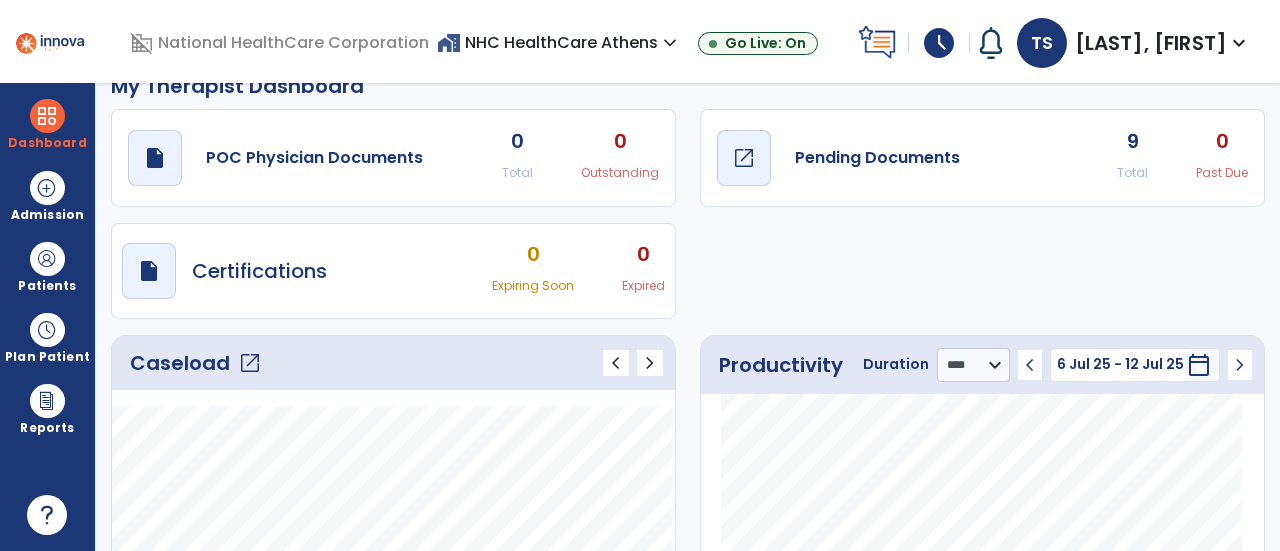 click on "draft   open_in_new" 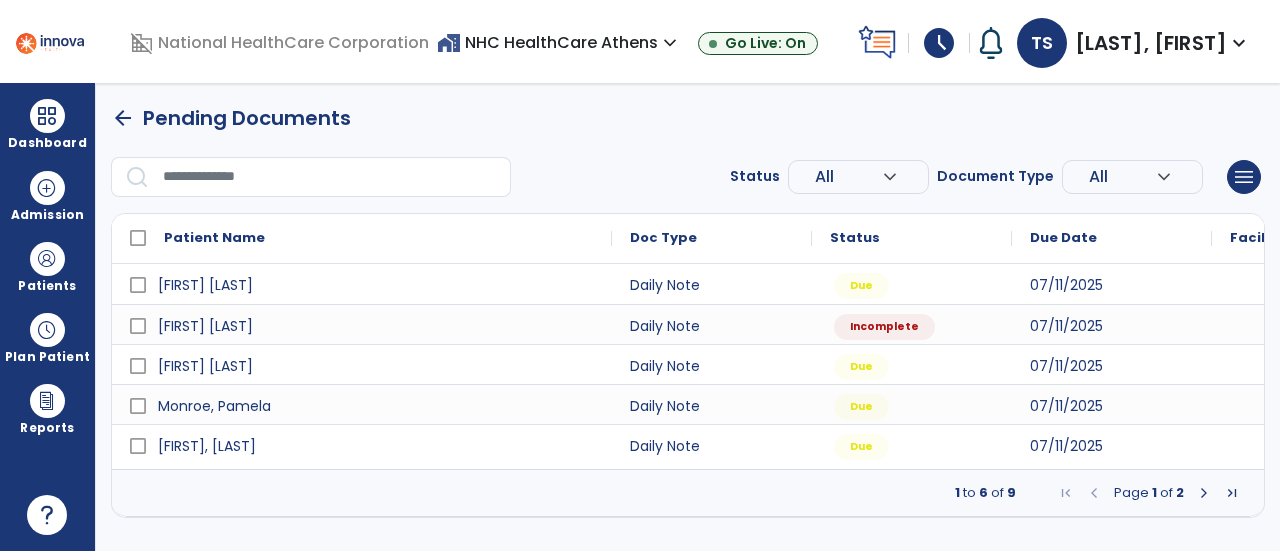 scroll, scrollTop: 0, scrollLeft: 0, axis: both 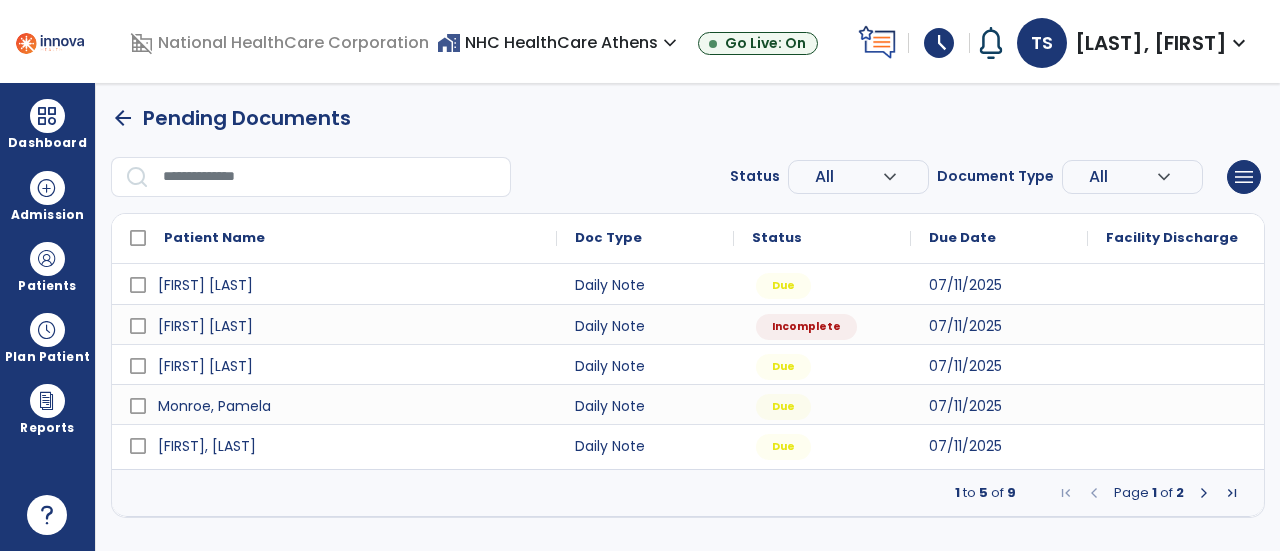 drag, startPoint x: 1279, startPoint y: 369, endPoint x: 1279, endPoint y: 421, distance: 52 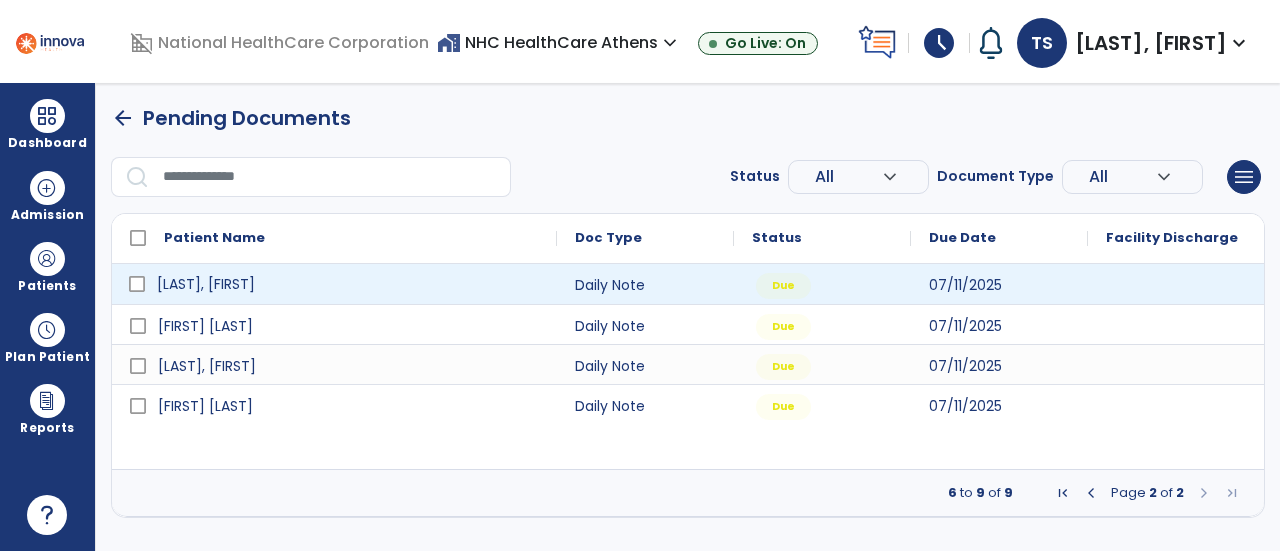 click on "[FIRST], [LAST]" at bounding box center [334, 284] 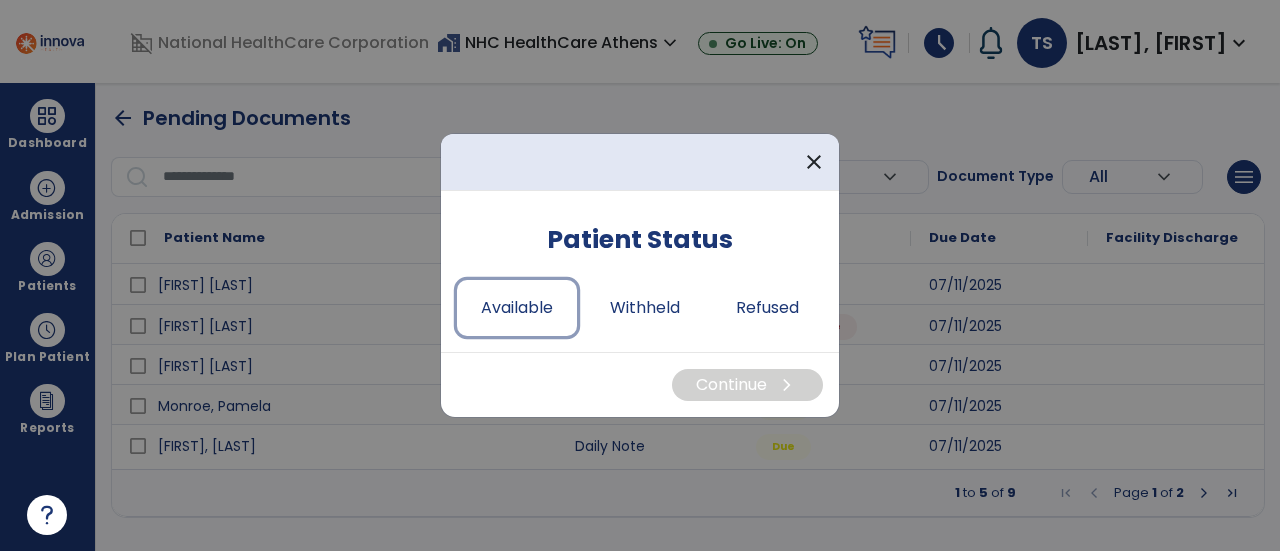 click on "Available" at bounding box center [517, 308] 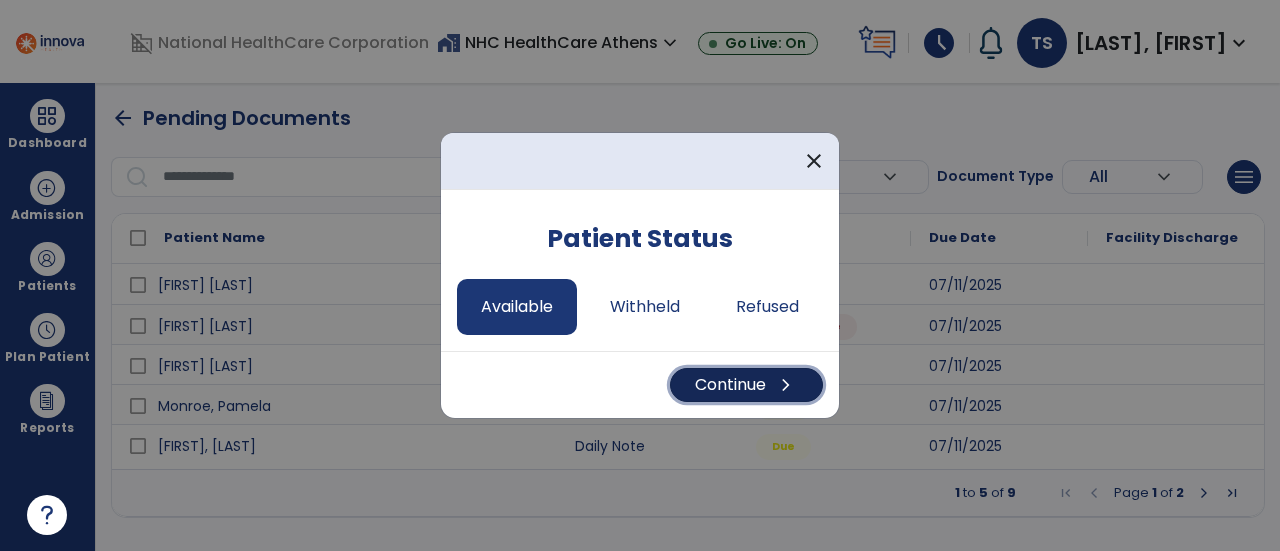 click on "chevron_right" at bounding box center (786, 385) 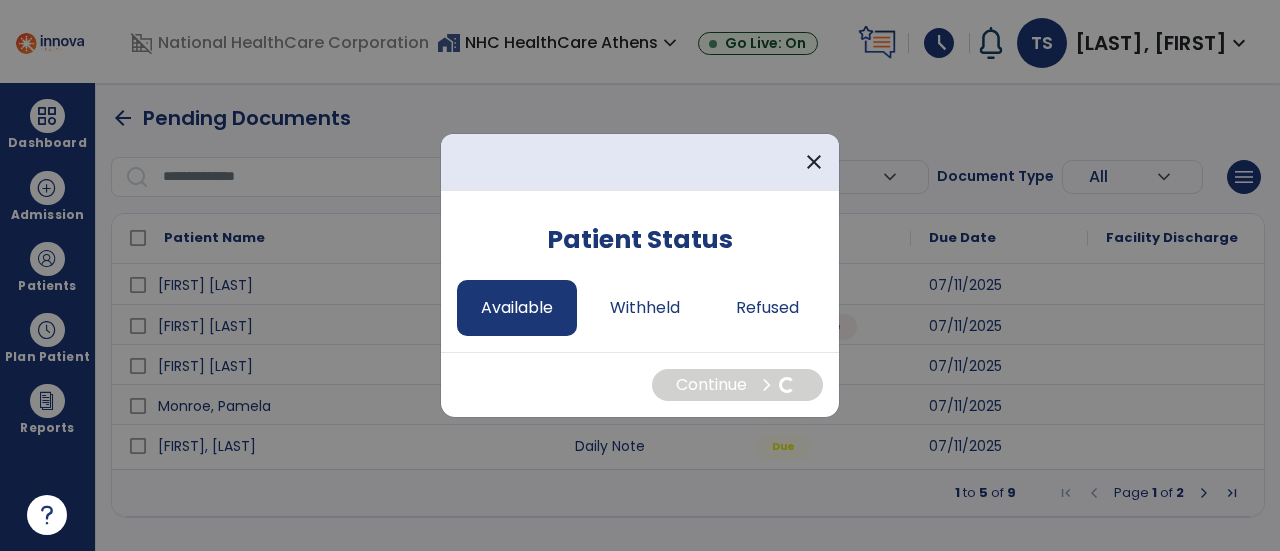select on "*" 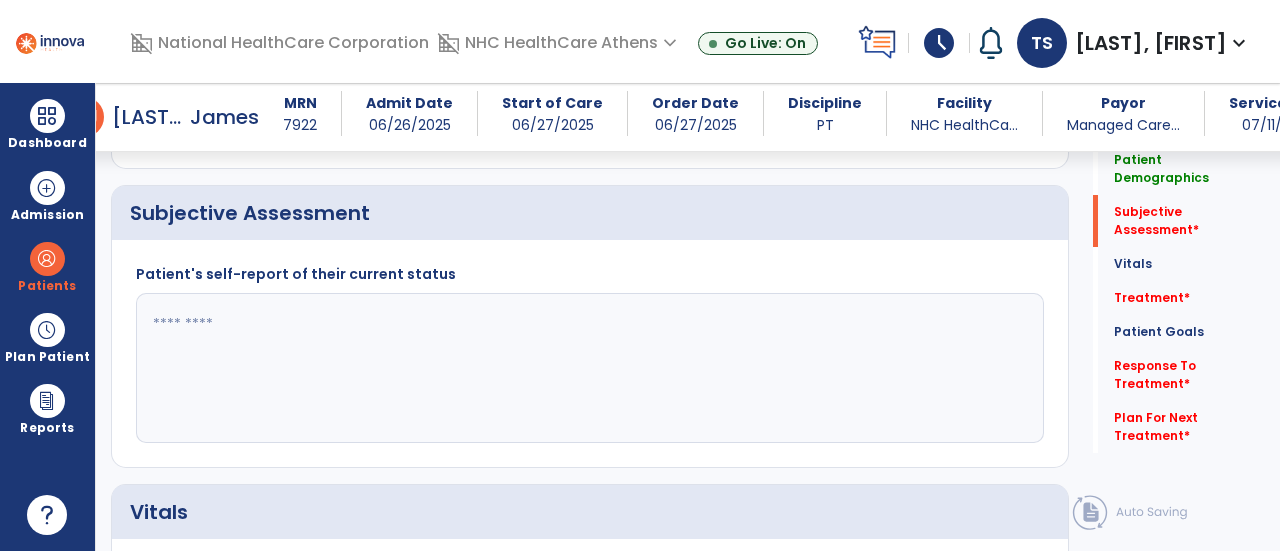 scroll, scrollTop: 466, scrollLeft: 0, axis: vertical 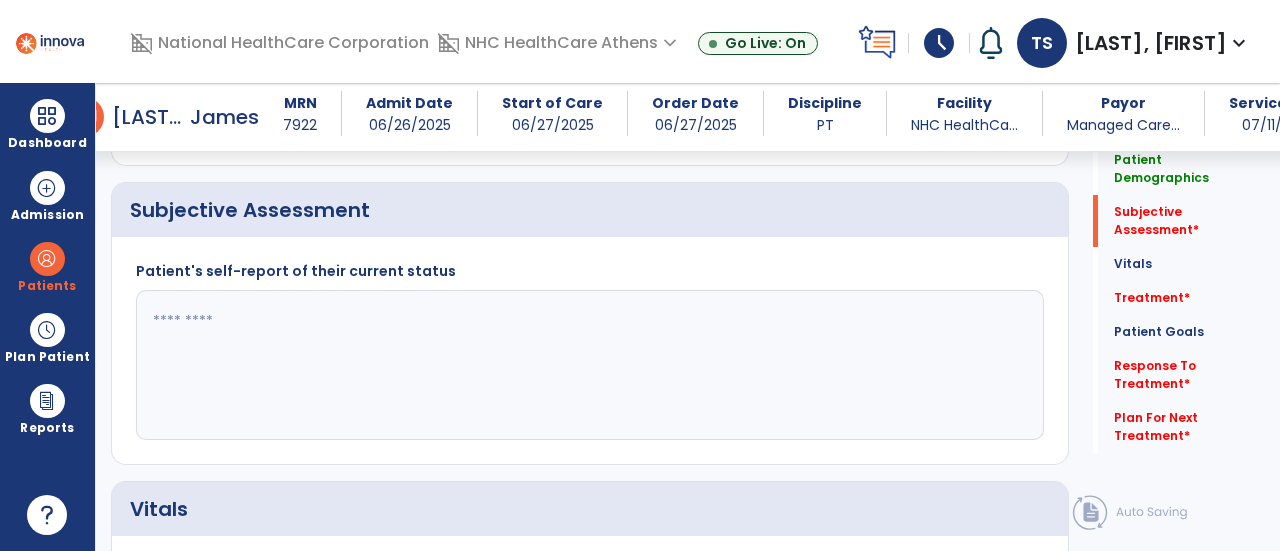 click 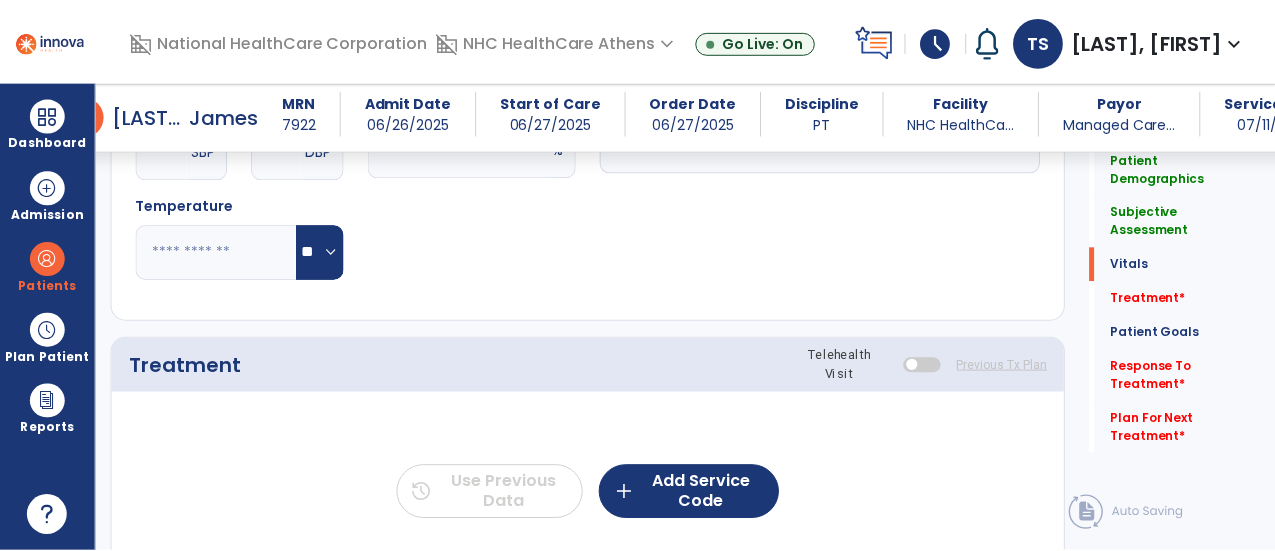 scroll, scrollTop: 1154, scrollLeft: 0, axis: vertical 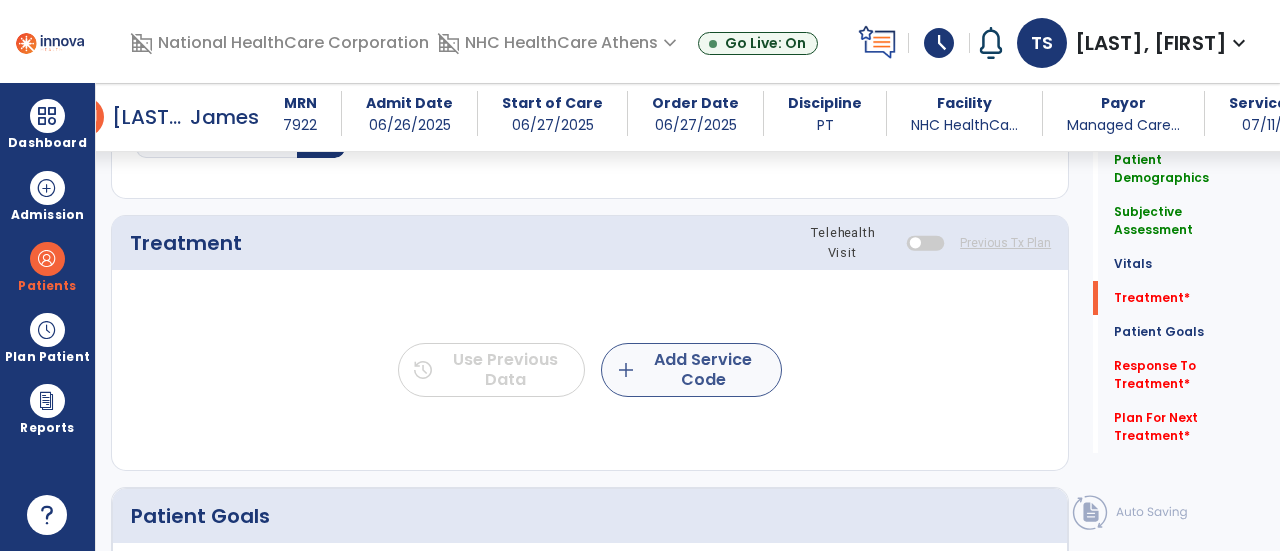 type on "**********" 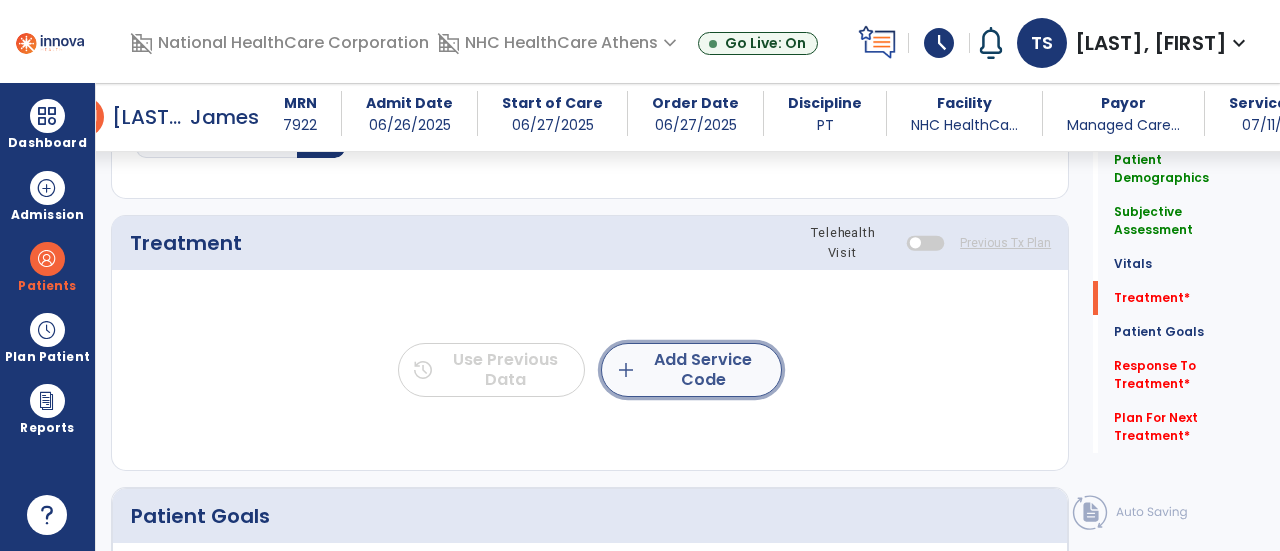 click on "add" 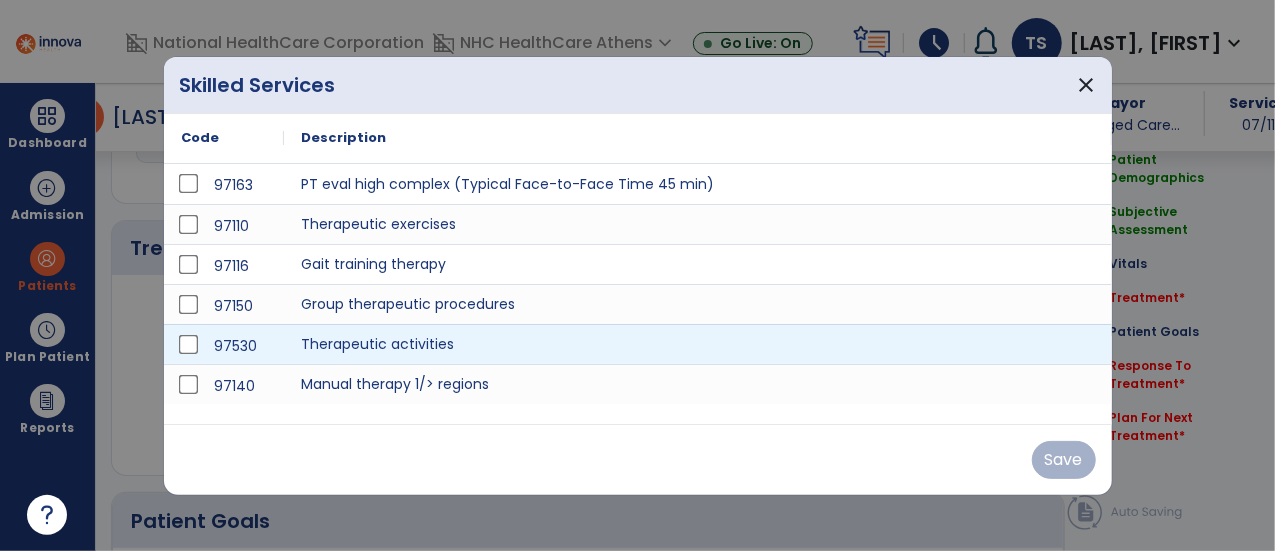 scroll, scrollTop: 1154, scrollLeft: 0, axis: vertical 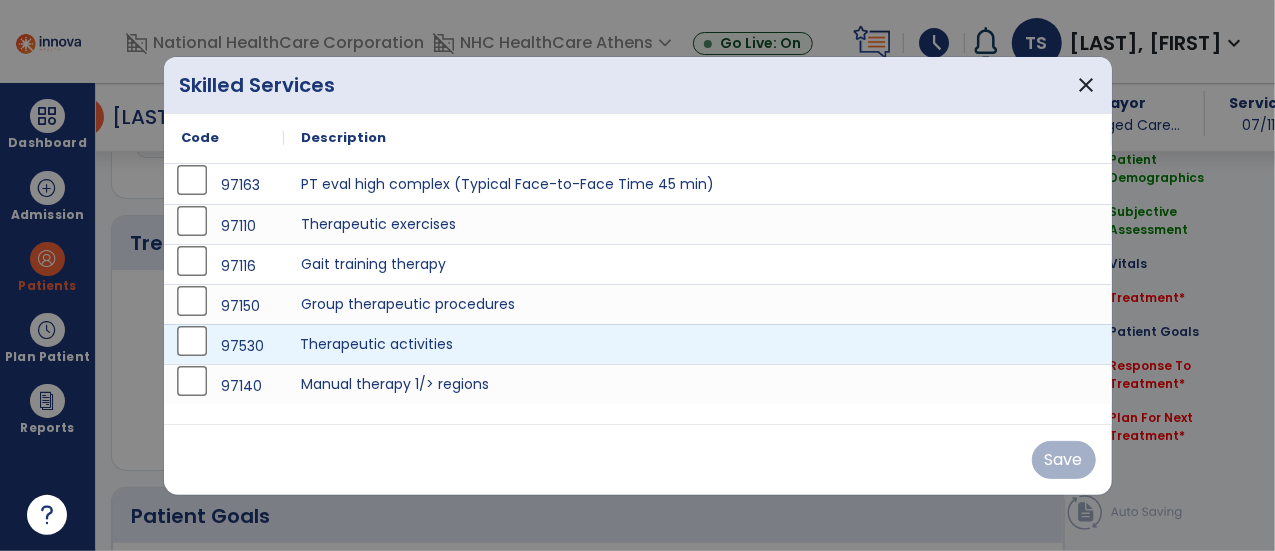 click on "Therapeutic activities" at bounding box center [698, 344] 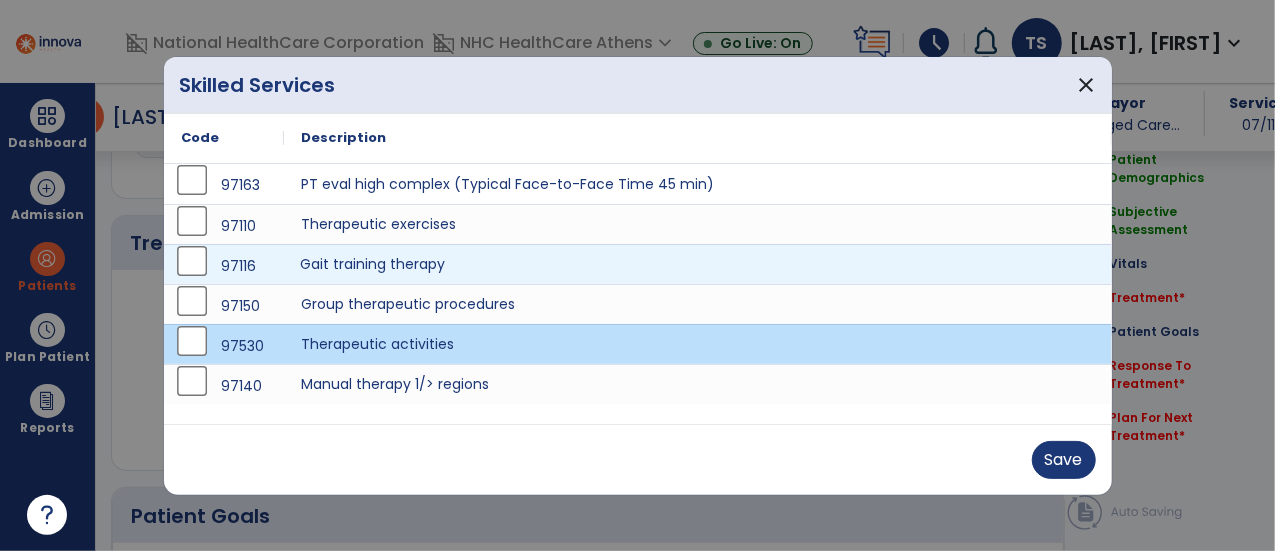 click on "Gait training therapy" at bounding box center [698, 264] 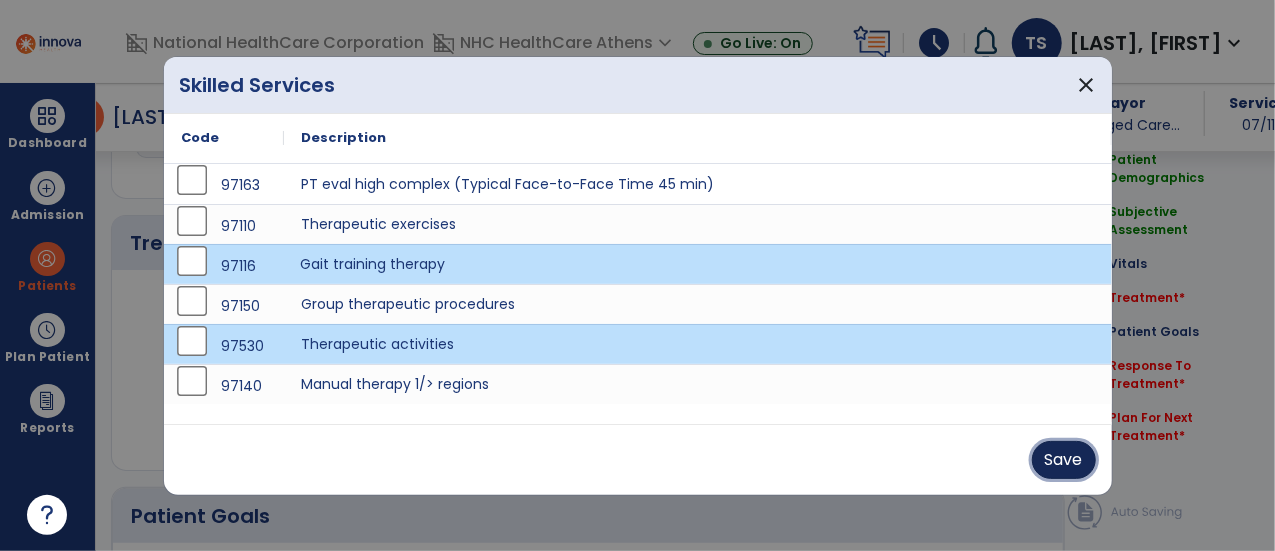 click on "Save" at bounding box center (1064, 460) 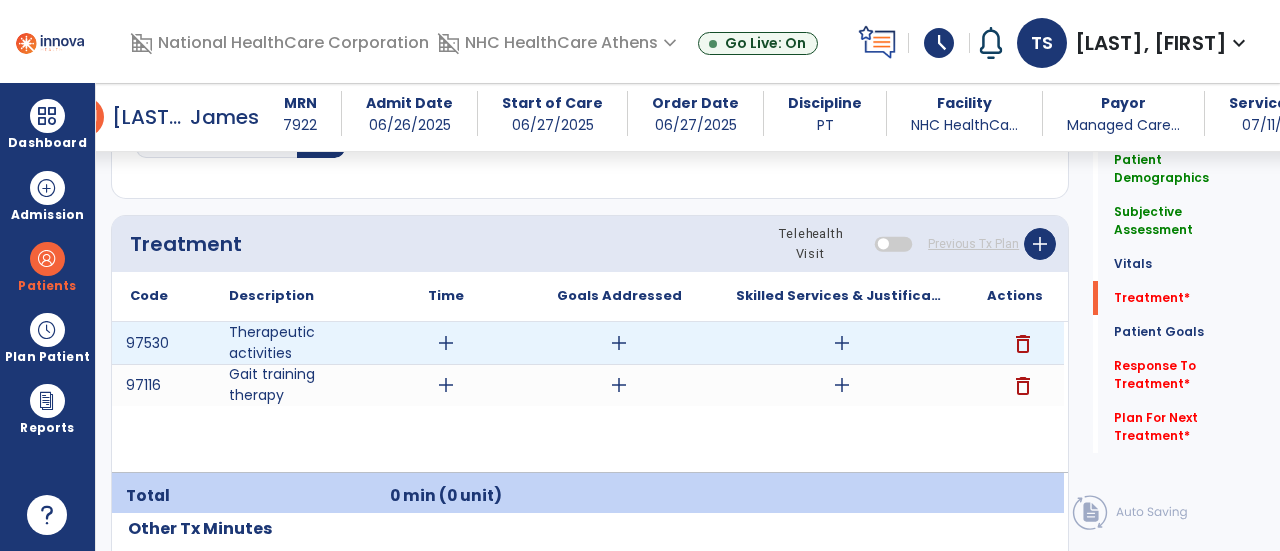 click on "add" at bounding box center (446, 343) 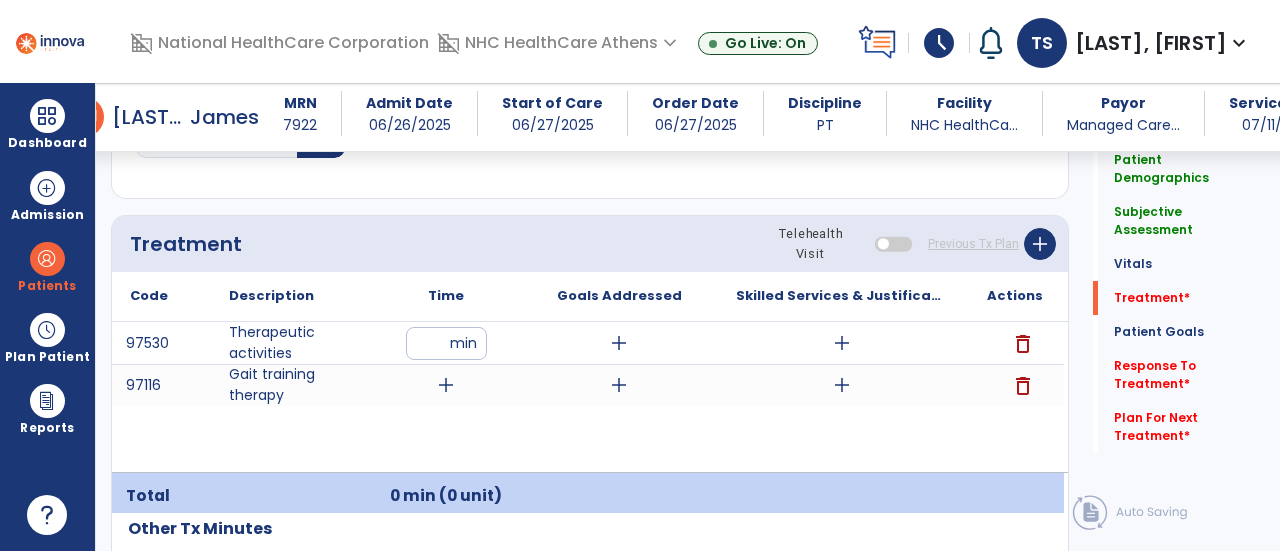 type on "**" 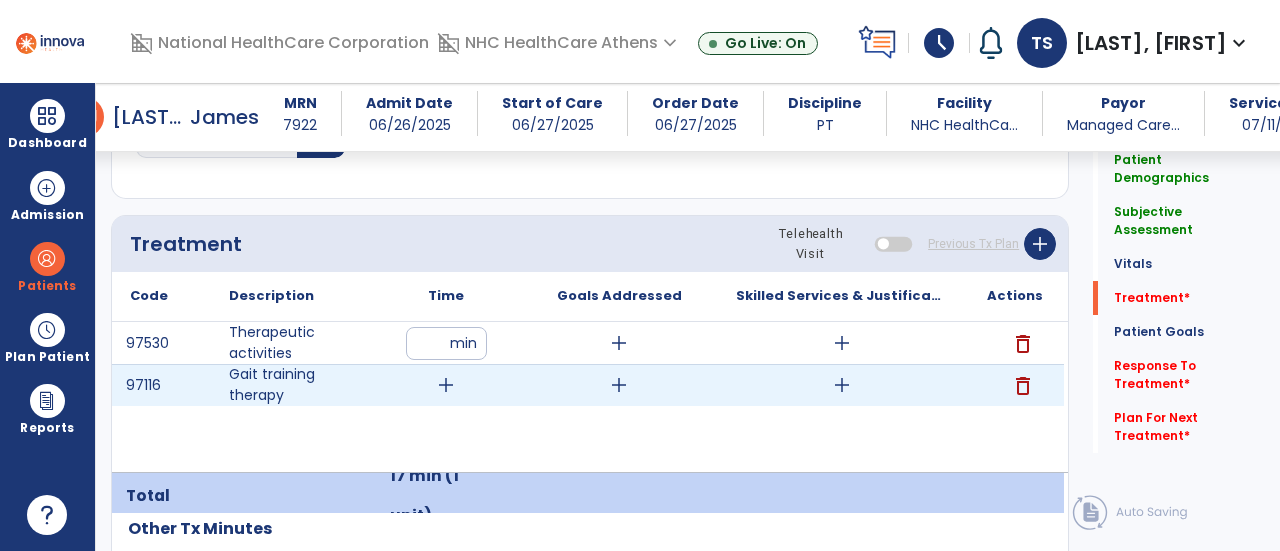 click on "add" at bounding box center [446, 385] 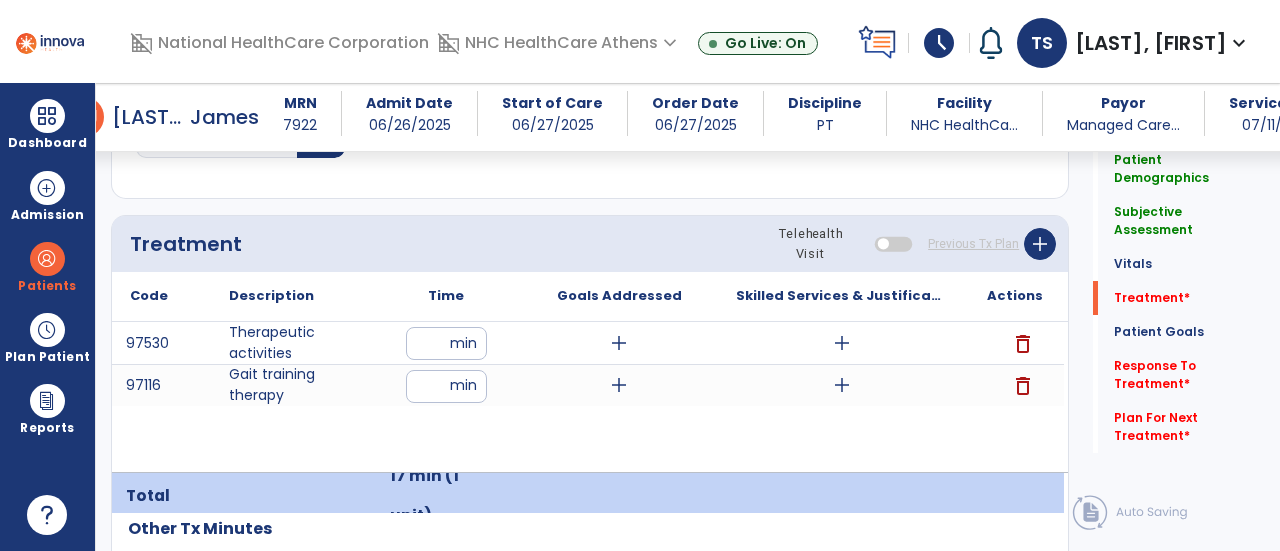 type on "**" 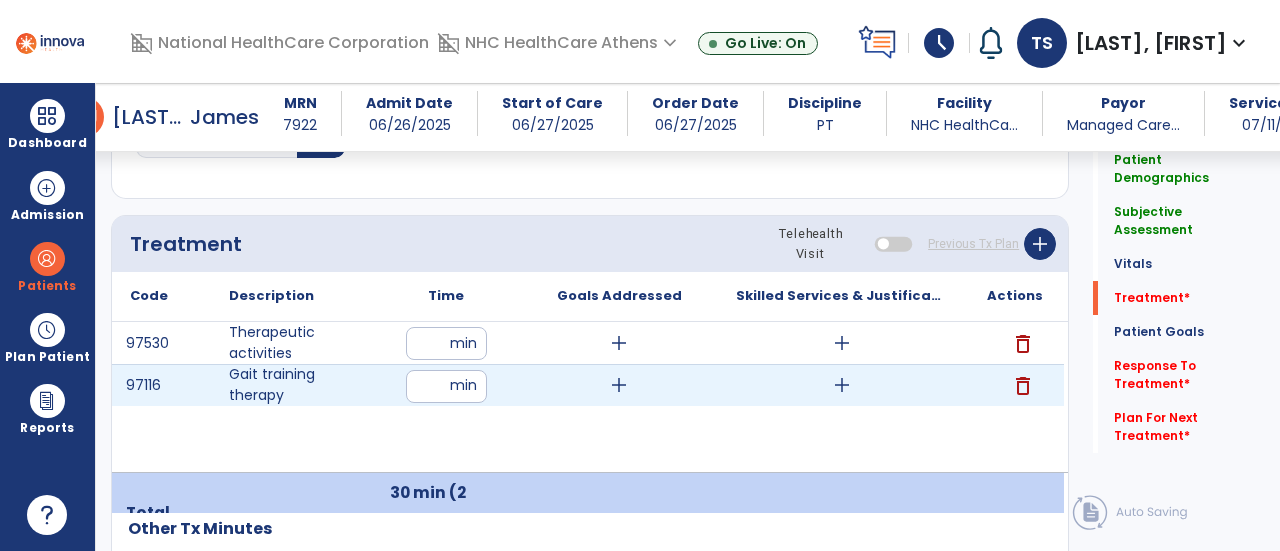 click on "add" at bounding box center (842, 385) 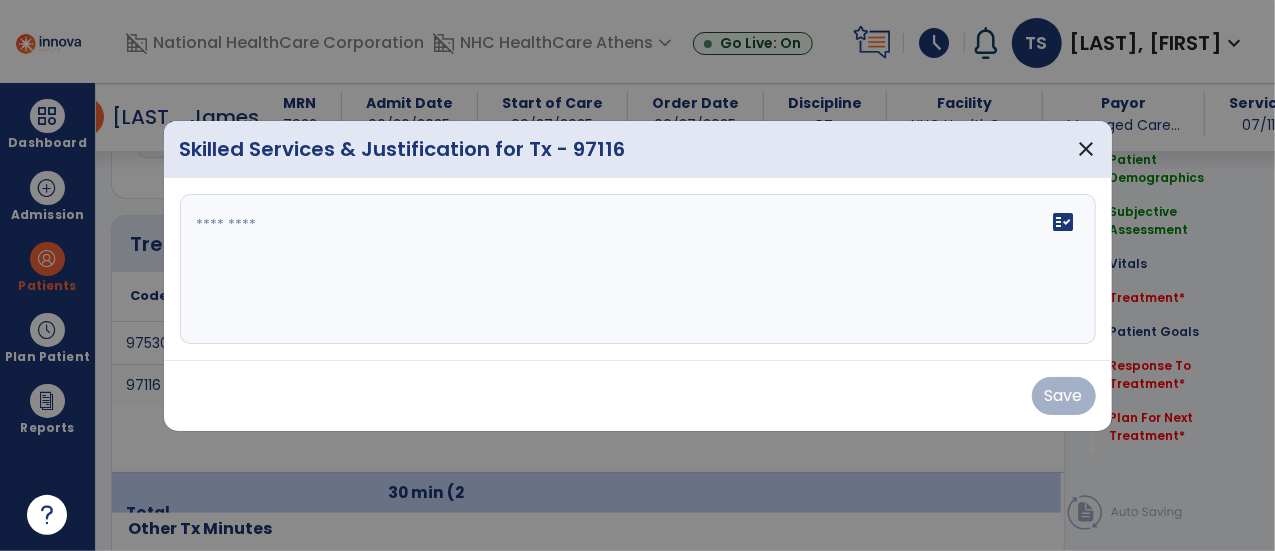 scroll, scrollTop: 1154, scrollLeft: 0, axis: vertical 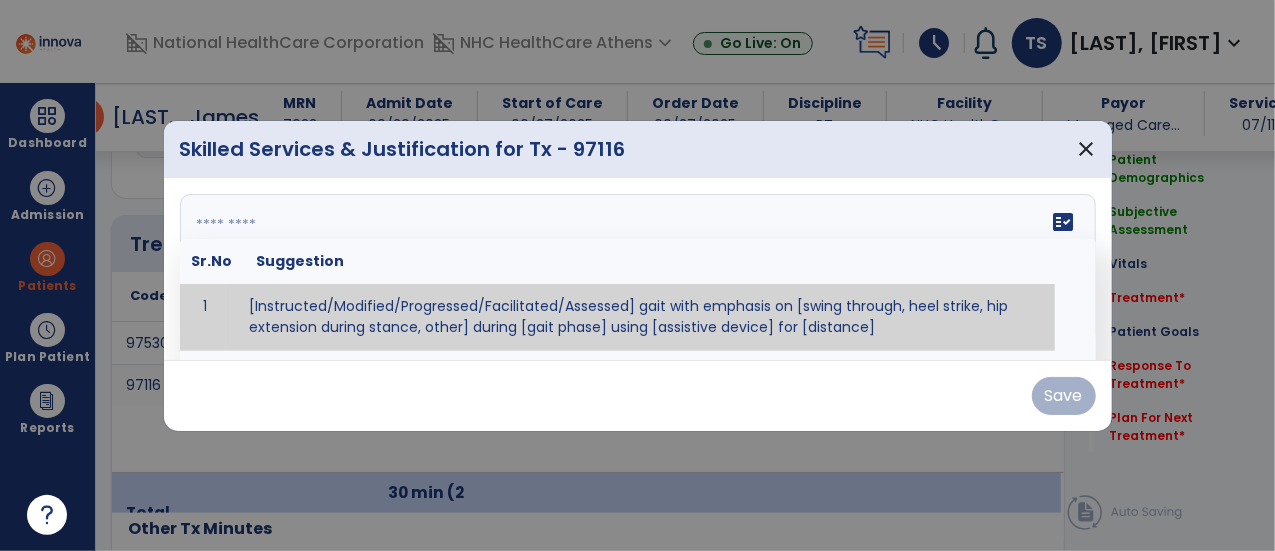 click on "fact_check  Sr.No Suggestion 1 [Instructed/Modified/Progressed/Facilitated/Assessed] gait with emphasis on [swing through, heel strike, hip extension during stance, other] during [gait phase] using [assistive device] for [distance] 2 [Instructed/Modified/Progressed/Facilitated/Assessed] use of [assistive device] and [NWB, PWB, step-to gait pattern, step through gait pattern] 3 [Instructed/Modified/Progressed/Facilitated/Assessed] patient's ability to [ascend/descend # of steps, perform directional changes, walk on even/uneven surfaces, pick-up objects off floor, velocity changes, other] using [assistive device]. 4 [Instructed/Modified/Progressed/Facilitated/Assessed] pre-gait activities including [identify exercise] in order to prepare for gait training. 5" at bounding box center [638, 269] 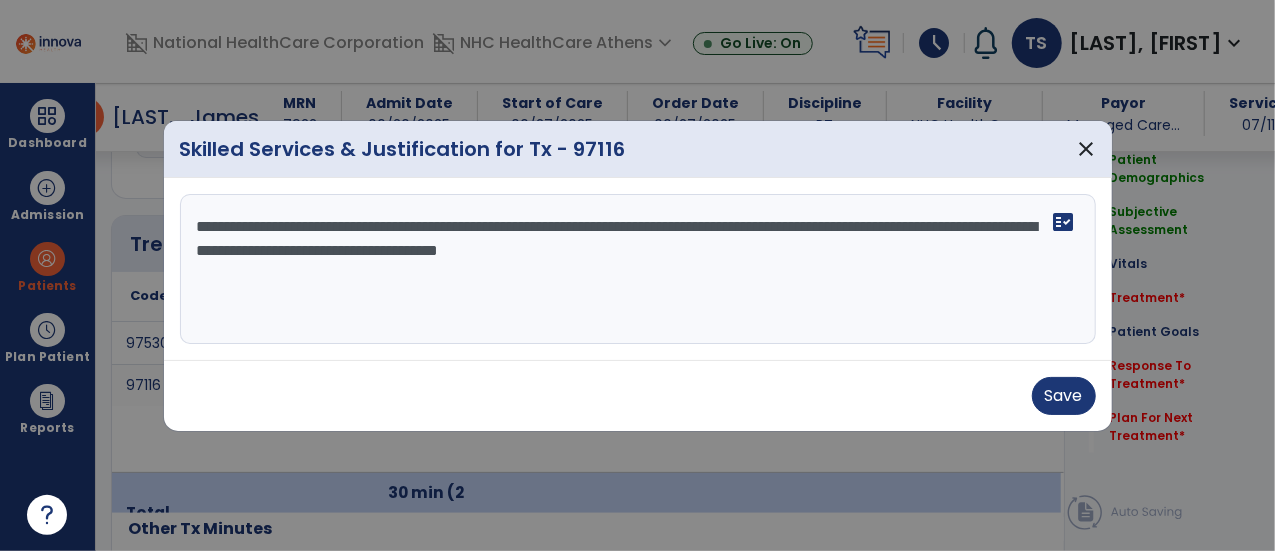 click on "**********" at bounding box center (638, 269) 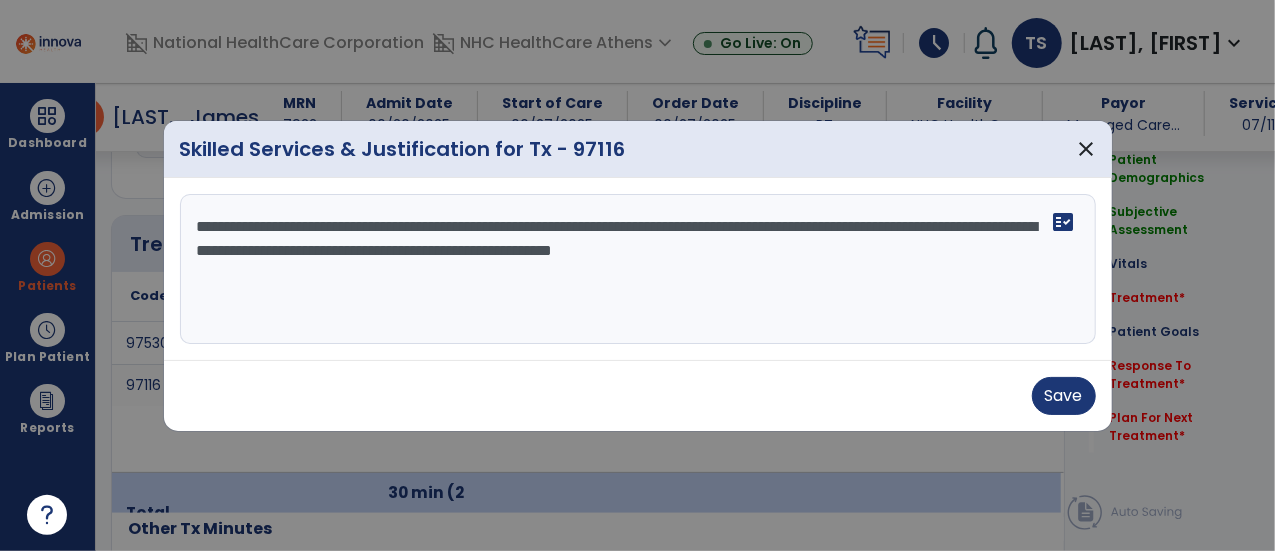 click on "**********" at bounding box center [638, 269] 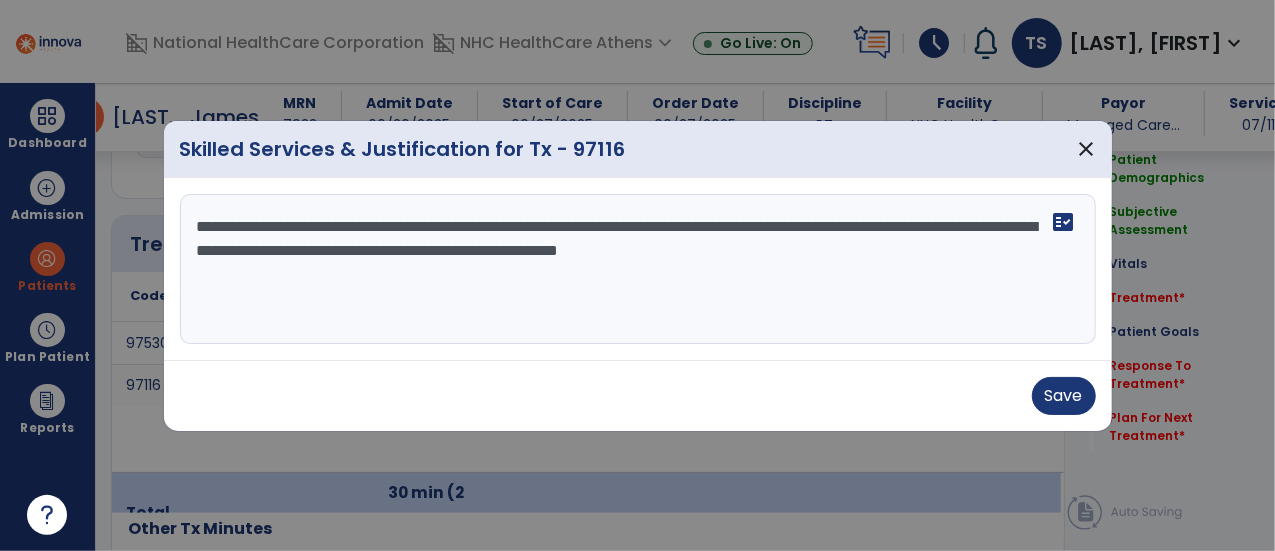 drag, startPoint x: 785, startPoint y: 252, endPoint x: 772, endPoint y: 287, distance: 37.336308 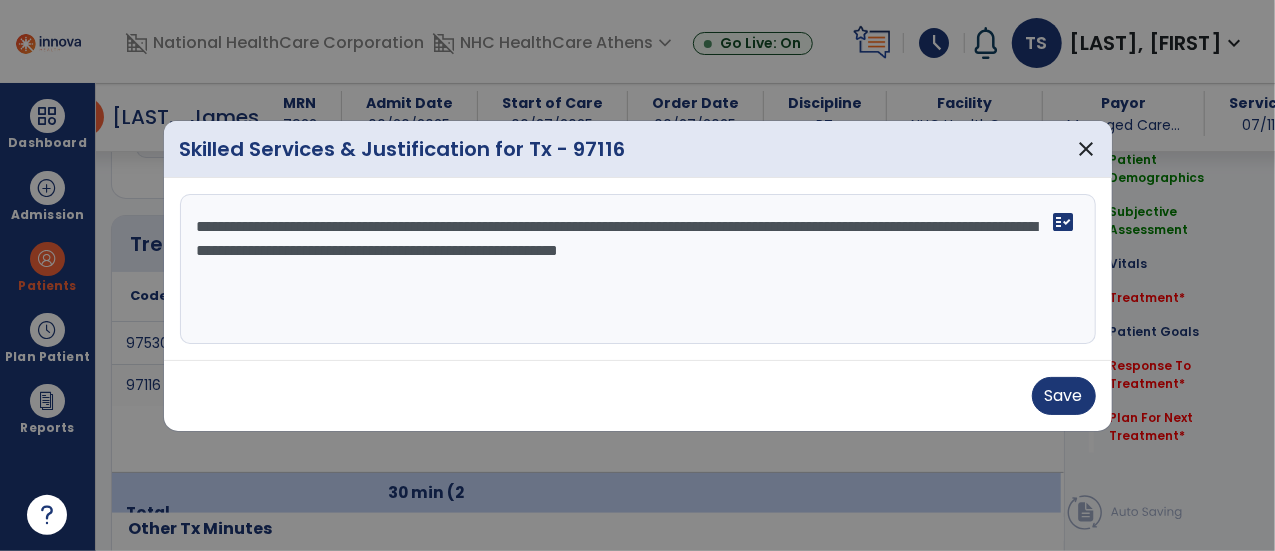 click on "**********" at bounding box center [638, 269] 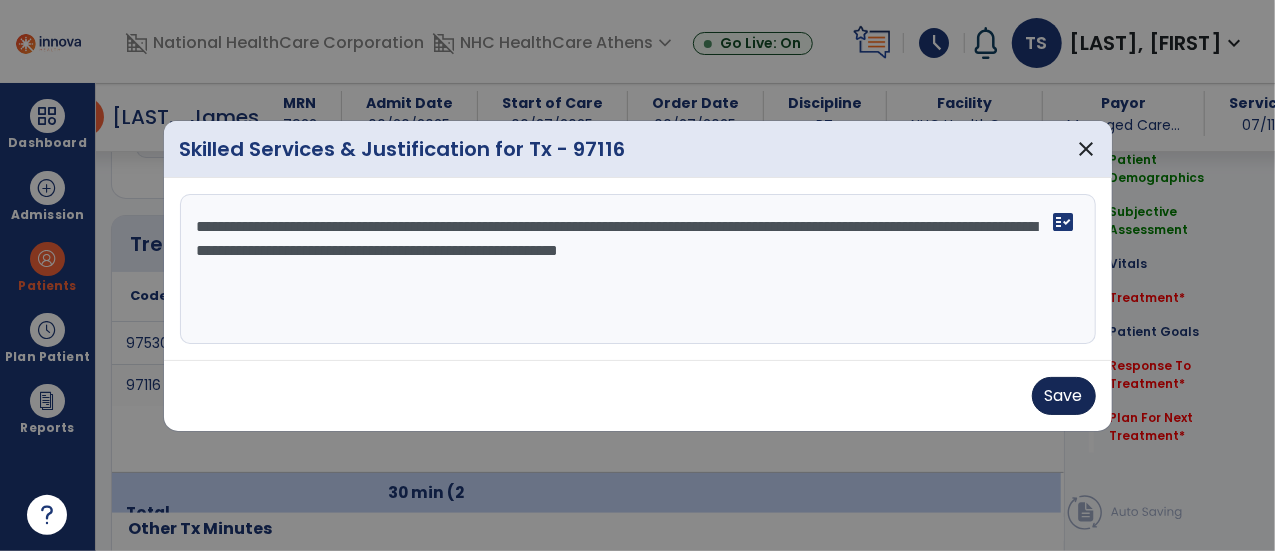 type on "**********" 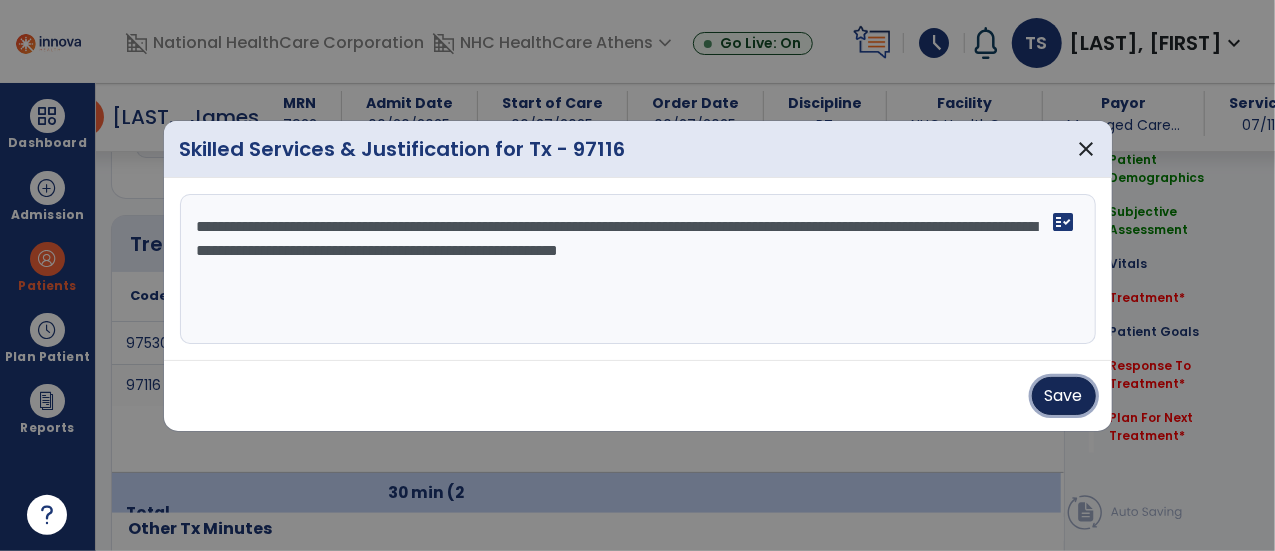 click on "Save" at bounding box center (1064, 396) 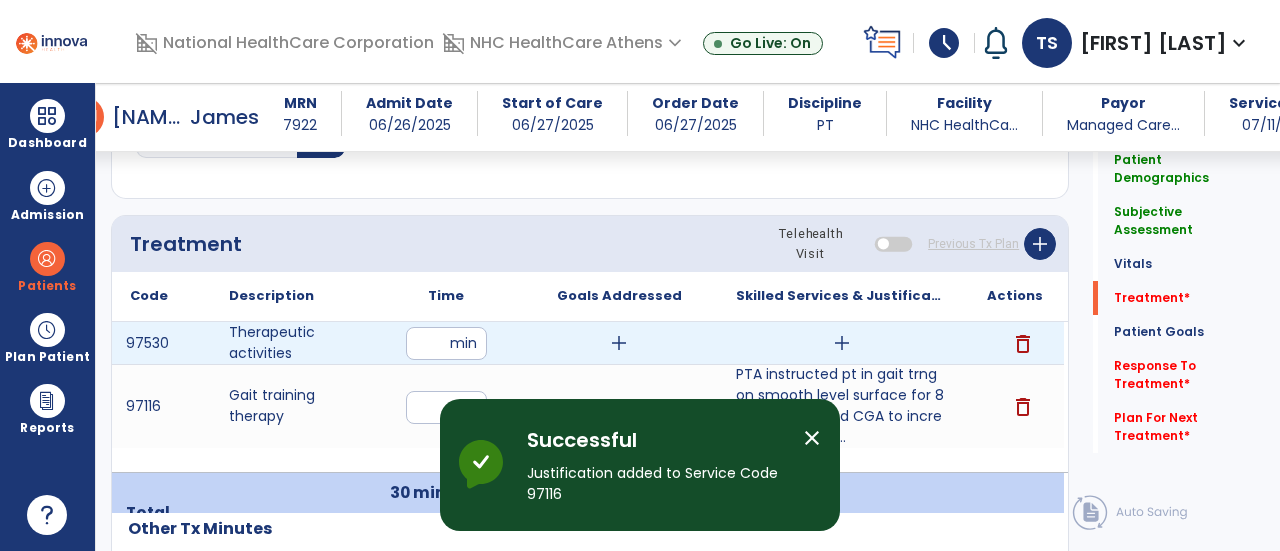 click on "add" at bounding box center (842, 343) 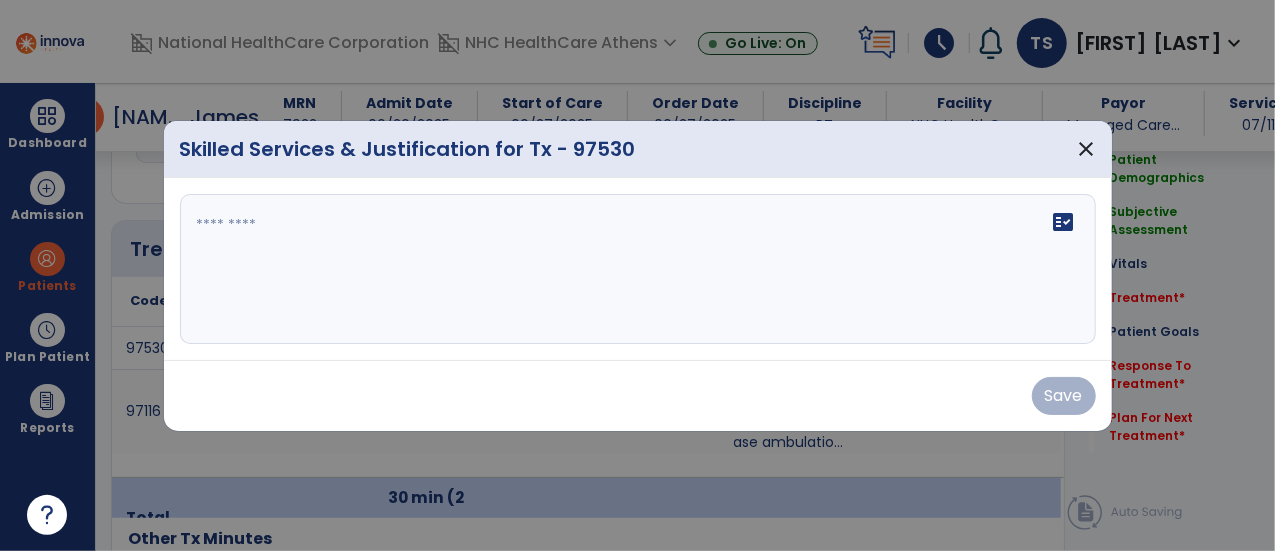 scroll, scrollTop: 1154, scrollLeft: 0, axis: vertical 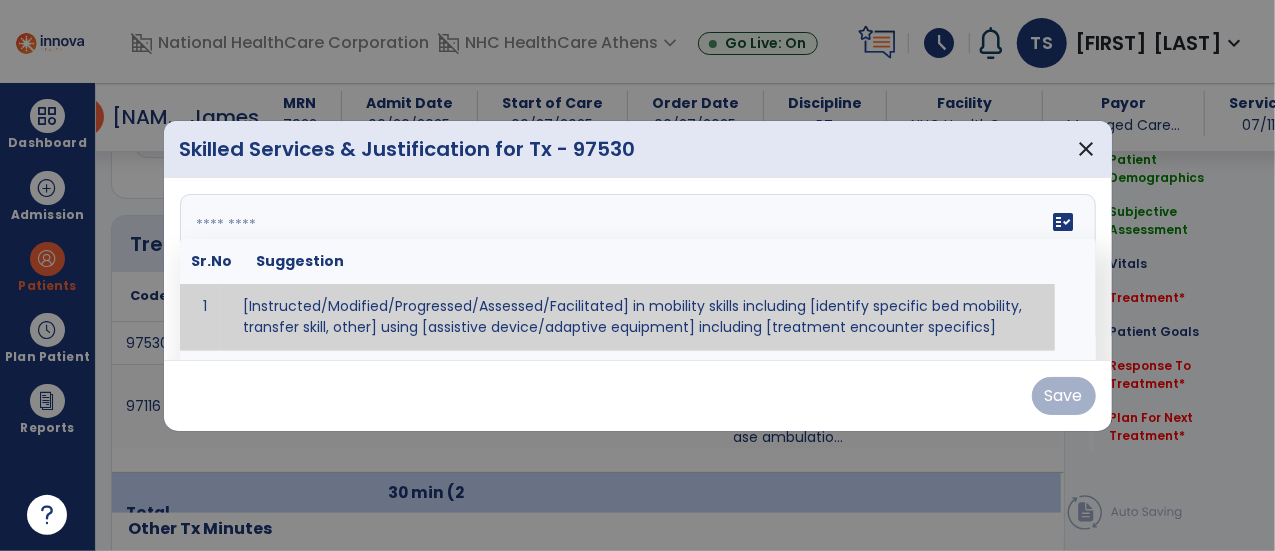 drag, startPoint x: 752, startPoint y: 293, endPoint x: 666, endPoint y: 193, distance: 131.89389 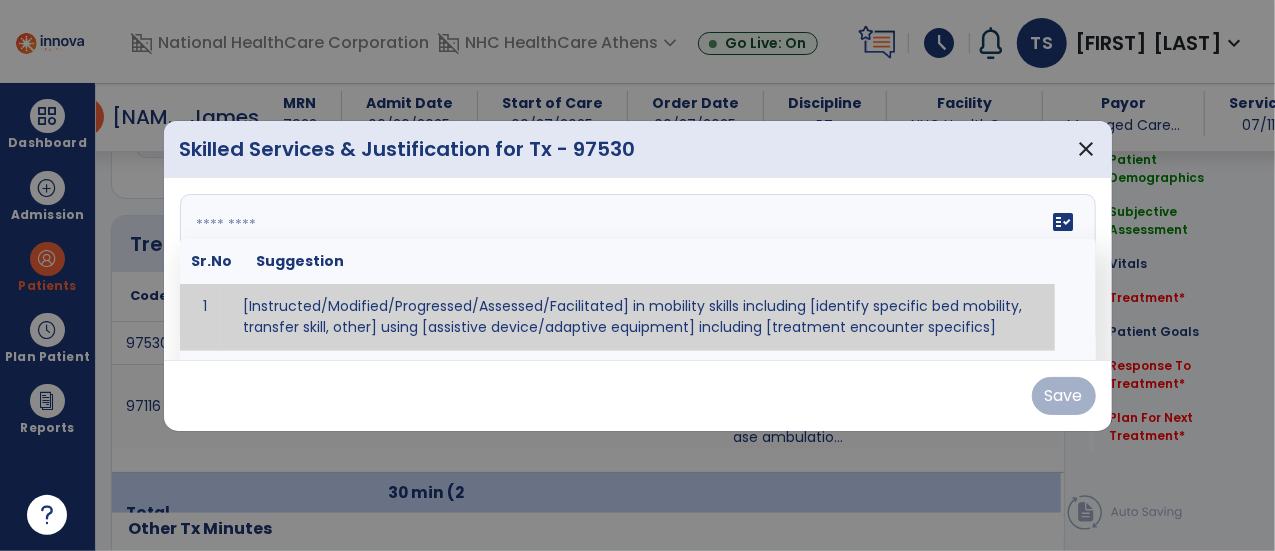 click on "fact_check  Sr.No Suggestion 1 [Instructed/Modified/Progressed/Assessed/Facilitated] in mobility skills including [identify specific bed mobility, transfer skill, other] using [assistive device/adaptive equipment] including [treatment encounter specifics]" at bounding box center (638, 269) 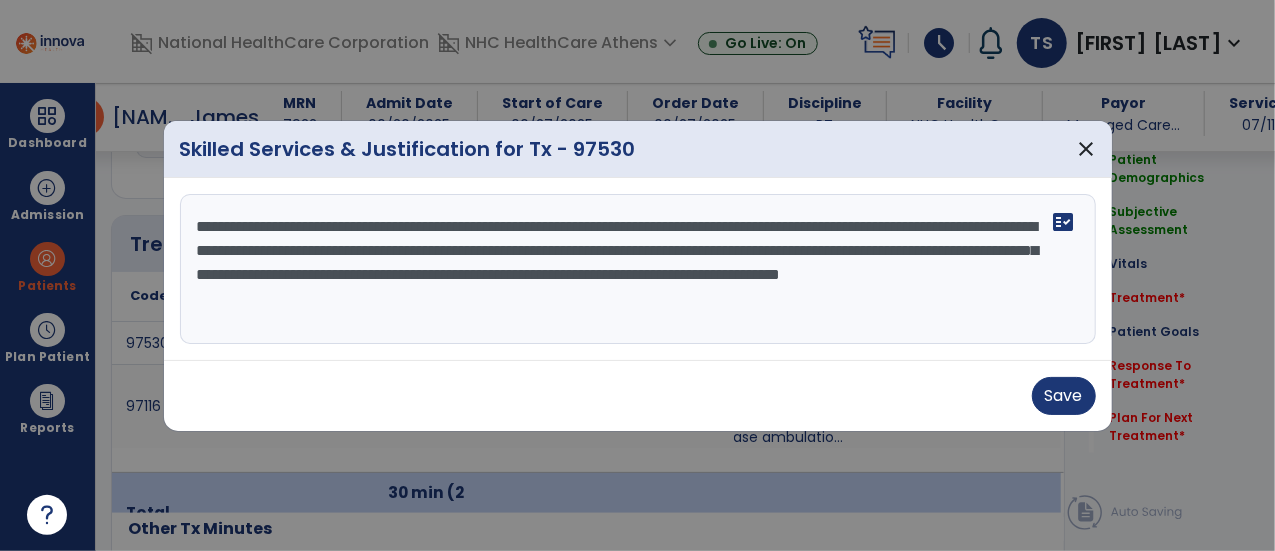 click on "**********" at bounding box center (638, 269) 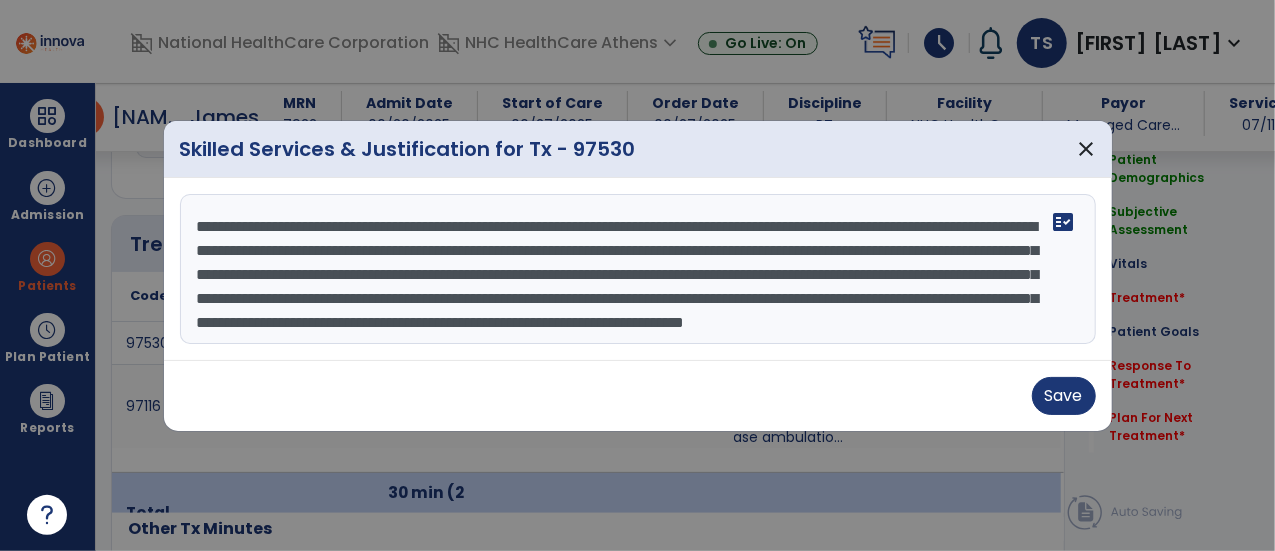 scroll, scrollTop: 48, scrollLeft: 0, axis: vertical 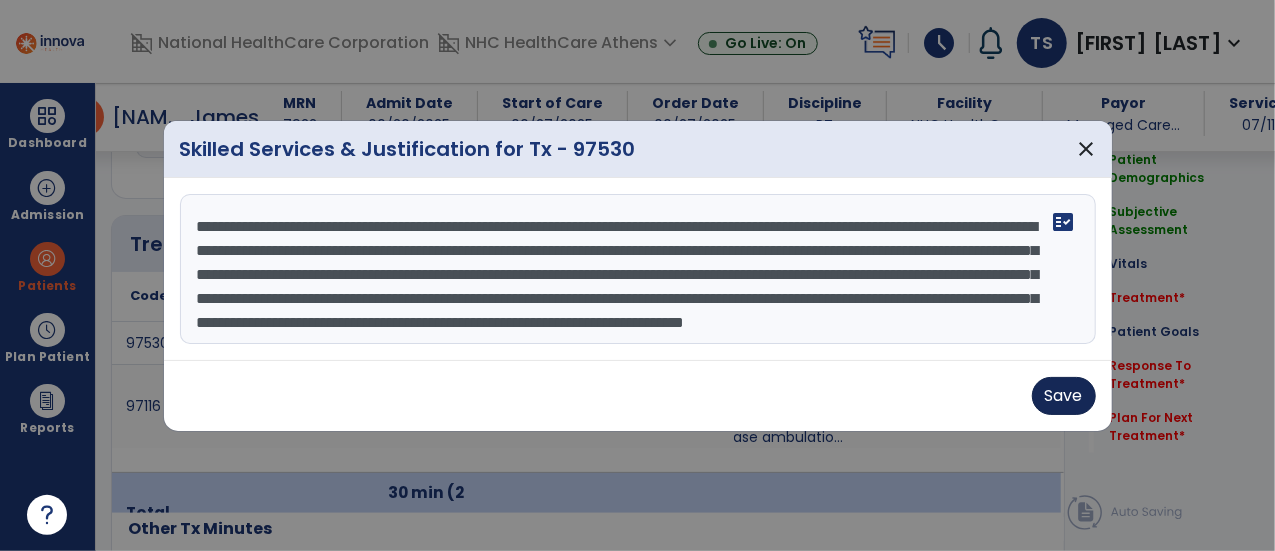 type on "**********" 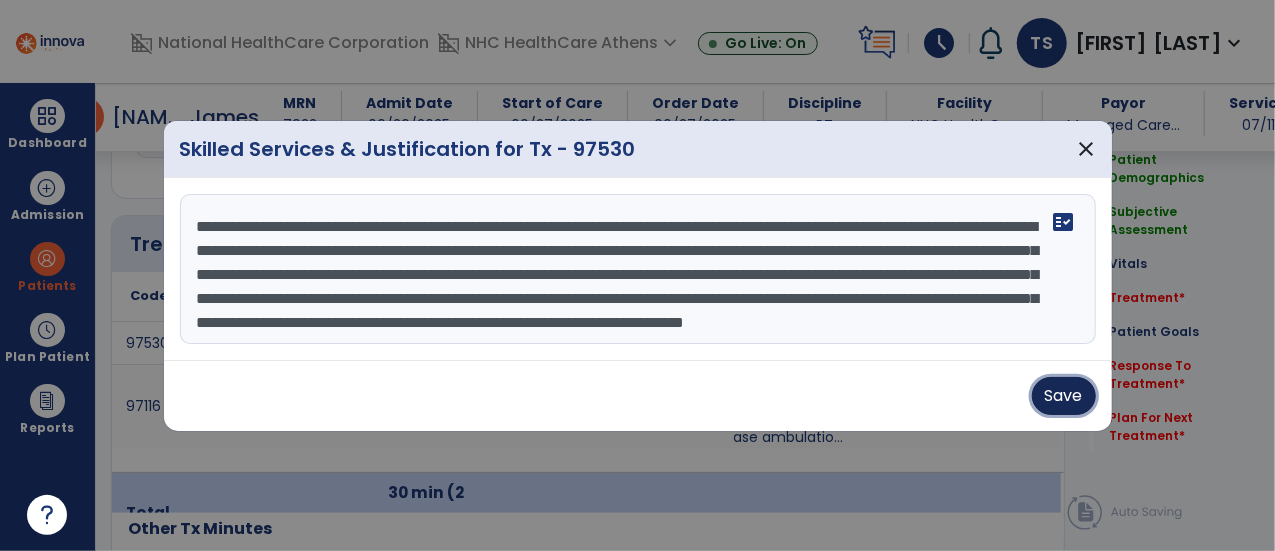 click on "Save" at bounding box center (1064, 396) 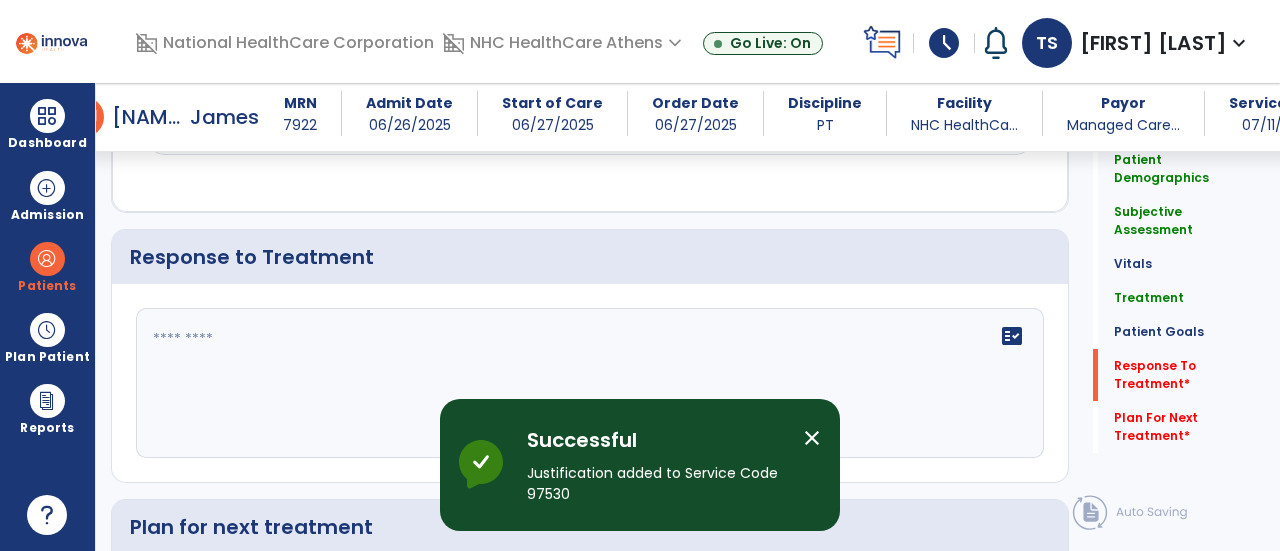 scroll, scrollTop: 2484, scrollLeft: 0, axis: vertical 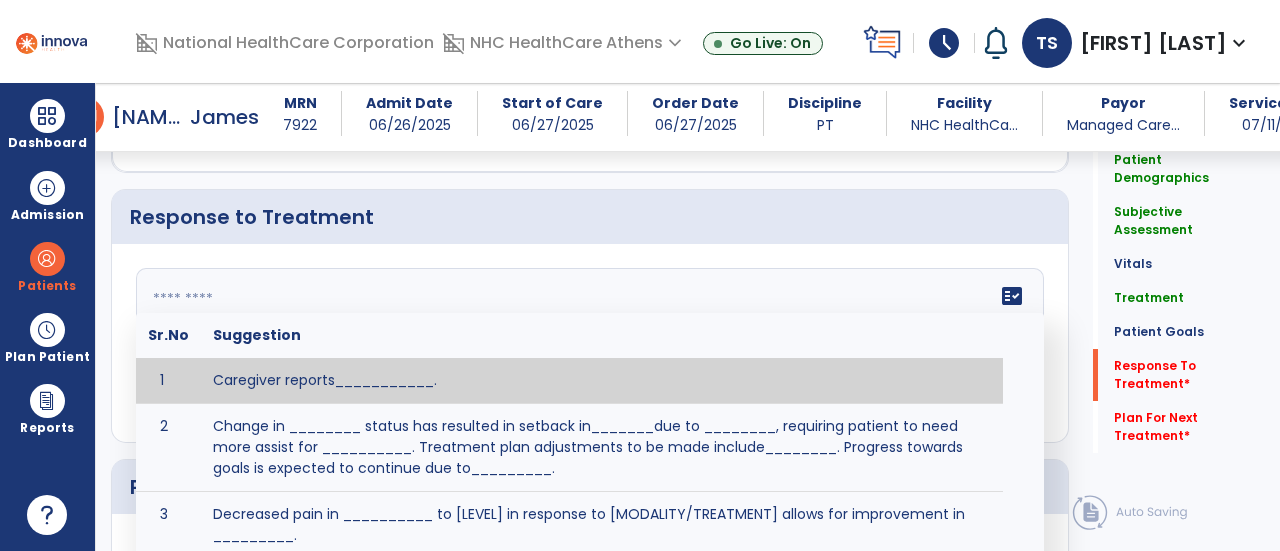 click on "fact_check  Sr.No Suggestion 1 Caregiver reports___________. 2 Change in ________ status has resulted in setback in_______due to ________, requiring patient to need more assist for __________.   Treatment plan adjustments to be made include________.  Progress towards goals is expected to continue due to_________. 3 Decreased pain in __________ to [LEVEL] in response to [MODALITY/TREATMENT] allows for improvement in _________. 4 Functional gains in _______ have impacted the patient's ability to perform_________ with a reduction in assist levels to_________. 5 Functional progress this week has been significant due to__________. 6 Gains in ________ have improved the patient's ability to perform ______with decreased levels of assist to___________. 7 Improvement in ________allows patient to tolerate higher levels of challenges in_________. 8 Pain in [AREA] has decreased to [LEVEL] in response to [TREATMENT/MODALITY], allowing fore ease in completing__________. 9 10 11 12 13 14 15 16 17 18 19 20 21" 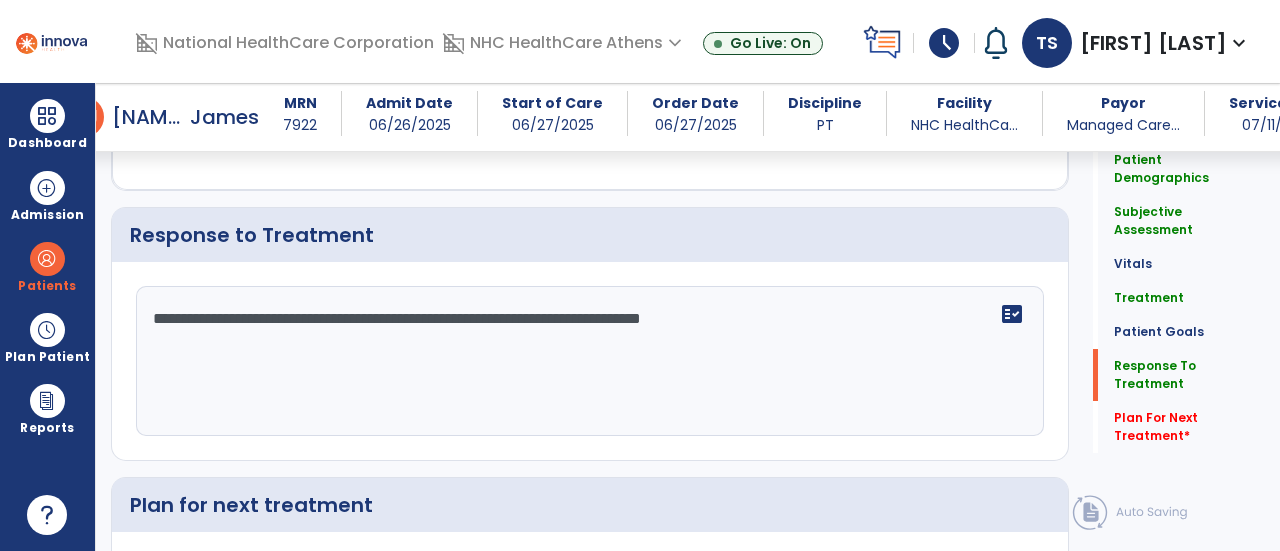 scroll, scrollTop: 2484, scrollLeft: 0, axis: vertical 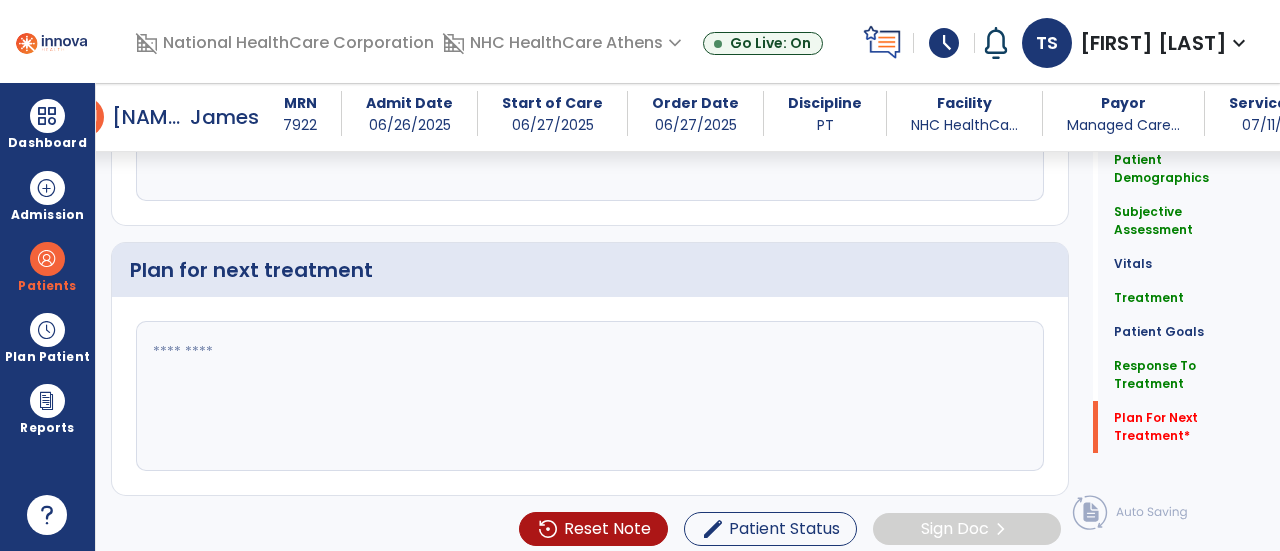 type on "**********" 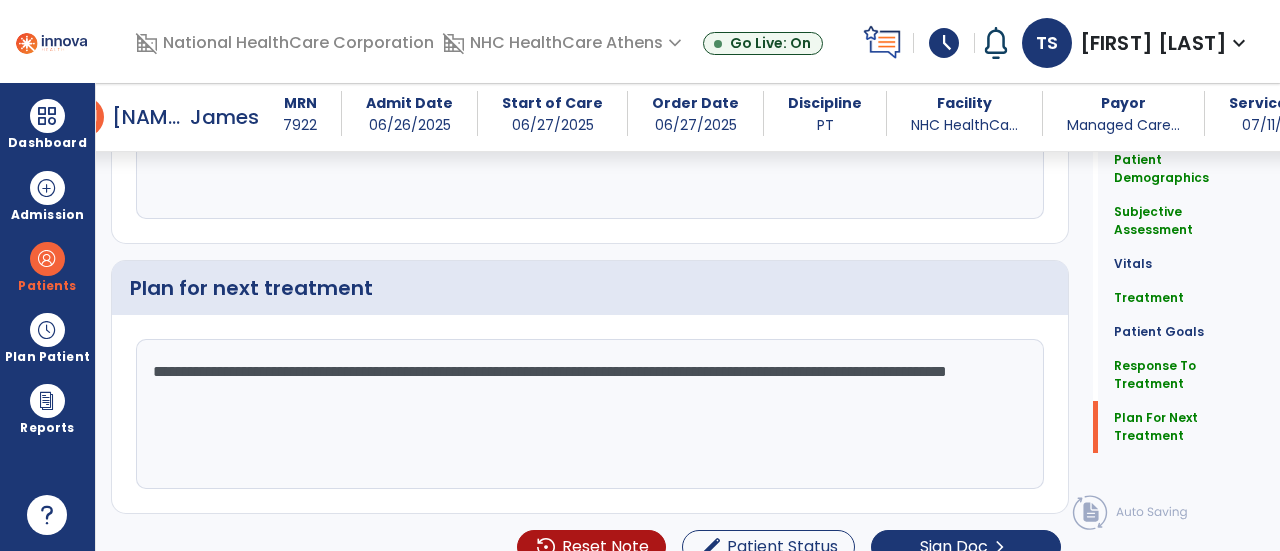 scroll, scrollTop: 2701, scrollLeft: 0, axis: vertical 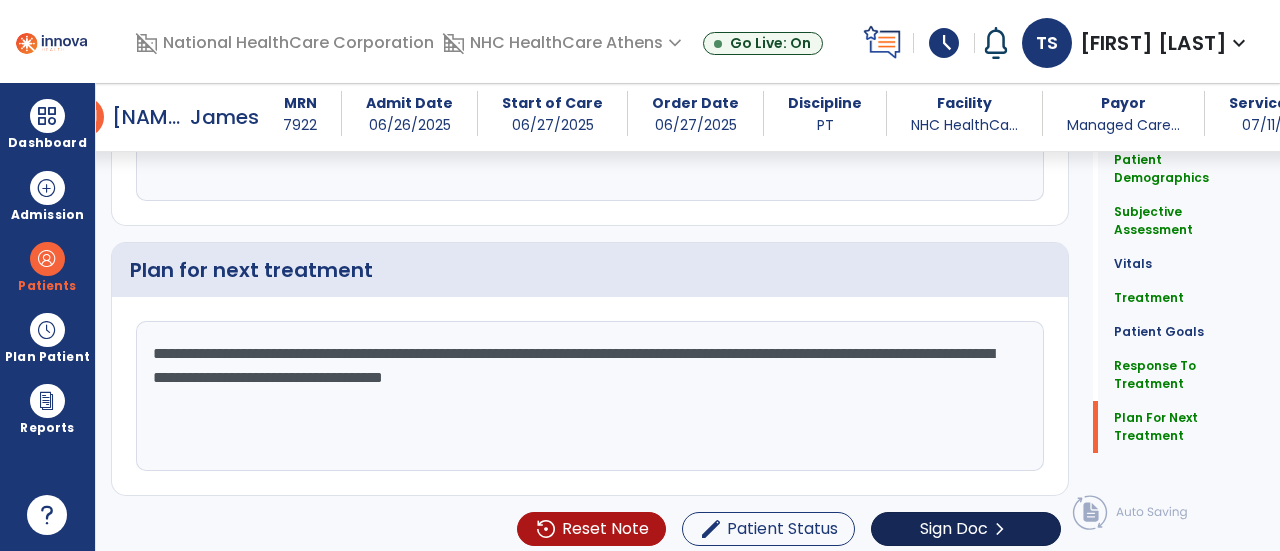 type on "**********" 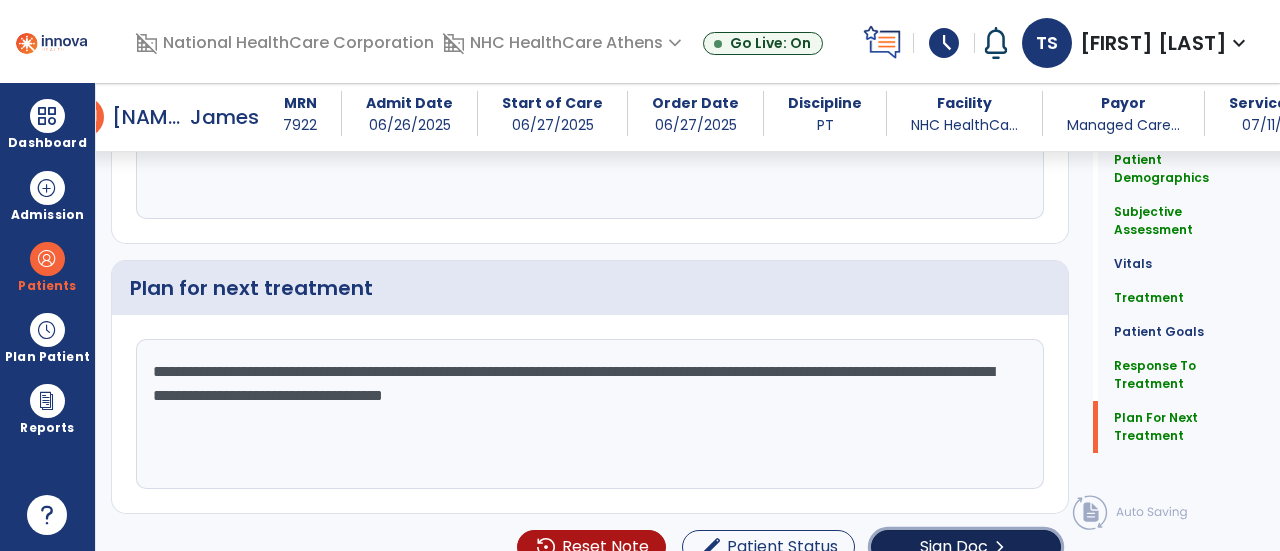 click on "chevron_right" 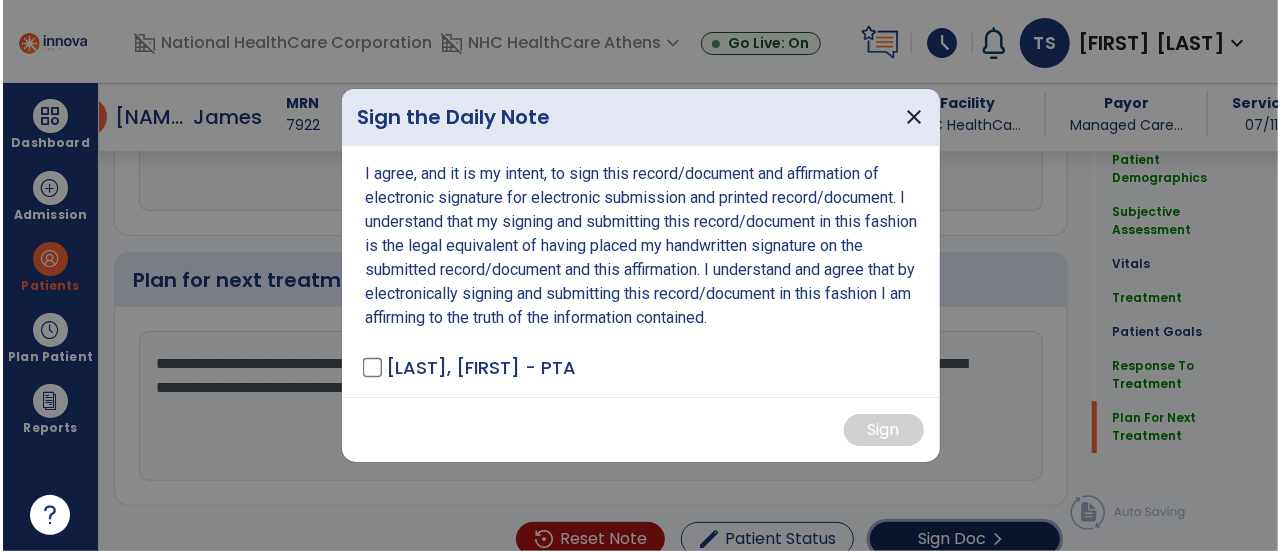 scroll, scrollTop: 2701, scrollLeft: 0, axis: vertical 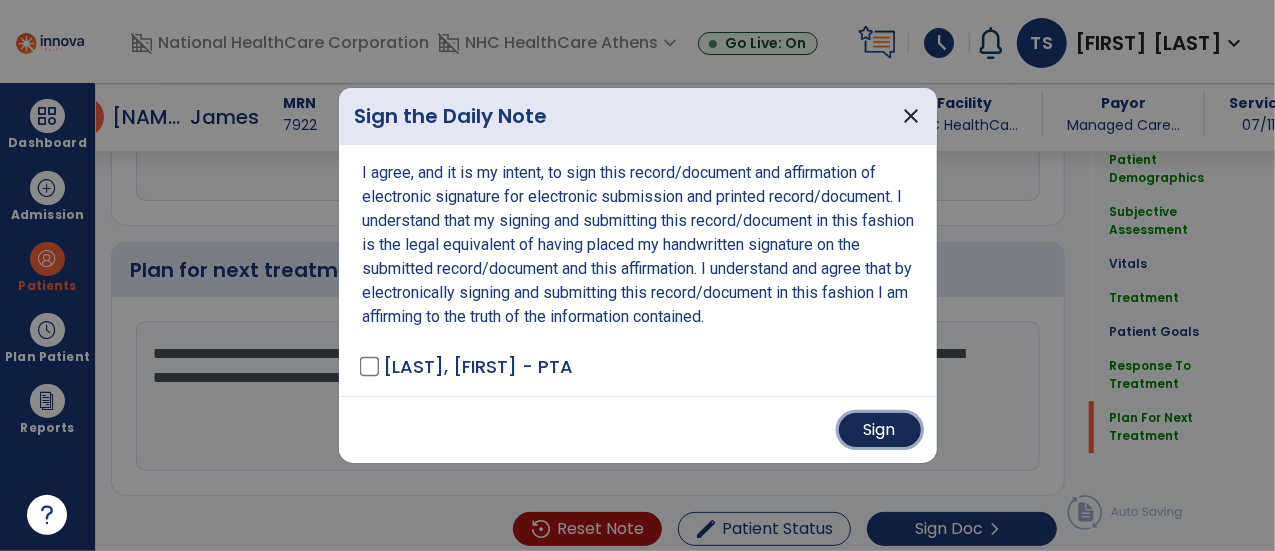 click on "Sign" at bounding box center [880, 430] 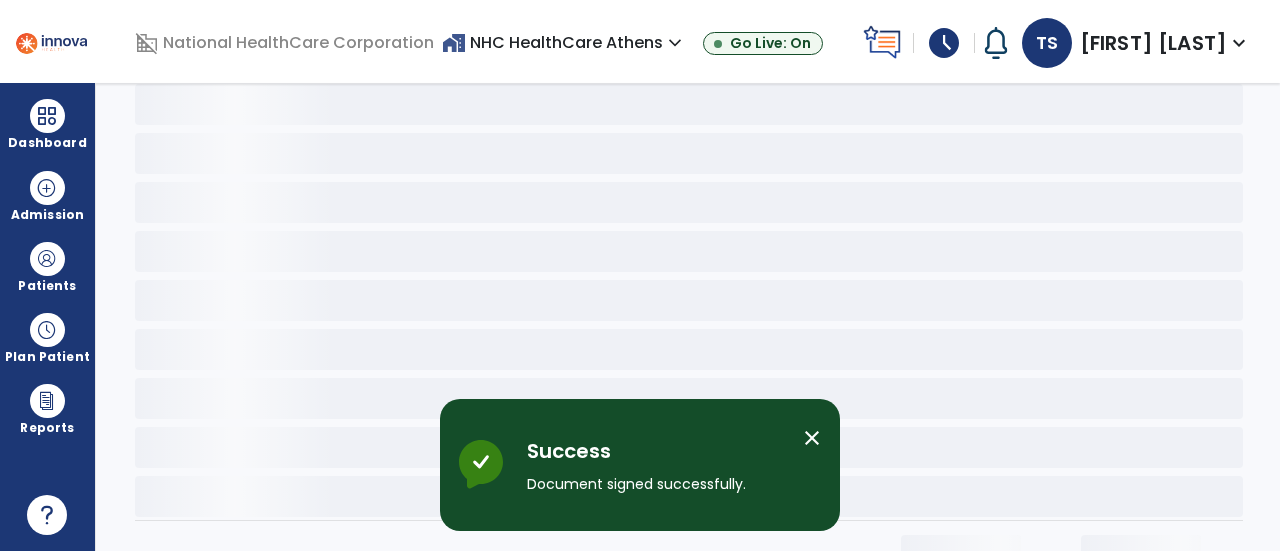 scroll, scrollTop: 0, scrollLeft: 0, axis: both 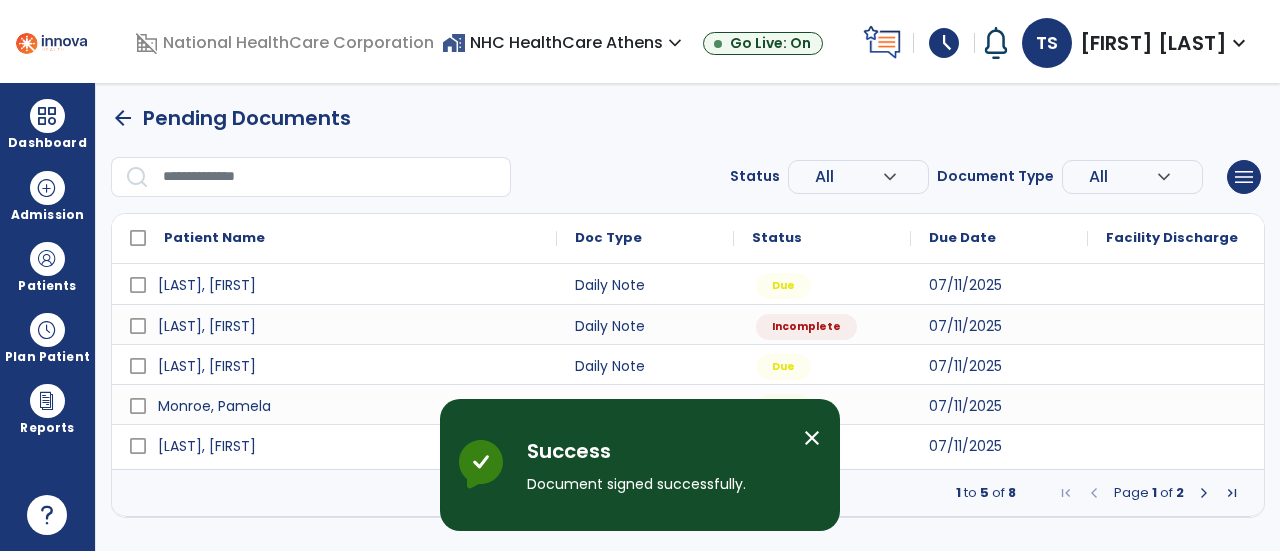 click on "schedule" at bounding box center (944, 43) 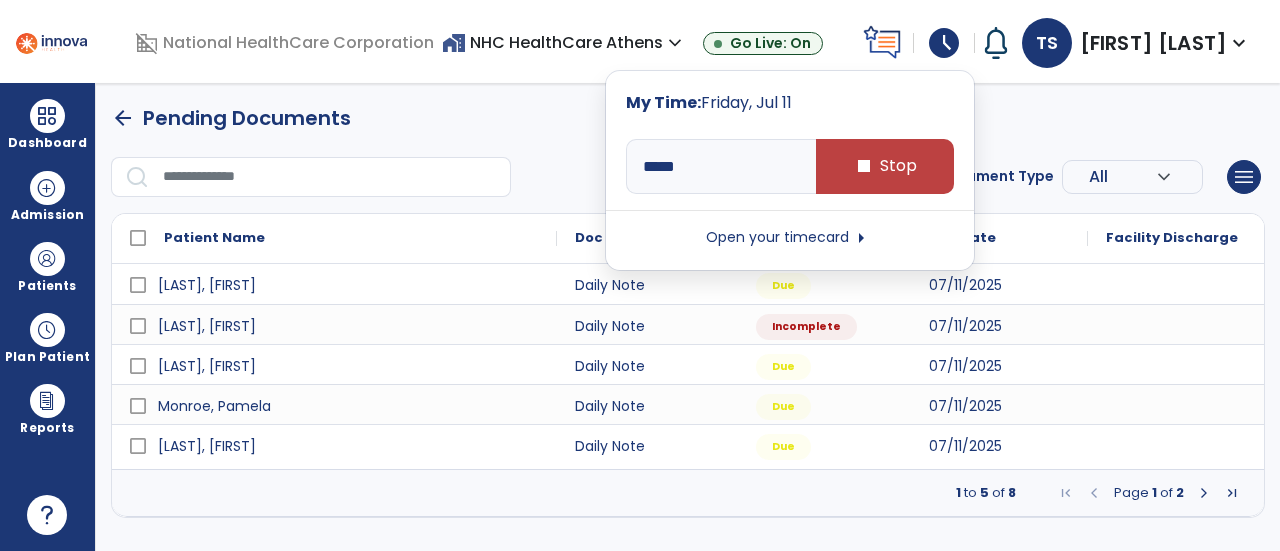click on "arrow_back   Pending Documents" at bounding box center (688, 118) 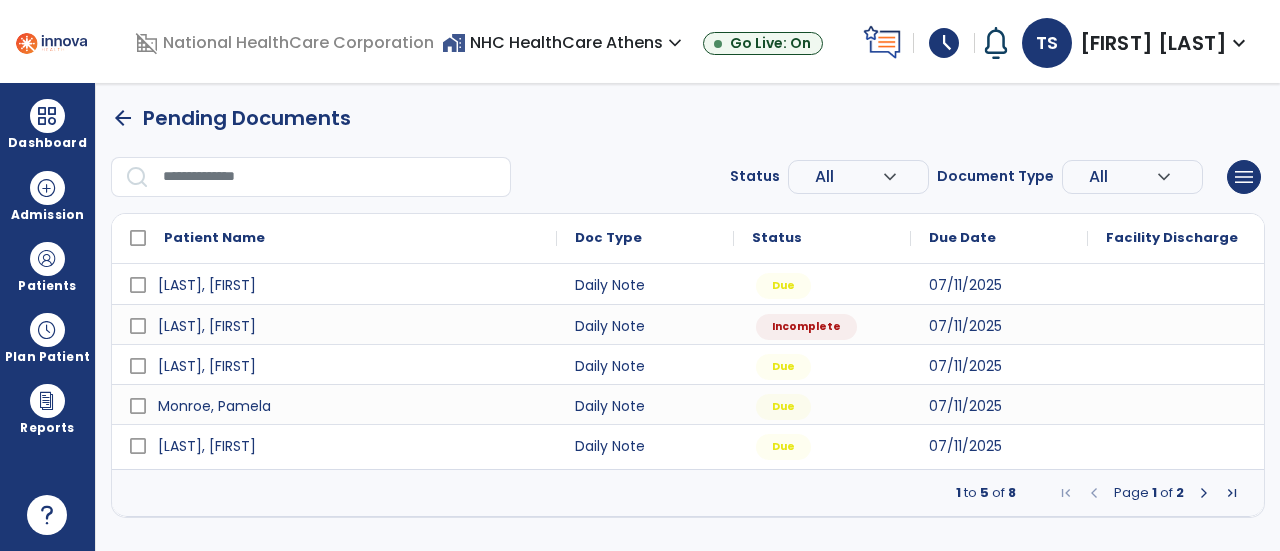 click at bounding box center [1204, 493] 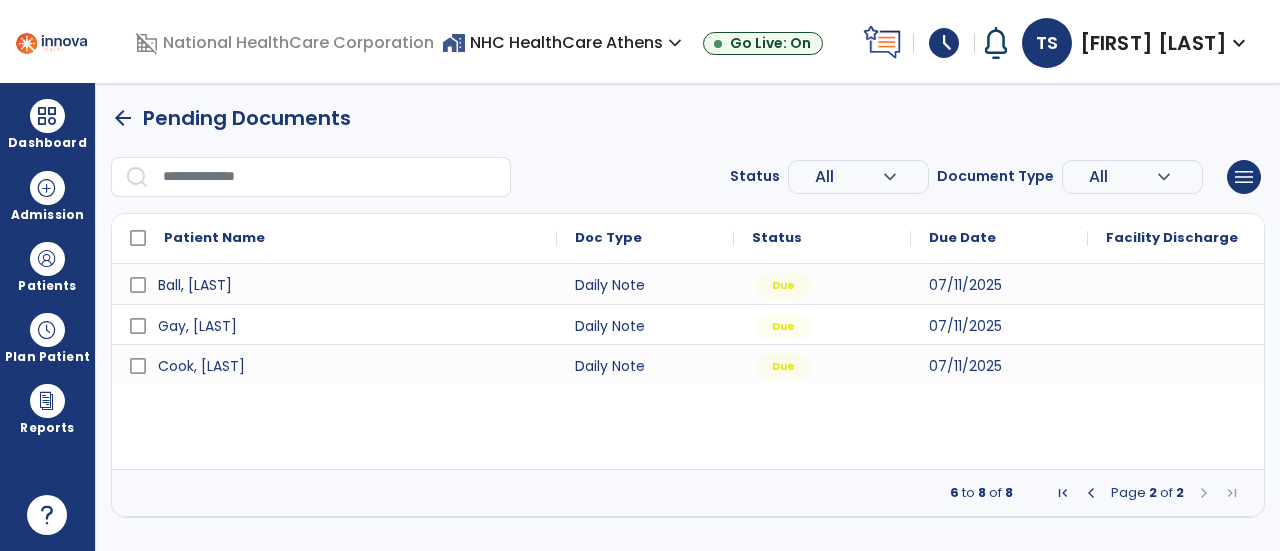 click at bounding box center [1091, 493] 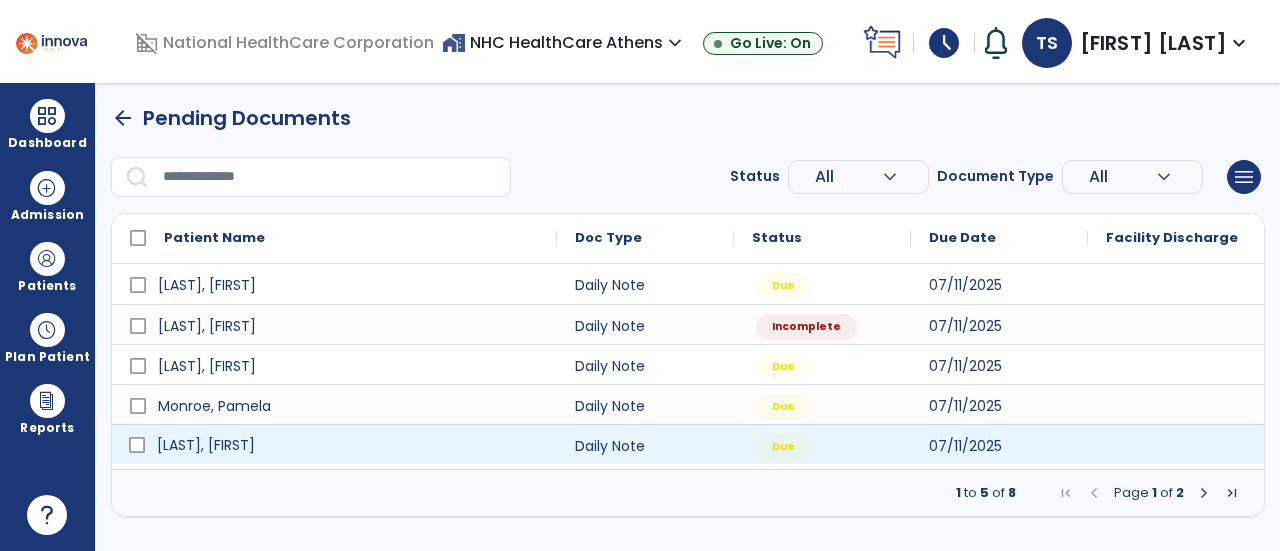 click on "[LAST], [FIRST]" at bounding box center (348, 445) 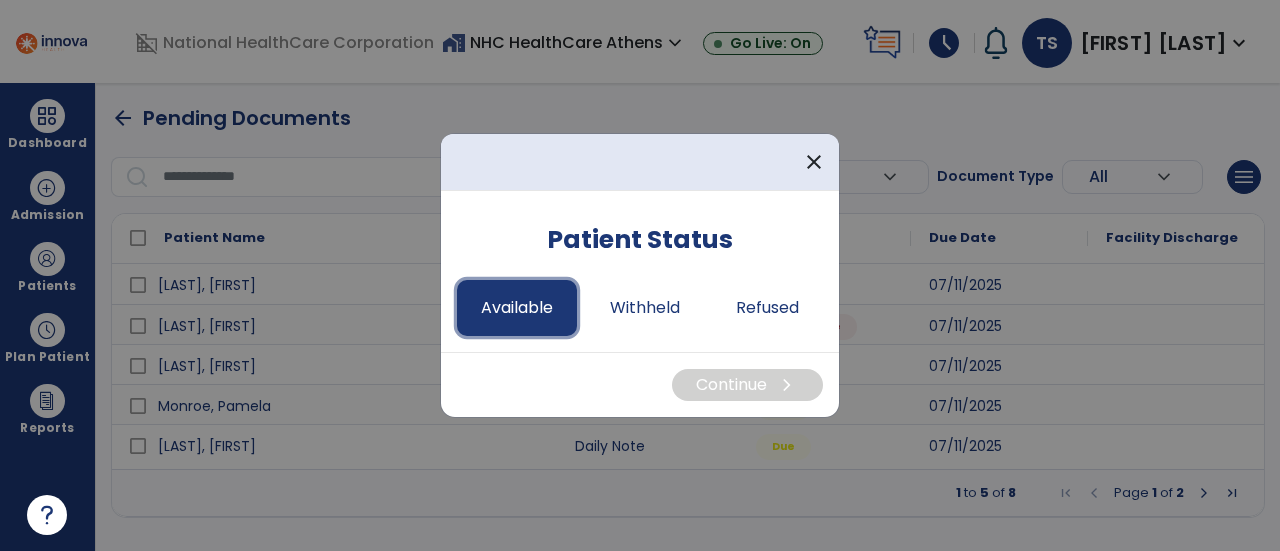 click on "Available" at bounding box center [517, 308] 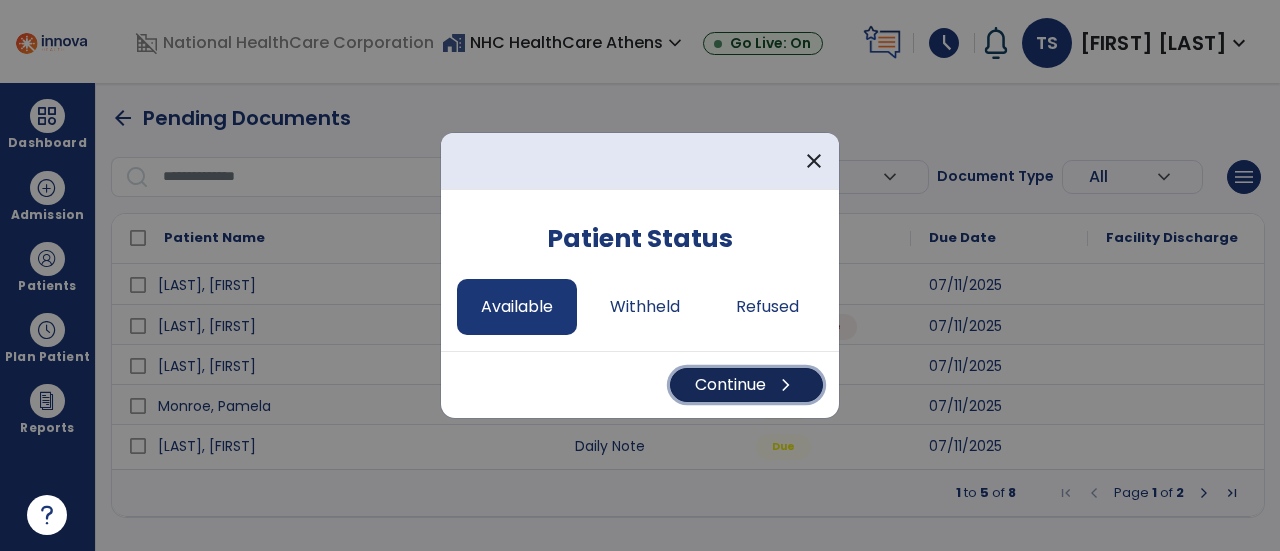 click on "chevron_right" at bounding box center [786, 385] 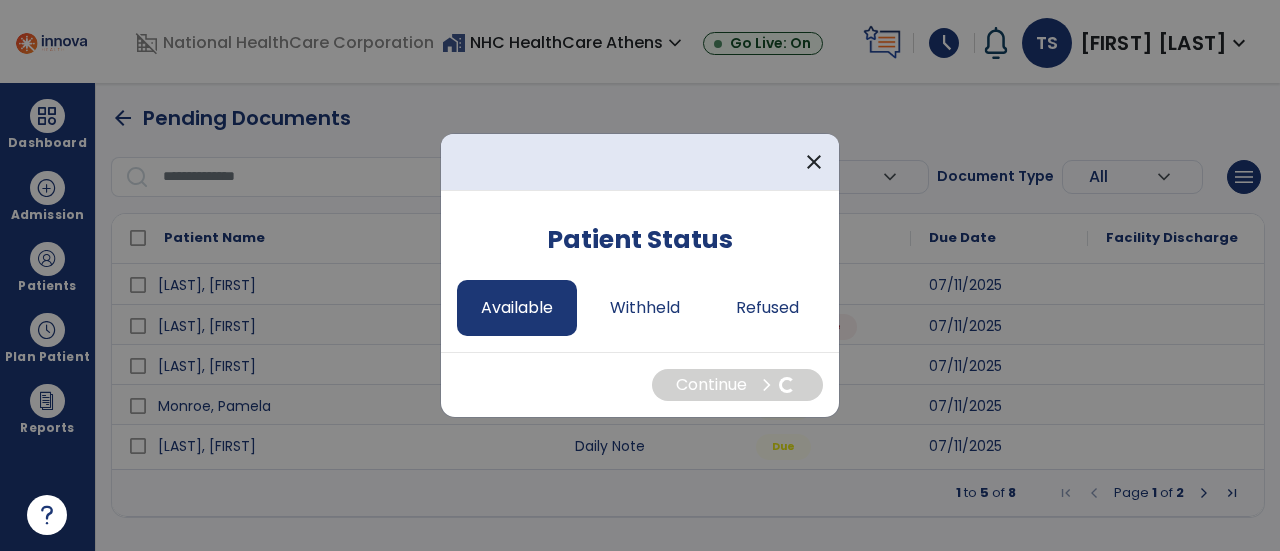 select on "*" 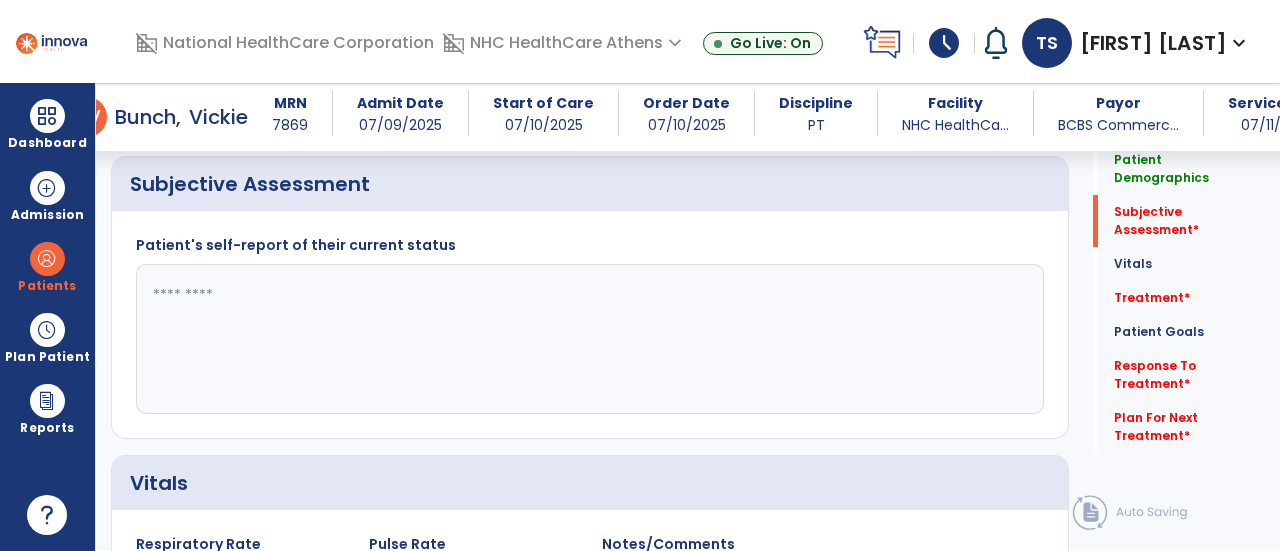 scroll, scrollTop: 487, scrollLeft: 0, axis: vertical 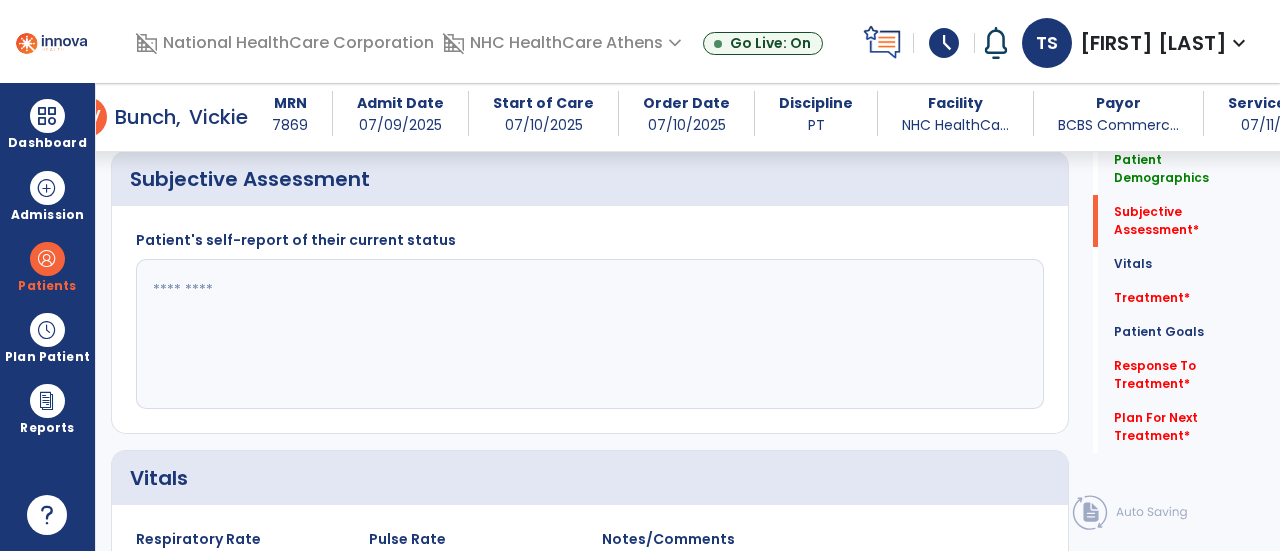 click on "Patient's self-report of their current status" 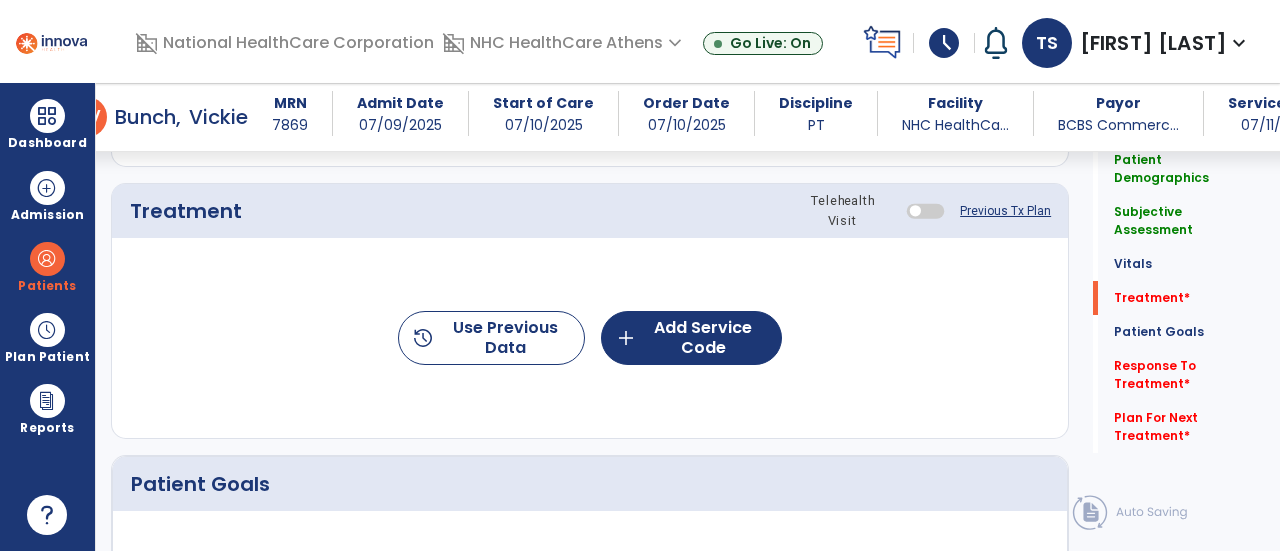scroll, scrollTop: 1158, scrollLeft: 0, axis: vertical 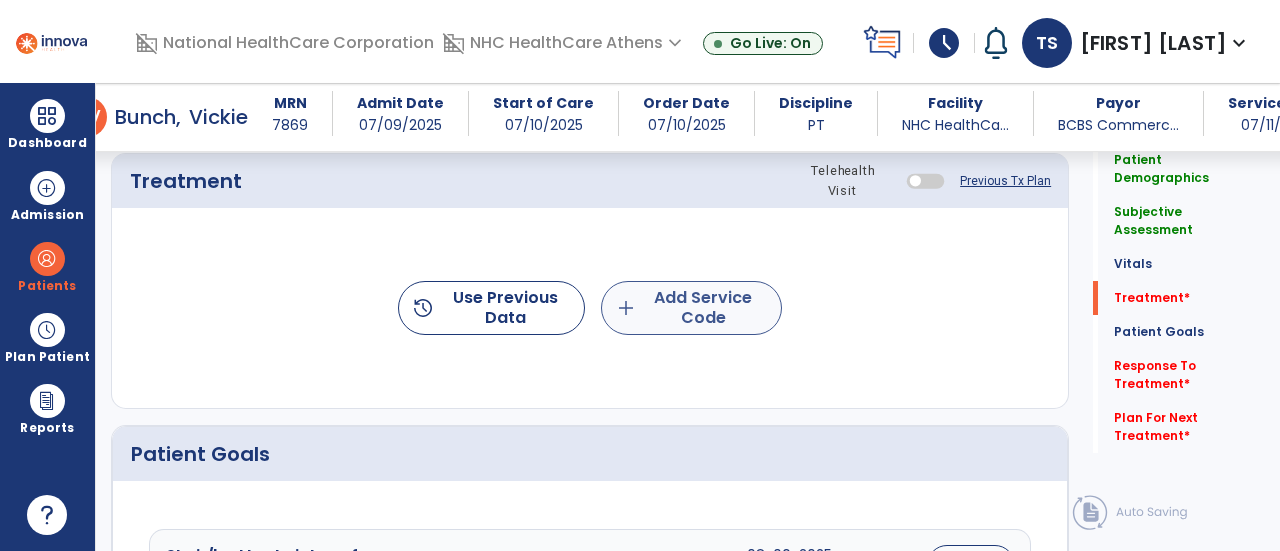 type on "**********" 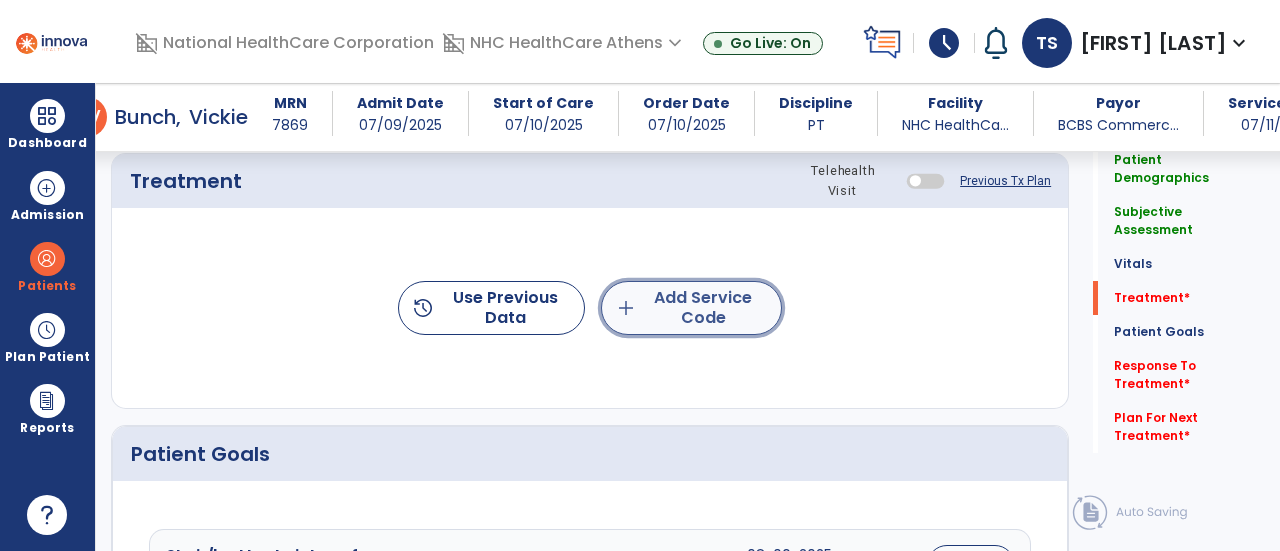 click on "add" 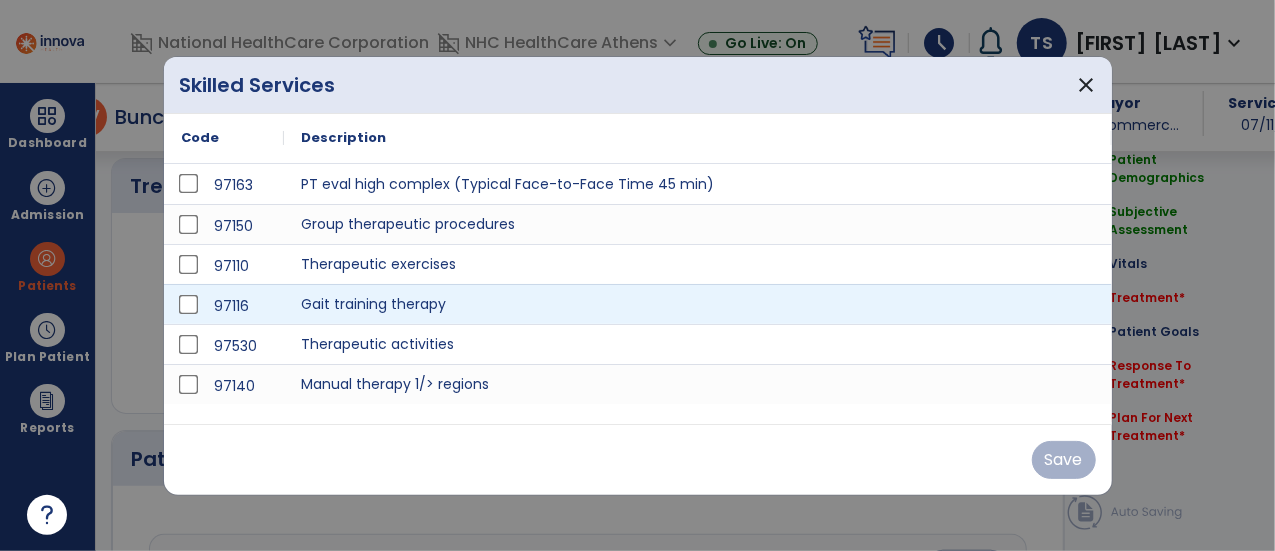 scroll, scrollTop: 1206, scrollLeft: 0, axis: vertical 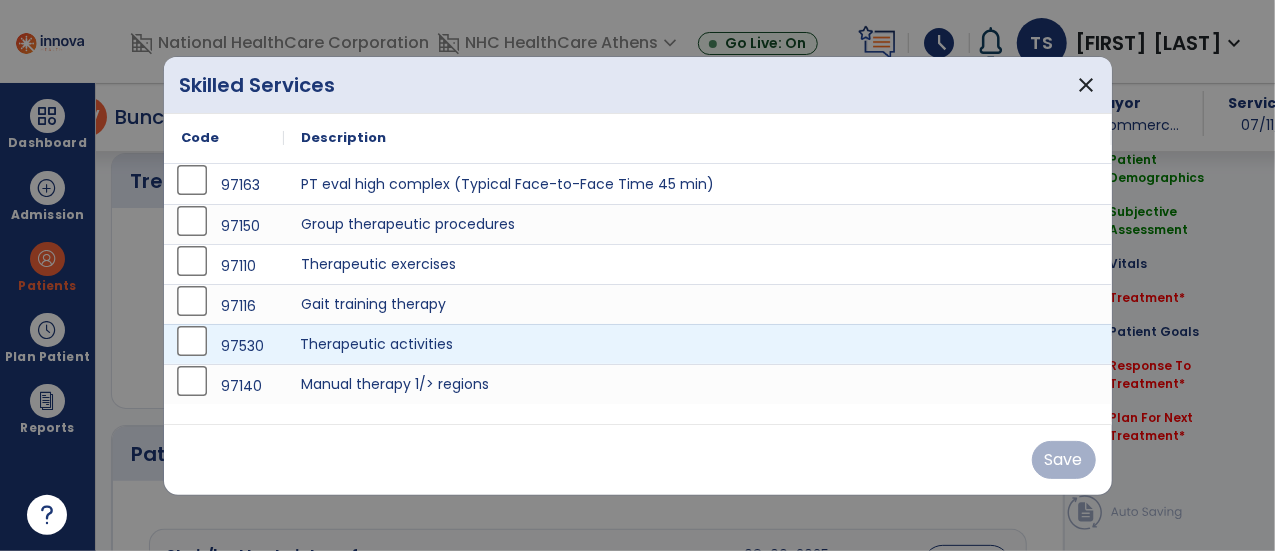 click on "Therapeutic activities" at bounding box center [698, 344] 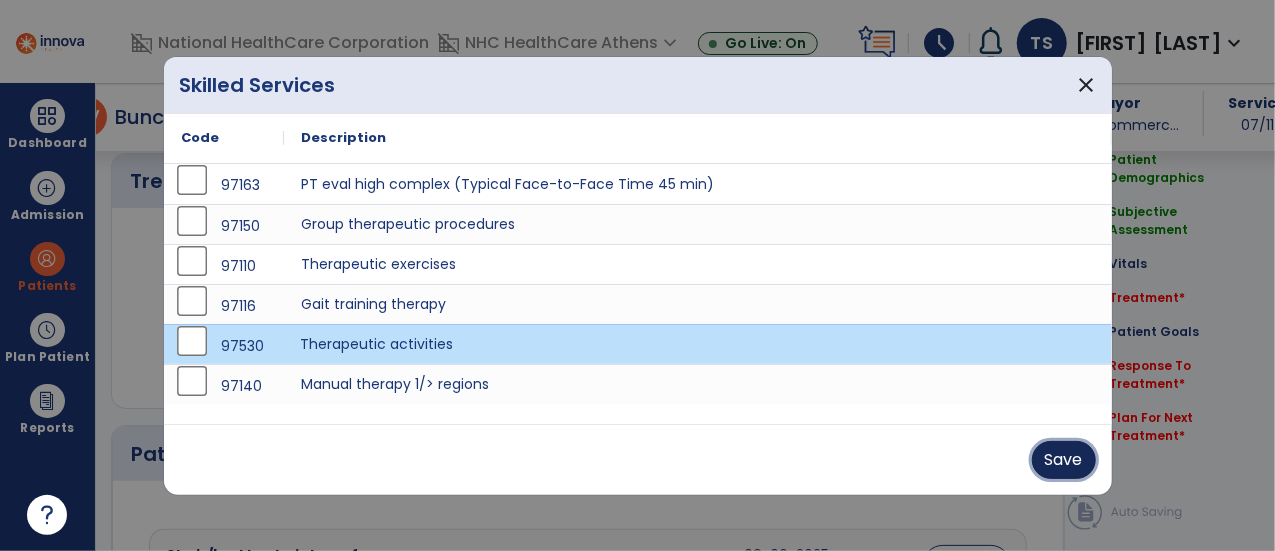 click on "Save" at bounding box center (1064, 460) 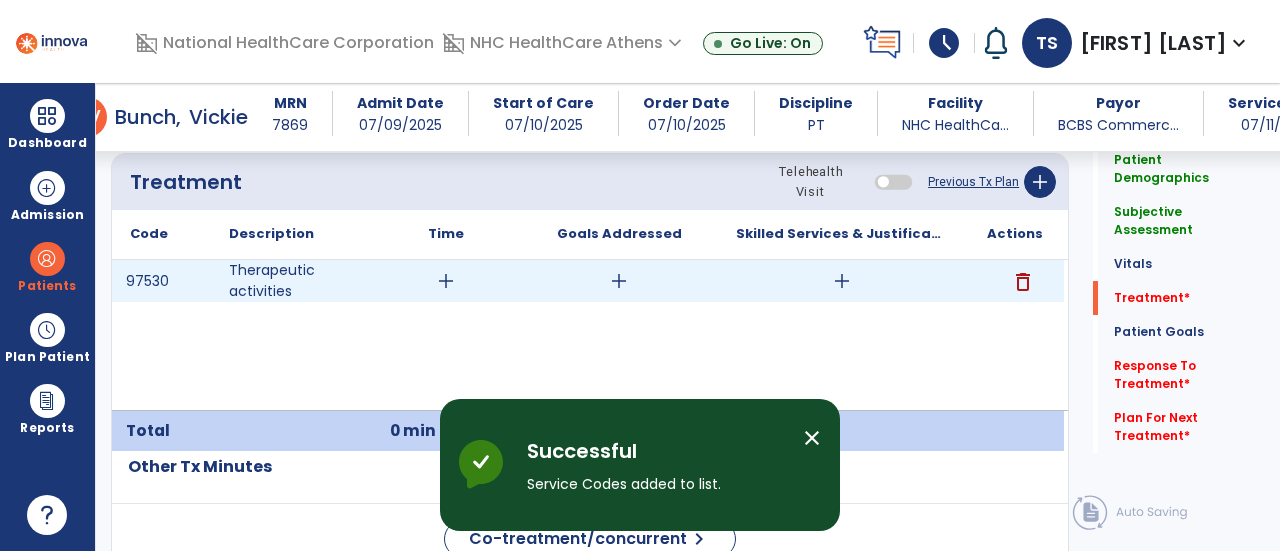 click on "add" at bounding box center (446, 281) 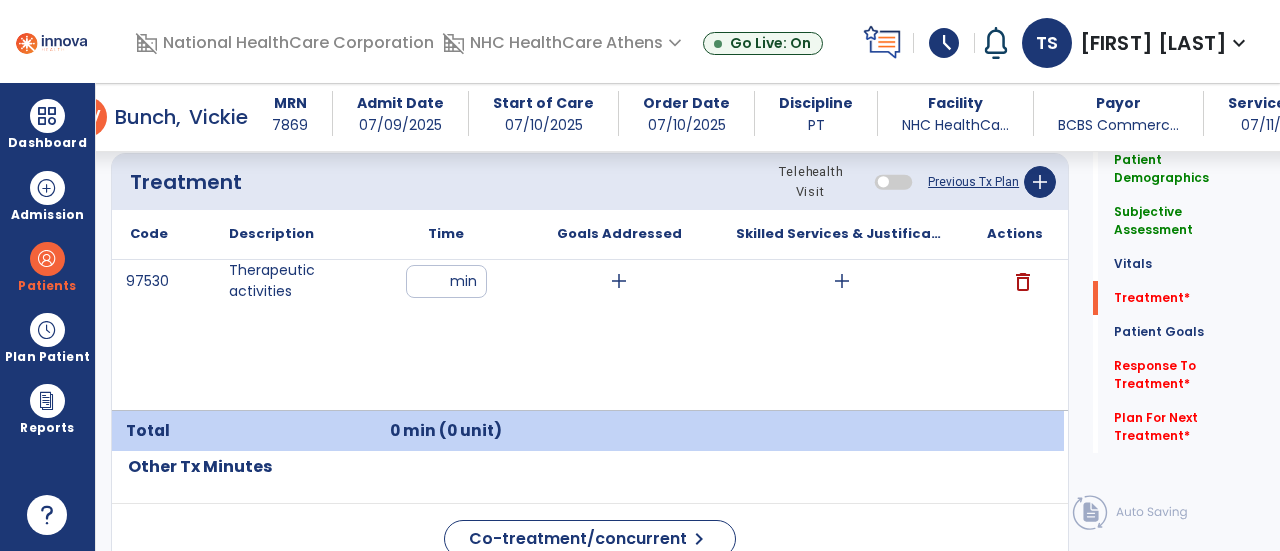 type on "**" 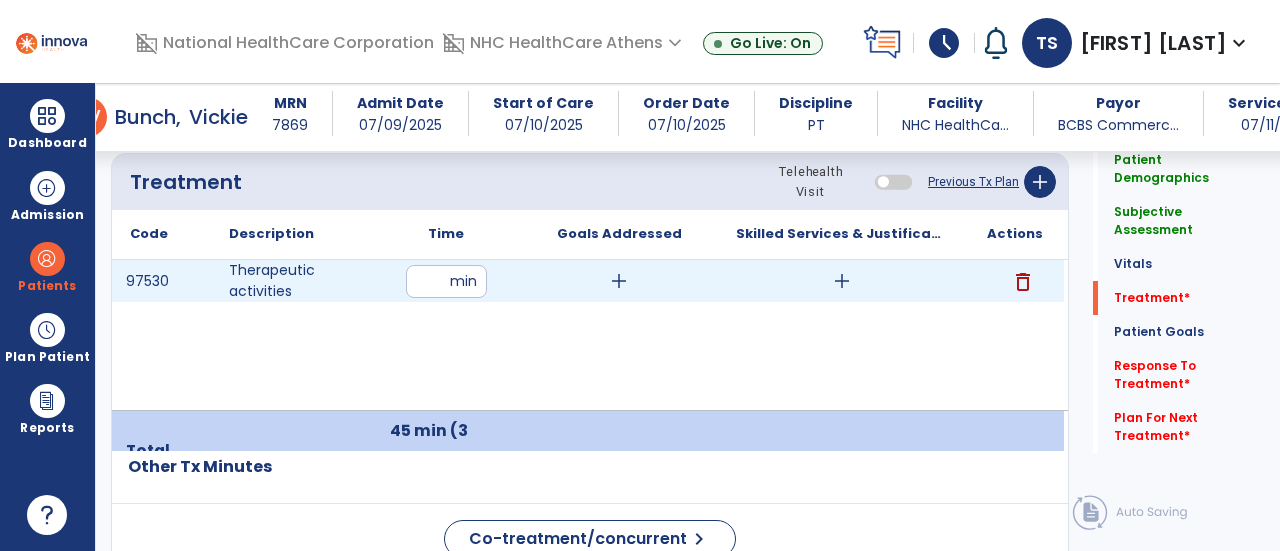 click on "add" at bounding box center (842, 281) 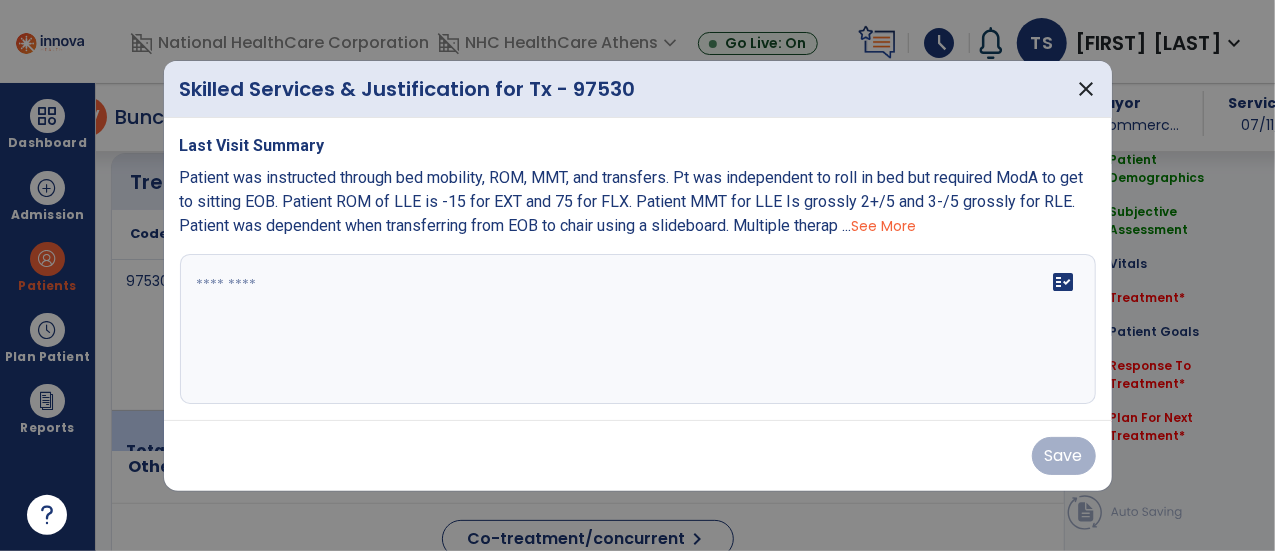 scroll, scrollTop: 1206, scrollLeft: 0, axis: vertical 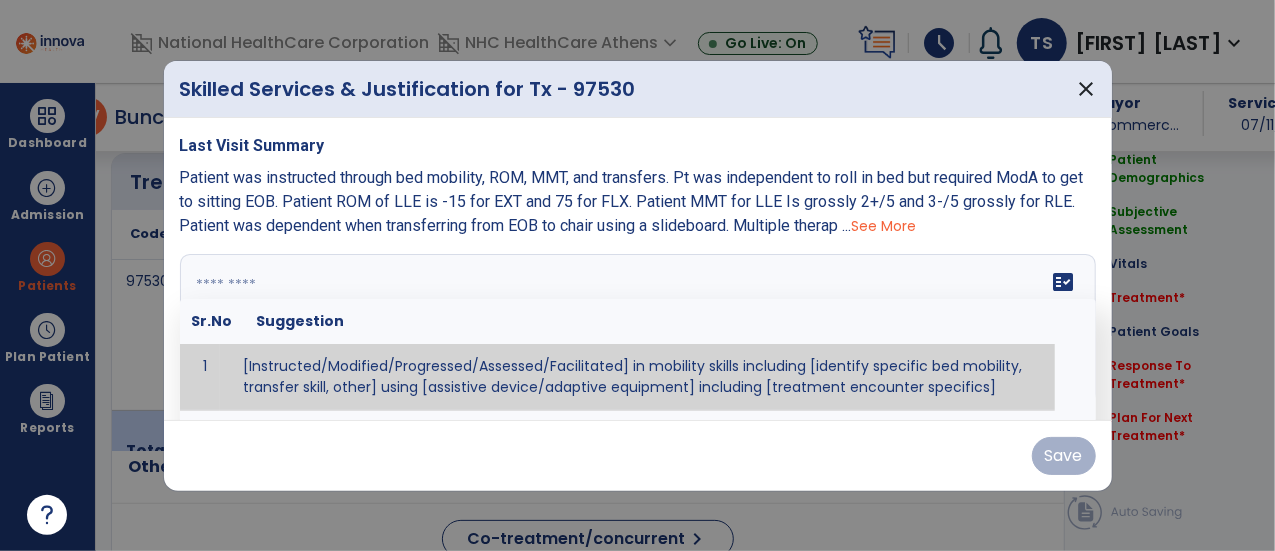click at bounding box center [638, 329] 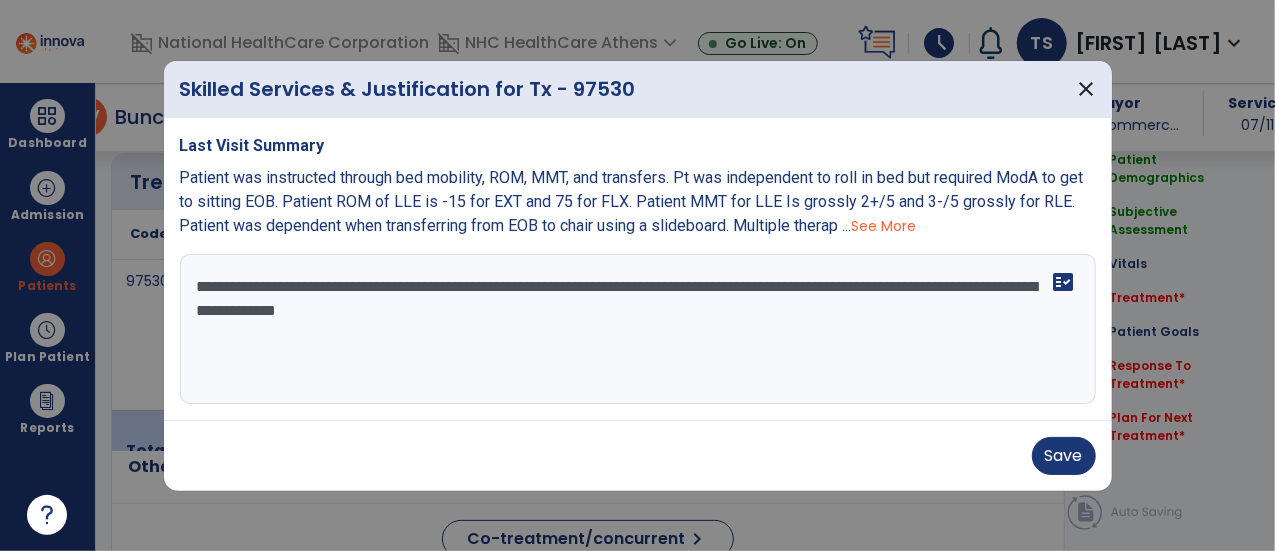drag, startPoint x: 567, startPoint y: 311, endPoint x: 564, endPoint y: 336, distance: 25.179358 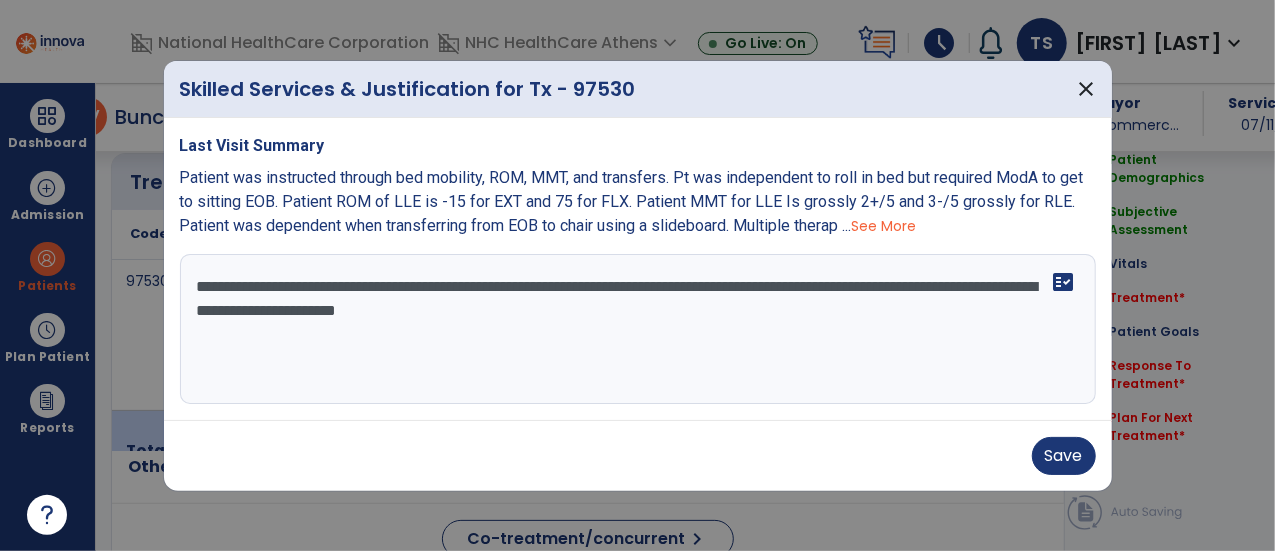 click on "**********" at bounding box center (638, 329) 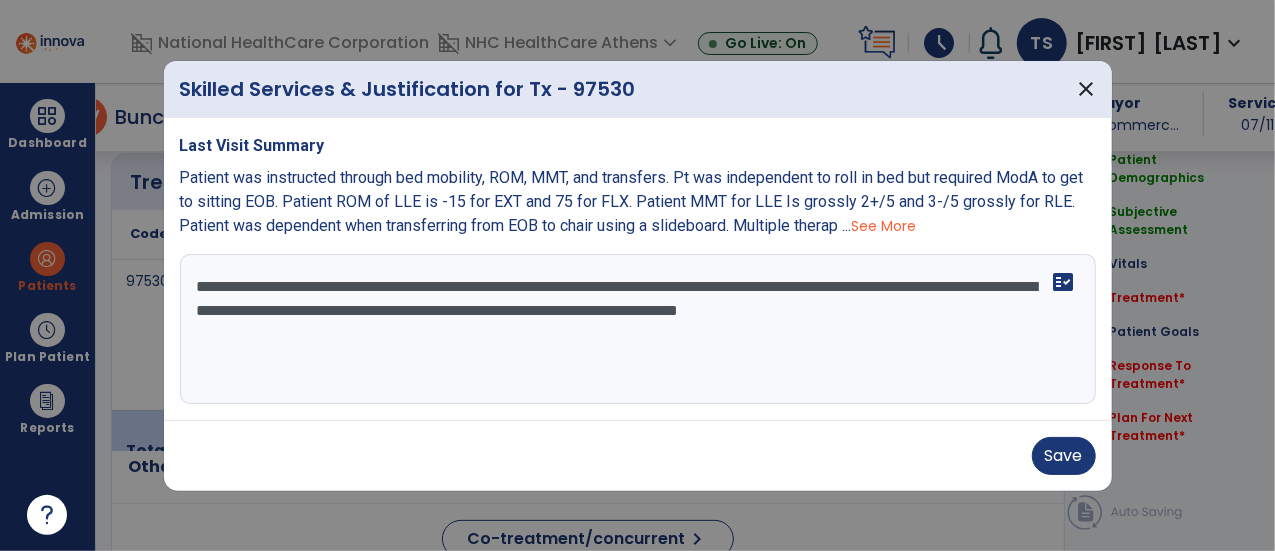 click on "See More" at bounding box center [884, 226] 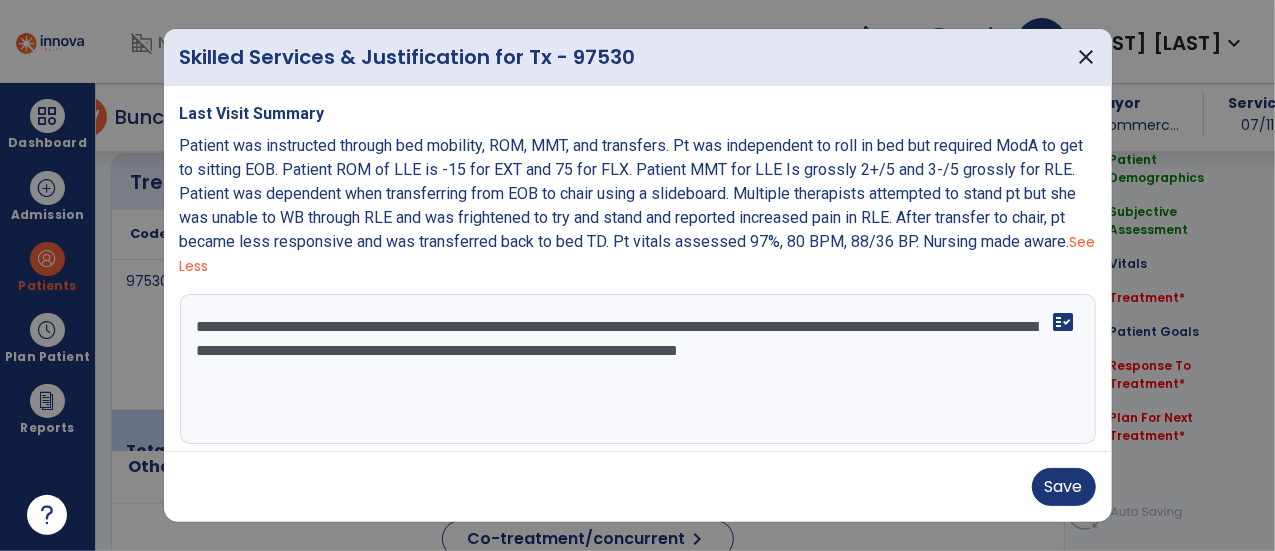 click on "**********" at bounding box center (636, 369) 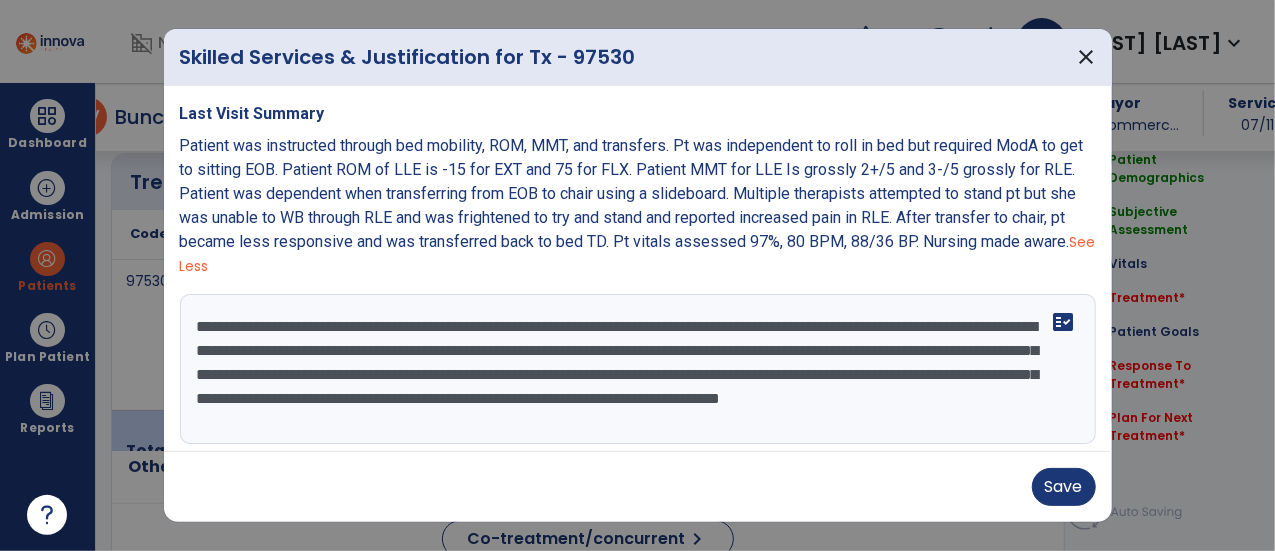 scroll, scrollTop: 5, scrollLeft: 0, axis: vertical 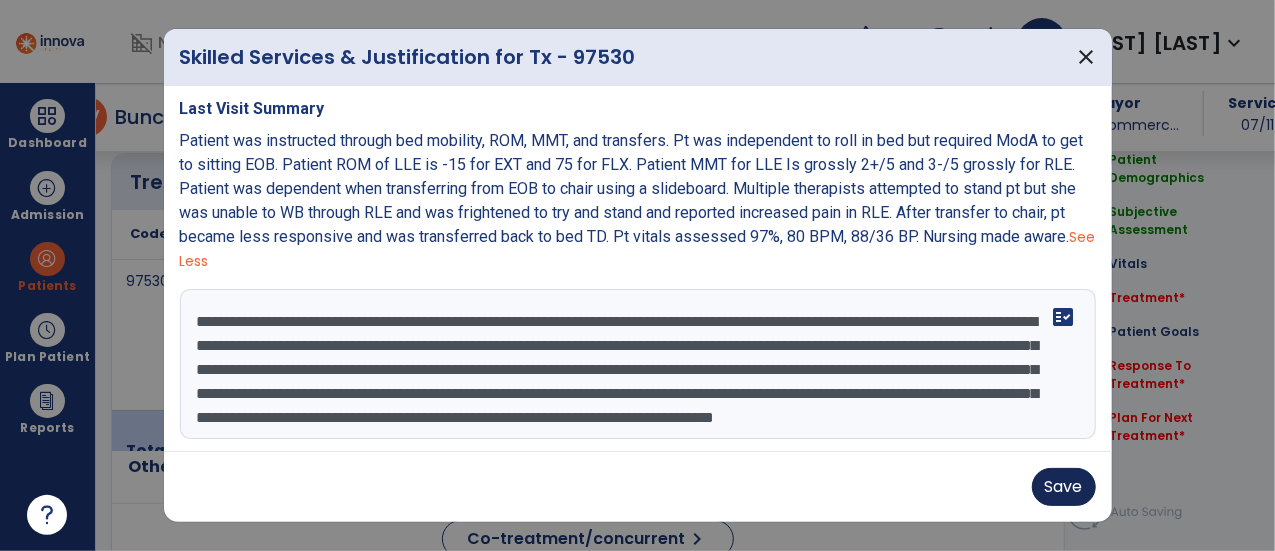 type on "**********" 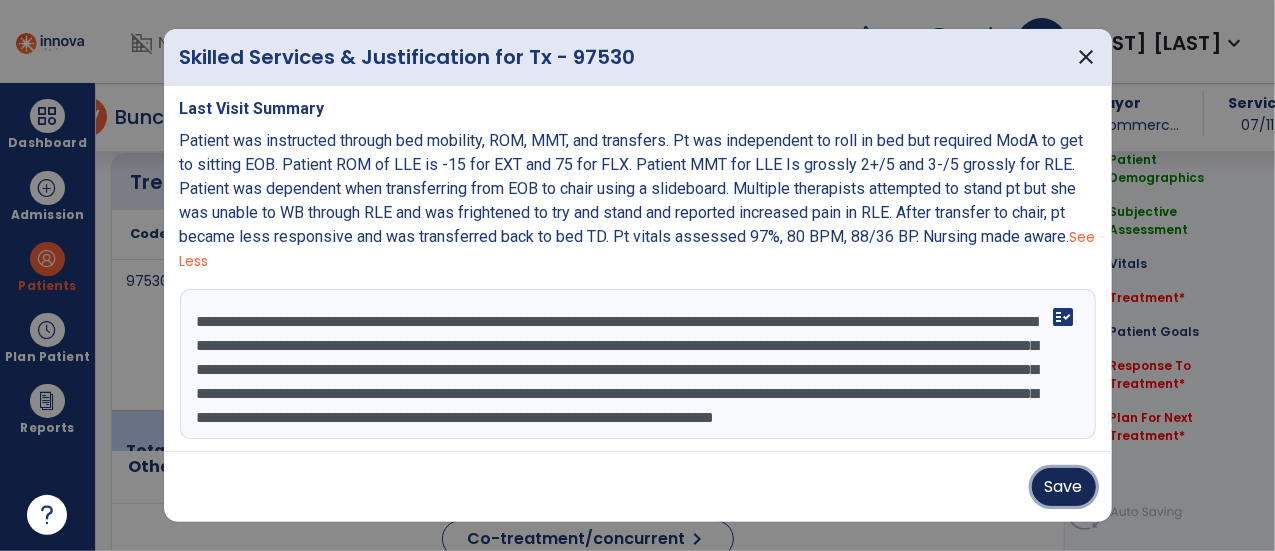 click on "Save" at bounding box center (1064, 487) 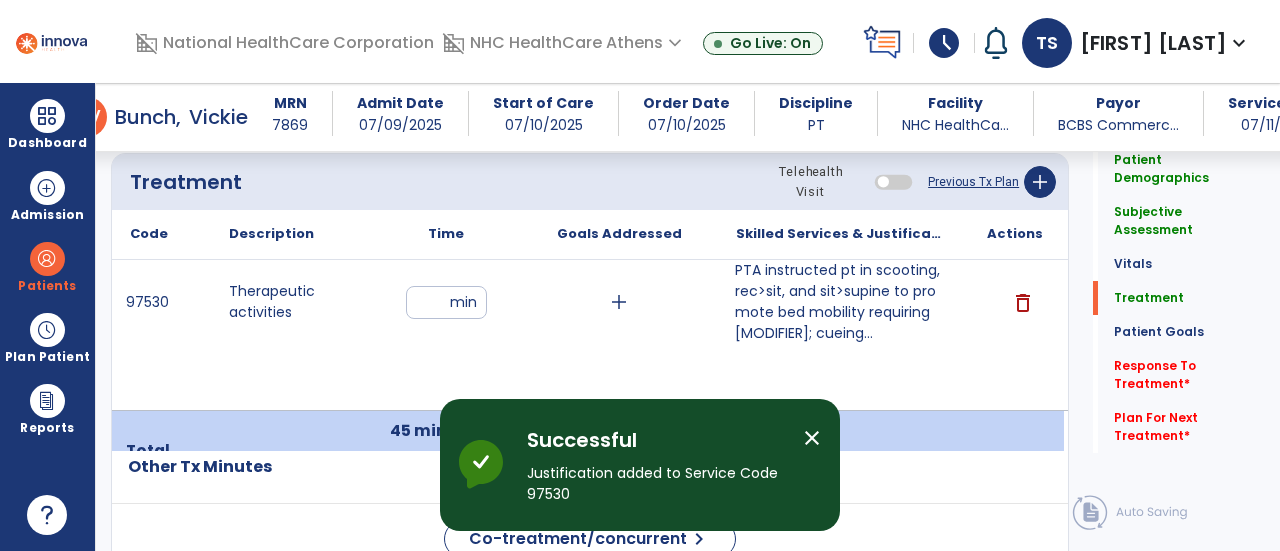 click on "schedule" at bounding box center (944, 43) 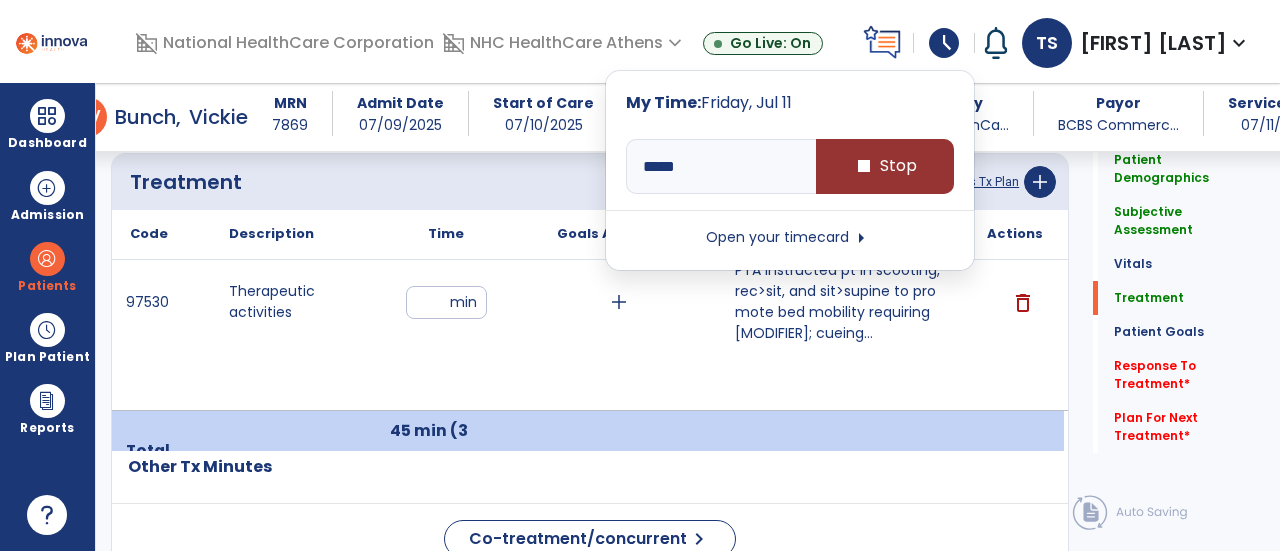 click on "stop" at bounding box center (864, 166) 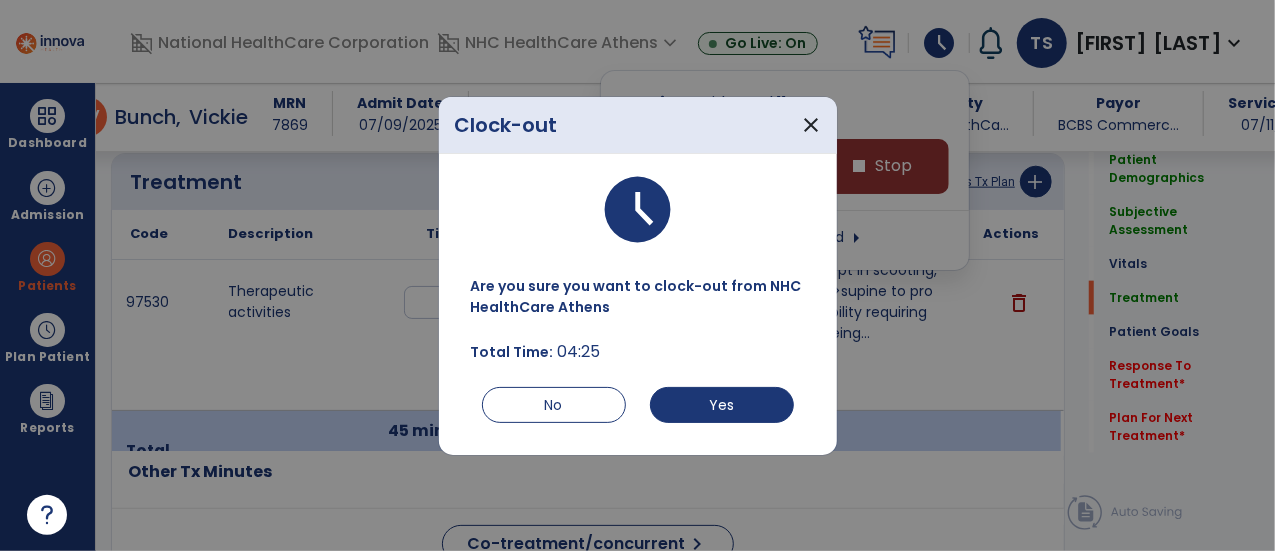 scroll, scrollTop: 1206, scrollLeft: 0, axis: vertical 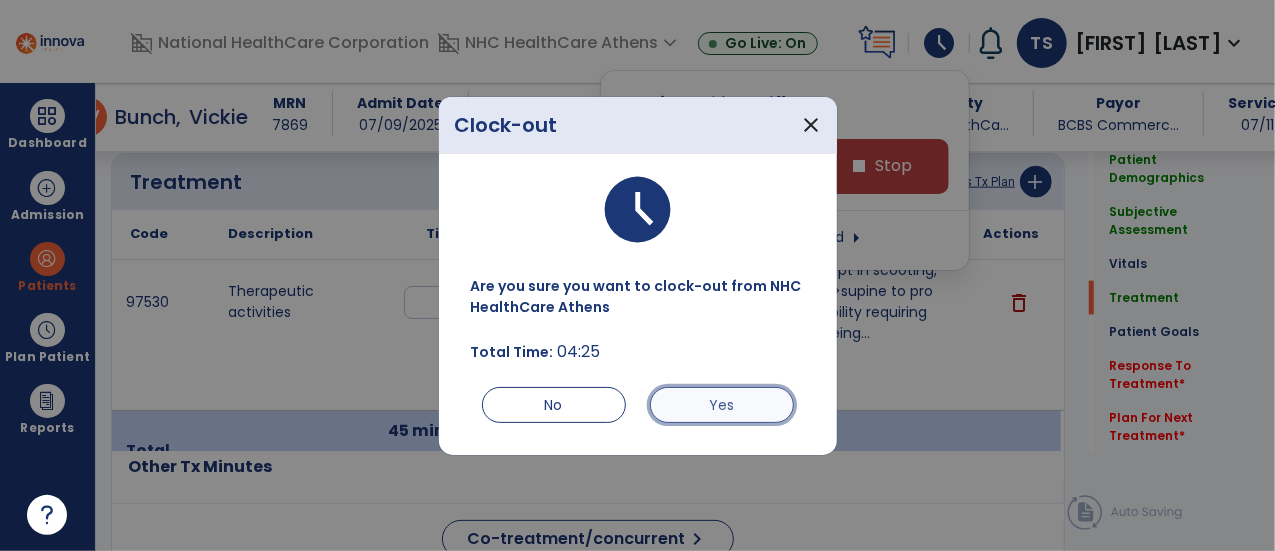 click on "Yes" at bounding box center (722, 405) 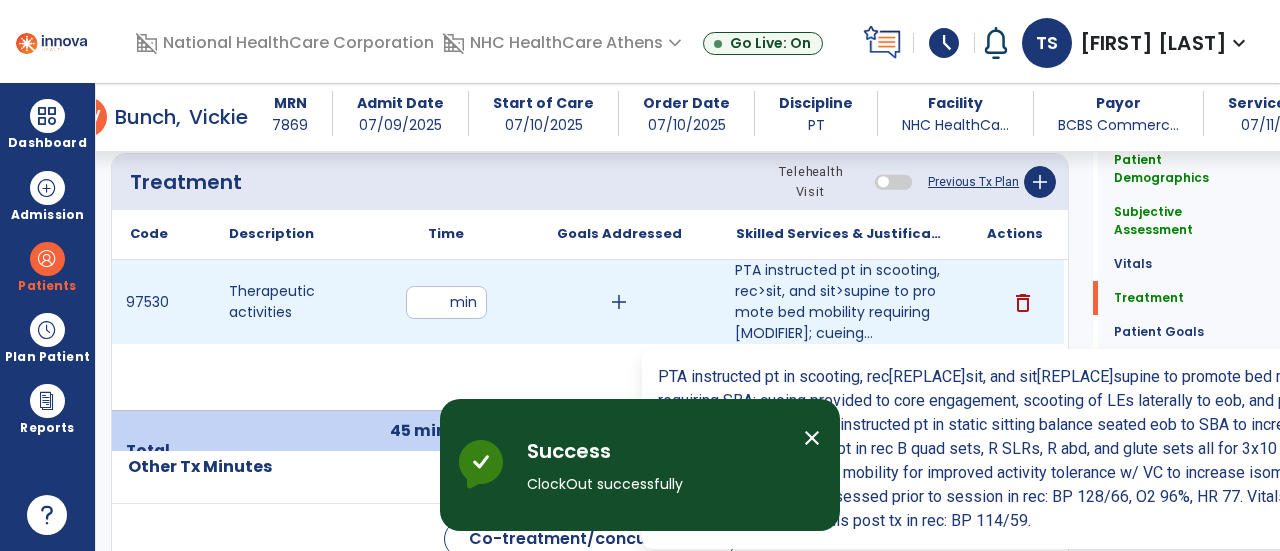 click on "PTA instructed pt in scooting, rec>sit, and sit>supine to promote bed mobility requiring [MODIFIER]; cueing..." at bounding box center (841, 302) 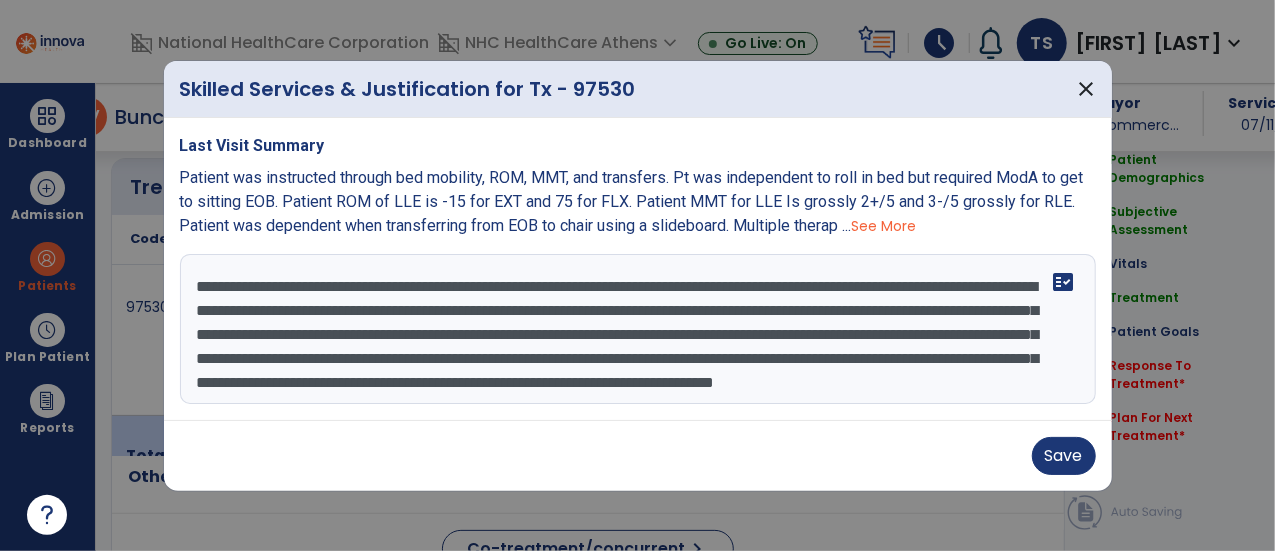 scroll, scrollTop: 1206, scrollLeft: 0, axis: vertical 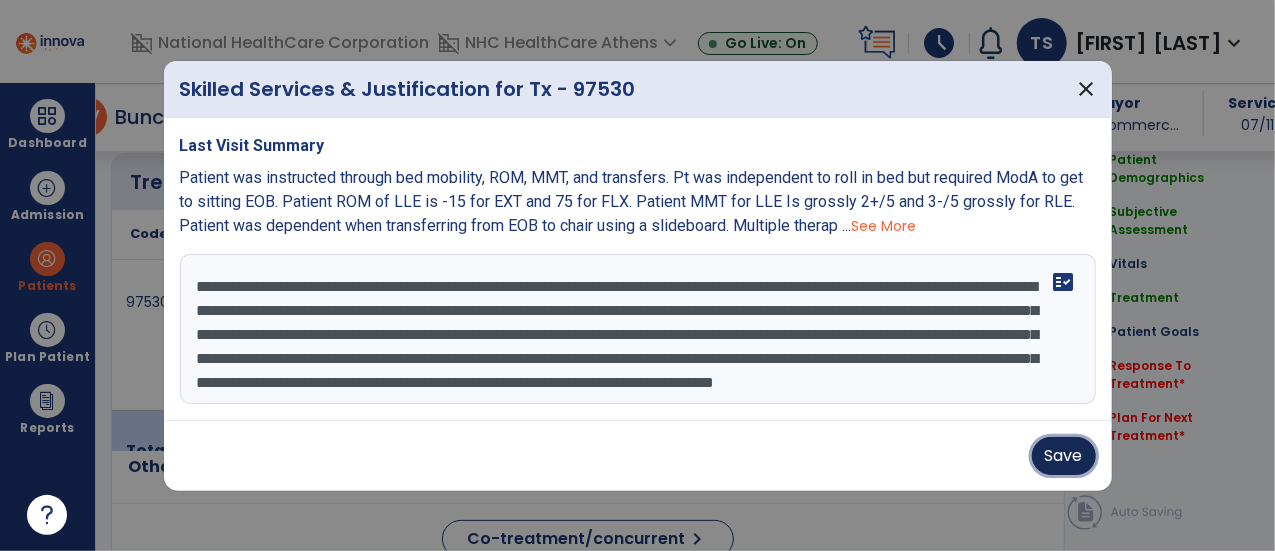 click on "Save" at bounding box center [1064, 456] 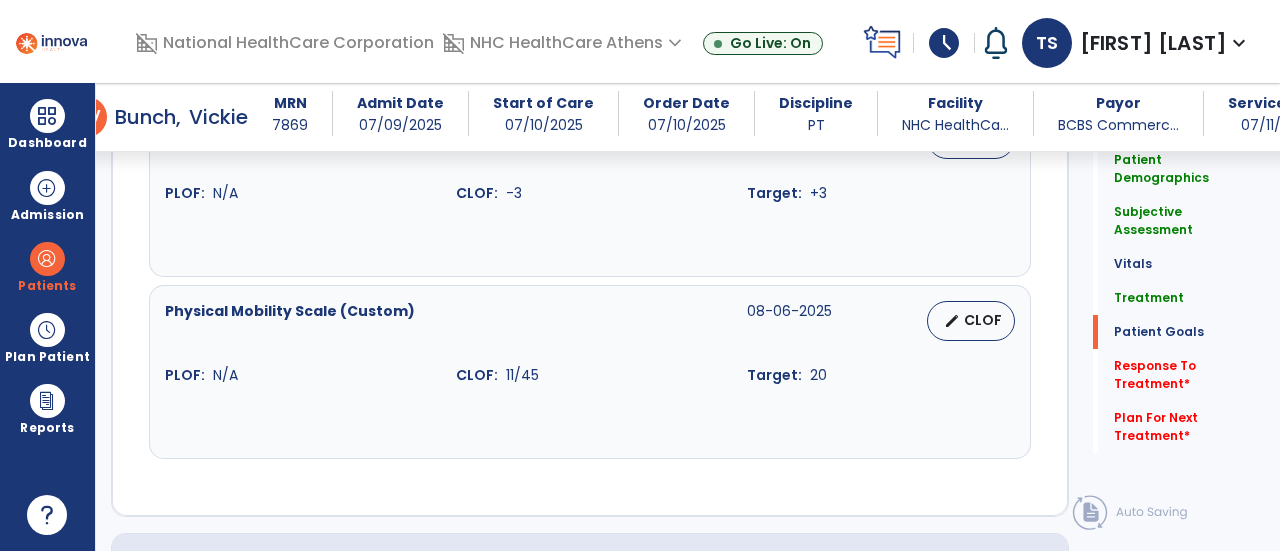 scroll, scrollTop: 3323, scrollLeft: 0, axis: vertical 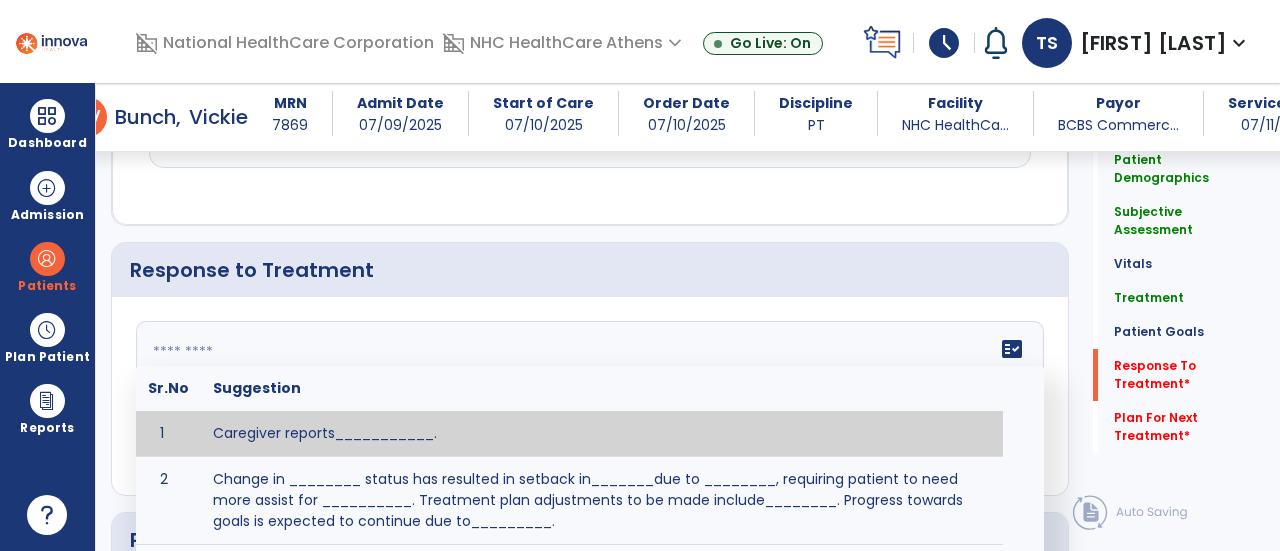 click on "fact_check  Sr.No Suggestion 1 Caregiver reports___________. 2 Change in ________ status has resulted in setback in_______due to ________, requiring patient to need more assist for __________.   Treatment plan adjustments to be made include________.  Progress towards goals is expected to continue due to_________. 3 Decreased pain in __________ to [LEVEL] in response to [MODALITY/TREATMENT] allows for improvement in _________. 4 Functional gains in _______ have impacted the patient's ability to perform_________ with a reduction in assist levels to_________. 5 Functional progress this week has been significant due to__________. 6 Gains in ________ have improved the patient's ability to perform ______with decreased levels of assist to___________. 7 Improvement in ________allows patient to tolerate higher levels of challenges in_________. 8 Pain in [AREA] has decreased to [LEVEL] in response to [TREATMENT/MODALITY], allowing fore ease in completing__________. 9 10 11 12 13 14 15 16 17 18 19 20 21" 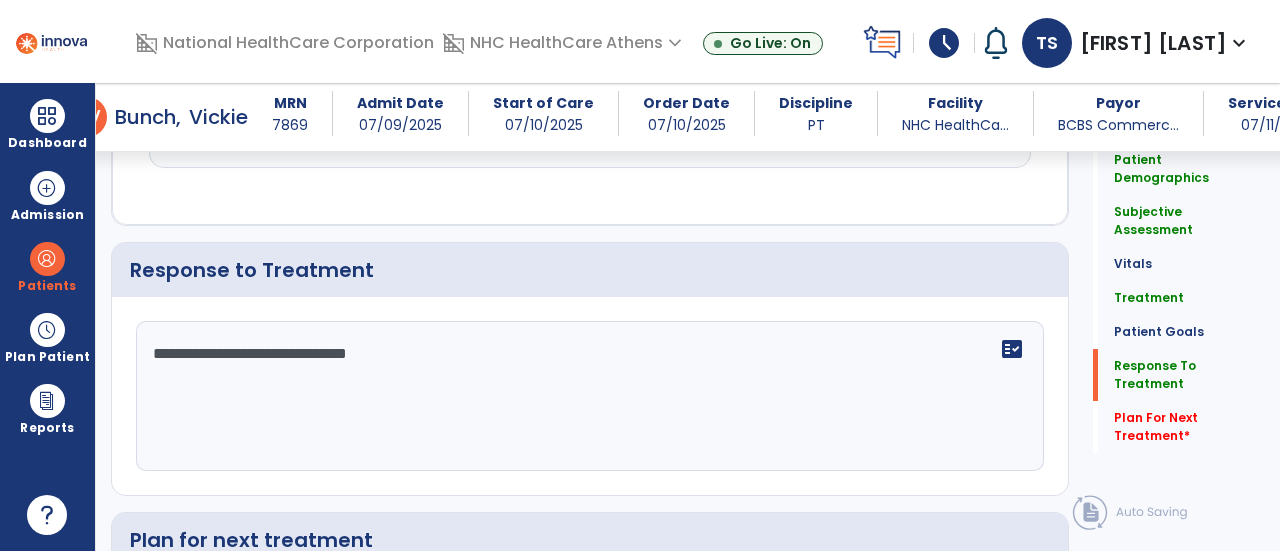 click on "schedule" at bounding box center (944, 43) 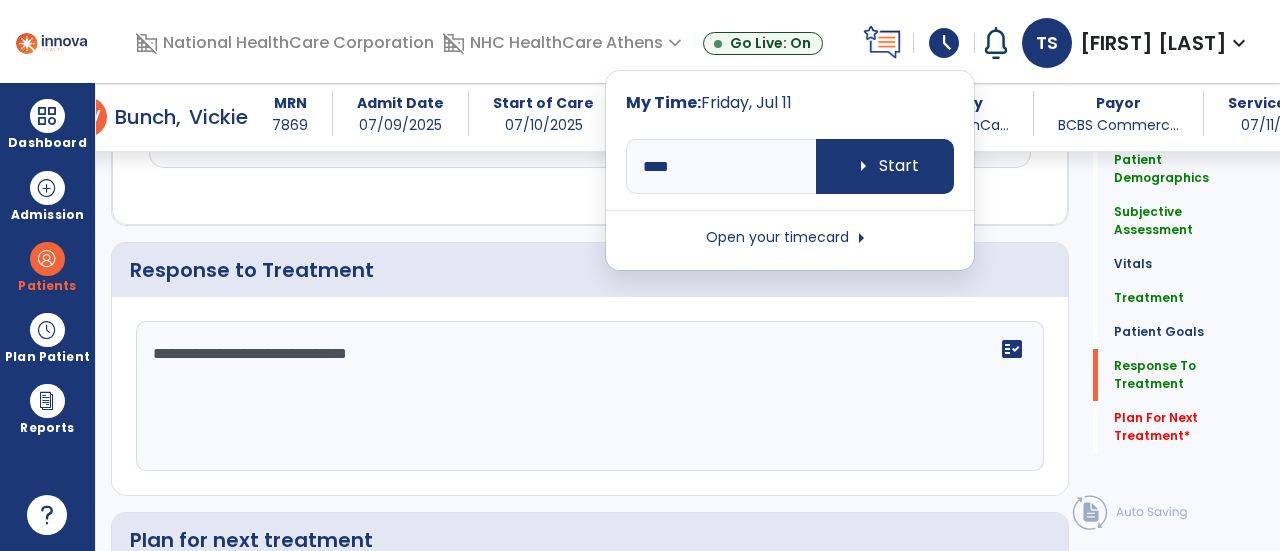 click on "Patient Demographics  Medical Diagnosis   Treatment Diagnosis   Precautions   Contraindications
Code
Description
Pdpm Clinical Category
Z89.512" 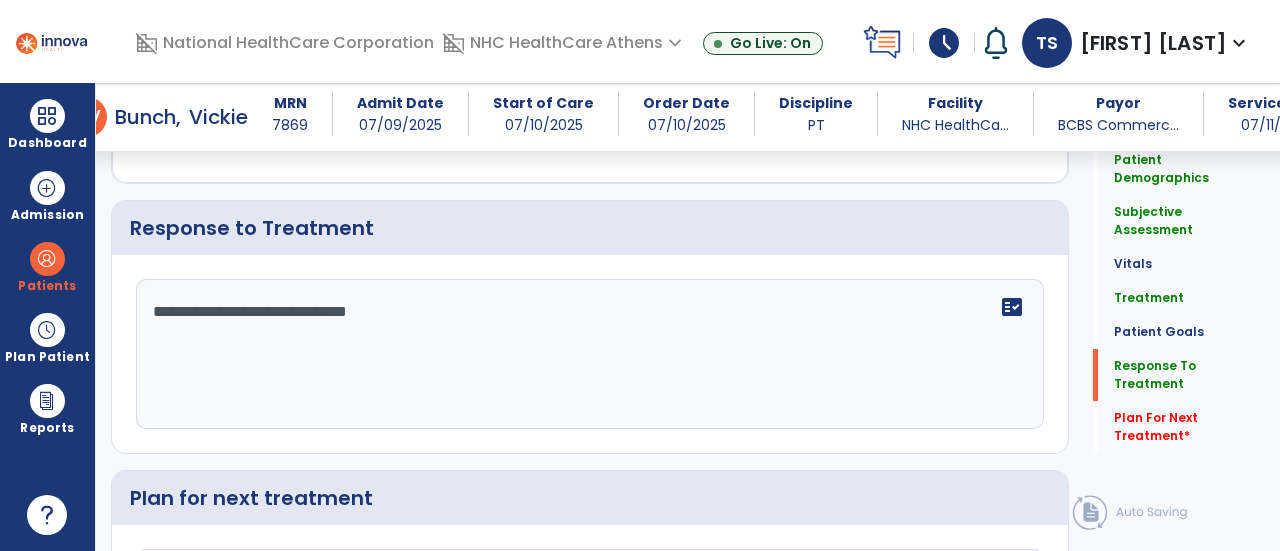 scroll, scrollTop: 3601, scrollLeft: 0, axis: vertical 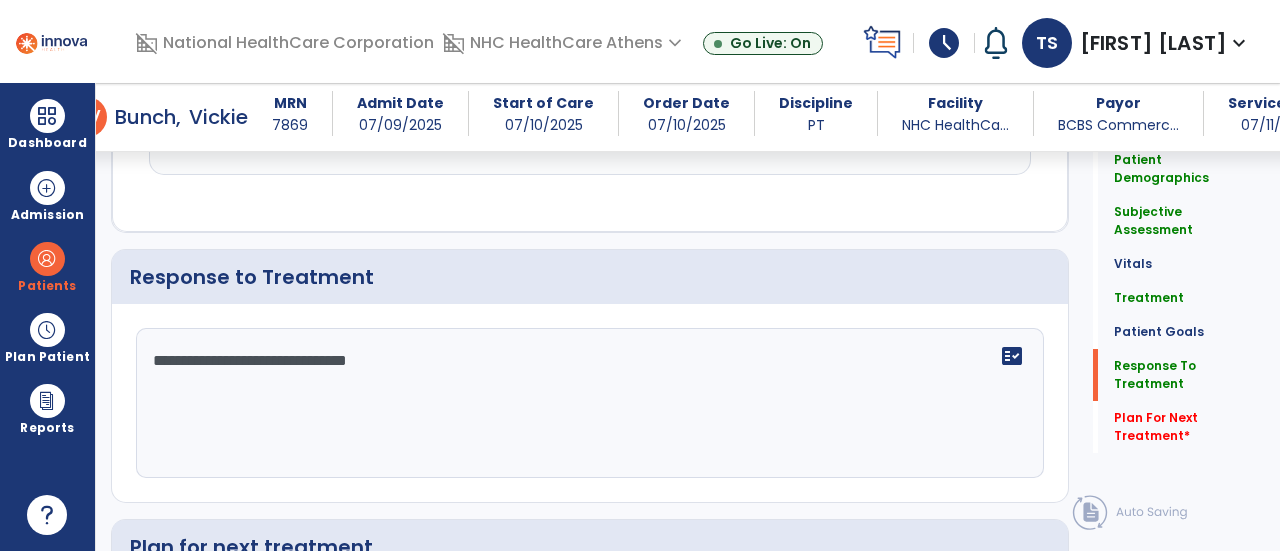 click on "**********" 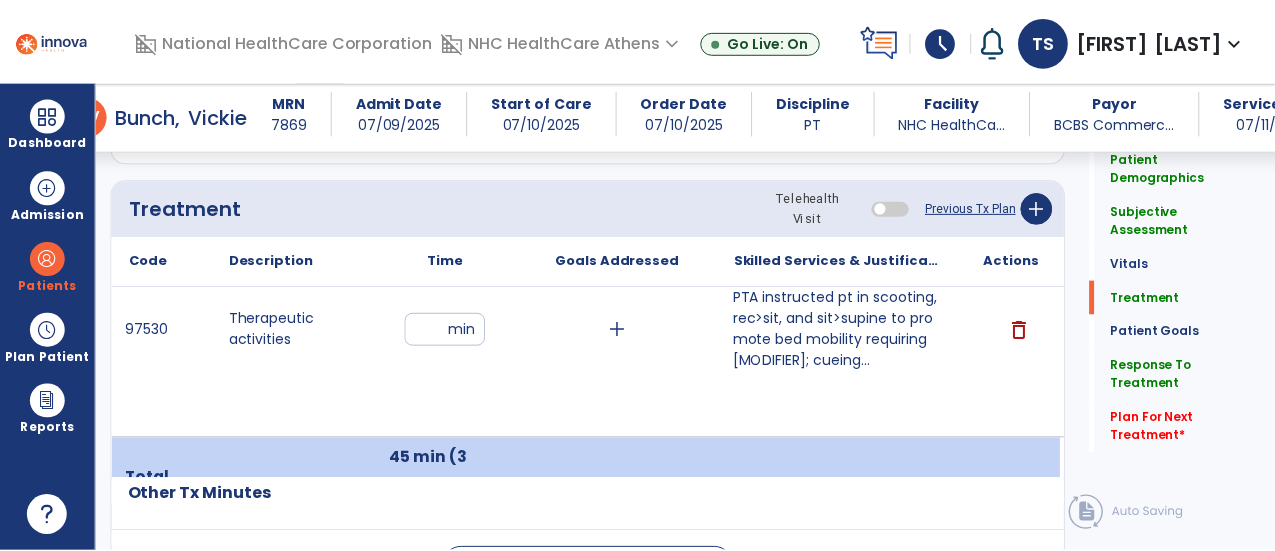 scroll, scrollTop: 1204, scrollLeft: 0, axis: vertical 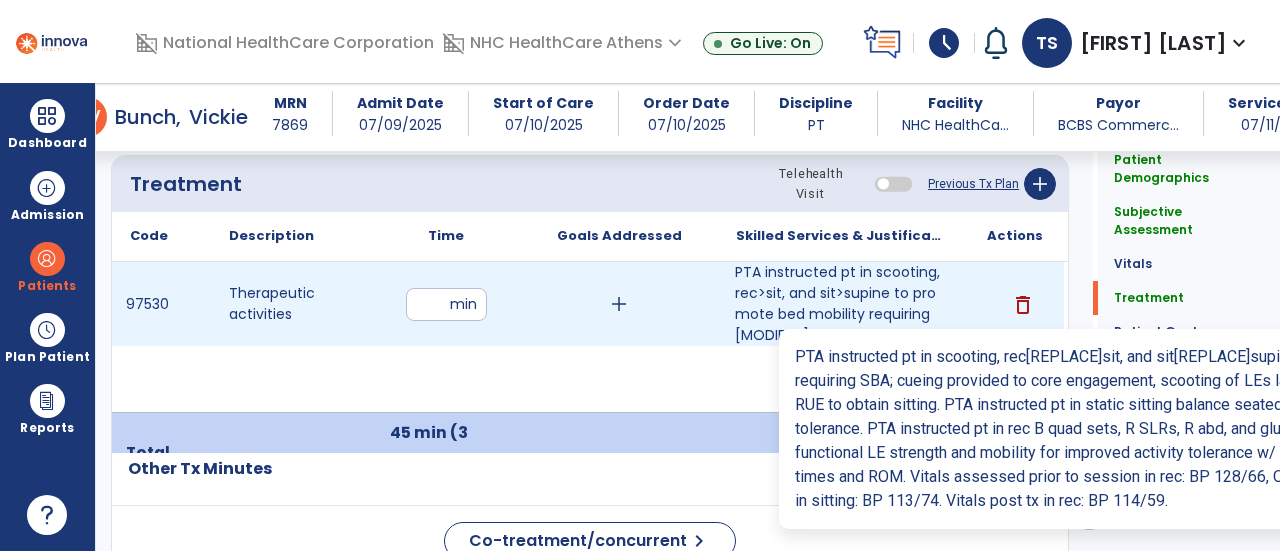 type on "**********" 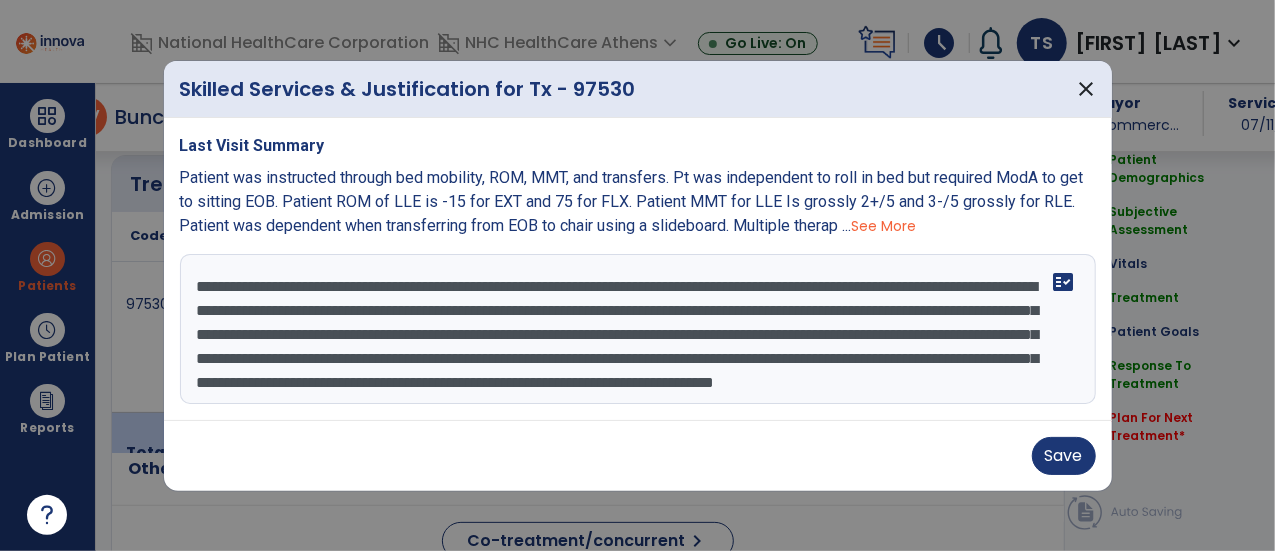 scroll, scrollTop: 1204, scrollLeft: 0, axis: vertical 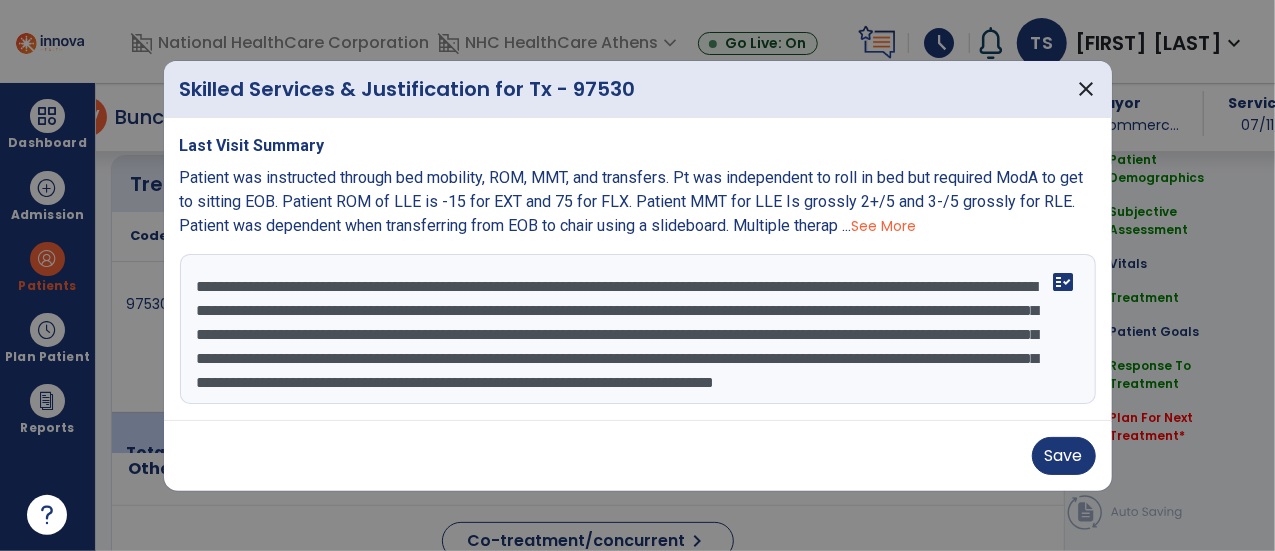 click on "**********" at bounding box center (638, 329) 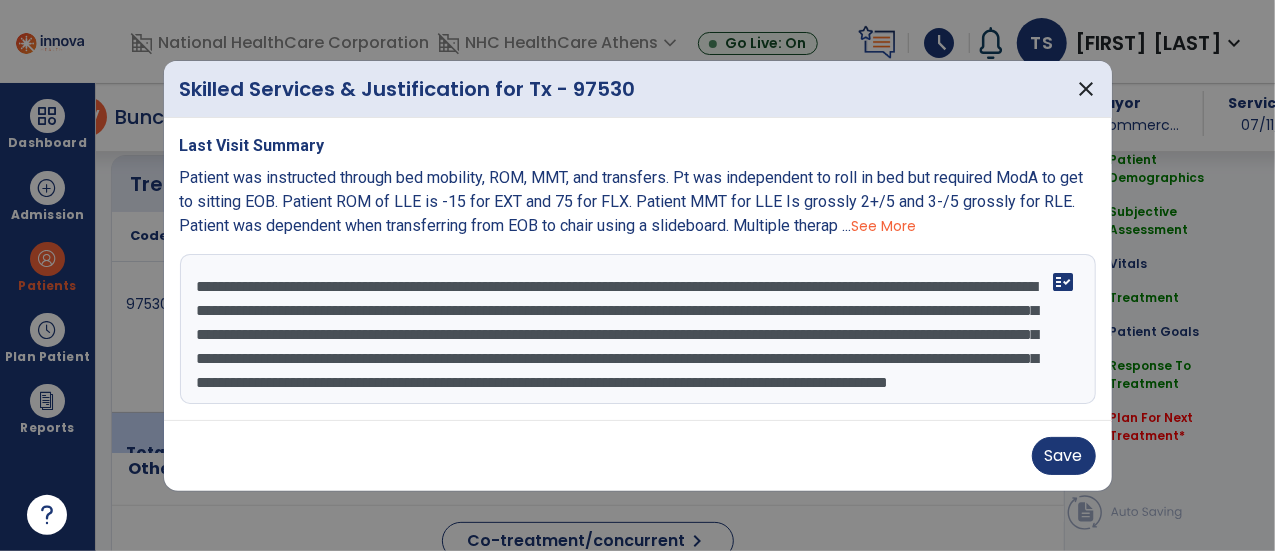 scroll, scrollTop: 38, scrollLeft: 0, axis: vertical 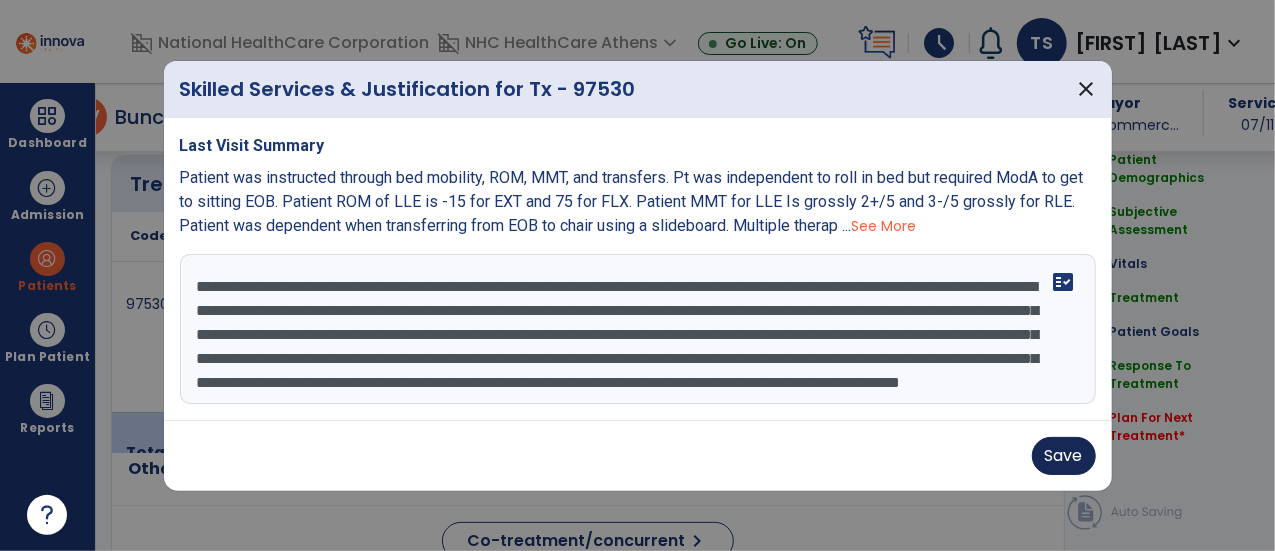 type on "**********" 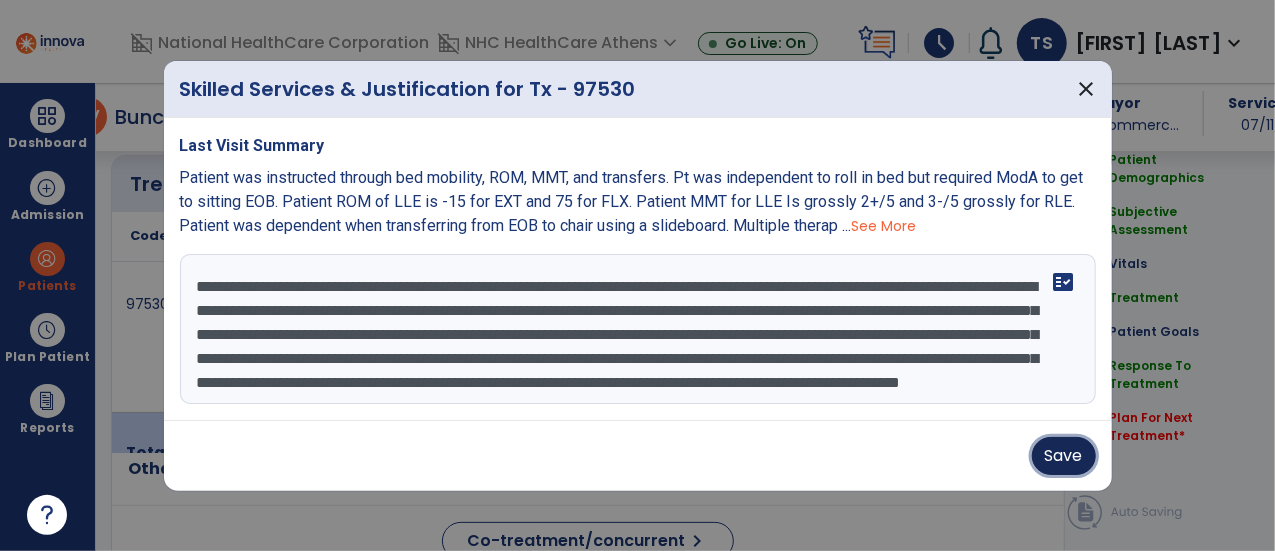 click on "Save" at bounding box center (1064, 456) 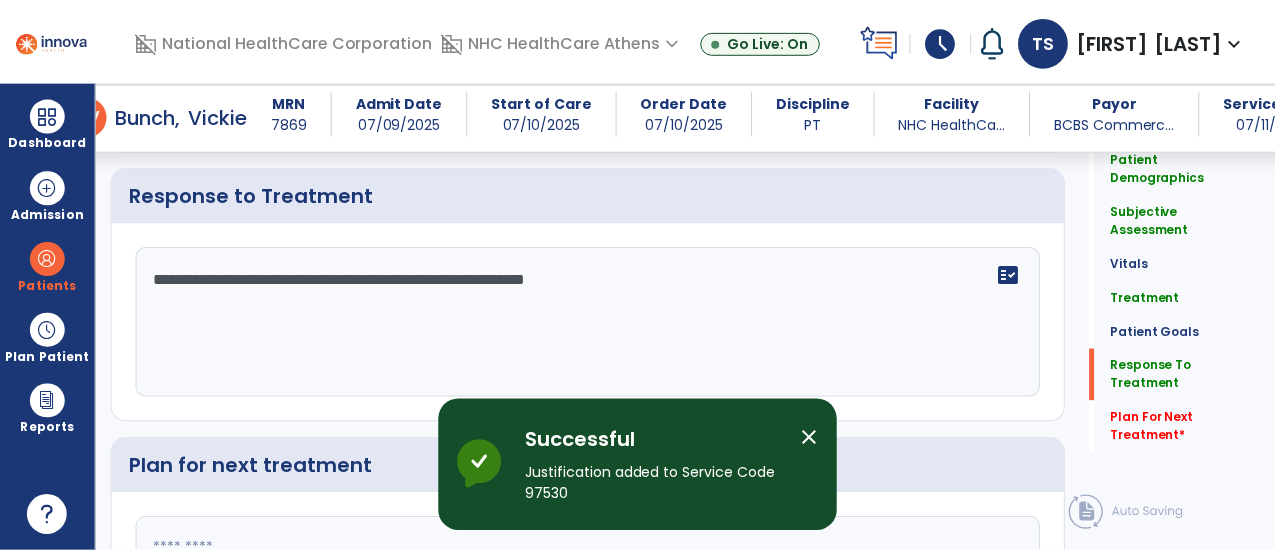 scroll, scrollTop: 3626, scrollLeft: 0, axis: vertical 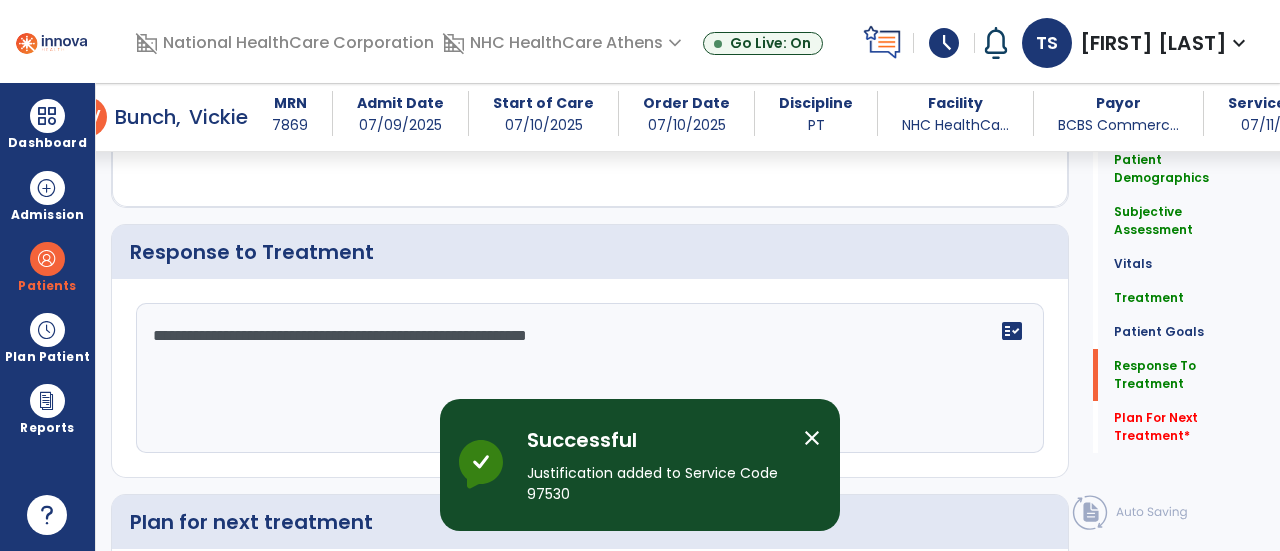 click on "**********" 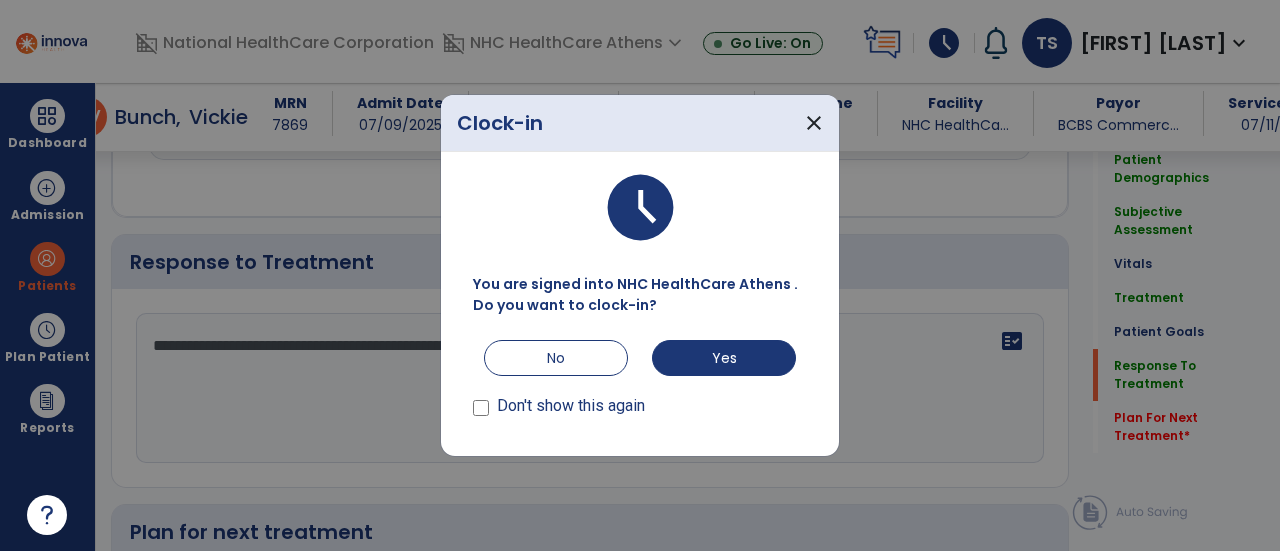 scroll, scrollTop: 3626, scrollLeft: 0, axis: vertical 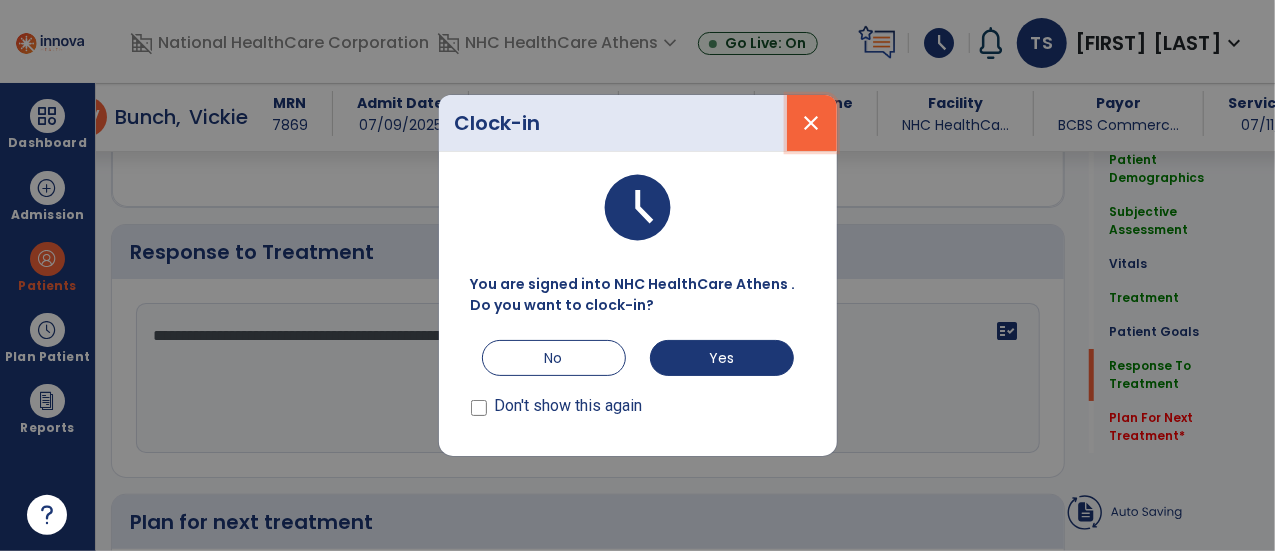 click on "close" at bounding box center (812, 123) 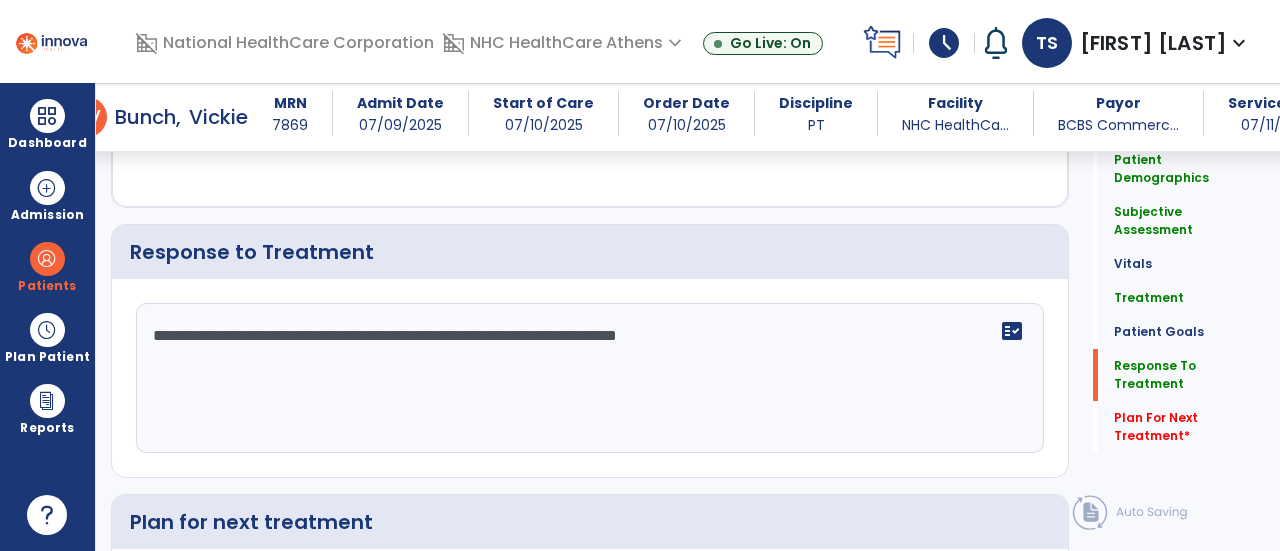 click on "**********" 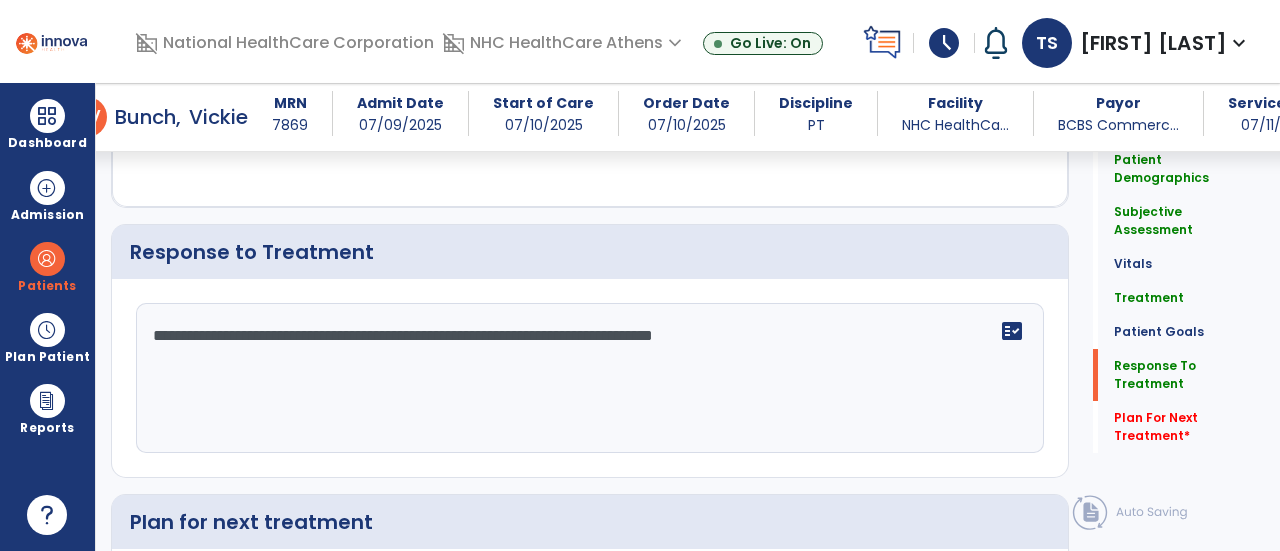 click on "**********" 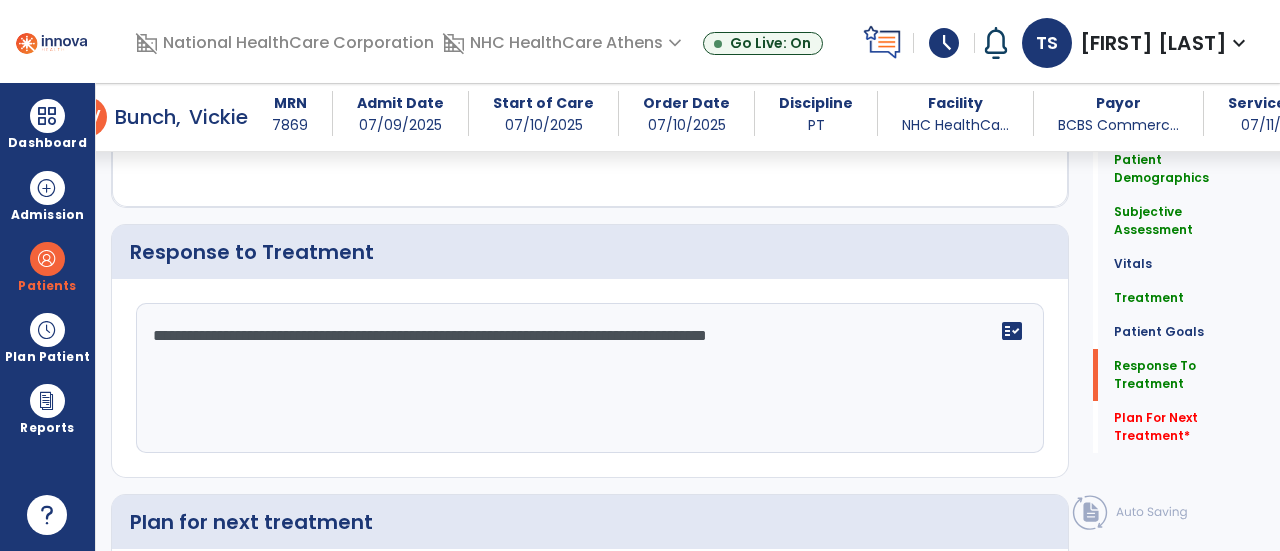 click on "**********" 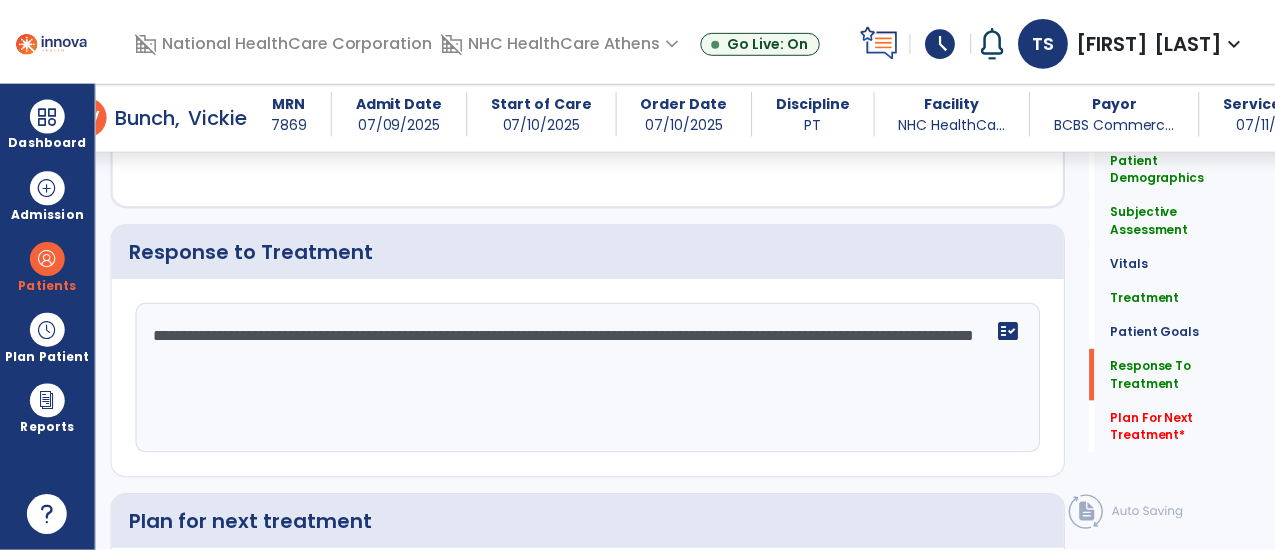 scroll, scrollTop: 3873, scrollLeft: 0, axis: vertical 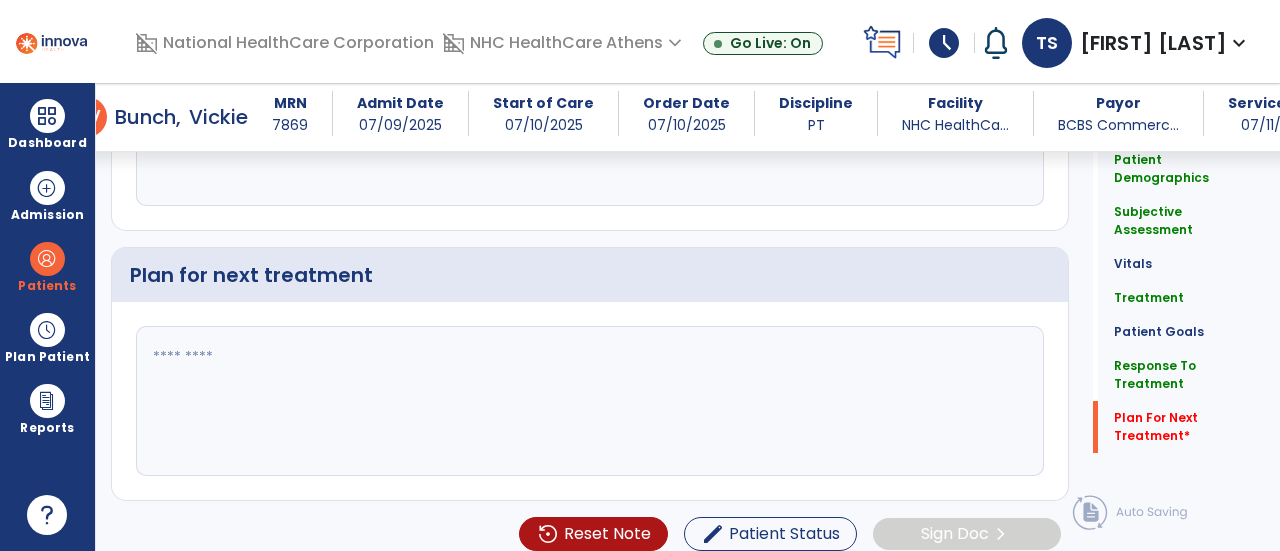 type on "**********" 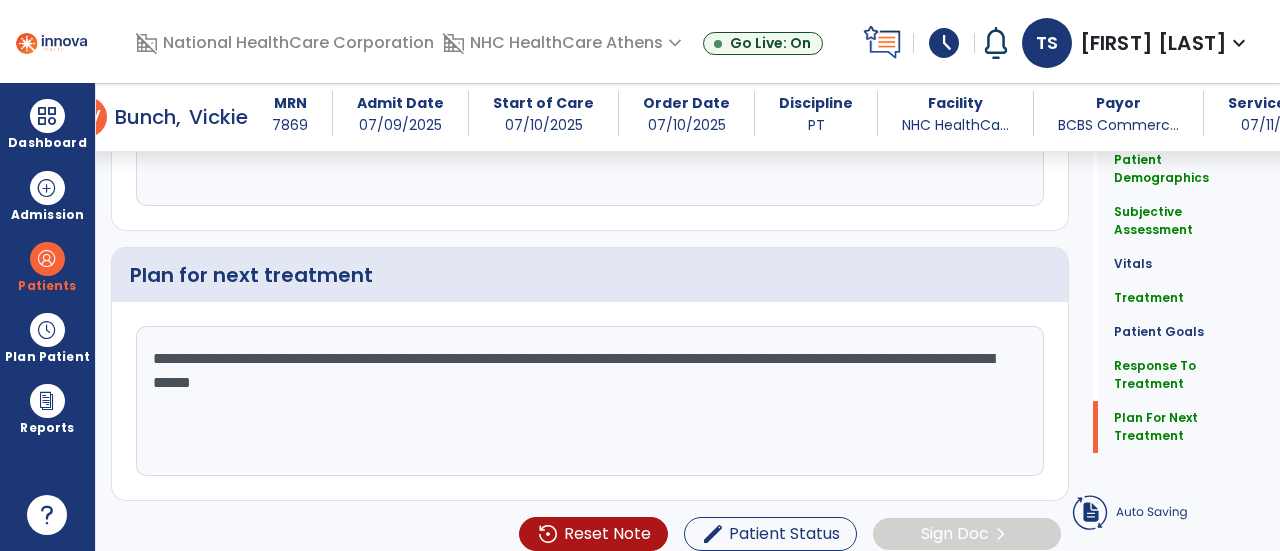 type on "**********" 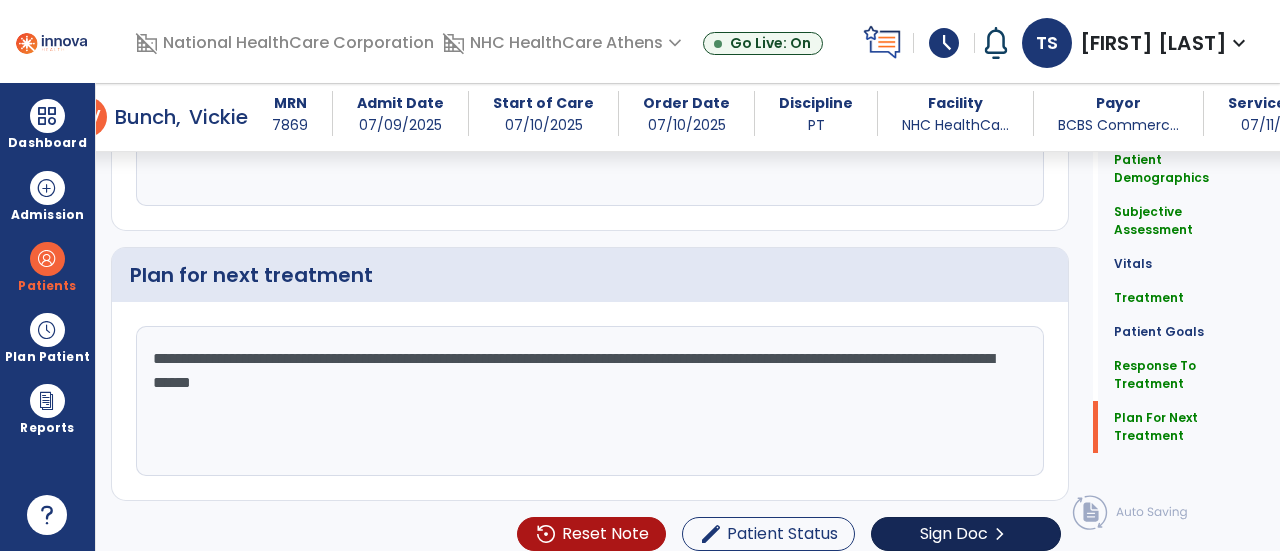 click on "chevron_right" 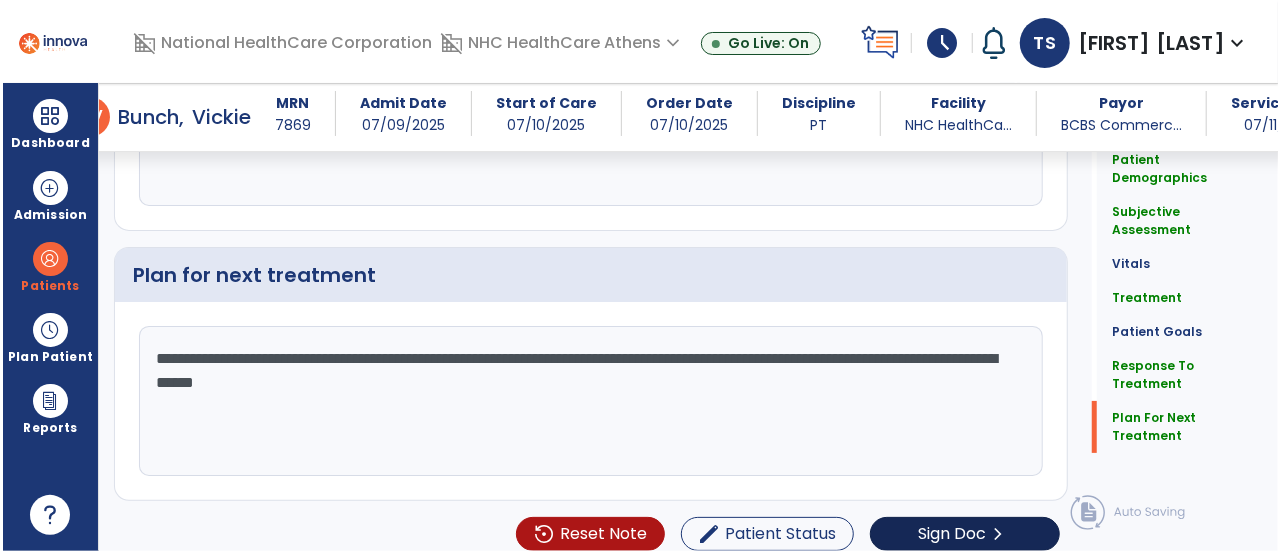scroll, scrollTop: 3873, scrollLeft: 0, axis: vertical 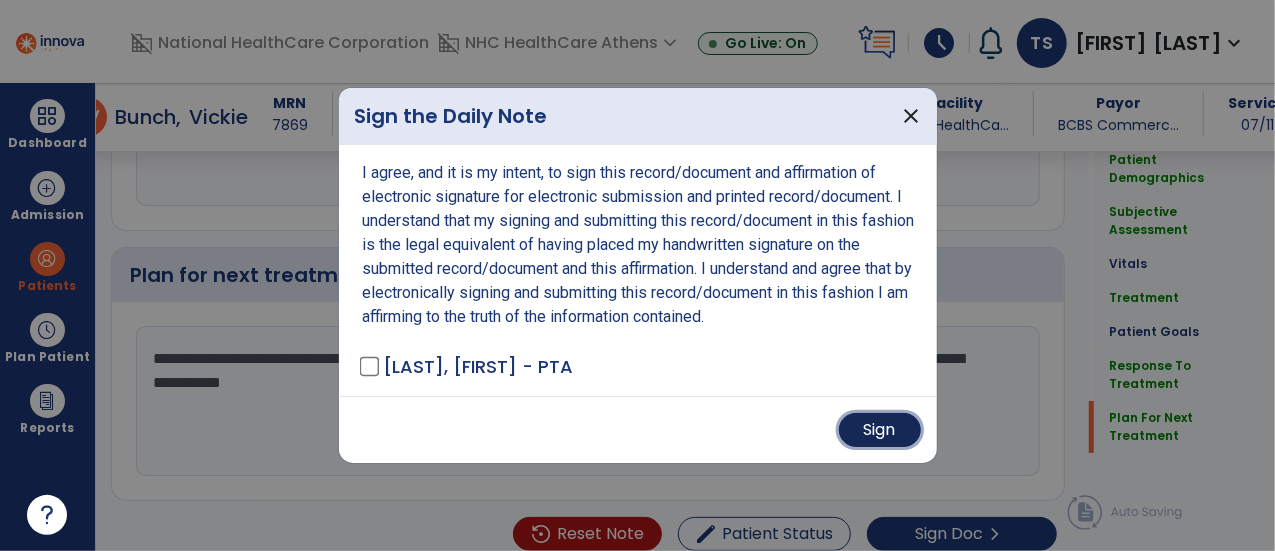 click on "Sign" at bounding box center [880, 430] 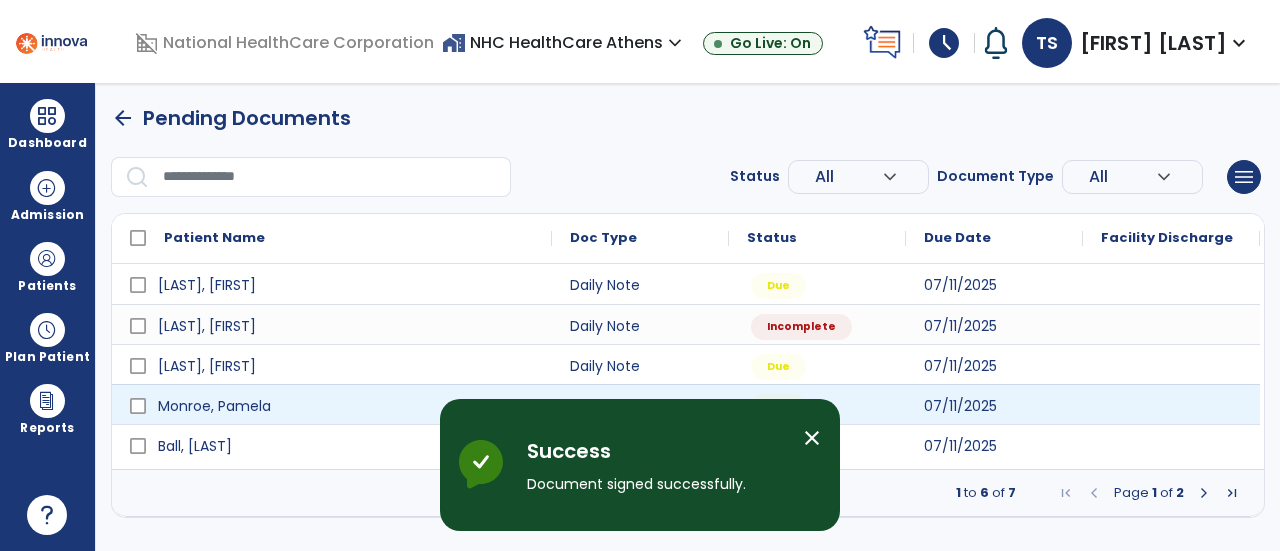 scroll, scrollTop: 0, scrollLeft: 0, axis: both 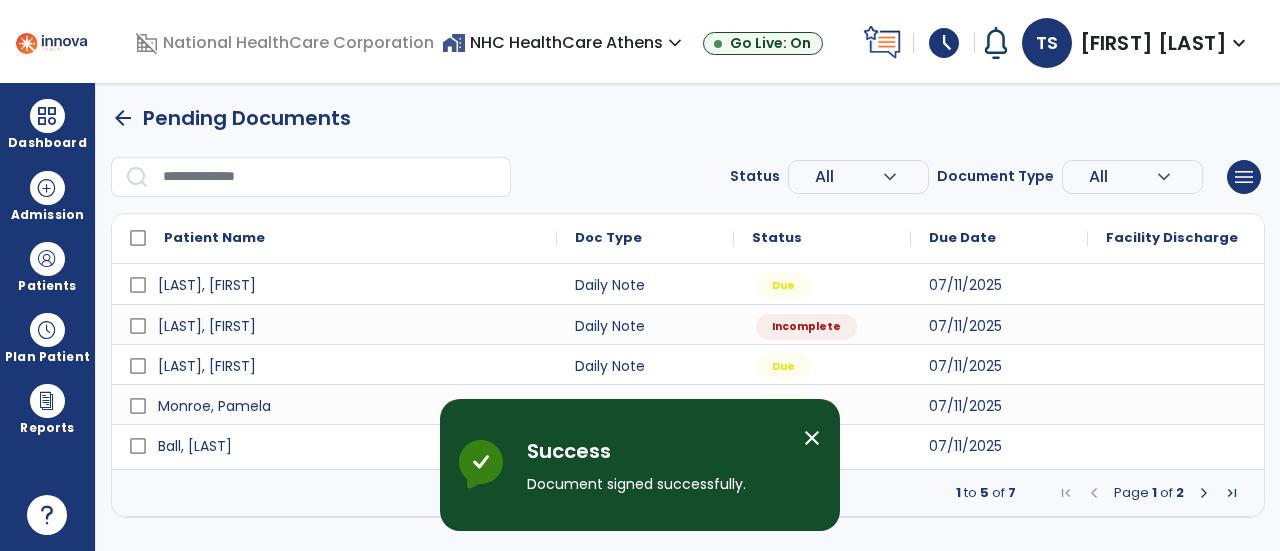 click on "close" at bounding box center [812, 438] 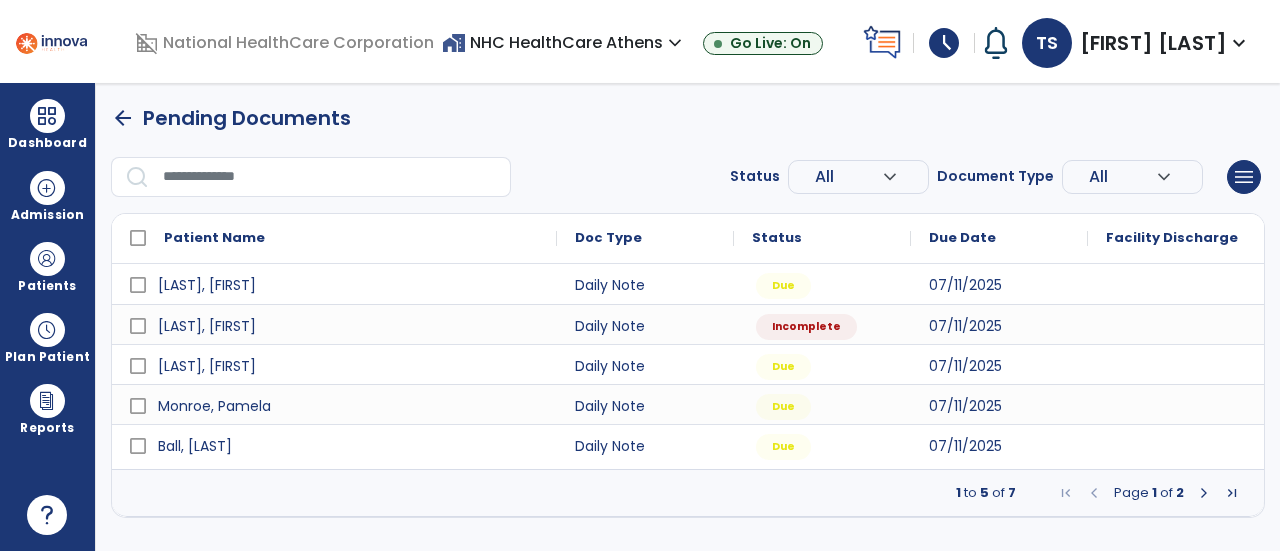 click at bounding box center [1204, 493] 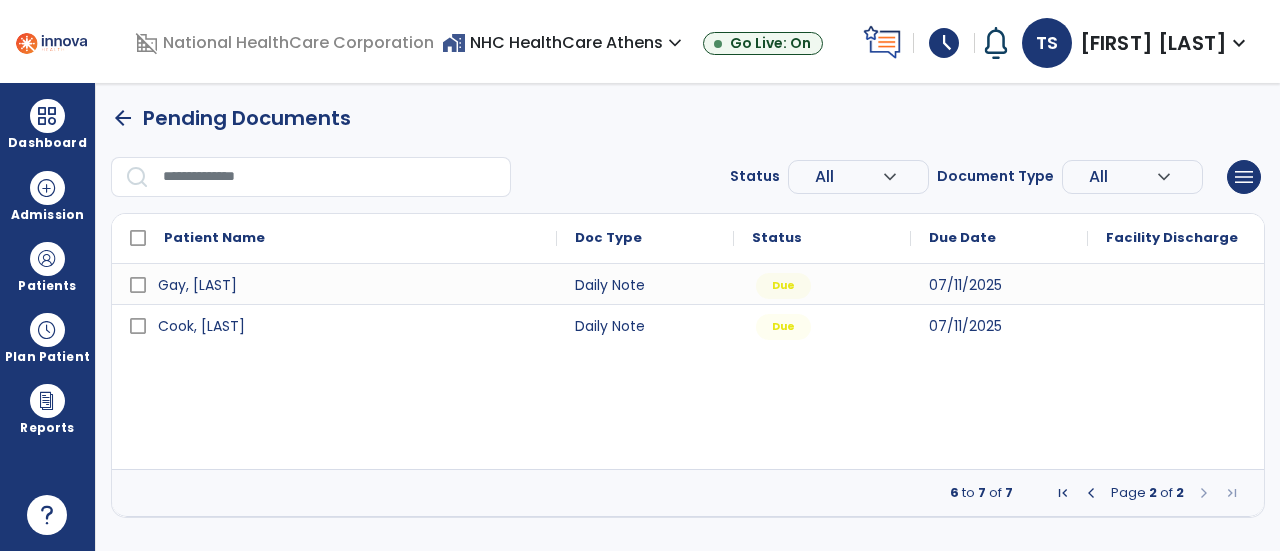 click at bounding box center (1091, 493) 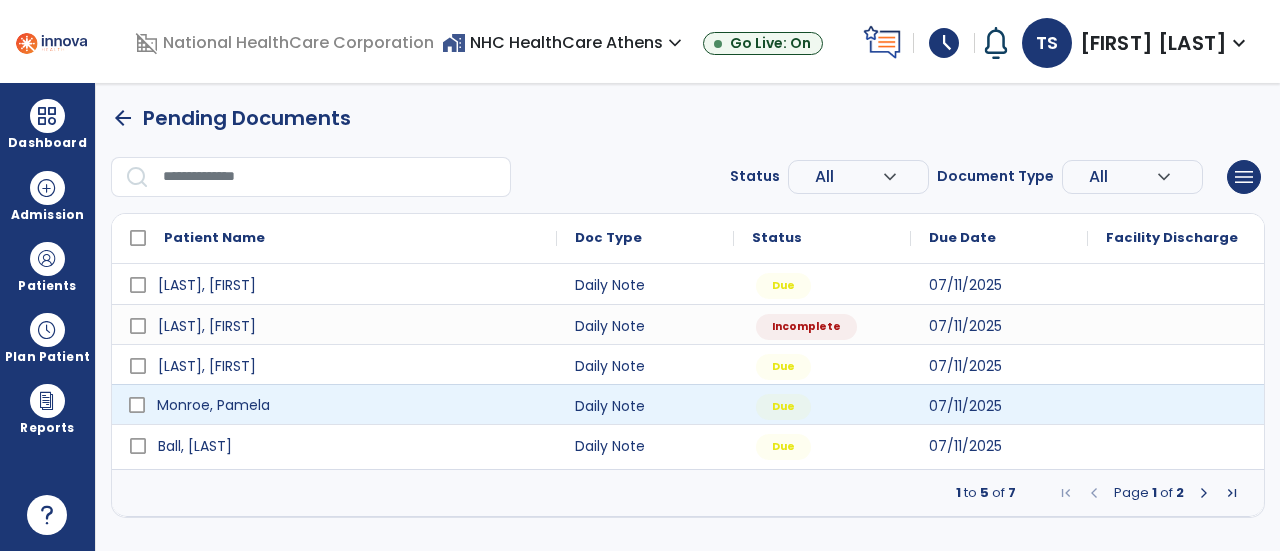 click on "Monroe, Pamela" at bounding box center [348, 405] 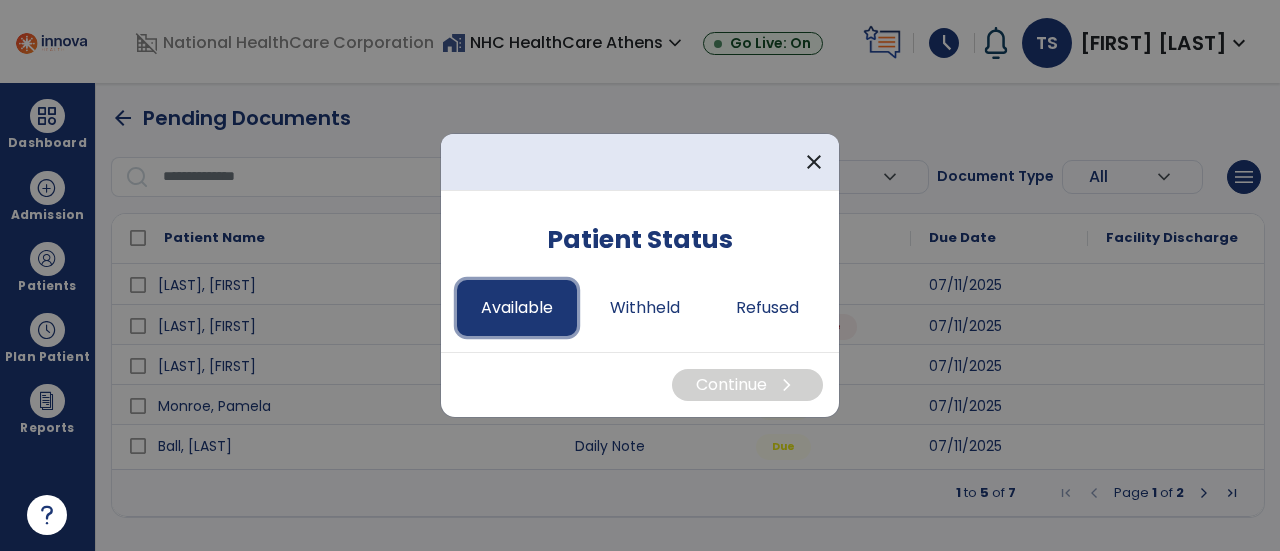 click on "Available" at bounding box center (517, 308) 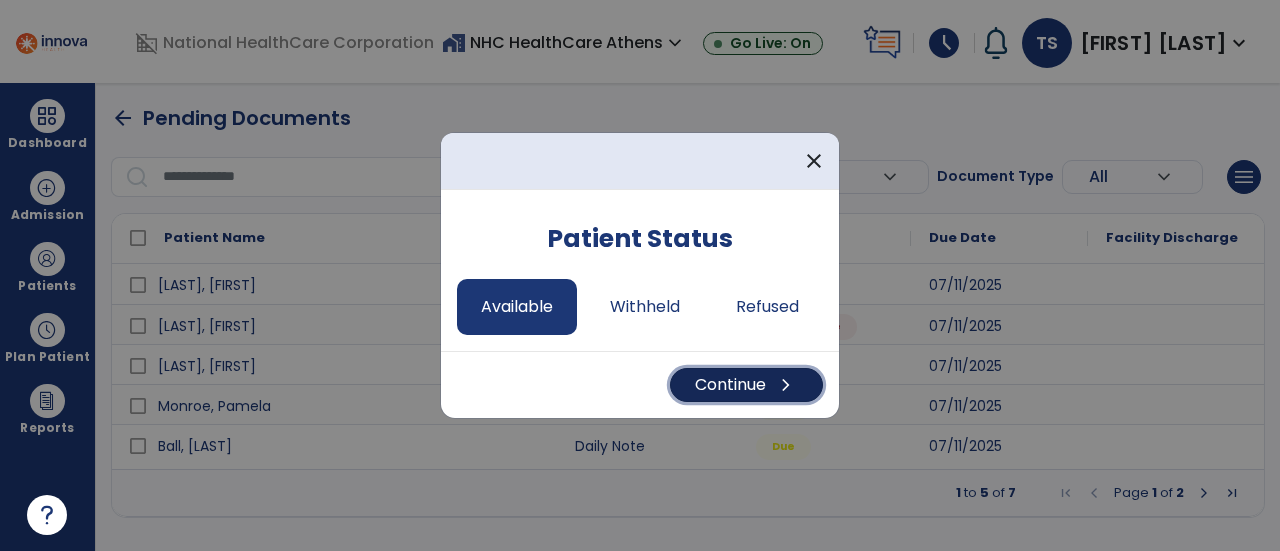 click on "chevron_right" at bounding box center (786, 385) 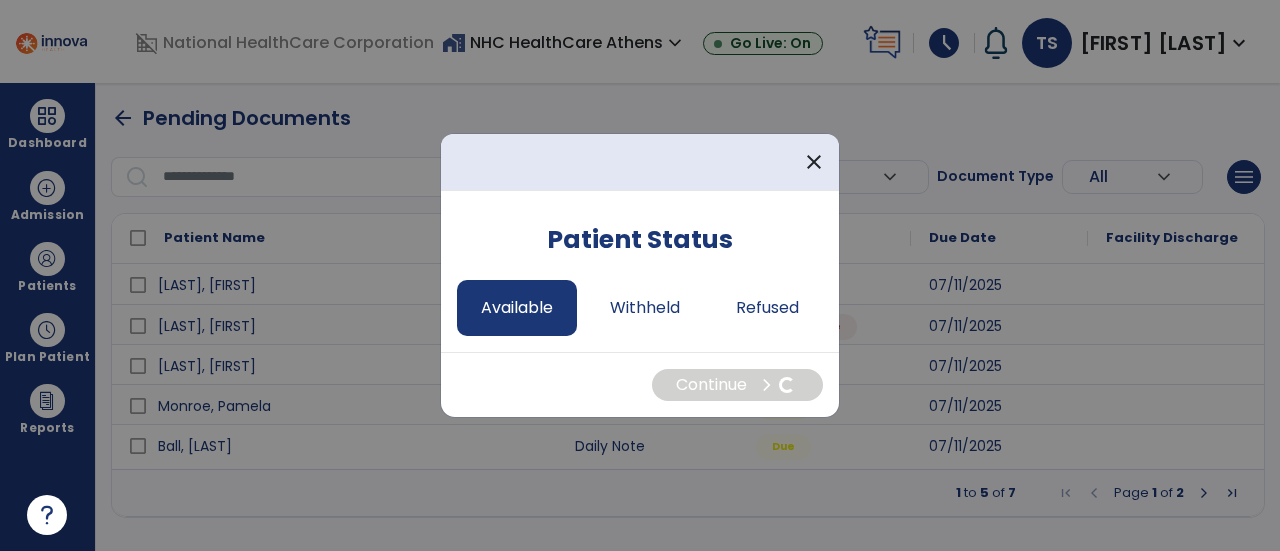 select on "*" 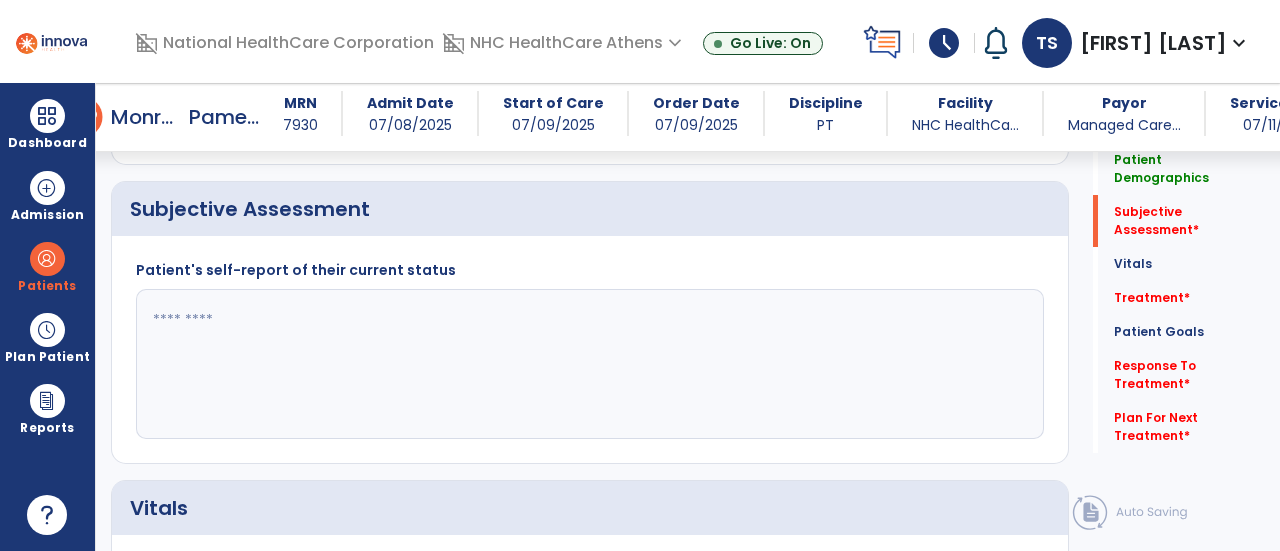 scroll, scrollTop: 443, scrollLeft: 0, axis: vertical 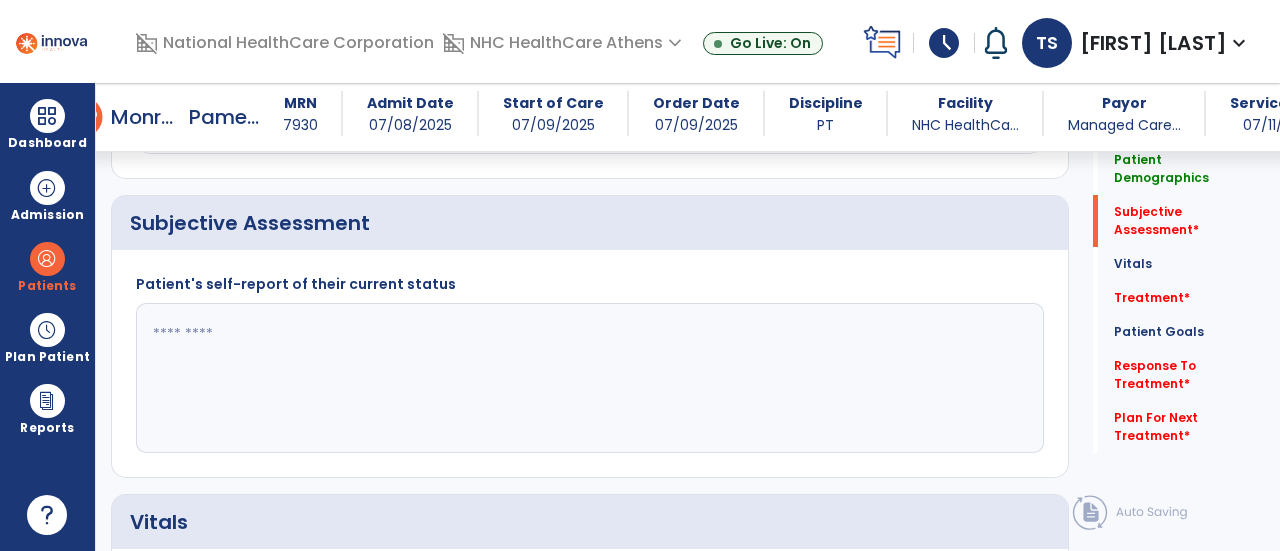 click 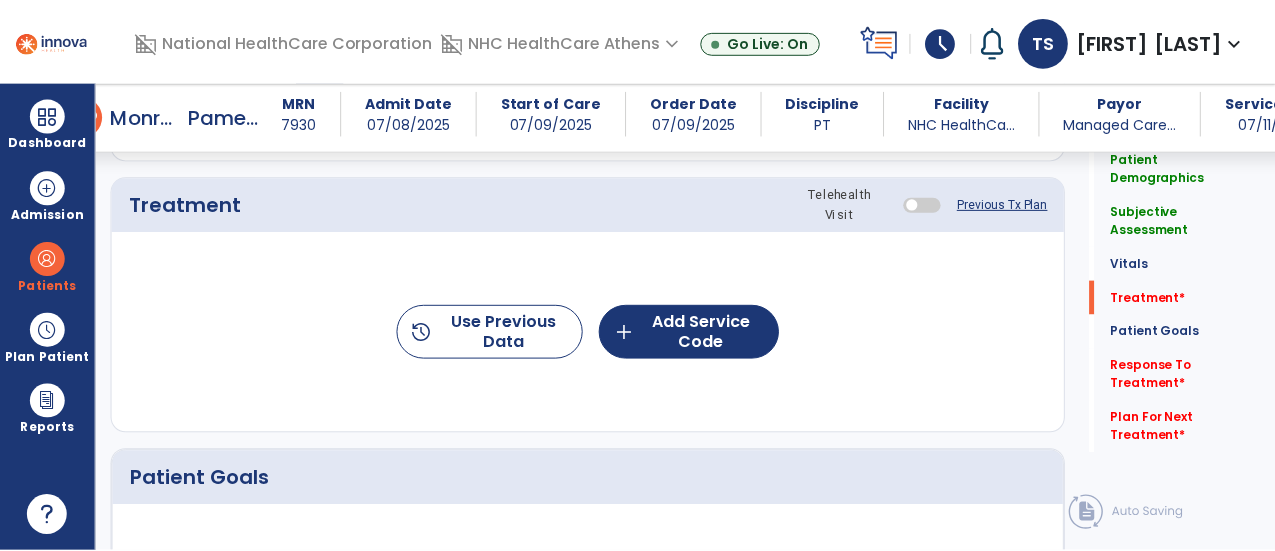 scroll, scrollTop: 1136, scrollLeft: 0, axis: vertical 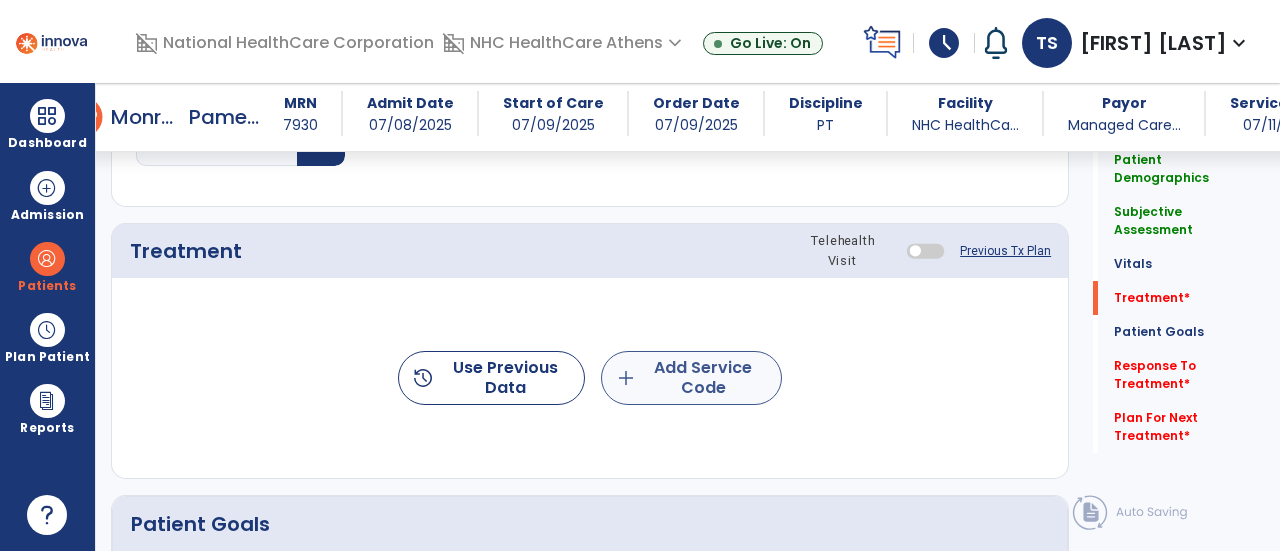 type on "**********" 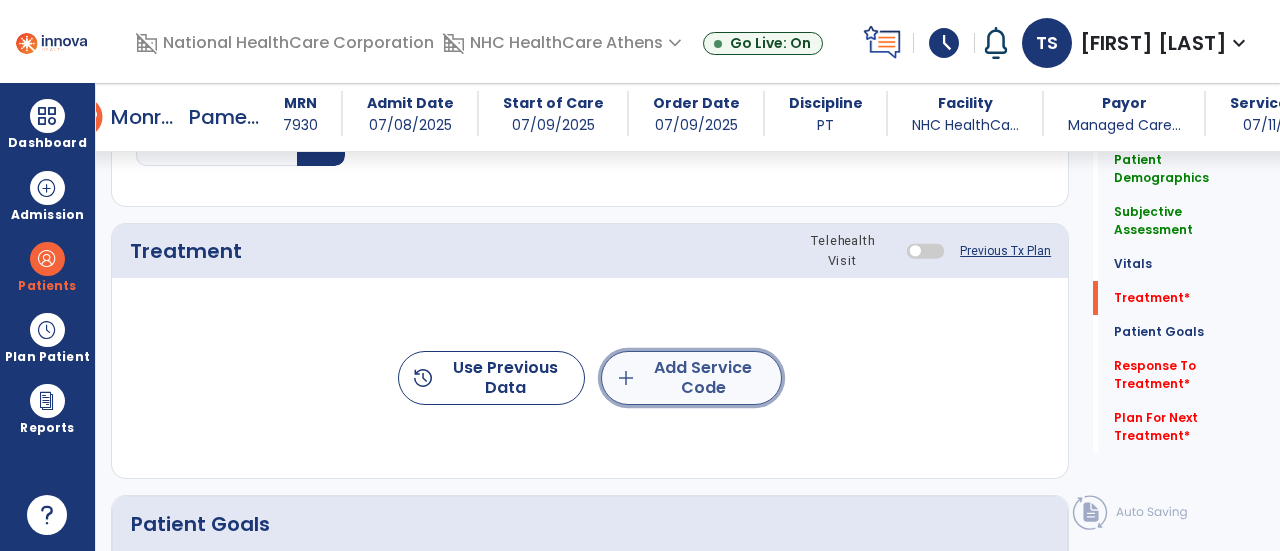 click on "add" 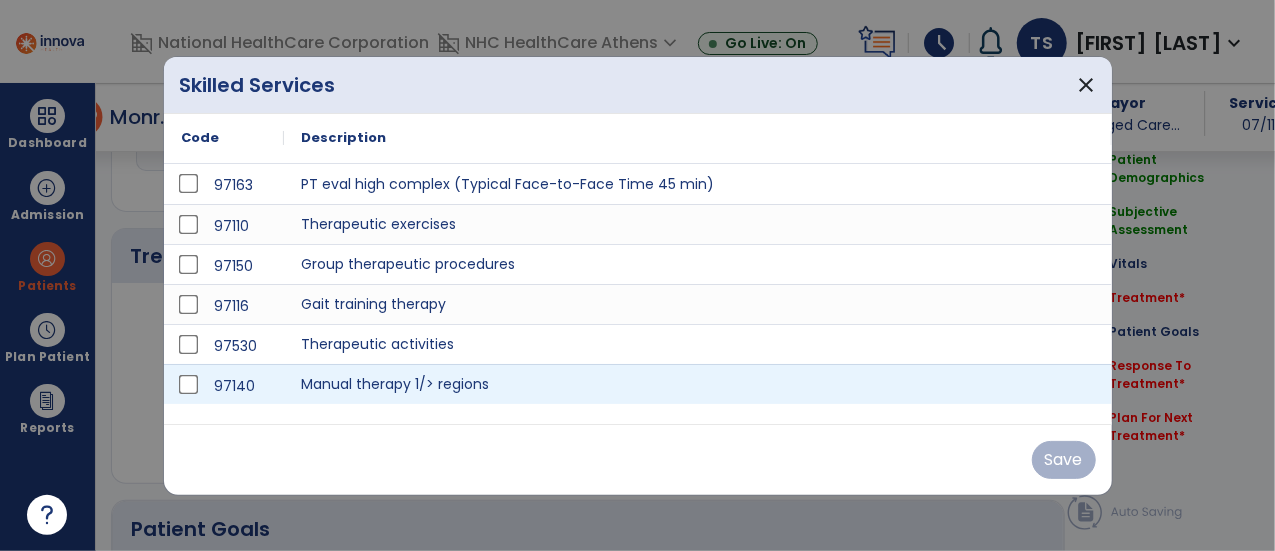 scroll, scrollTop: 1136, scrollLeft: 0, axis: vertical 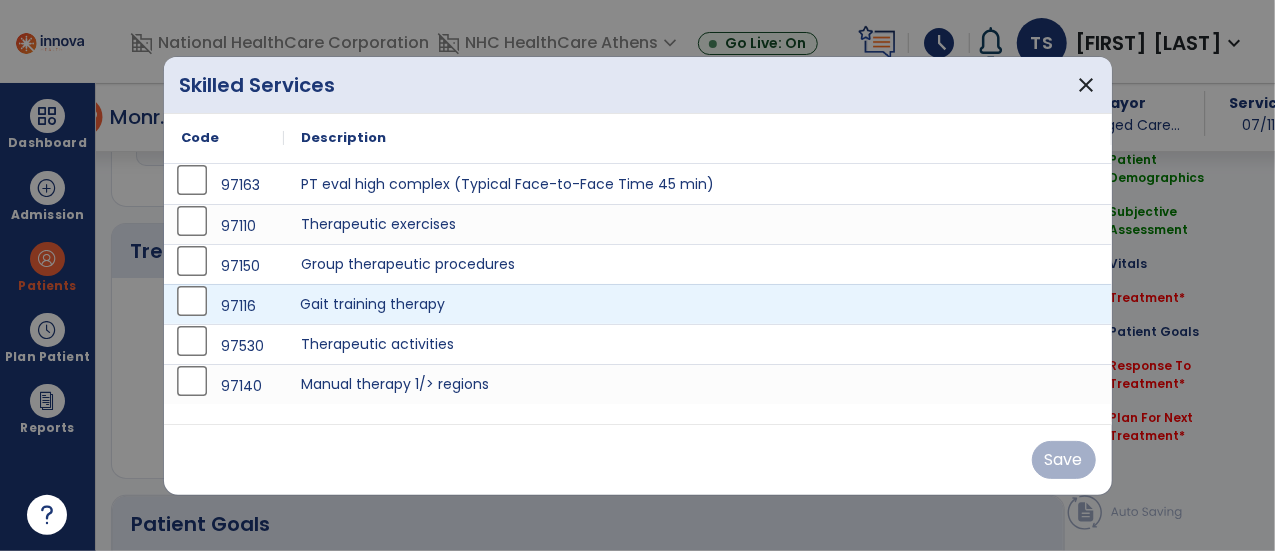 click on "Gait training therapy" at bounding box center [698, 304] 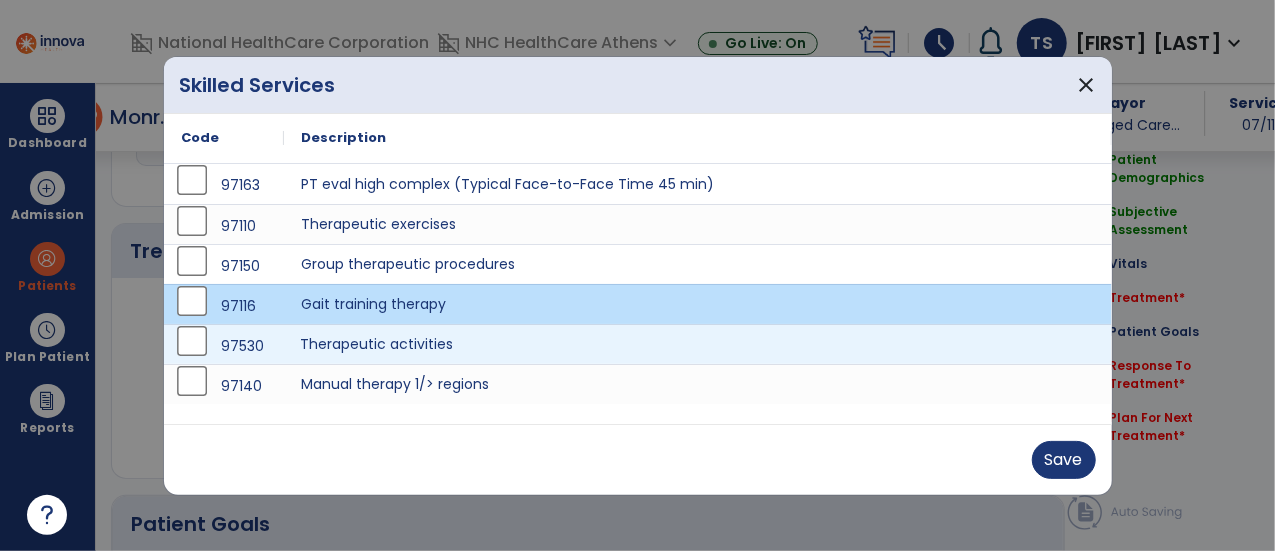 click on "Therapeutic activities" at bounding box center [698, 344] 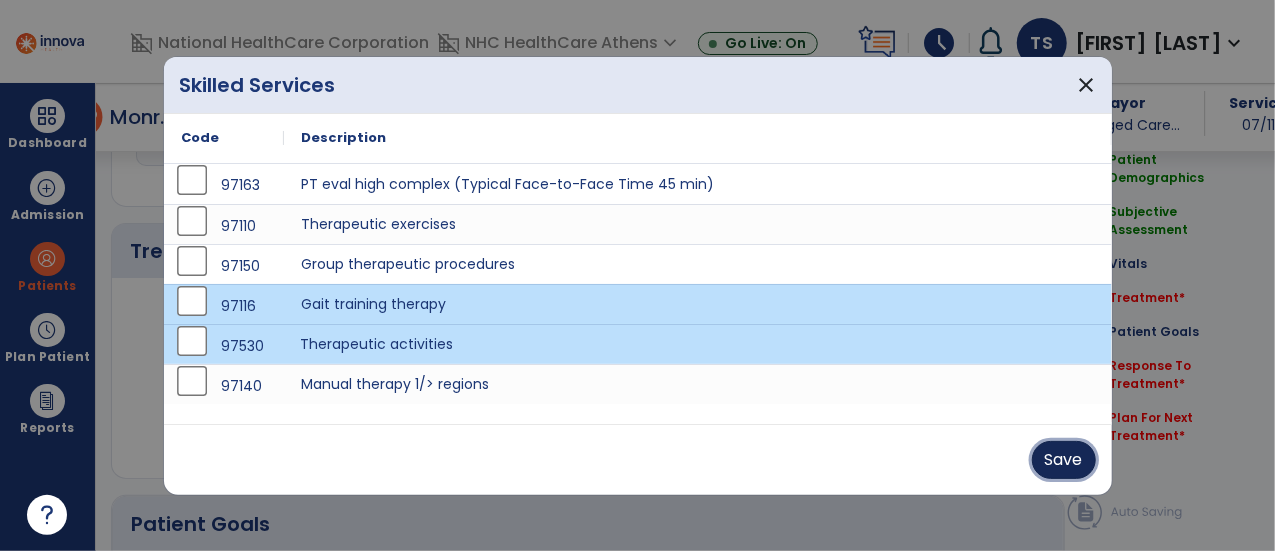 click on "Save" at bounding box center (1064, 460) 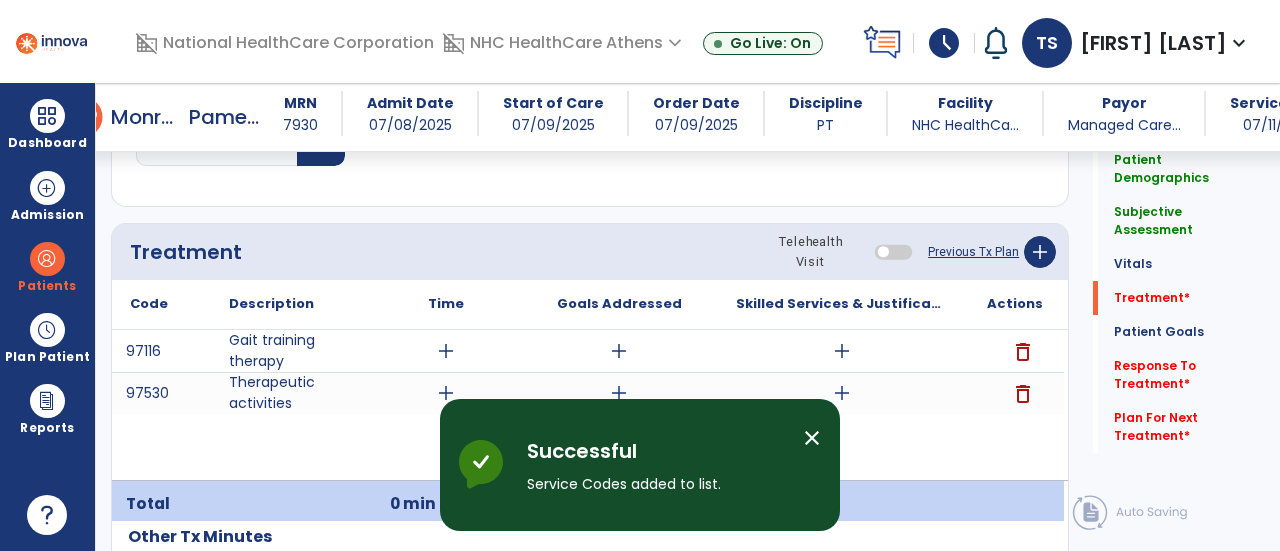 click on "close" at bounding box center [812, 438] 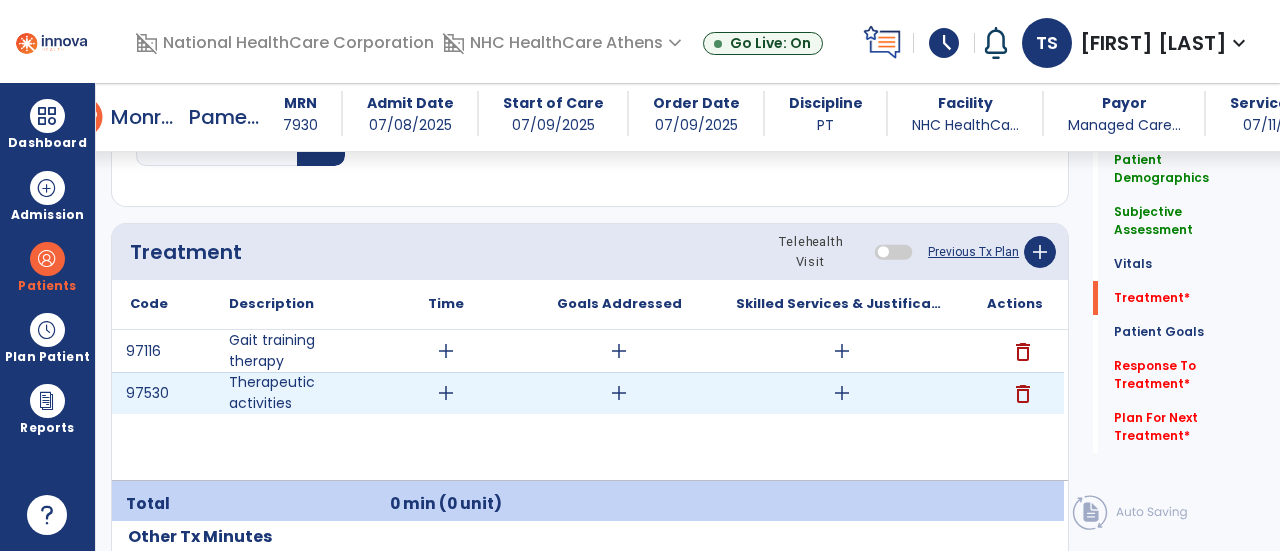 click on "add" at bounding box center (446, 393) 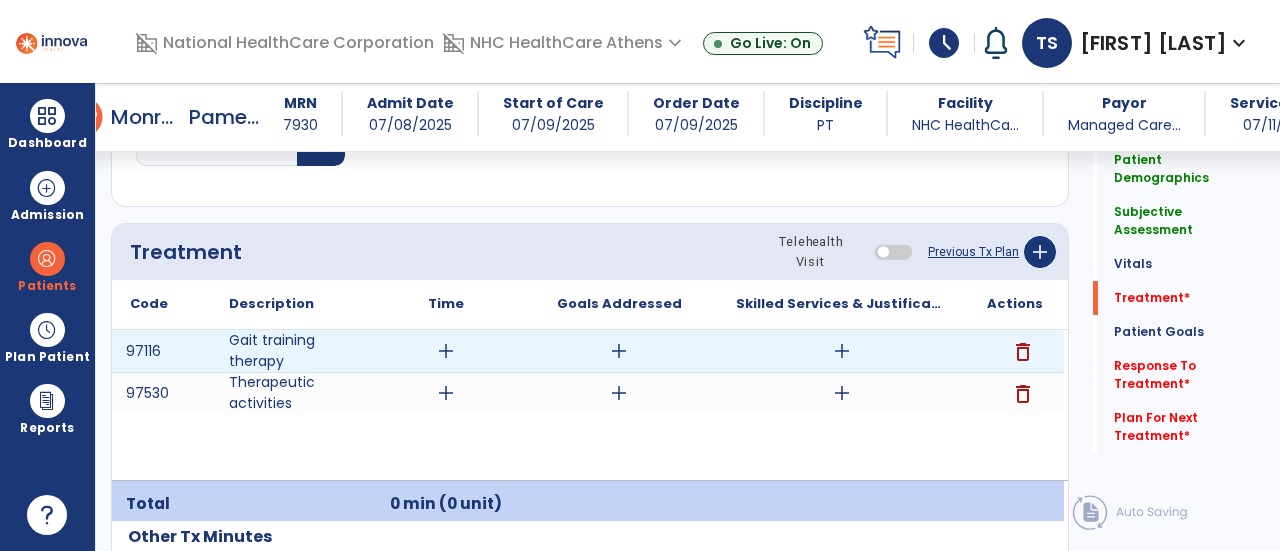 click on "add" at bounding box center [446, 351] 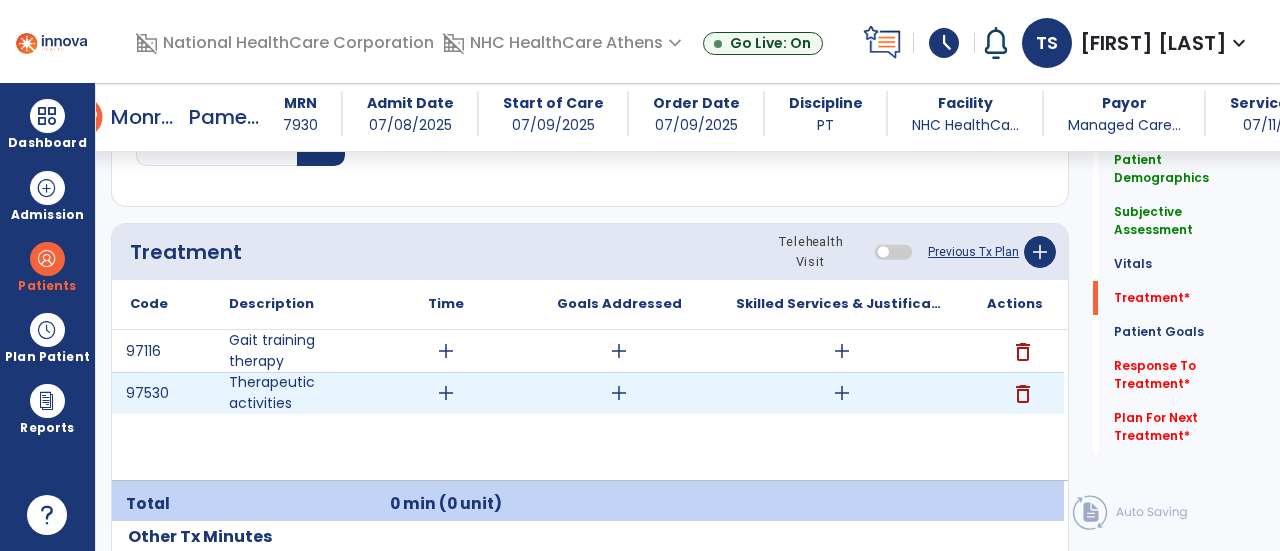 click on "add" at bounding box center (446, 393) 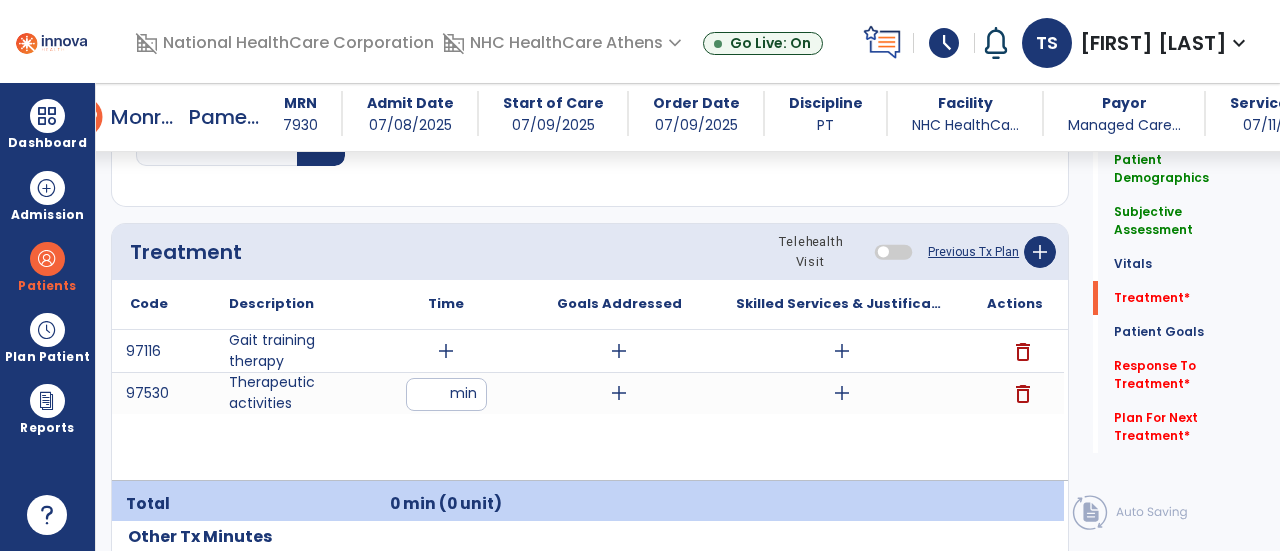 type on "**" 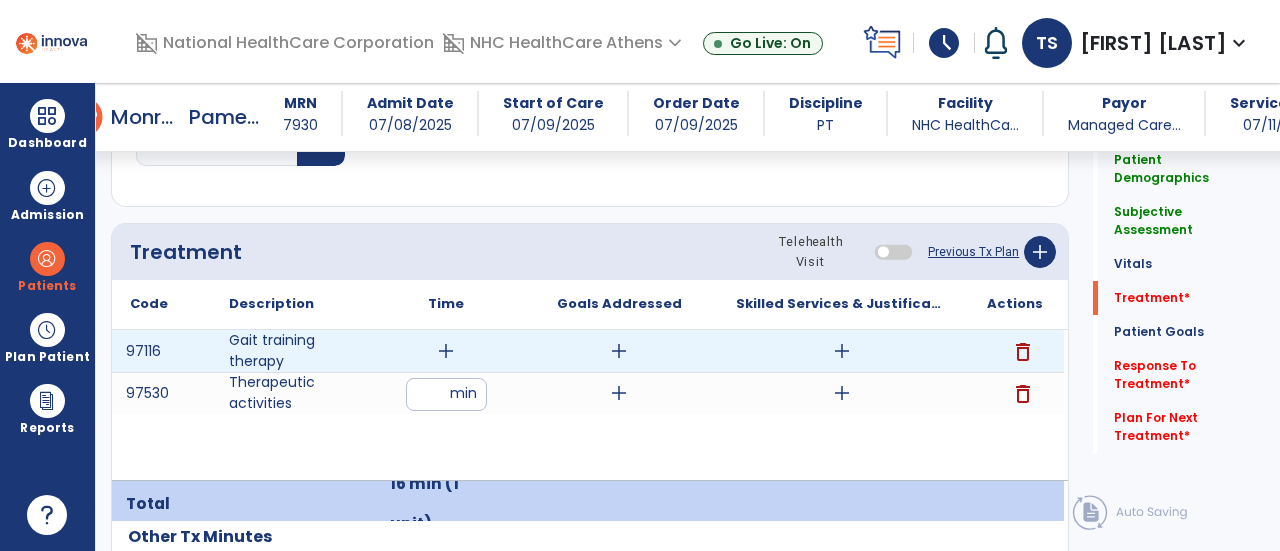 click on "add" at bounding box center (446, 351) 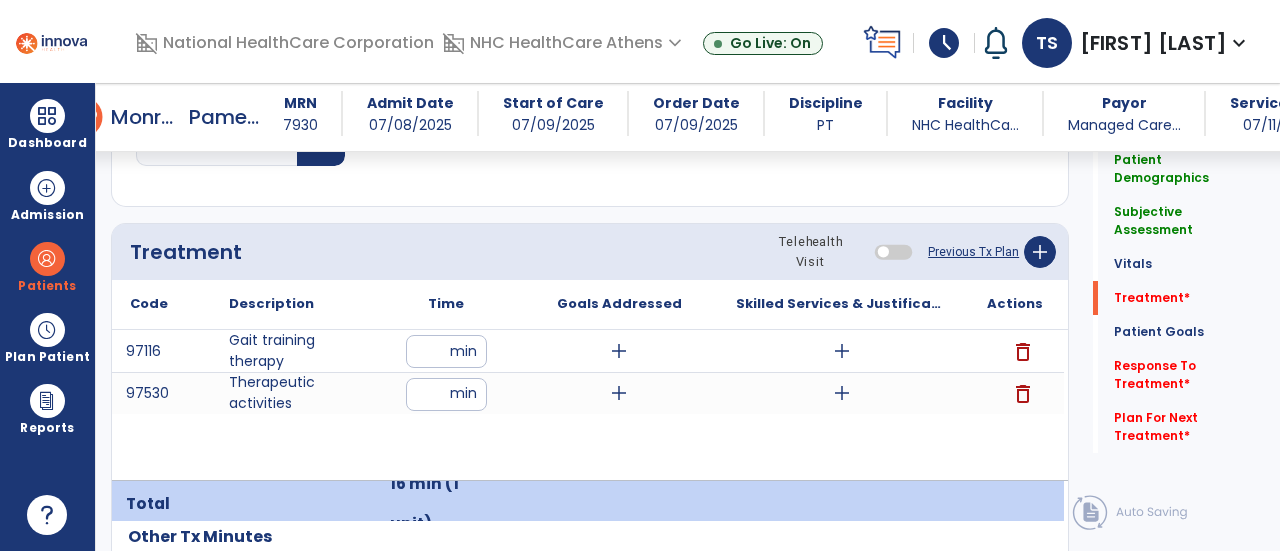 type on "**" 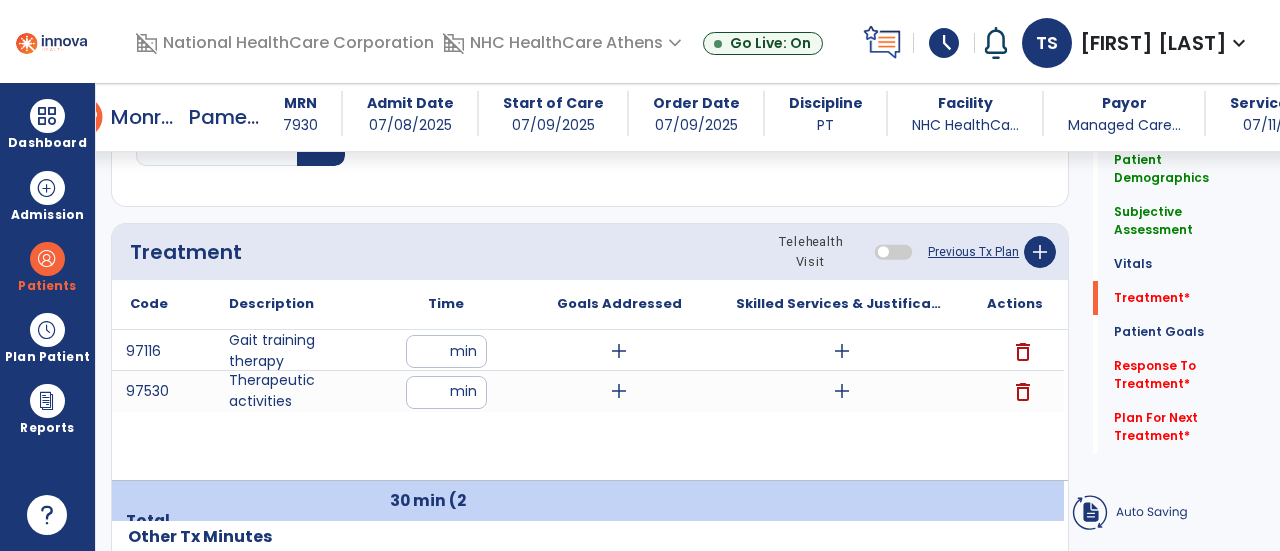 click on "97116  Gait training therapy  ** min add add delete 97530  Therapeutic activities  ** min add add delete" at bounding box center (588, 405) 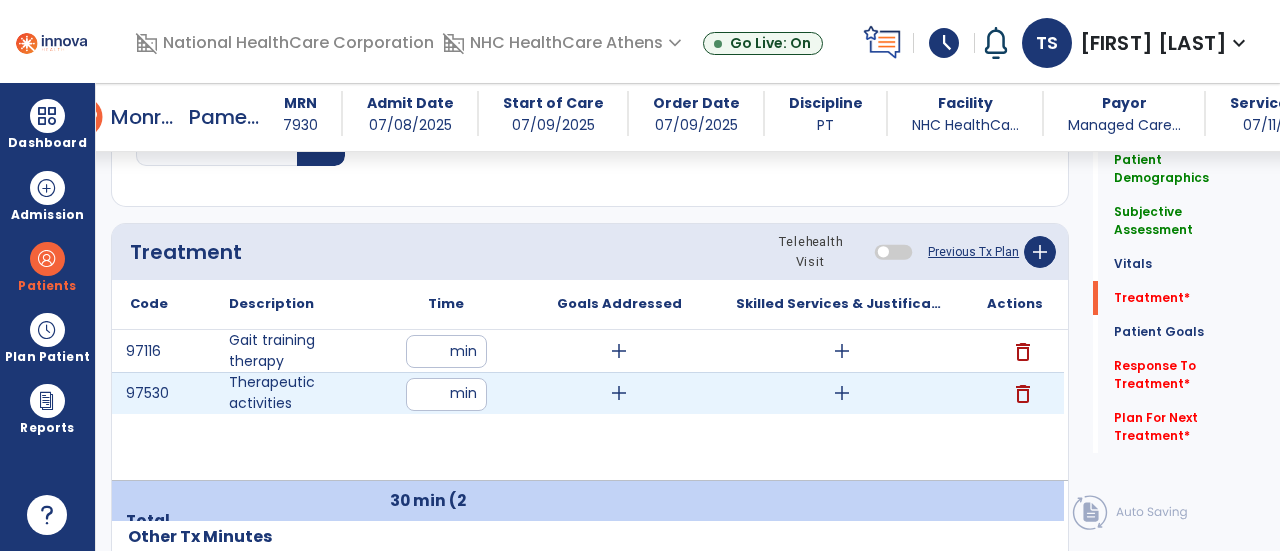 click on "add" at bounding box center (842, 393) 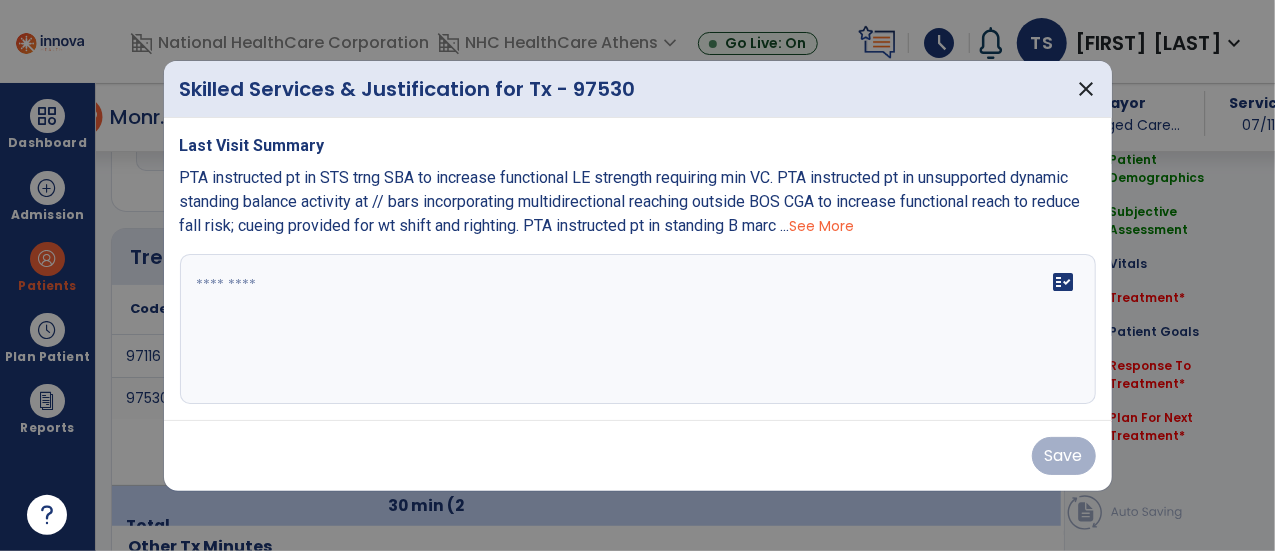 scroll, scrollTop: 1136, scrollLeft: 0, axis: vertical 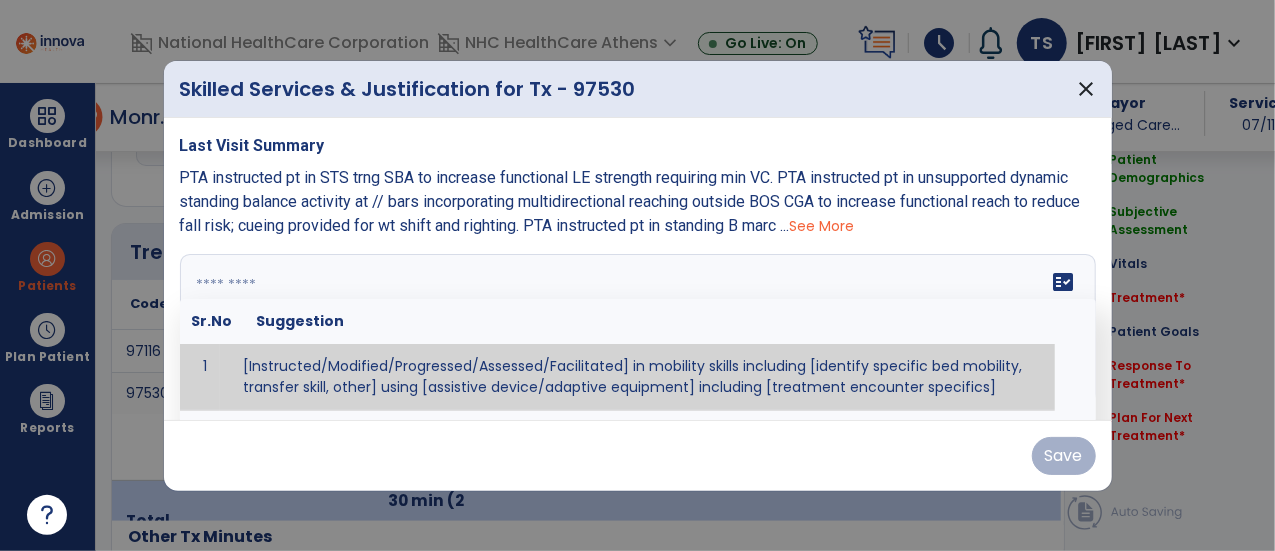 click on "fact_check  Sr.No Suggestion 1 [Instructed/Modified/Progressed/Assessed/Facilitated] in mobility skills including [identify specific bed mobility, transfer skill, other] using [assistive device/adaptive equipment] including [treatment encounter specifics]" at bounding box center (638, 329) 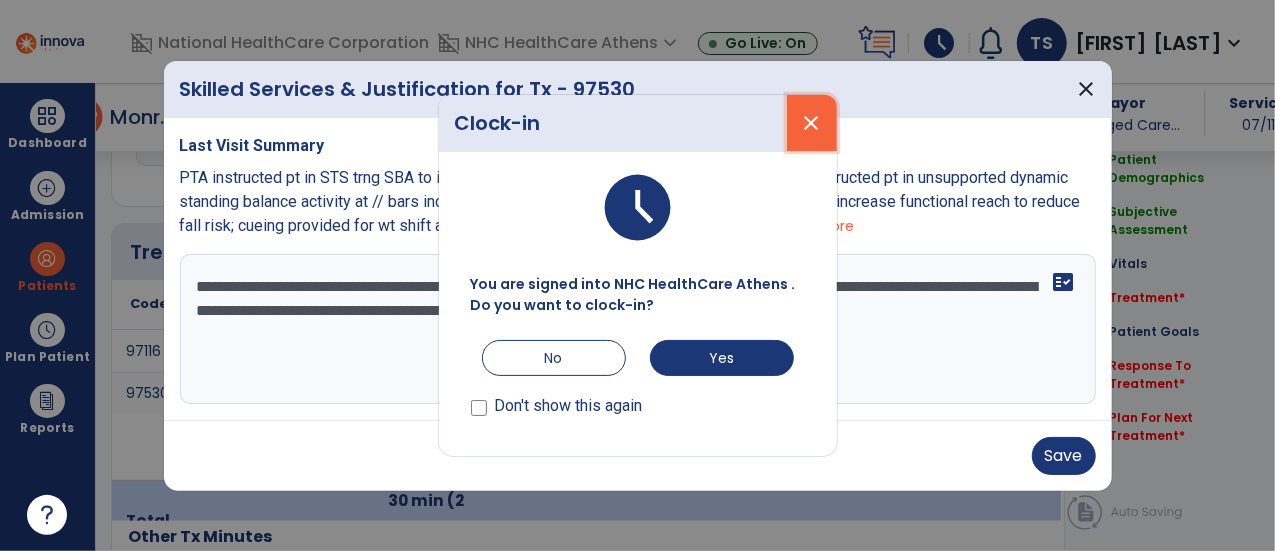 click on "close" at bounding box center (812, 123) 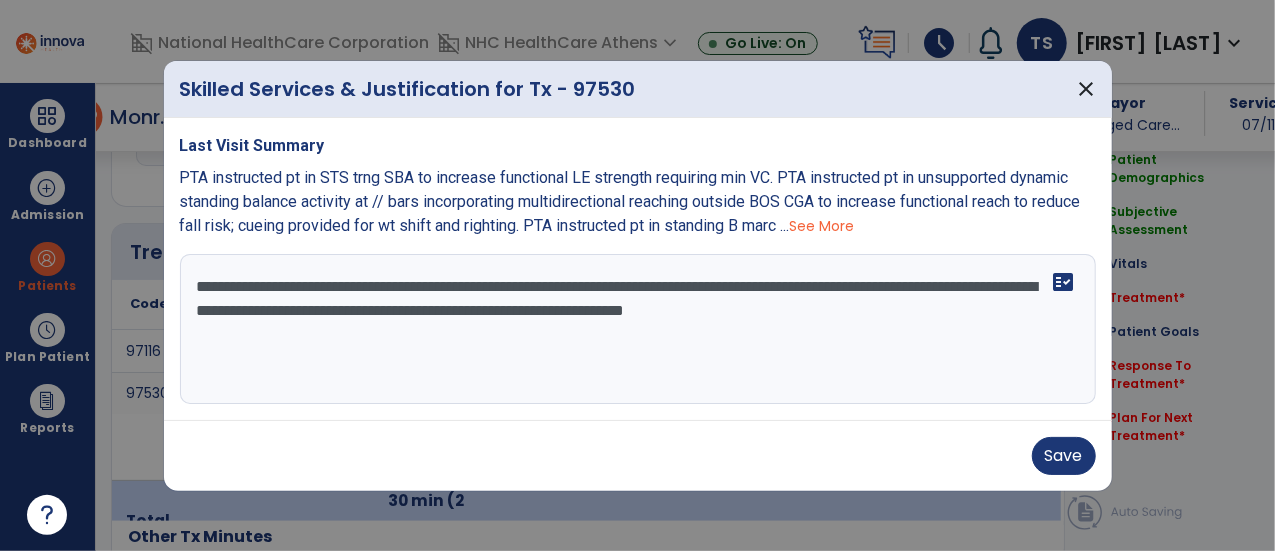 click on "**********" at bounding box center (638, 329) 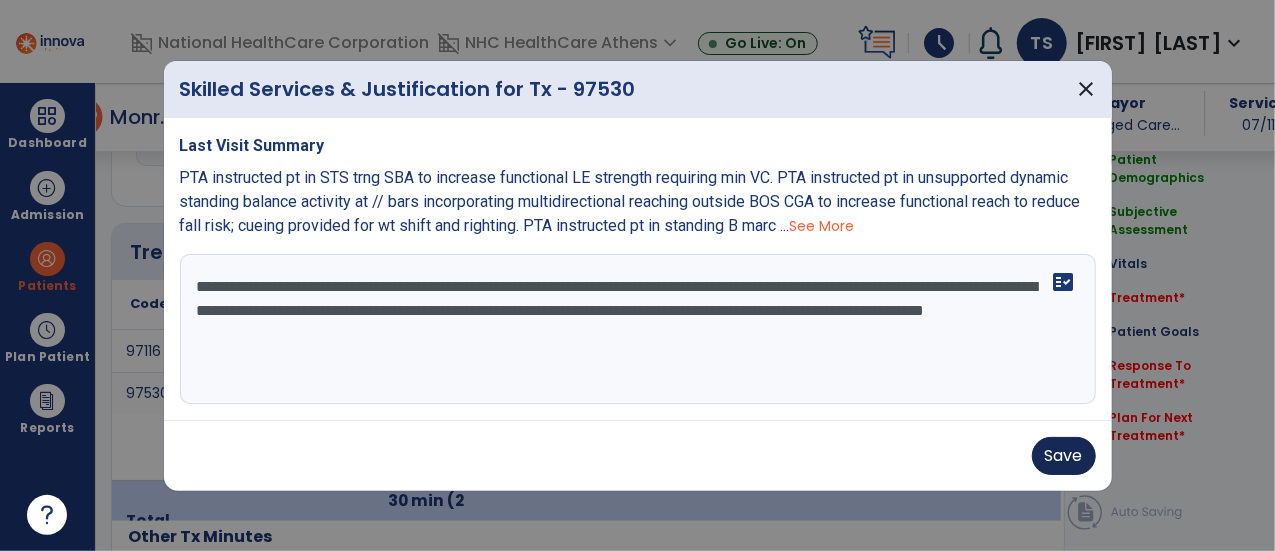 type on "**********" 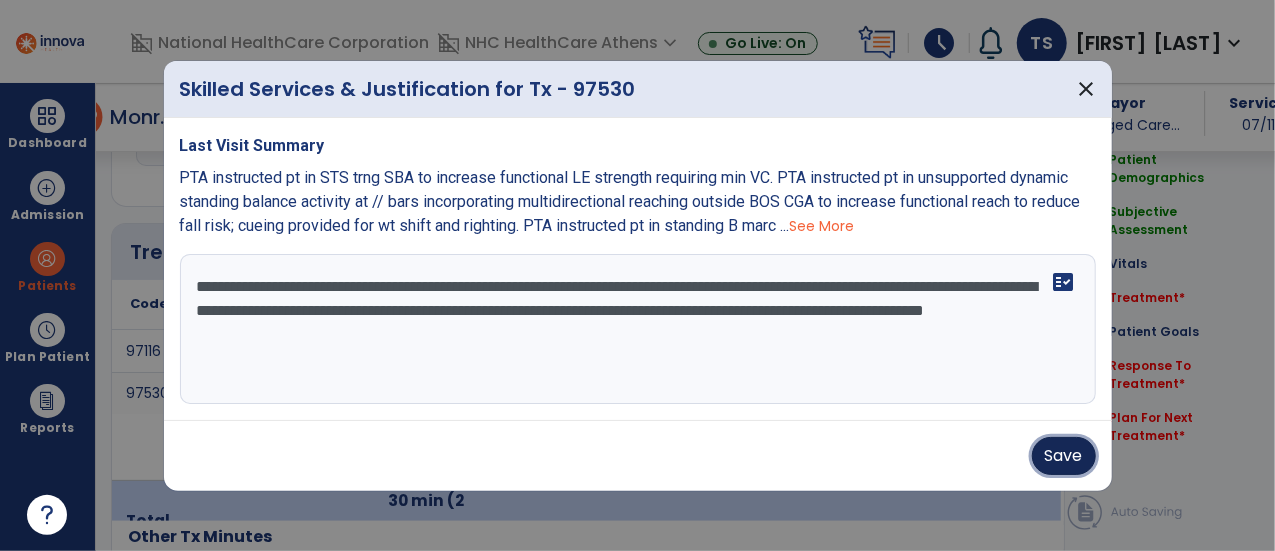 click on "Save" at bounding box center (1064, 456) 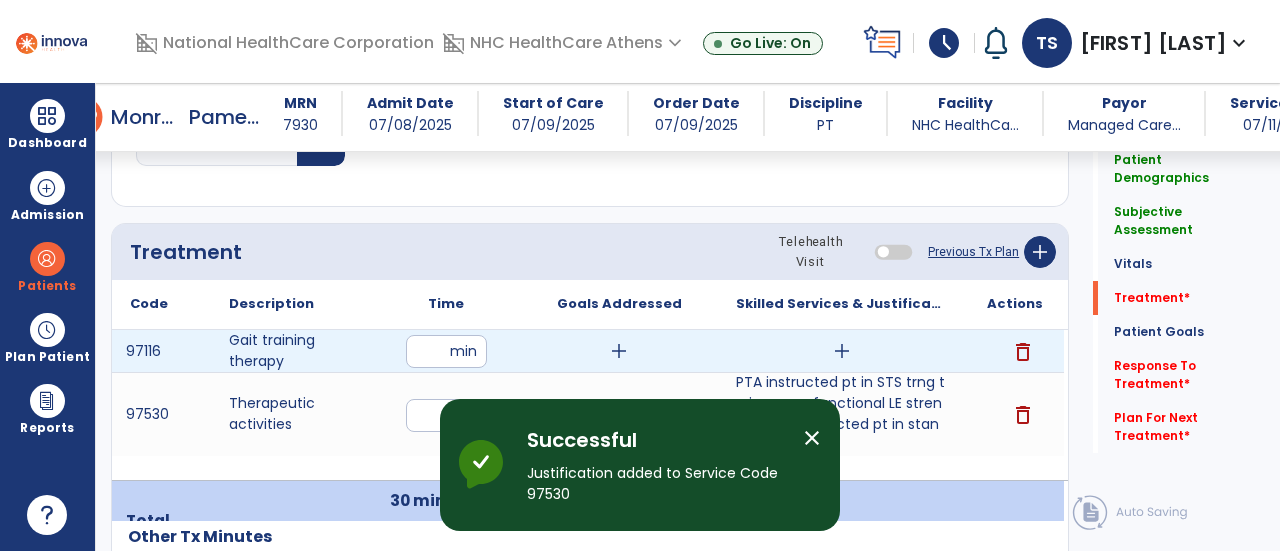 click on "add" at bounding box center [842, 351] 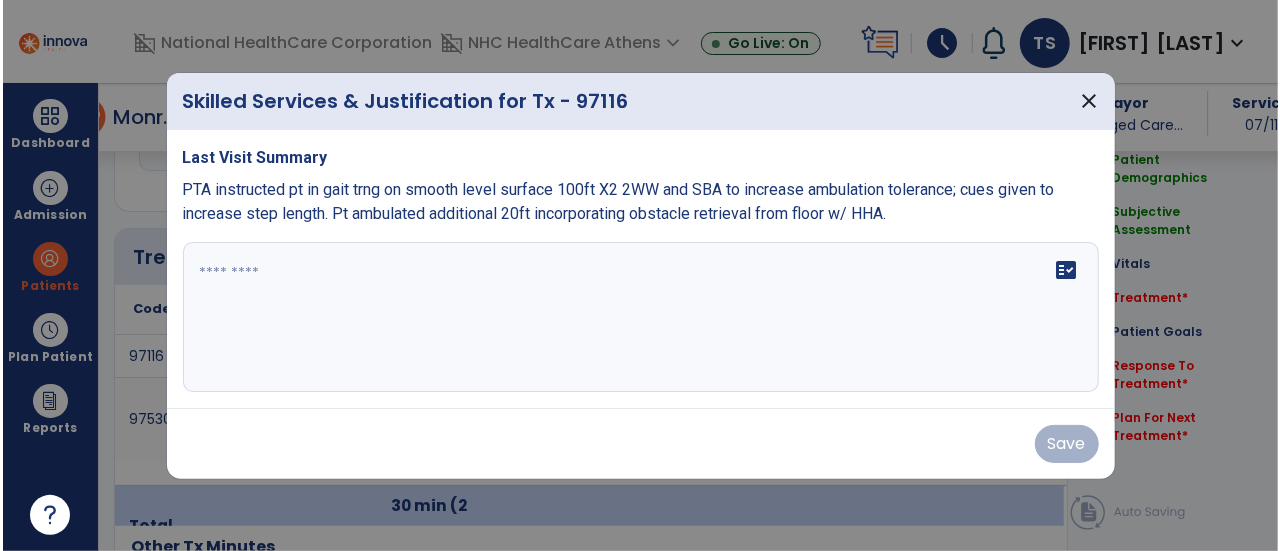 scroll, scrollTop: 1136, scrollLeft: 0, axis: vertical 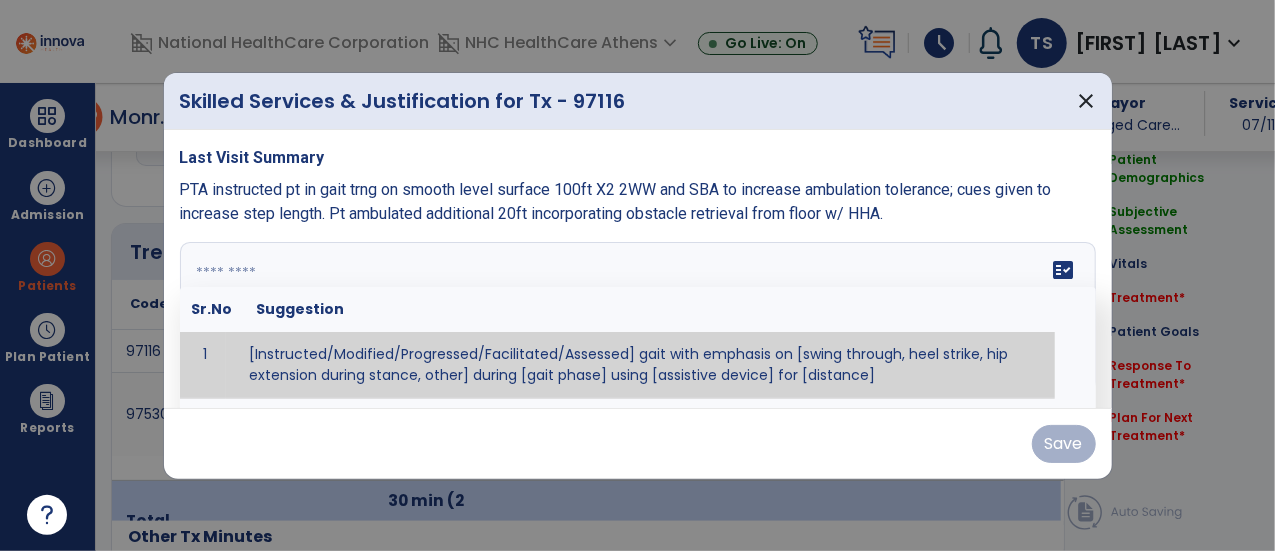 drag, startPoint x: 724, startPoint y: 285, endPoint x: 590, endPoint y: 151, distance: 189.50462 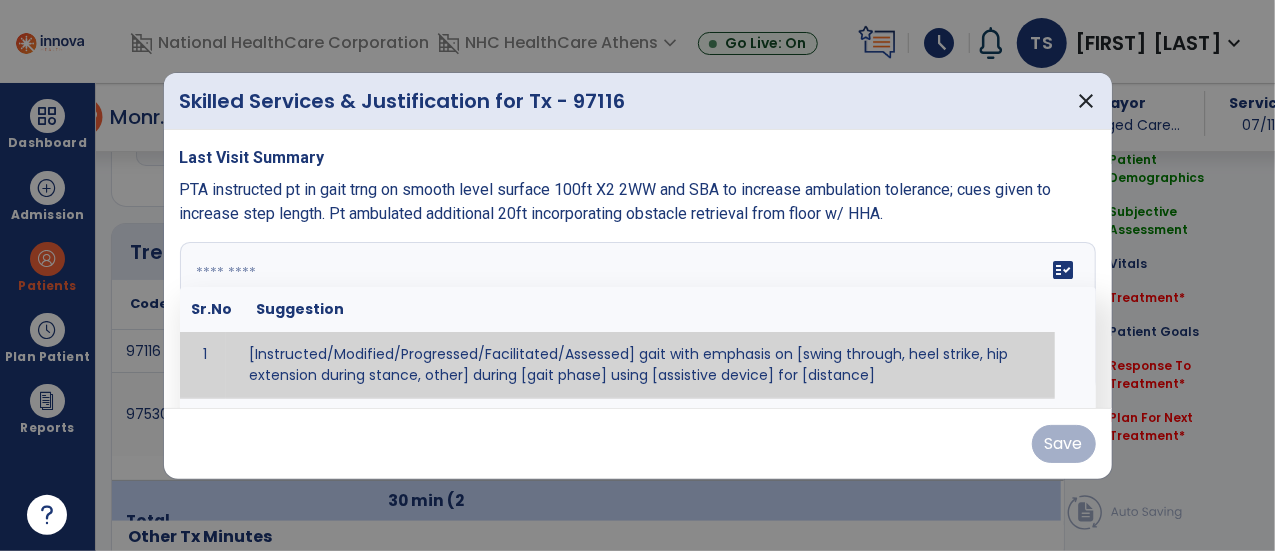click on "Last Visit Summary PTA instructed pt in gait trng on smooth level surface 100ft X2 2WW and SBA to increase ambulation tolerance; cues given to increase step length. Pt ambulated additional 20ft incorporating obstacle retrieval from floor w/ HHA.    fact_check  Sr.No Suggestion 1 [Instructed/Modified/Progressed/Facilitated/Assessed] gait with emphasis on [swing through, heel strike, hip extension during stance, other] during [gait phase] using [assistive device] for [distance] 2 [Instructed/Modified/Progressed/Facilitated/Assessed] use of [assistive device] and [NWB, PWB, step-to gait pattern, step through gait pattern] 3 [Instructed/Modified/Progressed/Facilitated/Assessed] patient's ability to [ascend/descend # of steps, perform directional changes, walk on even/uneven surfaces, pick-up objects off floor, velocity changes, other] using [assistive device]. 4 [Instructed/Modified/Progressed/Facilitated/Assessed] pre-gait activities including [identify exercise] in order to prepare for gait training. 5" at bounding box center (638, 269) 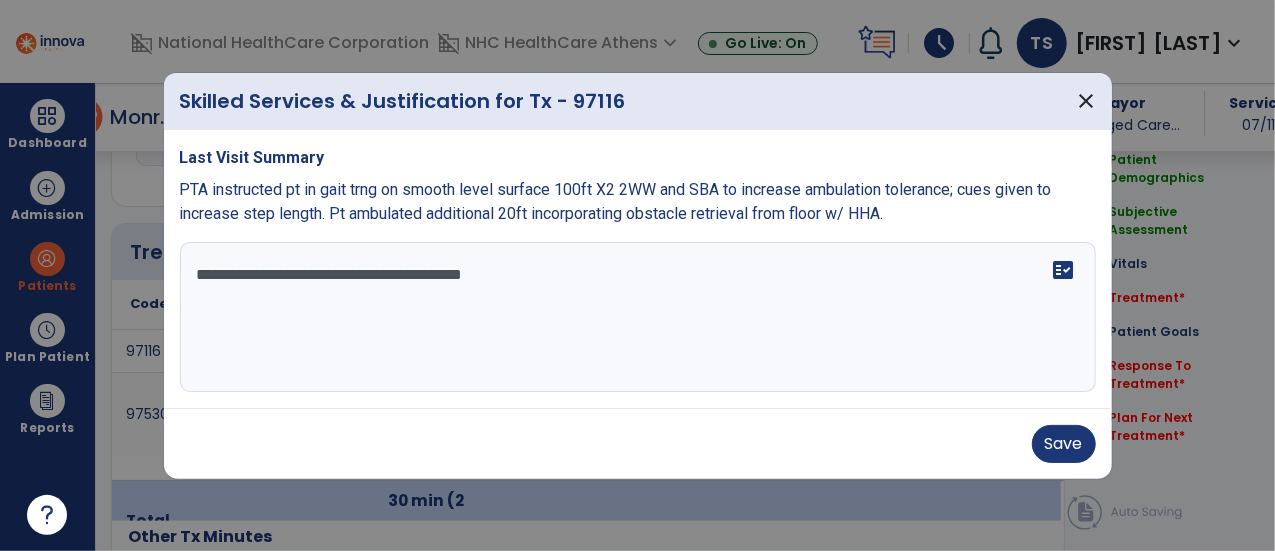 click on "**********" at bounding box center (638, 317) 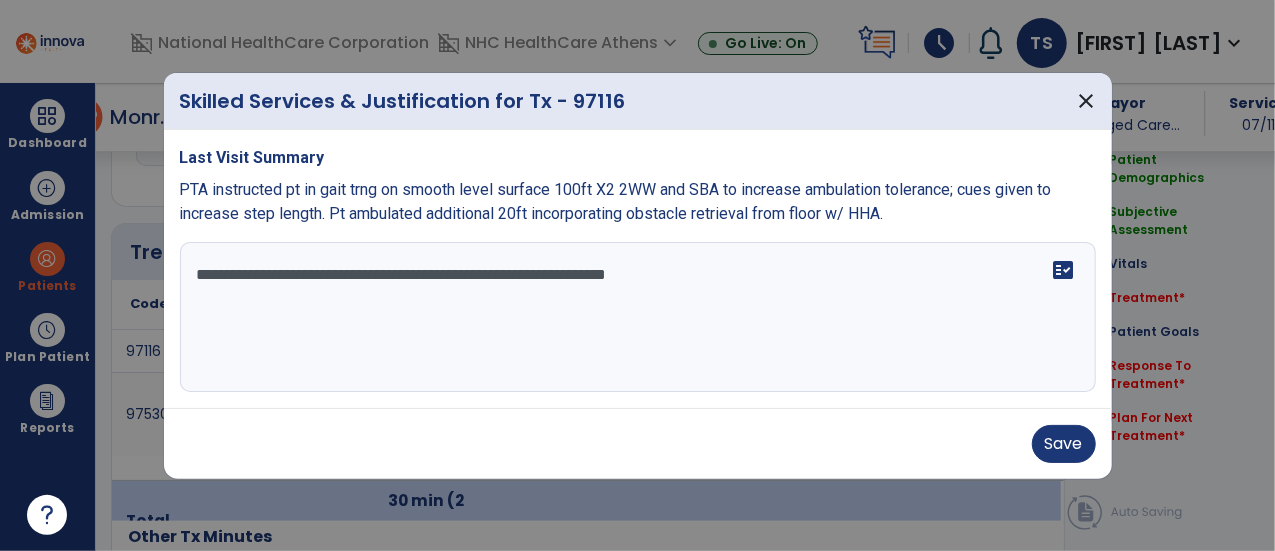 click on "**********" at bounding box center [638, 317] 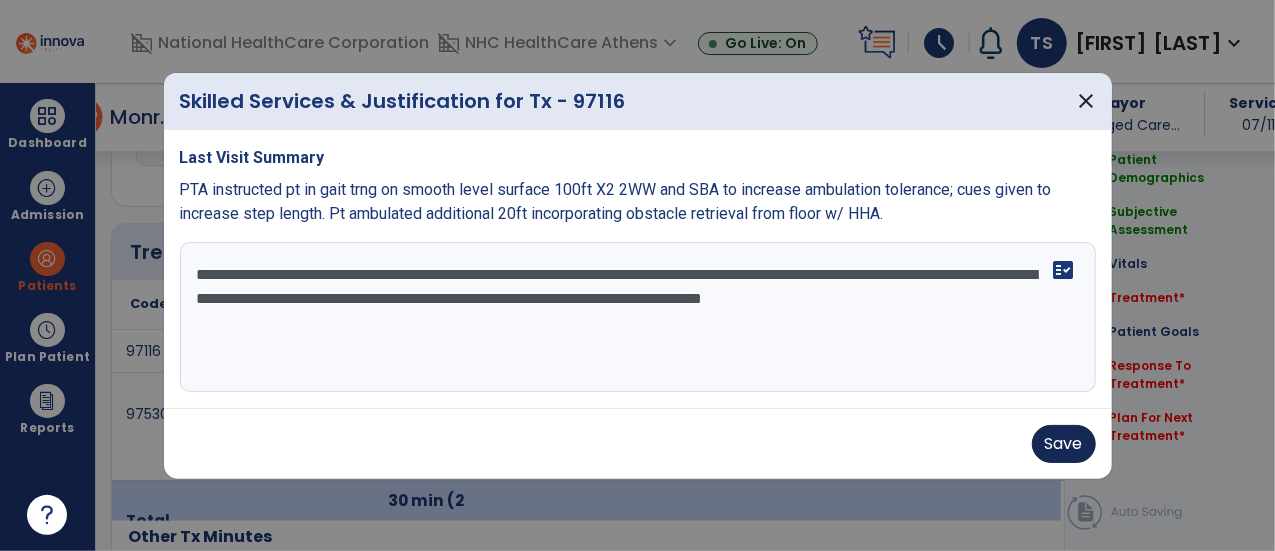 type on "**********" 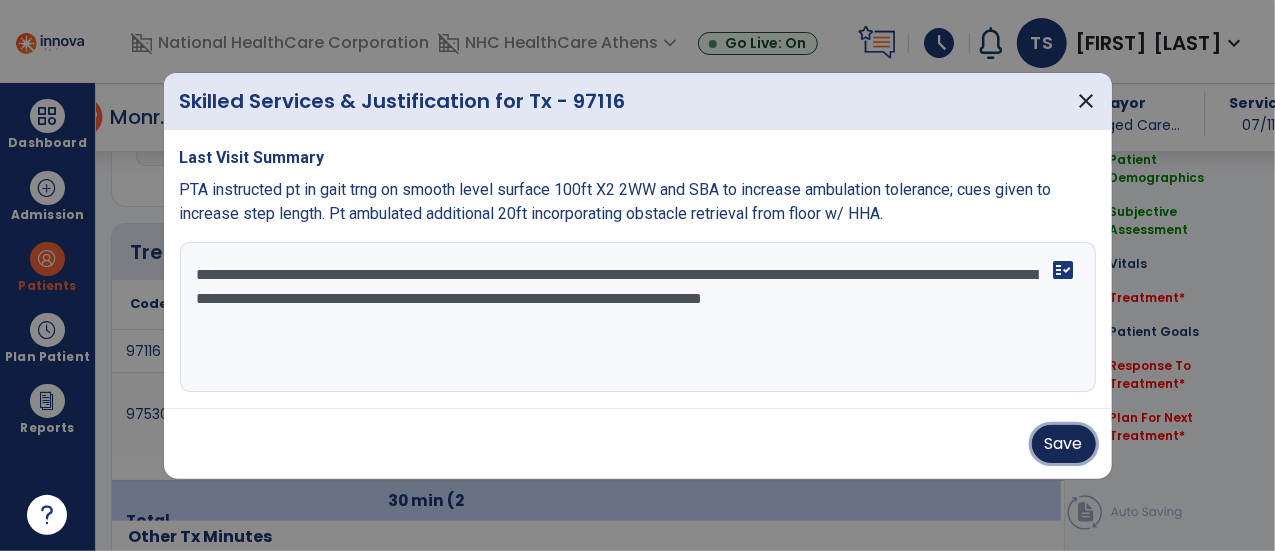 click on "Save" at bounding box center (1064, 444) 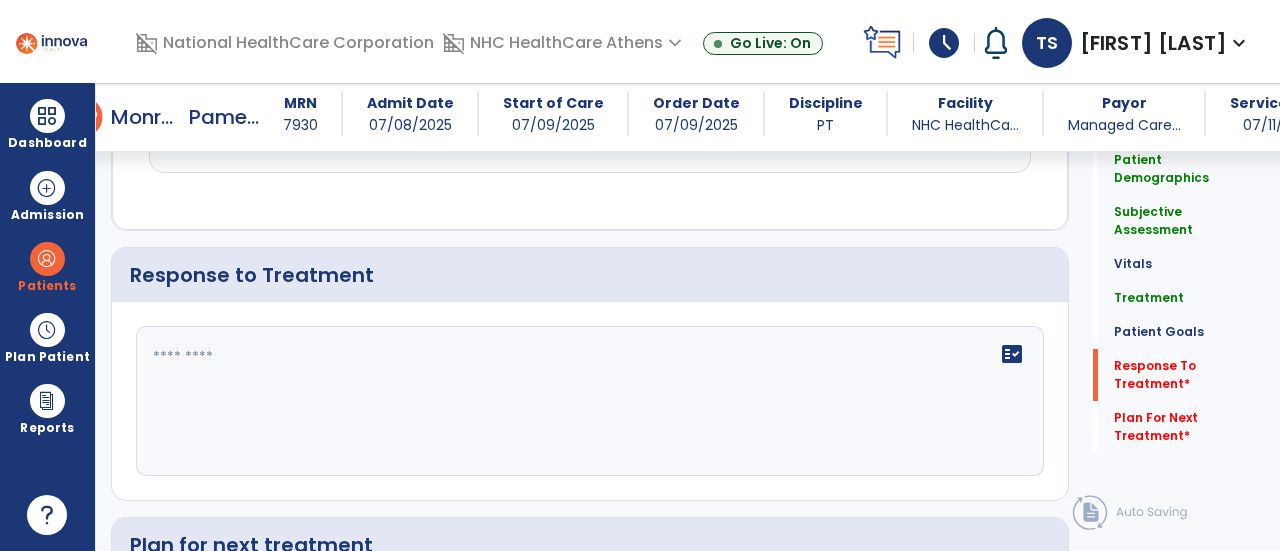 scroll, scrollTop: 2656, scrollLeft: 0, axis: vertical 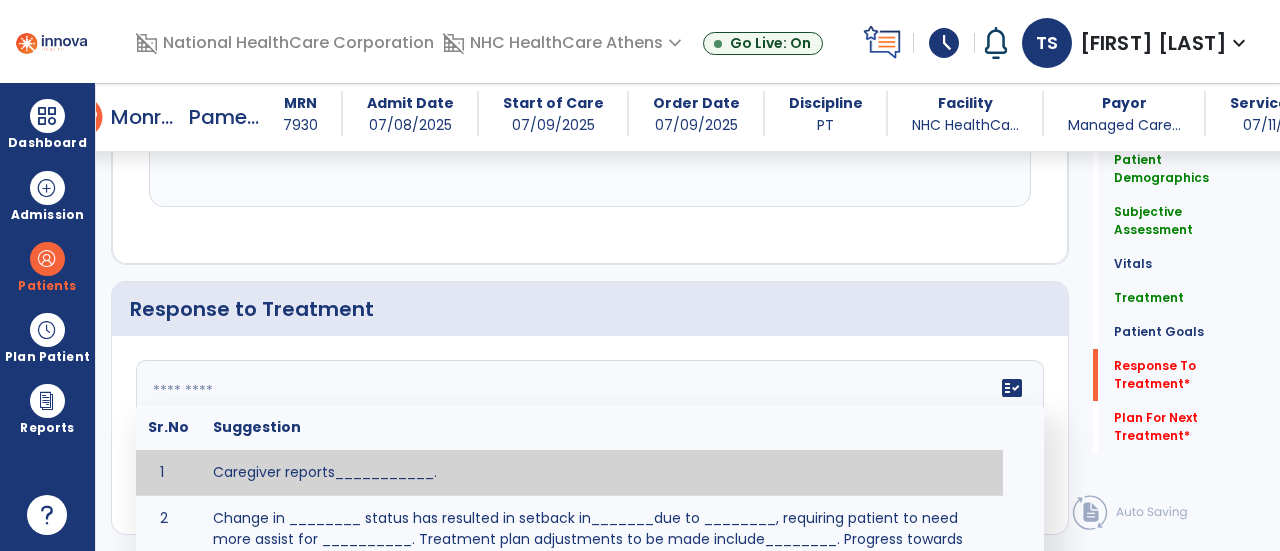 click on "fact_check  Sr.No Suggestion 1 Caregiver reports___________. 2 Change in ________ status has resulted in setback in_______due to ________, requiring patient to need more assist for __________.   Treatment plan adjustments to be made include________.  Progress towards goals is expected to continue due to_________. 3 Decreased pain in __________ to [LEVEL] in response to [MODALITY/TREATMENT] allows for improvement in _________. 4 Functional gains in _______ have impacted the patient's ability to perform_________ with a reduction in assist levels to_________. 5 Functional progress this week has been significant due to__________. 6 Gains in ________ have improved the patient's ability to perform ______with decreased levels of assist to___________. 7 Improvement in ________allows patient to tolerate higher levels of challenges in_________. 8 Pain in [AREA] has decreased to [LEVEL] in response to [TREATMENT/MODALITY], allowing fore ease in completing__________. 9 10 11 12 13 14 15 16 17 18 19 20 21" 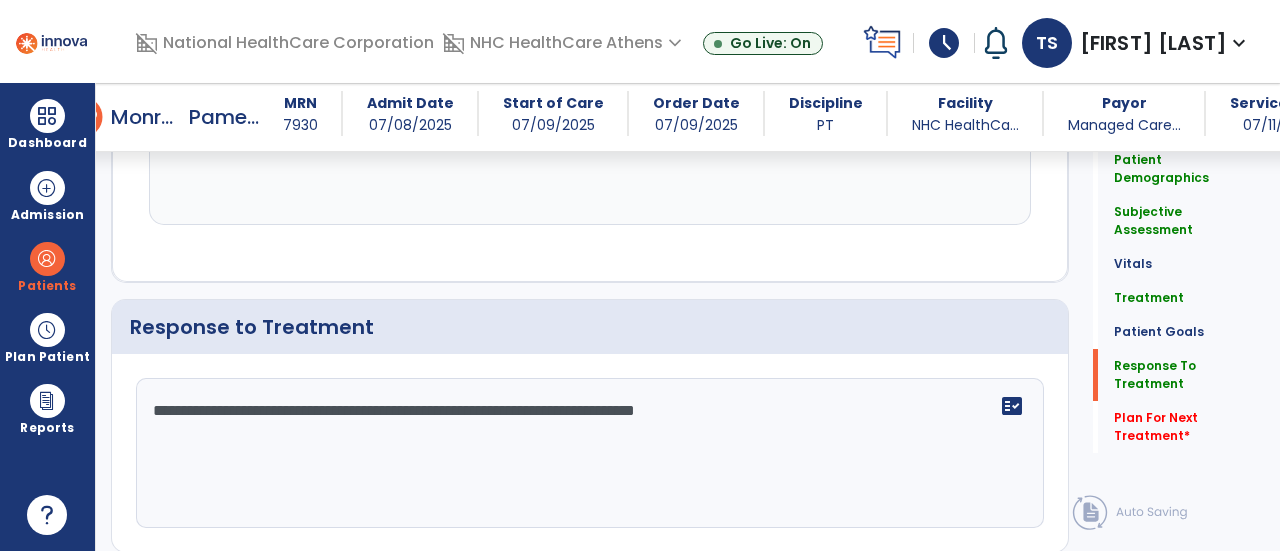 scroll, scrollTop: 2656, scrollLeft: 0, axis: vertical 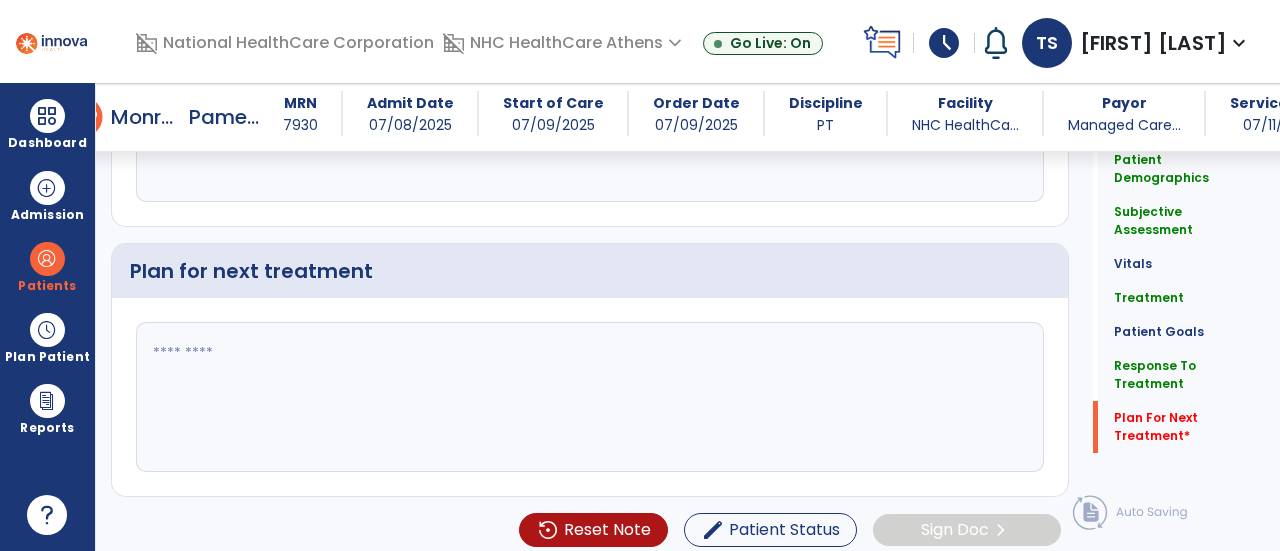 type on "**********" 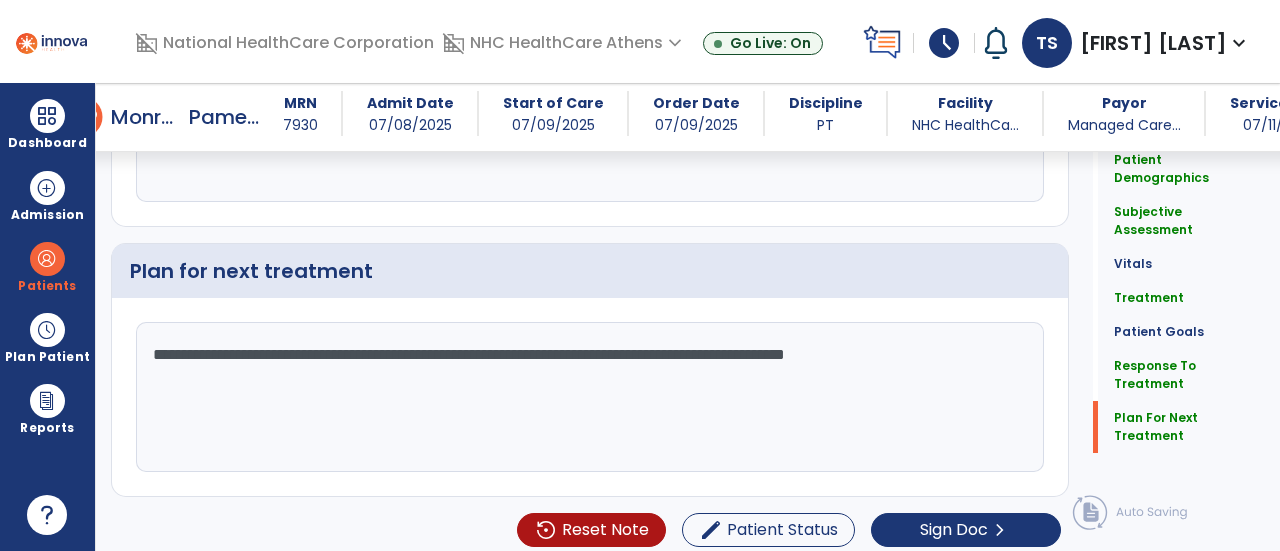 scroll, scrollTop: 2964, scrollLeft: 0, axis: vertical 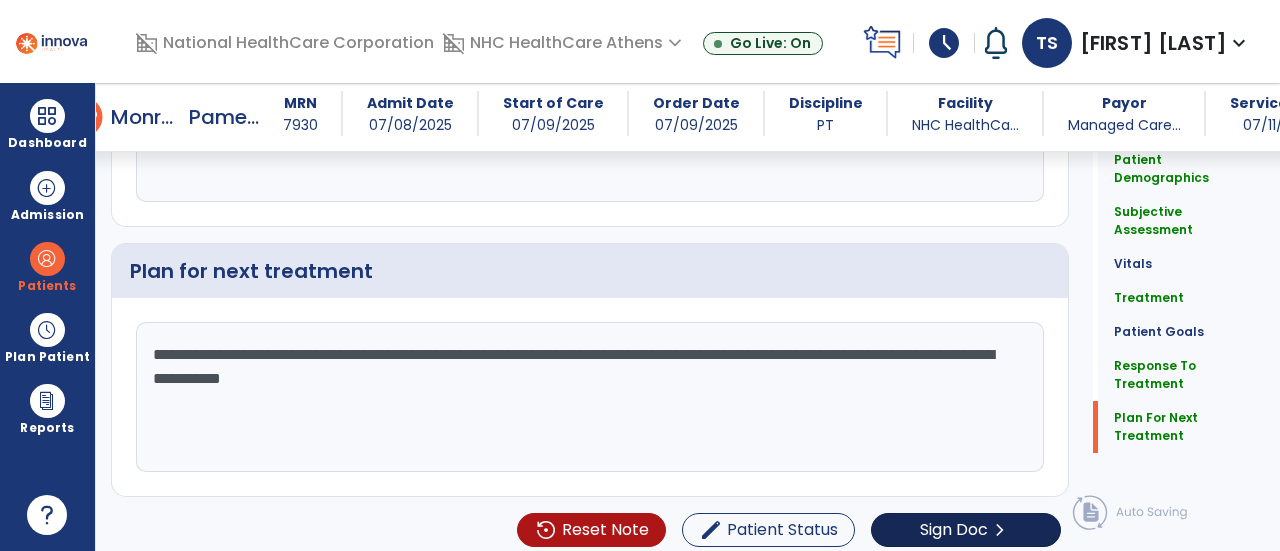 type on "**********" 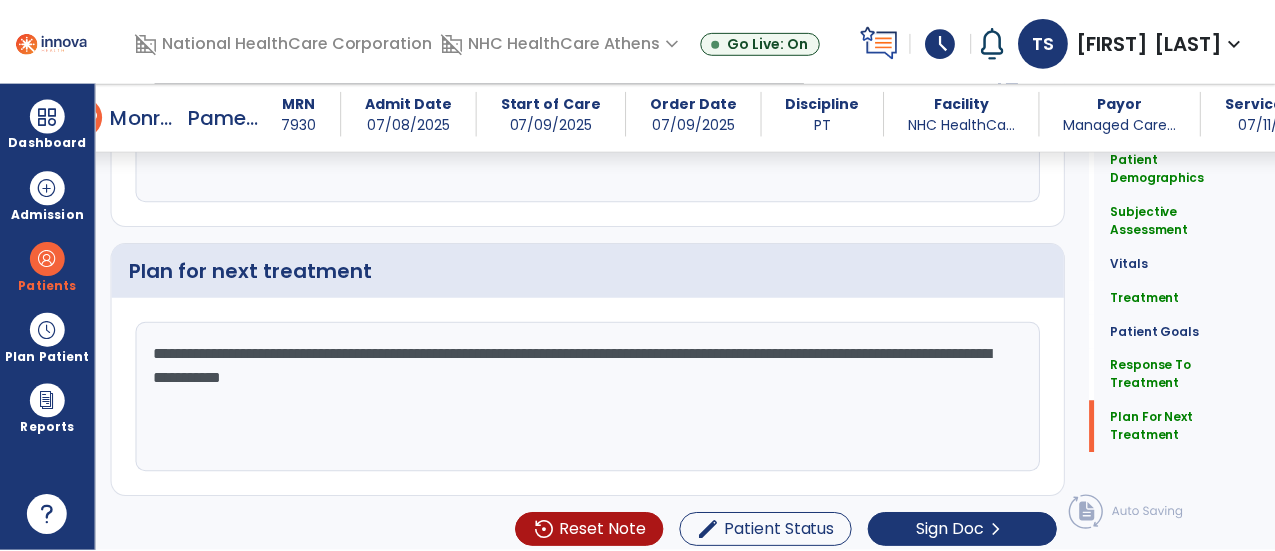 scroll, scrollTop: 2964, scrollLeft: 0, axis: vertical 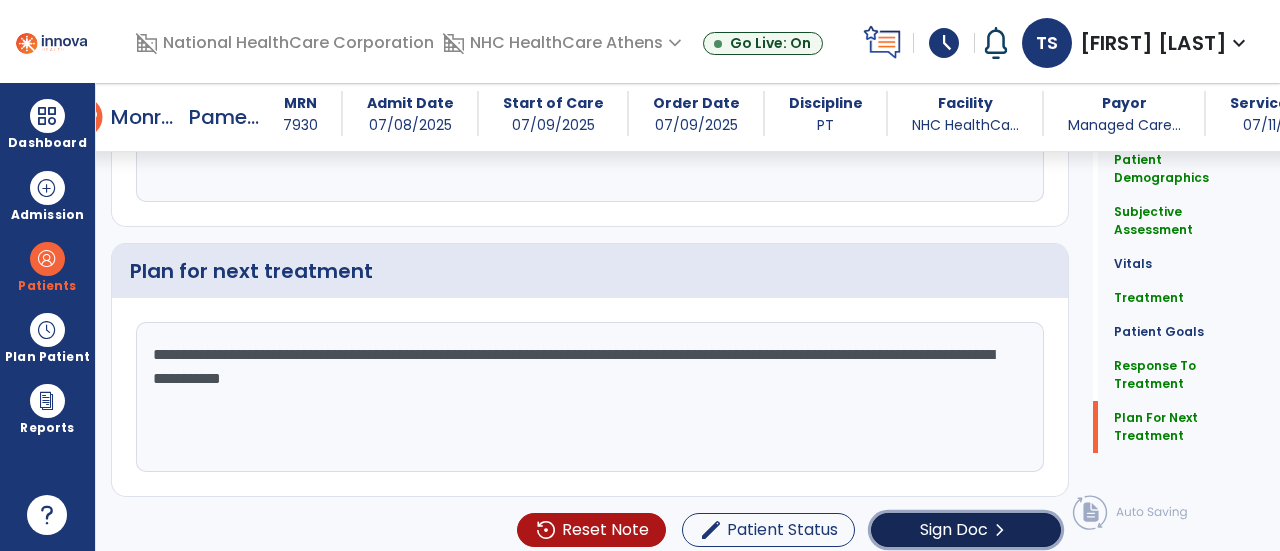click on "chevron_right" 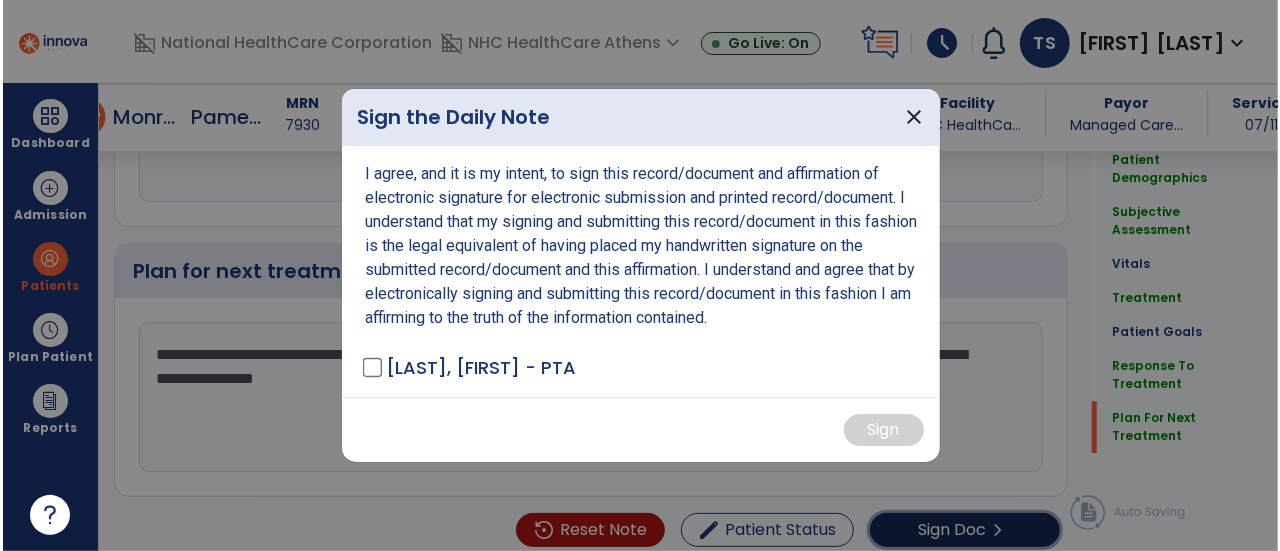 scroll, scrollTop: 2964, scrollLeft: 0, axis: vertical 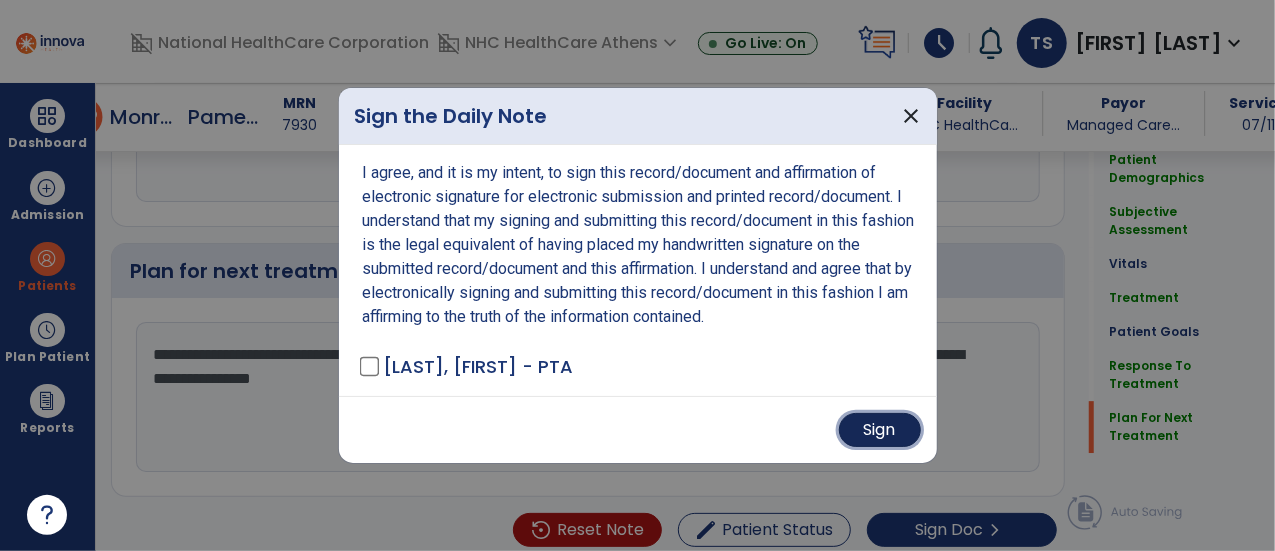 click on "Sign" at bounding box center (880, 430) 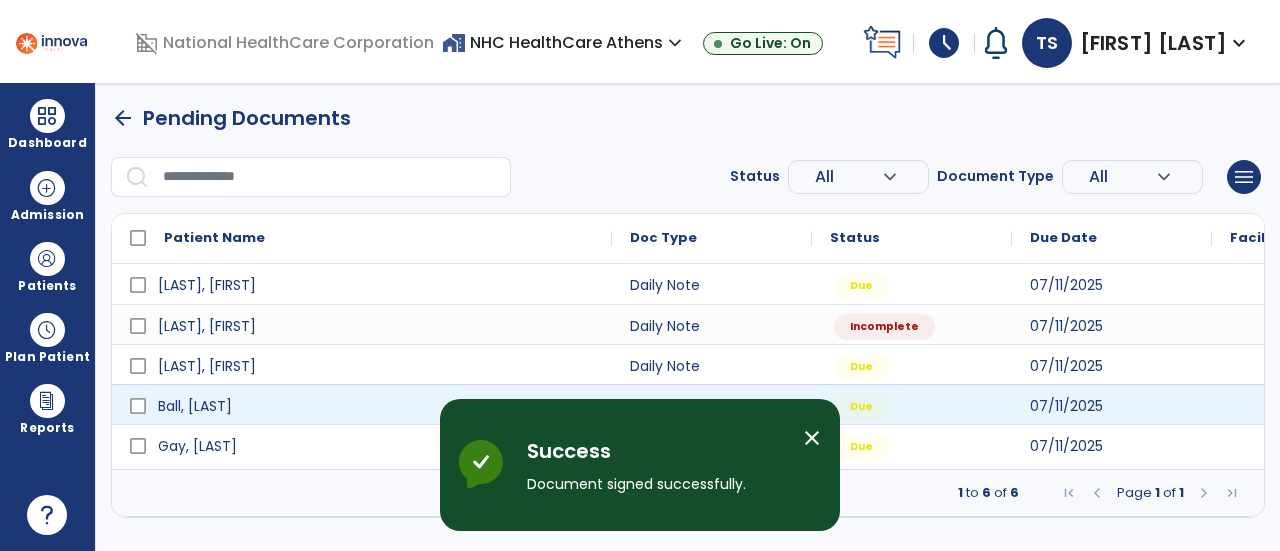 scroll, scrollTop: 0, scrollLeft: 0, axis: both 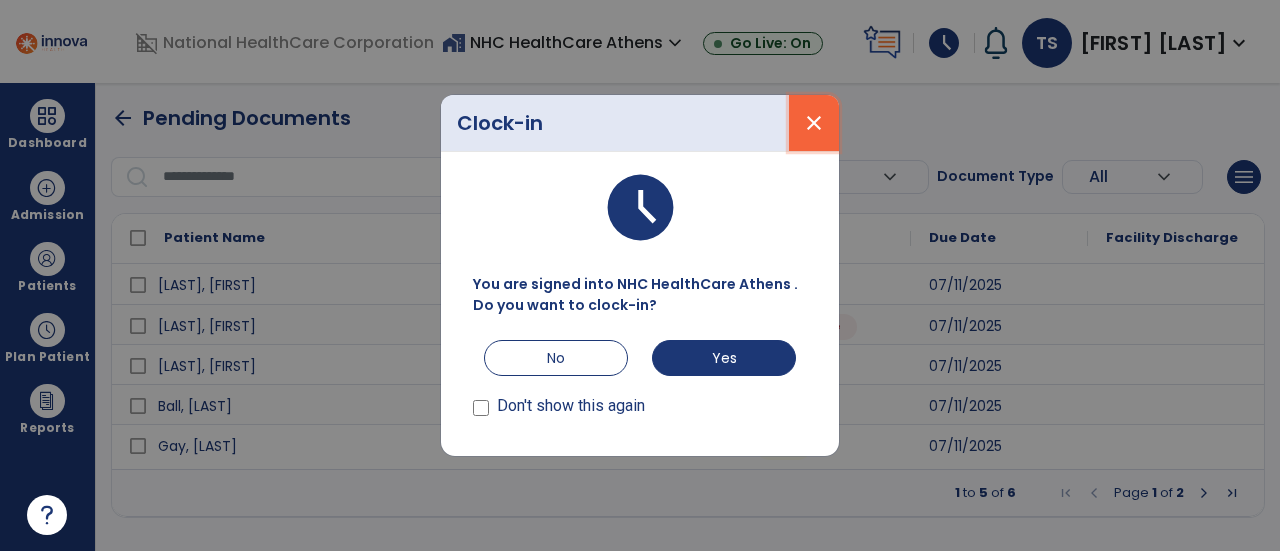click on "close" at bounding box center [814, 123] 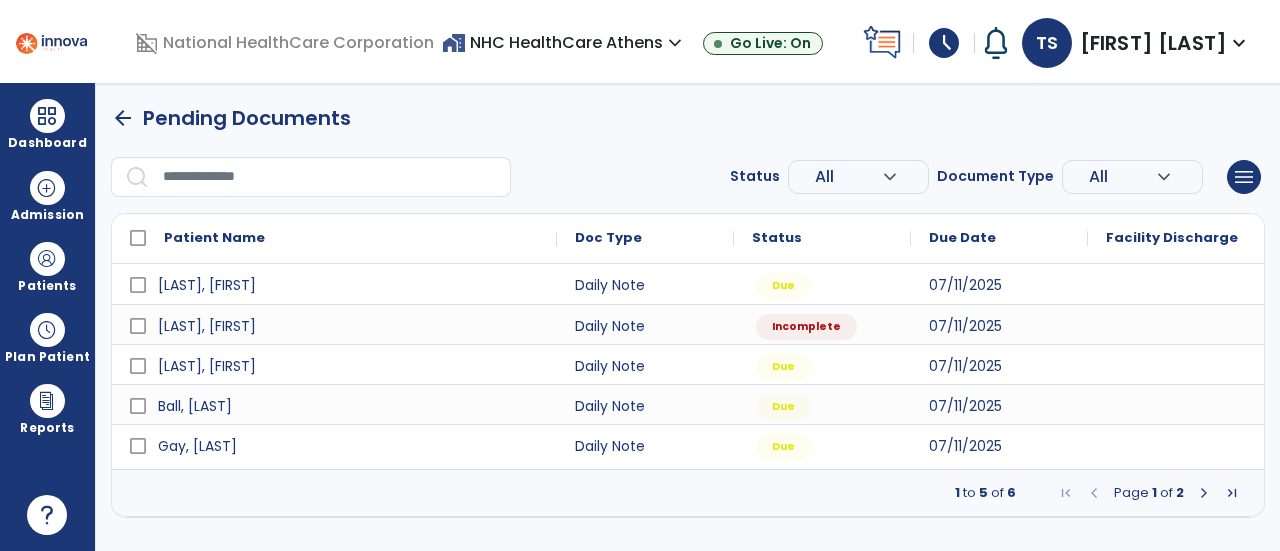 click at bounding box center [1204, 493] 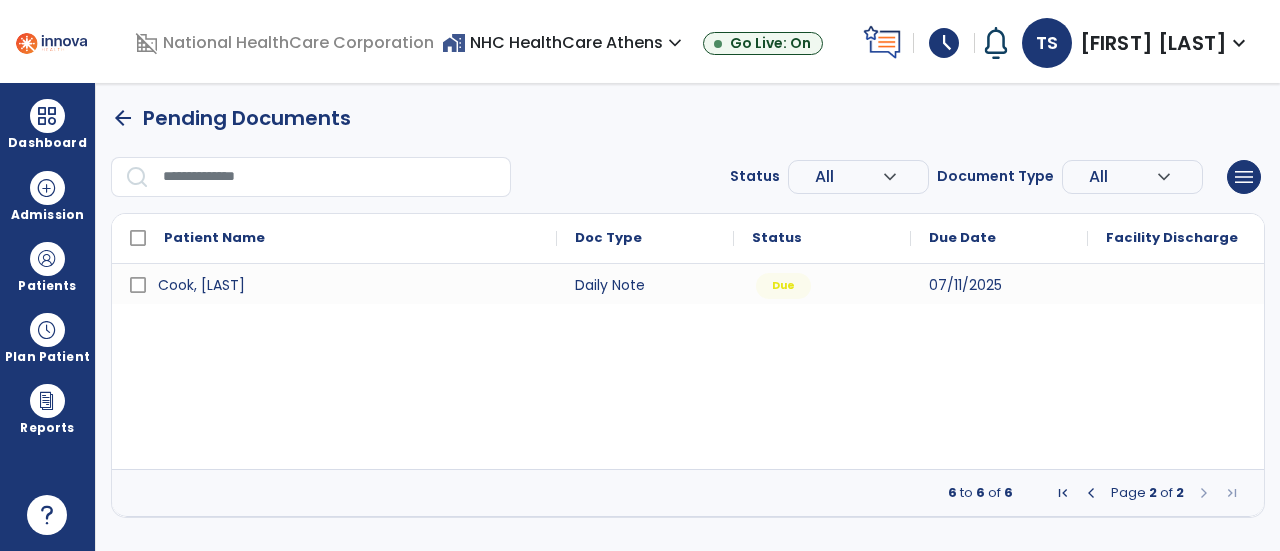 click at bounding box center [1091, 493] 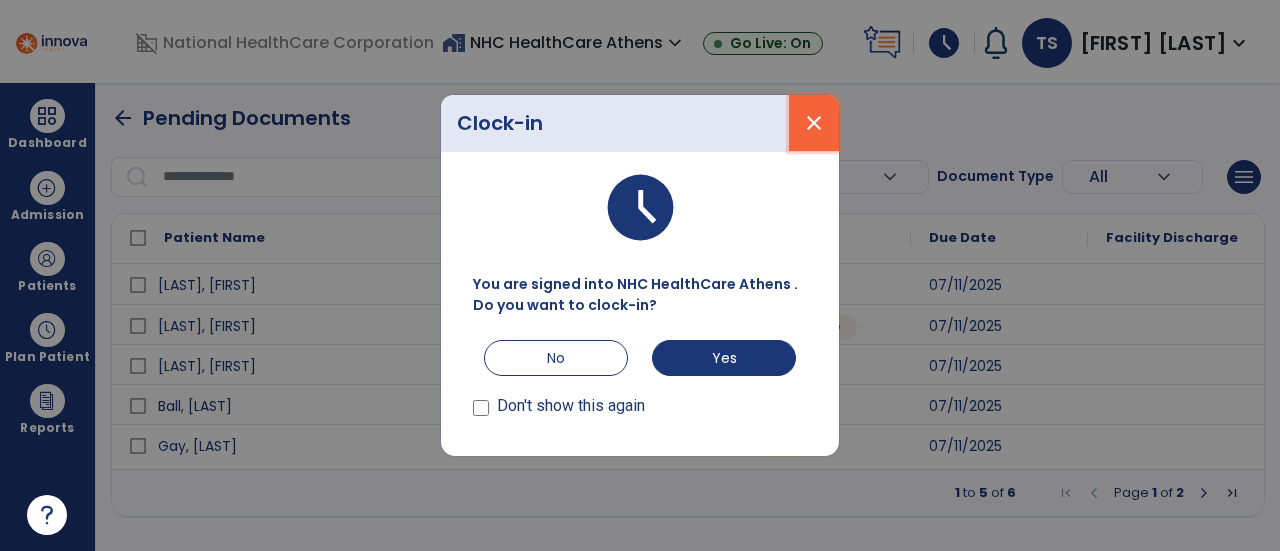 click on "close" at bounding box center (814, 123) 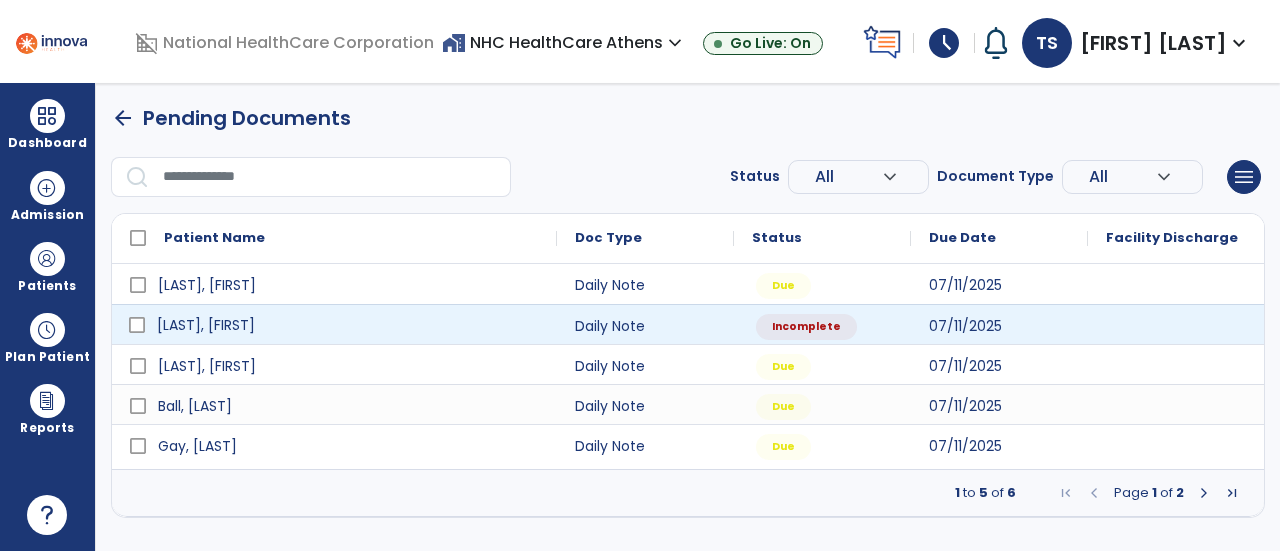 click on "[LAST], [FIRST]" at bounding box center [348, 325] 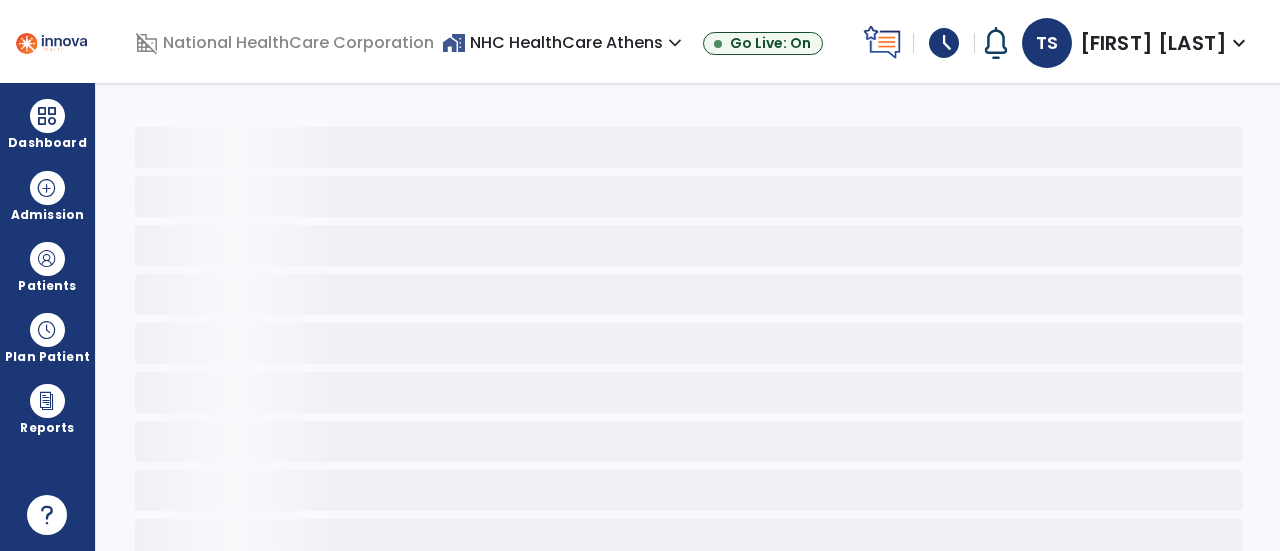 select on "*" 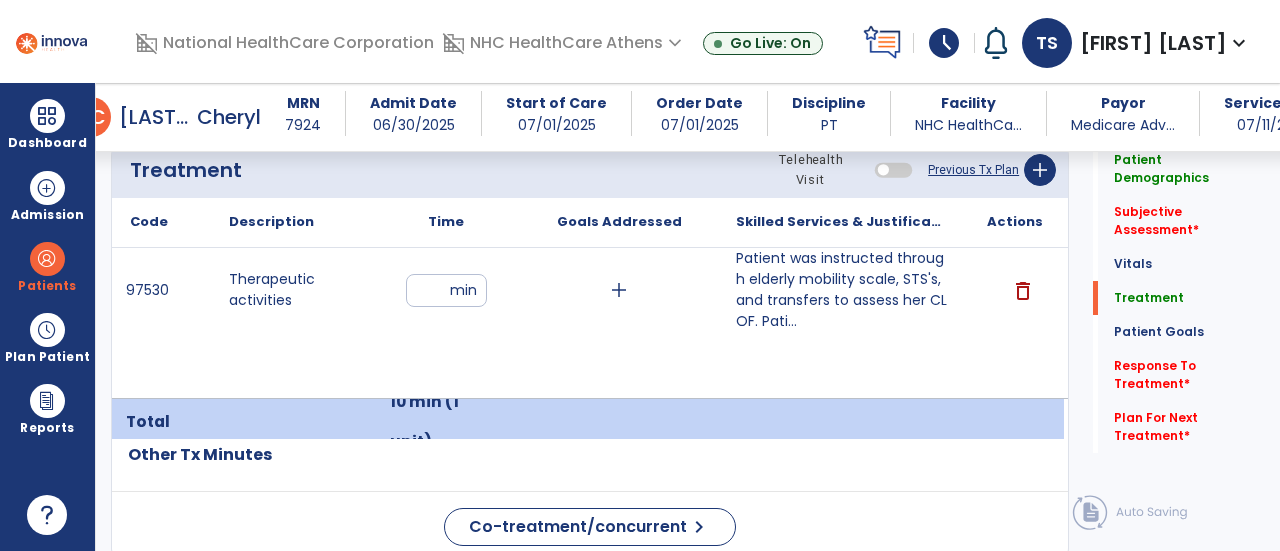 scroll, scrollTop: 1186, scrollLeft: 0, axis: vertical 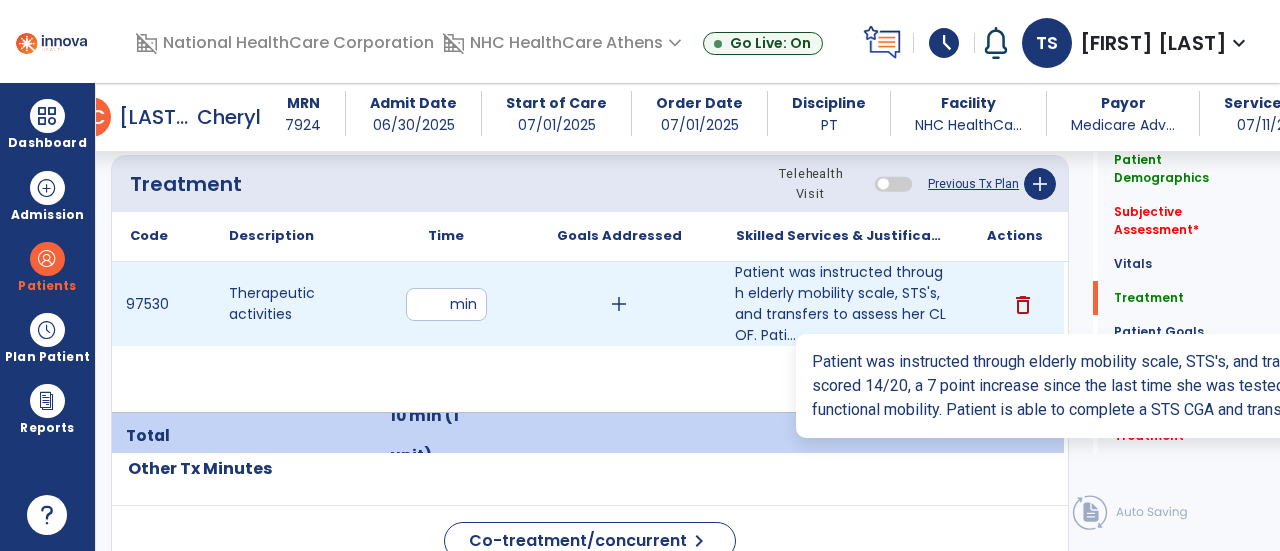 click on "Patient was instructed through elderly mobility scale, STS's, and transfers to assess her CLOF. Pati..." at bounding box center (841, 304) 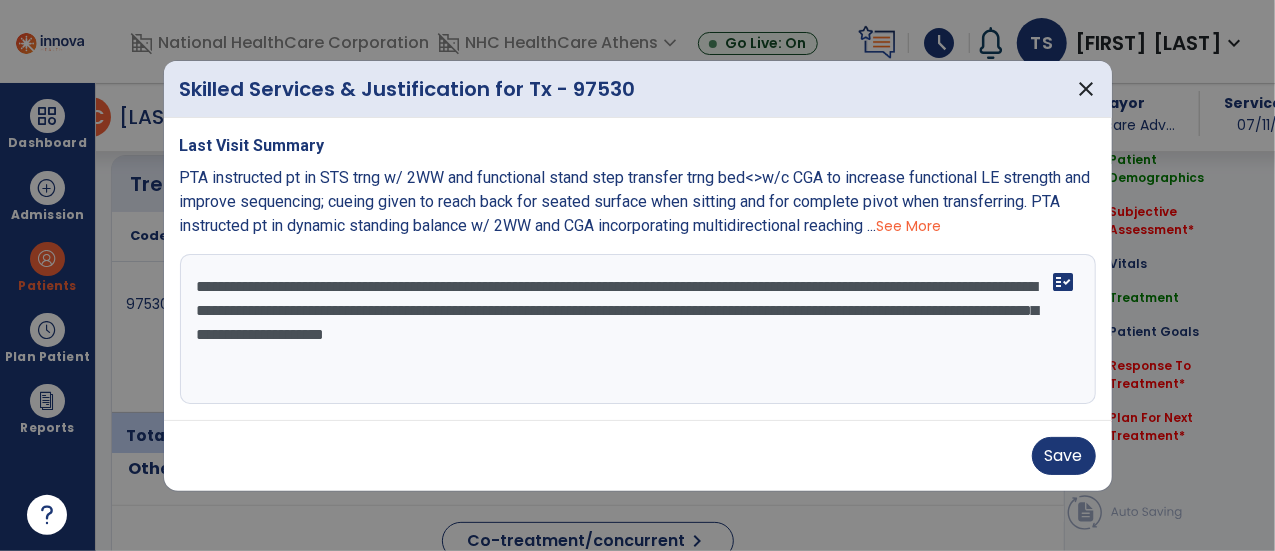scroll, scrollTop: 1204, scrollLeft: 0, axis: vertical 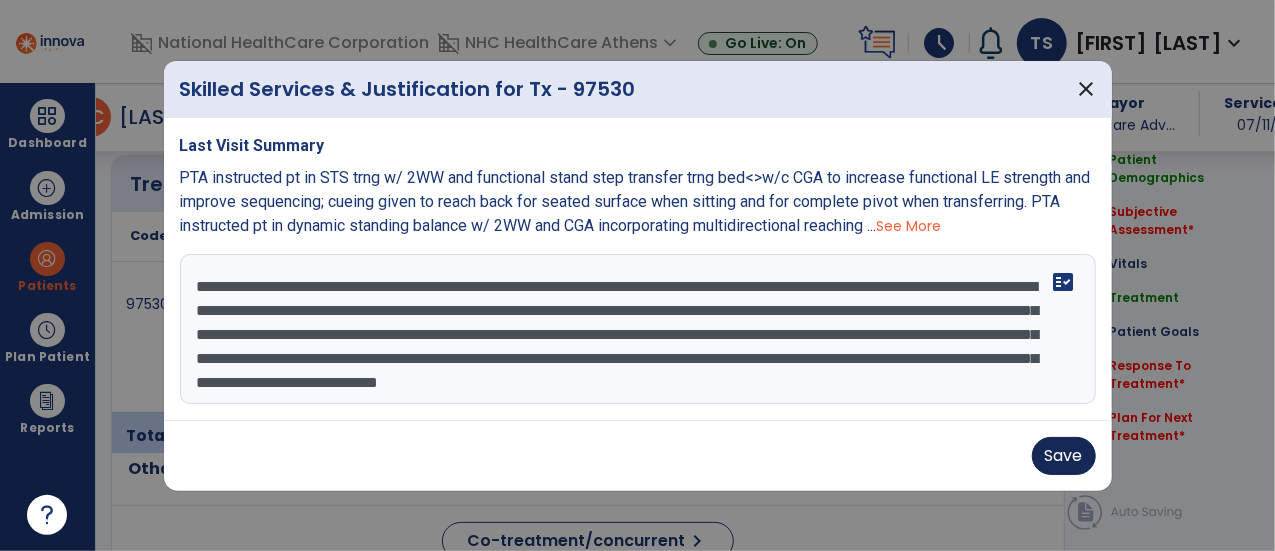 type on "**********" 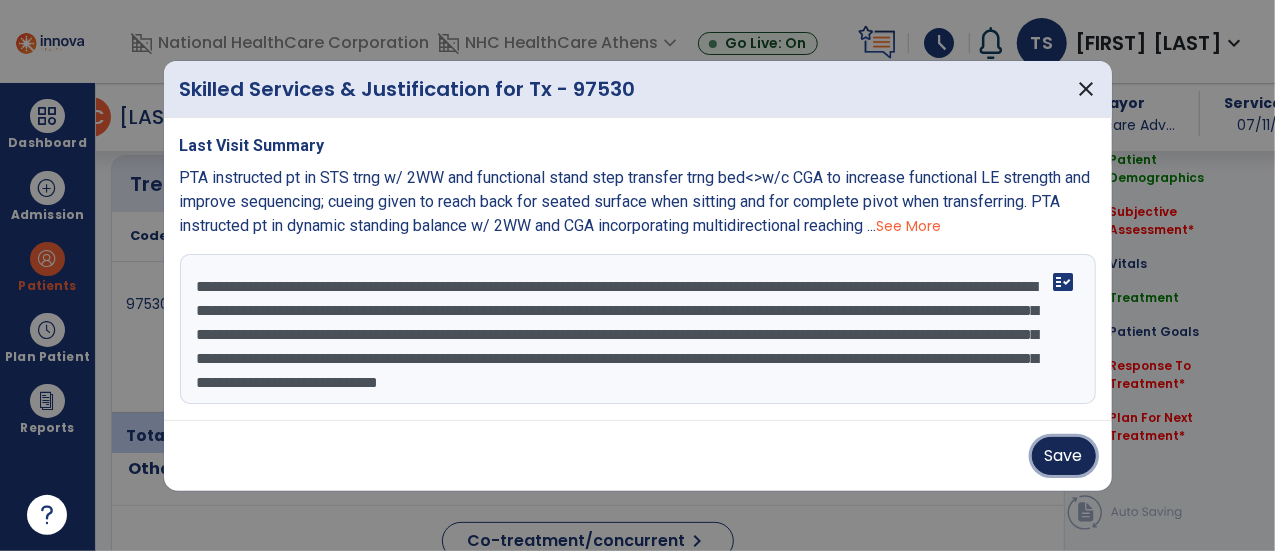 click on "Save" at bounding box center [1064, 456] 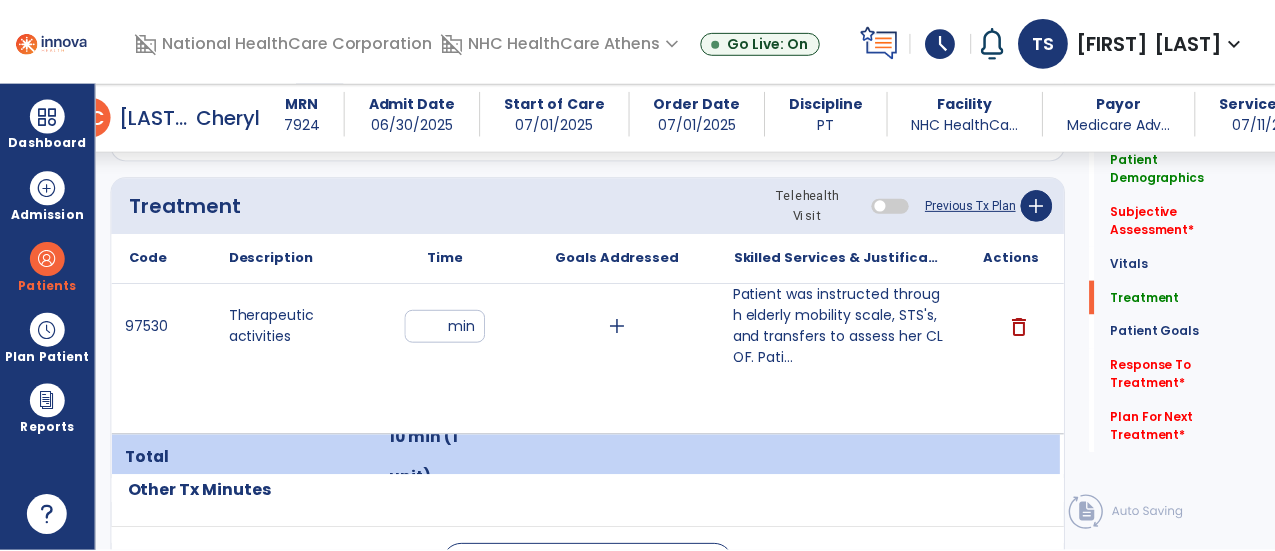 scroll, scrollTop: 1173, scrollLeft: 0, axis: vertical 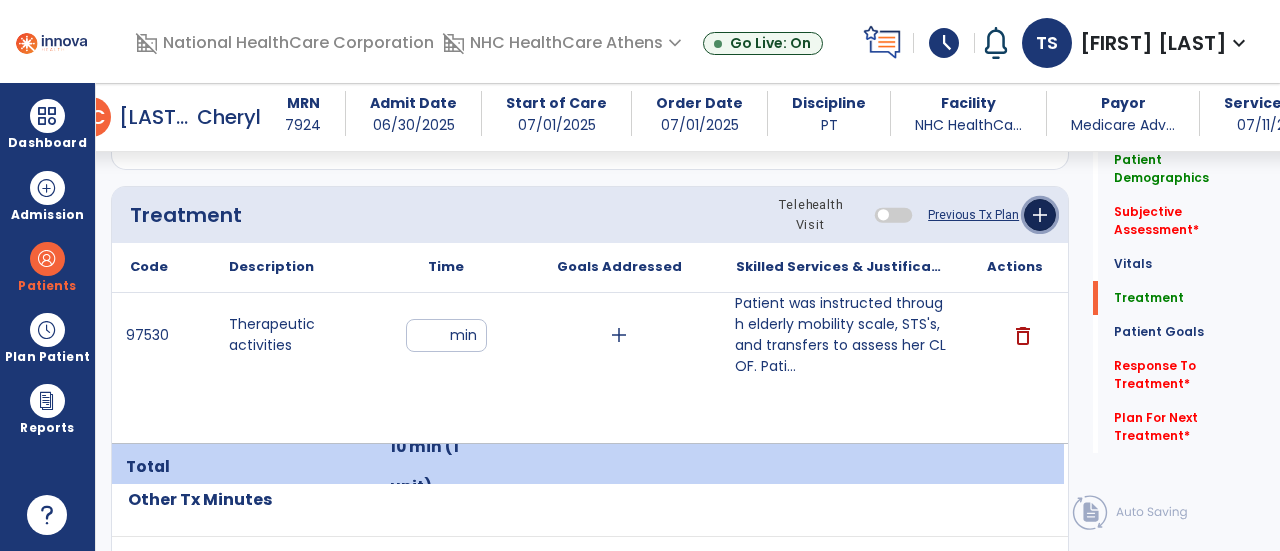 click on "add" 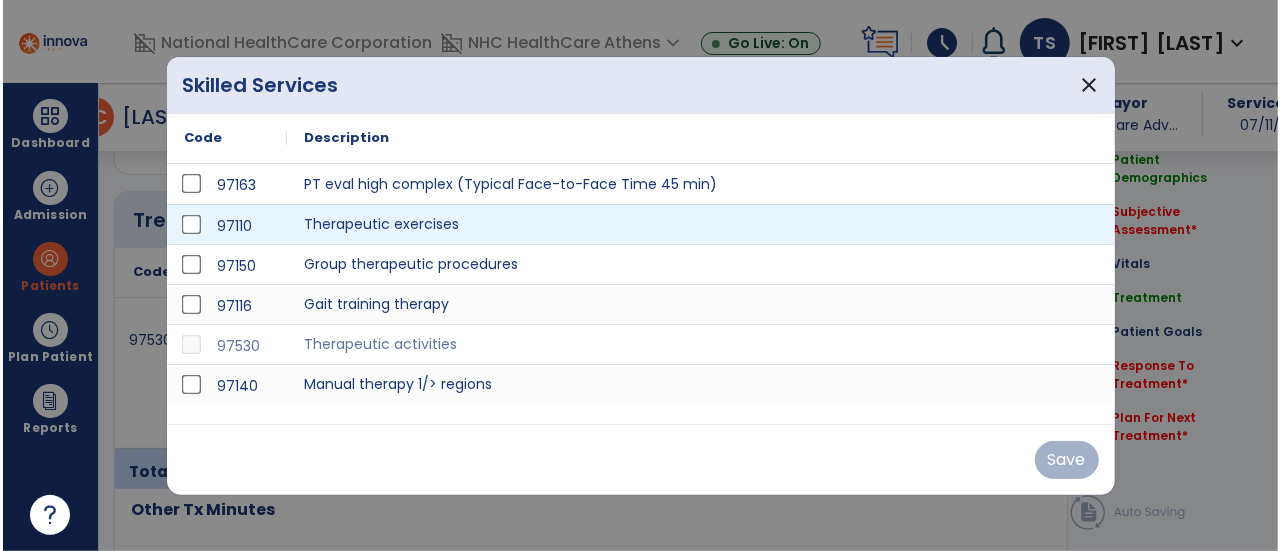 scroll, scrollTop: 1173, scrollLeft: 0, axis: vertical 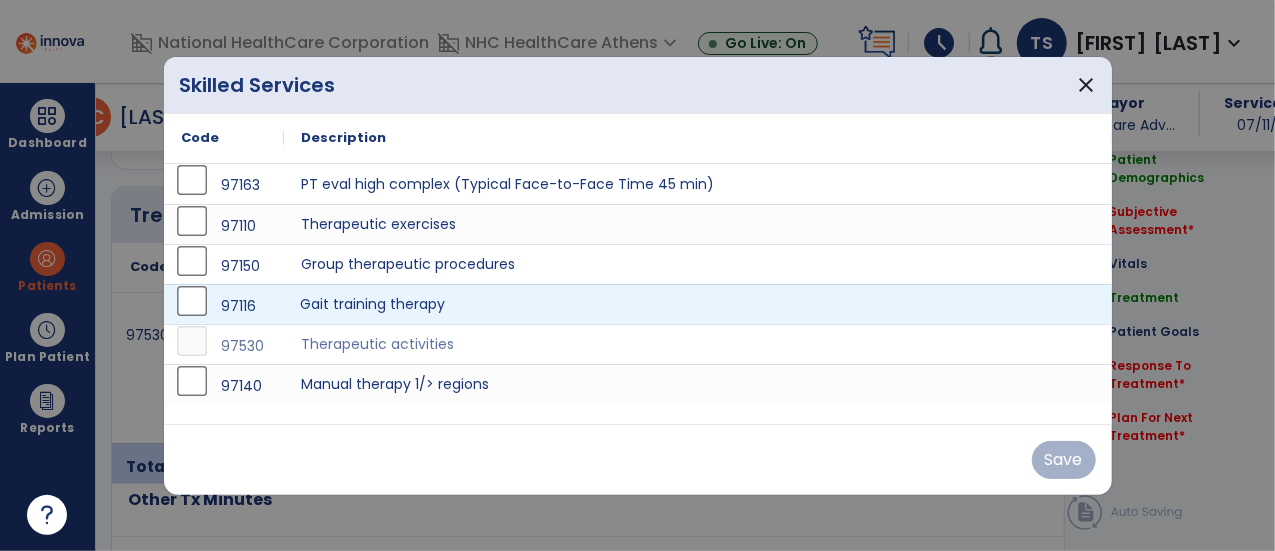 click on "Gait training therapy" at bounding box center [698, 304] 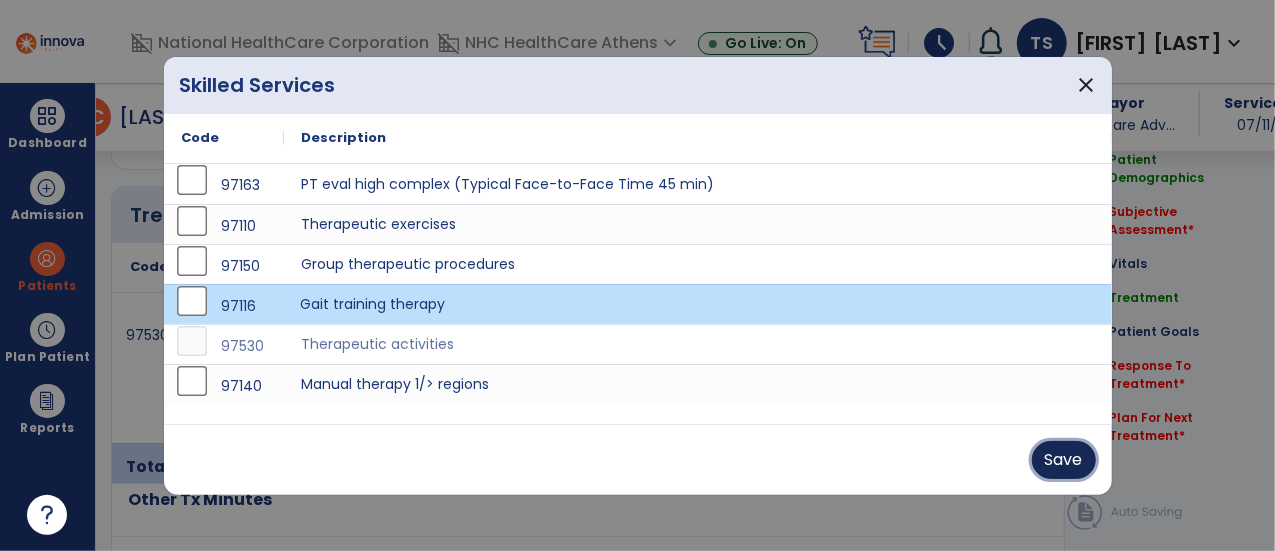 click on "Save" at bounding box center (1064, 460) 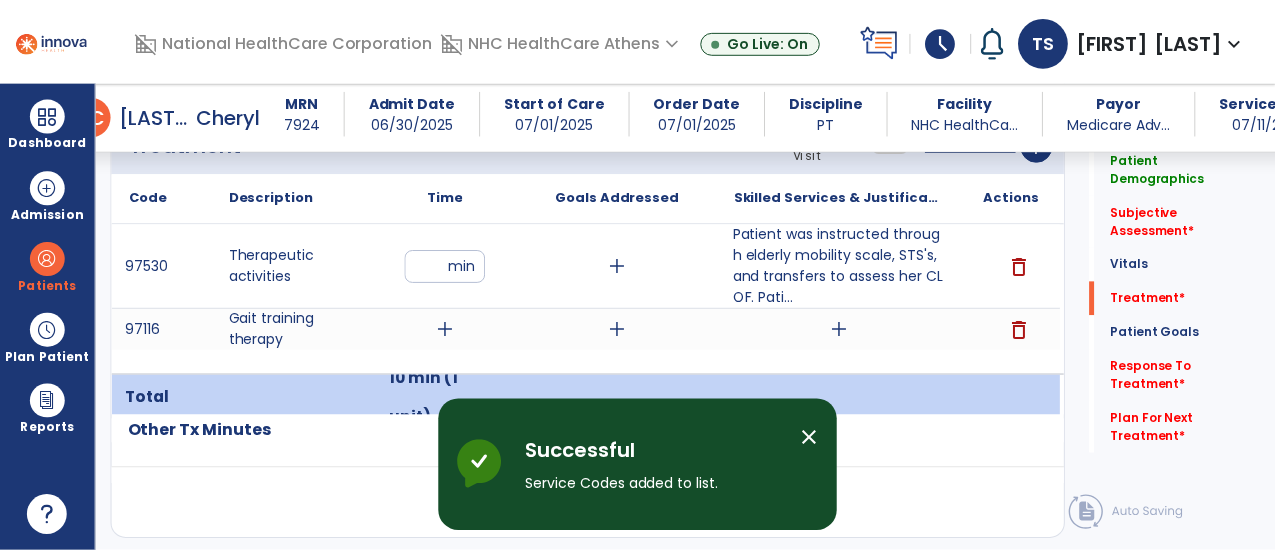 scroll, scrollTop: 1274, scrollLeft: 0, axis: vertical 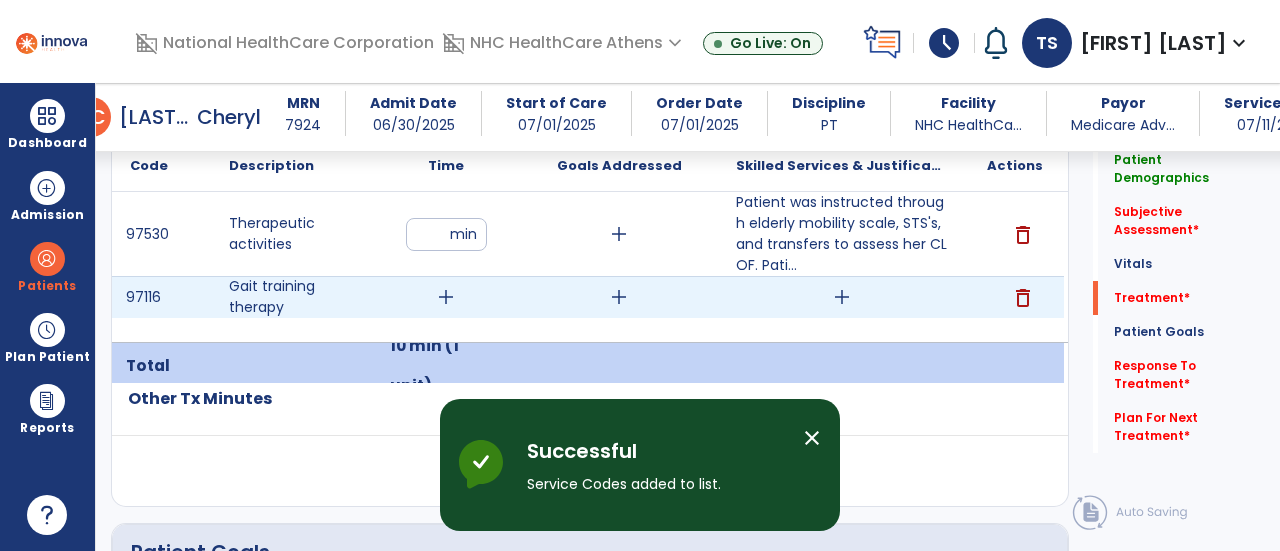 click on "add" at bounding box center (446, 297) 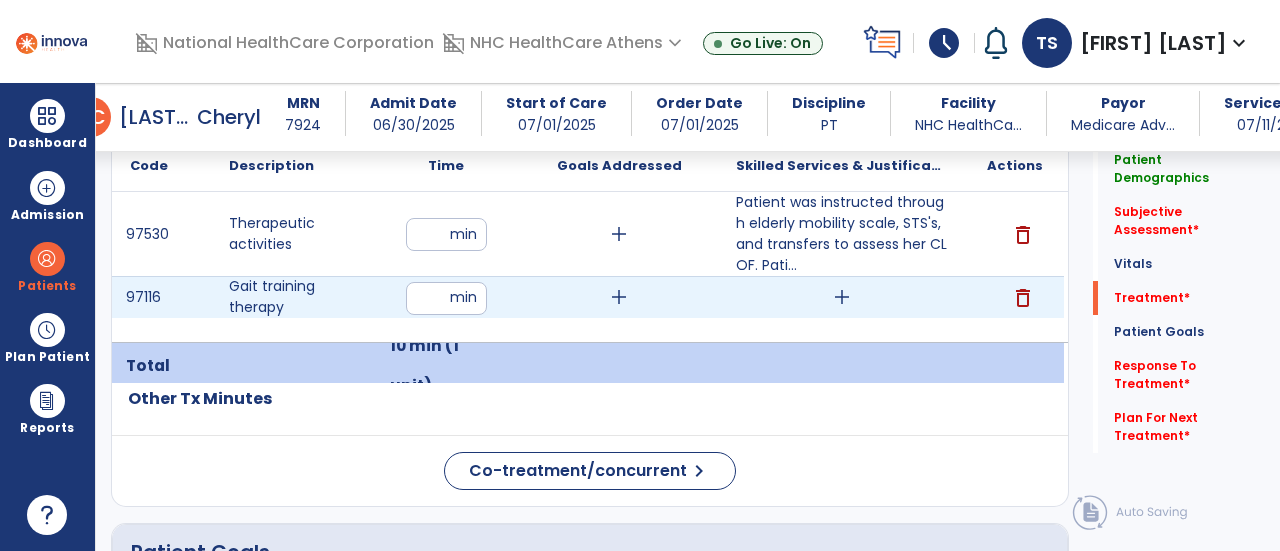 type on "**" 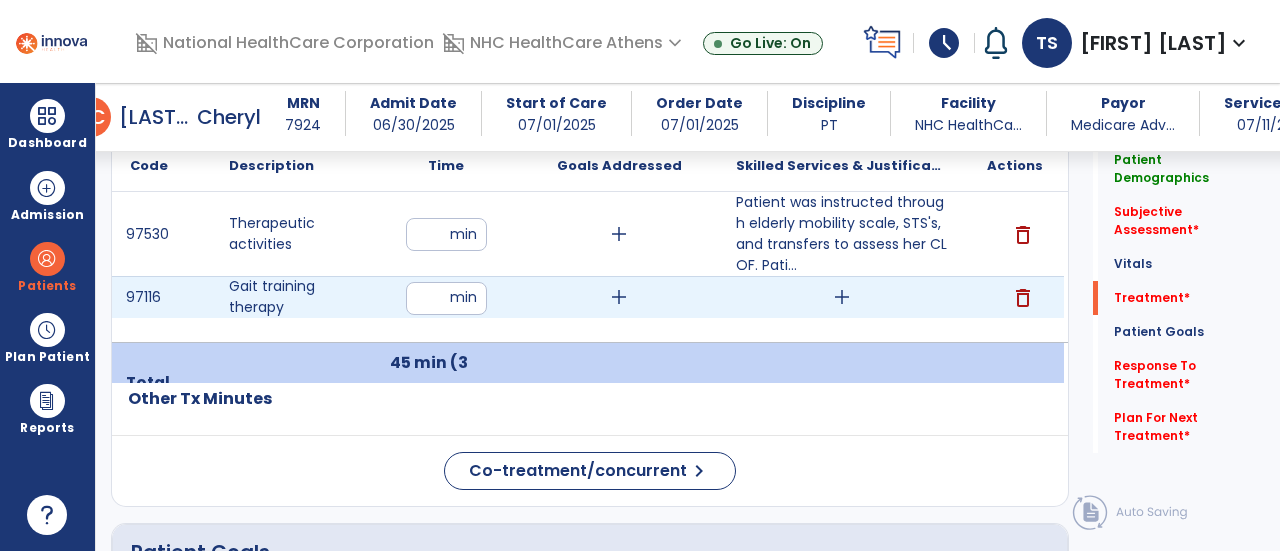 click on "add" at bounding box center [842, 297] 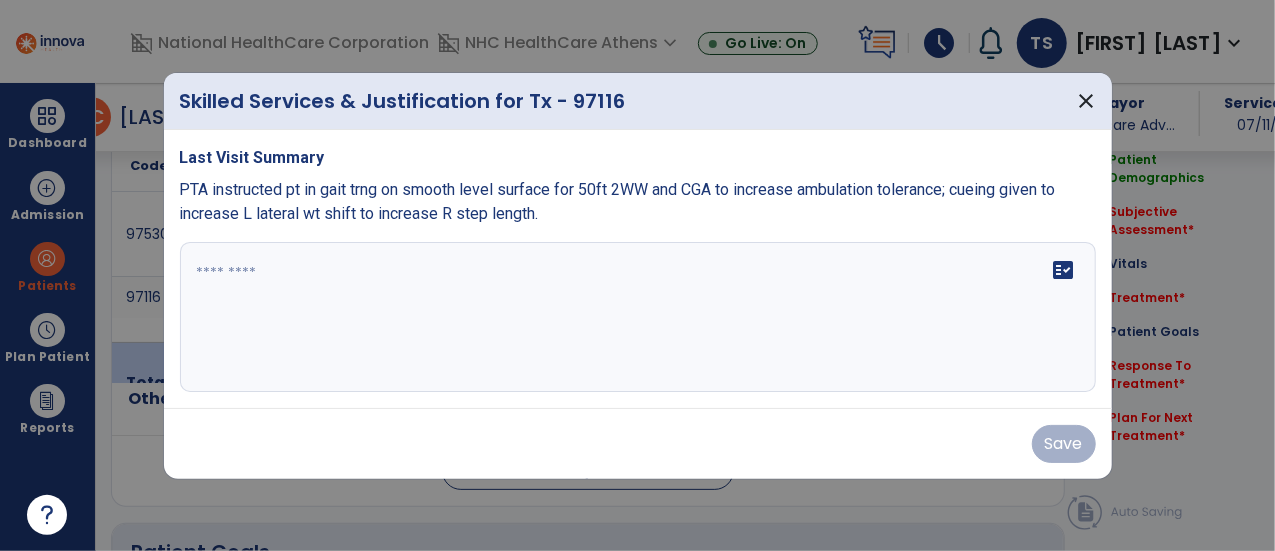 scroll, scrollTop: 1274, scrollLeft: 0, axis: vertical 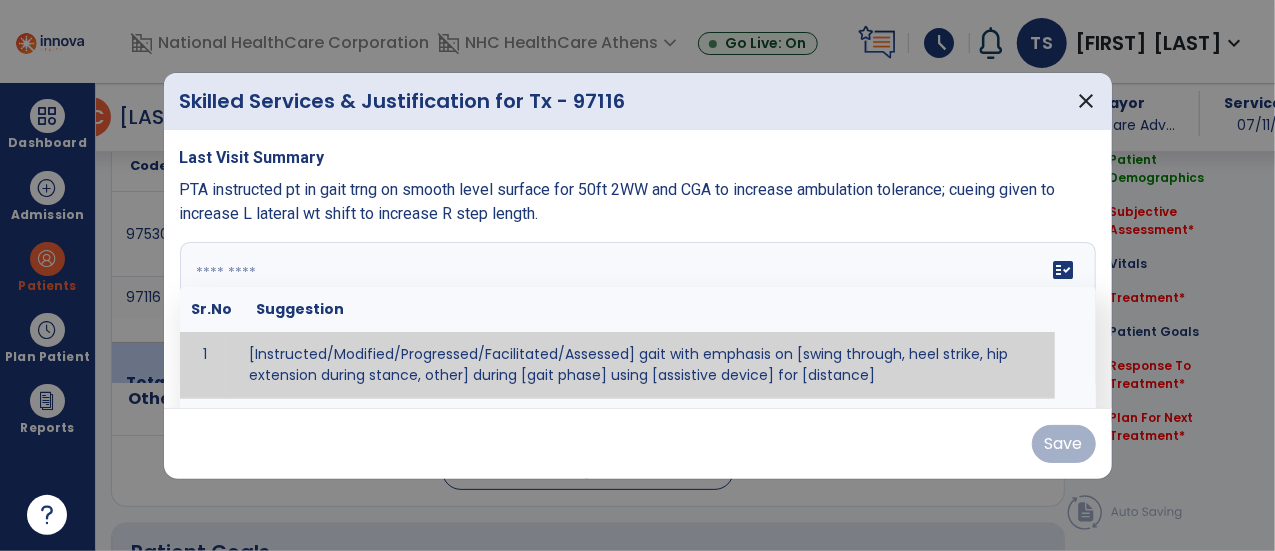 click at bounding box center [636, 317] 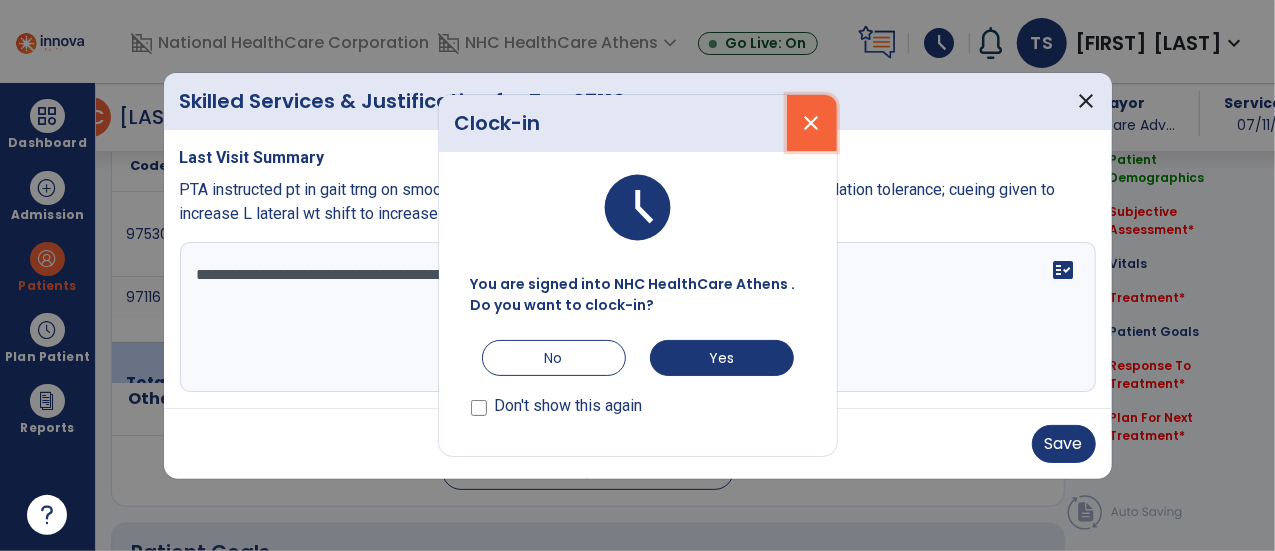 click on "close" at bounding box center [812, 123] 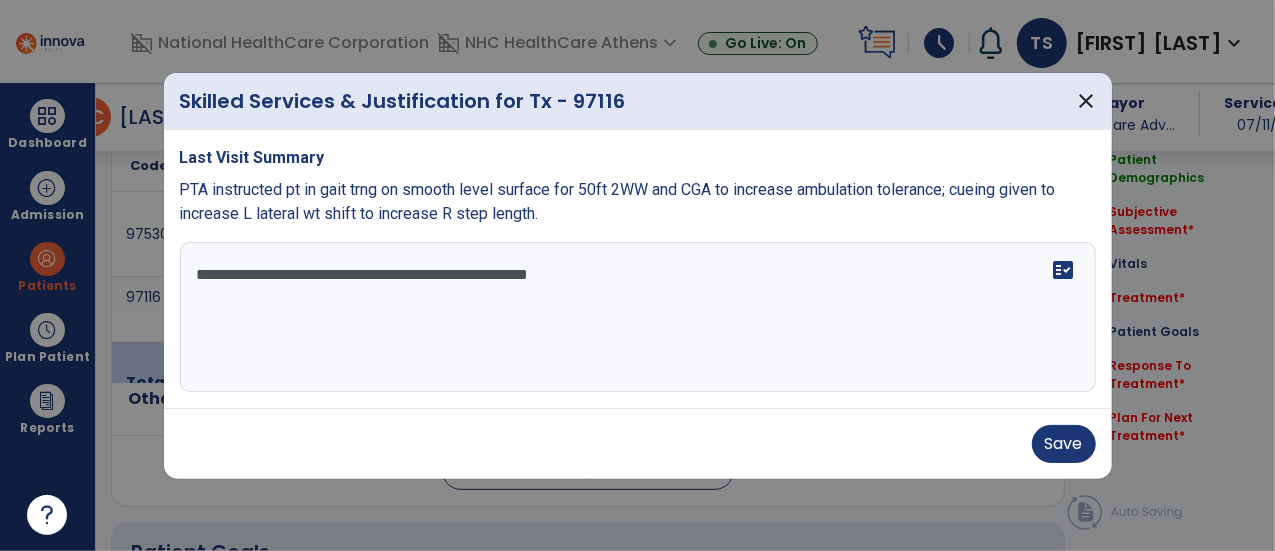 click on "**********" at bounding box center [638, 317] 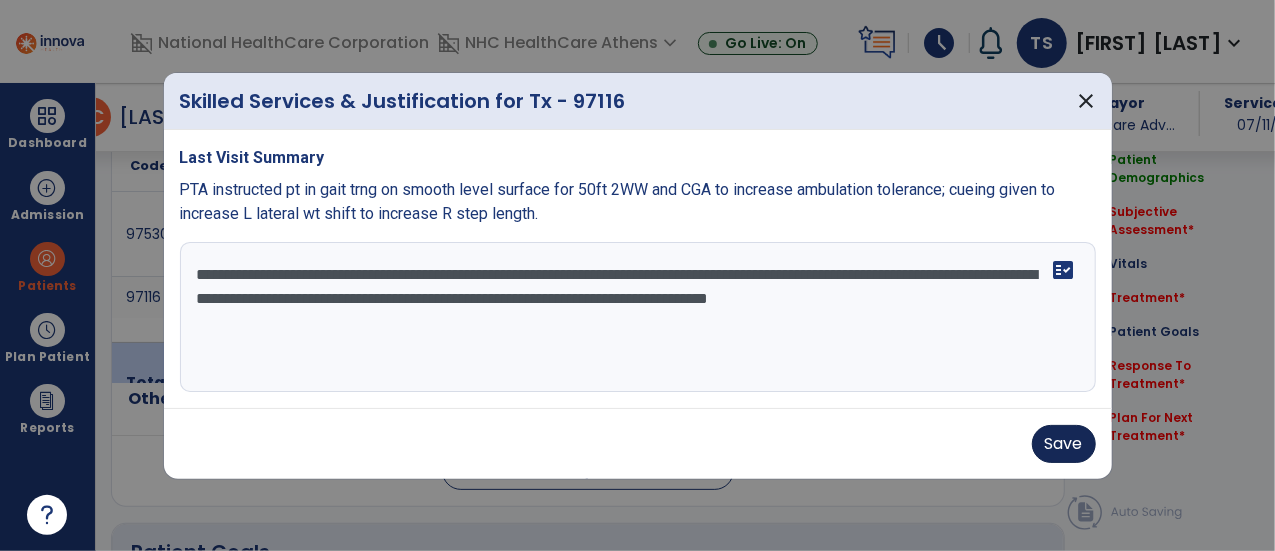 type on "**********" 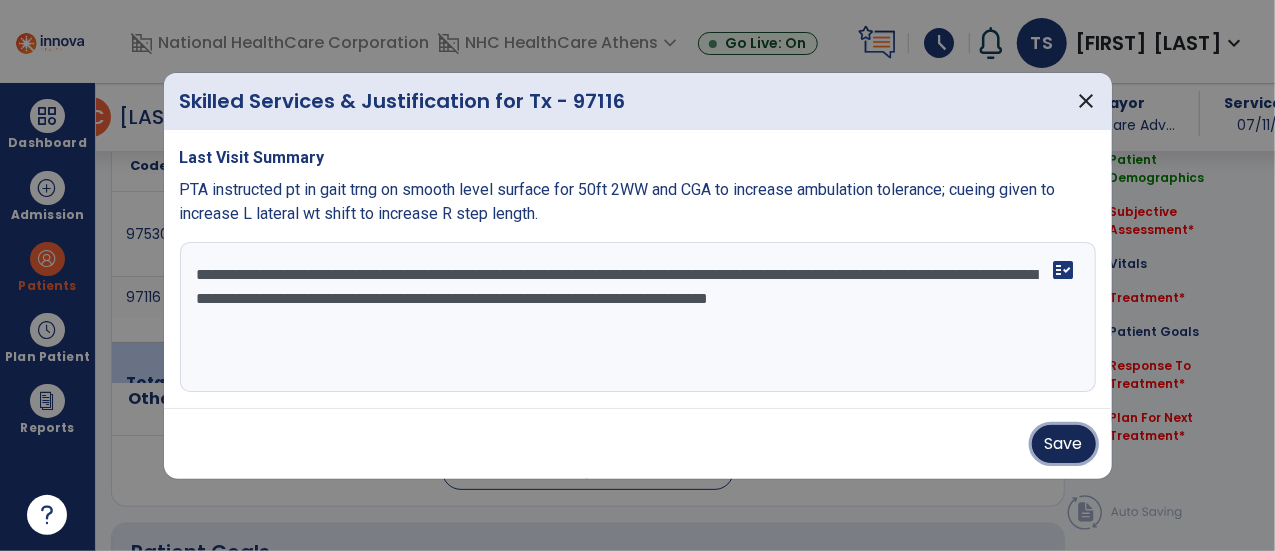 click on "Save" at bounding box center (1064, 444) 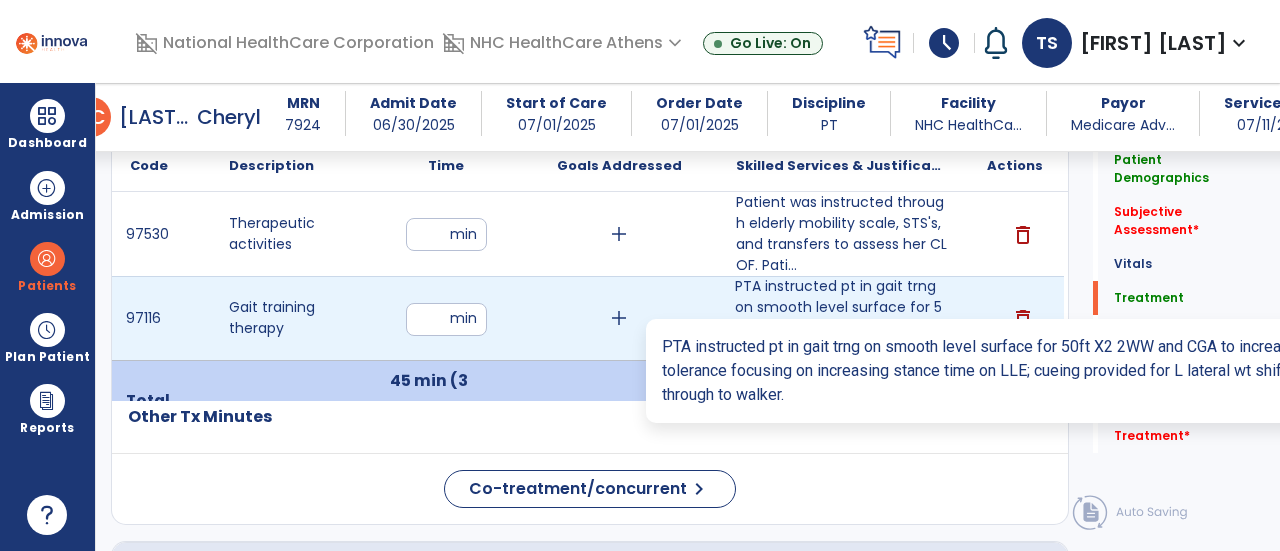 click on "PTA instructed pt in gait trng on smooth level surface for 50ft X2 2WW and CGA to increase ambulatio..." at bounding box center [841, 318] 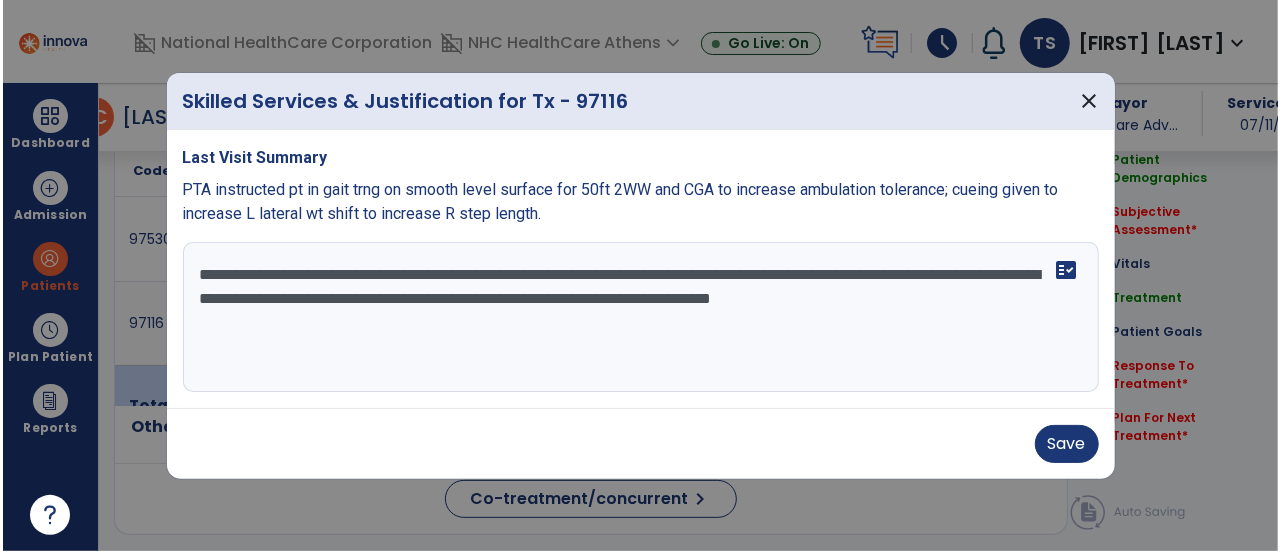 scroll, scrollTop: 1274, scrollLeft: 0, axis: vertical 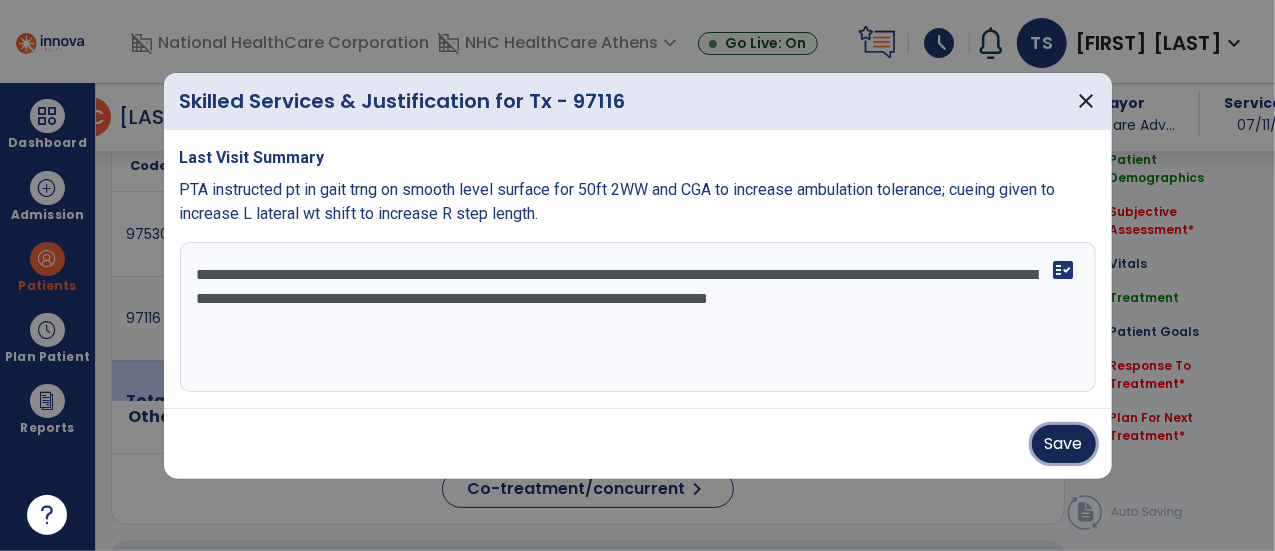 click on "Save" at bounding box center [1064, 444] 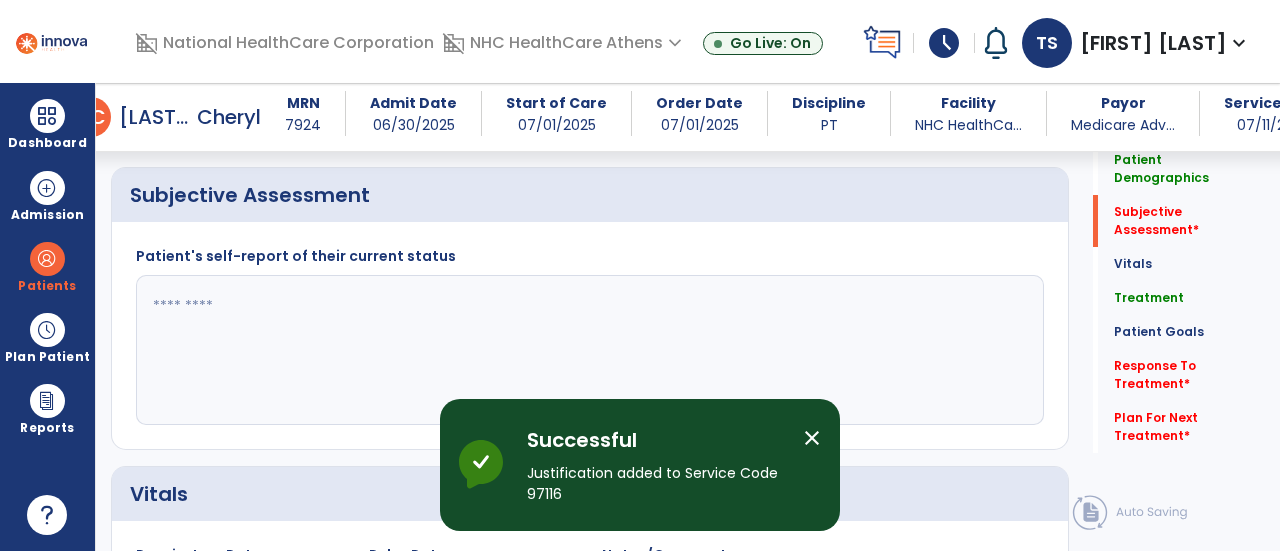 scroll, scrollTop: 518, scrollLeft: 0, axis: vertical 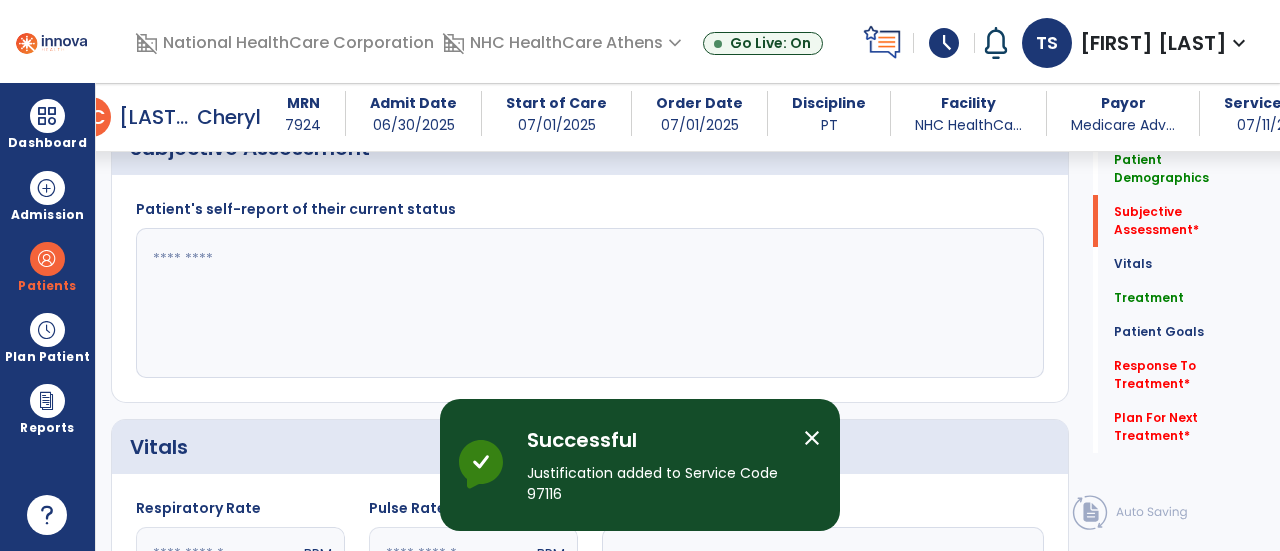 click 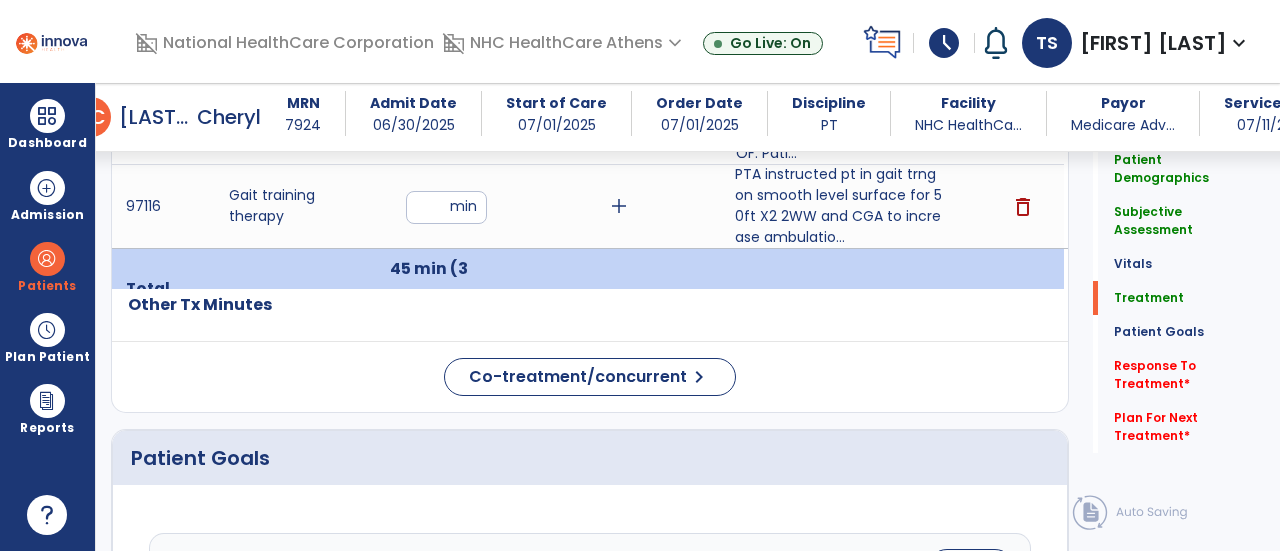 scroll, scrollTop: 1432, scrollLeft: 0, axis: vertical 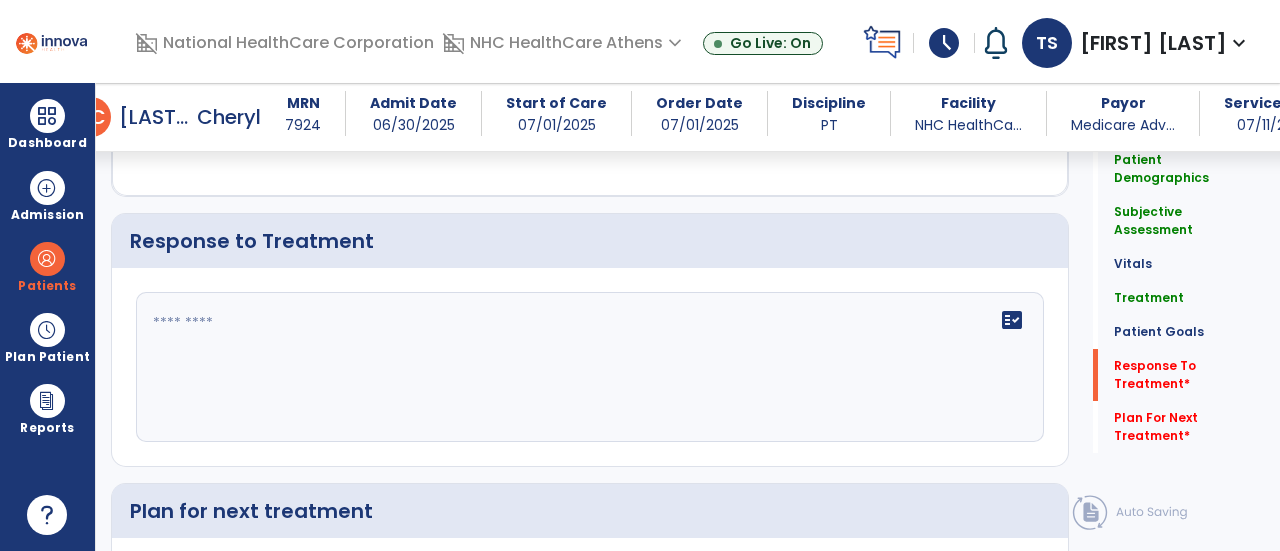 type on "**********" 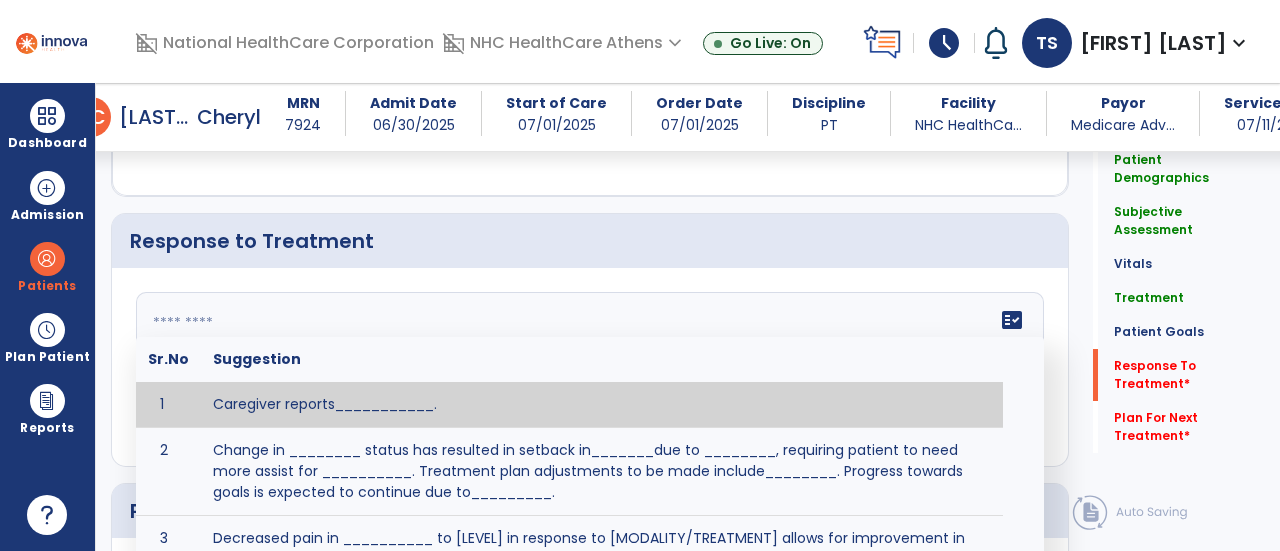 click on "fact_check  Sr.No Suggestion 1 Caregiver reports___________. 2 Change in ________ status has resulted in setback in_______due to ________, requiring patient to need more assist for __________.   Treatment plan adjustments to be made include________.  Progress towards goals is expected to continue due to_________. 3 Decreased pain in __________ to [LEVEL] in response to [MODALITY/TREATMENT] allows for improvement in _________. 4 Functional gains in _______ have impacted the patient's ability to perform_________ with a reduction in assist levels to_________. 5 Functional progress this week has been significant due to__________. 6 Gains in ________ have improved the patient's ability to perform ______with decreased levels of assist to___________. 7 Improvement in ________allows patient to tolerate higher levels of challenges in_________. 8 Pain in [AREA] has decreased to [LEVEL] in response to [TREATMENT/MODALITY], allowing fore ease in completing__________. 9 10 11 12 13 14 15 16 17 18 19 20 21" 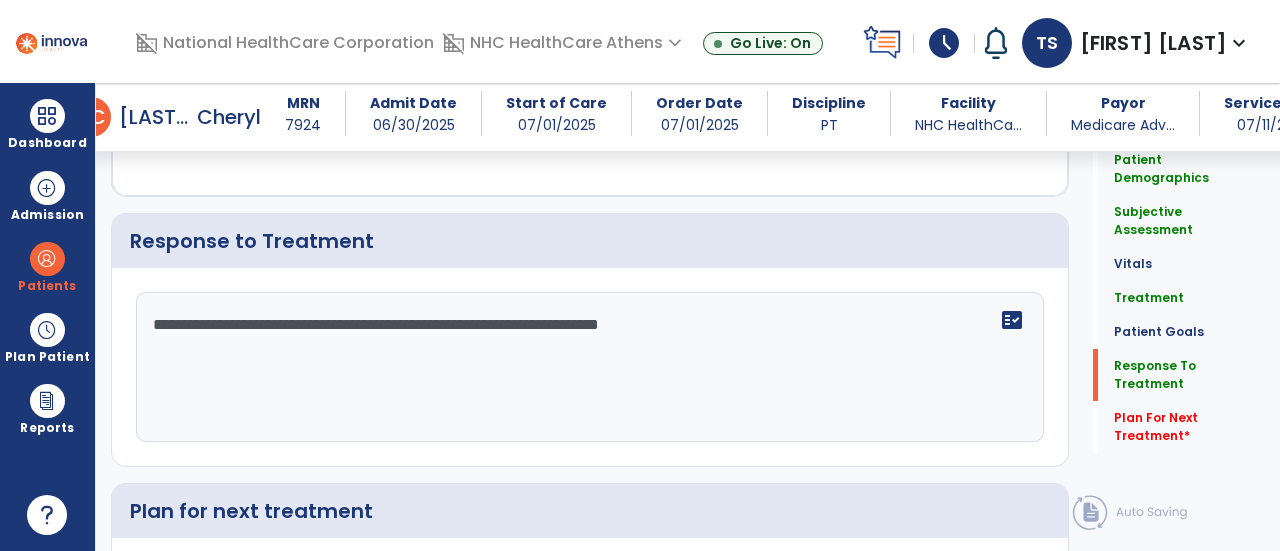 scroll, scrollTop: 2542, scrollLeft: 0, axis: vertical 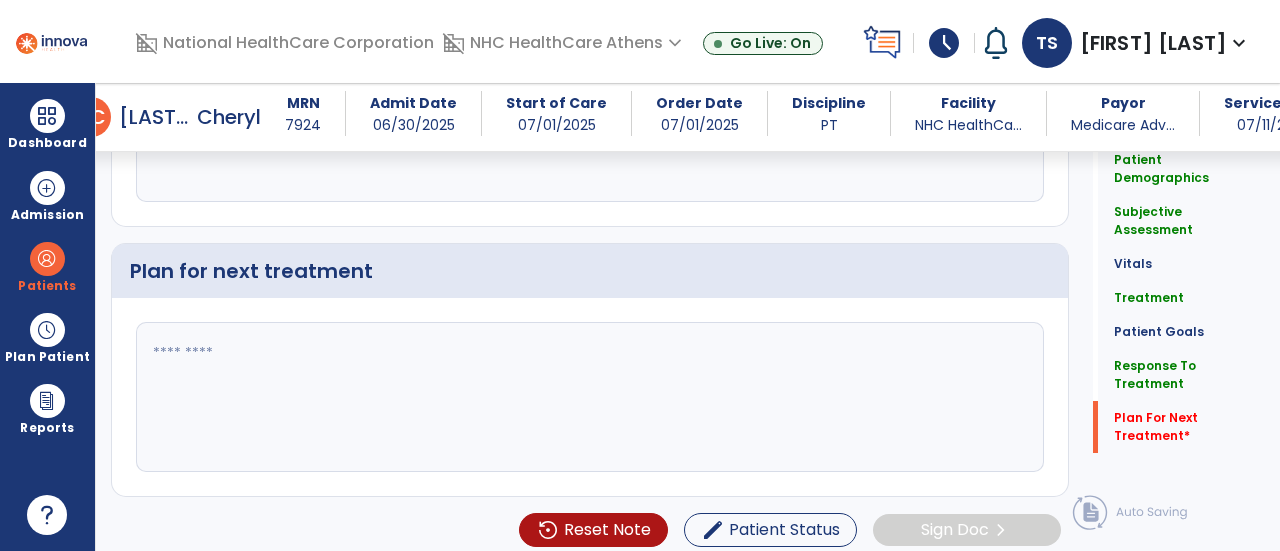 type on "**********" 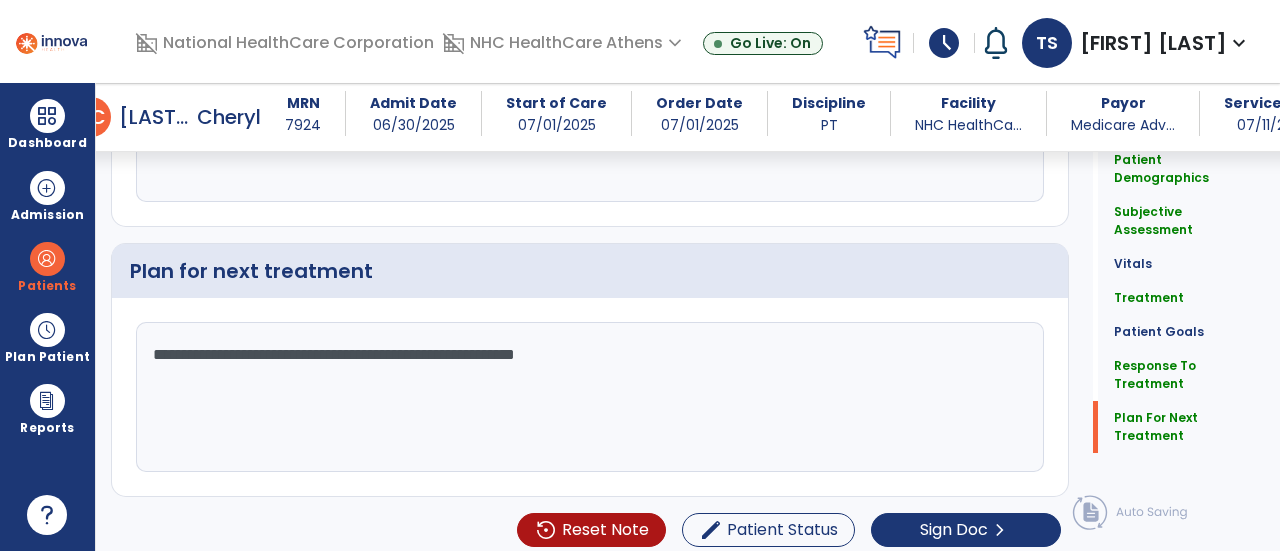 scroll, scrollTop: 2782, scrollLeft: 0, axis: vertical 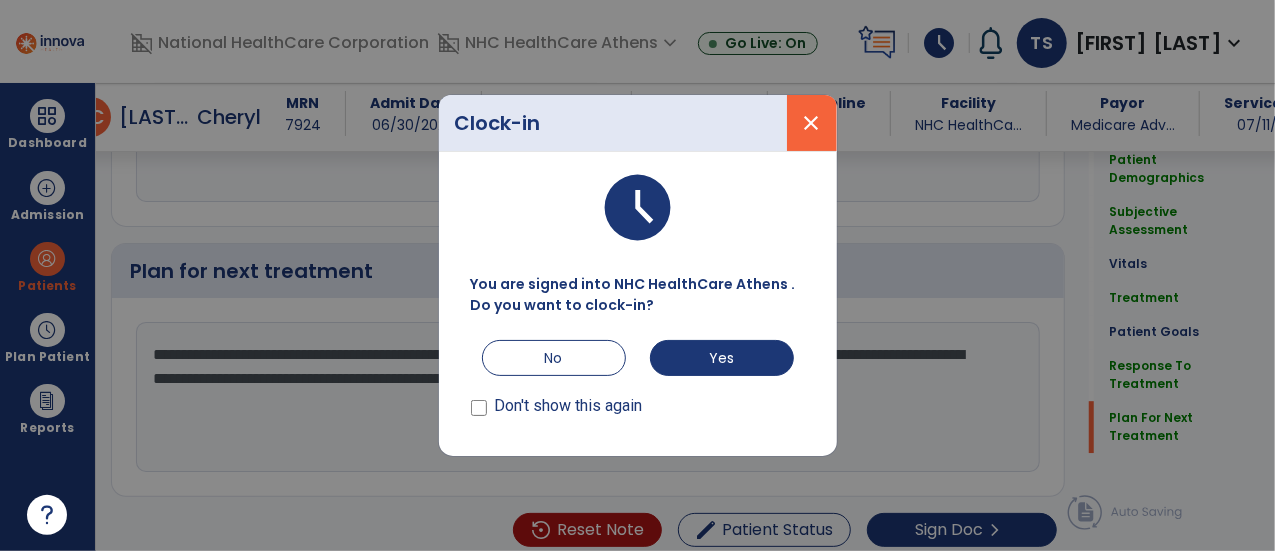 type on "**********" 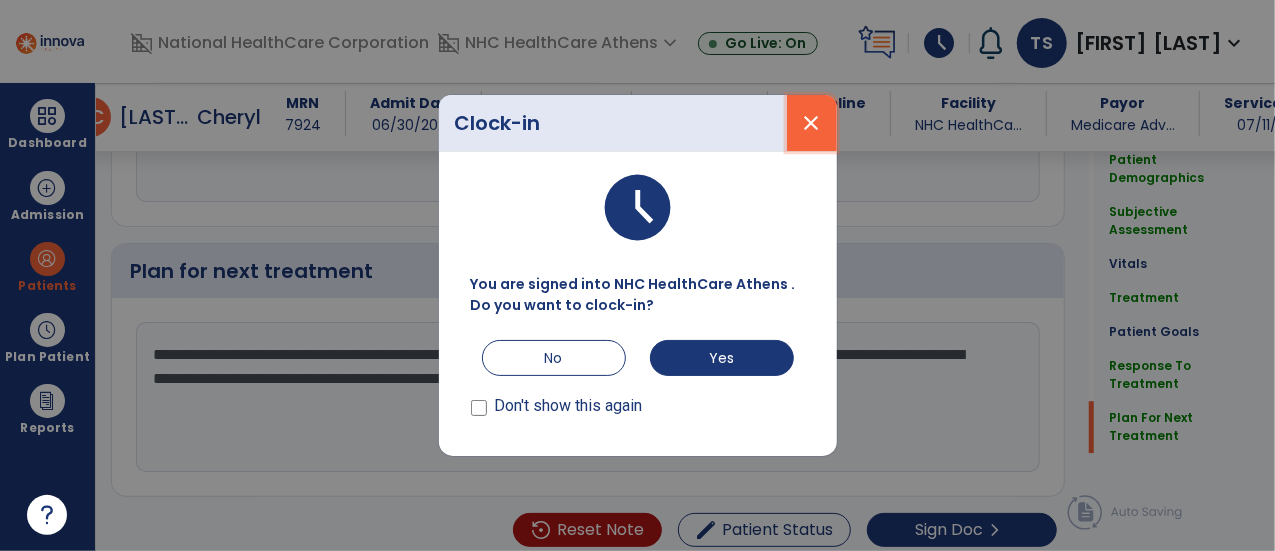 click on "close" at bounding box center [812, 123] 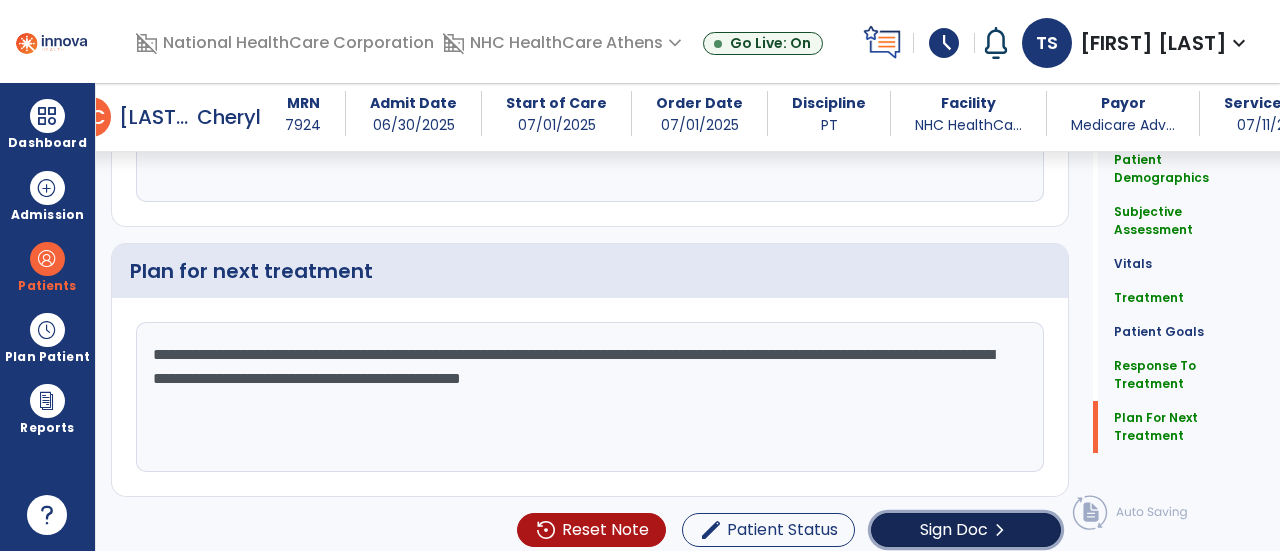 click on "chevron_right" 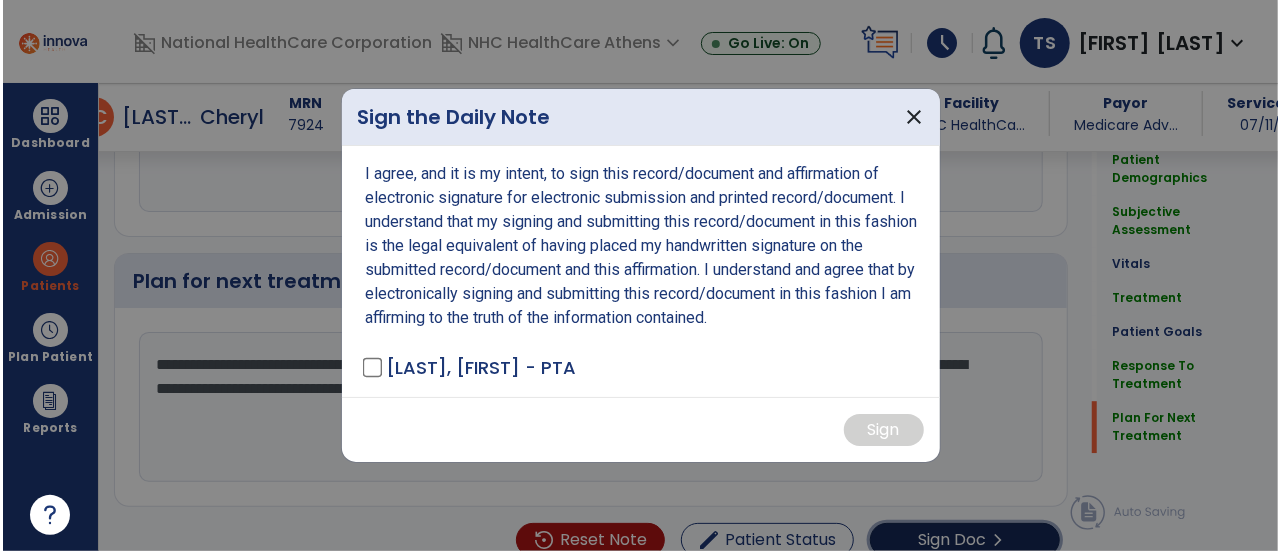 scroll, scrollTop: 2782, scrollLeft: 0, axis: vertical 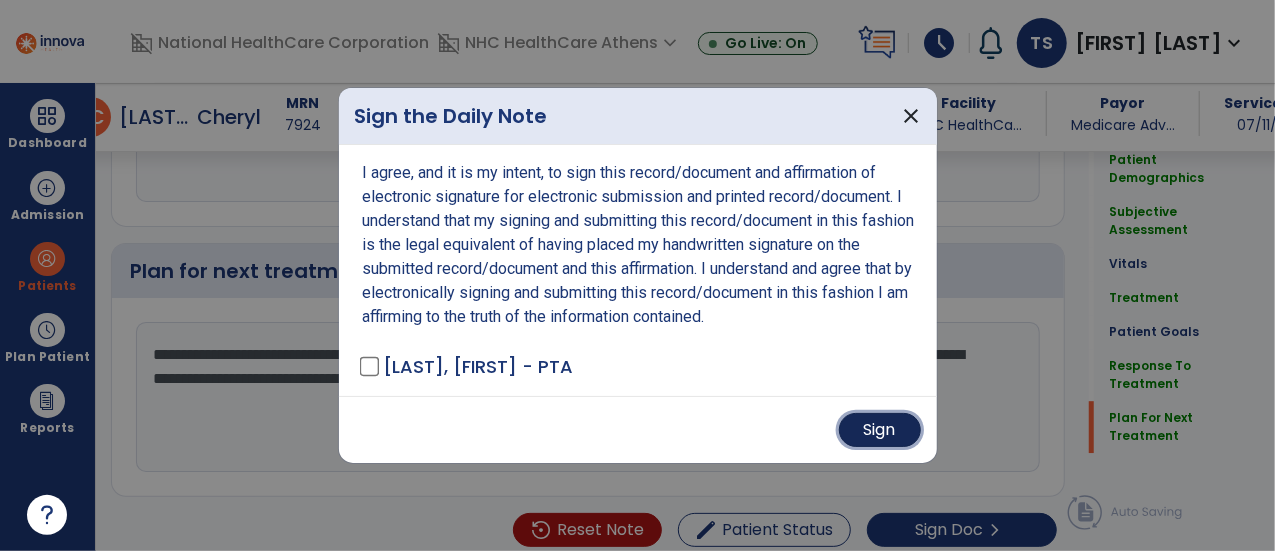 click on "Sign" at bounding box center [880, 430] 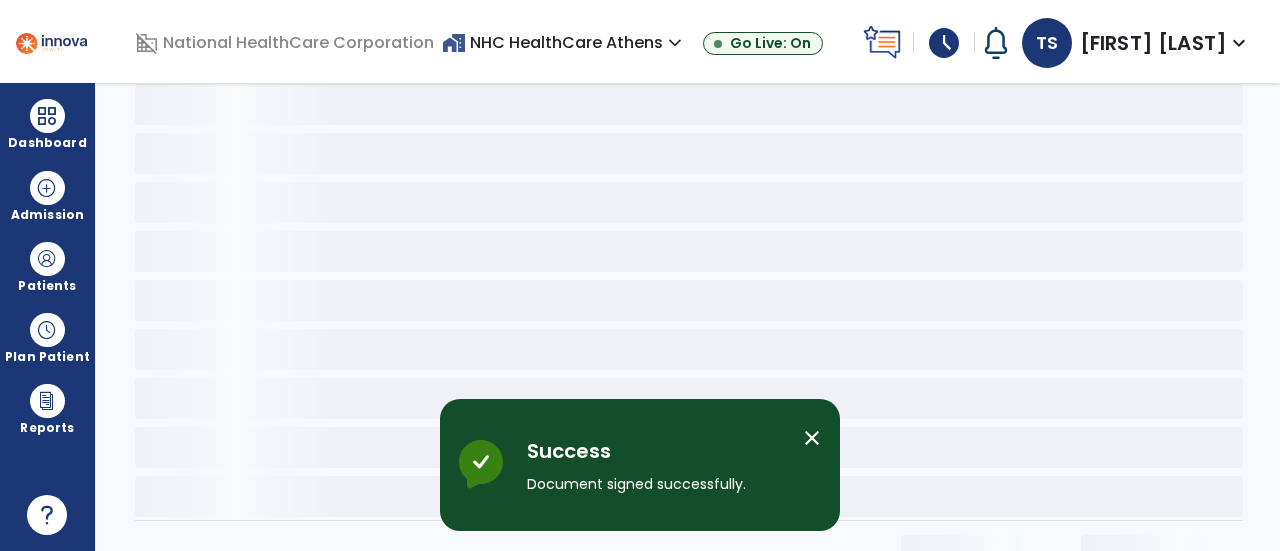 scroll, scrollTop: 0, scrollLeft: 0, axis: both 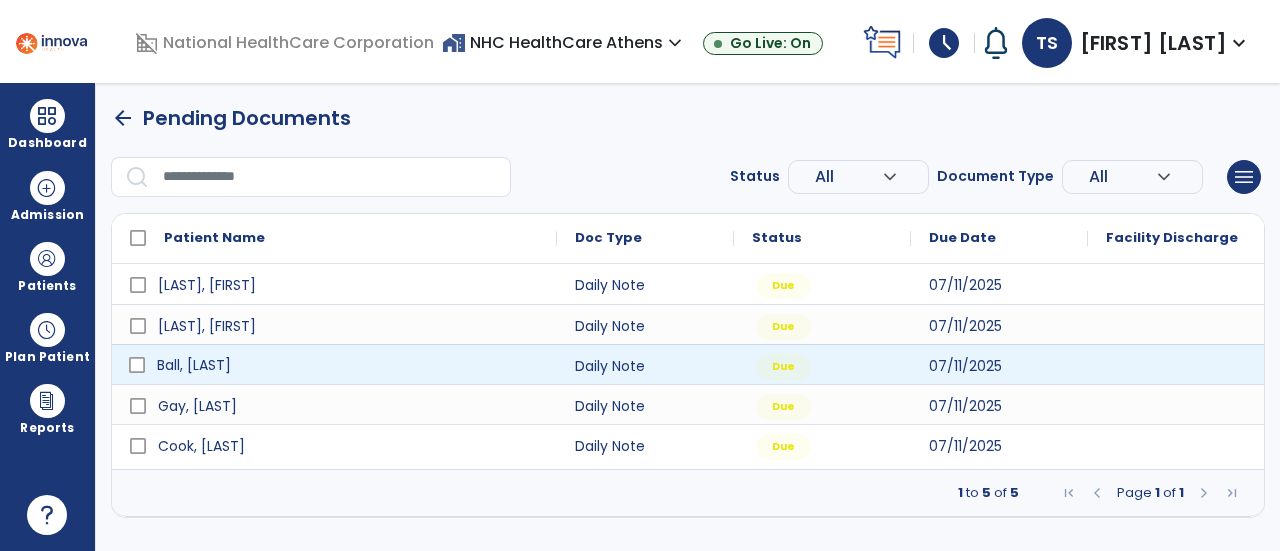 click on "Ball, [LAST]" at bounding box center [348, 365] 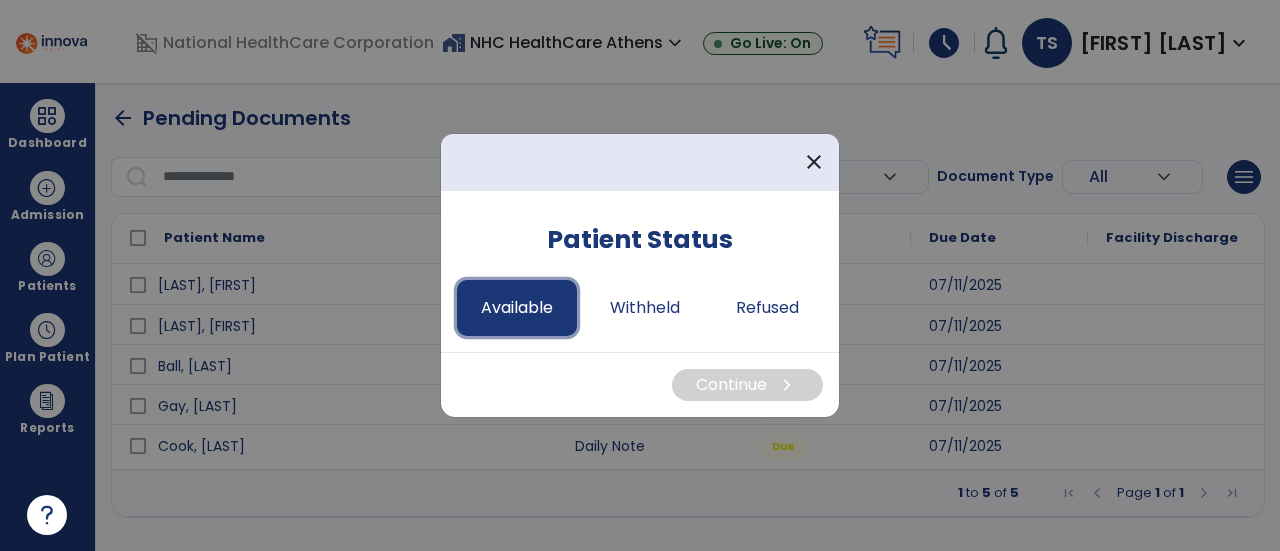 click on "Available" at bounding box center [517, 308] 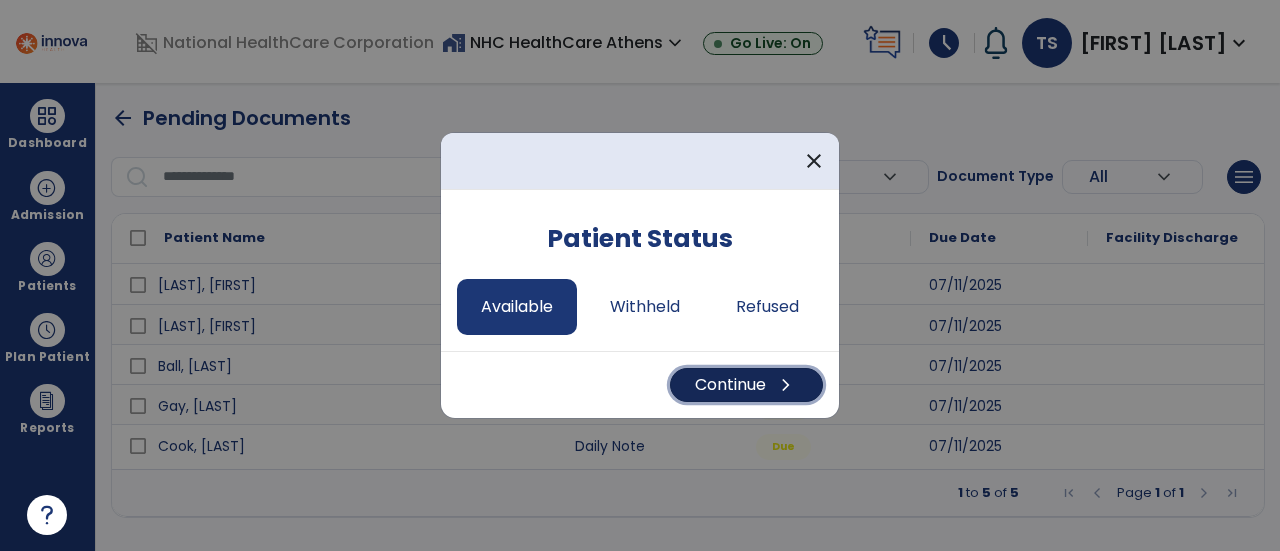 click on "chevron_right" at bounding box center (786, 385) 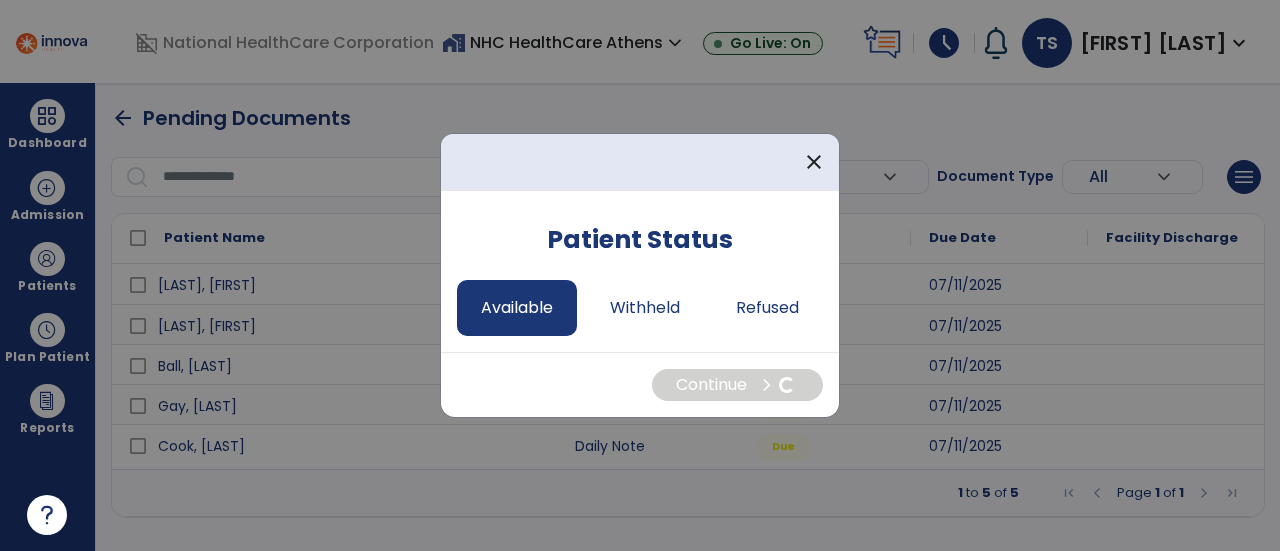 select on "*" 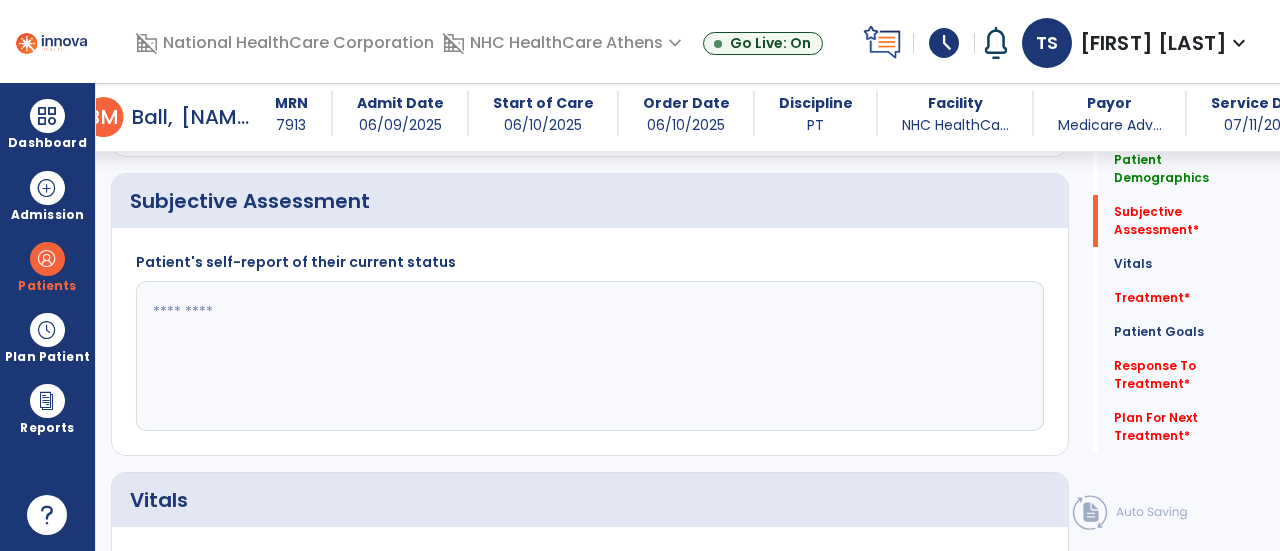 scroll, scrollTop: 470, scrollLeft: 0, axis: vertical 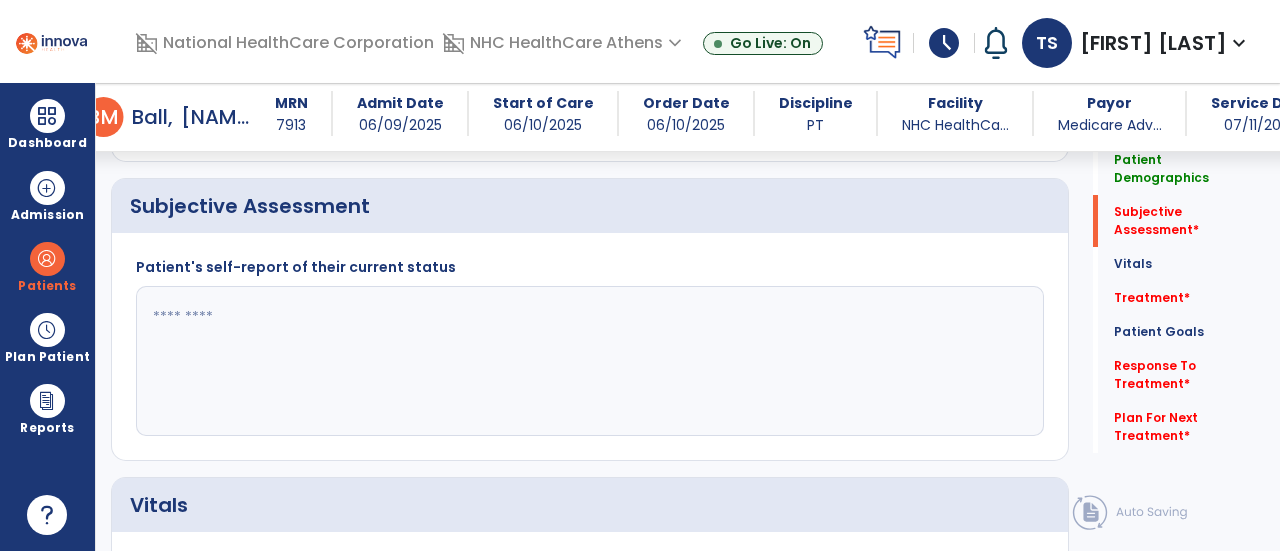 click 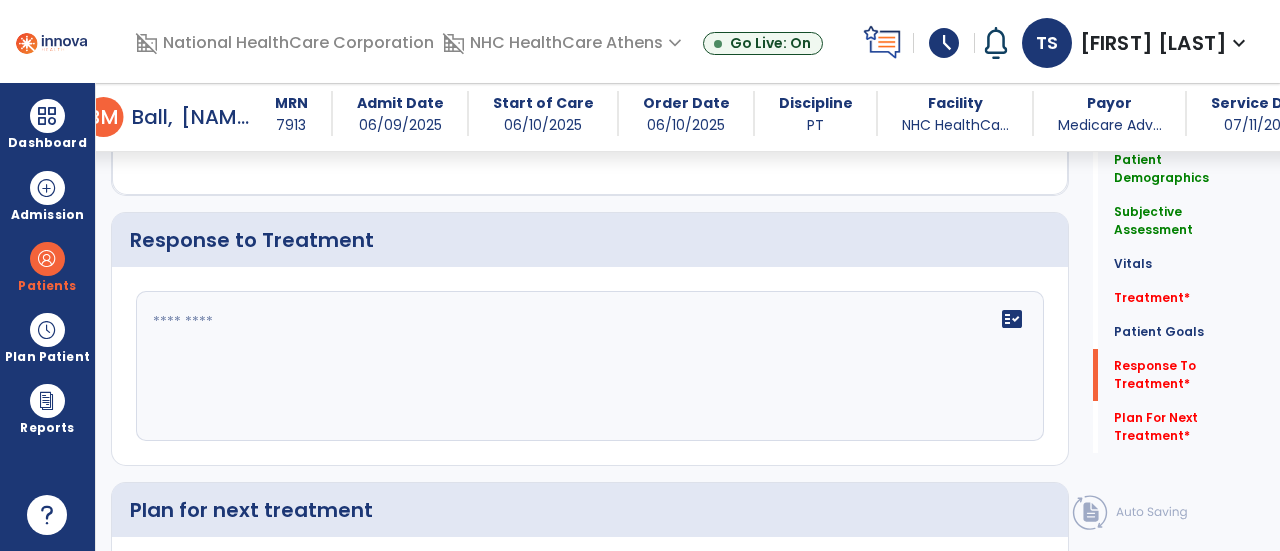 scroll, scrollTop: 2633, scrollLeft: 0, axis: vertical 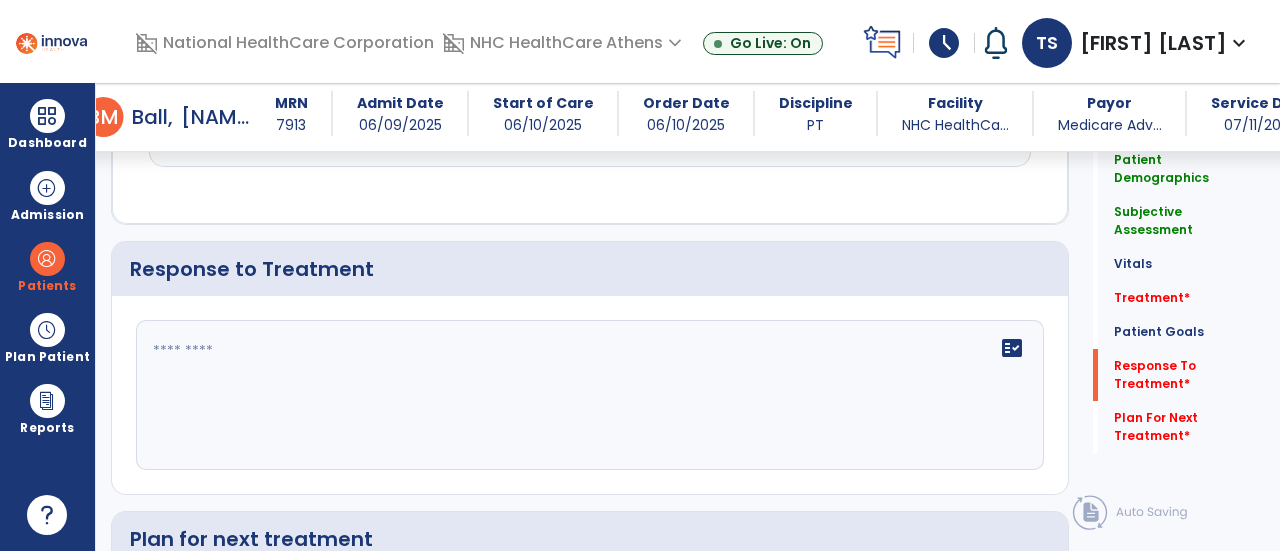 type on "**********" 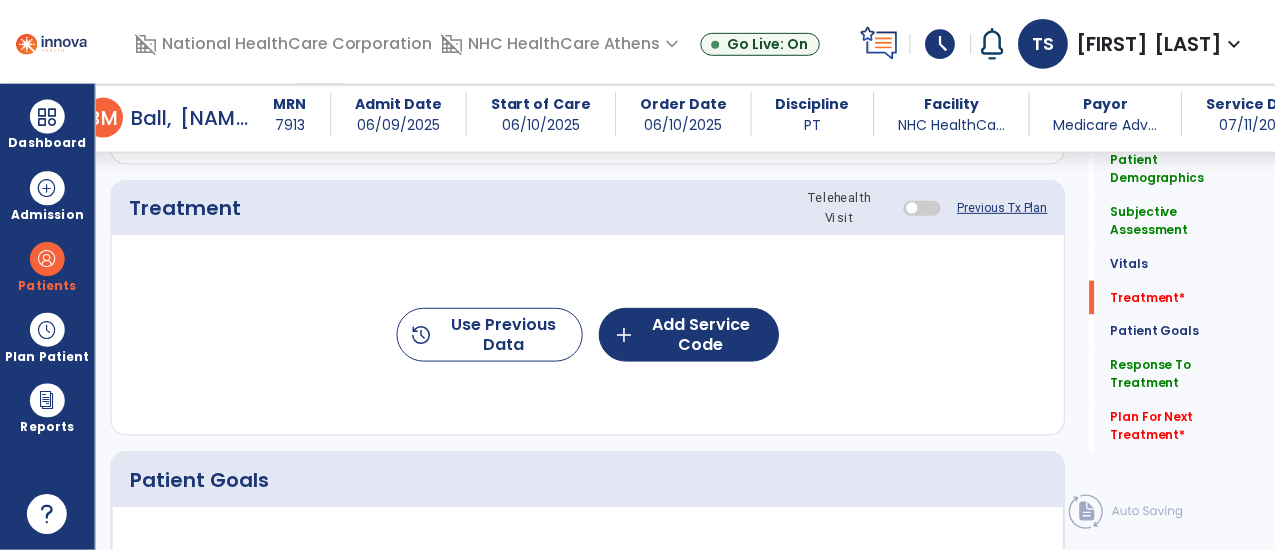 scroll, scrollTop: 1165, scrollLeft: 0, axis: vertical 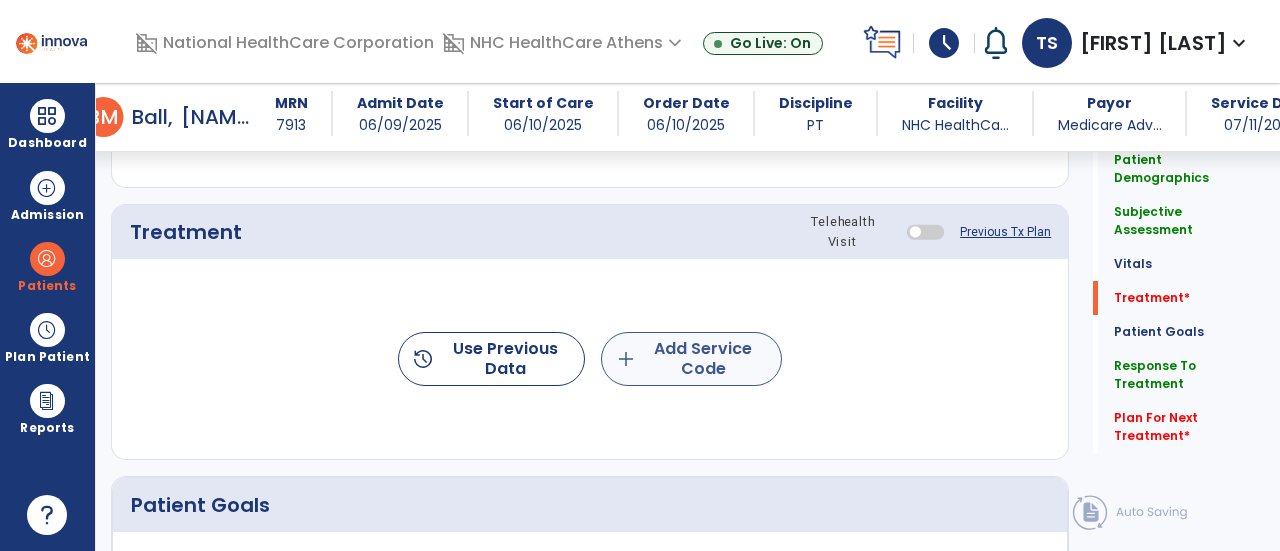 type on "**********" 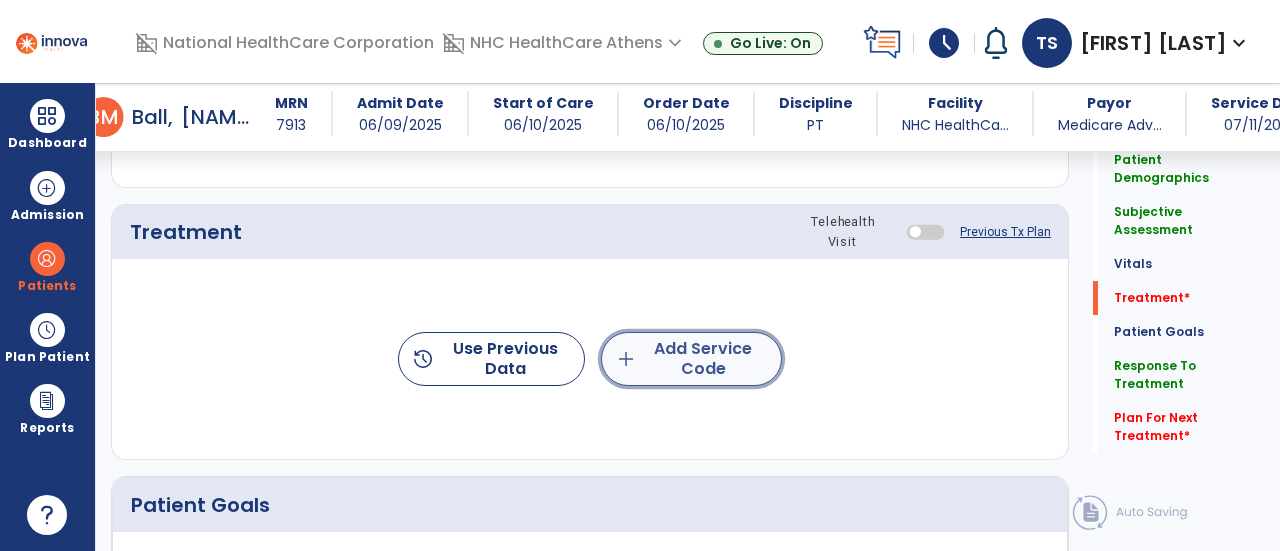 click on "add  Add Service Code" 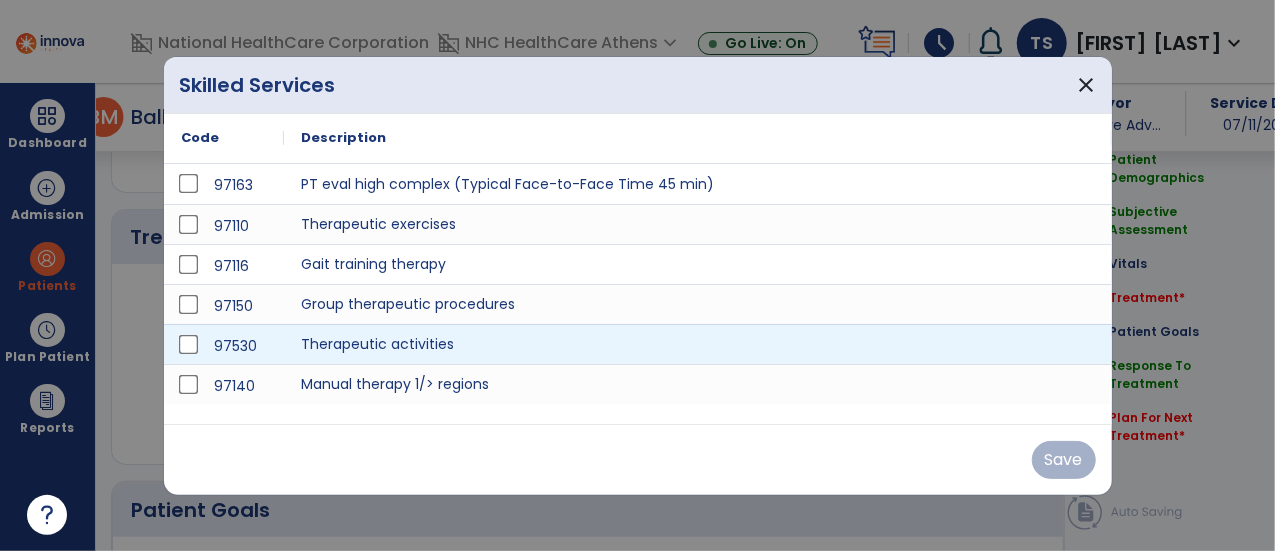 scroll, scrollTop: 1165, scrollLeft: 0, axis: vertical 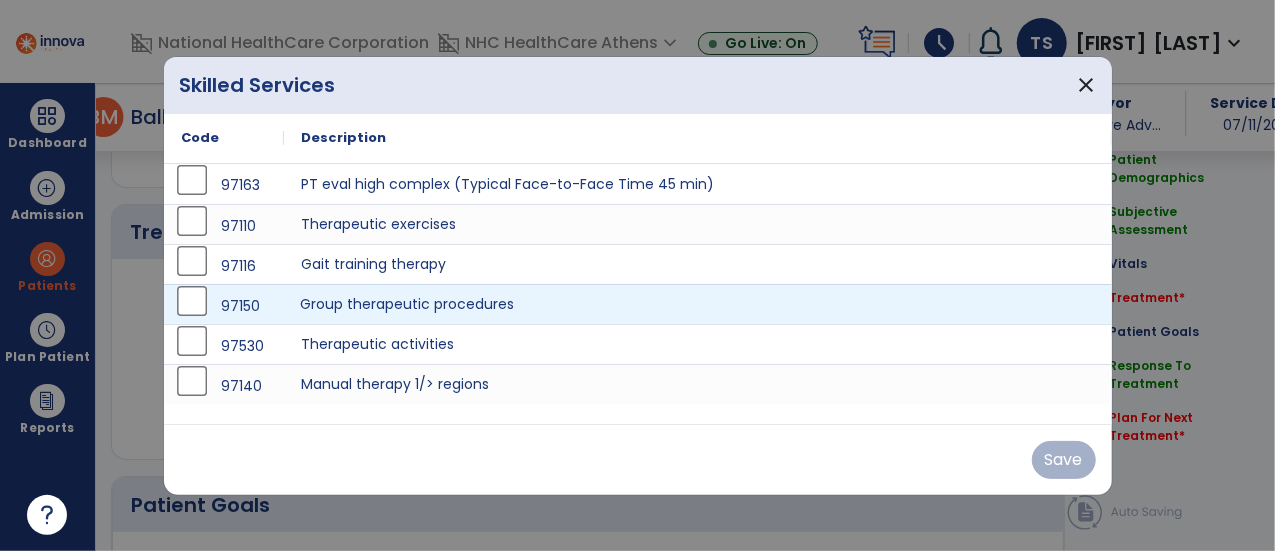click on "Group therapeutic procedures" at bounding box center [698, 304] 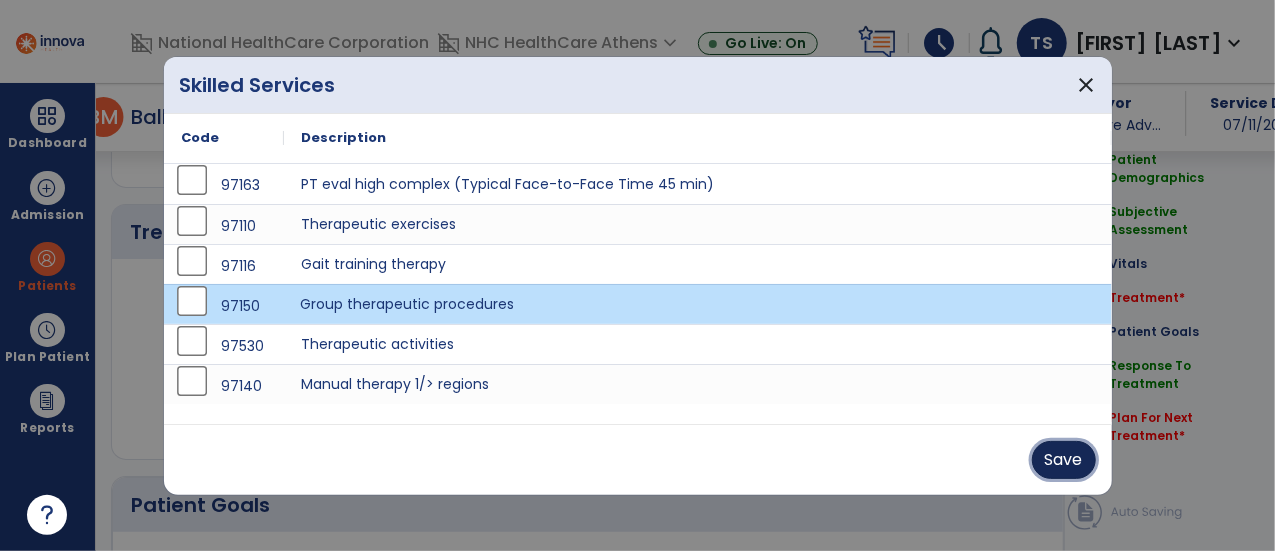 click on "Save" at bounding box center [1064, 460] 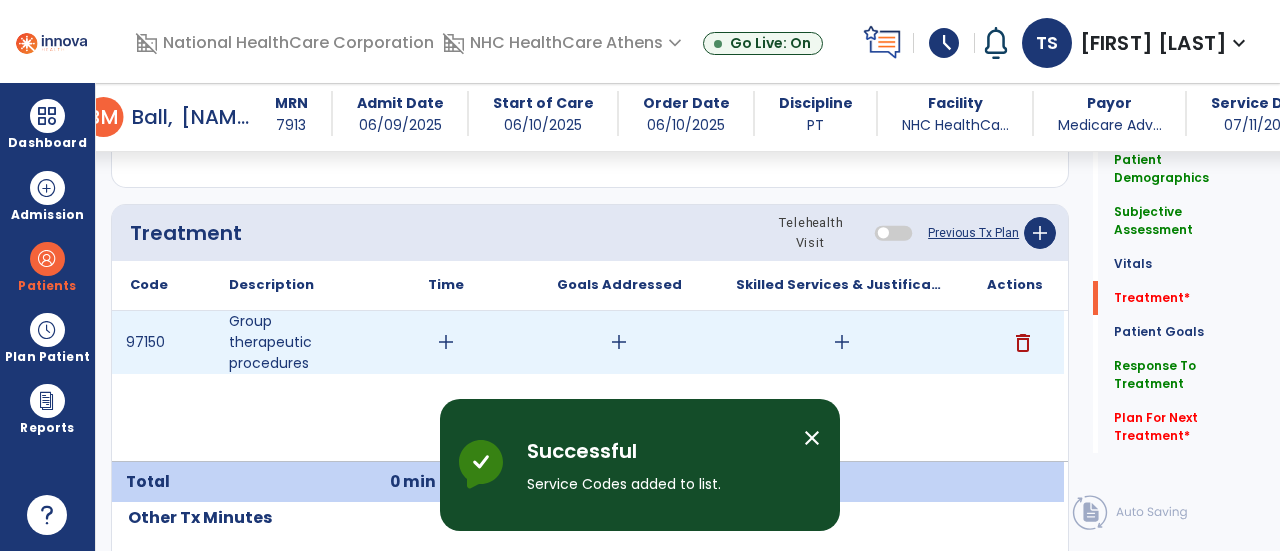 click on "add" at bounding box center (446, 342) 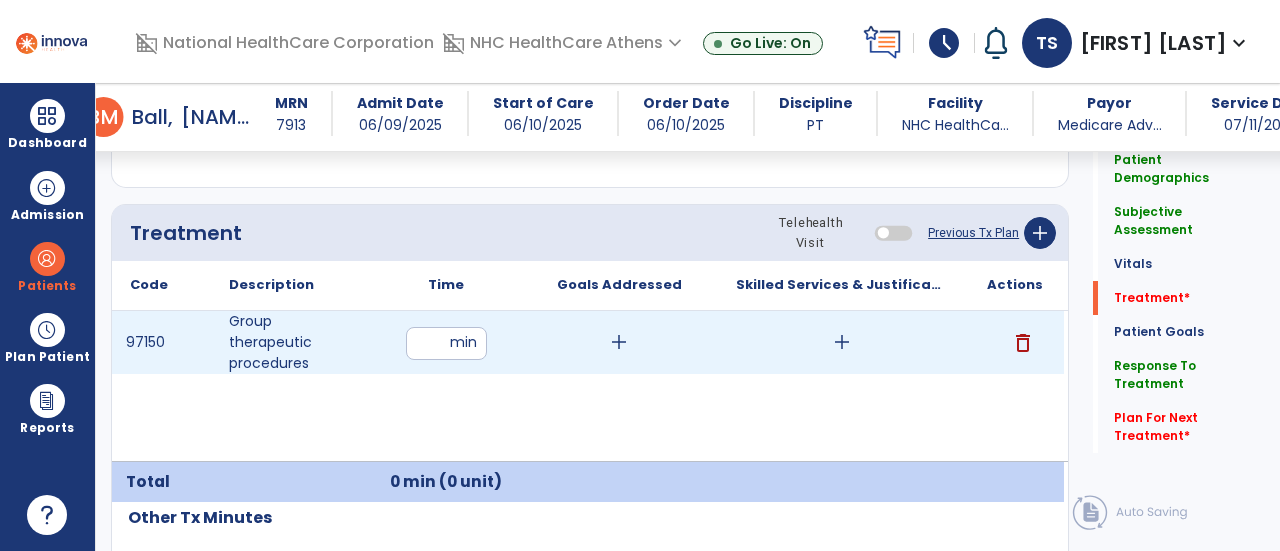 type on "*" 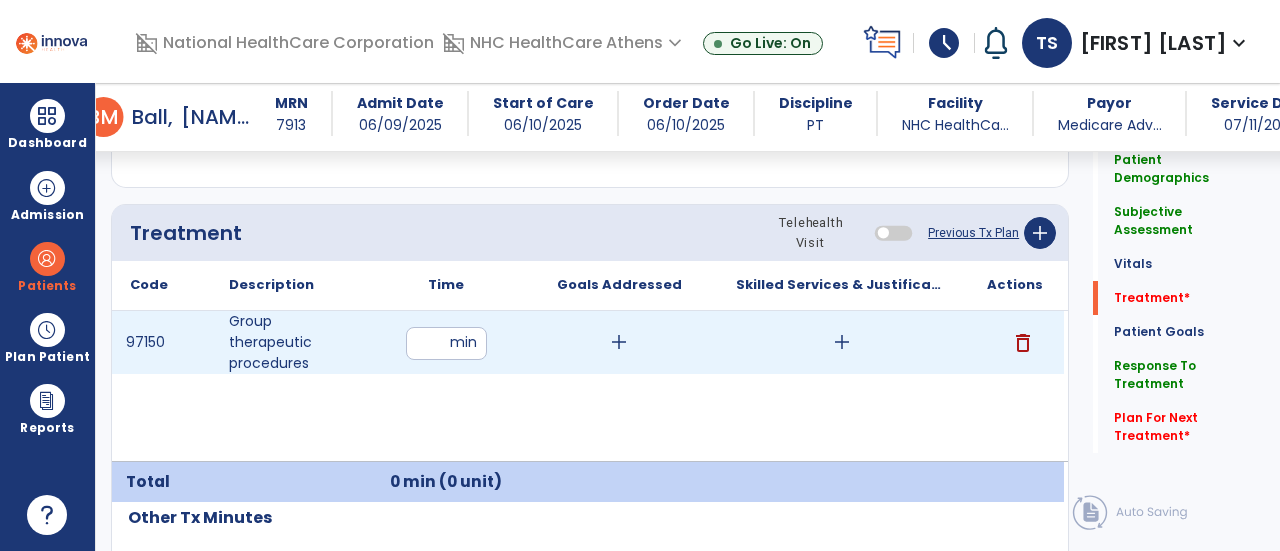 type on "**" 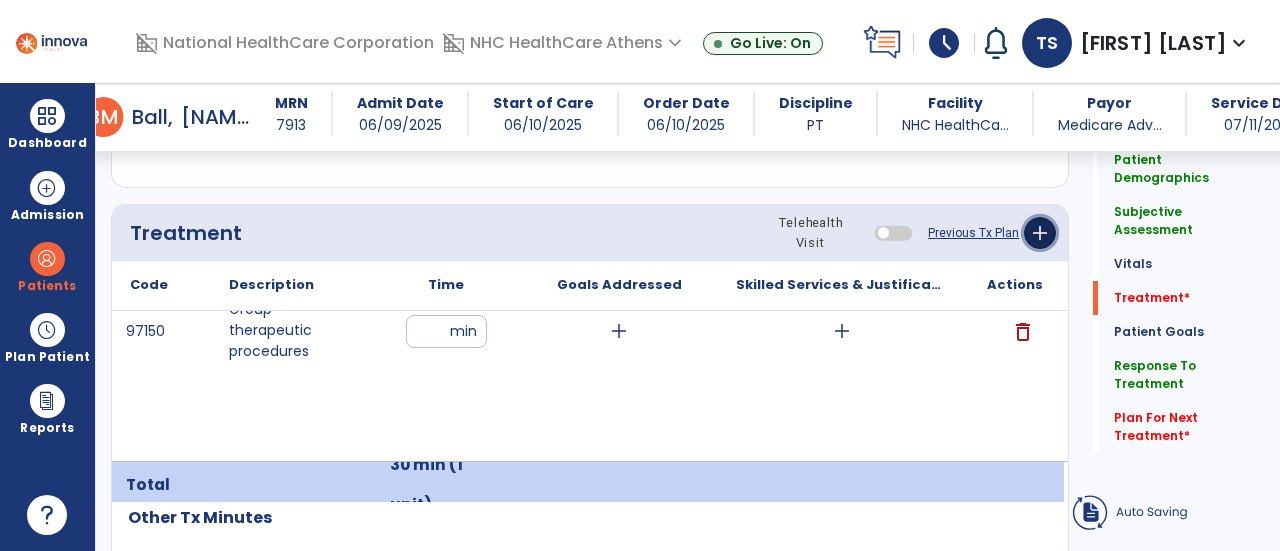 click on "add" 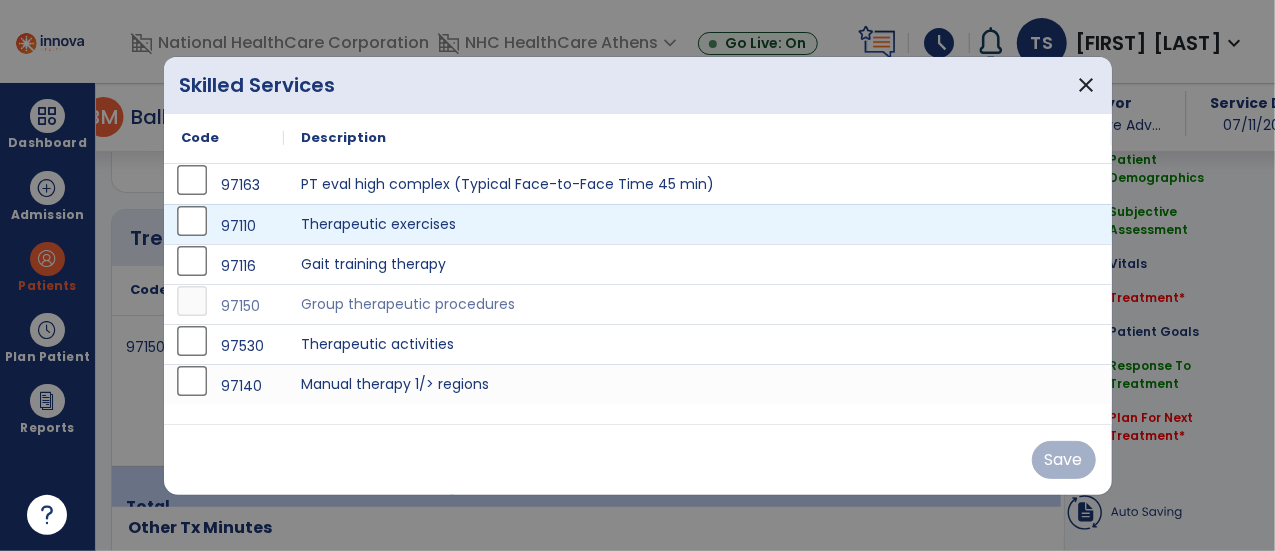 scroll, scrollTop: 1165, scrollLeft: 0, axis: vertical 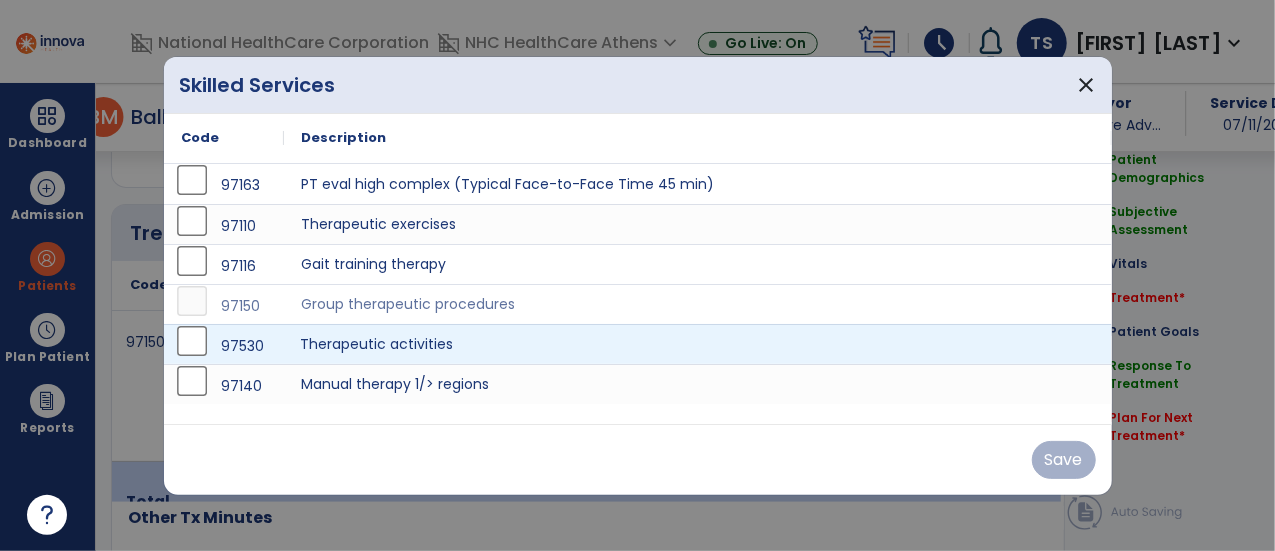 click on "Therapeutic activities" at bounding box center (698, 344) 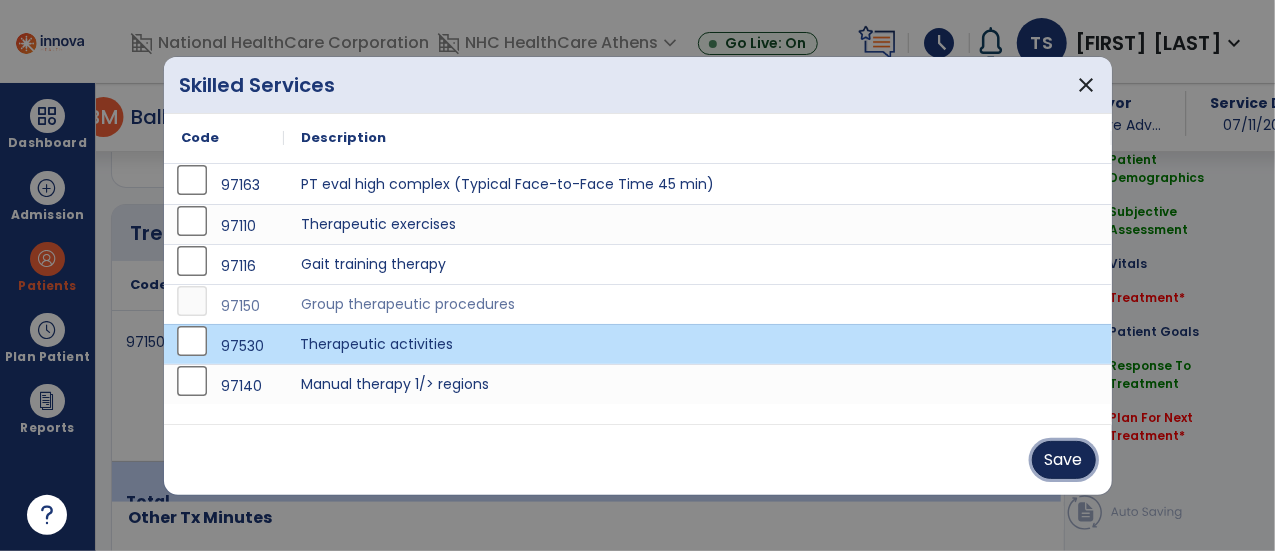 click on "Save" at bounding box center [1064, 460] 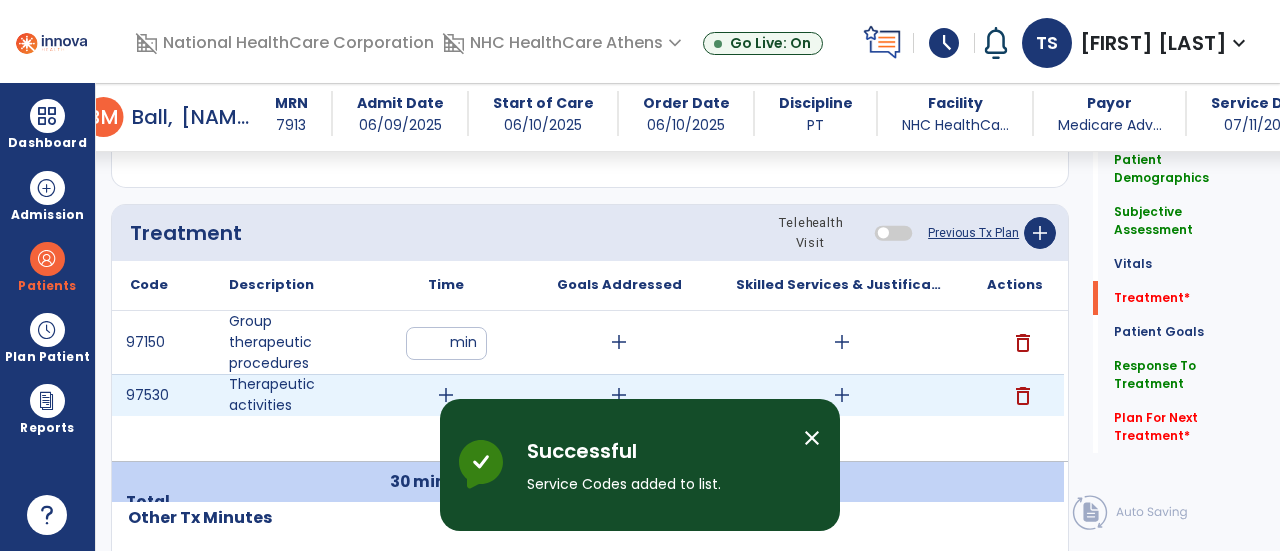 click on "add" at bounding box center [446, 395] 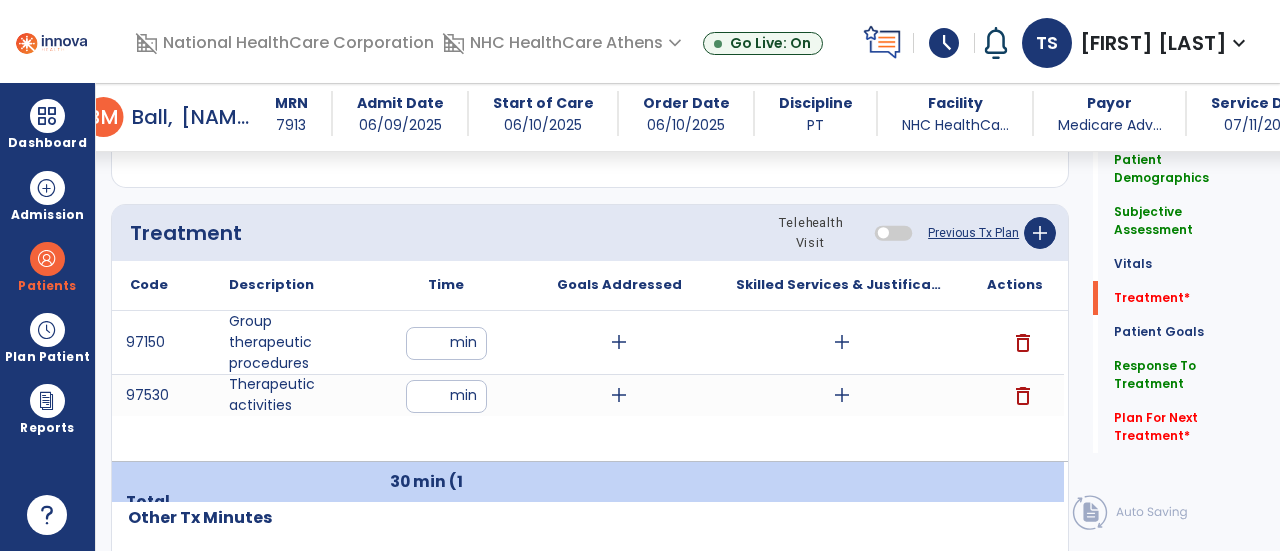type on "**" 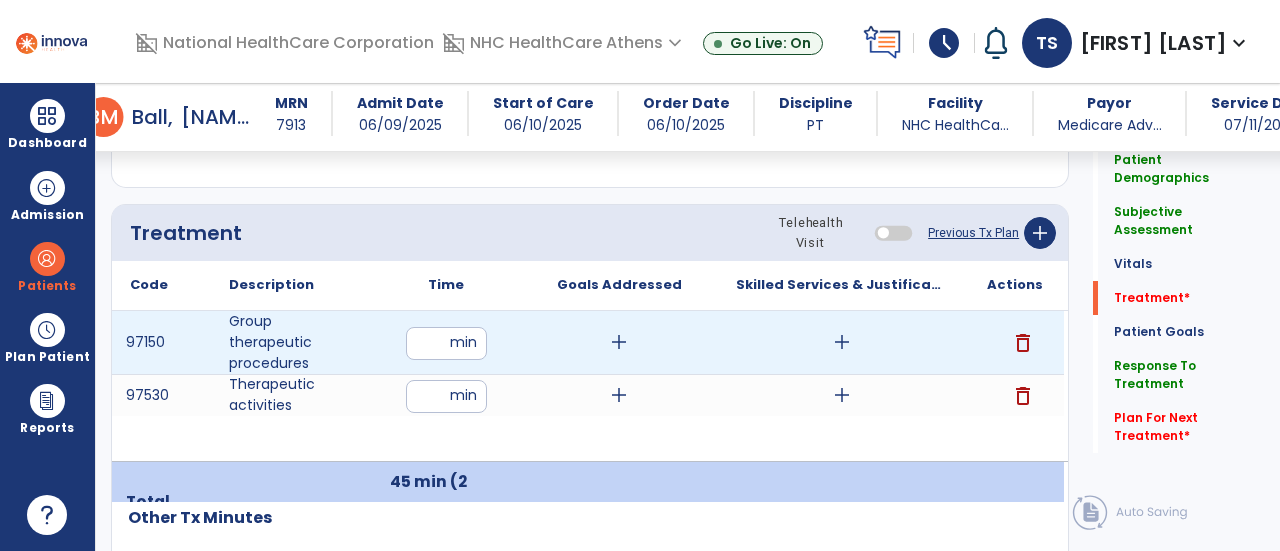 click on "add" at bounding box center (842, 342) 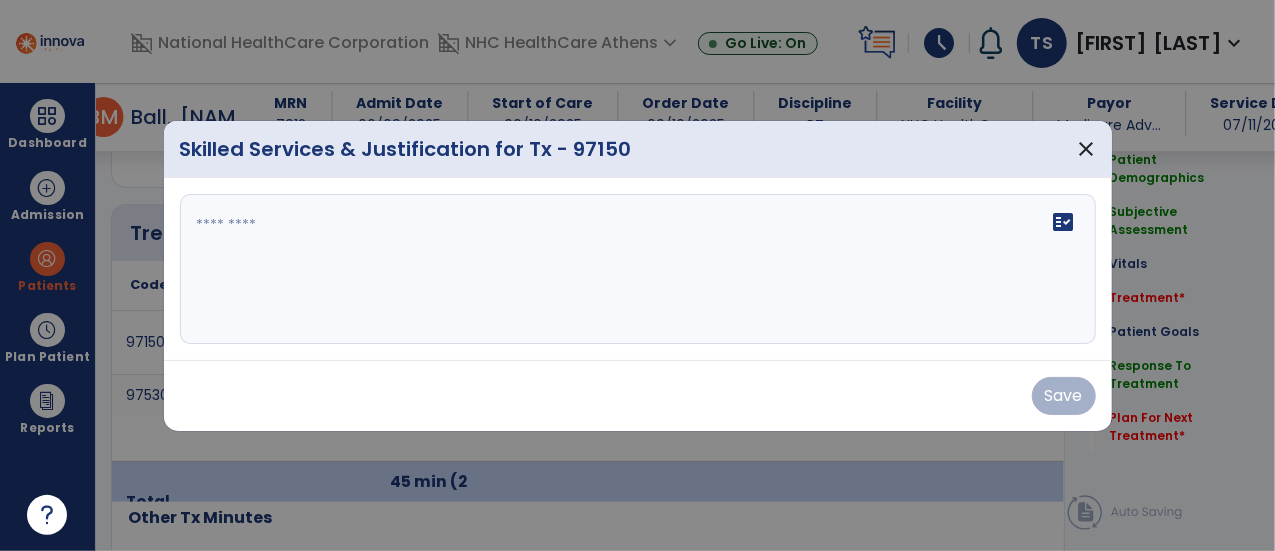 scroll, scrollTop: 1165, scrollLeft: 0, axis: vertical 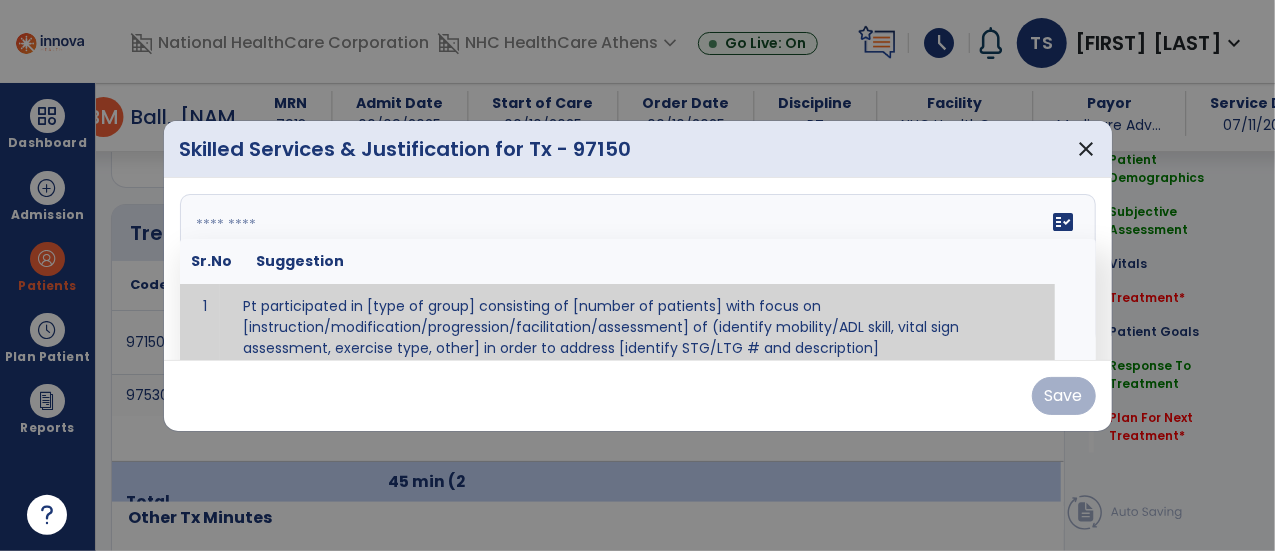 drag, startPoint x: 677, startPoint y: 313, endPoint x: 517, endPoint y: 141, distance: 234.91275 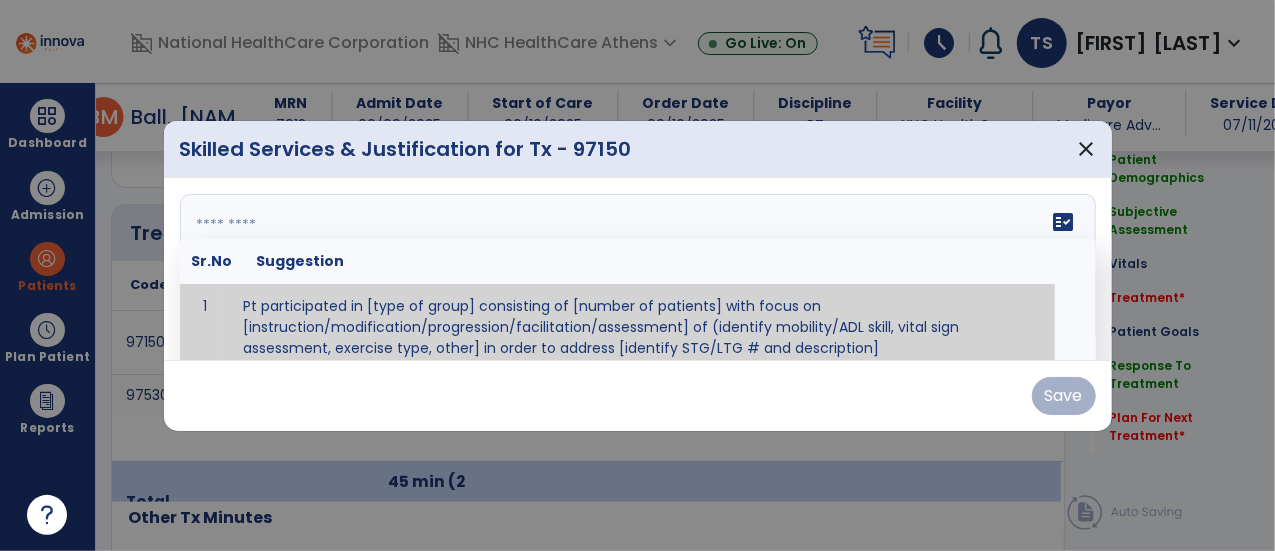 click on "Skilled Services & Justification for Tx - 97150   close   fact_check  Sr.No Suggestion 1 Pt participated in [type of group] consisting of [number of patients] with focus on [instruction/modification/progression/facilitation/assessment] of (identify mobility/ADL skill, vital sign assessment, exercise type, other] in order to address [identify STG/LTG # and description]  Save" at bounding box center [638, 276] 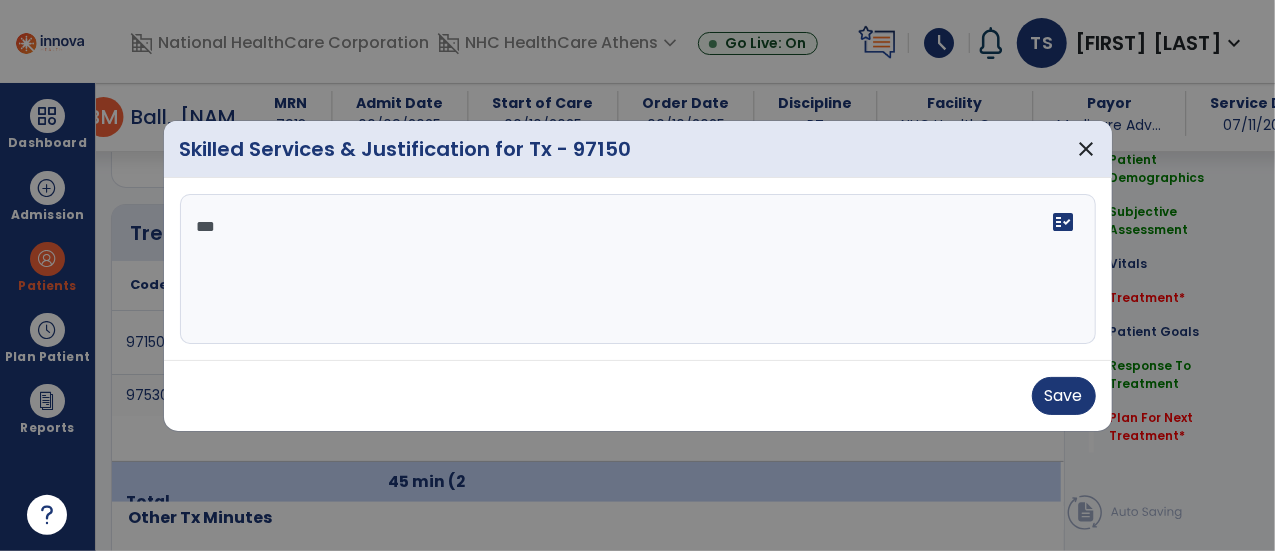 scroll, scrollTop: 0, scrollLeft: 0, axis: both 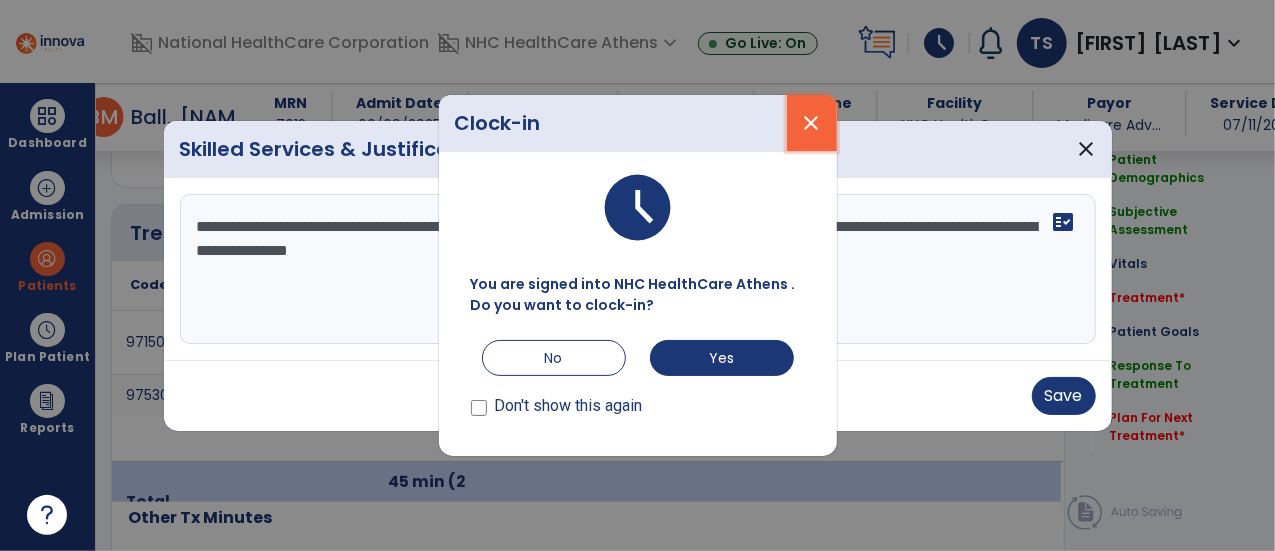 click on "close" at bounding box center [812, 123] 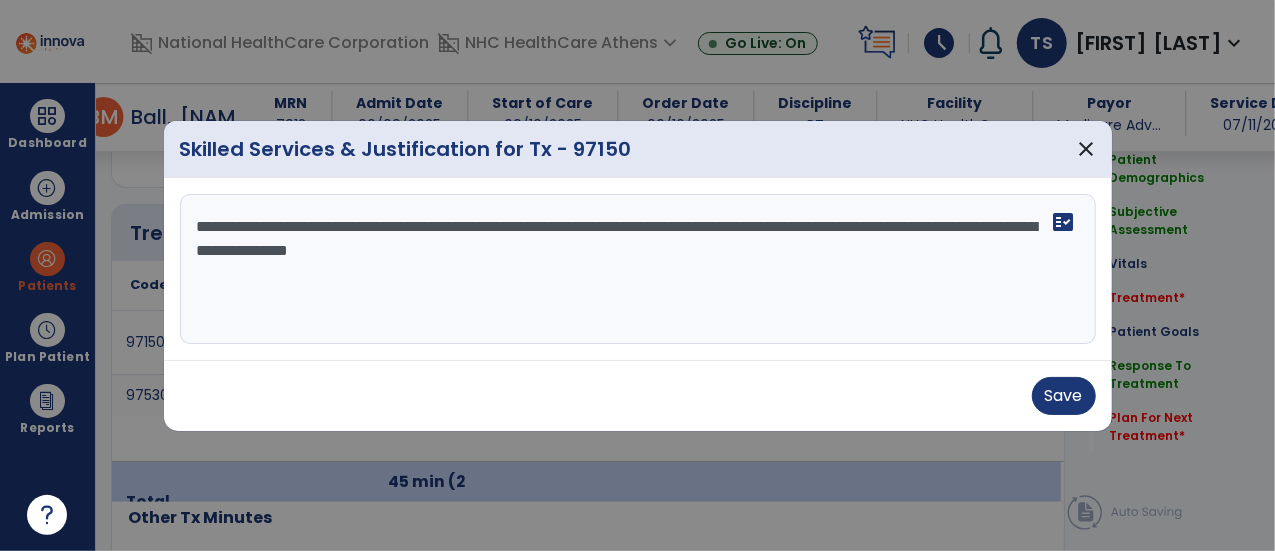 click on "**********" at bounding box center (638, 269) 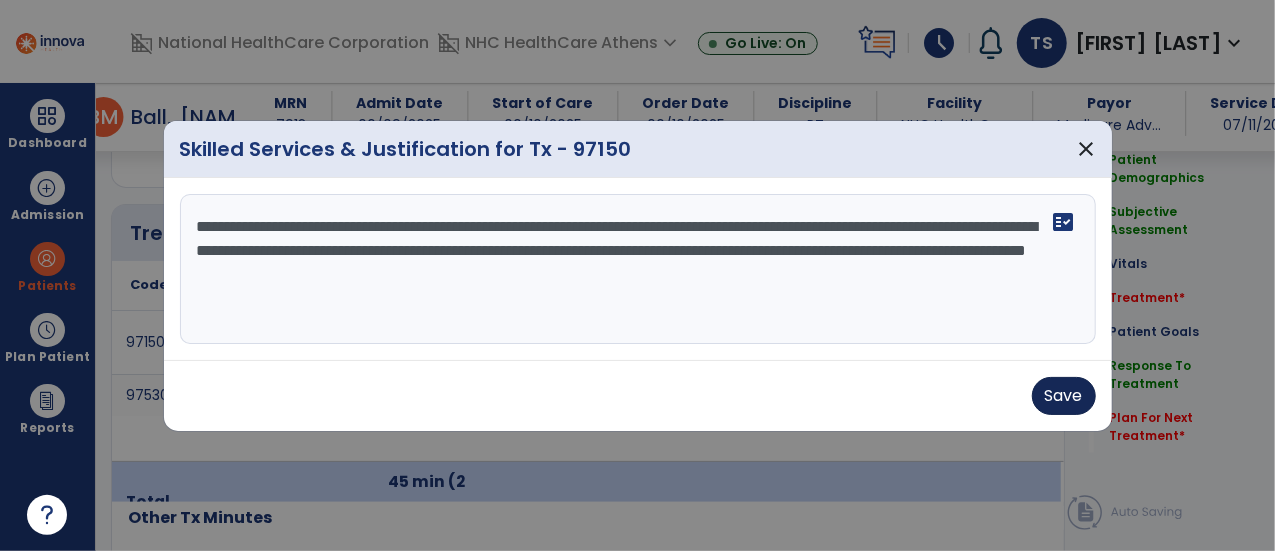 type on "**********" 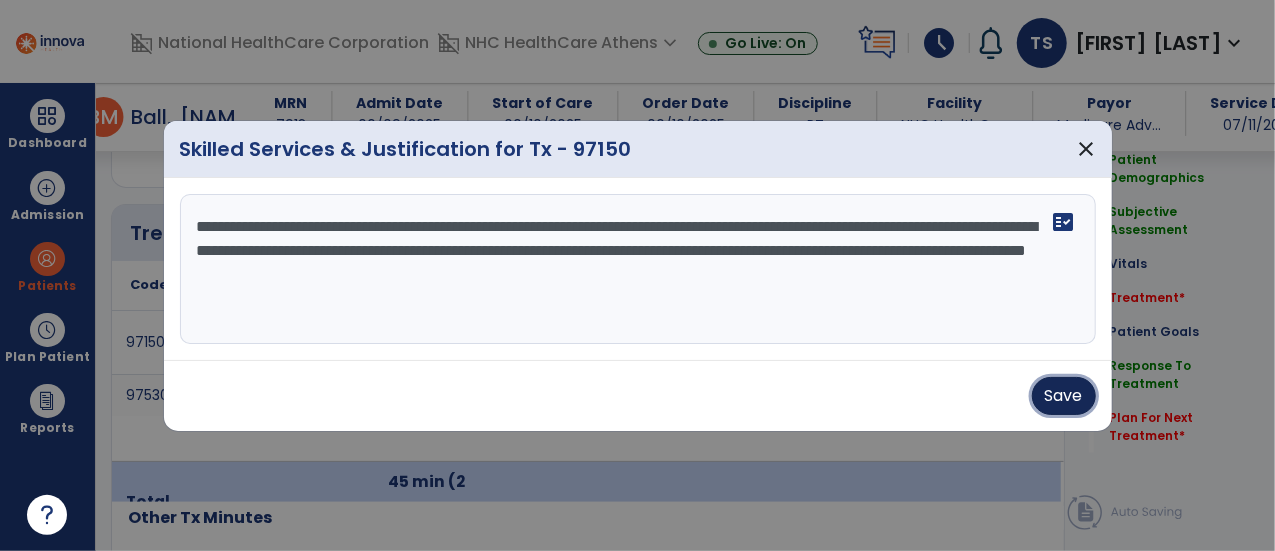 click on "Save" at bounding box center (1064, 396) 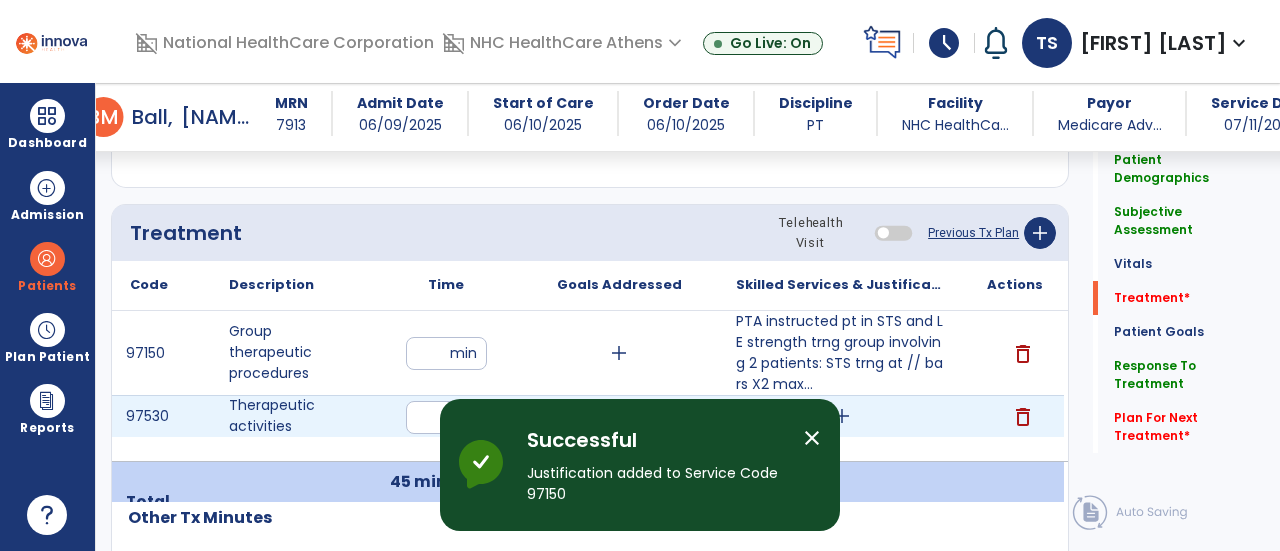 click on "add" at bounding box center (842, 416) 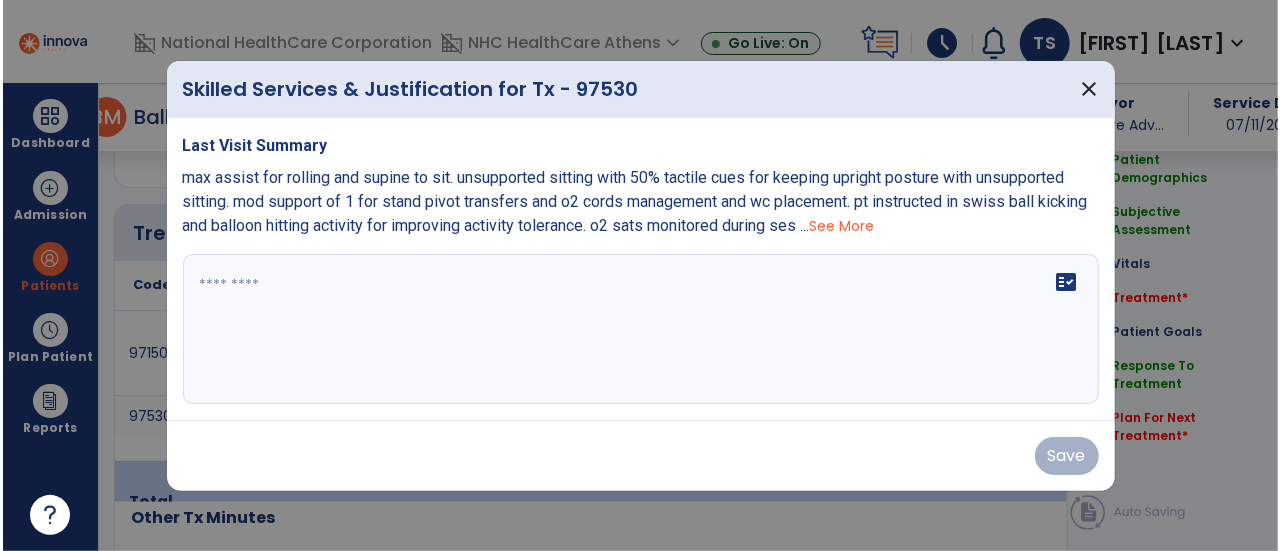 scroll, scrollTop: 1165, scrollLeft: 0, axis: vertical 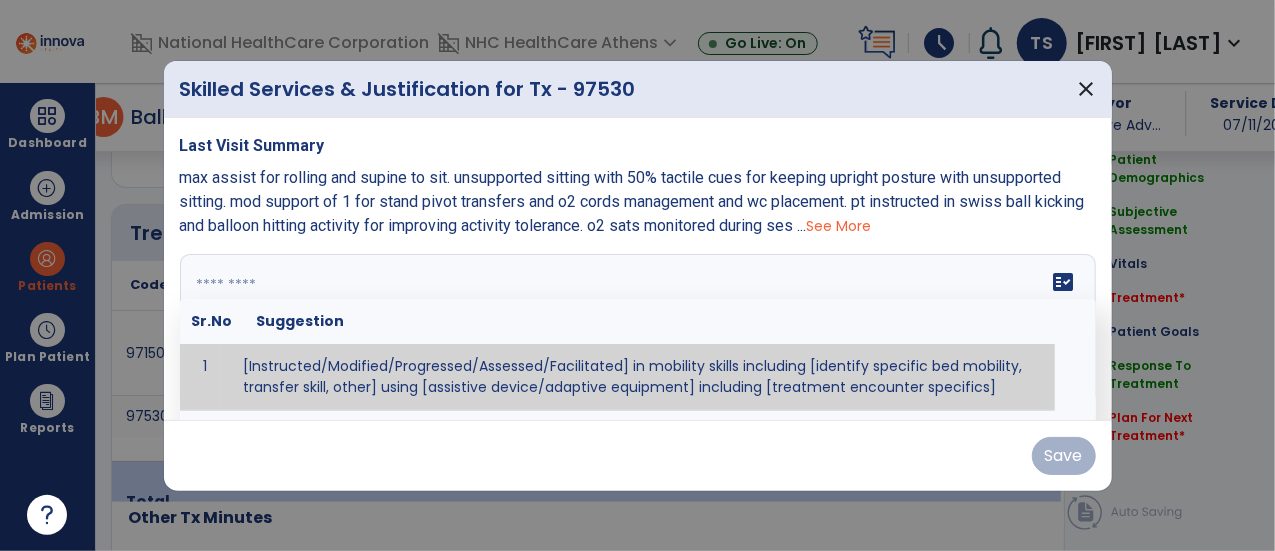 click on "fact_check  Sr.No Suggestion 1 [Instructed/Modified/Progressed/Assessed/Facilitated] in mobility skills including [identify specific bed mobility, transfer skill, other] using [assistive device/adaptive equipment] including [treatment encounter specifics]" at bounding box center (638, 329) 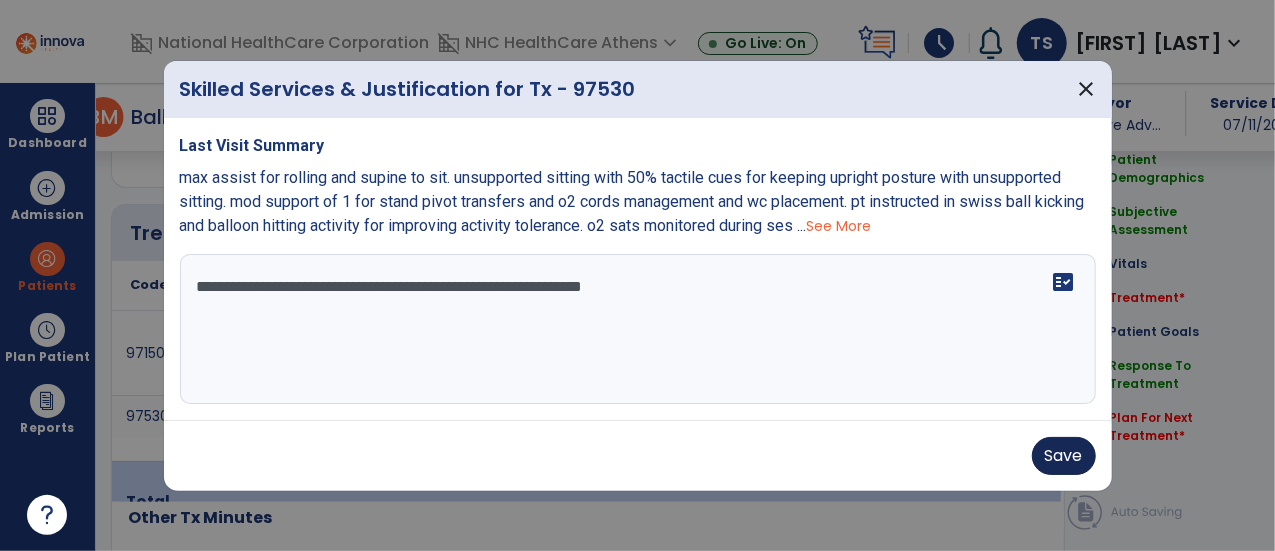 type on "**********" 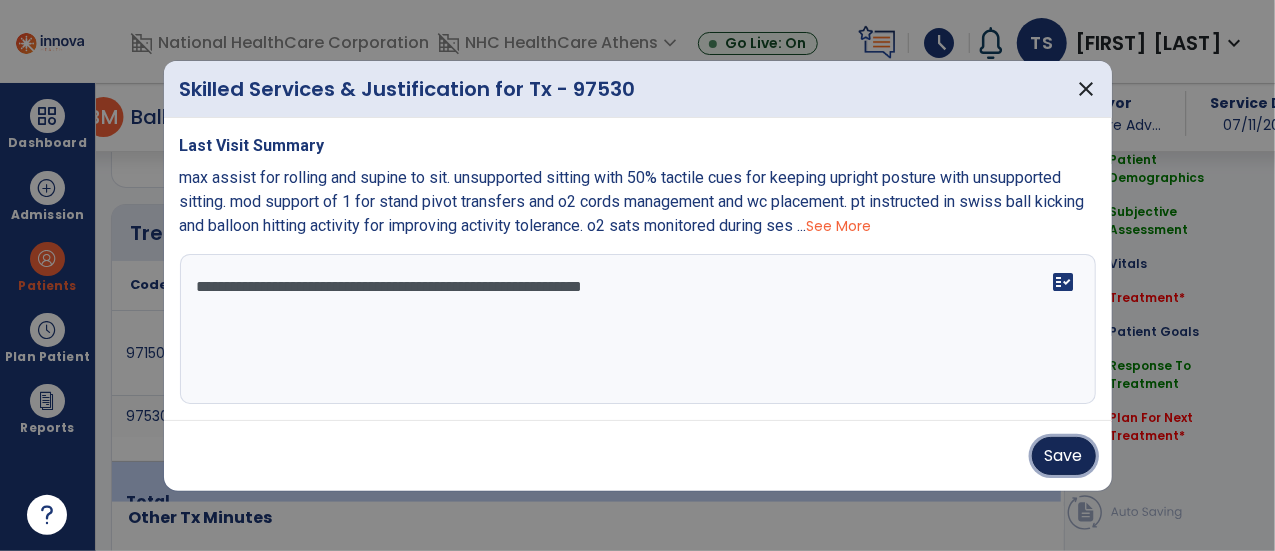 click on "Save" at bounding box center (1064, 456) 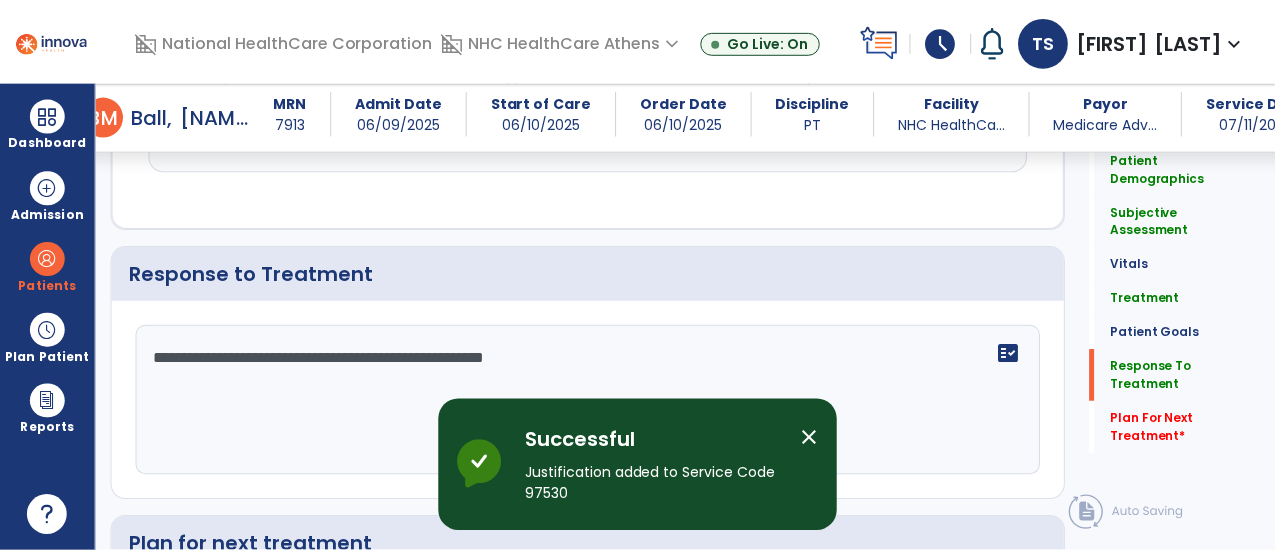 scroll, scrollTop: 3066, scrollLeft: 0, axis: vertical 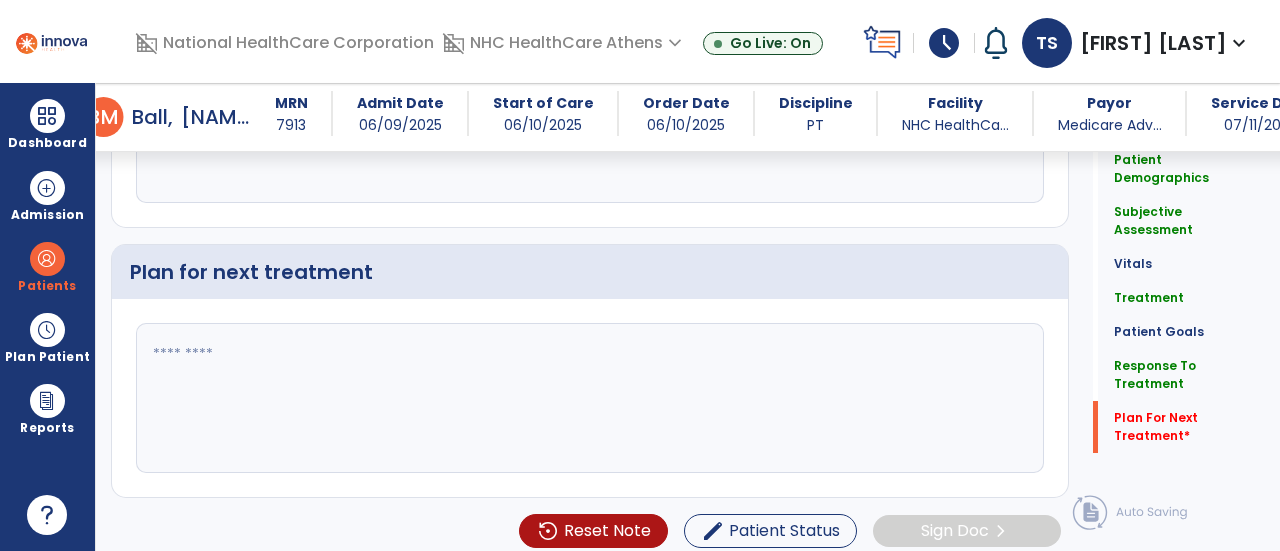 click 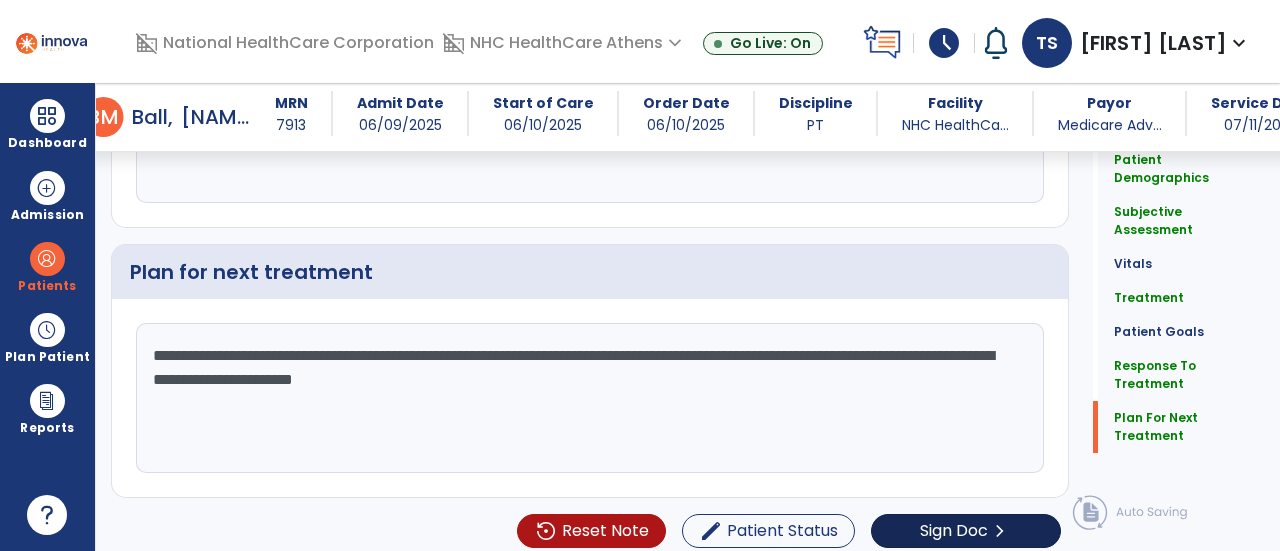 type on "**********" 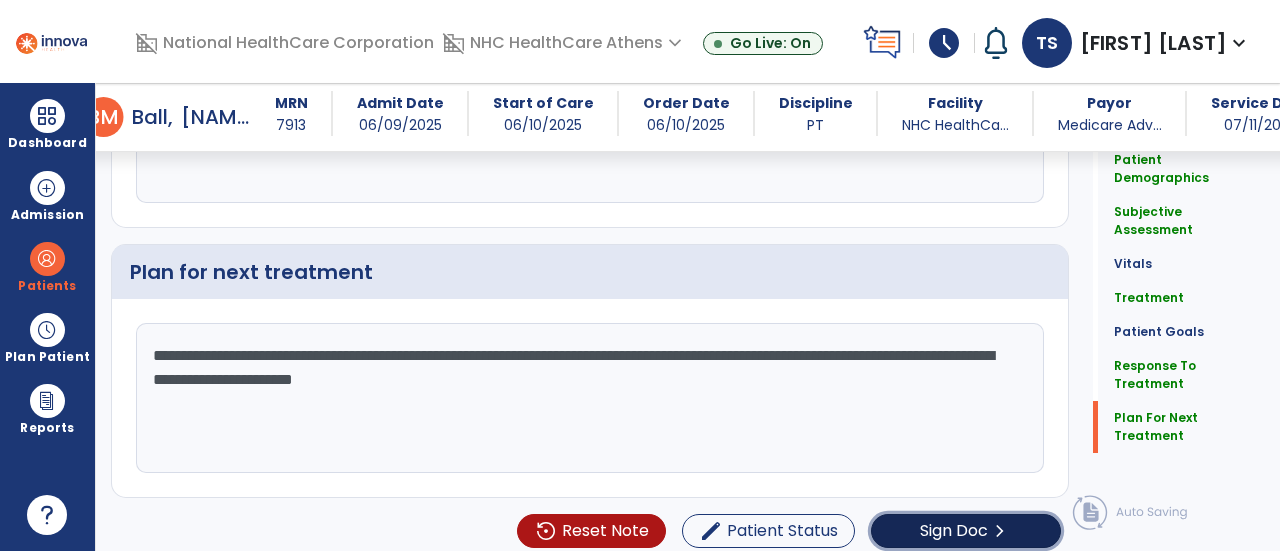 click on "chevron_right" 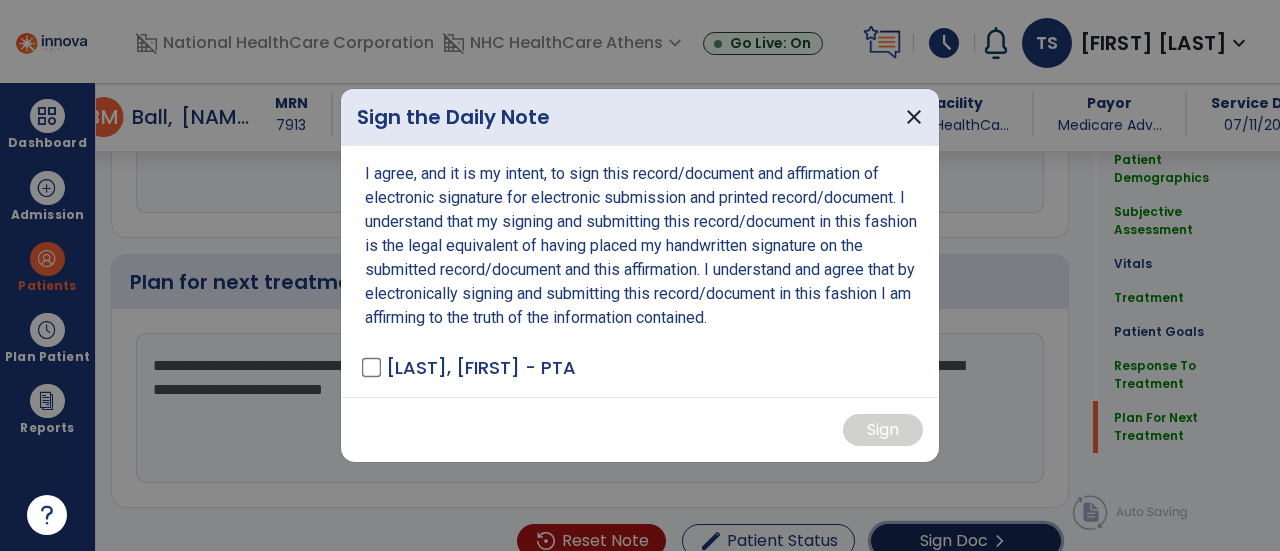 scroll, scrollTop: 3066, scrollLeft: 0, axis: vertical 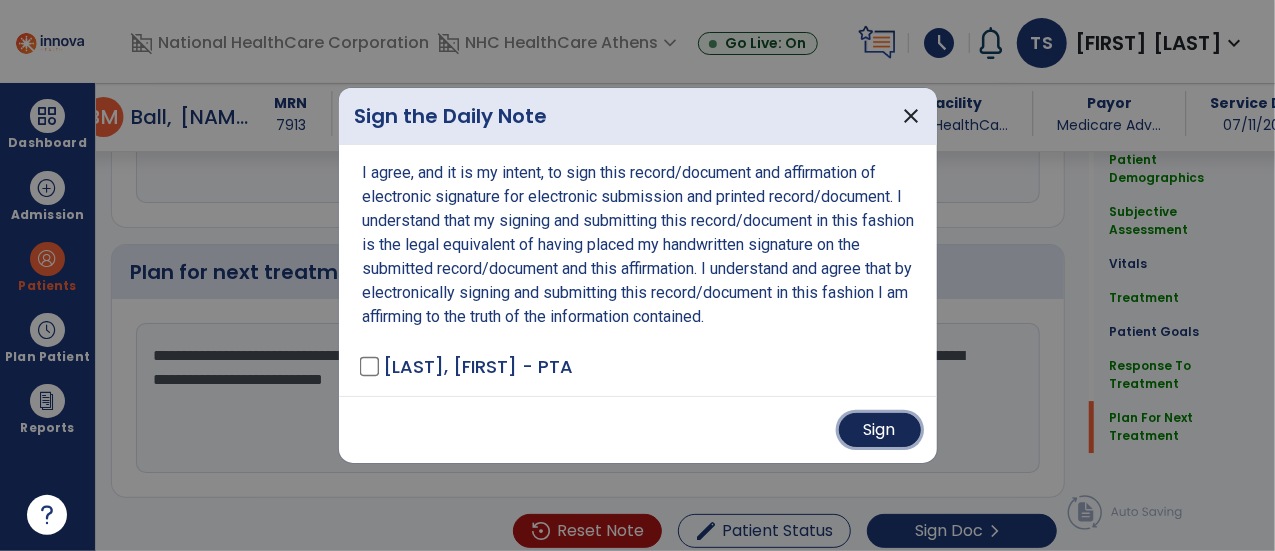 click on "Sign" at bounding box center (880, 430) 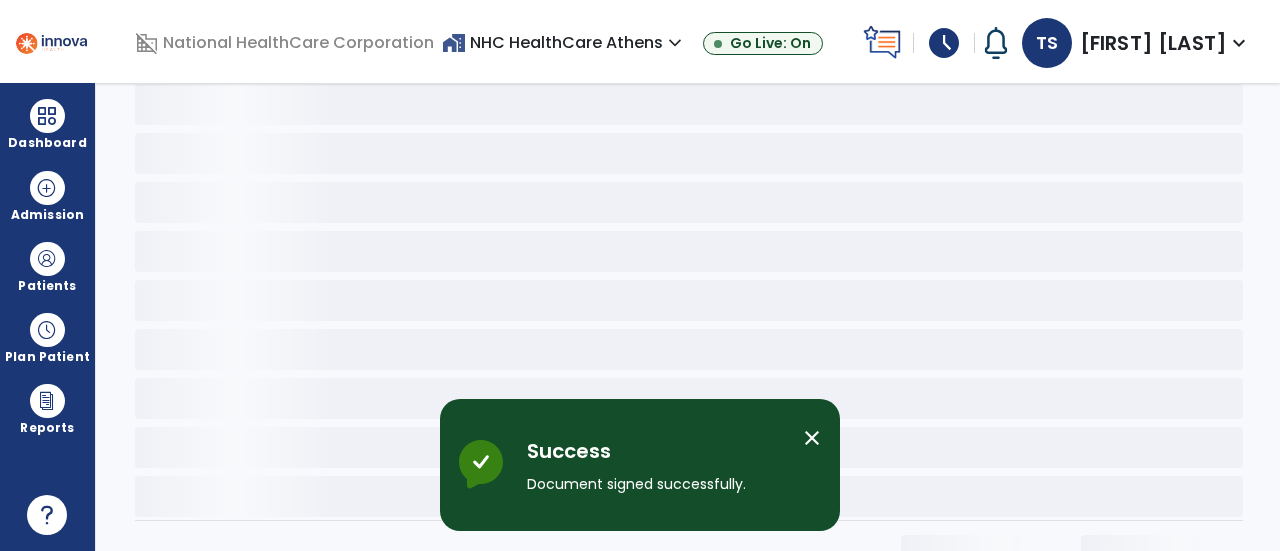 scroll, scrollTop: 0, scrollLeft: 0, axis: both 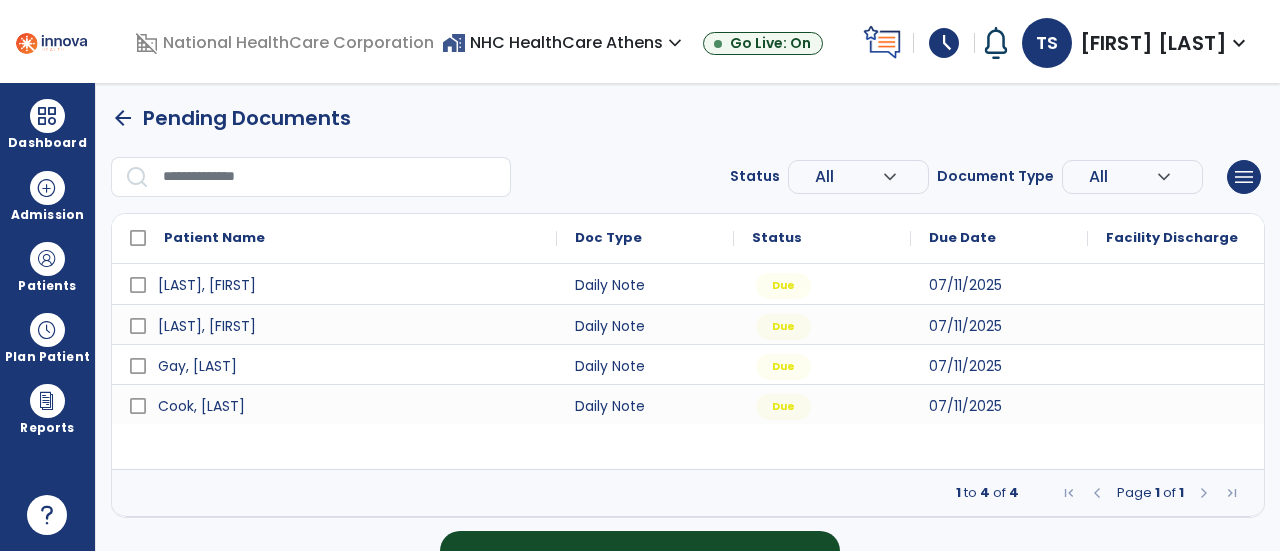 click on "schedule" at bounding box center (944, 43) 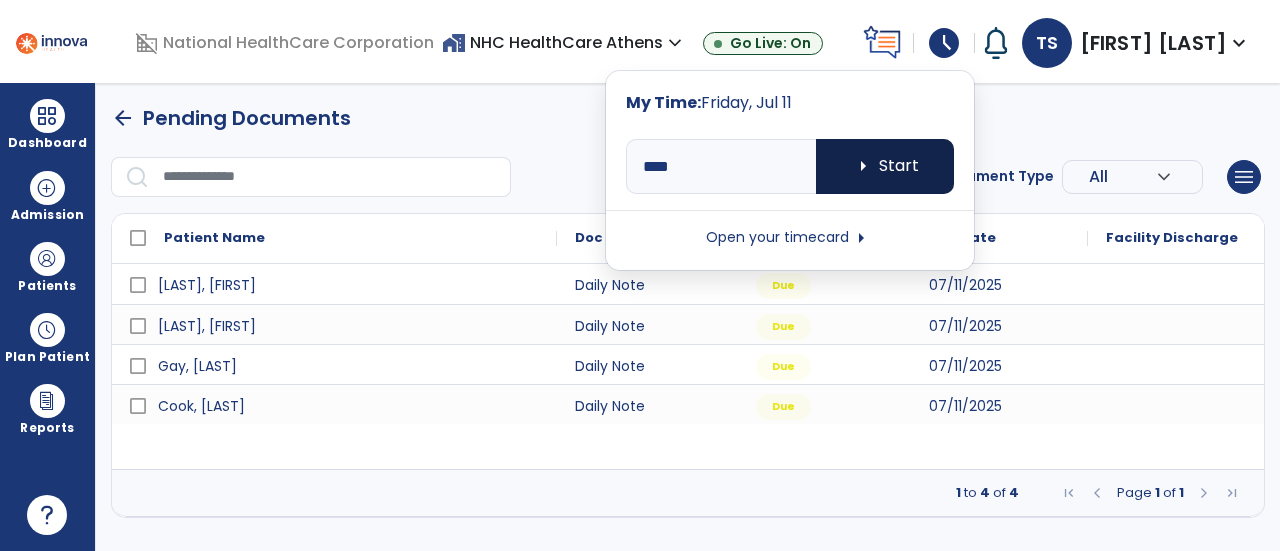click on "arrow_right" at bounding box center [863, 166] 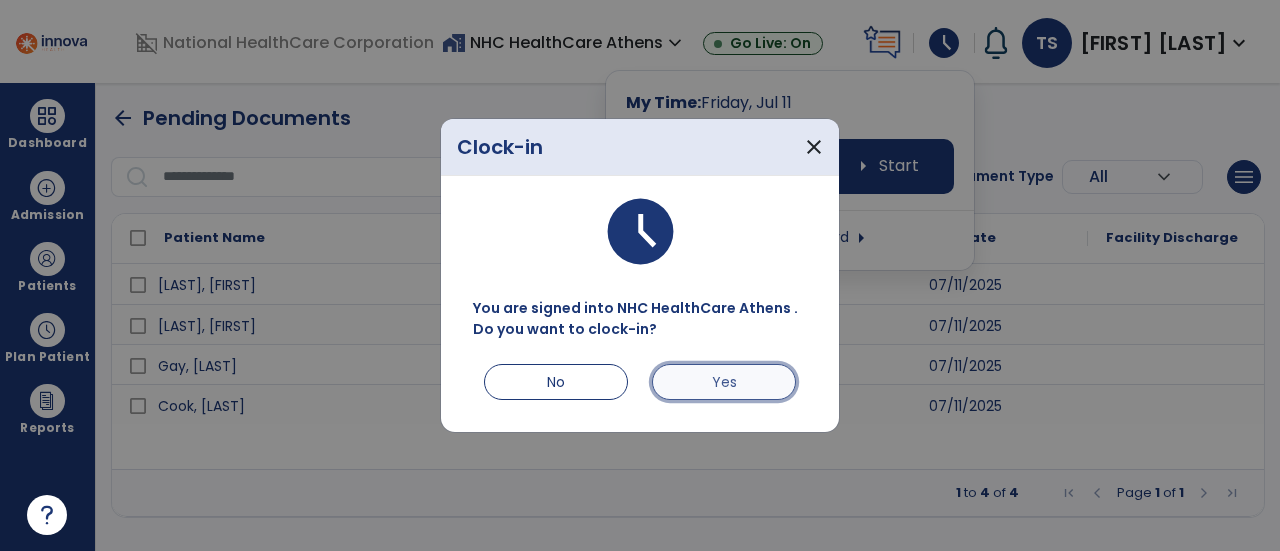 click on "Yes" at bounding box center (724, 382) 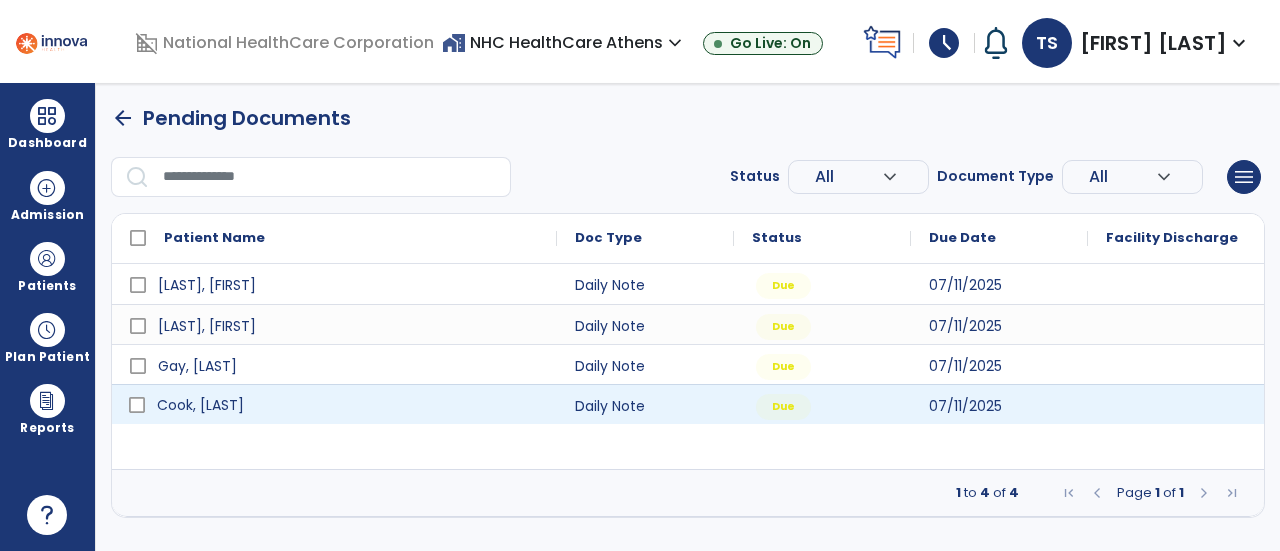 click on "Cook, [LAST]" at bounding box center [348, 405] 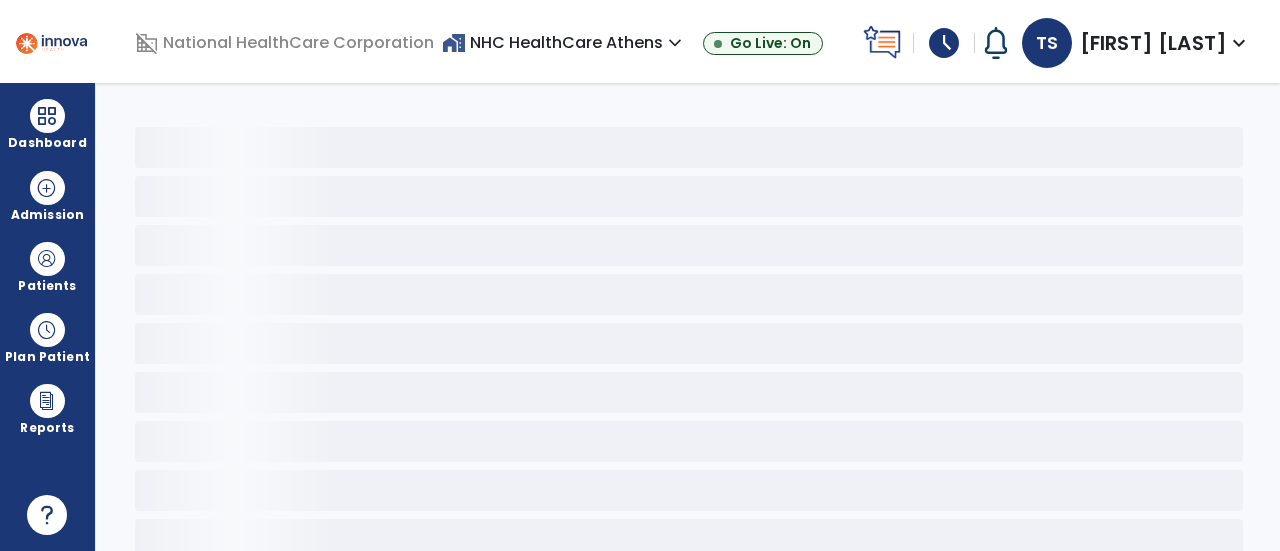 click on "schedule" at bounding box center (944, 43) 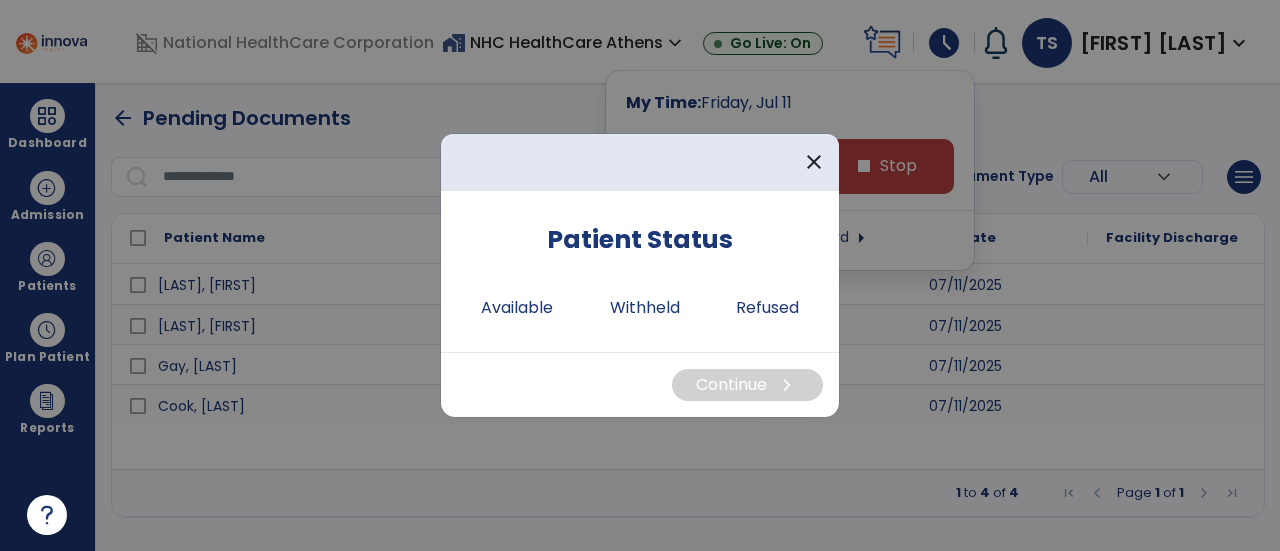 click on "domain_disabled   National HealthCare Corporation   home_work   NHC HealthCare Athens    expand_more   NHC HealthCare Athens   Go Live: On schedule My Time:   Friday, Jul 11    ***** stop  Stop   Open your timecard  arrow_right Notifications  No Notifications yet   TS   Steele, Thomas    expand_more   home   Home   person   Profile   help   Help   logout   Log out  Dashboard  dashboard  Therapist Dashboard Admission Patients  format_list_bulleted  Patient List  space_dashboard  Patient Board  insert_chart  PDPM Board Plan Patient  event_note  Planner  content_paste_go  Scheduler  content_paste_go  Whiteboard Reports  export_notes  Billing Exports  note_alt  EOM Report  event_note  Minutes By Payor  inbox_customize  Service Log  playlist_add_check  Triple Check Report  arrow_back   Pending Documents  Status All  expand_more  ALL Due Past Due Incomplete Document Type All  expand_more  ALL Daily Note Progress Note Evaluation Discharge Note Recertification  menu   Export List   Print List
1" at bounding box center (640, 275) 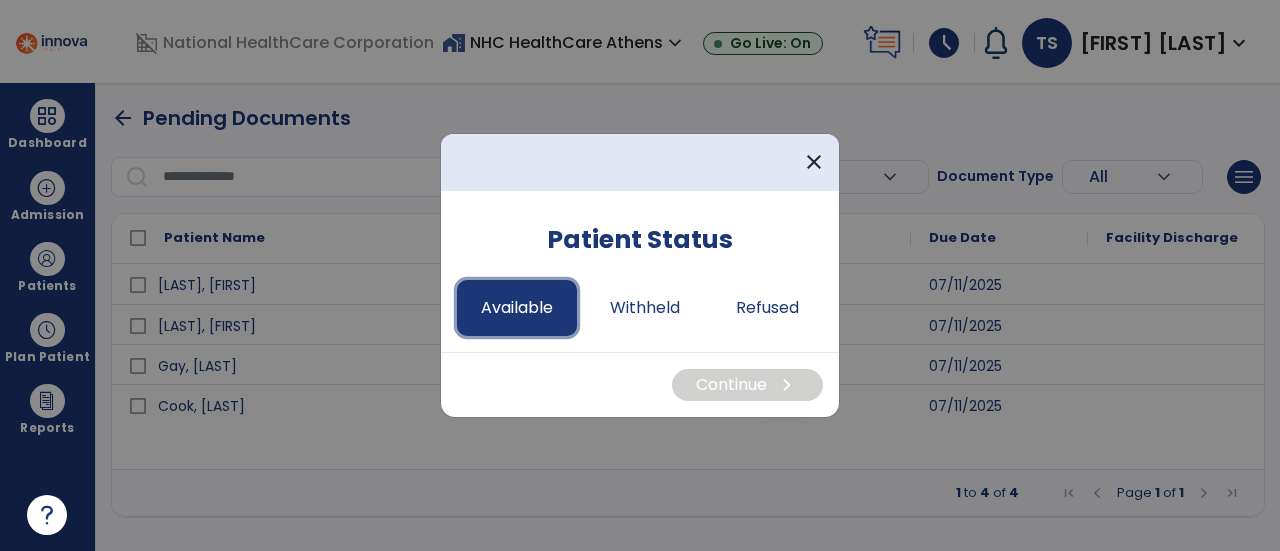 click on "Available" at bounding box center [517, 308] 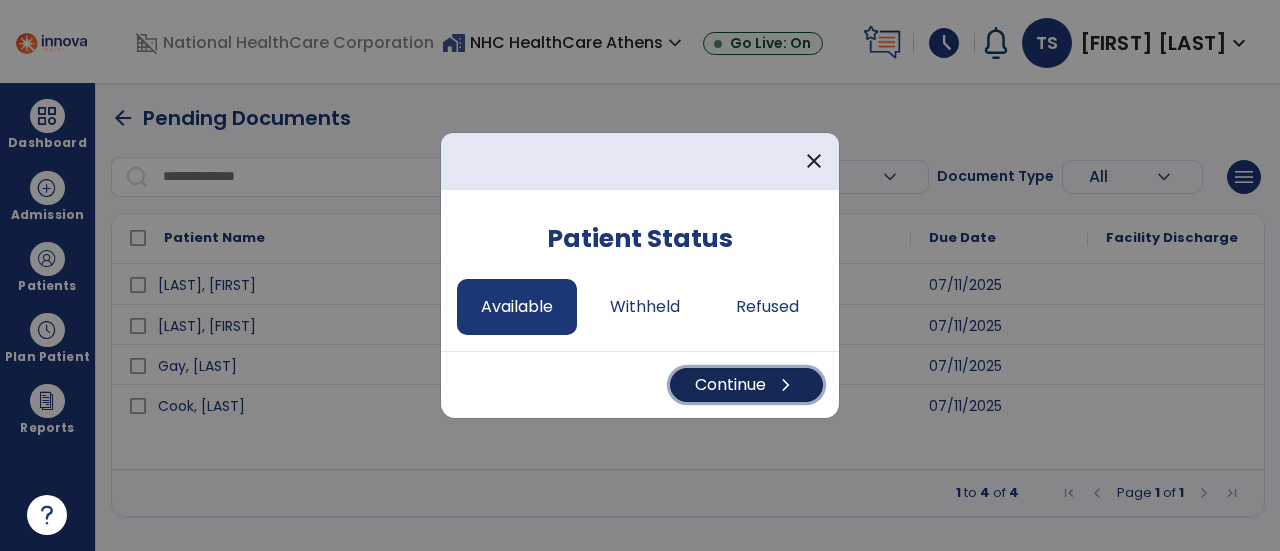 click on "chevron_right" at bounding box center [786, 385] 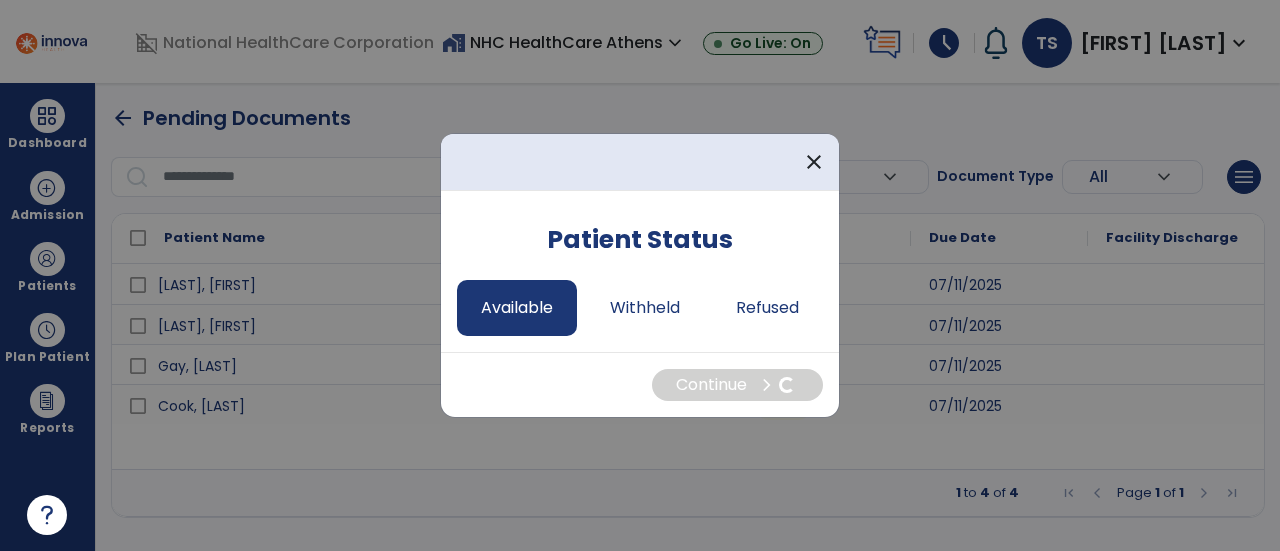 select on "*" 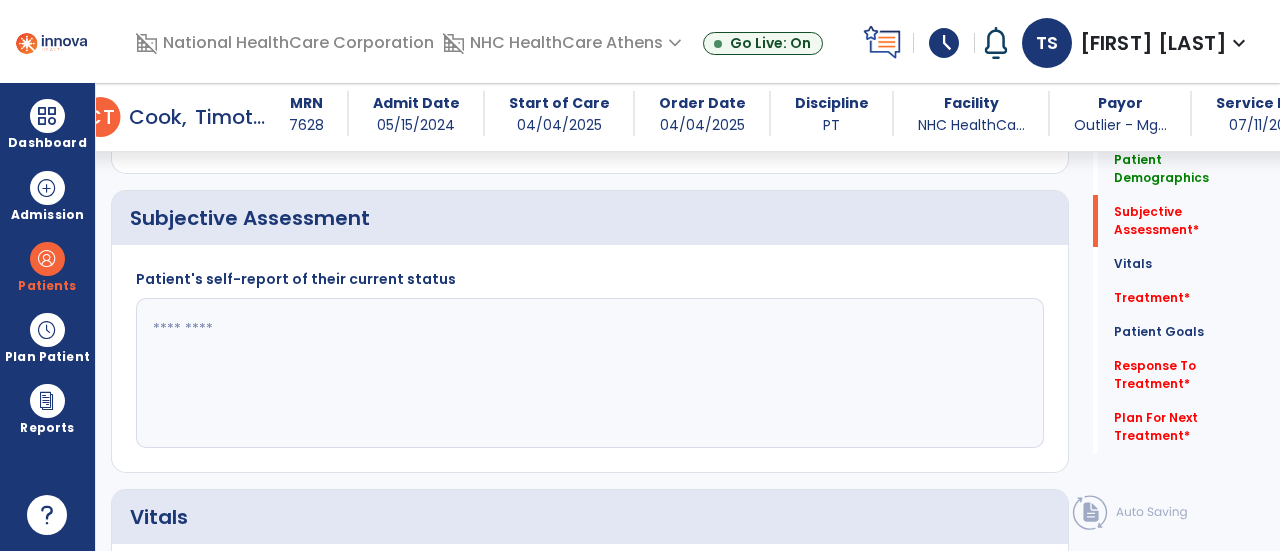 scroll, scrollTop: 449, scrollLeft: 0, axis: vertical 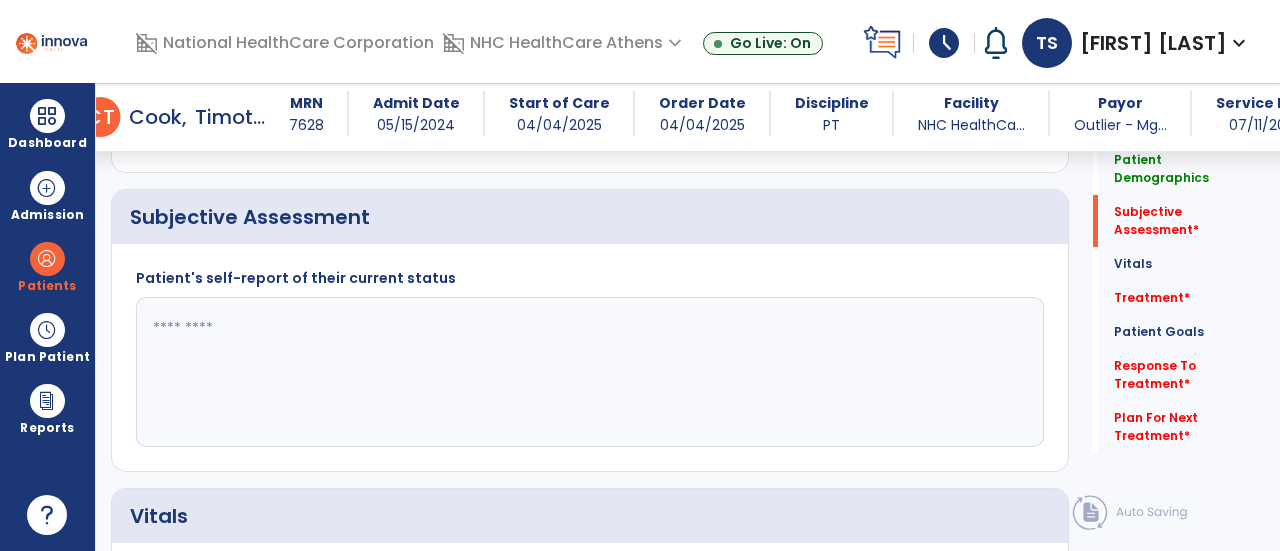click 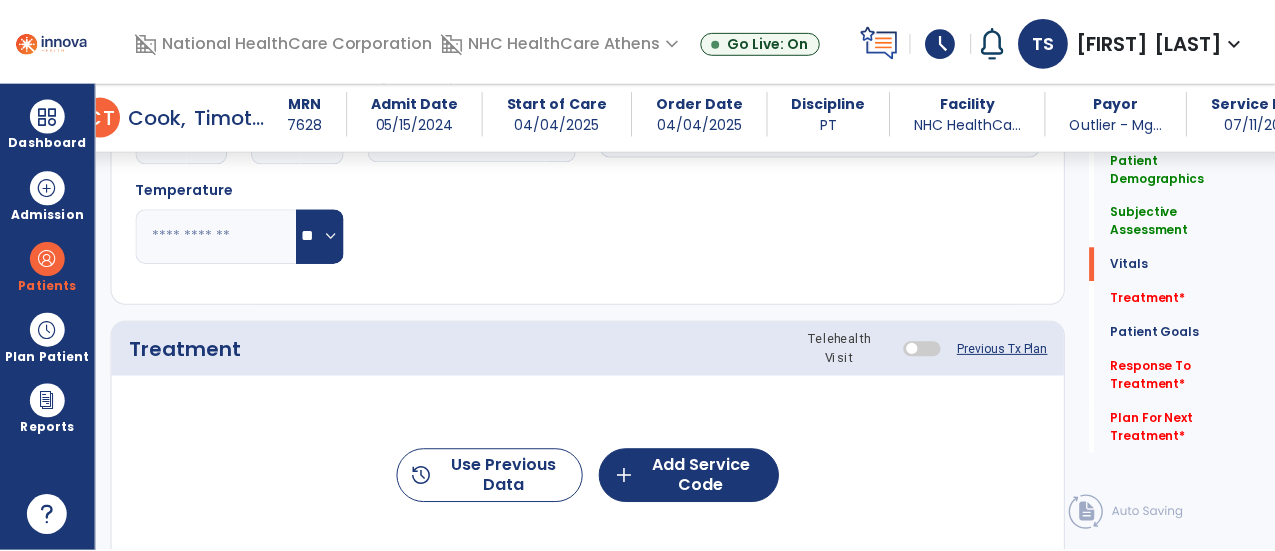scroll, scrollTop: 1160, scrollLeft: 0, axis: vertical 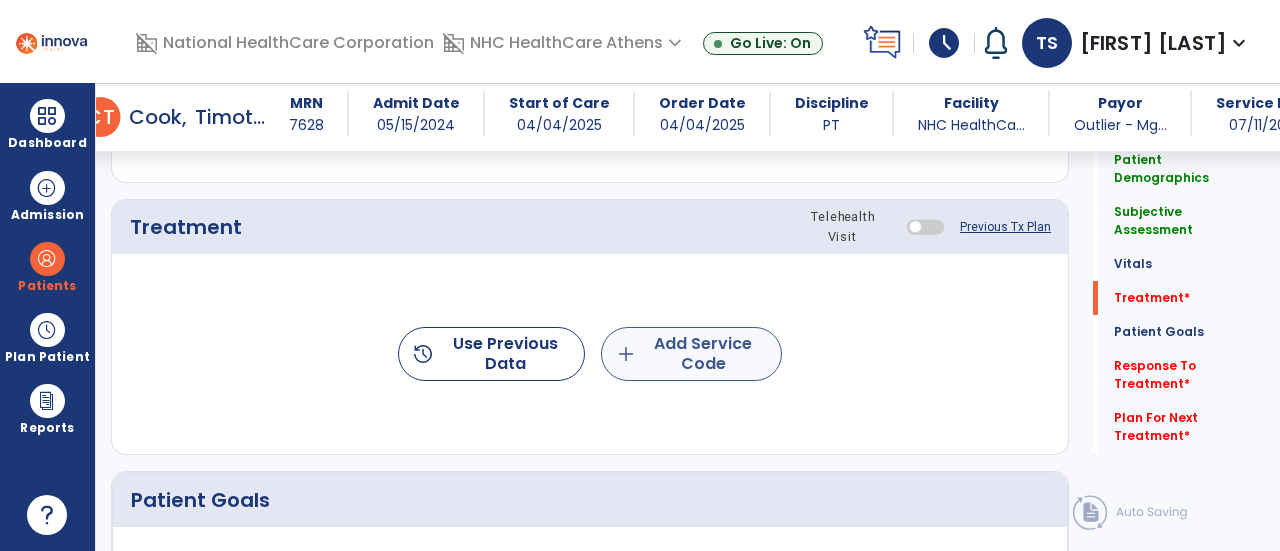 type on "**********" 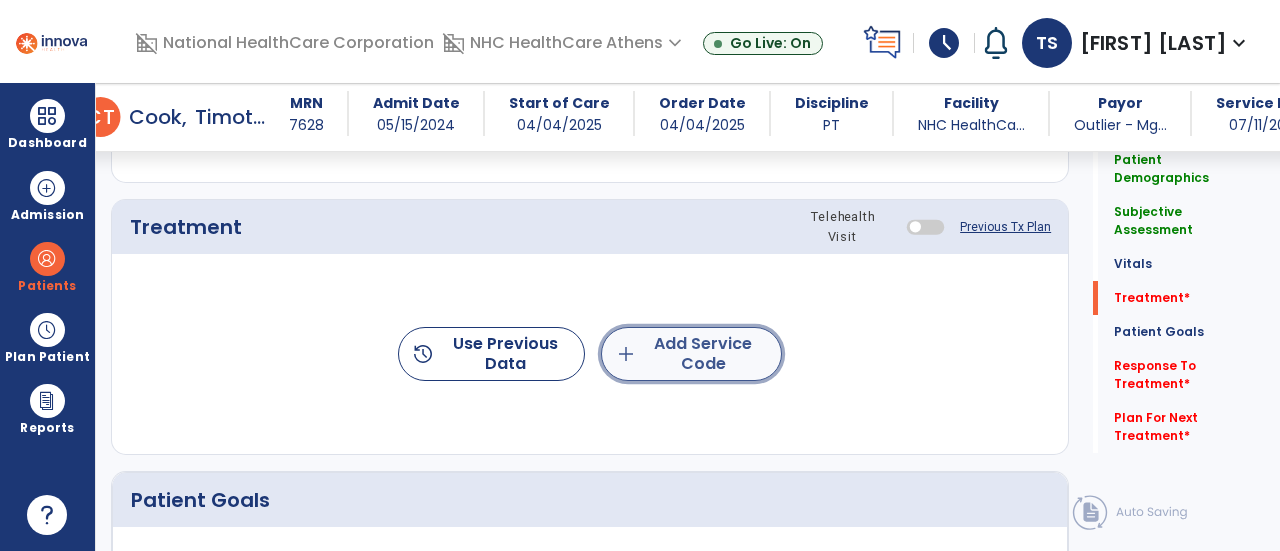 click on "add" 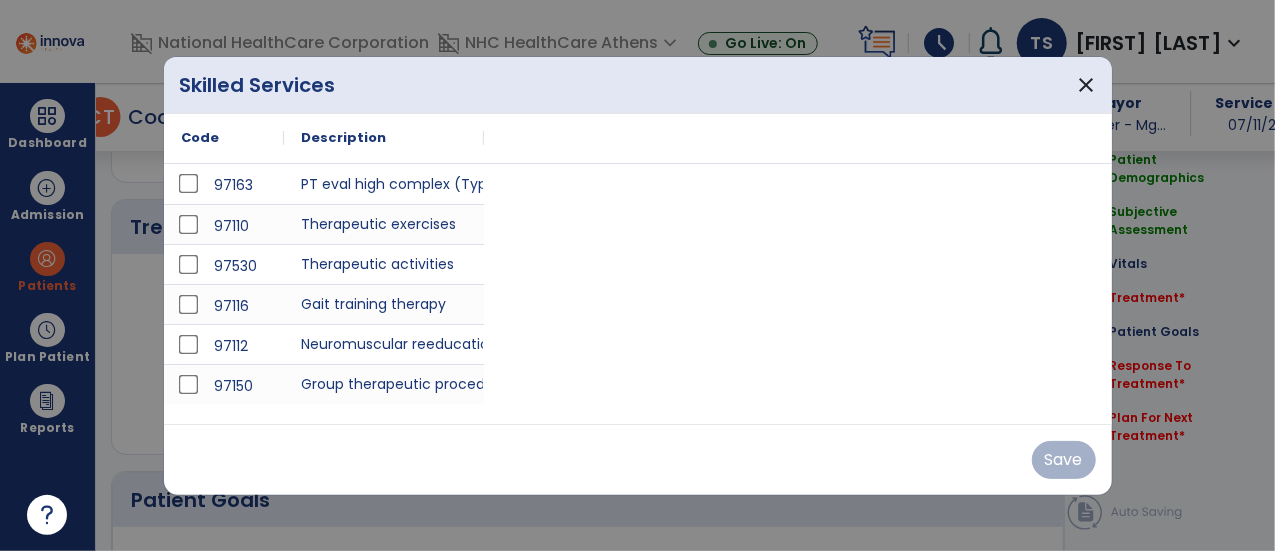scroll, scrollTop: 1160, scrollLeft: 0, axis: vertical 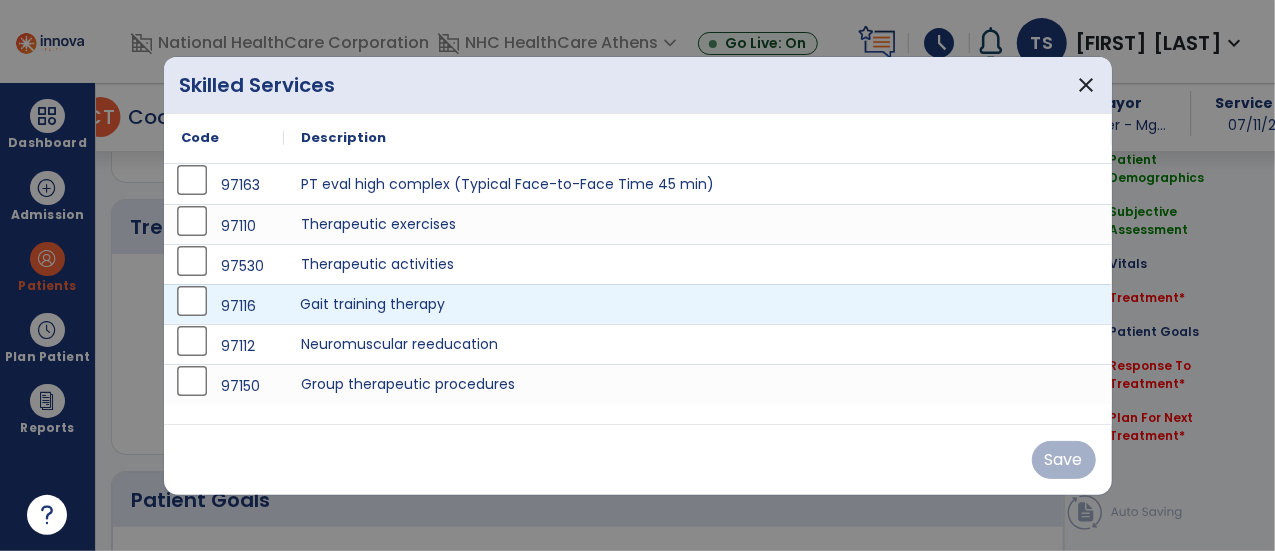 click on "Gait training therapy" at bounding box center (698, 304) 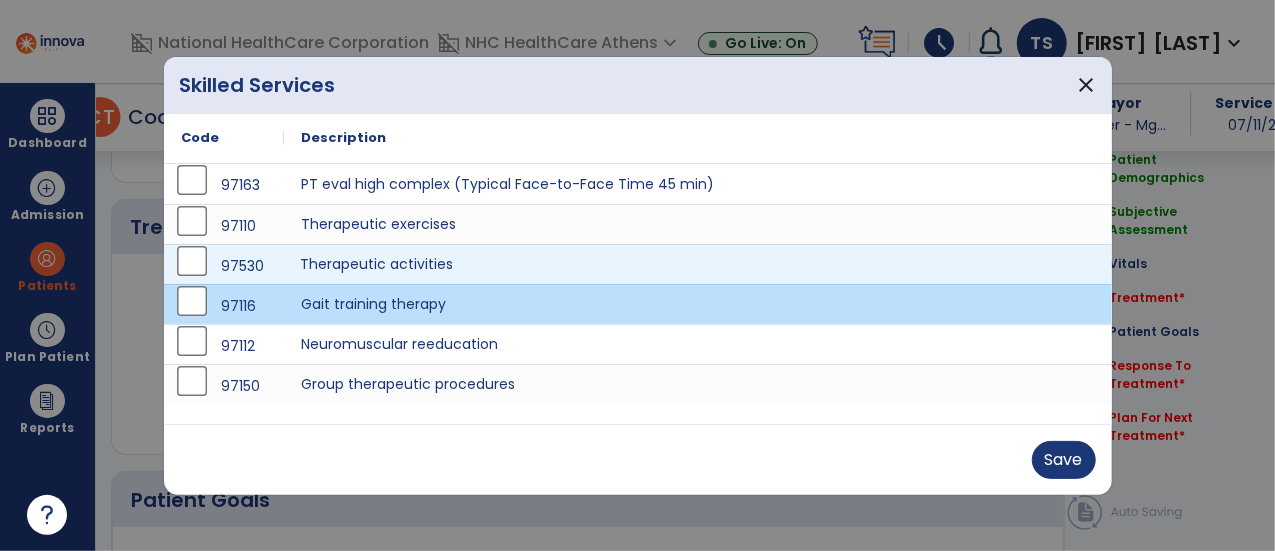 click on "Therapeutic activities" at bounding box center [698, 264] 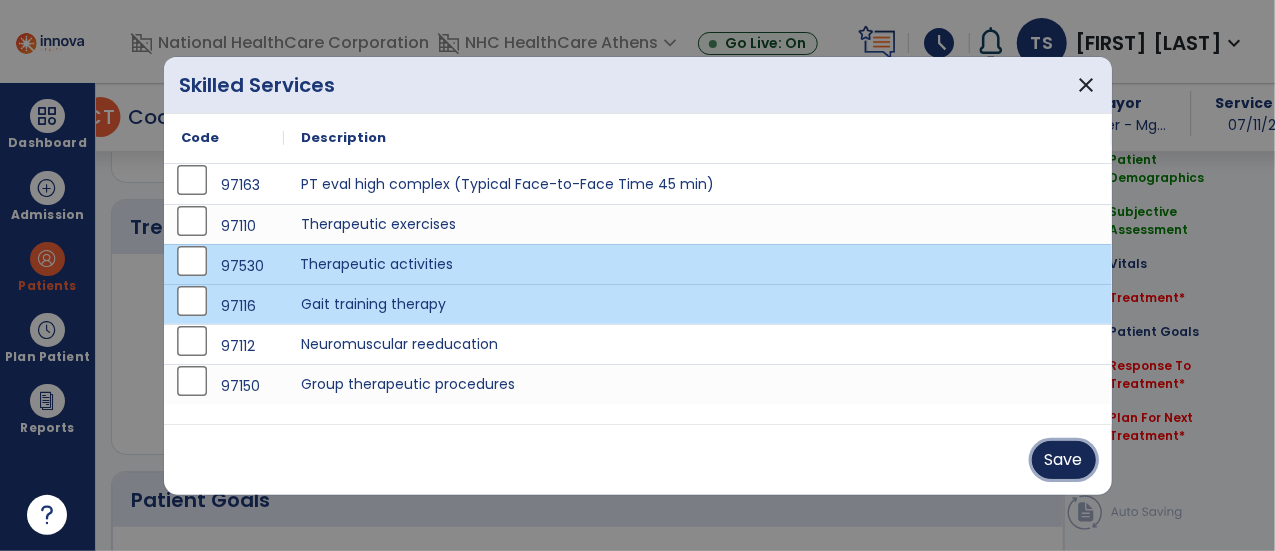 click on "Save" at bounding box center [1064, 460] 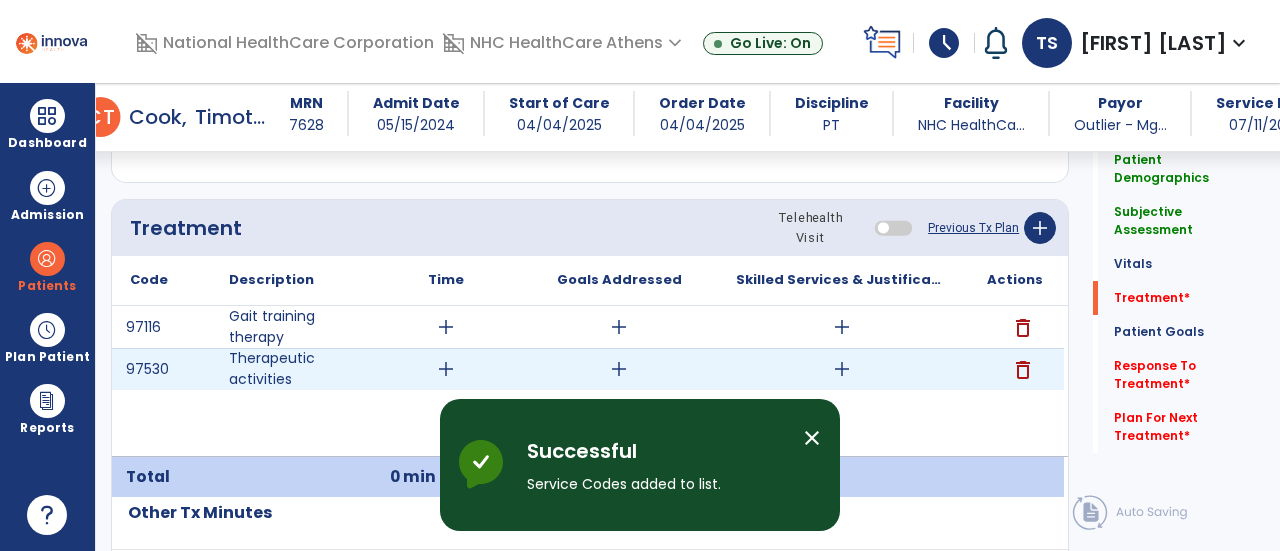 click on "add" at bounding box center (446, 369) 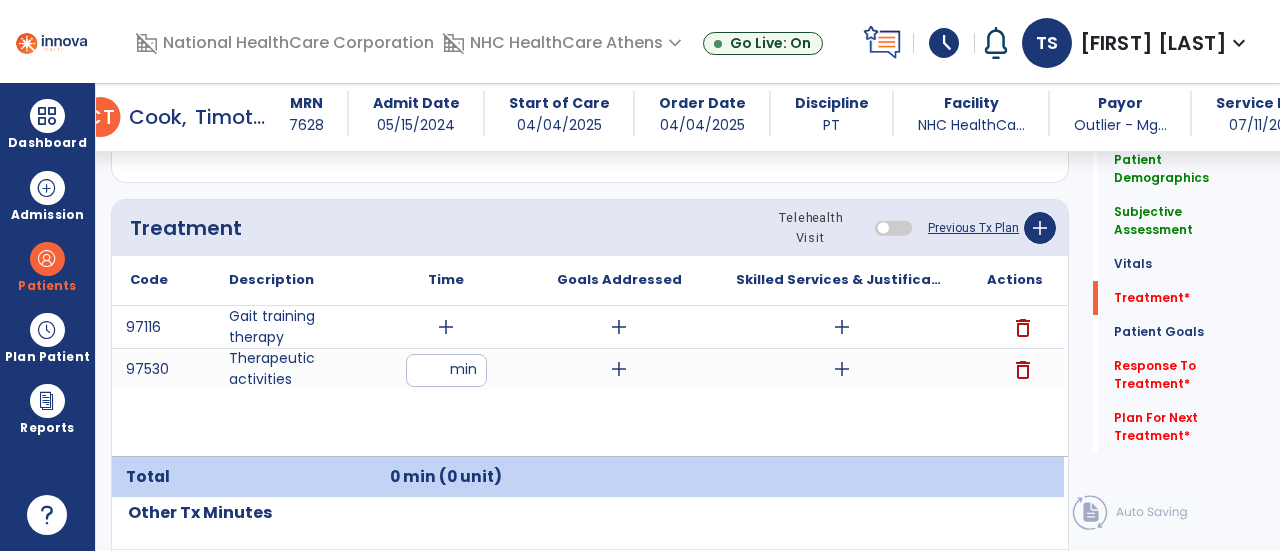 type on "**" 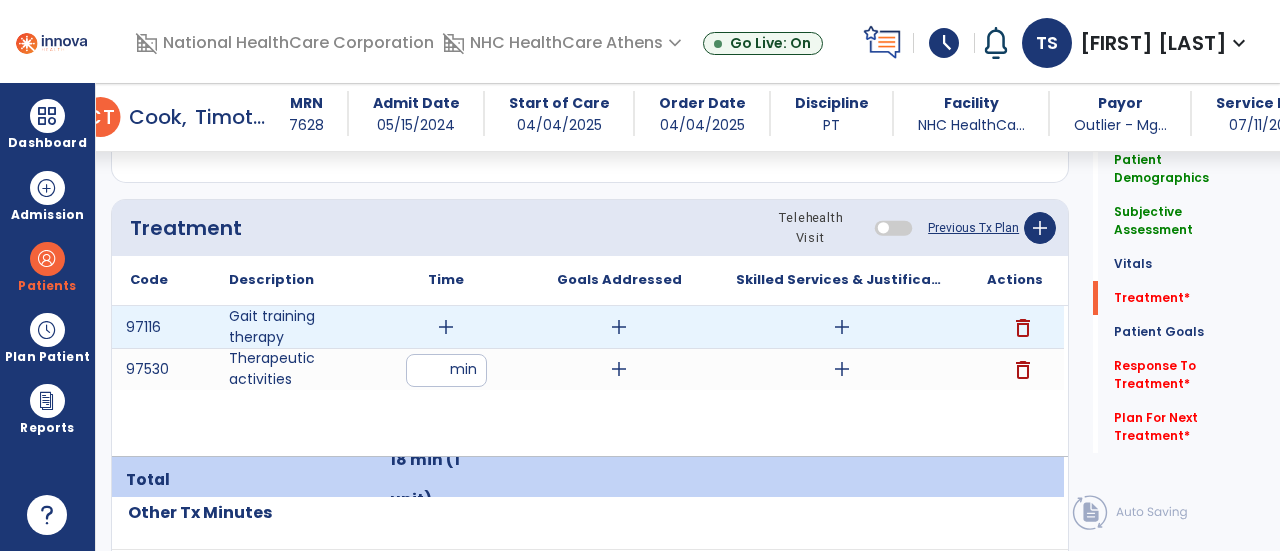 click on "add" at bounding box center (446, 327) 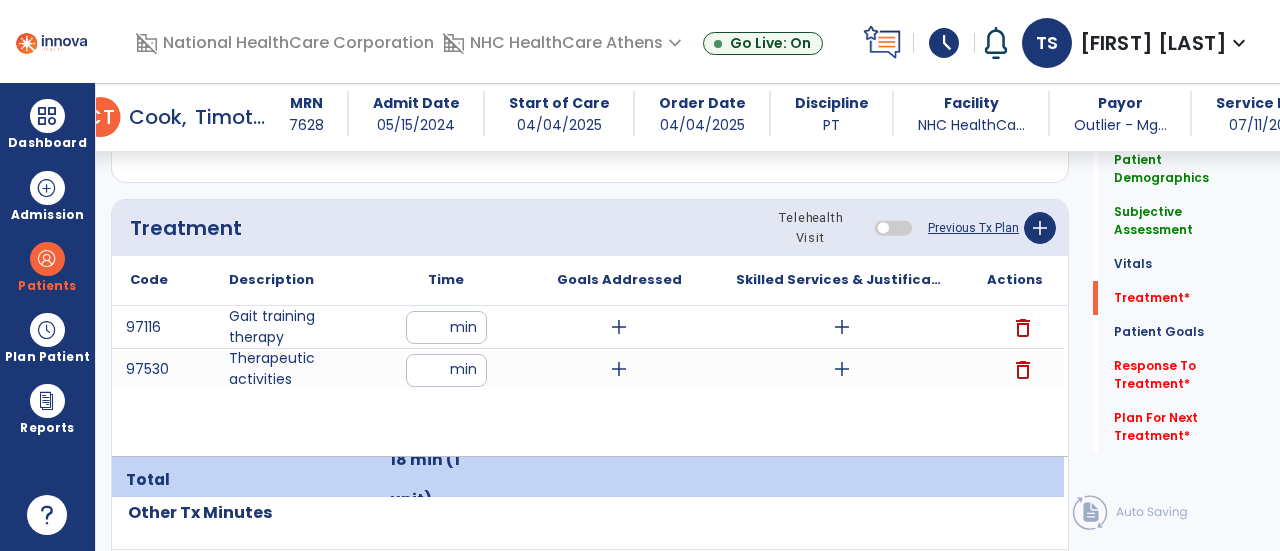 type on "**" 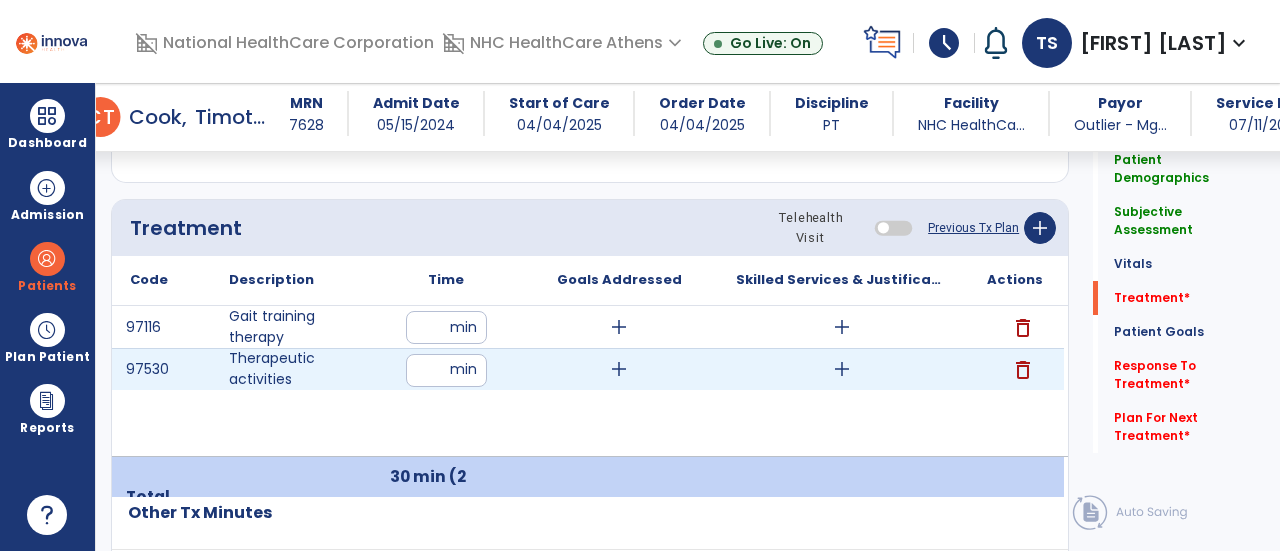 click on "add" at bounding box center (842, 369) 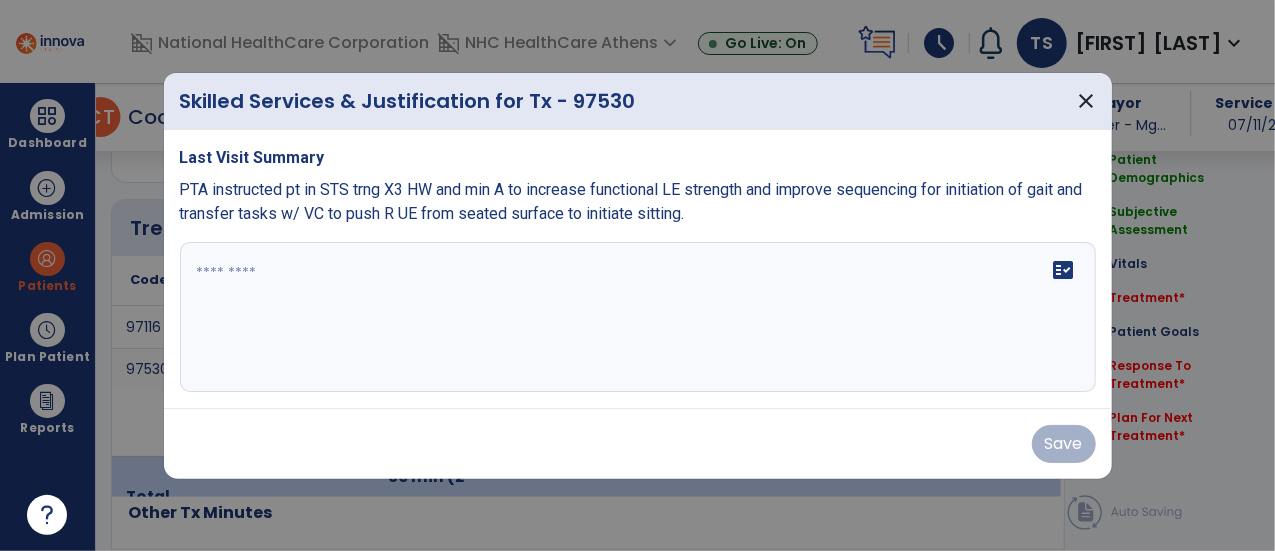 scroll, scrollTop: 1160, scrollLeft: 0, axis: vertical 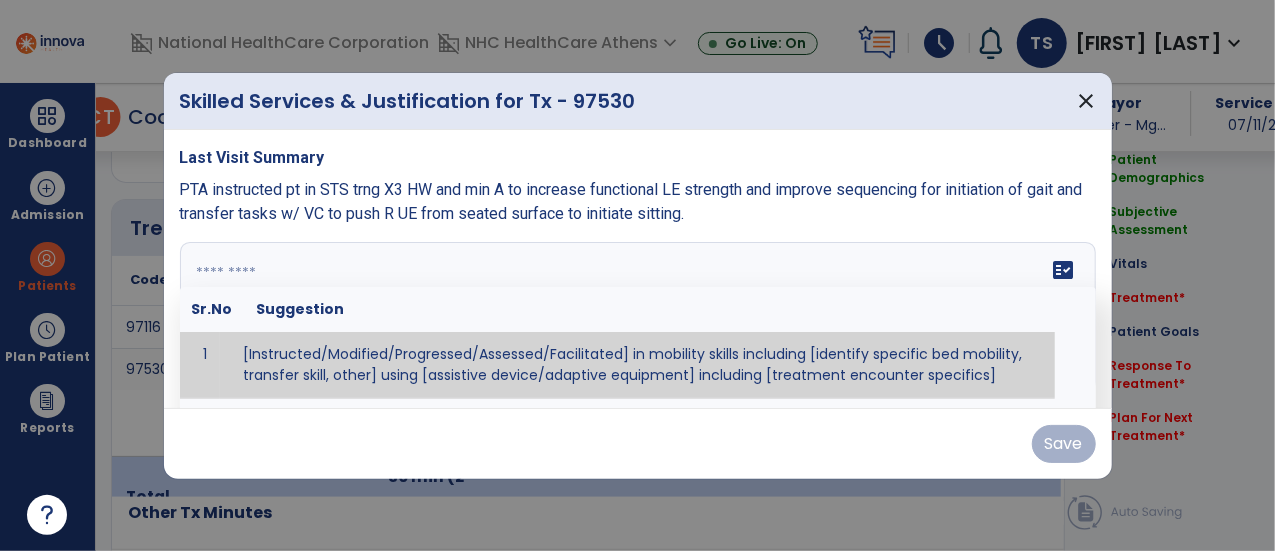 click on "fact_check  Sr.No Suggestion 1 [Instructed/Modified/Progressed/Assessed/Facilitated] in mobility skills including [identify specific bed mobility, transfer skill, other] using [assistive device/adaptive equipment] including [treatment encounter specifics]" at bounding box center (638, 317) 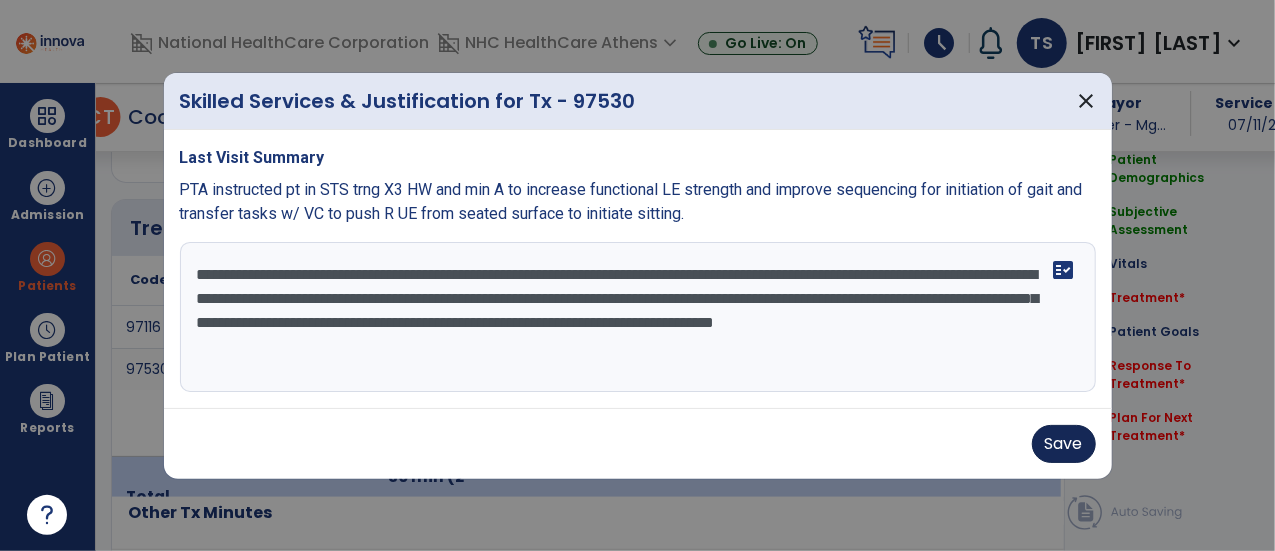 type on "**********" 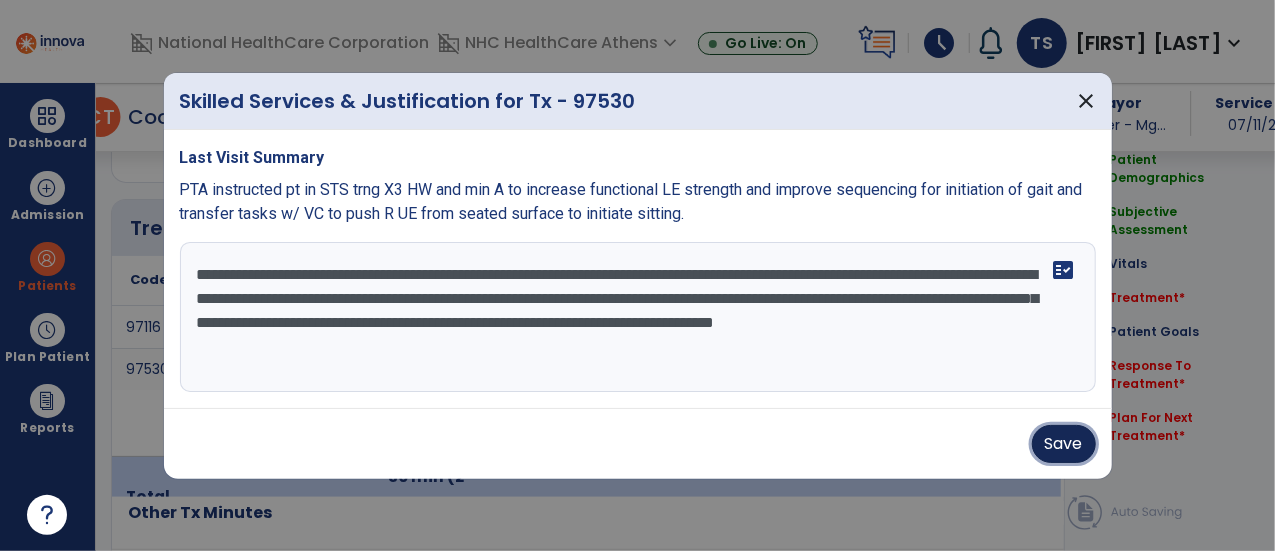 click on "Save" at bounding box center (1064, 444) 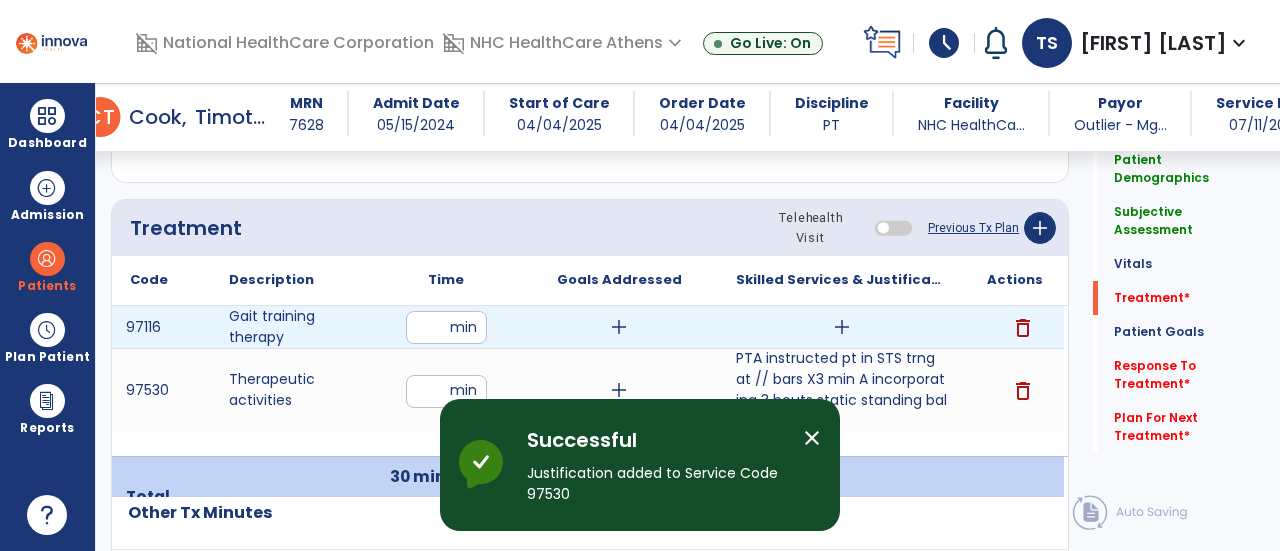 click on "add" at bounding box center (842, 327) 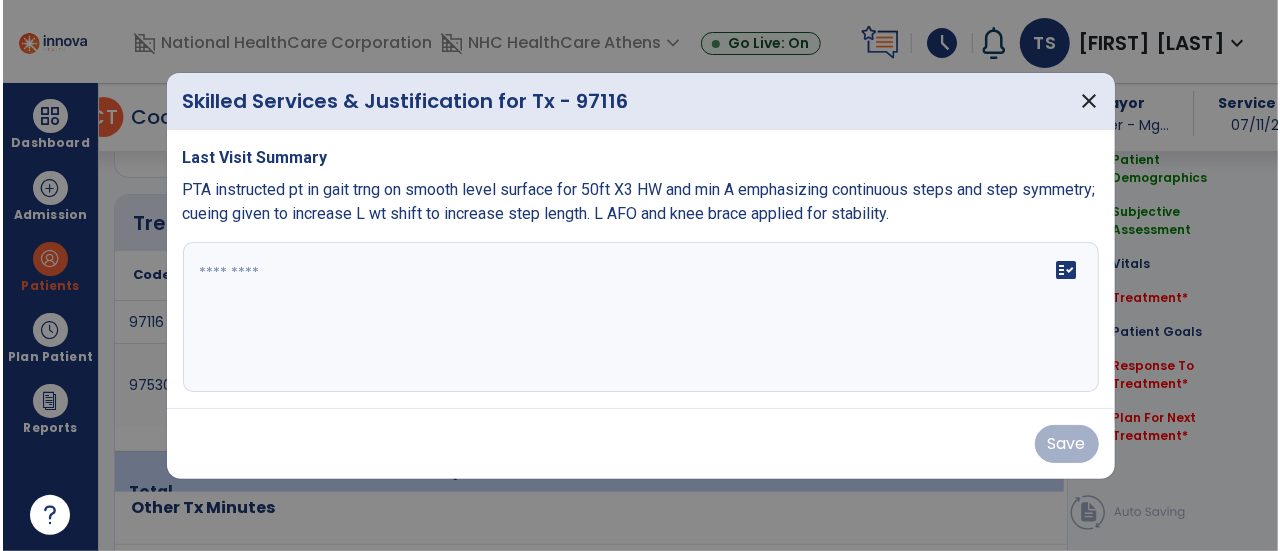 scroll, scrollTop: 1160, scrollLeft: 0, axis: vertical 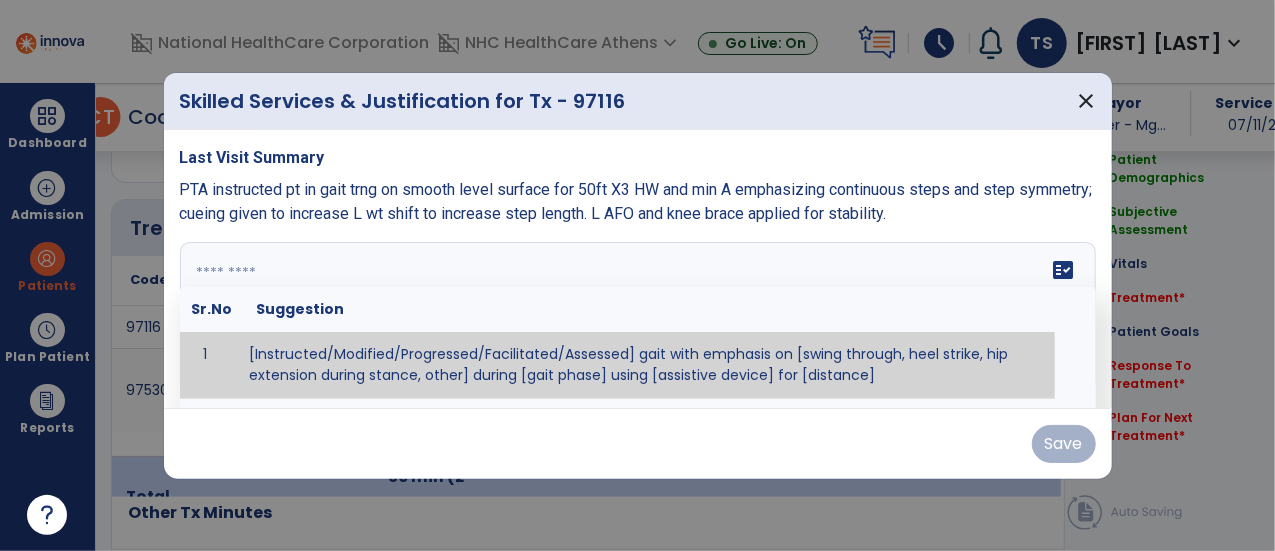 click on "fact_check  Sr.No Suggestion 1 [Instructed/Modified/Progressed/Facilitated/Assessed] gait with emphasis on [swing through, heel strike, hip extension during stance, other] during [gait phase] using [assistive device] for [distance] 2 [Instructed/Modified/Progressed/Facilitated/Assessed] use of [assistive device] and [NWB, PWB, step-to gait pattern, step through gait pattern] 3 [Instructed/Modified/Progressed/Facilitated/Assessed] patient's ability to [ascend/descend # of steps, perform directional changes, walk on even/uneven surfaces, pick-up objects off floor, velocity changes, other] using [assistive device]. 4 [Instructed/Modified/Progressed/Facilitated/Assessed] pre-gait activities including [identify exercise] in order to prepare for gait training. 5" at bounding box center [638, 317] 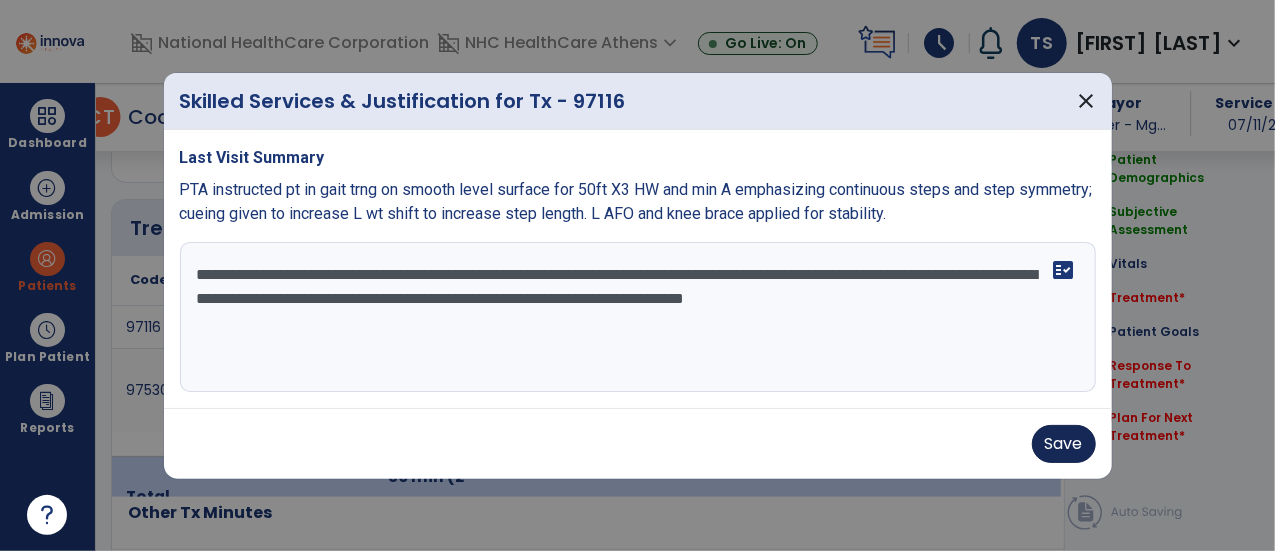 type on "**********" 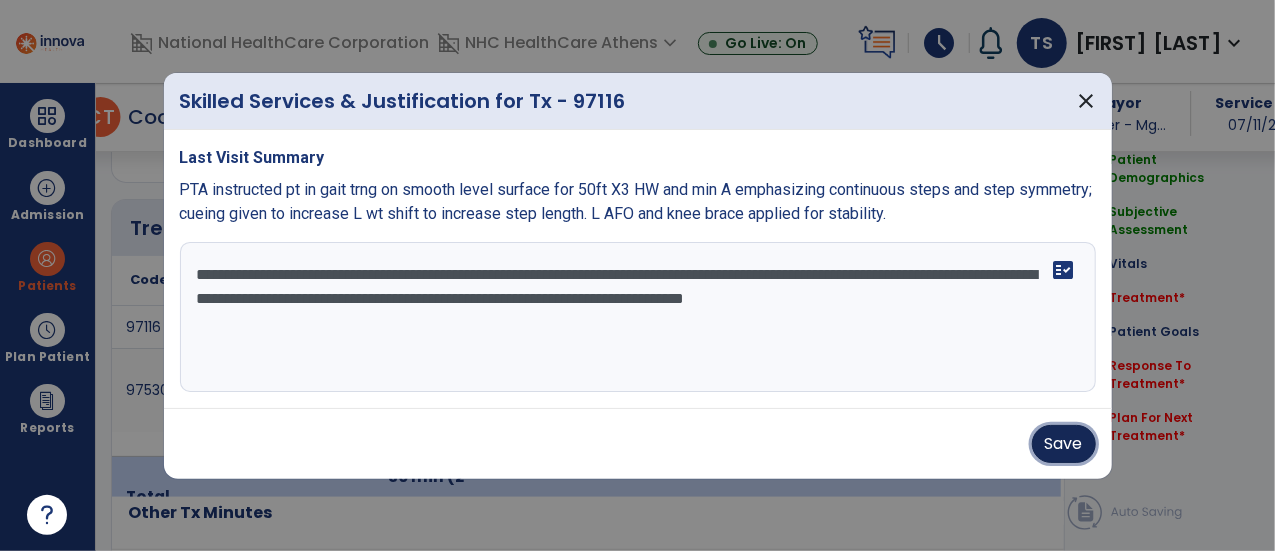 click on "Save" at bounding box center [1064, 444] 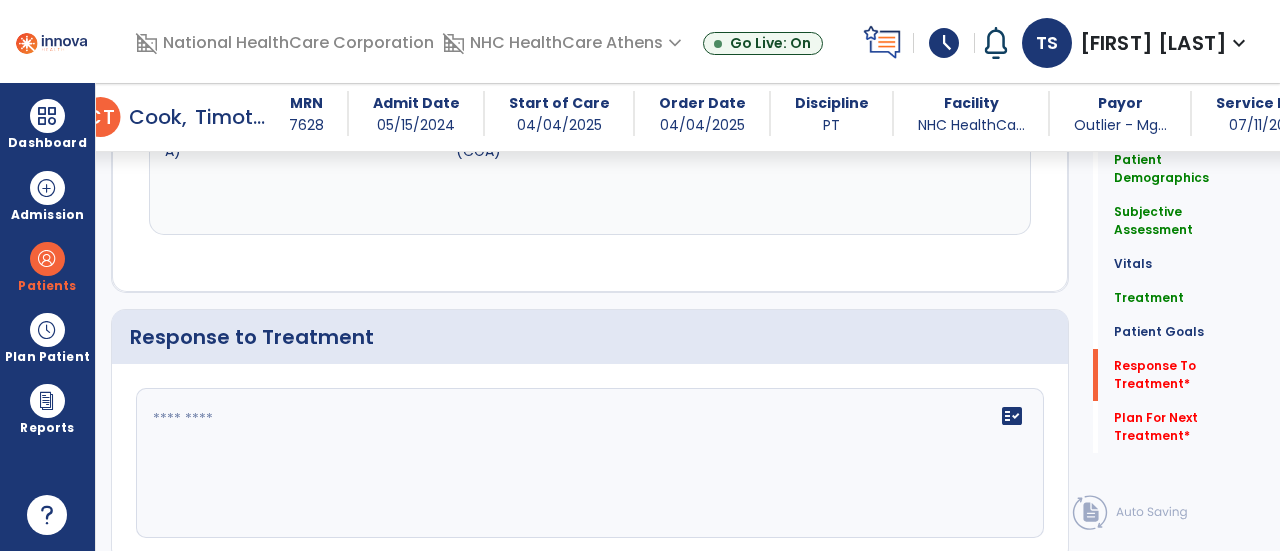 scroll, scrollTop: 2536, scrollLeft: 0, axis: vertical 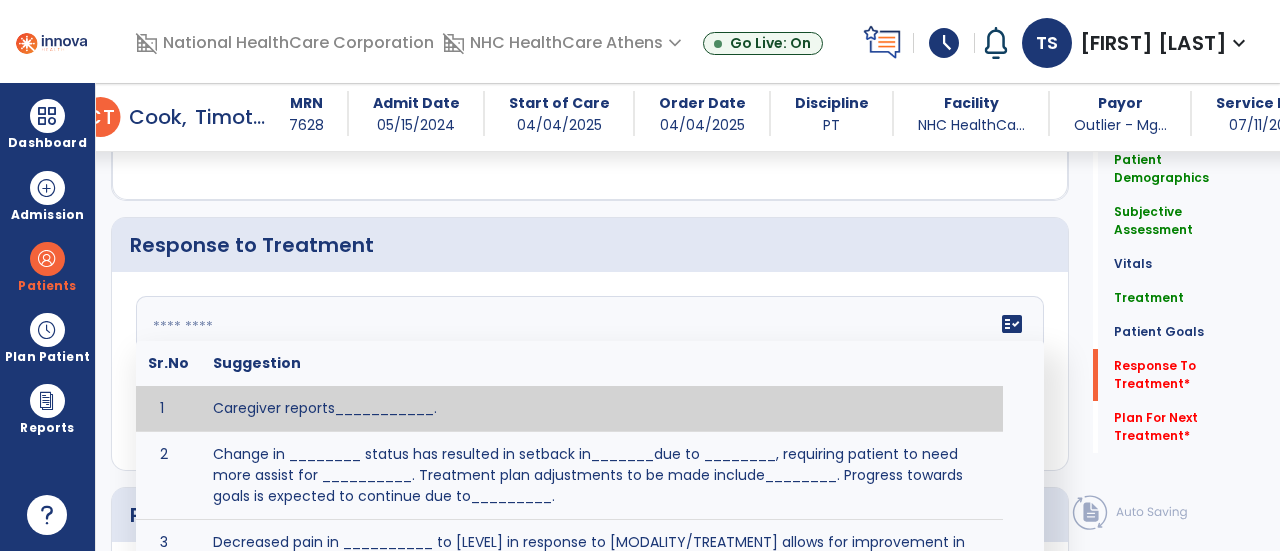 click on "fact_check  Sr.No Suggestion 1 Caregiver reports___________. 2 Change in ________ status has resulted in setback in_______due to ________, requiring patient to need more assist for __________.   Treatment plan adjustments to be made include________.  Progress towards goals is expected to continue due to_________. 3 Decreased pain in __________ to [LEVEL] in response to [MODALITY/TREATMENT] allows for improvement in _________. 4 Functional gains in _______ have impacted the patient's ability to perform_________ with a reduction in assist levels to_________. 5 Functional progress this week has been significant due to__________. 6 Gains in ________ have improved the patient's ability to perform ______with decreased levels of assist to___________. 7 Improvement in ________allows patient to tolerate higher levels of challenges in_________. 8 Pain in [AREA] has decreased to [LEVEL] in response to [TREATMENT/MODALITY], allowing fore ease in completing__________. 9 10 11 12 13 14 15 16 17 18 19 20 21" 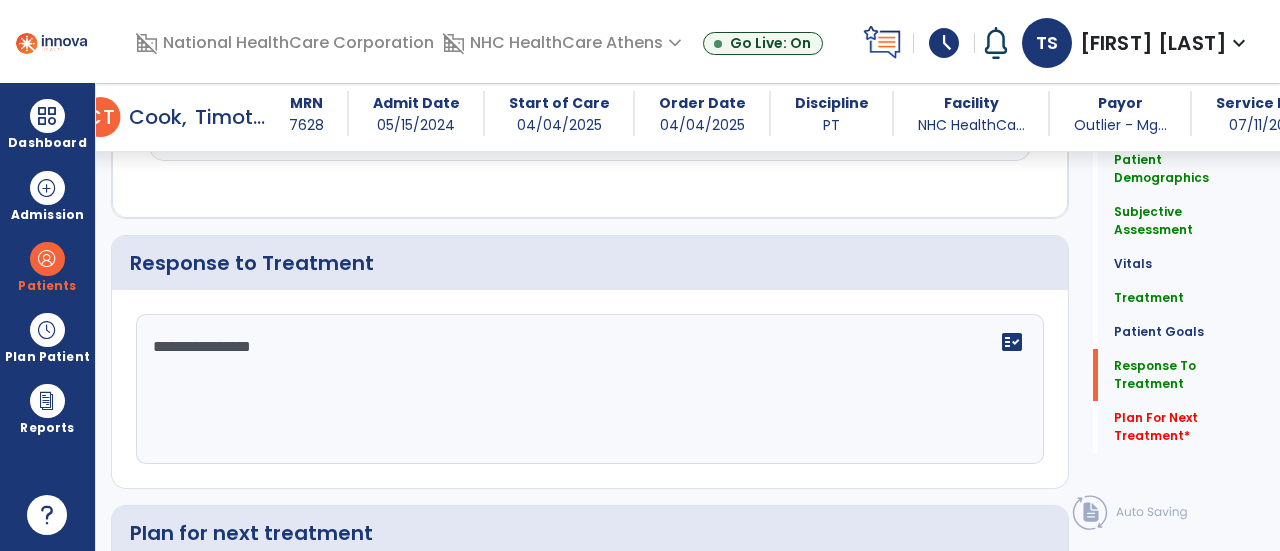 scroll, scrollTop: 2536, scrollLeft: 0, axis: vertical 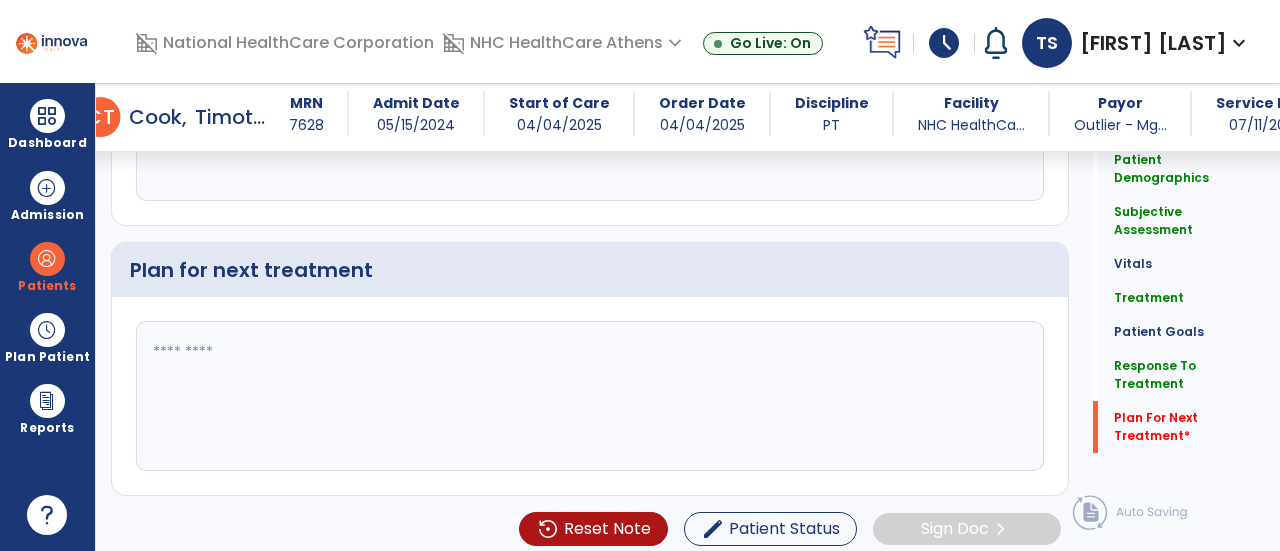 type on "**********" 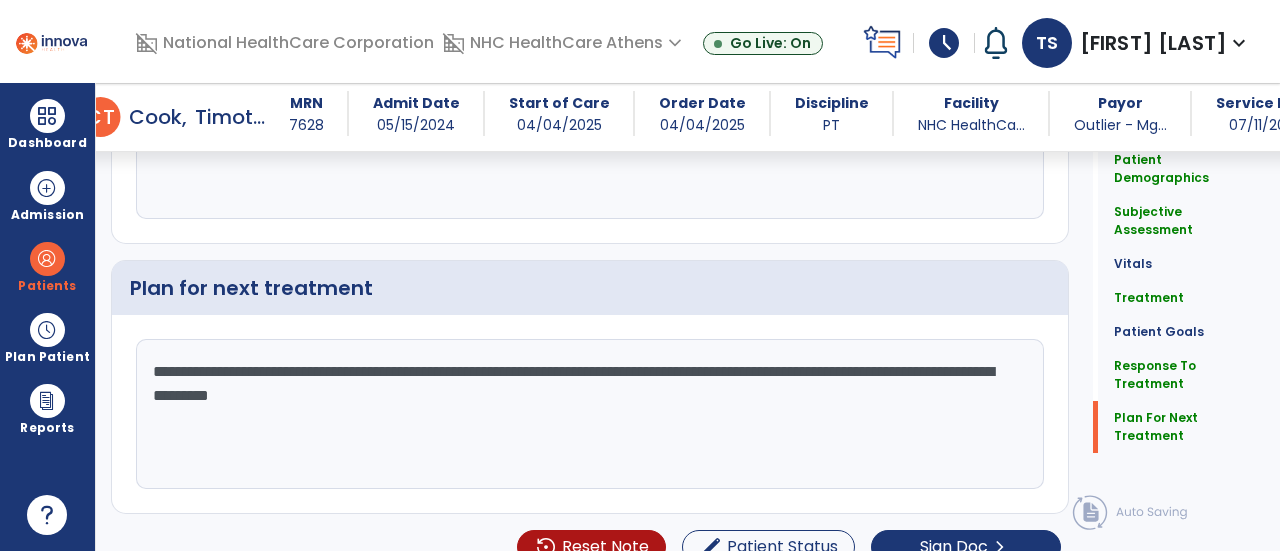 scroll, scrollTop: 2781, scrollLeft: 0, axis: vertical 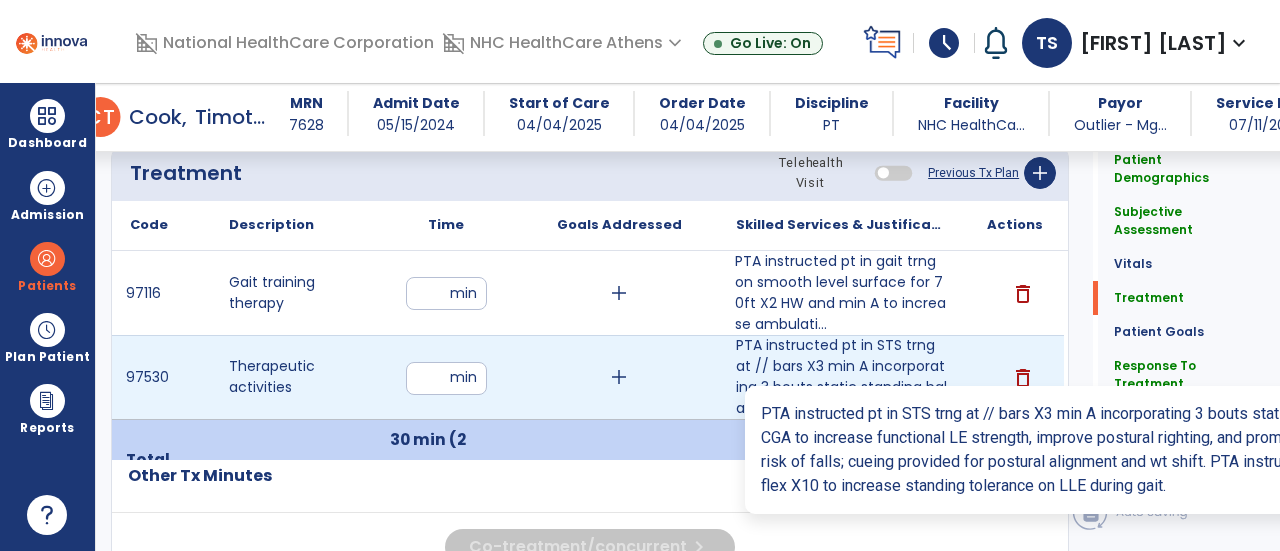 type on "**********" 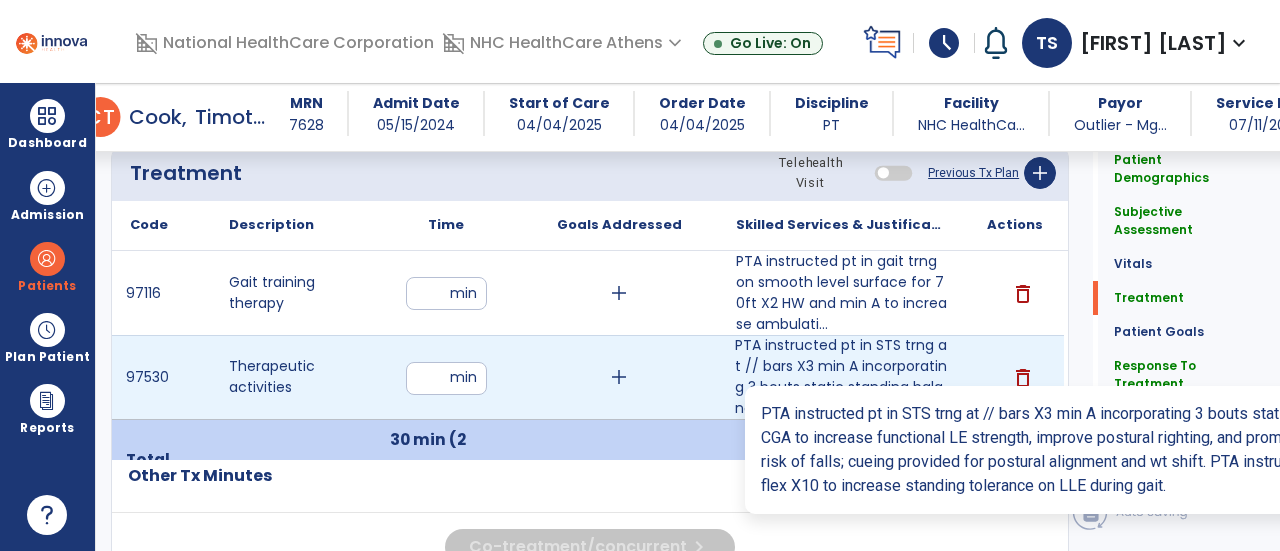 click on "PTA instructed pt in STS trng at // bars X3 min A incorporating 3 bouts static standing balance ea 1..." at bounding box center (841, 377) 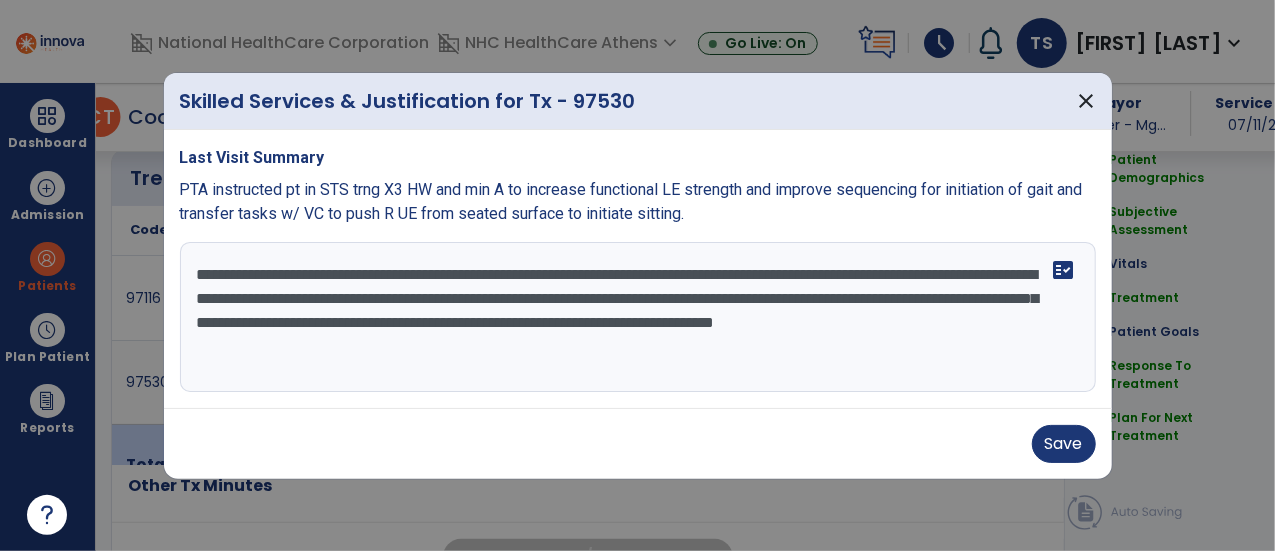scroll, scrollTop: 1215, scrollLeft: 0, axis: vertical 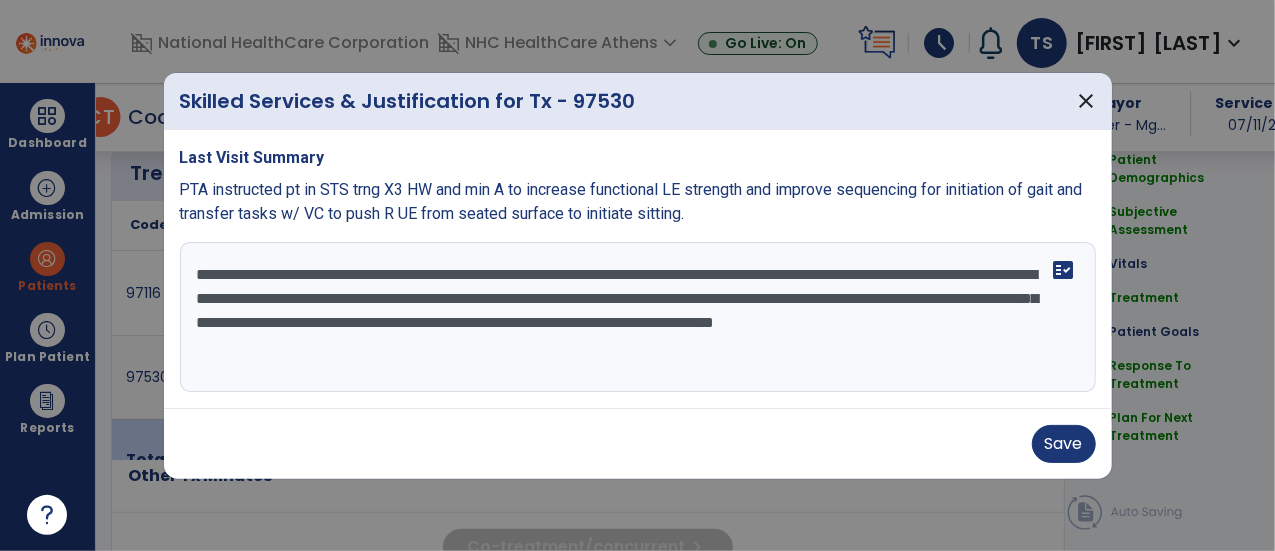 drag, startPoint x: 194, startPoint y: 275, endPoint x: 532, endPoint y: 365, distance: 349.77707 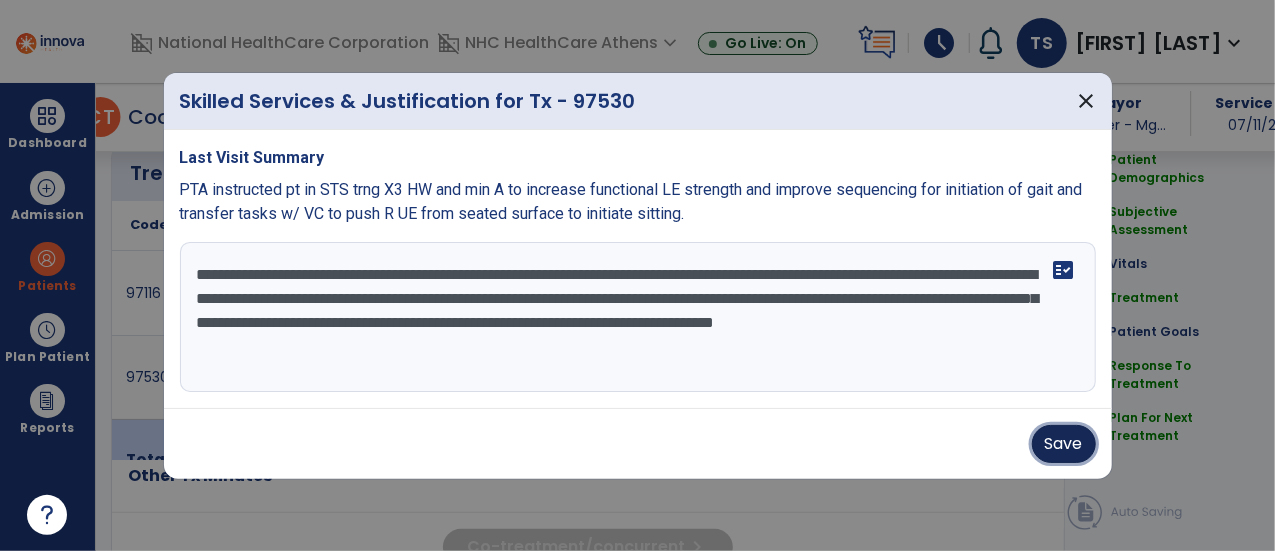 click on "Save" at bounding box center (1064, 444) 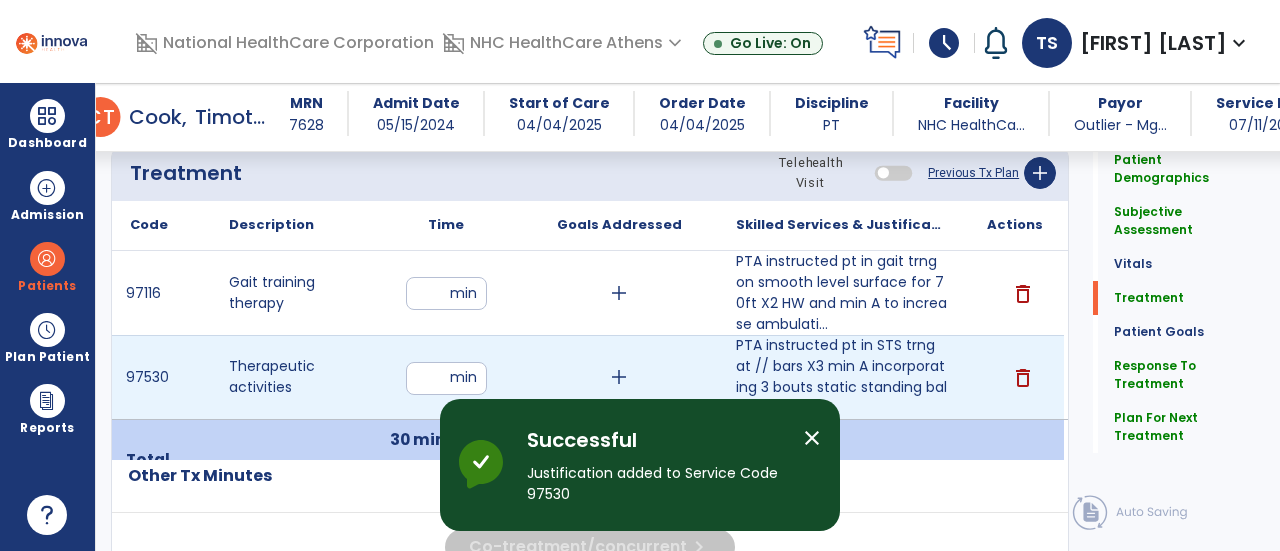 click on "delete" at bounding box center (1023, 378) 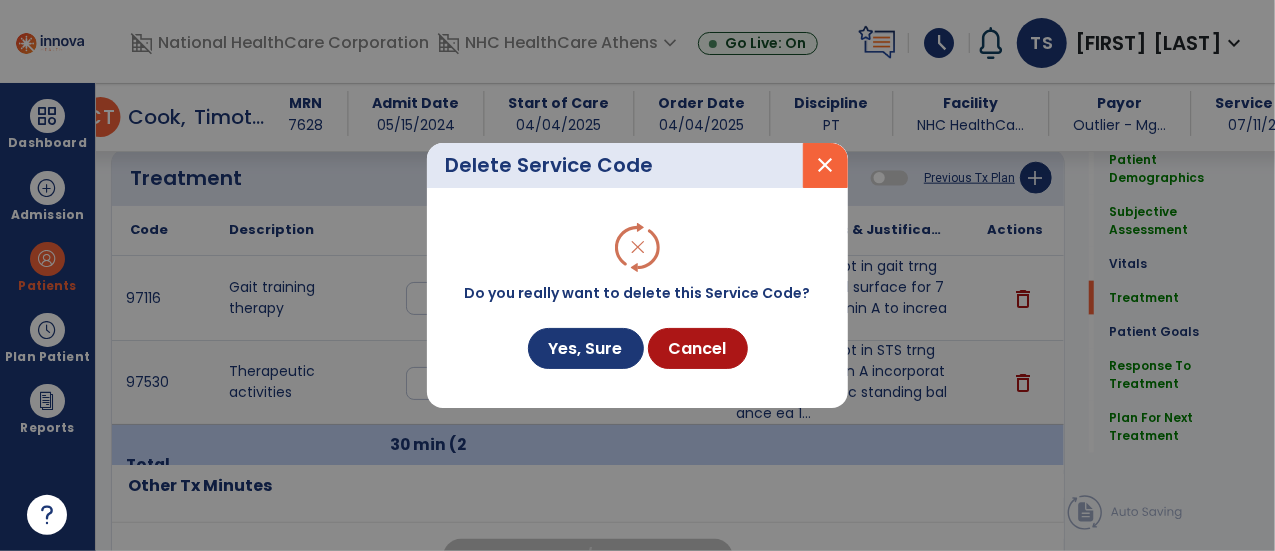 scroll, scrollTop: 1215, scrollLeft: 0, axis: vertical 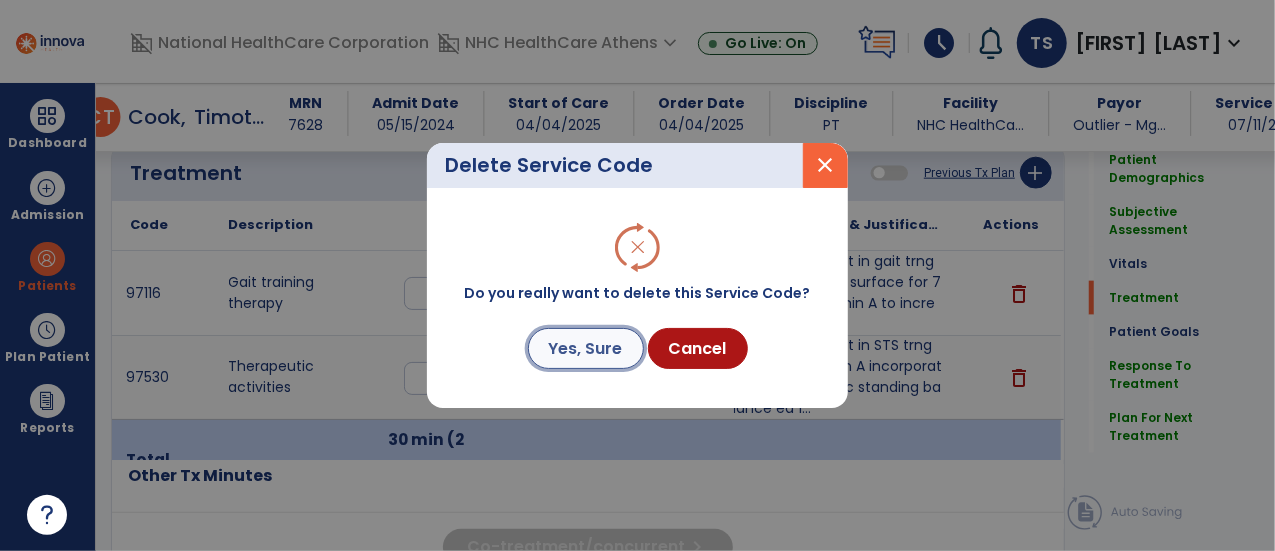 click on "Yes, Sure" at bounding box center (586, 348) 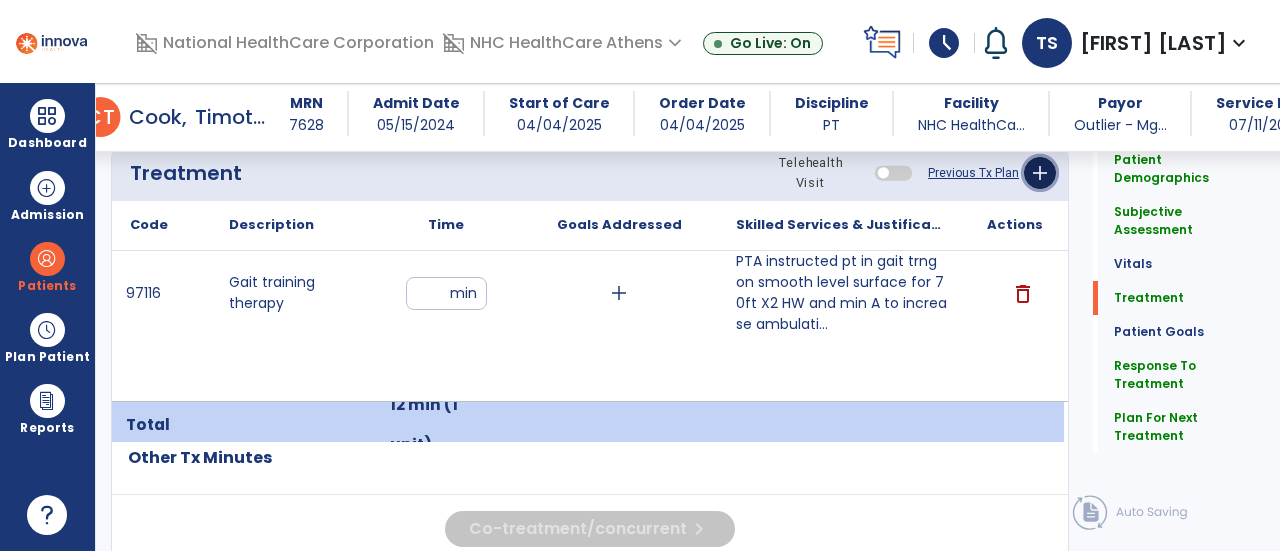 click on "add" 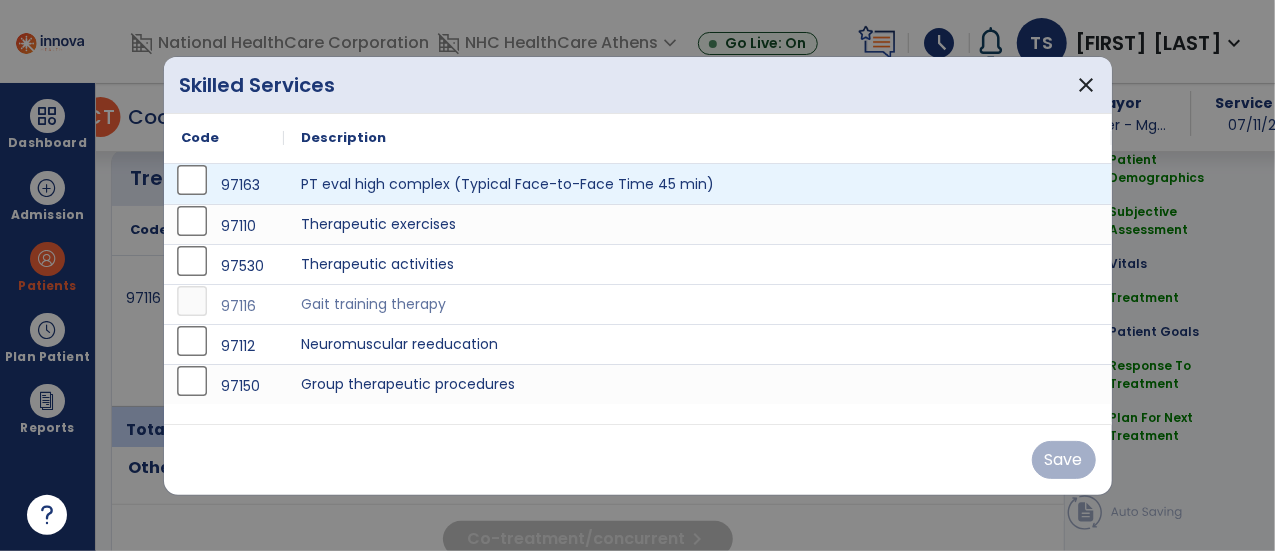 scroll, scrollTop: 1215, scrollLeft: 0, axis: vertical 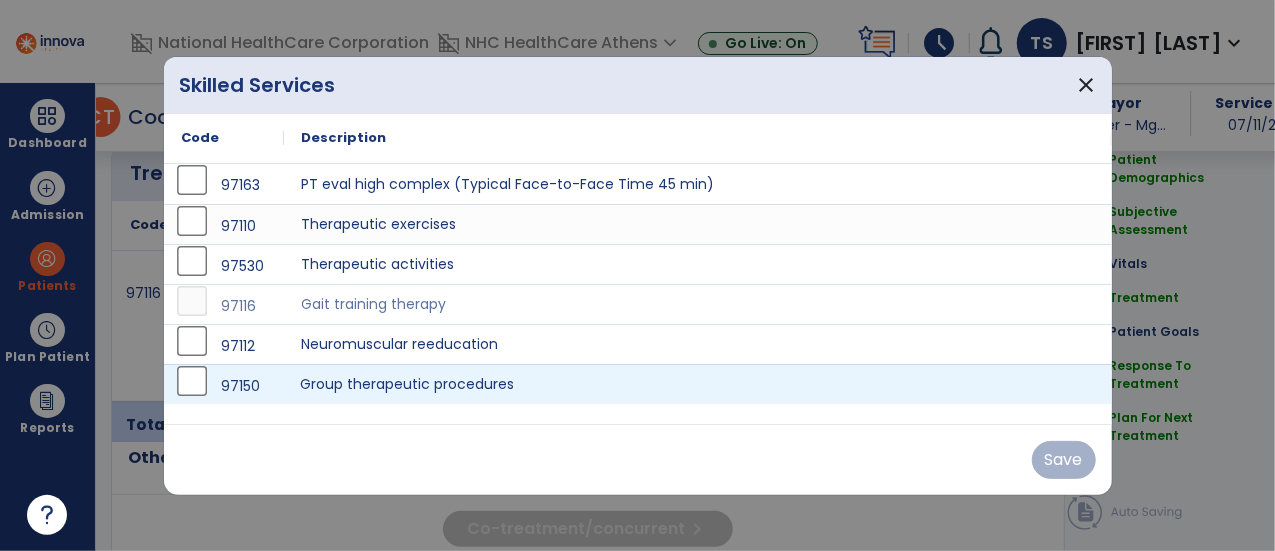 click on "Group therapeutic procedures" at bounding box center [698, 384] 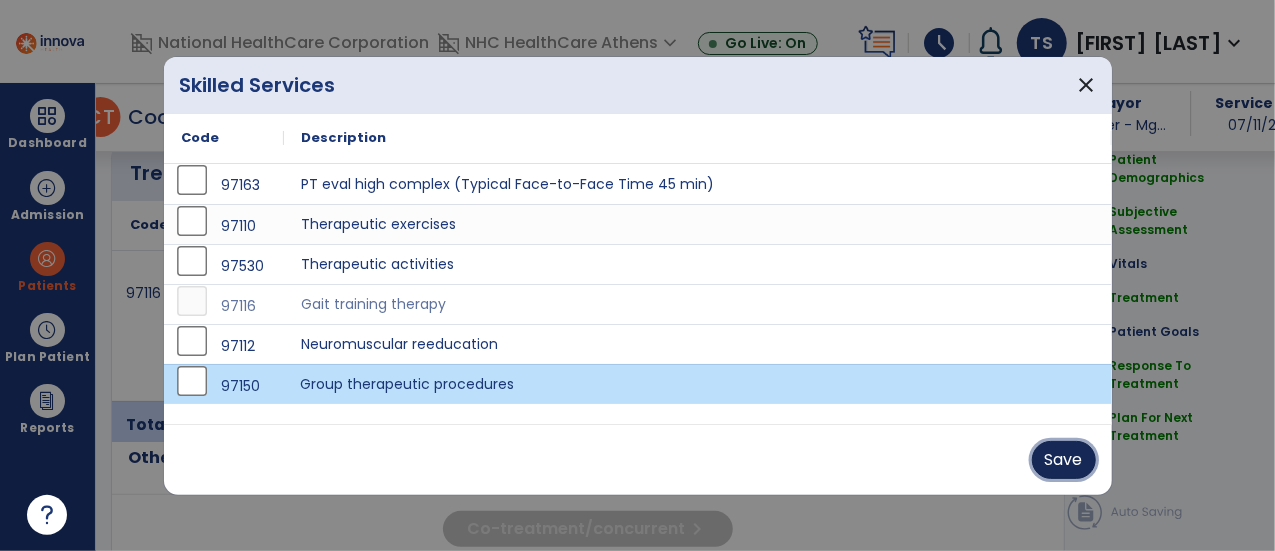 click on "Save" at bounding box center (1064, 460) 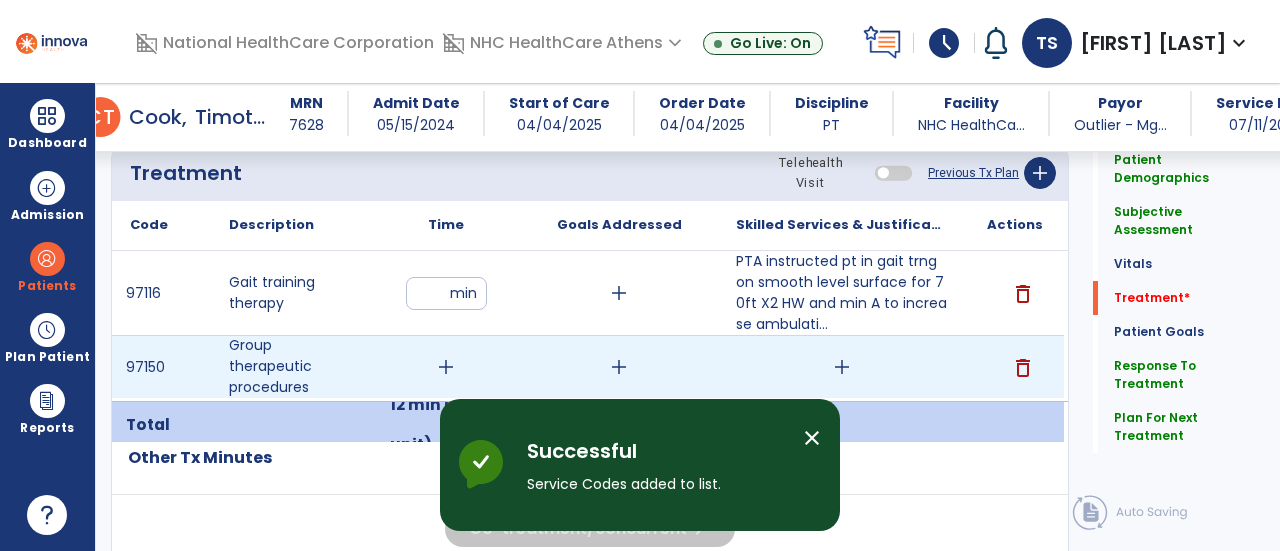 click on "add" at bounding box center (446, 367) 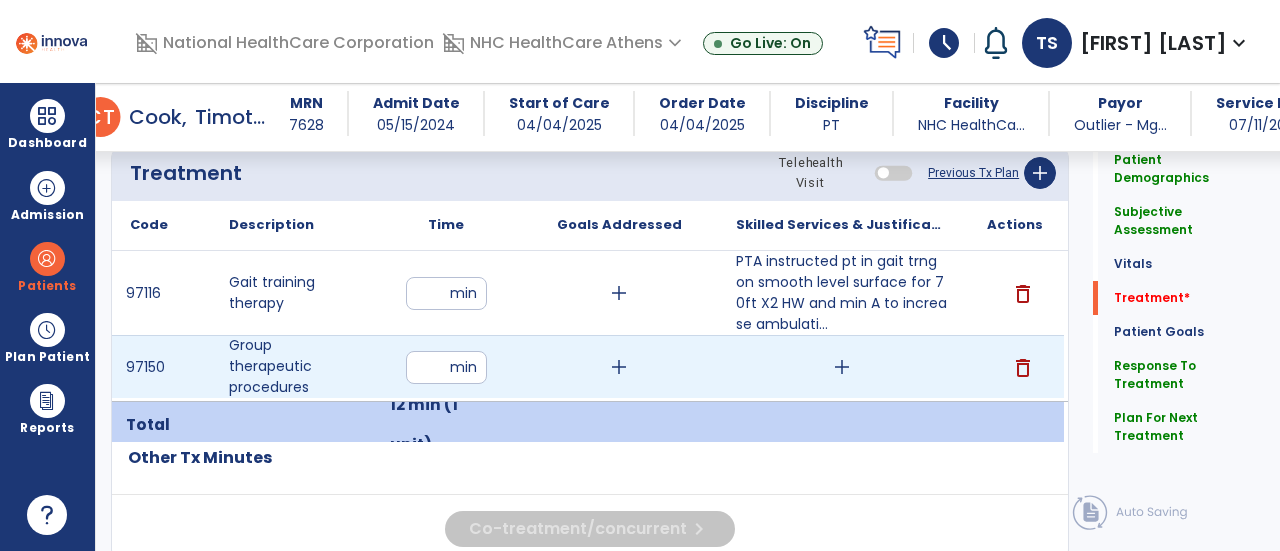 type on "*" 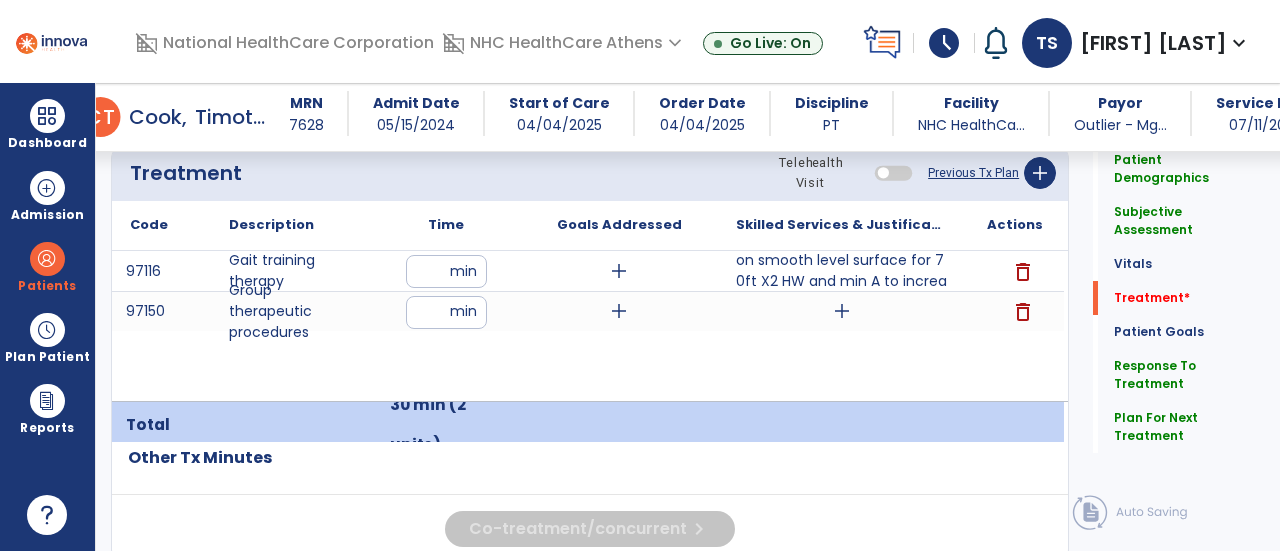click on "97116 Gait training therapy ** min add PTA instructed pt in gait trng on smooth level surface for 70ft X2 HW and min A to increase ambulati... delete 97150 Group therapeutic procedures ** min add add delete" at bounding box center (588, 326) 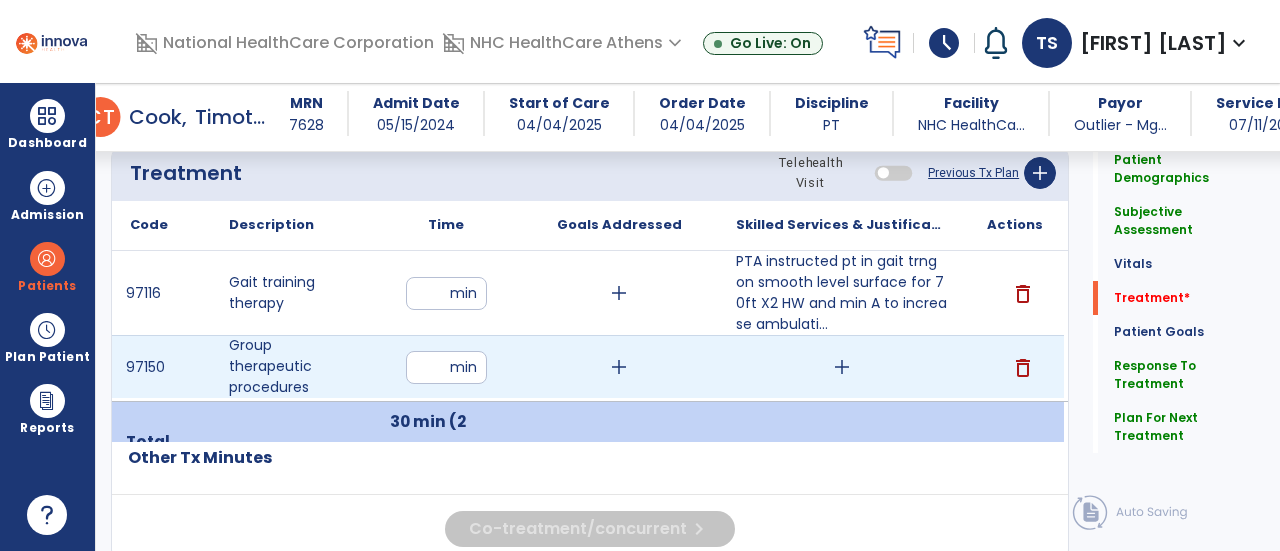 click on "add" at bounding box center (842, 367) 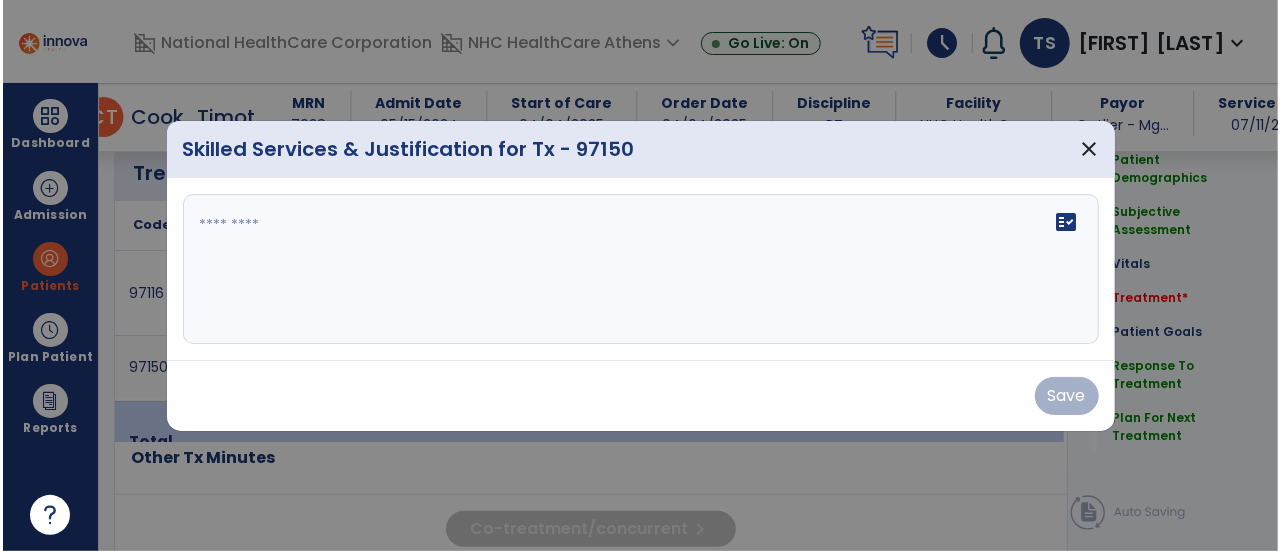 scroll, scrollTop: 1215, scrollLeft: 0, axis: vertical 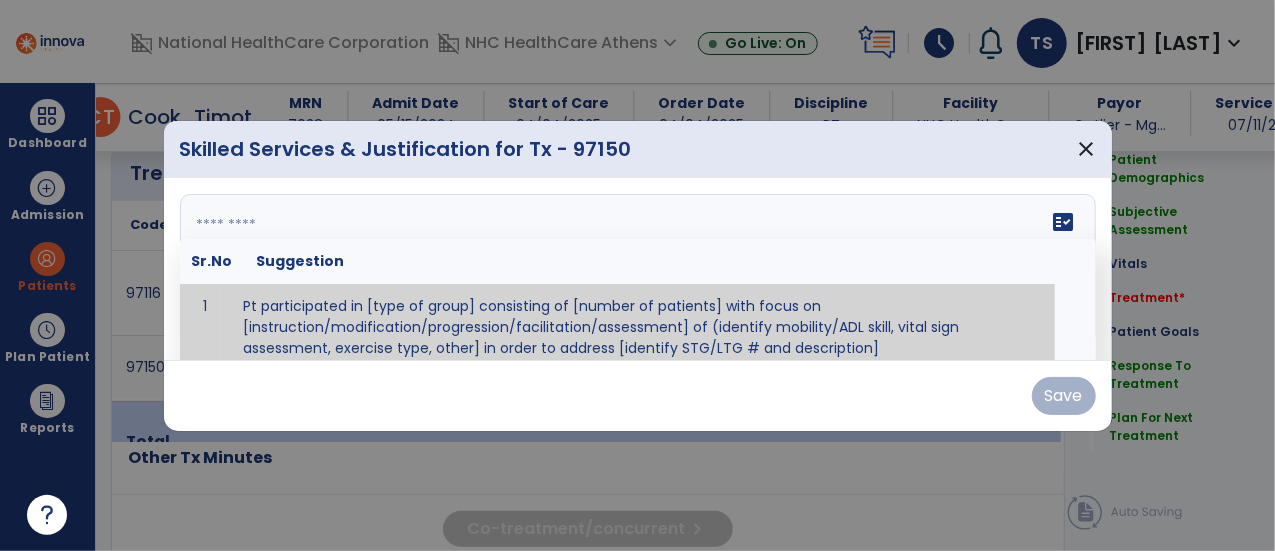 click on "fact_check  Sr.No Suggestion 1 Pt participated in [type of group] consisting of [number of patients] with focus on [instruction/modification/progression/facilitation/assessment] of (identify mobility/ADL skill, vital sign assessment, exercise type, other] in order to address [identify STG/LTG # and description]" at bounding box center (638, 269) 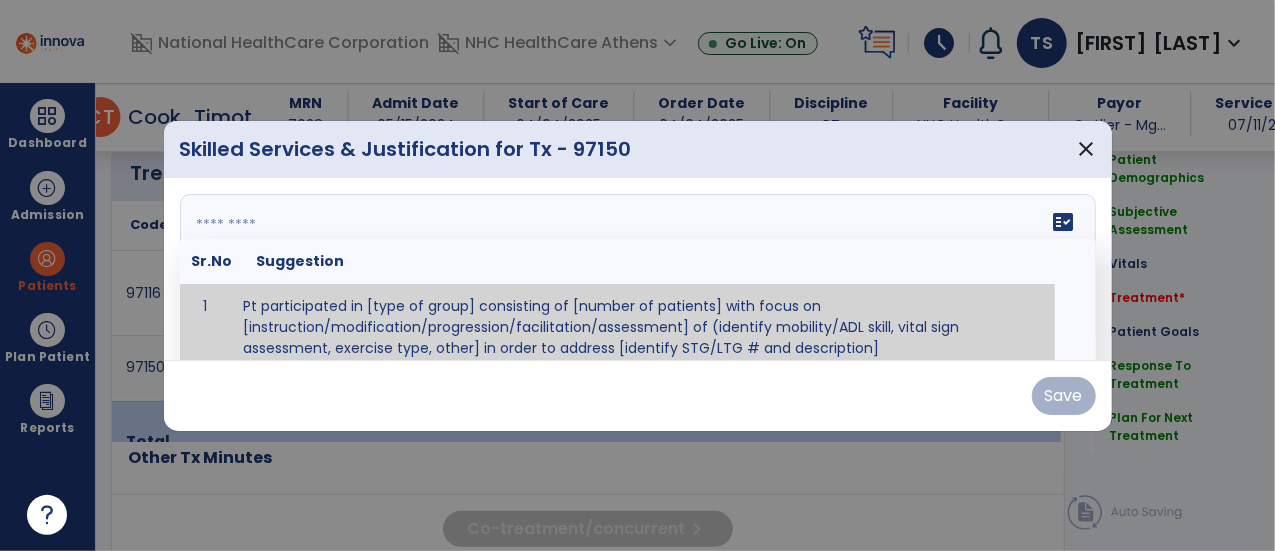 paste on "**********" 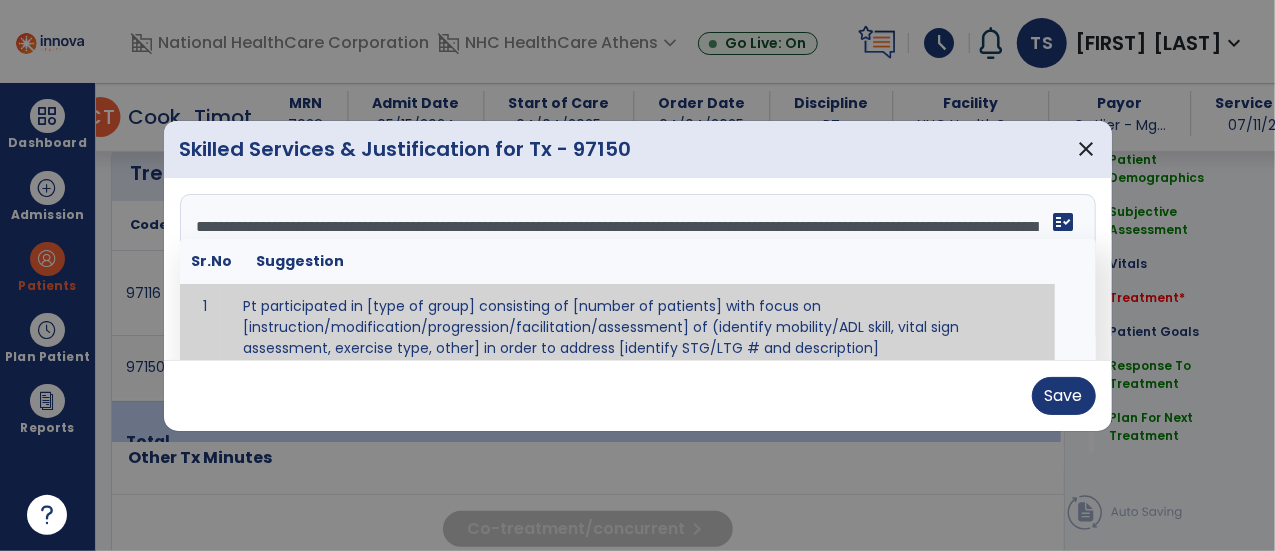 click on "**********" at bounding box center (636, 269) 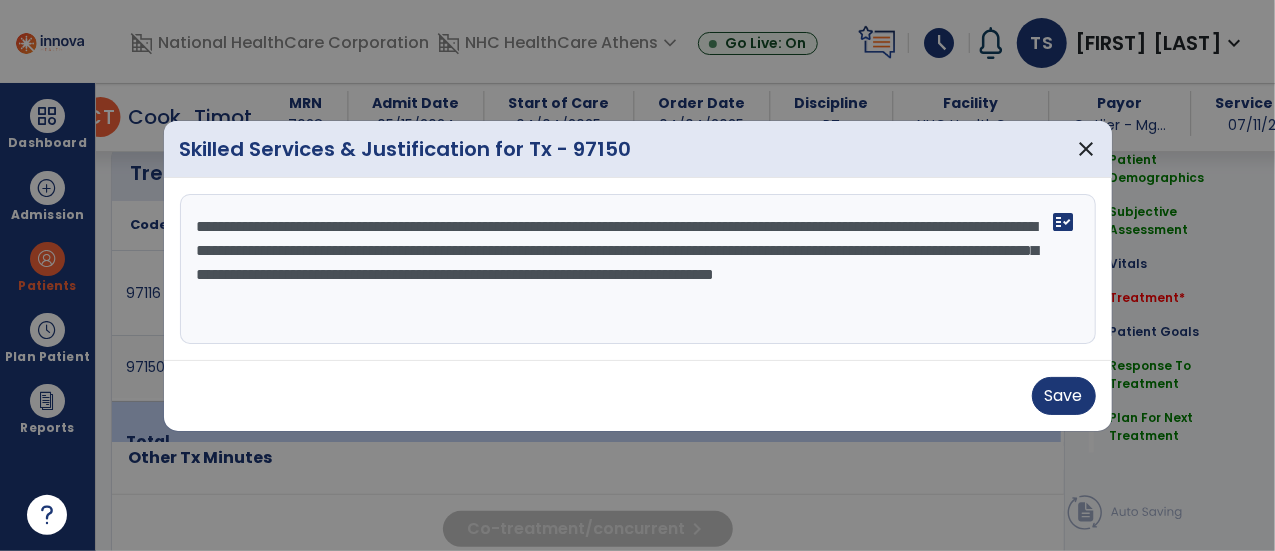 click on "Save" at bounding box center [638, 395] 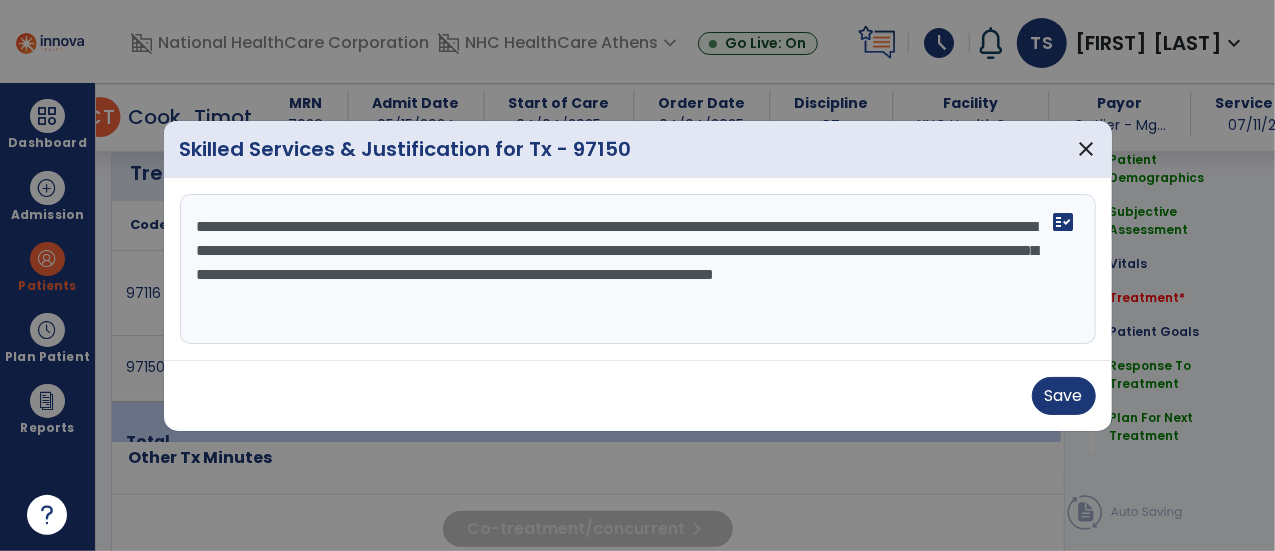 click on "**********" at bounding box center [638, 269] 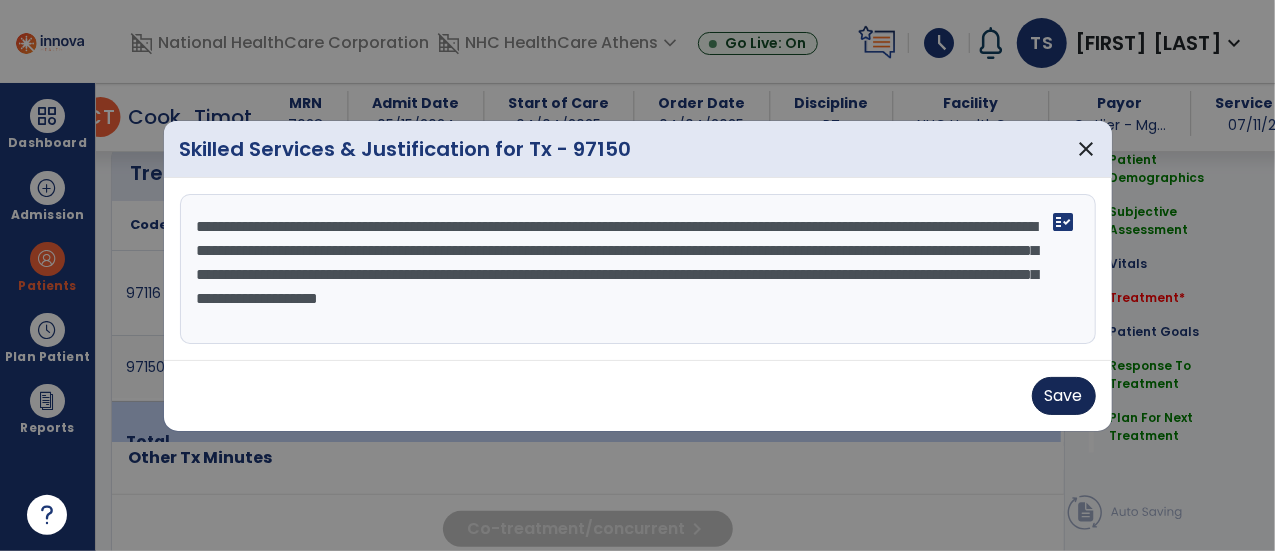 type on "**********" 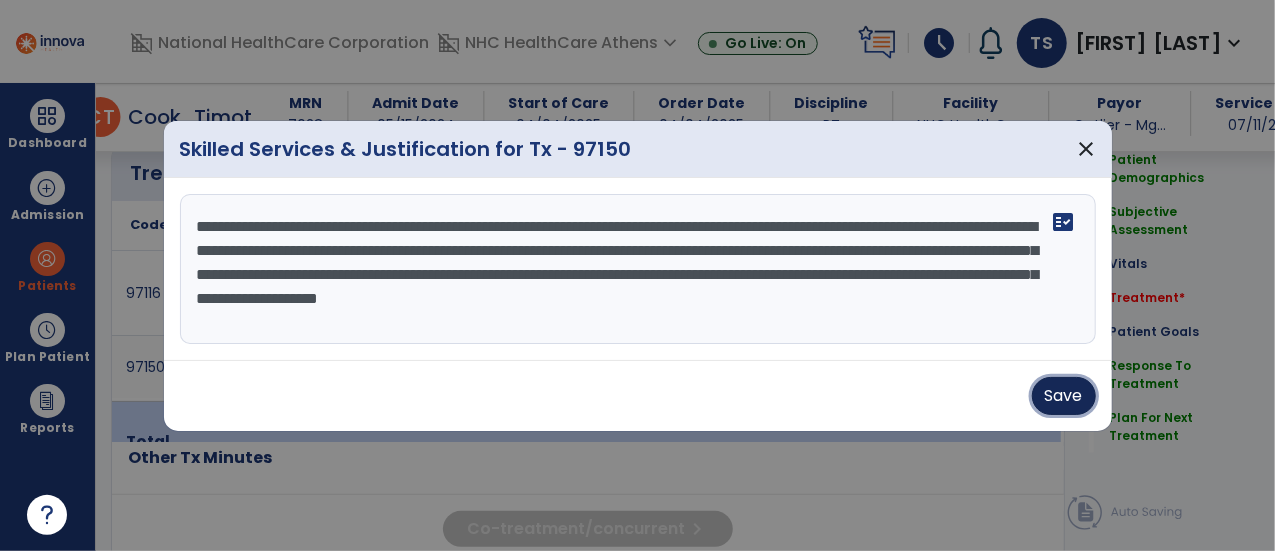 click on "Save" at bounding box center (1064, 396) 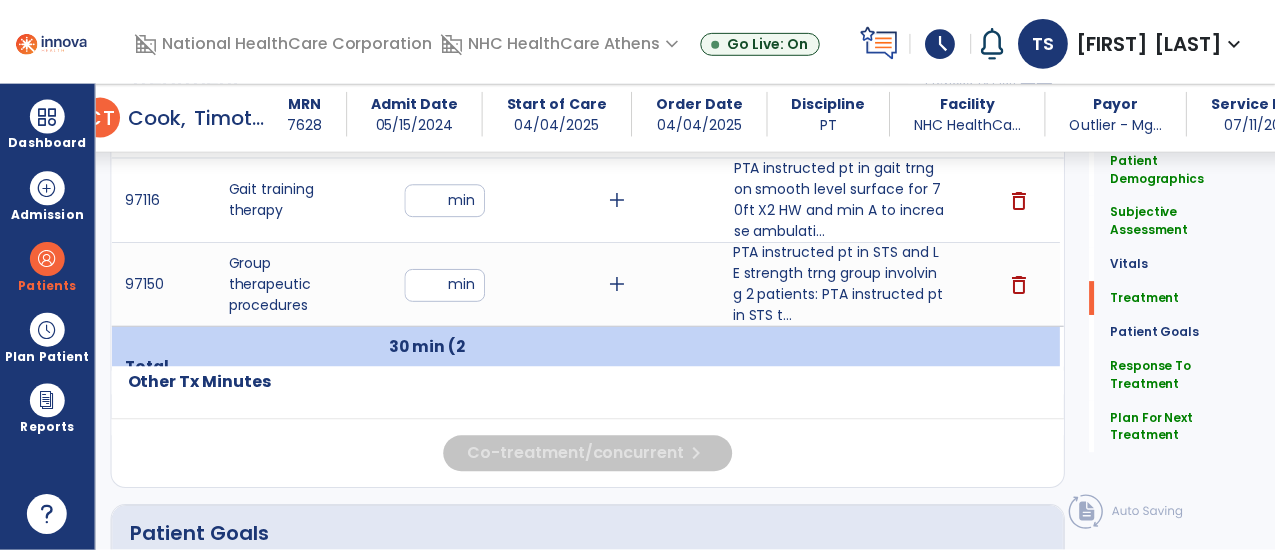 scroll, scrollTop: 1312, scrollLeft: 0, axis: vertical 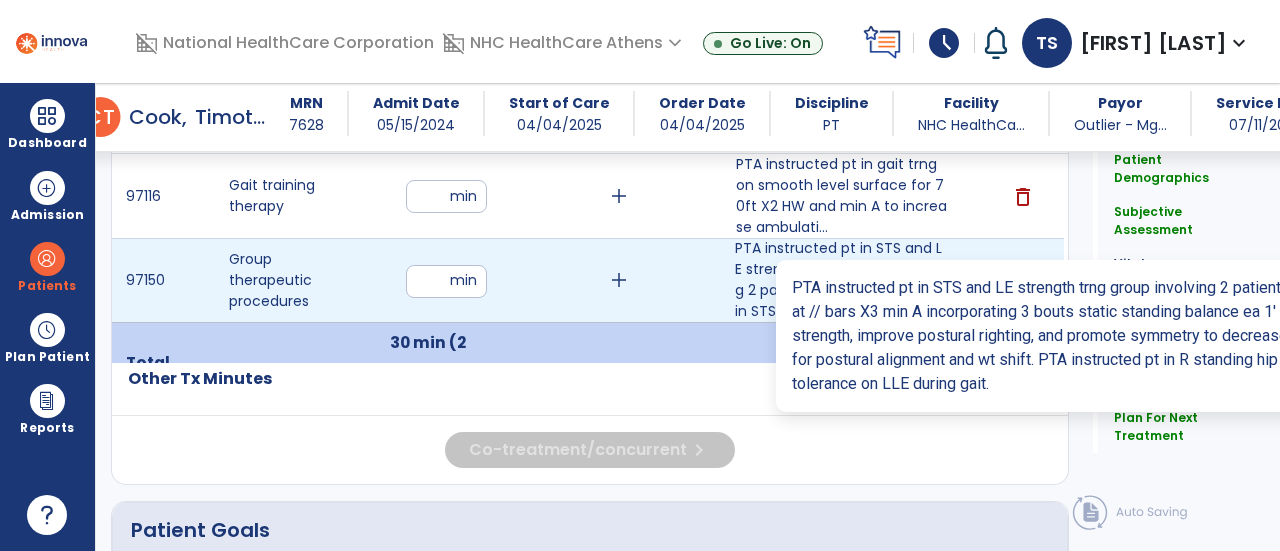 click on "PTA instructed pt in STS and LE strength trng group involving 2 patients: PTA instructed pt in STS t..." at bounding box center [841, 280] 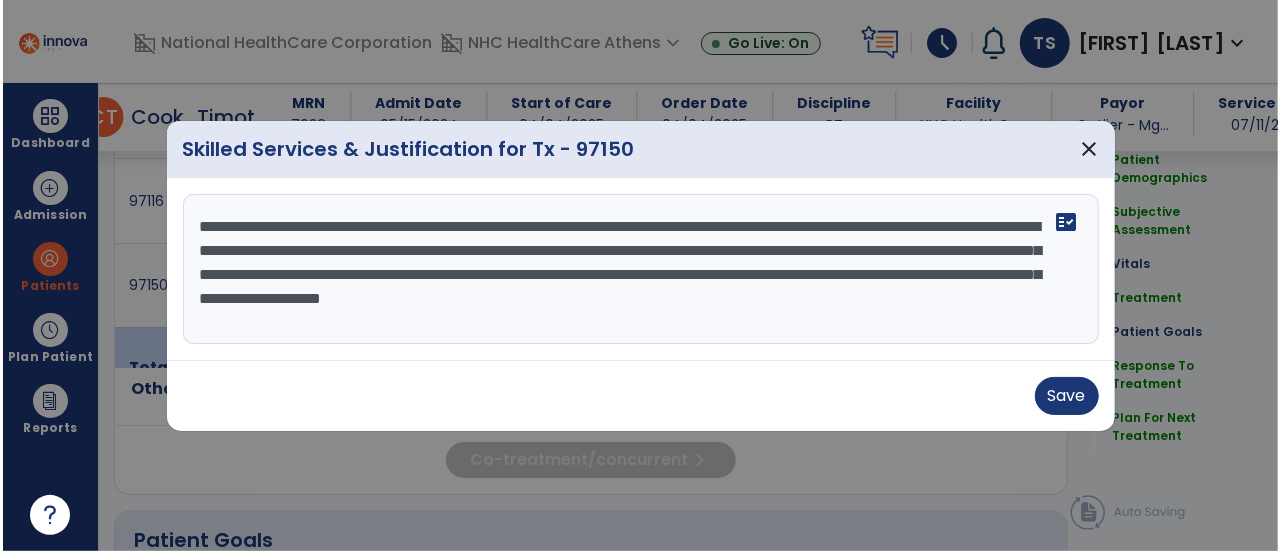 scroll, scrollTop: 1312, scrollLeft: 0, axis: vertical 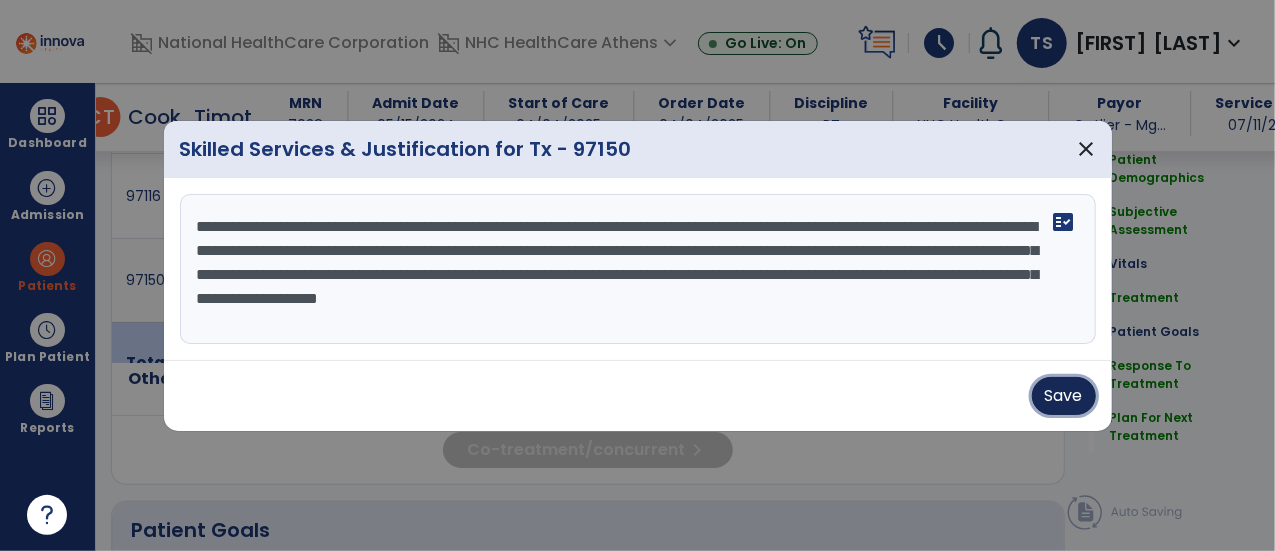 click on "Save" at bounding box center (1064, 396) 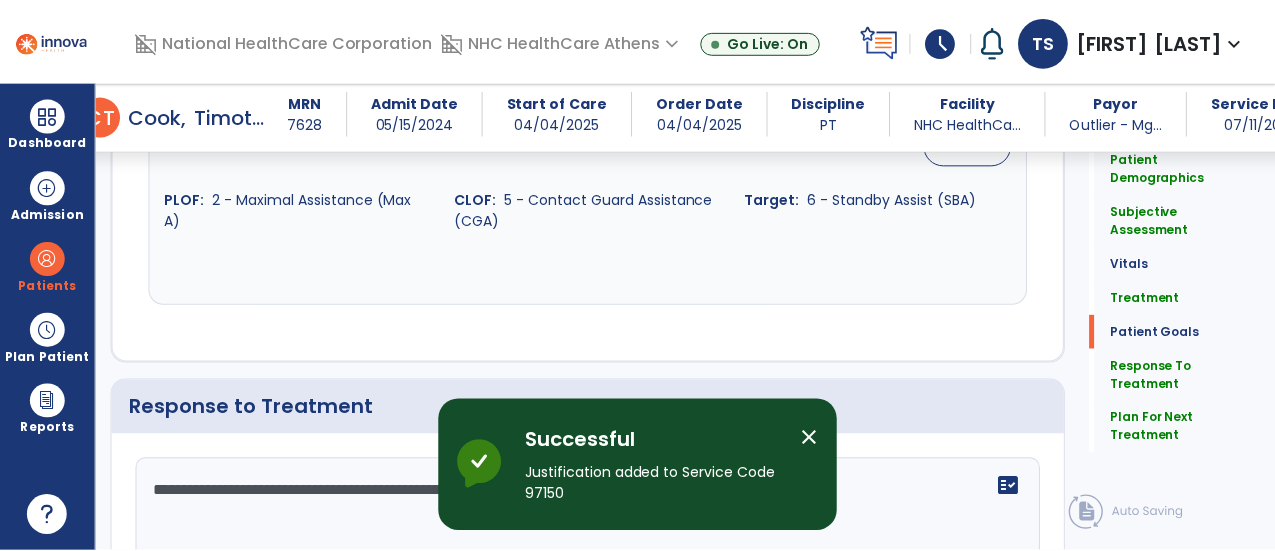 scroll, scrollTop: 2781, scrollLeft: 0, axis: vertical 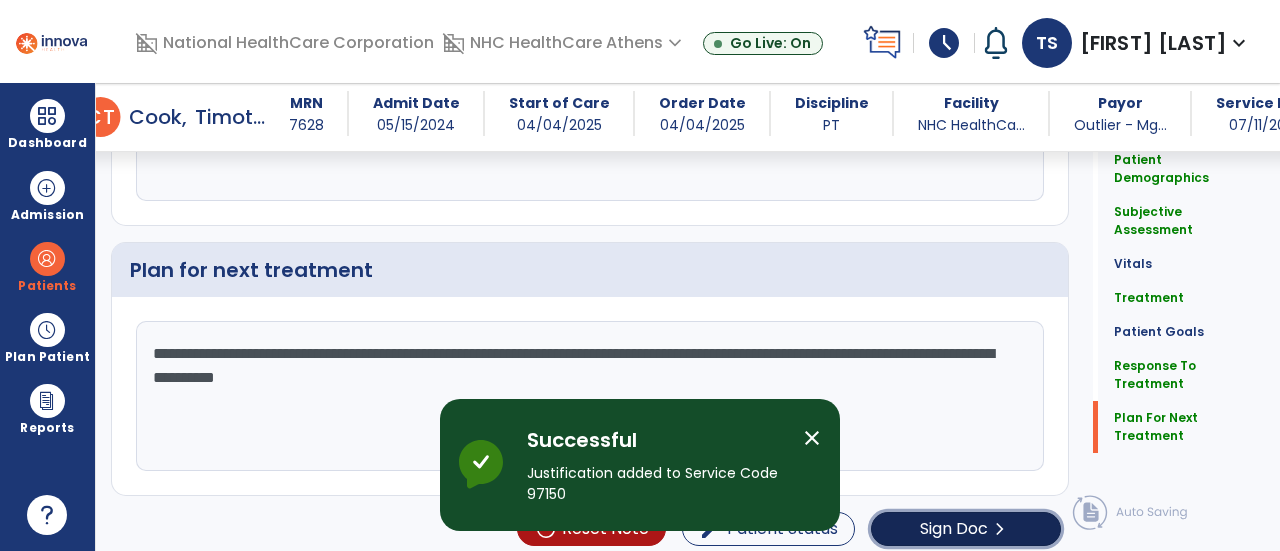 click on "chevron_right" 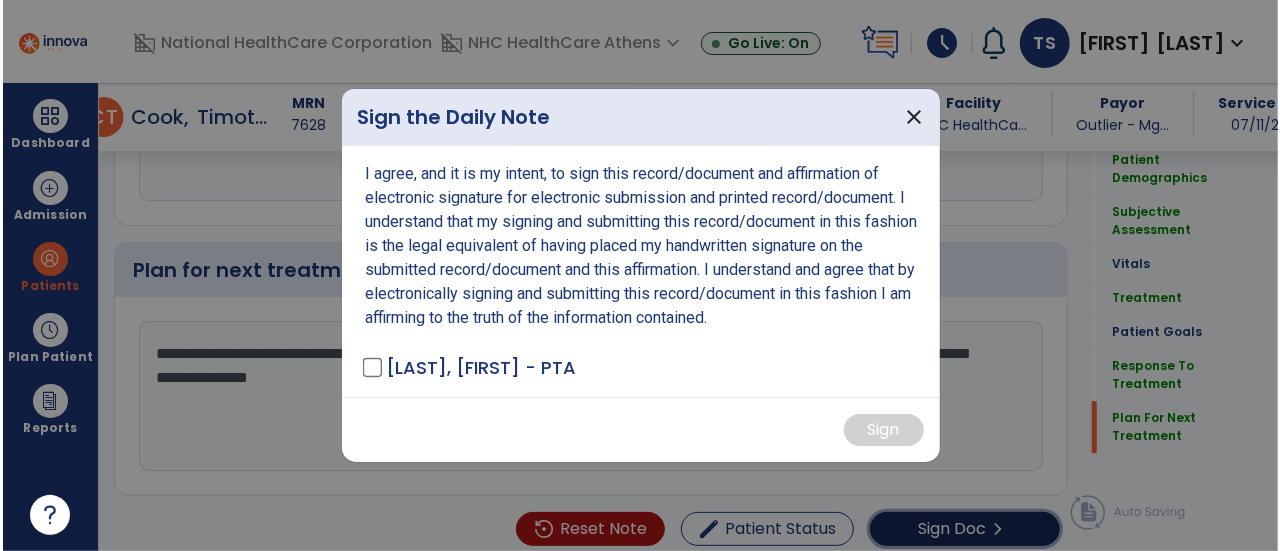 scroll, scrollTop: 2781, scrollLeft: 0, axis: vertical 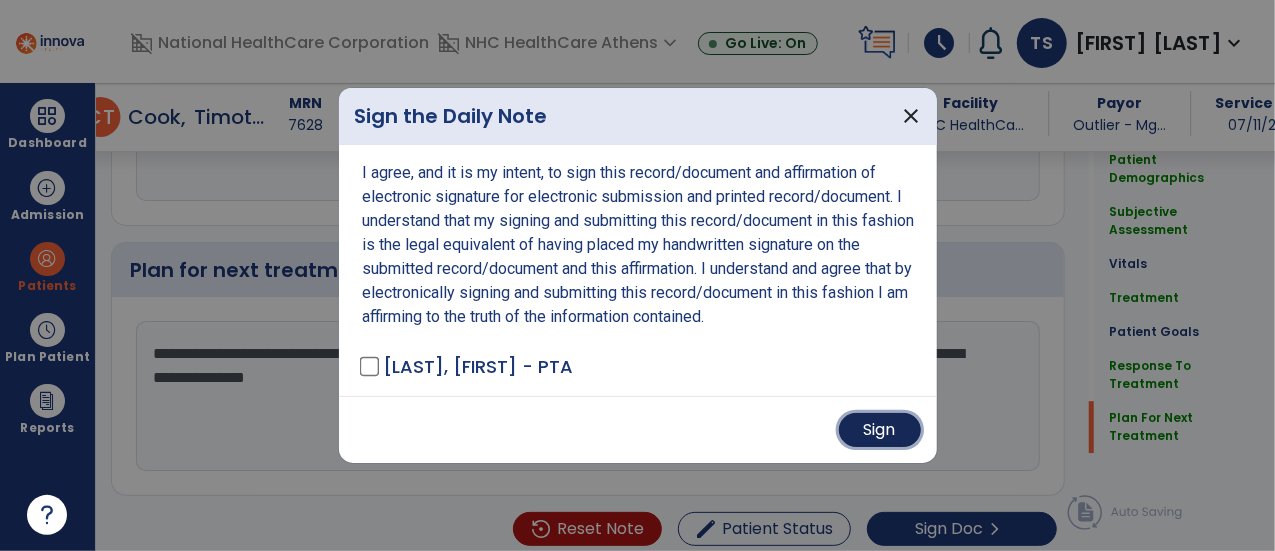 click on "Sign" at bounding box center [880, 430] 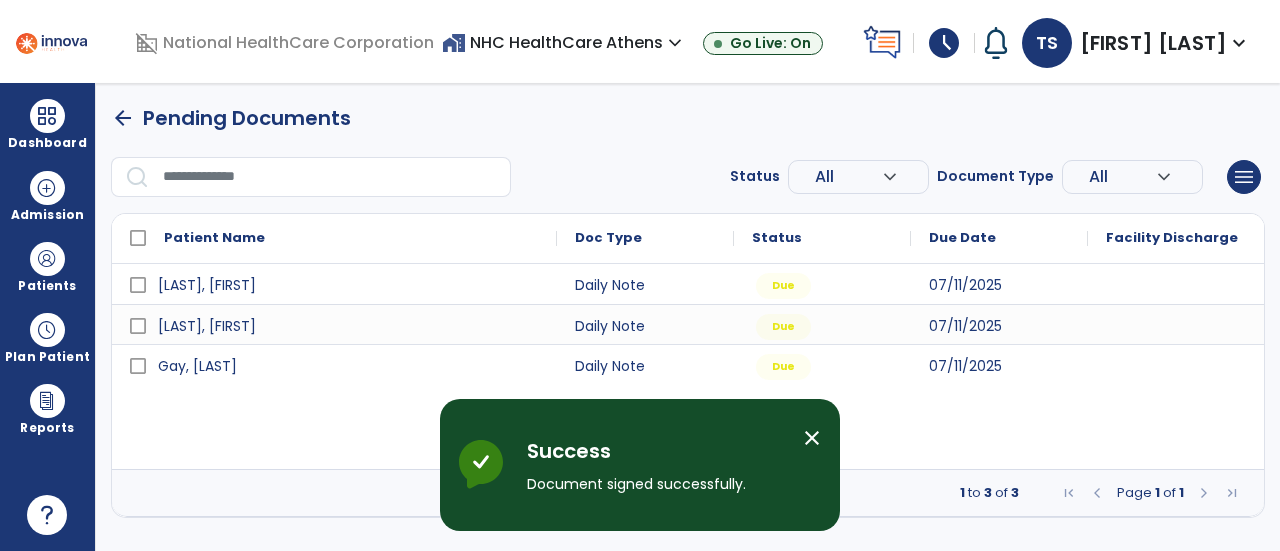 scroll, scrollTop: 0, scrollLeft: 0, axis: both 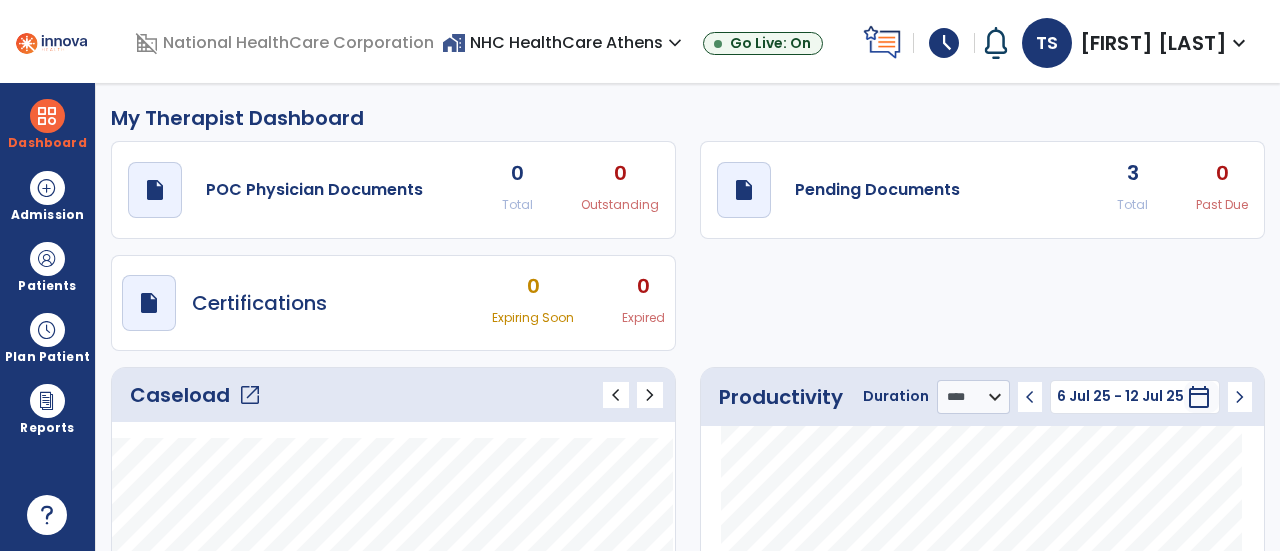 click on "schedule" at bounding box center [944, 43] 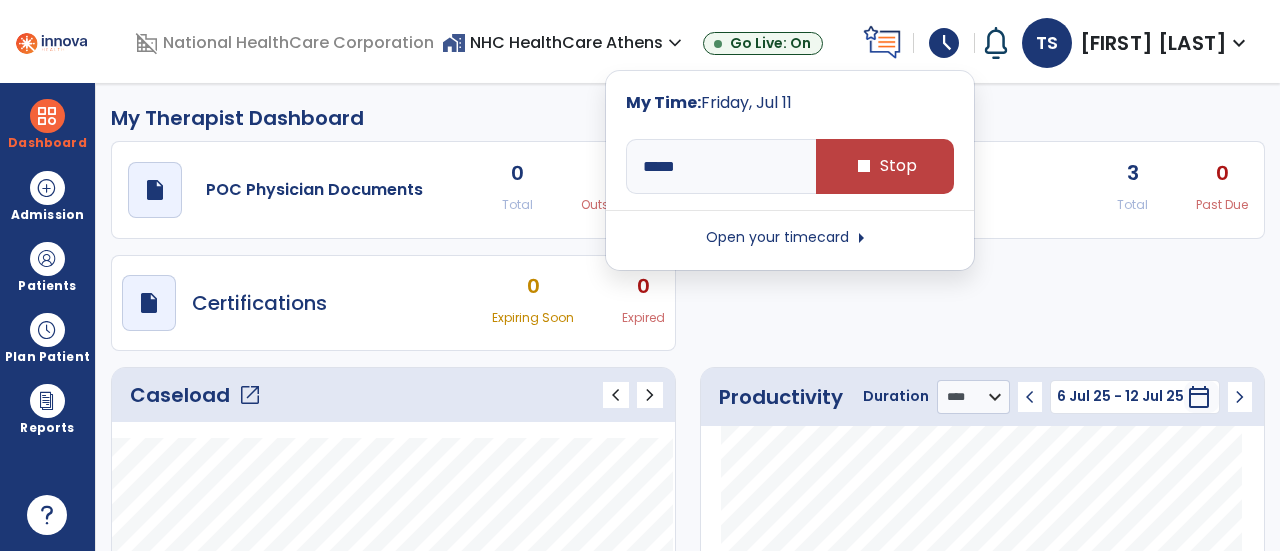 click on "draft   open_in_new  POC Physician Documents 0 Total 0 Outstanding  draft   open_in_new  Pending Documents 3 Total 0 Past Due  draft   open_in_new  Certifications 0 Expiring Soon 0 Expired" 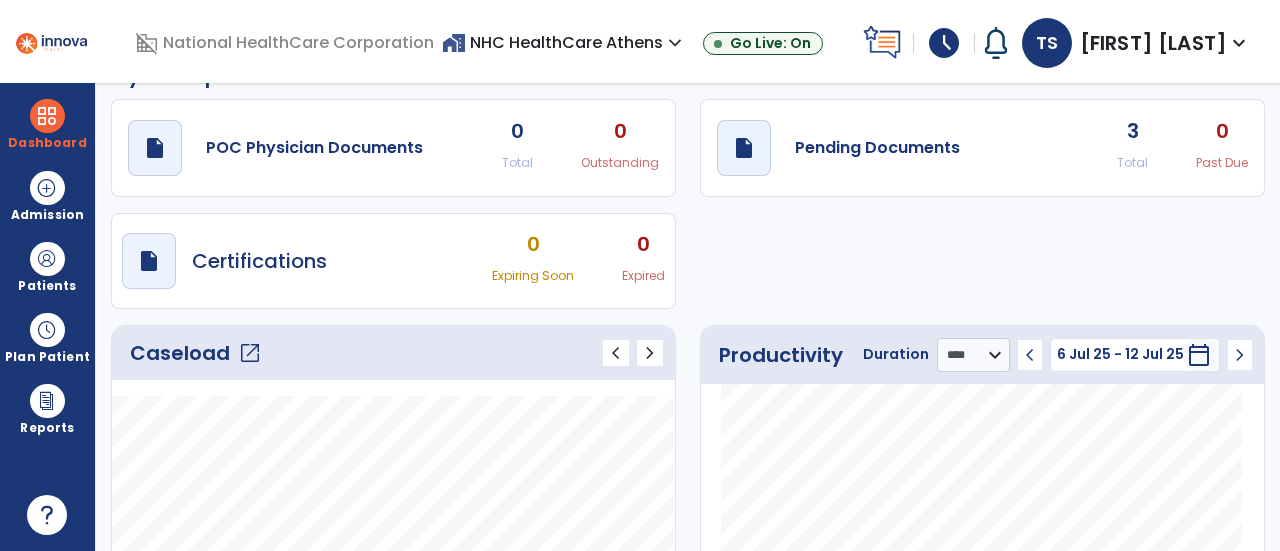 scroll, scrollTop: 0, scrollLeft: 0, axis: both 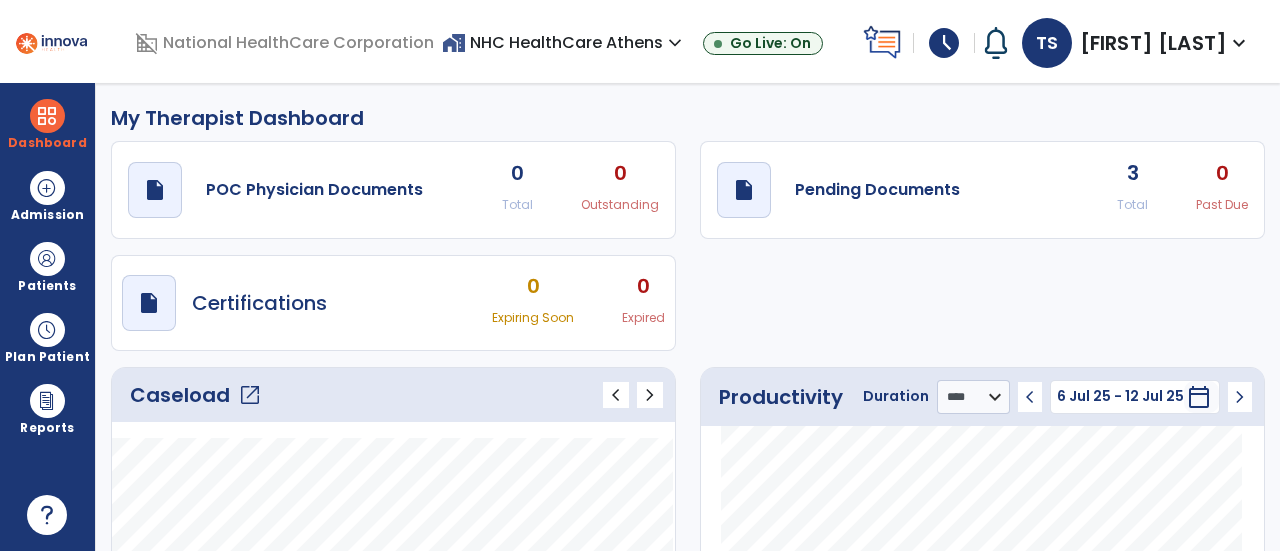 click on "open_in_new" 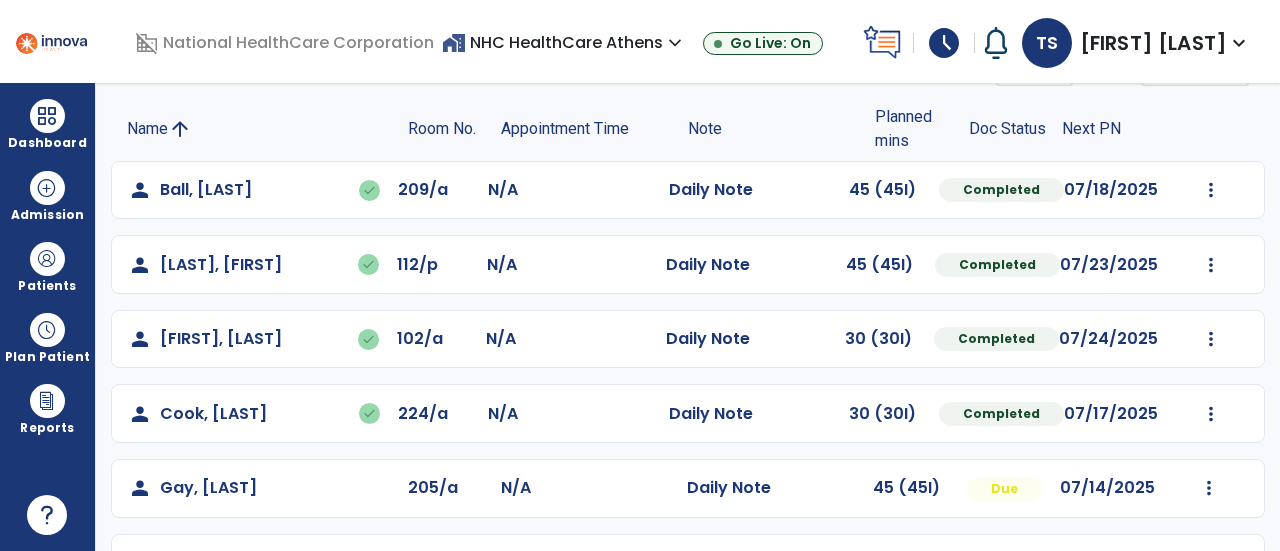 scroll, scrollTop: 119, scrollLeft: 0, axis: vertical 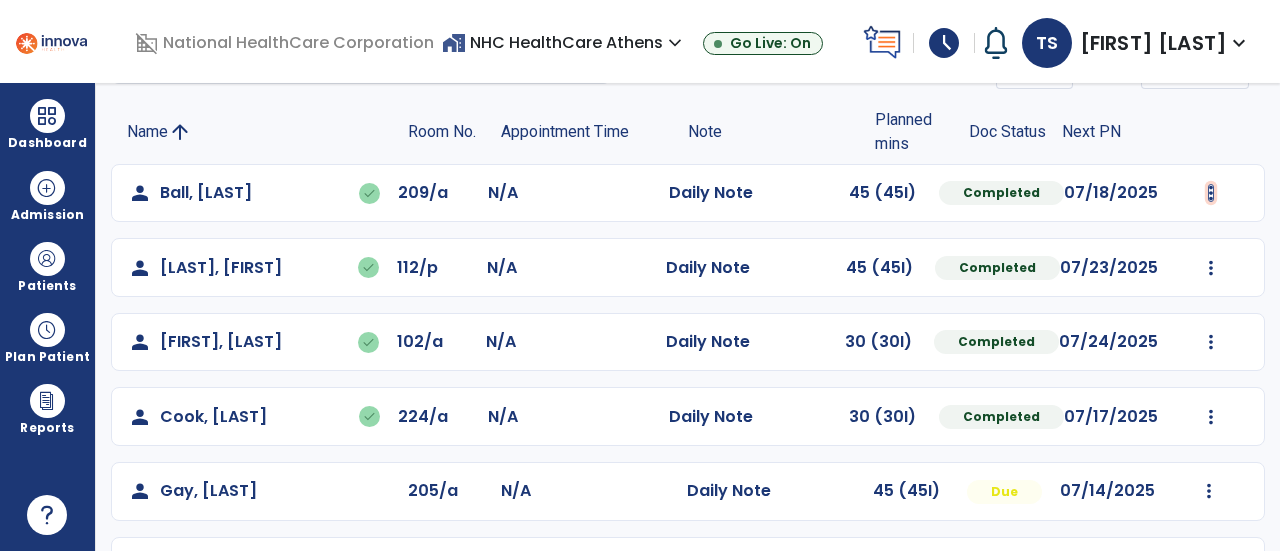 click at bounding box center [1211, 193] 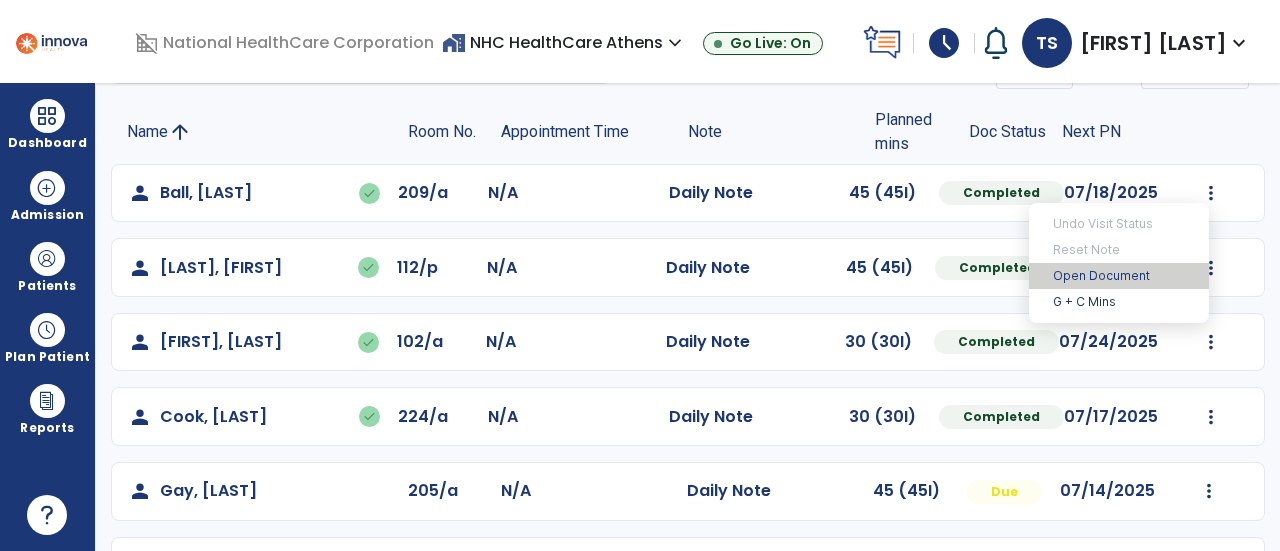 click on "Open Document" at bounding box center [1119, 276] 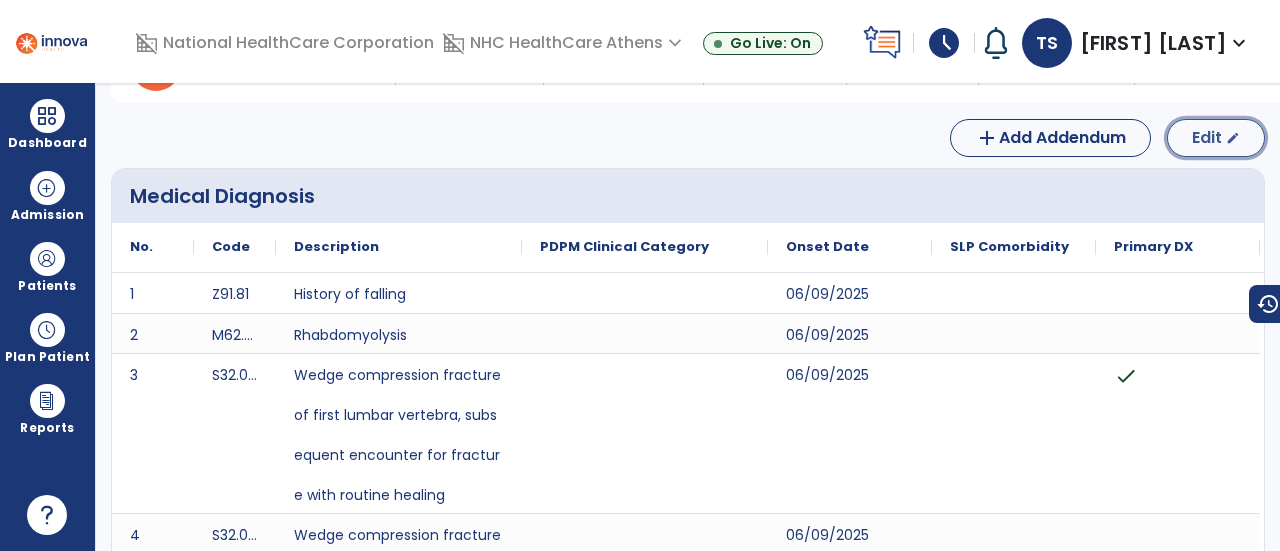 click on "edit" 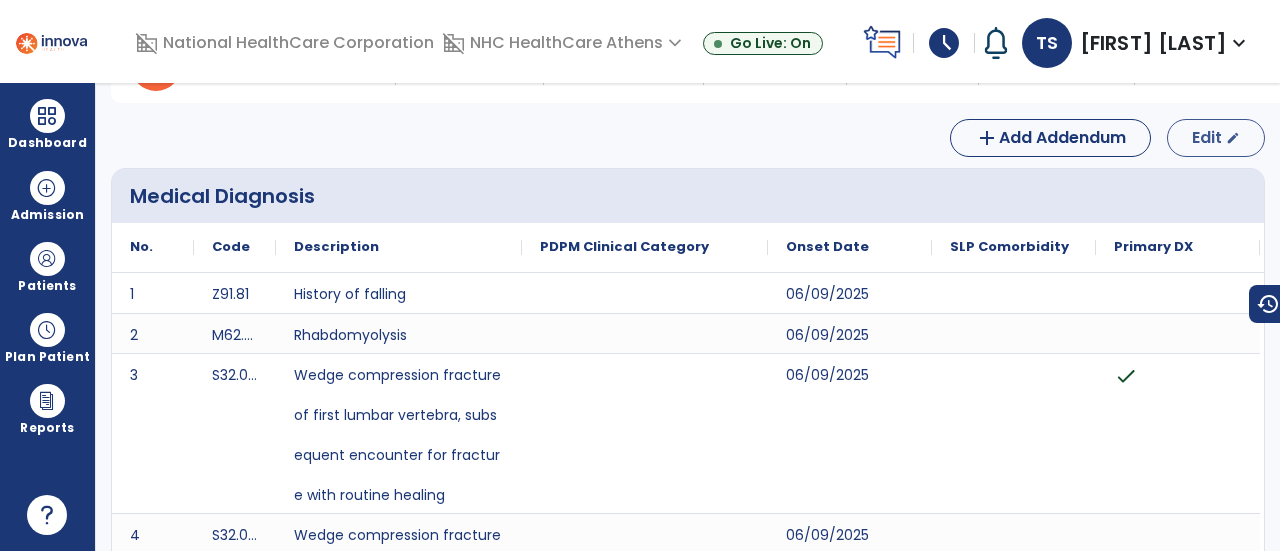 select on "*" 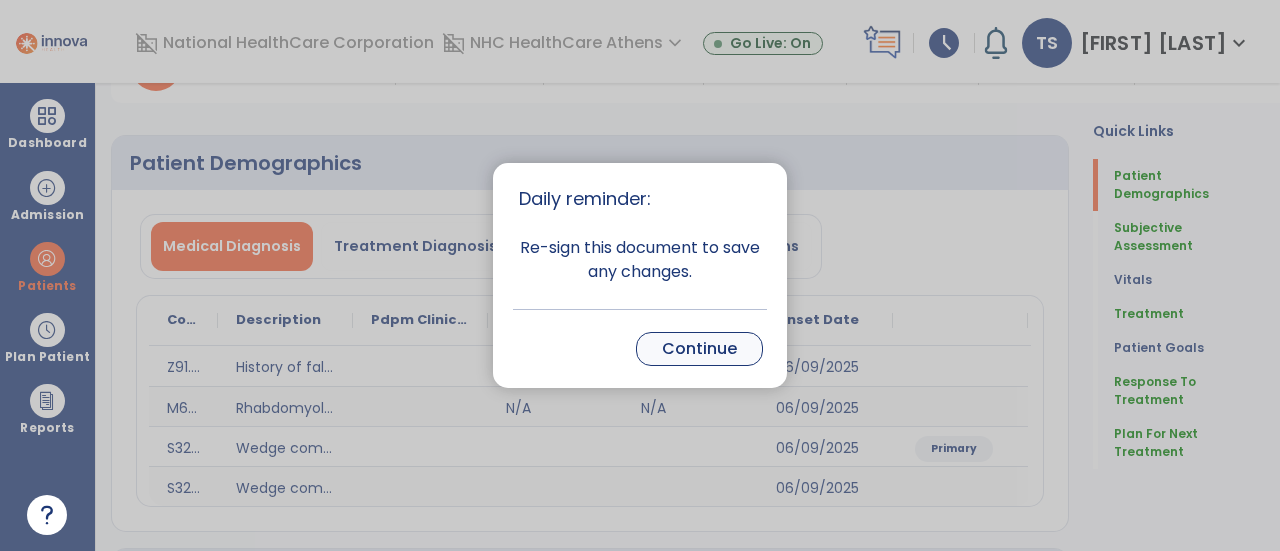 click on "Continue" at bounding box center (699, 349) 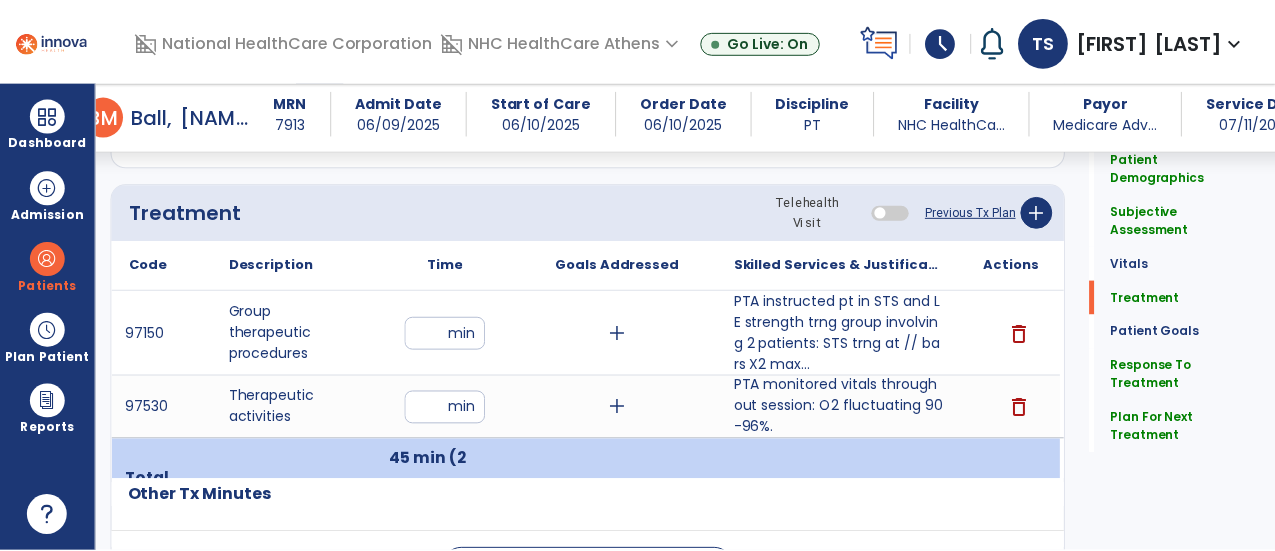 scroll, scrollTop: 1175, scrollLeft: 0, axis: vertical 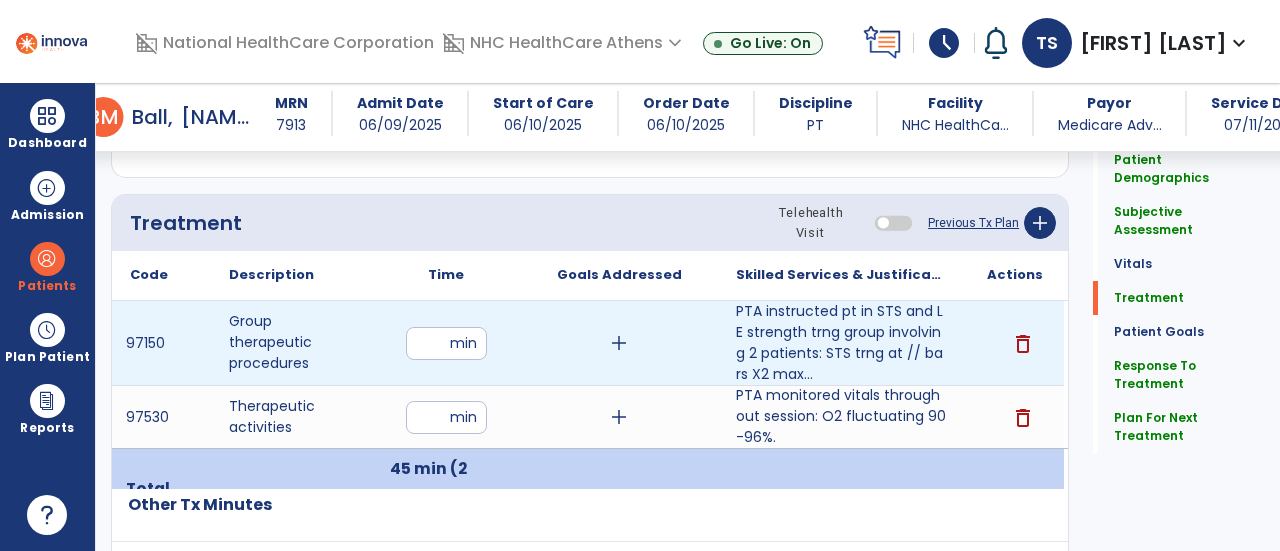 click on "**" at bounding box center [446, 343] 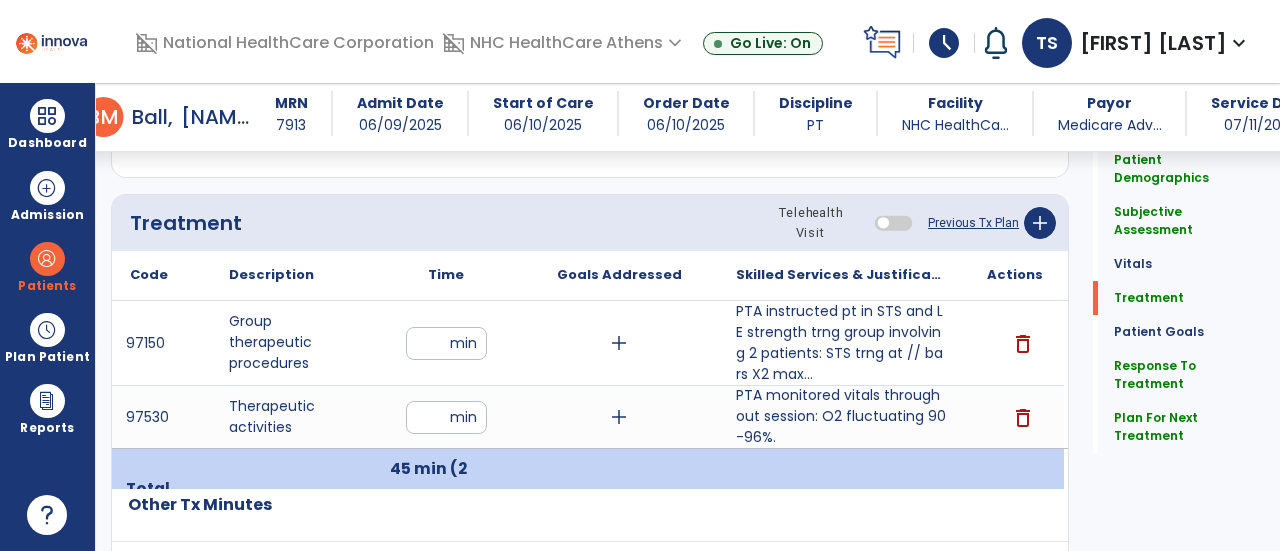click on "Code
Description
Time" 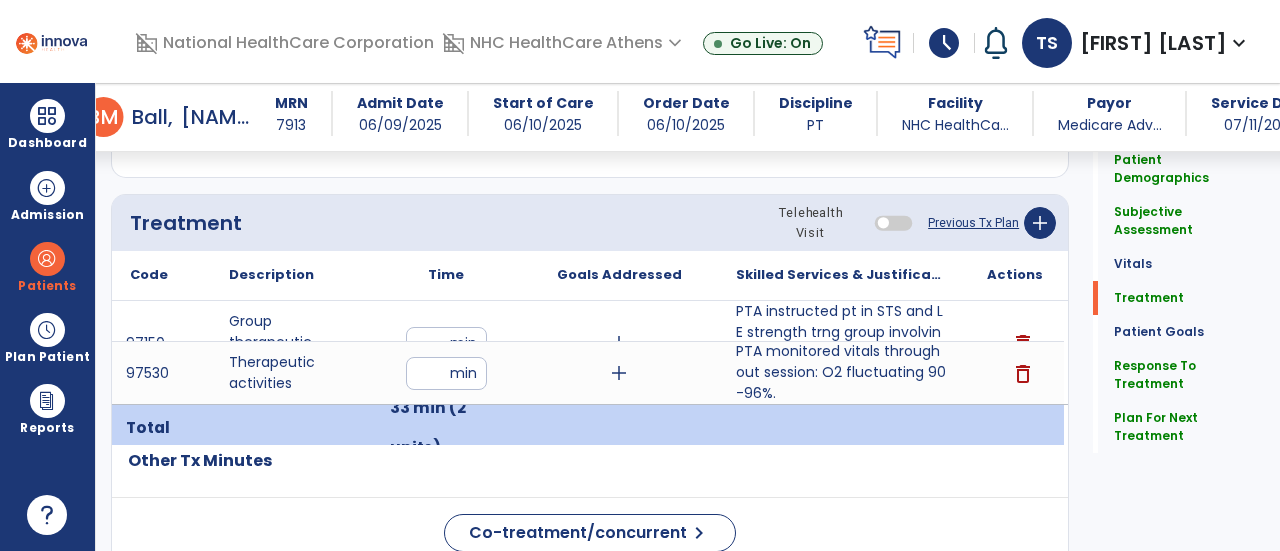 click on "Code
Description
Time" 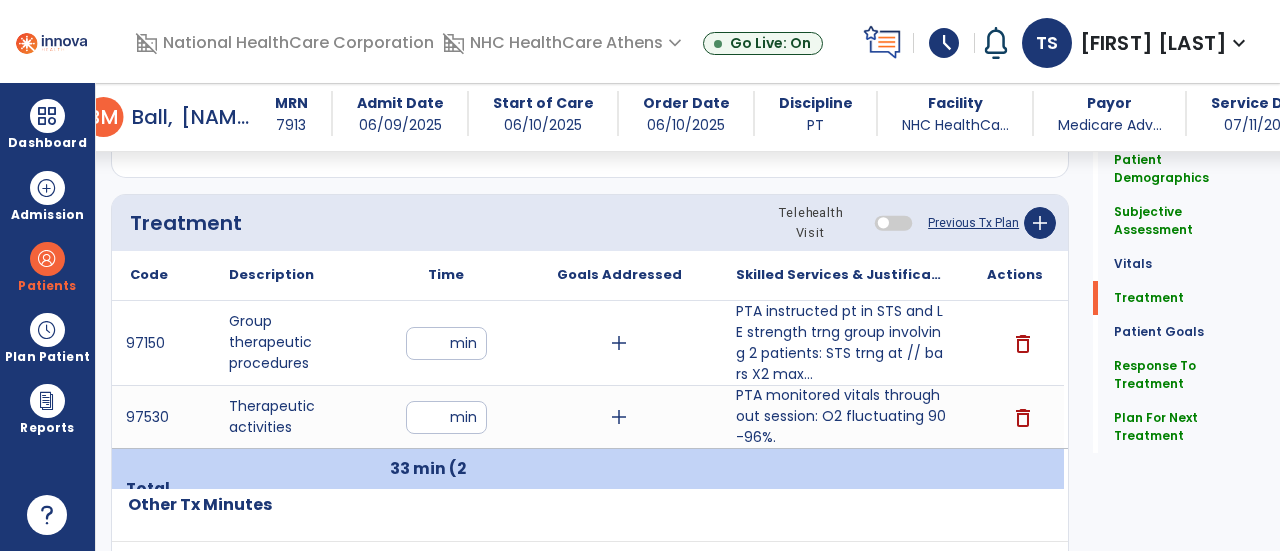 click on "Other Tx Minutes" 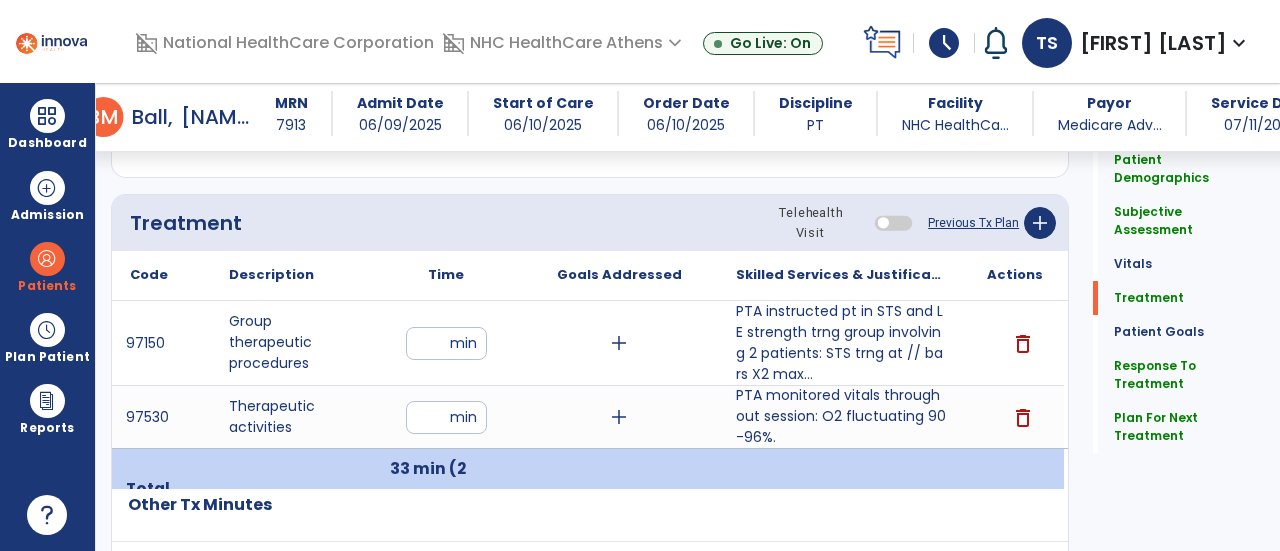 click on "Other Tx Minutes" 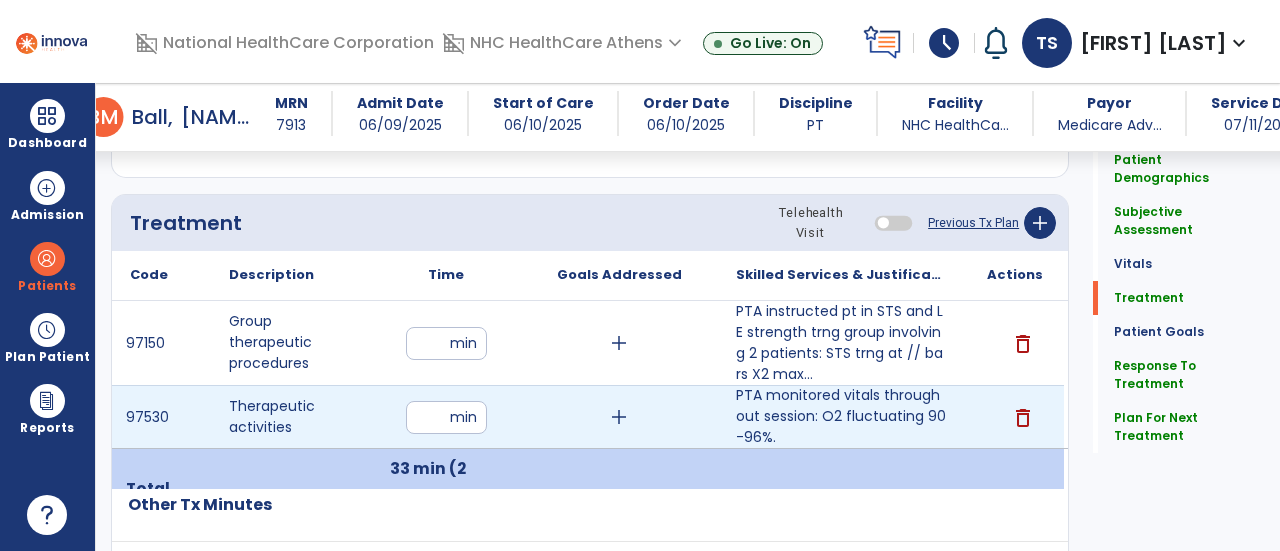 click on "**" at bounding box center (446, 417) 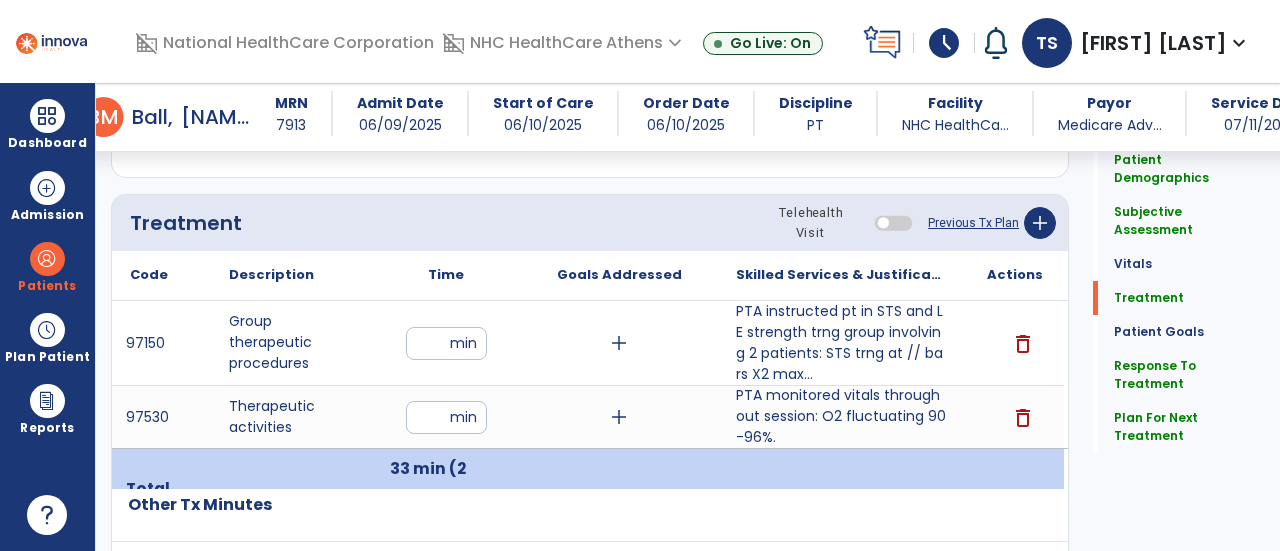 type on "*" 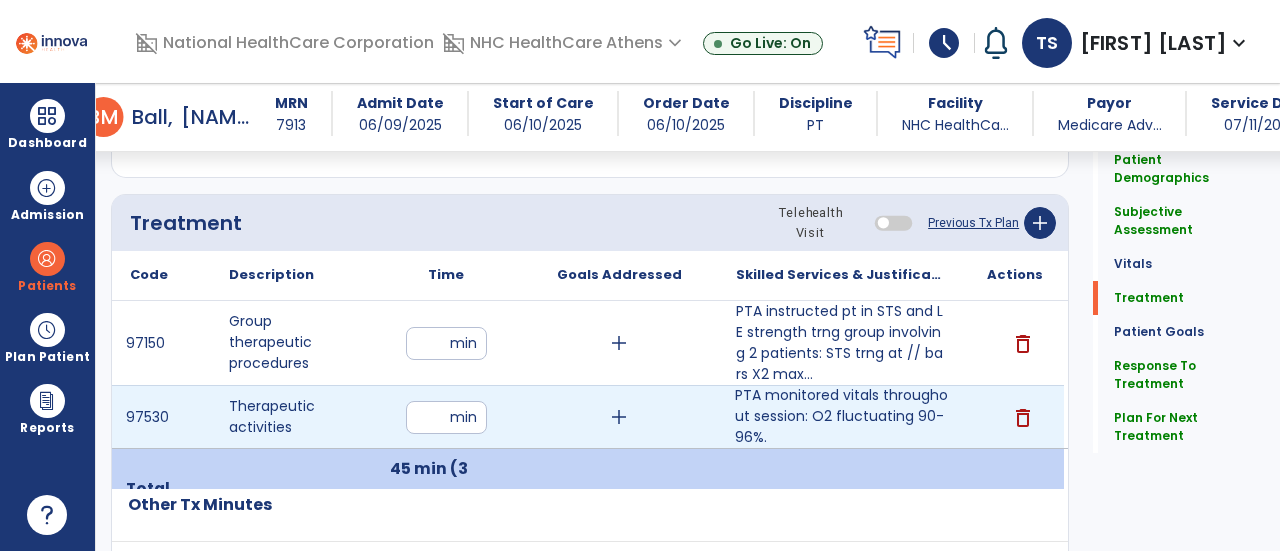 click on "PTA monitored vitals throughout session: O2 fluctuating 90-96%." at bounding box center [841, 416] 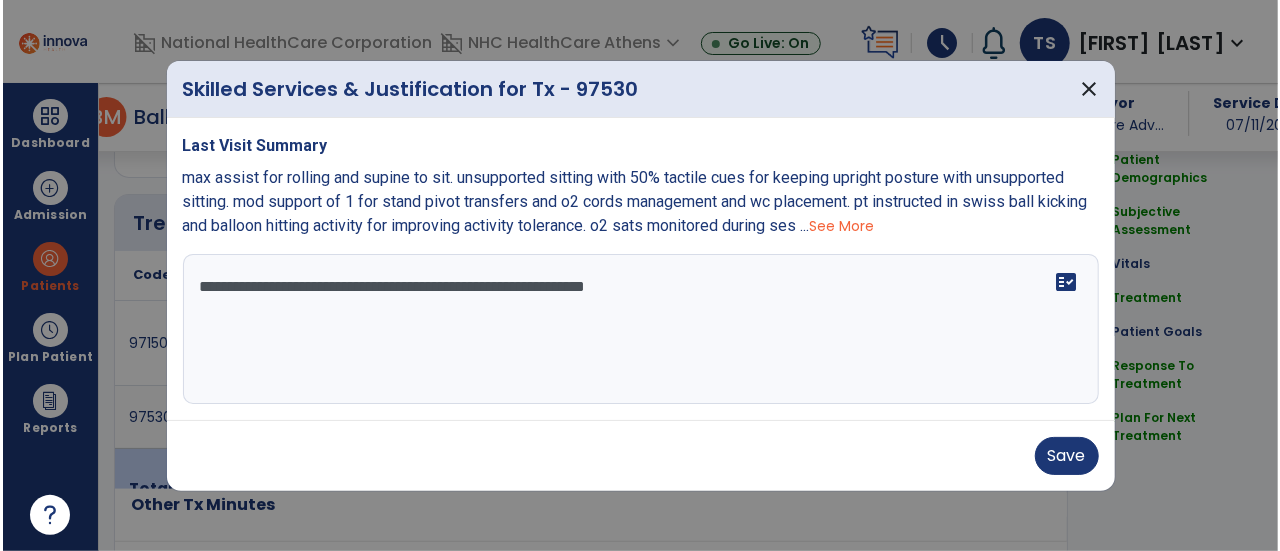 scroll, scrollTop: 1175, scrollLeft: 0, axis: vertical 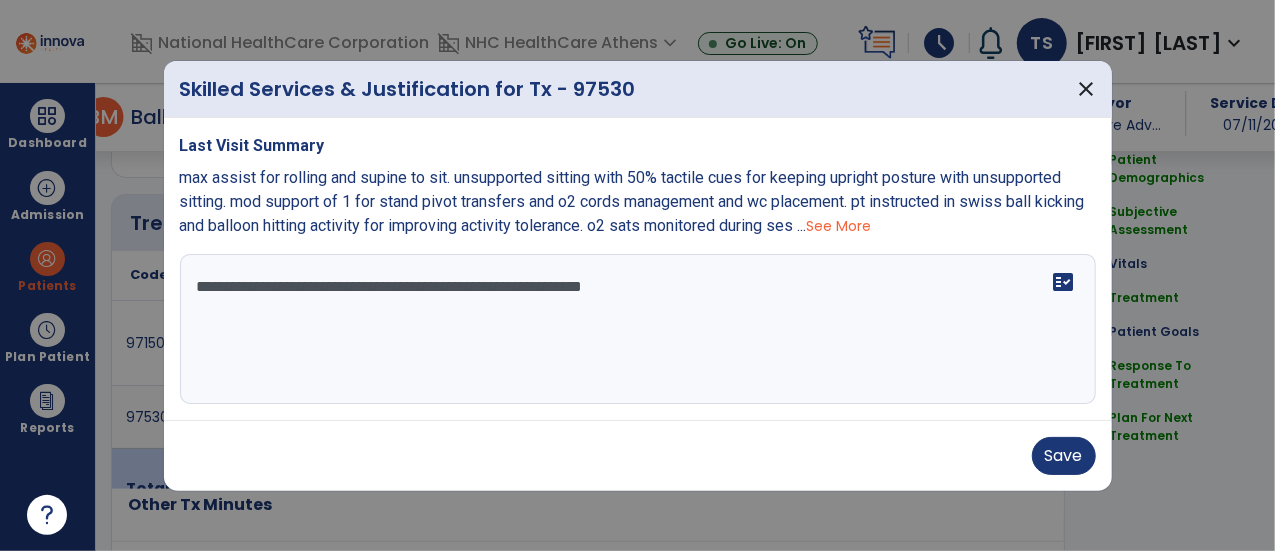 click on "**********" at bounding box center (638, 329) 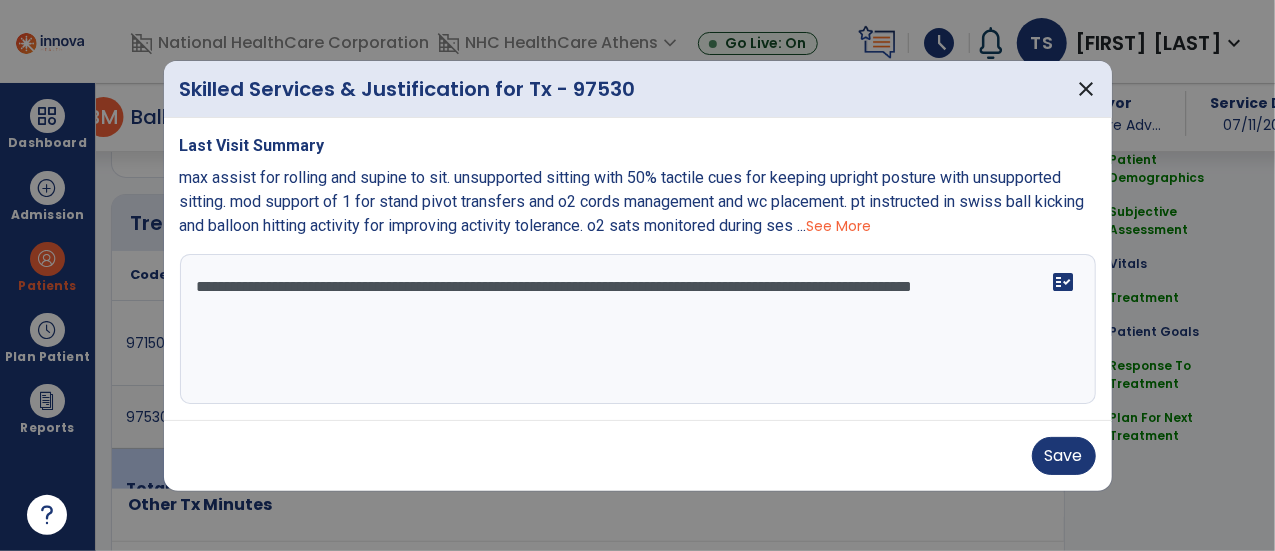 click on "**********" at bounding box center [638, 329] 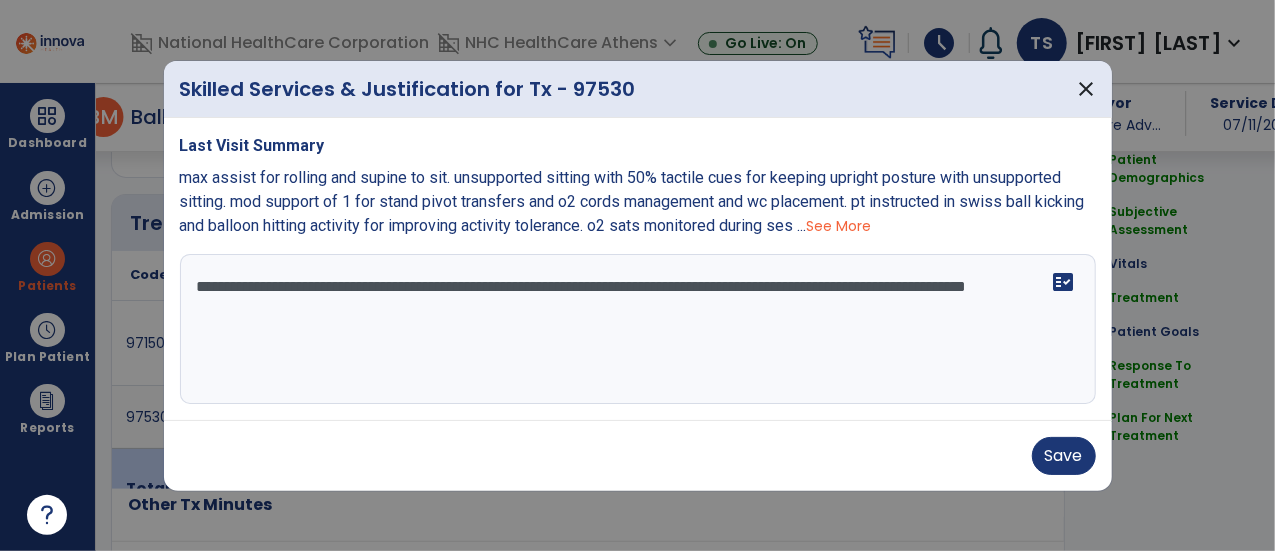 click on "**********" at bounding box center (638, 329) 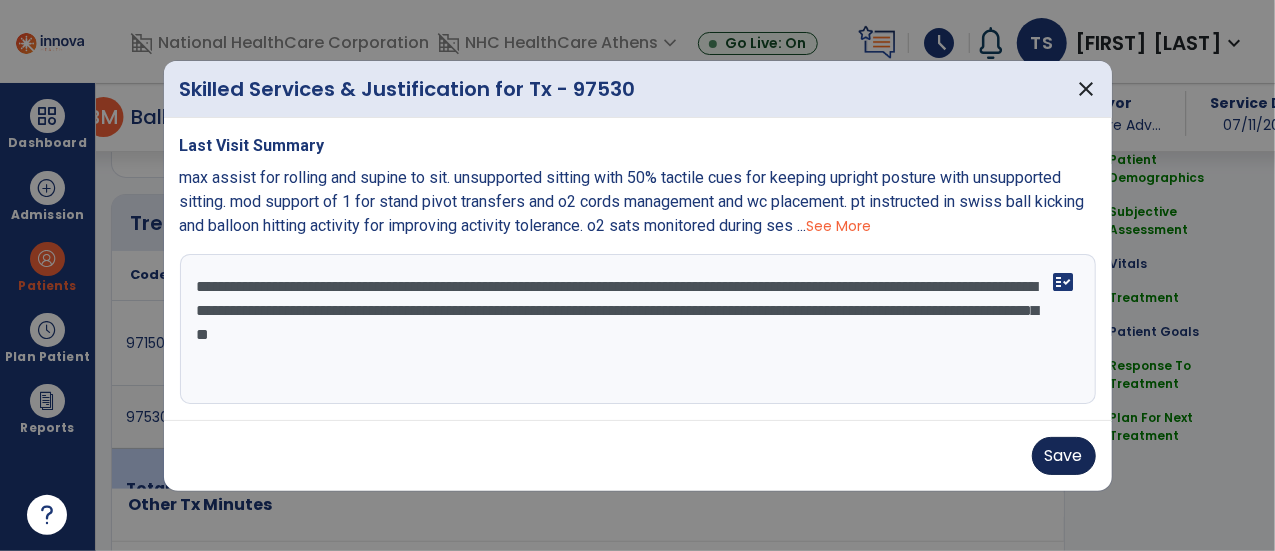 type on "**********" 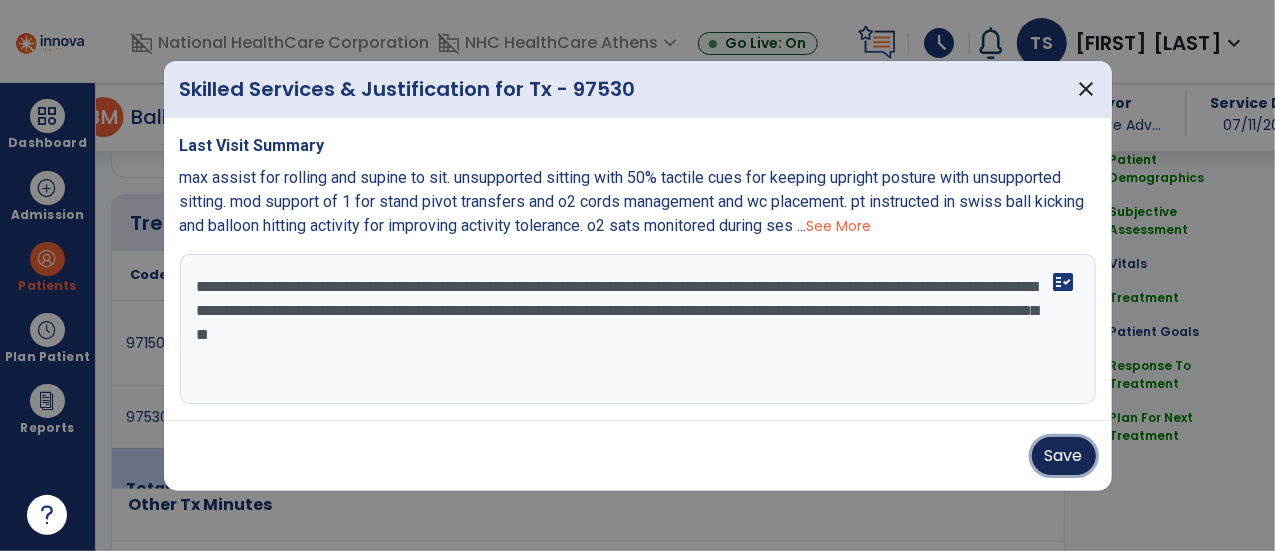 click on "Save" at bounding box center [1064, 456] 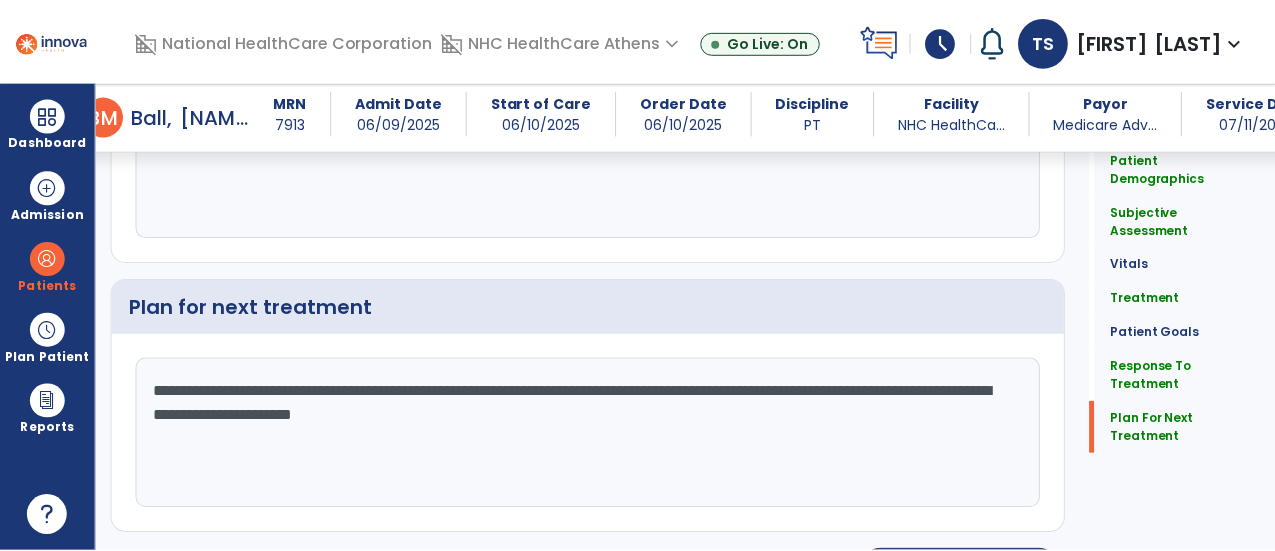 scroll, scrollTop: 3084, scrollLeft: 0, axis: vertical 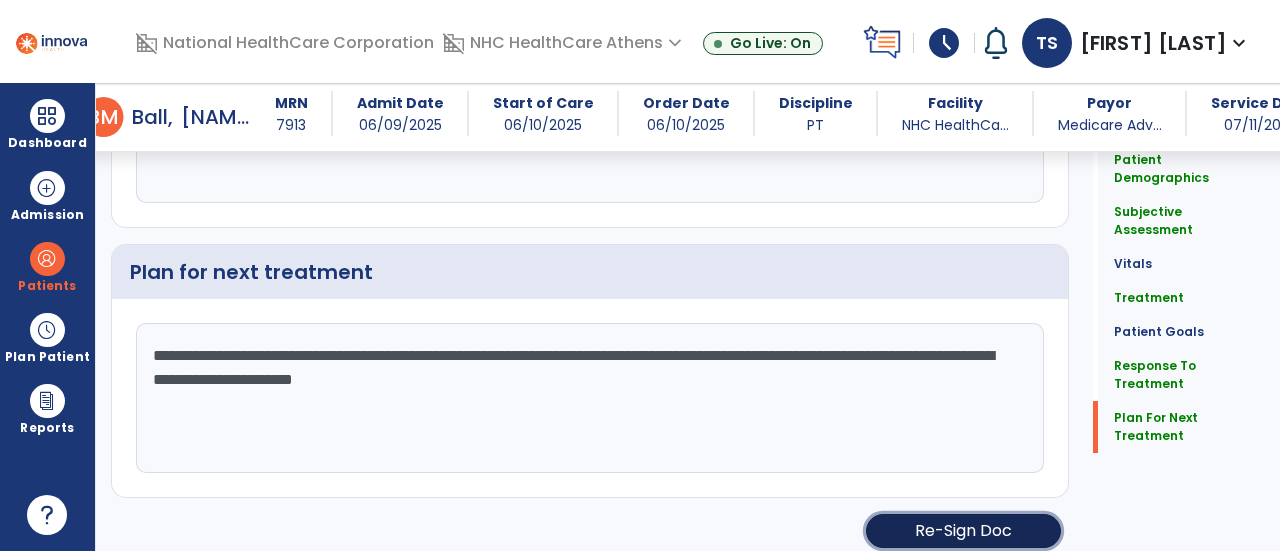 click on "Re-Sign Doc" 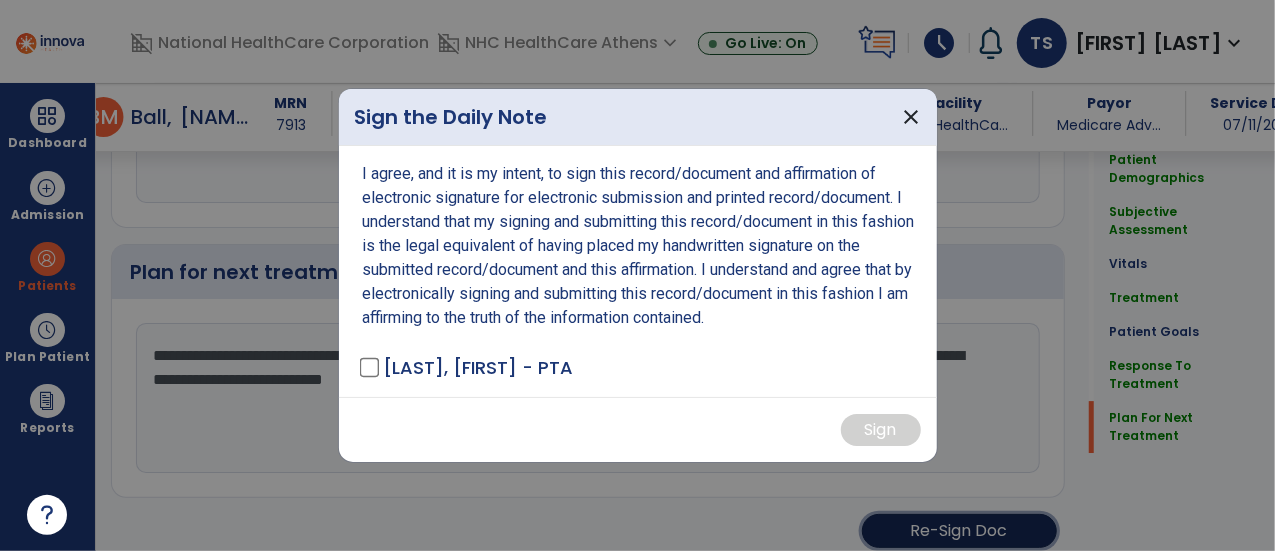 scroll, scrollTop: 3084, scrollLeft: 0, axis: vertical 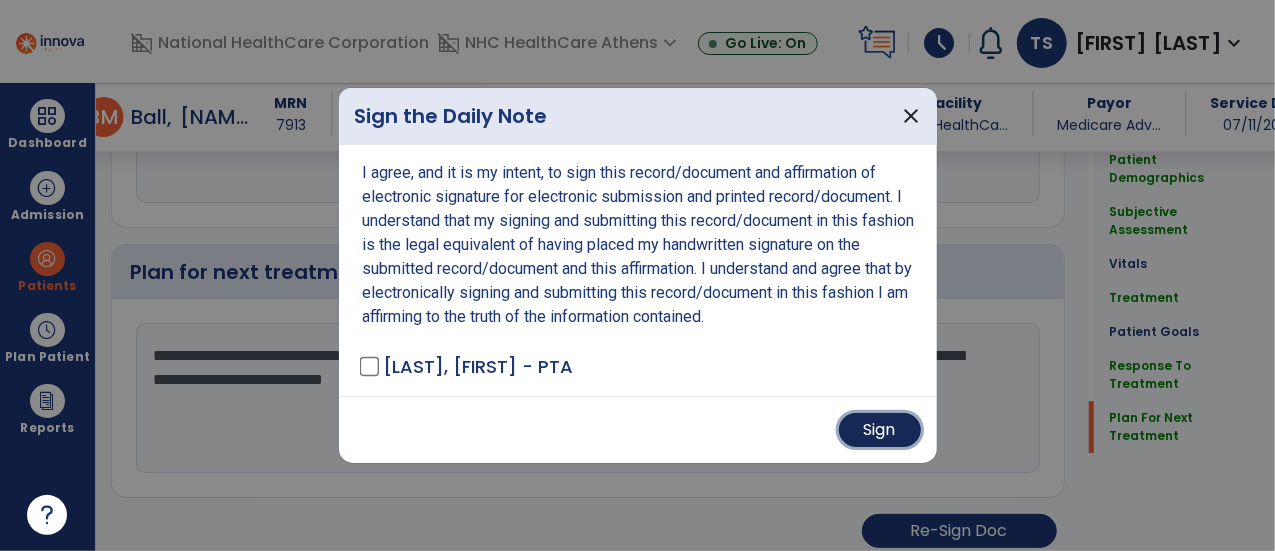click on "Sign" at bounding box center (880, 430) 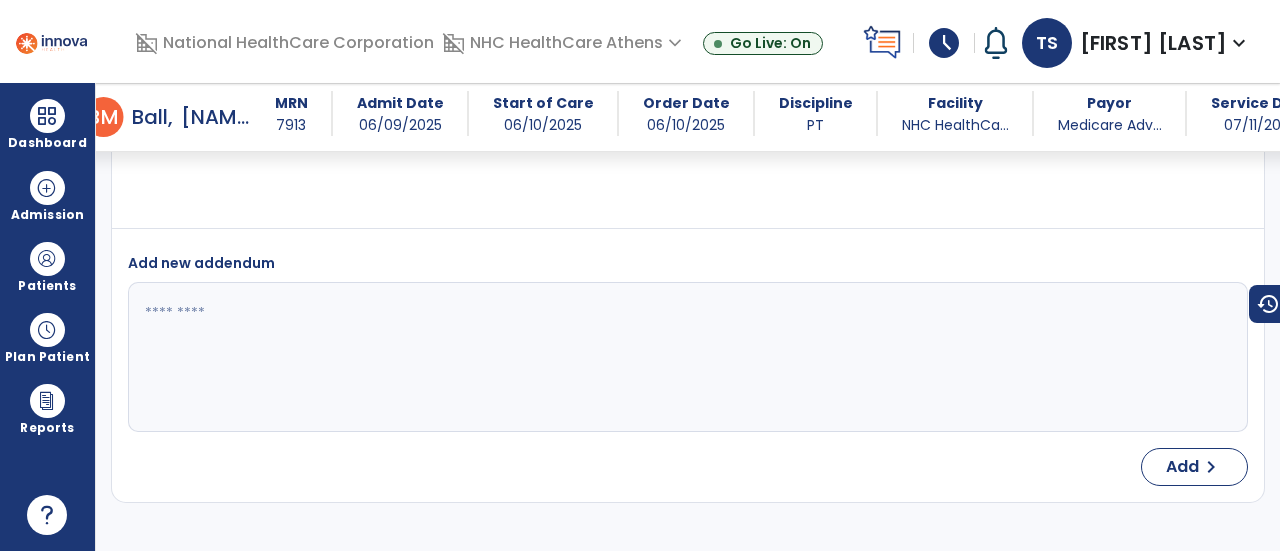 scroll, scrollTop: 4710, scrollLeft: 0, axis: vertical 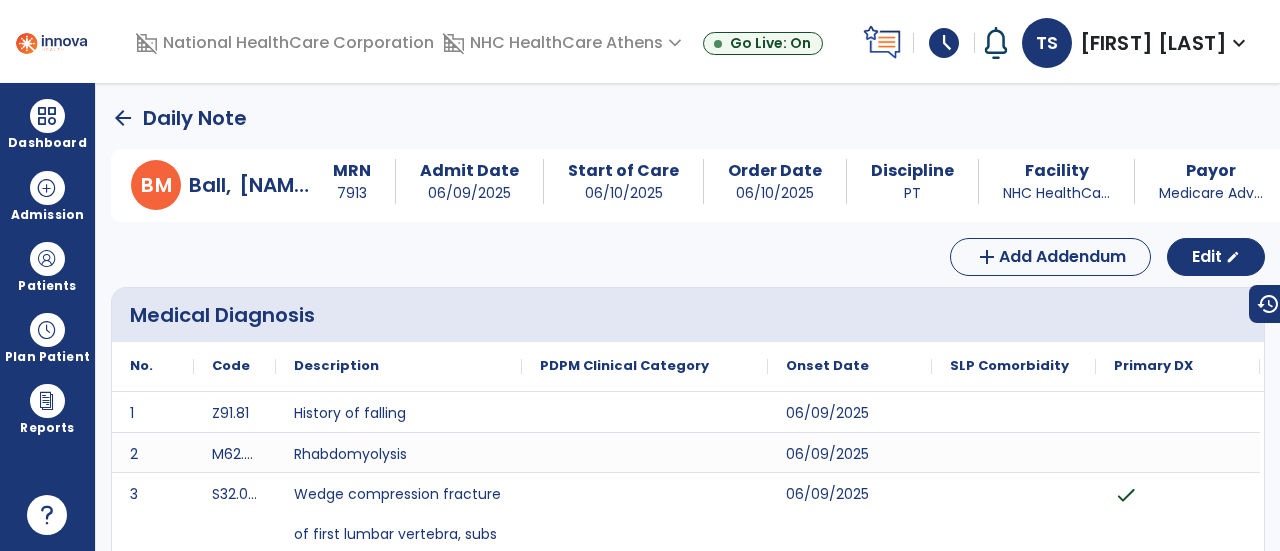 click on "arrow_back" 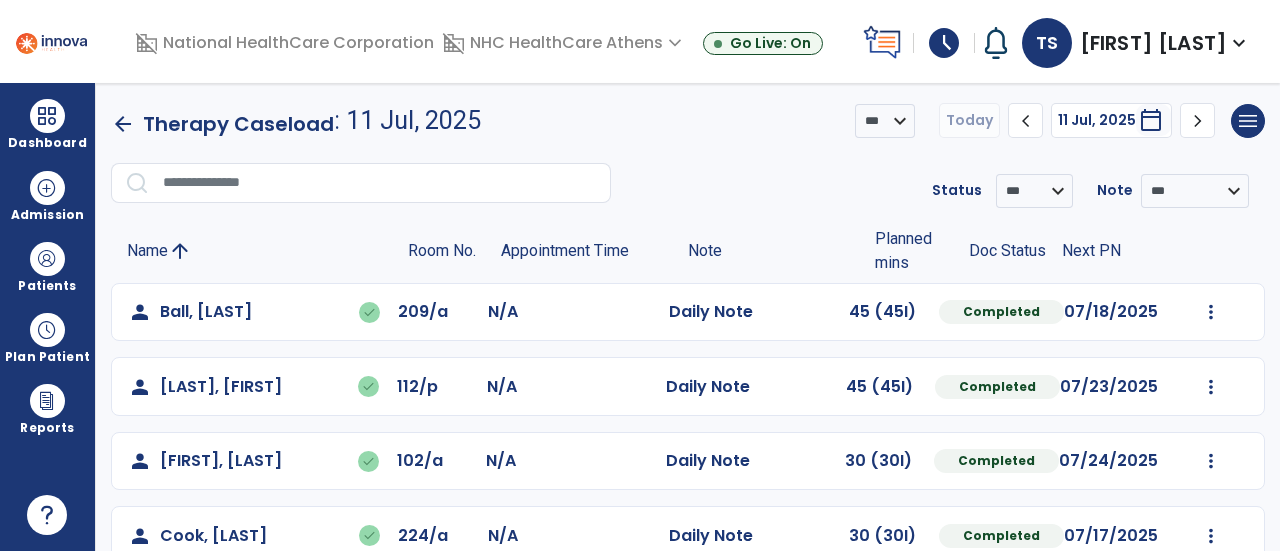 click on "arrow_back" 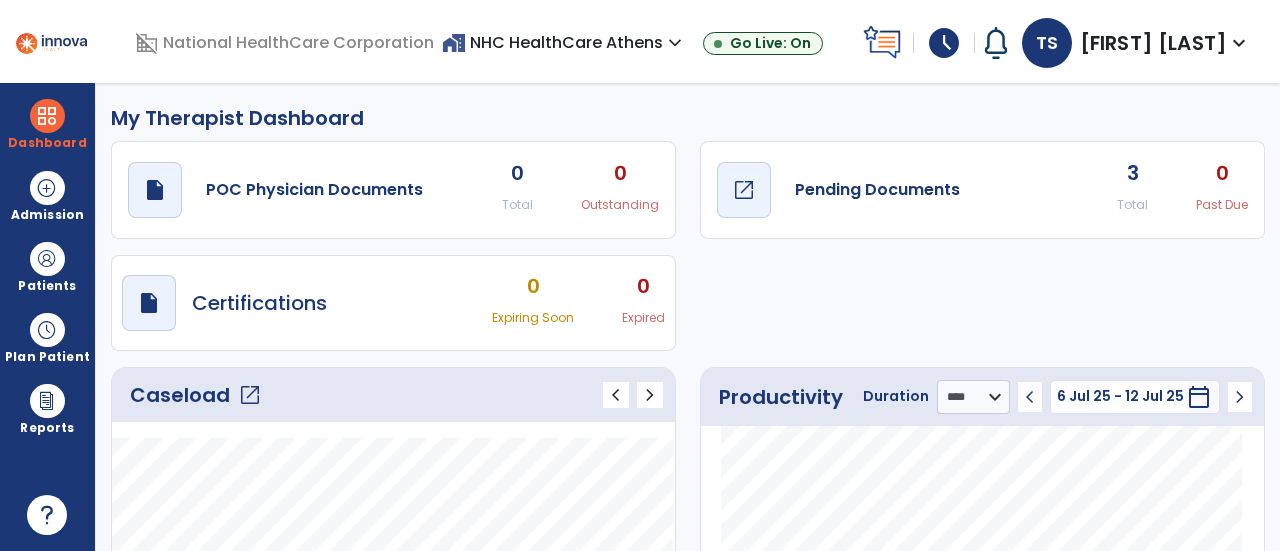 click on "open_in_new" 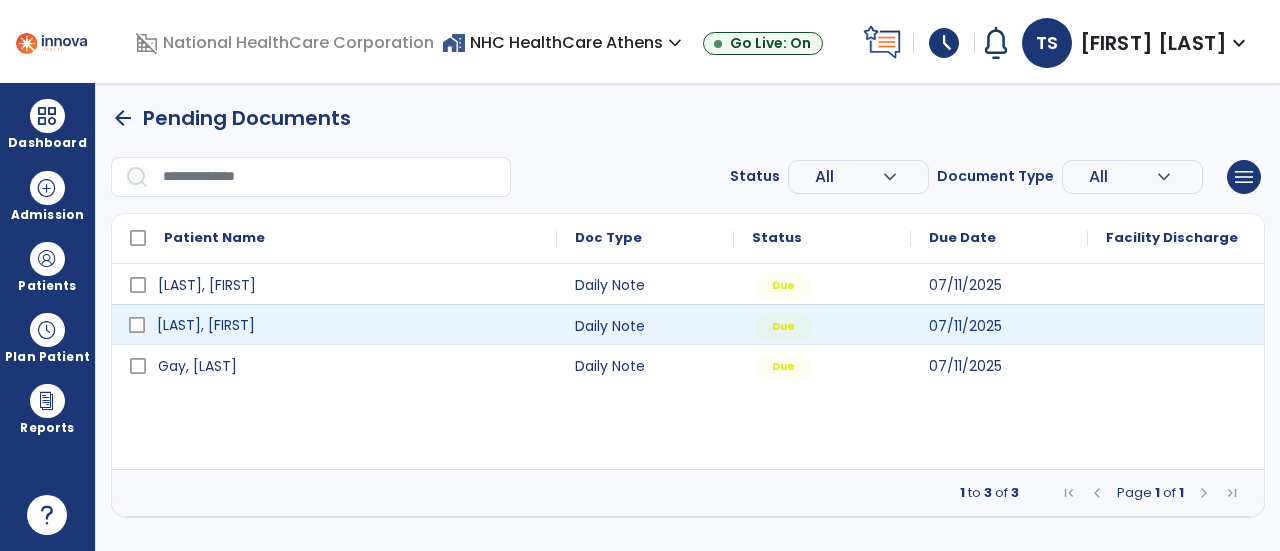 click on "[LAST], [FIRST]" at bounding box center [348, 325] 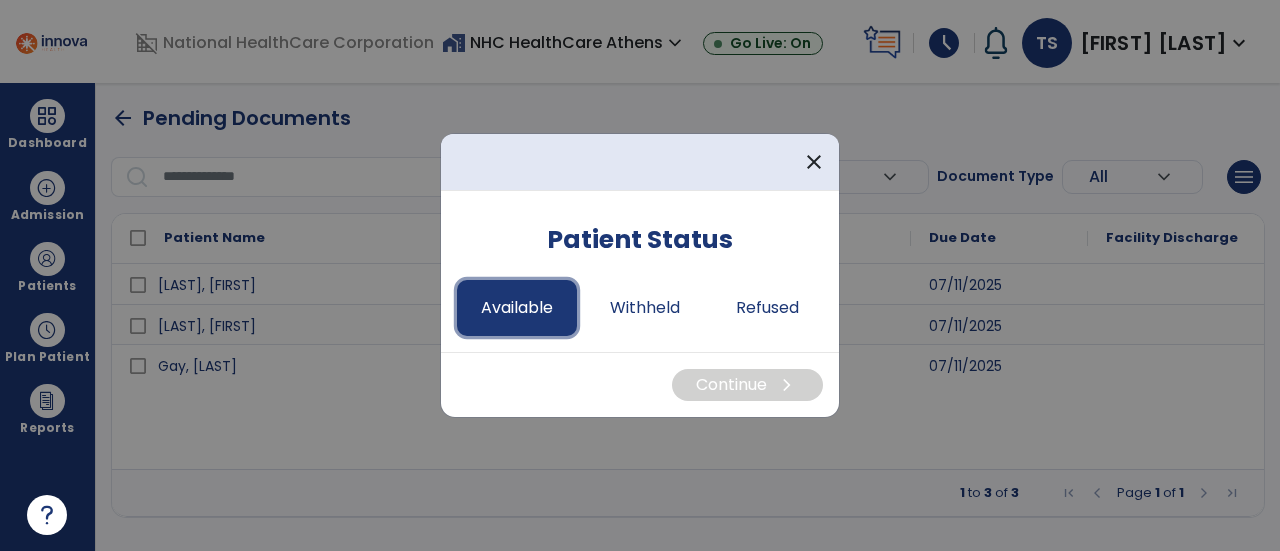click on "Available" at bounding box center (517, 308) 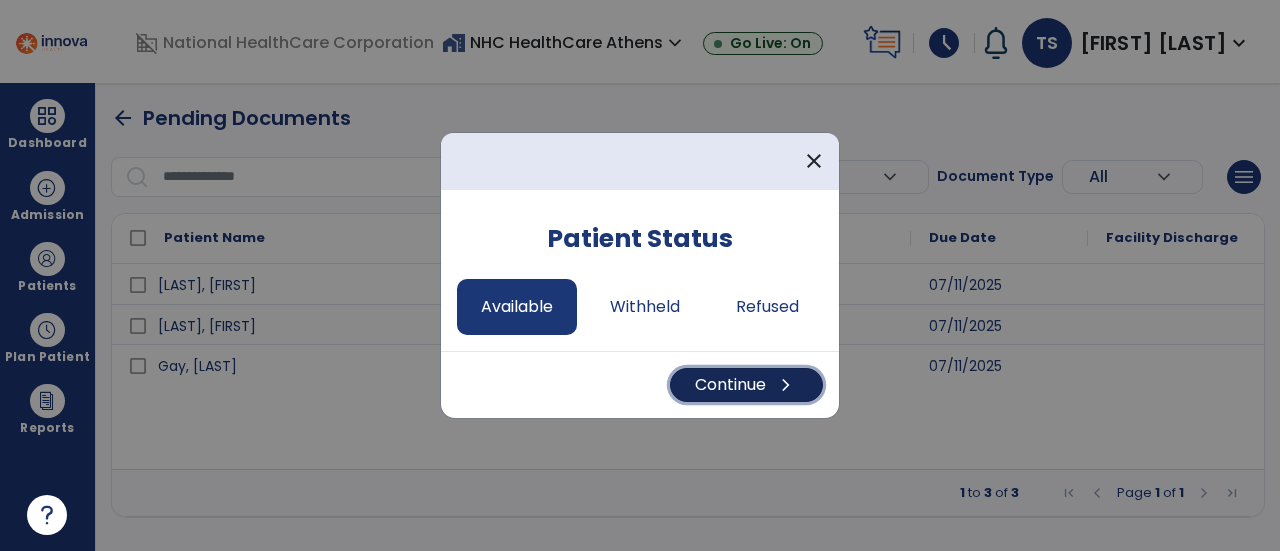 click on "chevron_right" at bounding box center (786, 385) 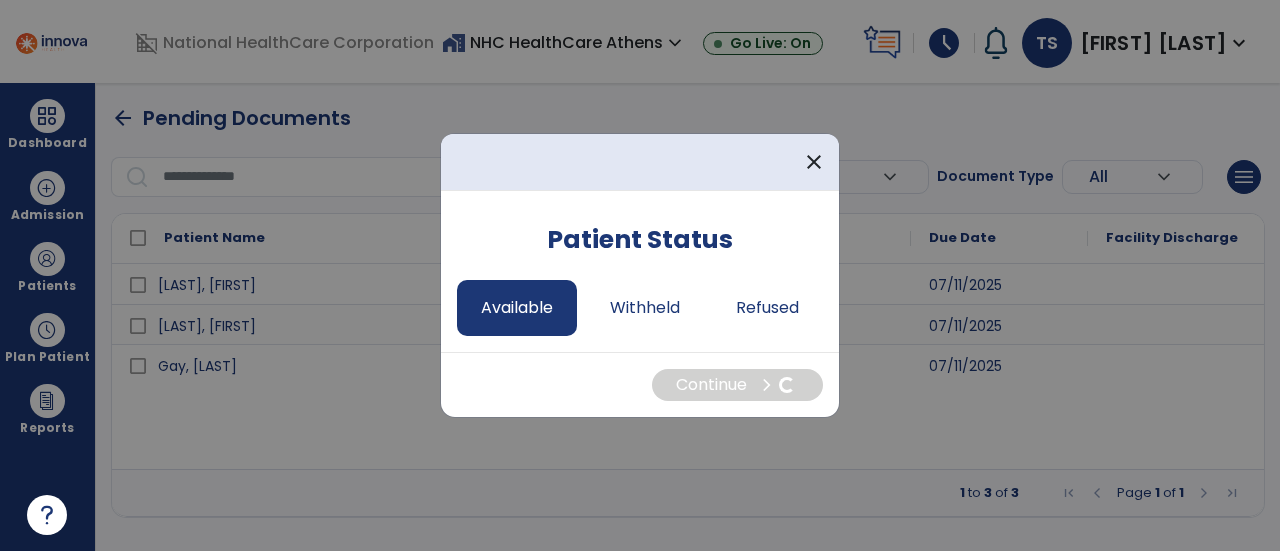 select on "*" 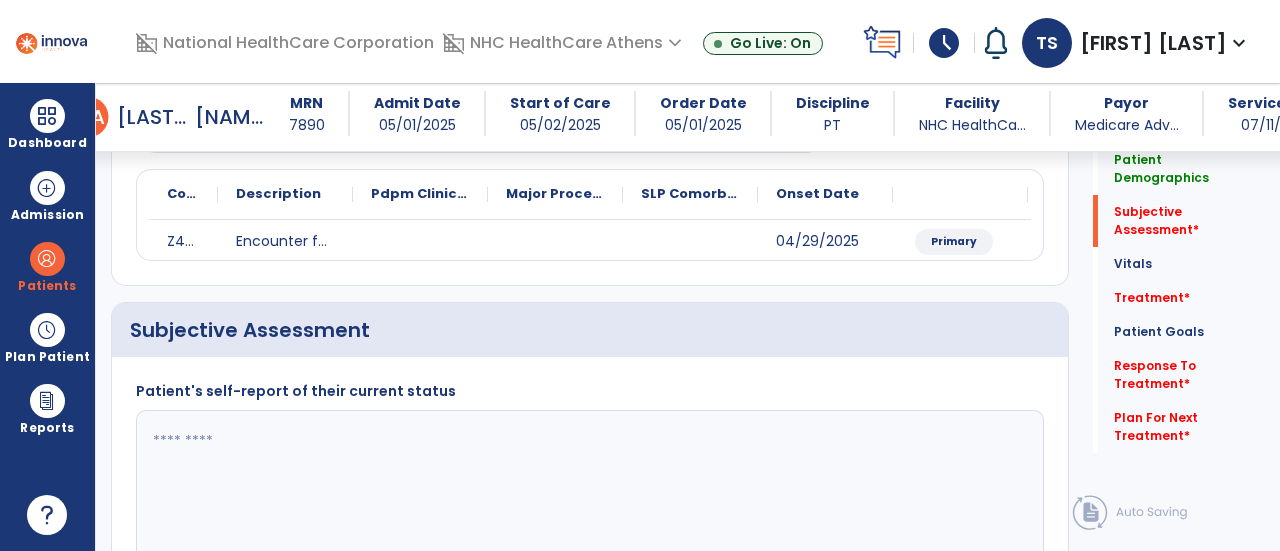 scroll, scrollTop: 326, scrollLeft: 0, axis: vertical 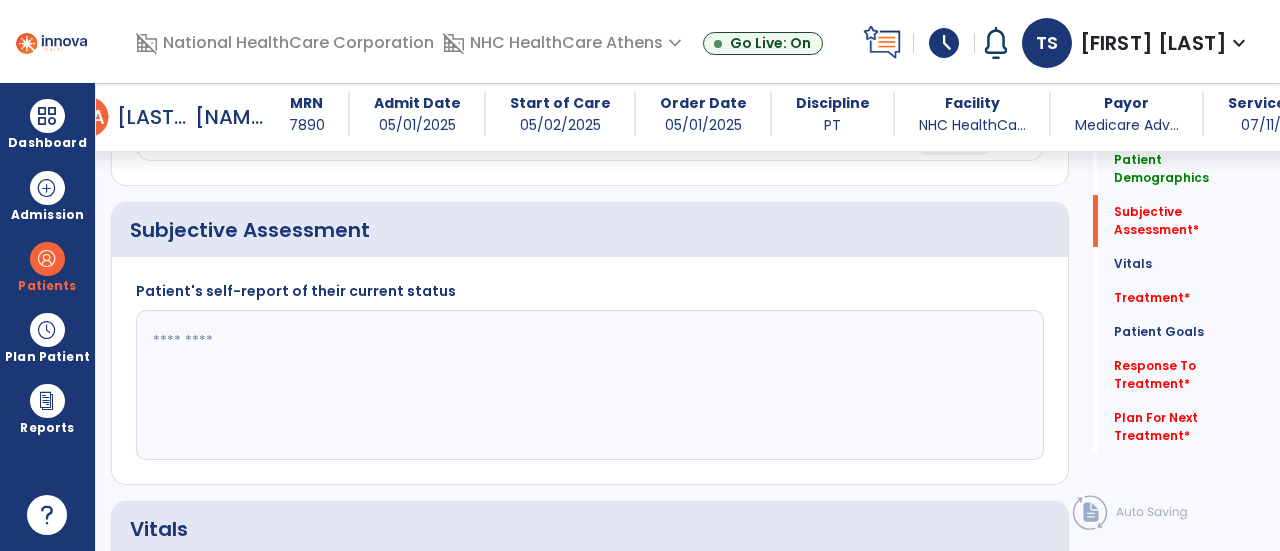 click 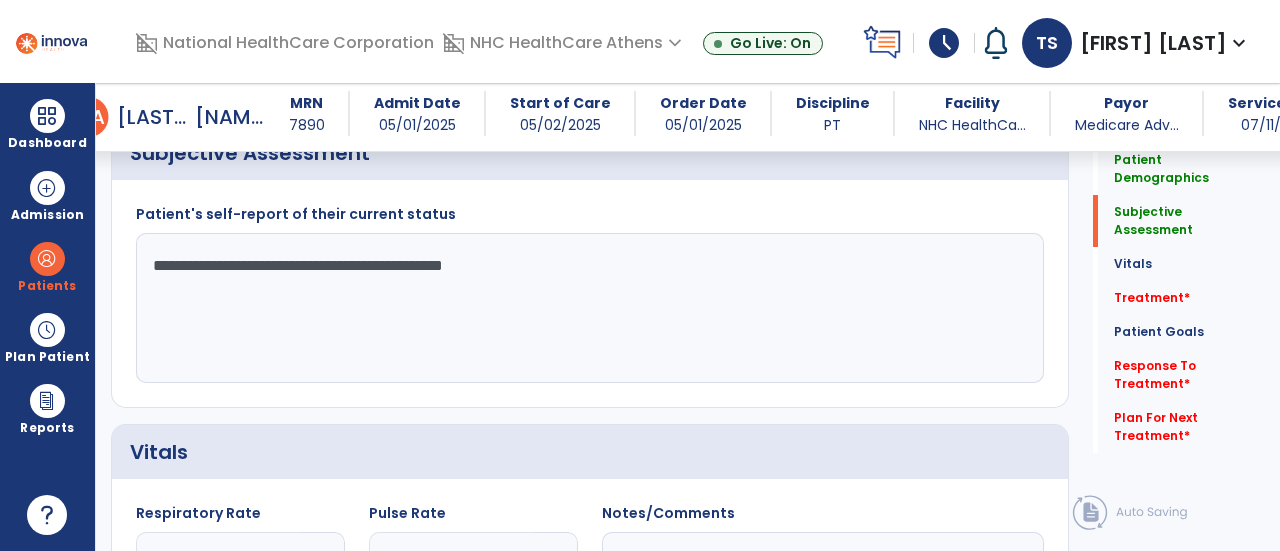 scroll, scrollTop: 375, scrollLeft: 0, axis: vertical 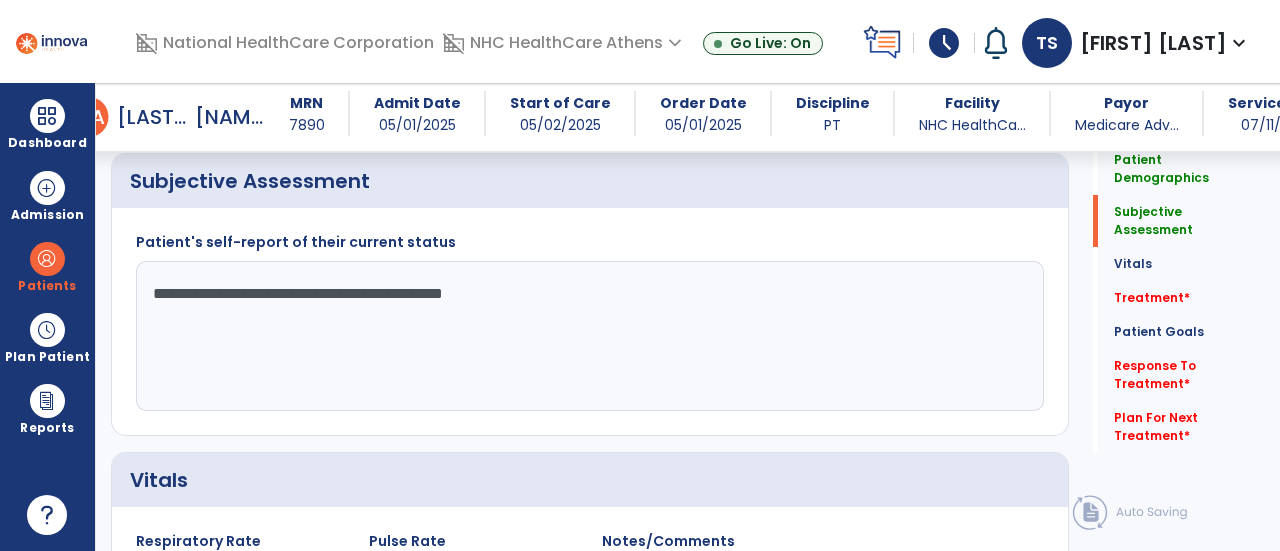 click on "**********" 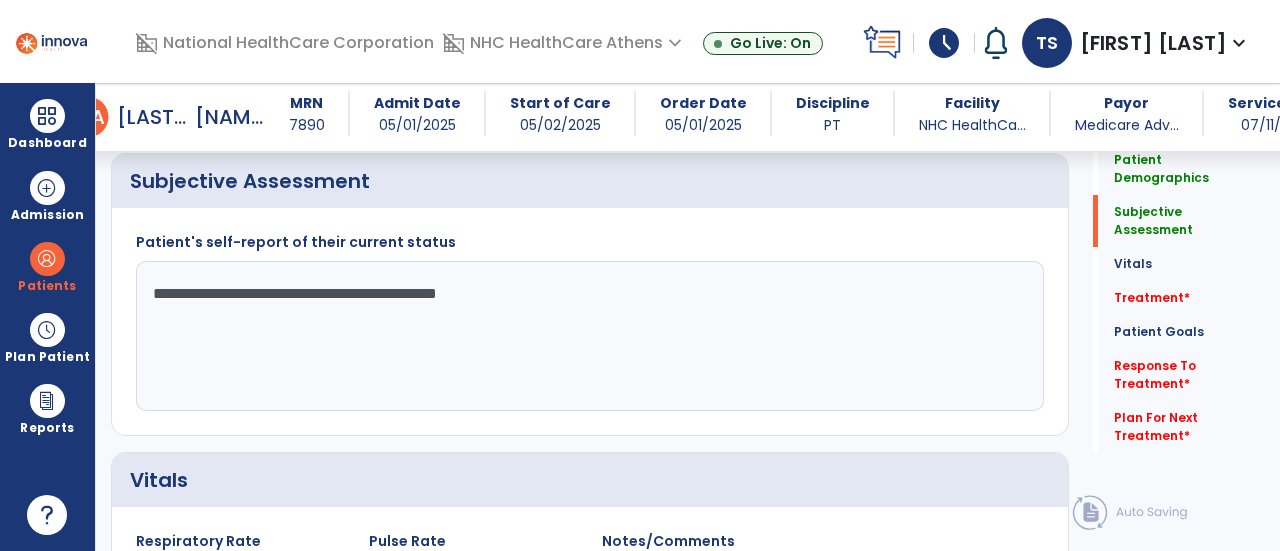 click on "**********" 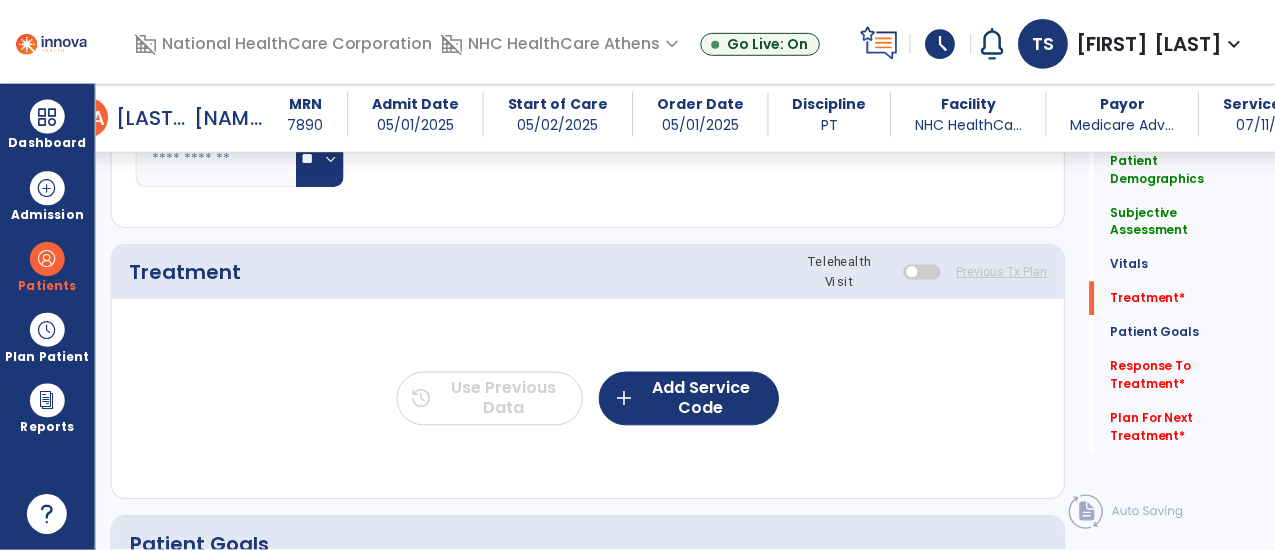 scroll, scrollTop: 1096, scrollLeft: 0, axis: vertical 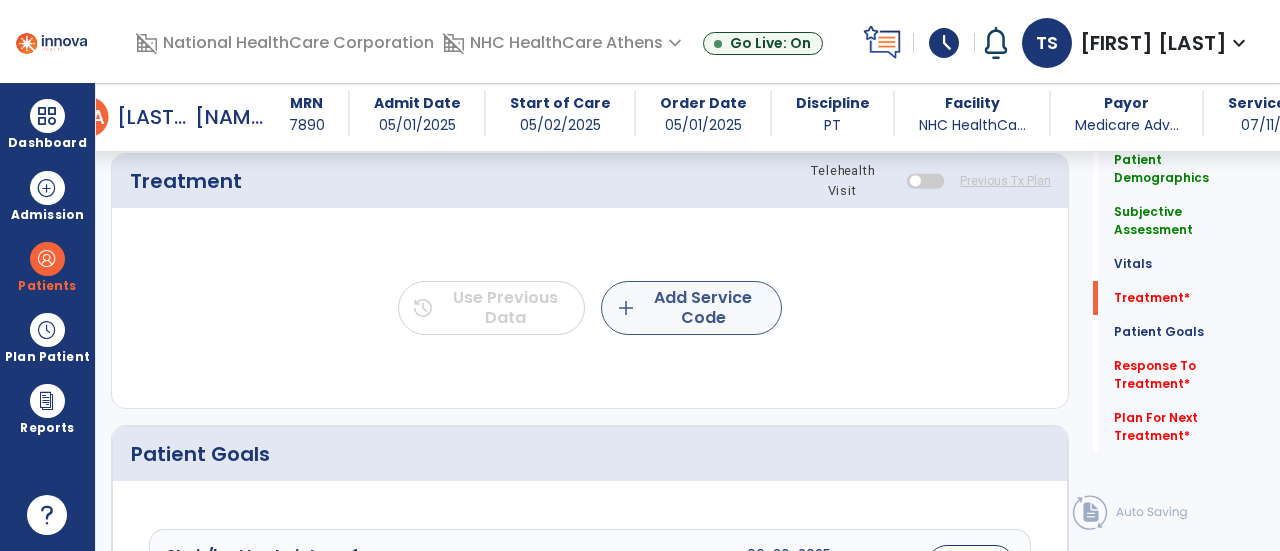 type on "**********" 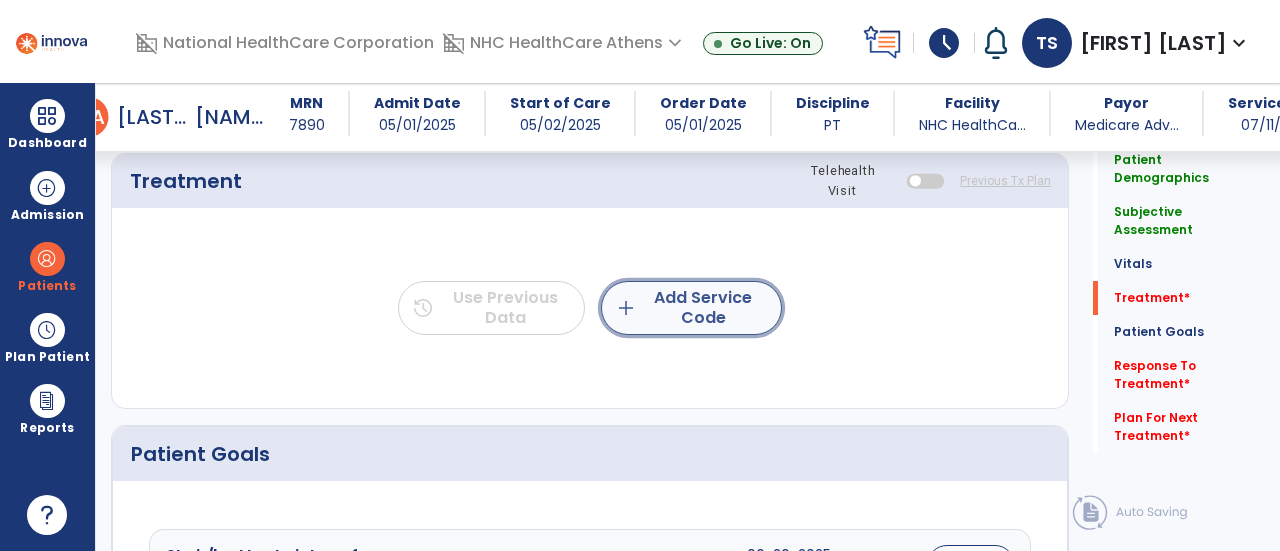 click on "add" 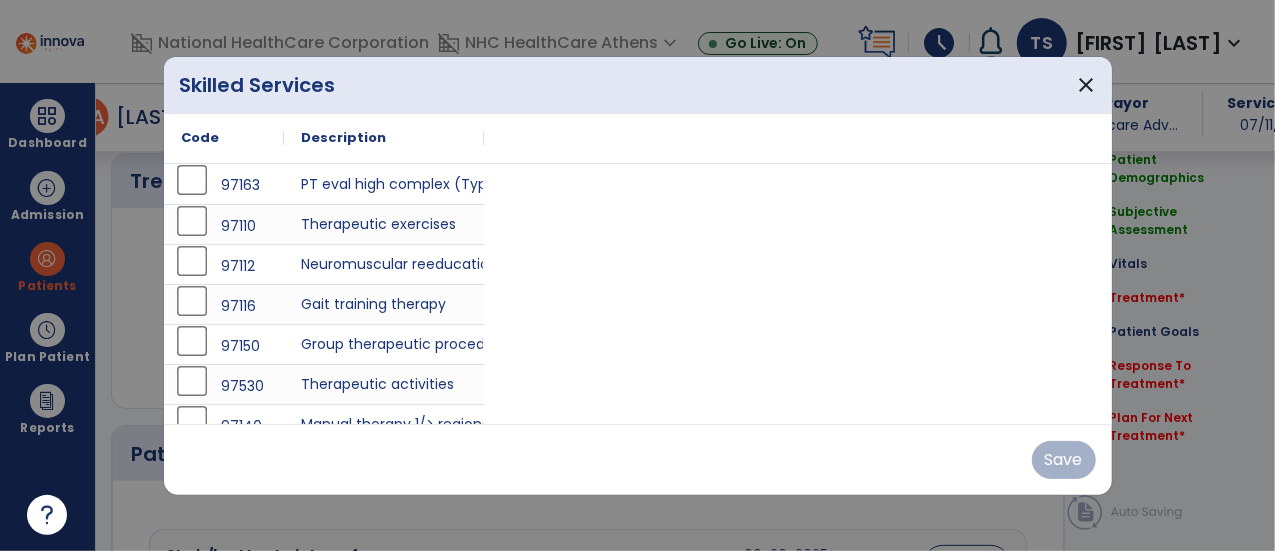 scroll, scrollTop: 1096, scrollLeft: 0, axis: vertical 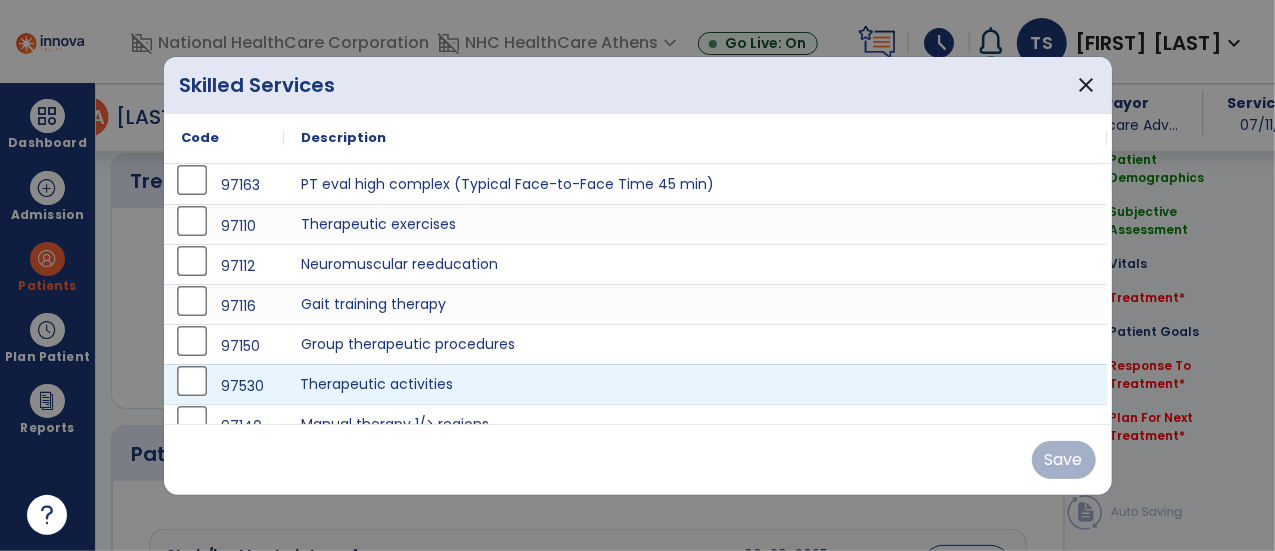 click on "Therapeutic activities" at bounding box center (696, 384) 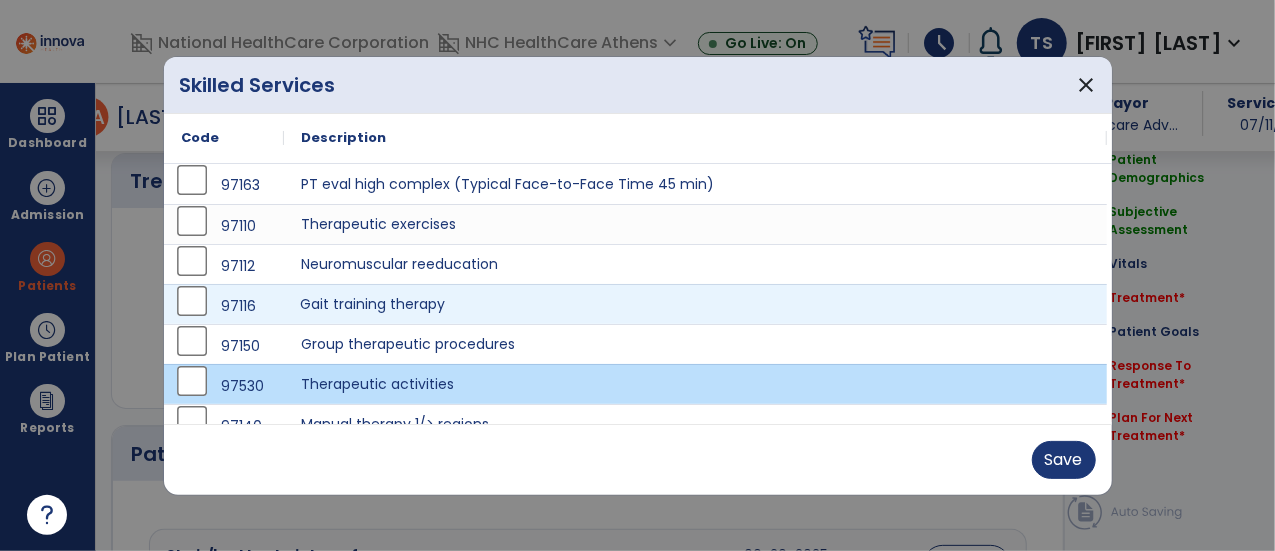 click on "Gait training therapy" at bounding box center [696, 304] 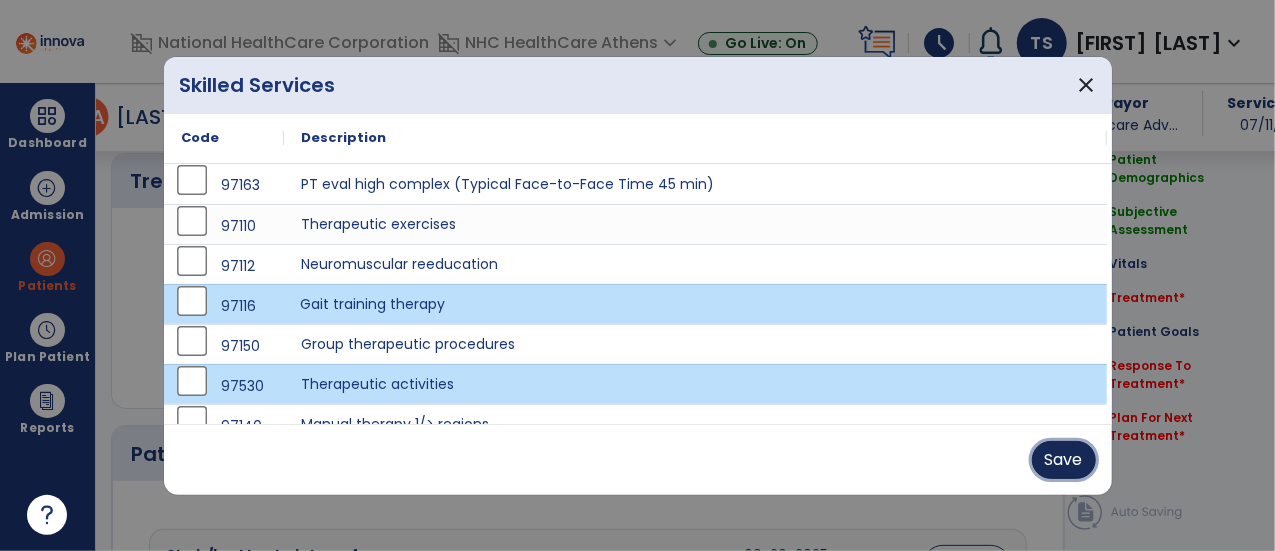 click on "Save" at bounding box center (1064, 460) 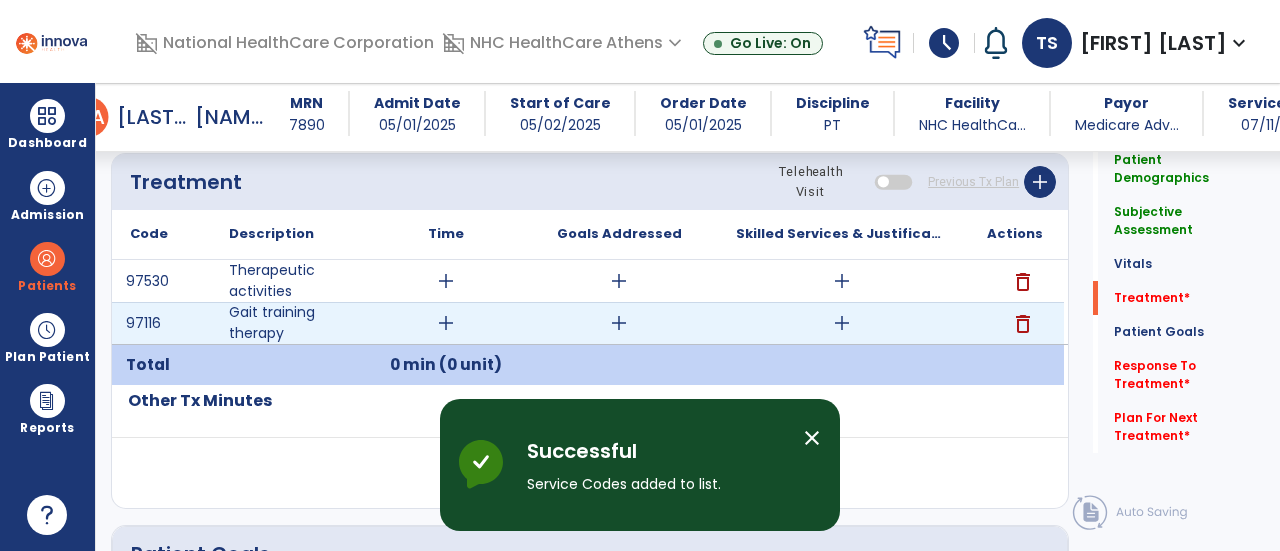 click on "add" at bounding box center (446, 323) 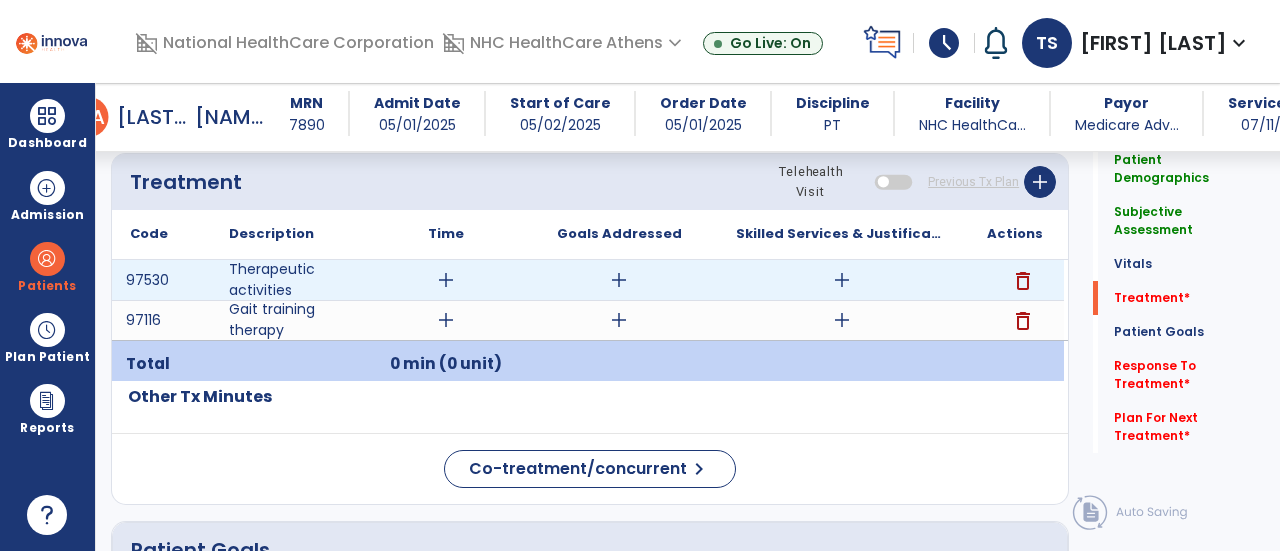 click on "add" at bounding box center (446, 280) 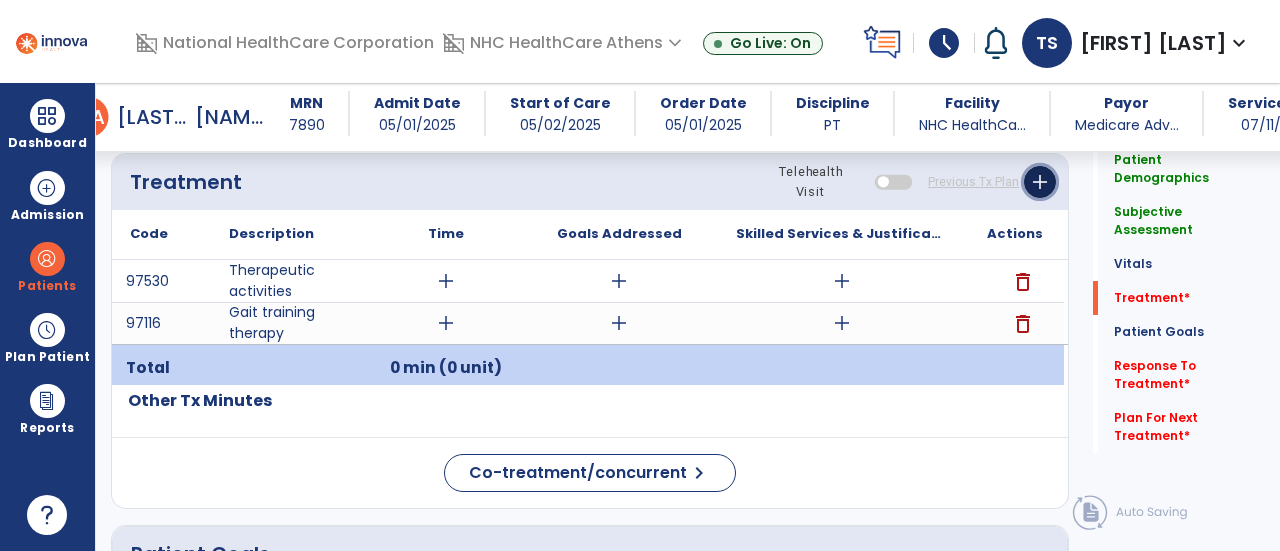 click on "add" 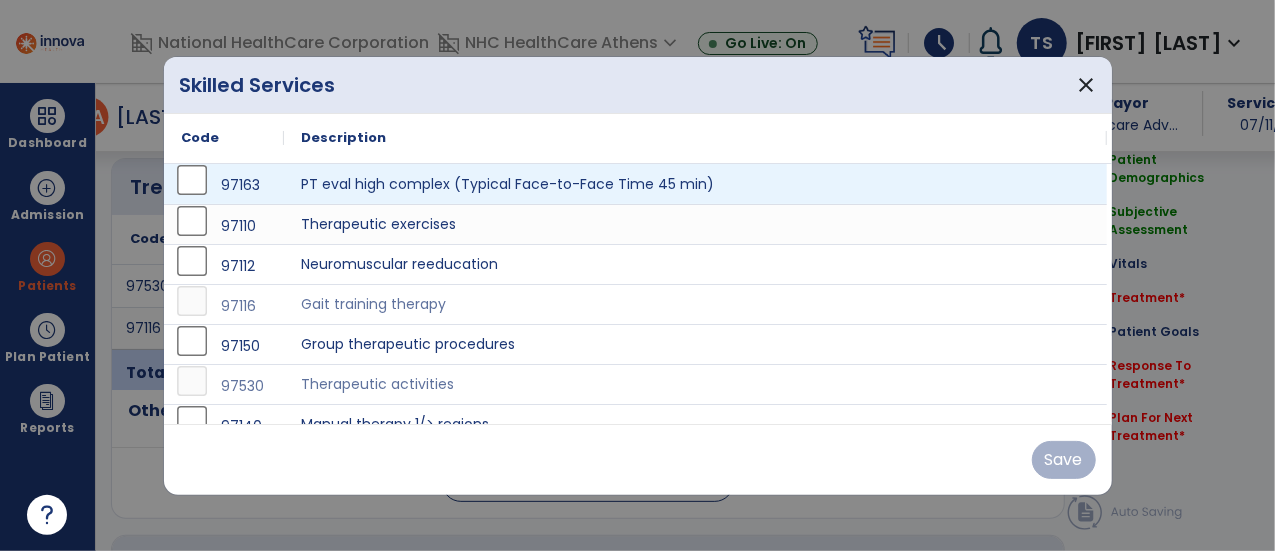scroll, scrollTop: 1096, scrollLeft: 0, axis: vertical 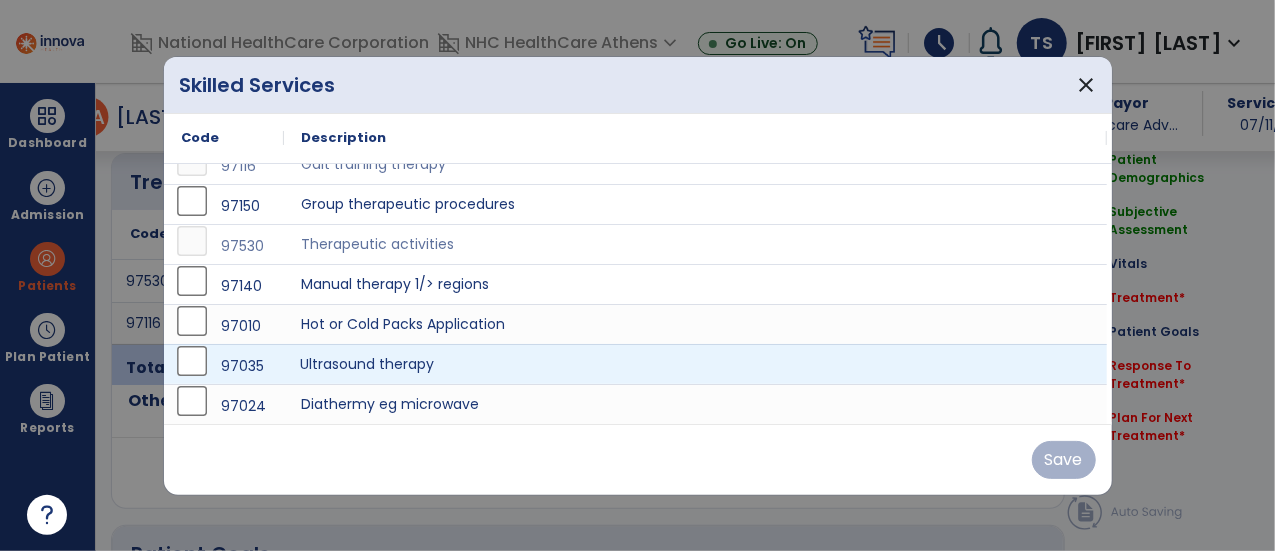 click on "Ultrasound therapy" at bounding box center (696, 364) 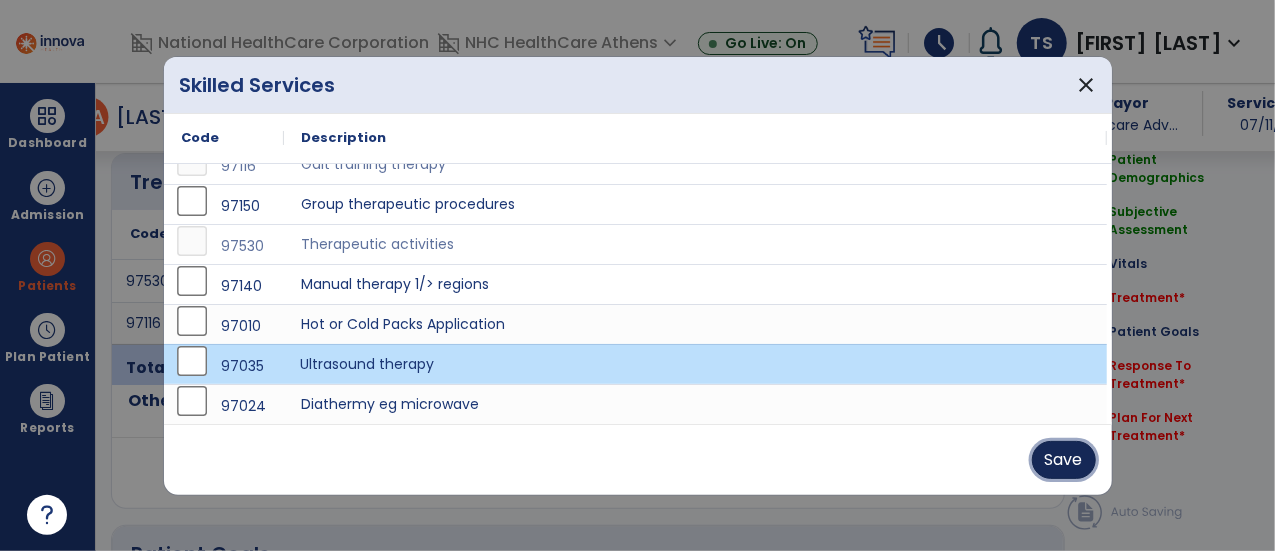 click on "Save" at bounding box center [1064, 460] 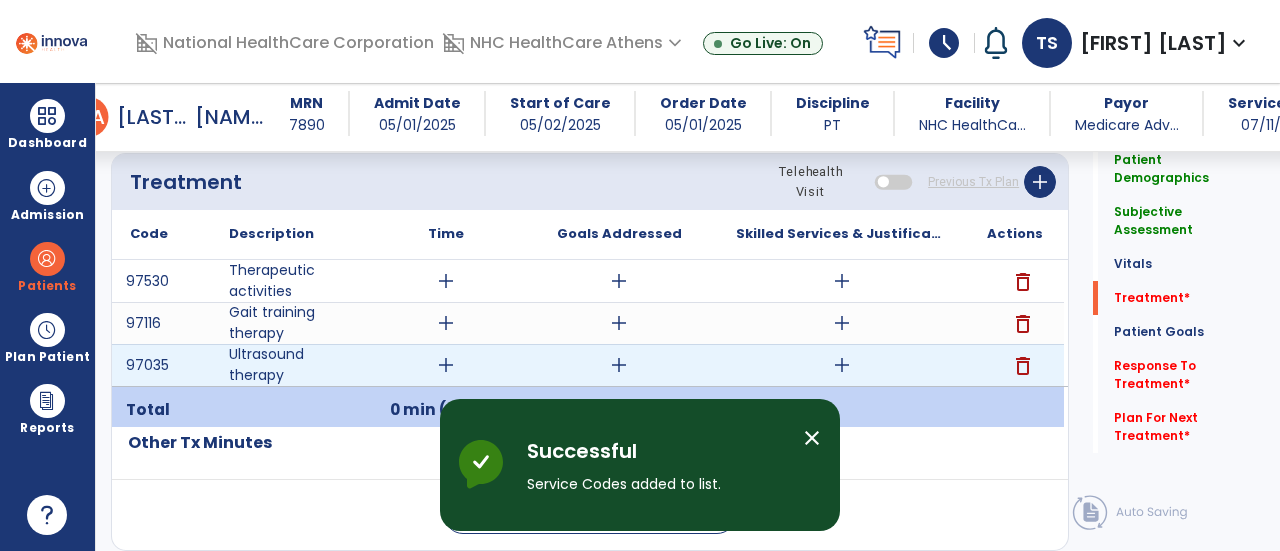 click on "add" at bounding box center [446, 365] 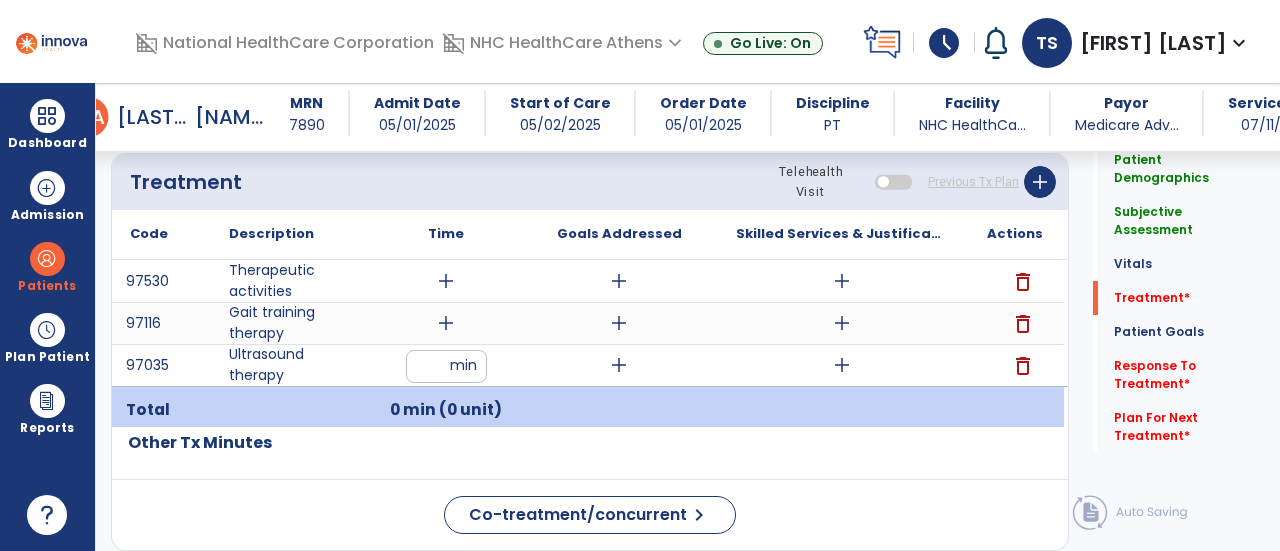 type on "**" 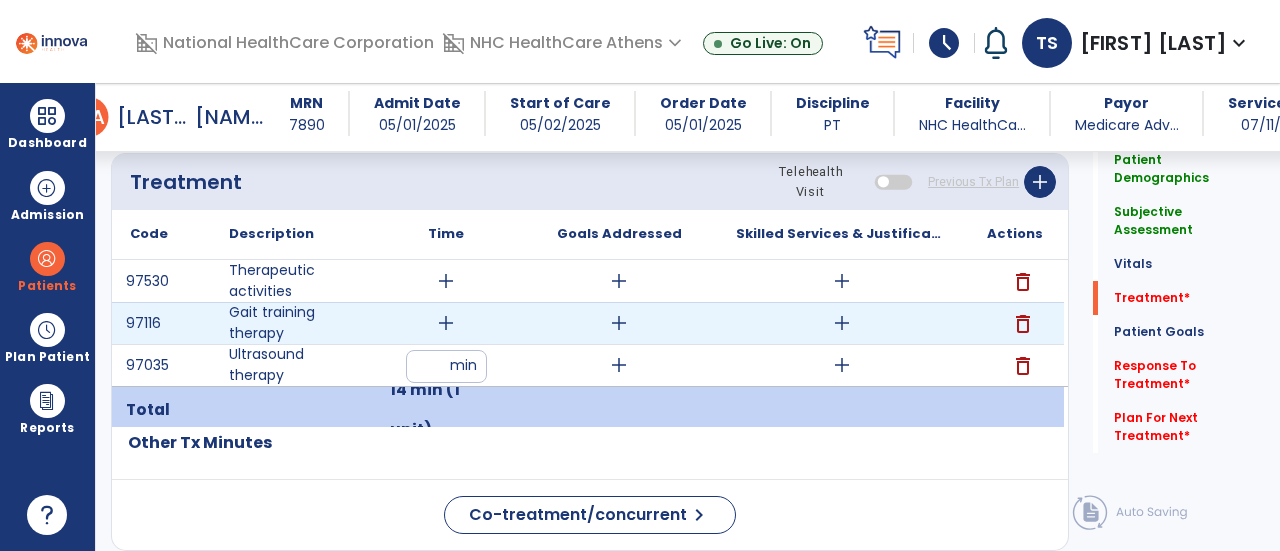 click on "add" at bounding box center (446, 323) 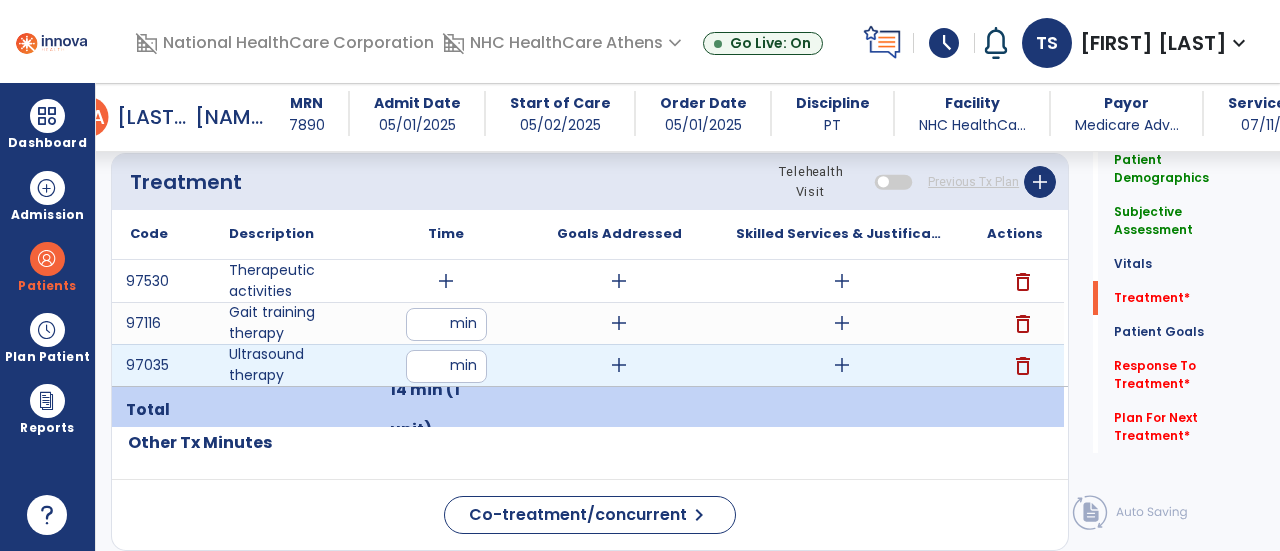 type on "**" 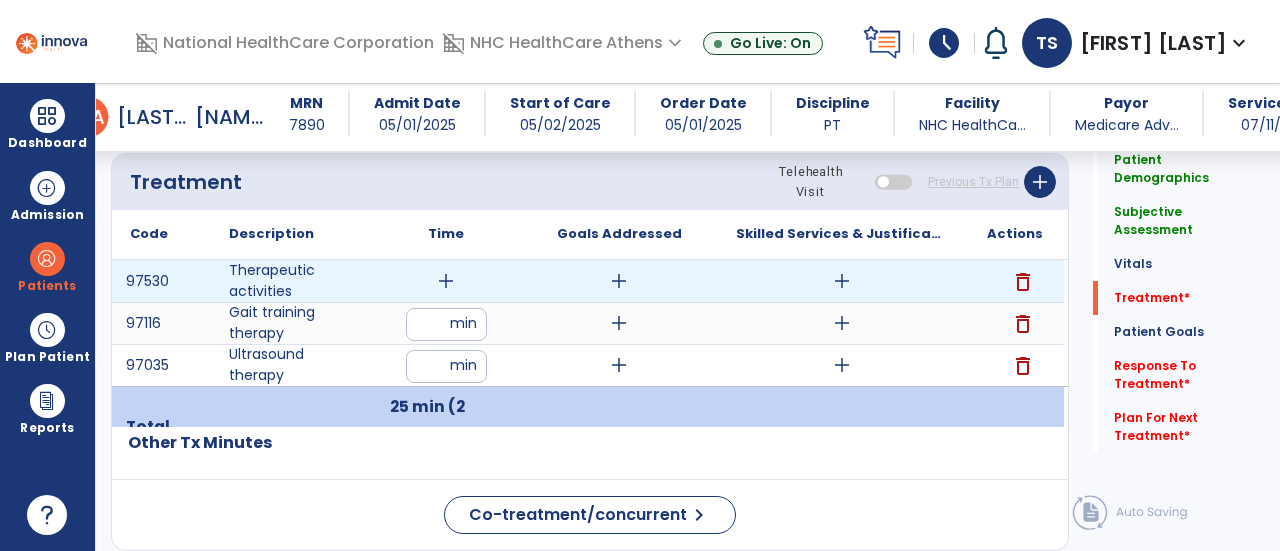 click on "add" at bounding box center [446, 281] 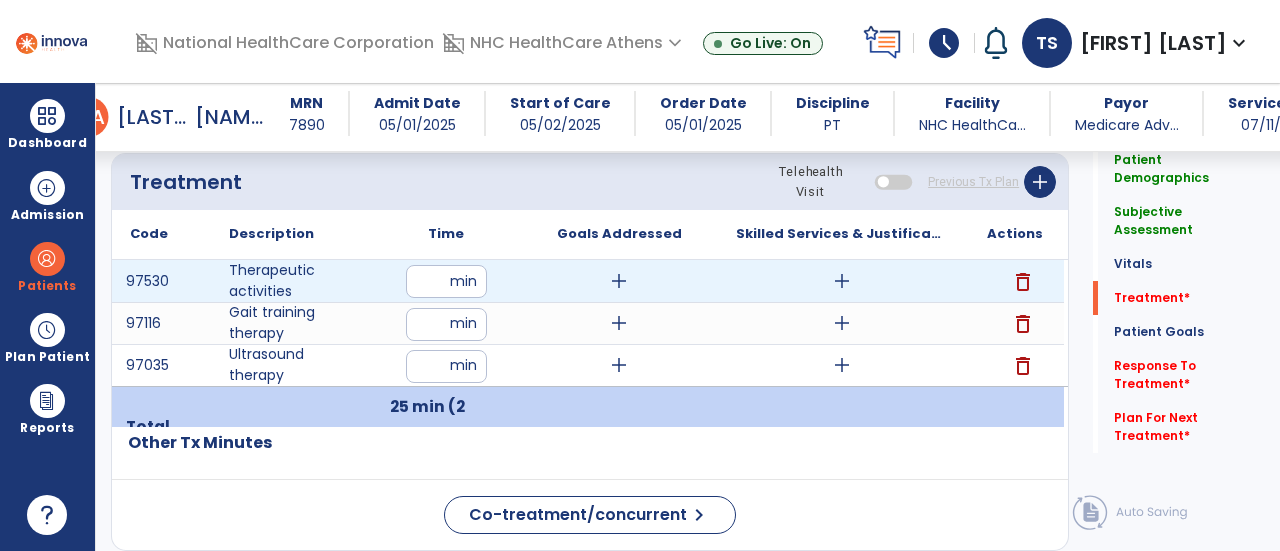 type on "**" 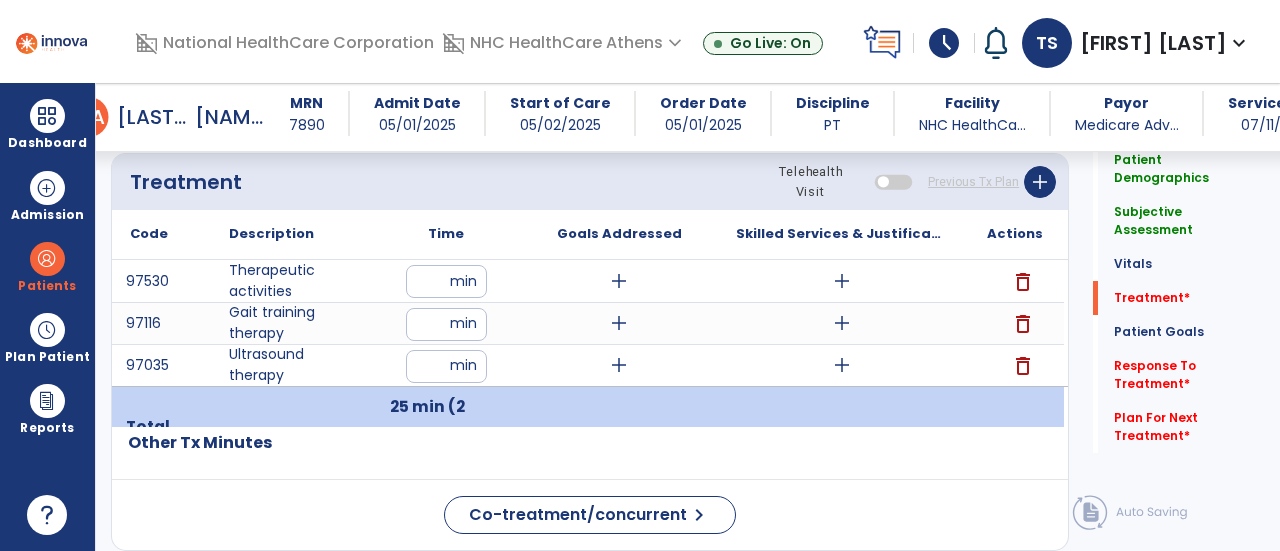 click on "Other Tx Minutes" 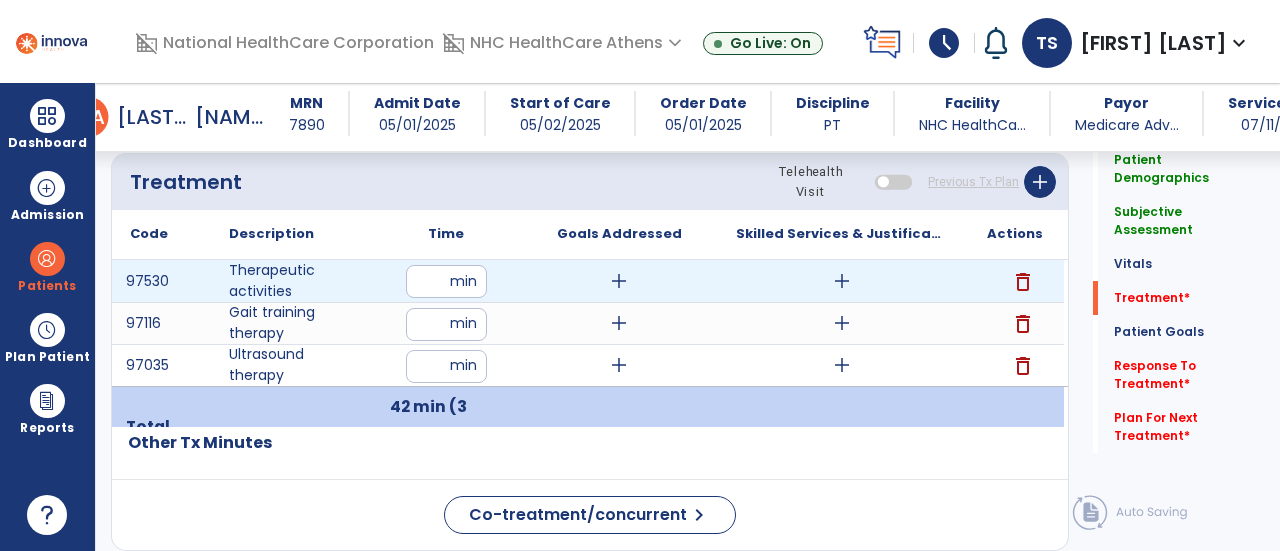 click on "**" at bounding box center [446, 281] 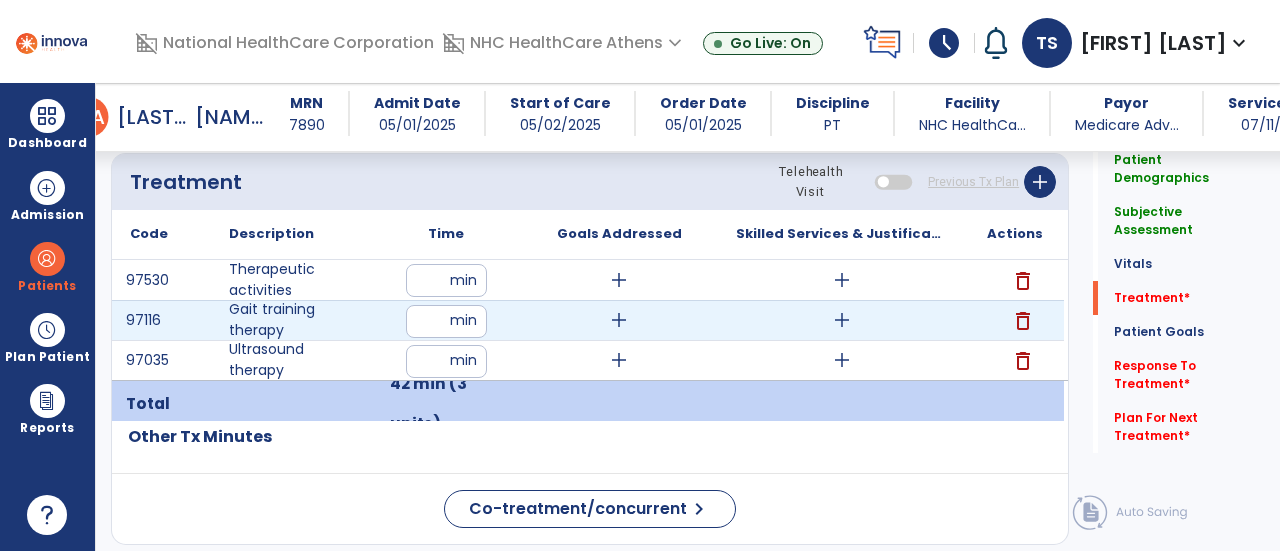 click on "** min" at bounding box center (446, 320) 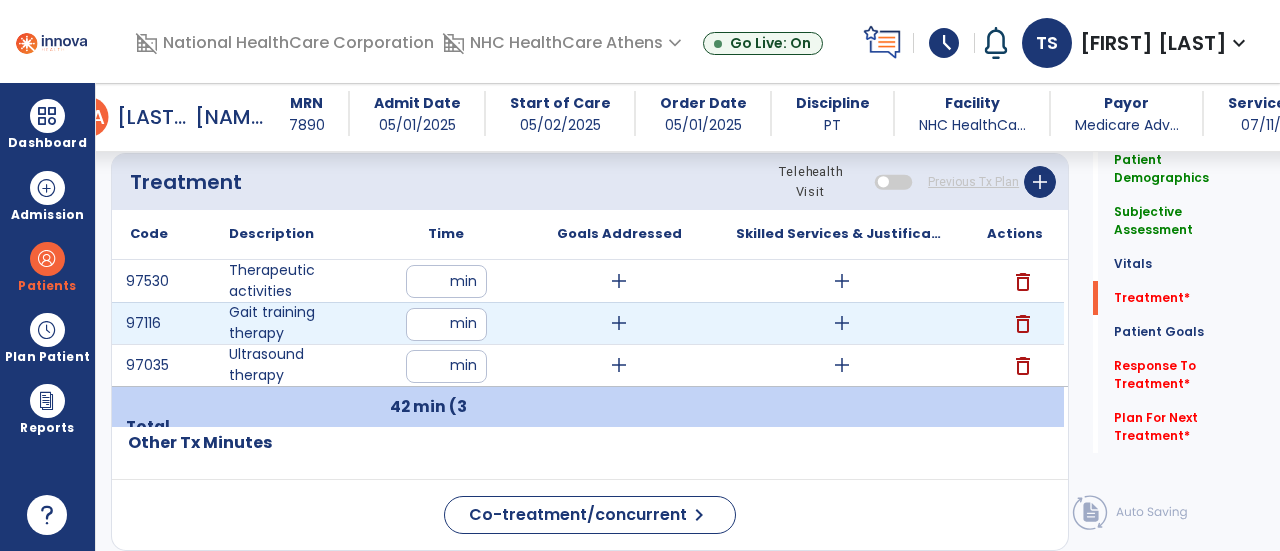 click on "**" at bounding box center [446, 324] 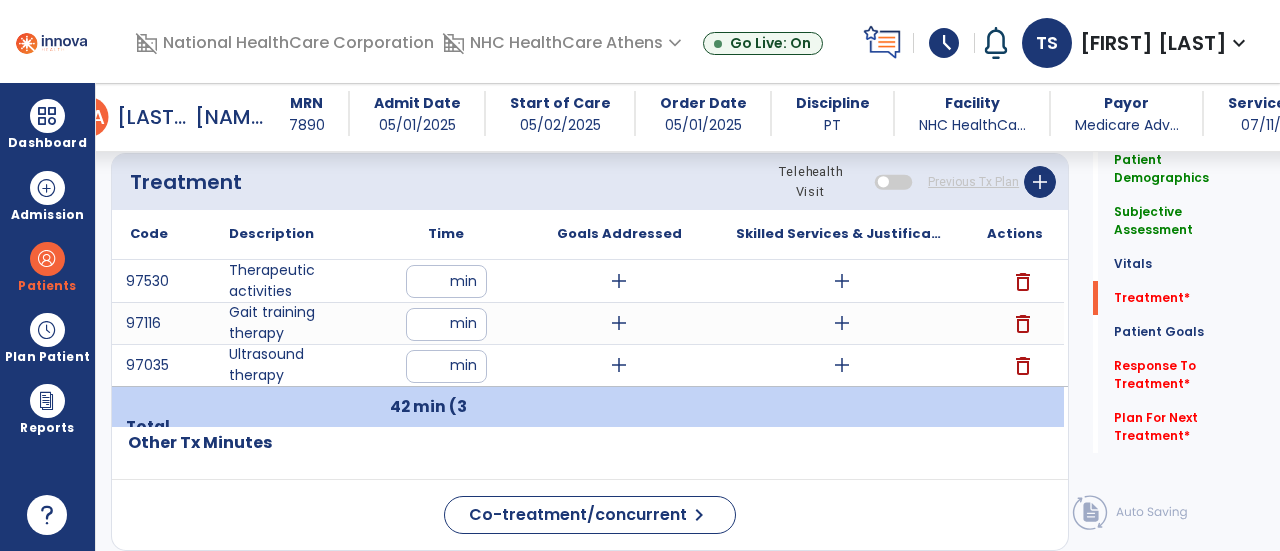 click on "Code
Description
Time" 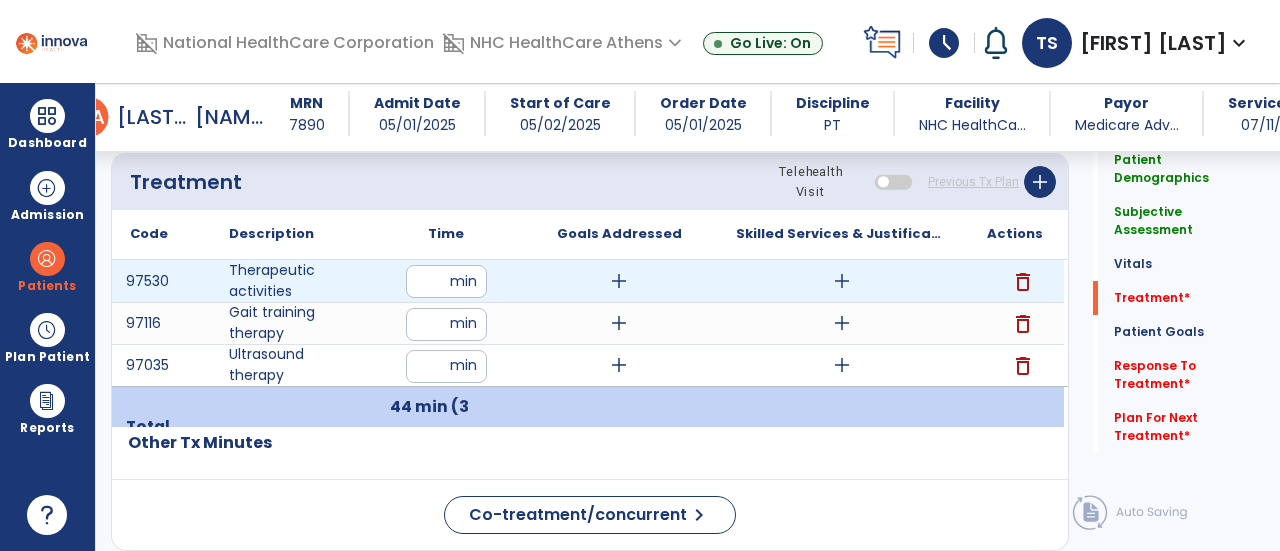 click on "**" at bounding box center (446, 281) 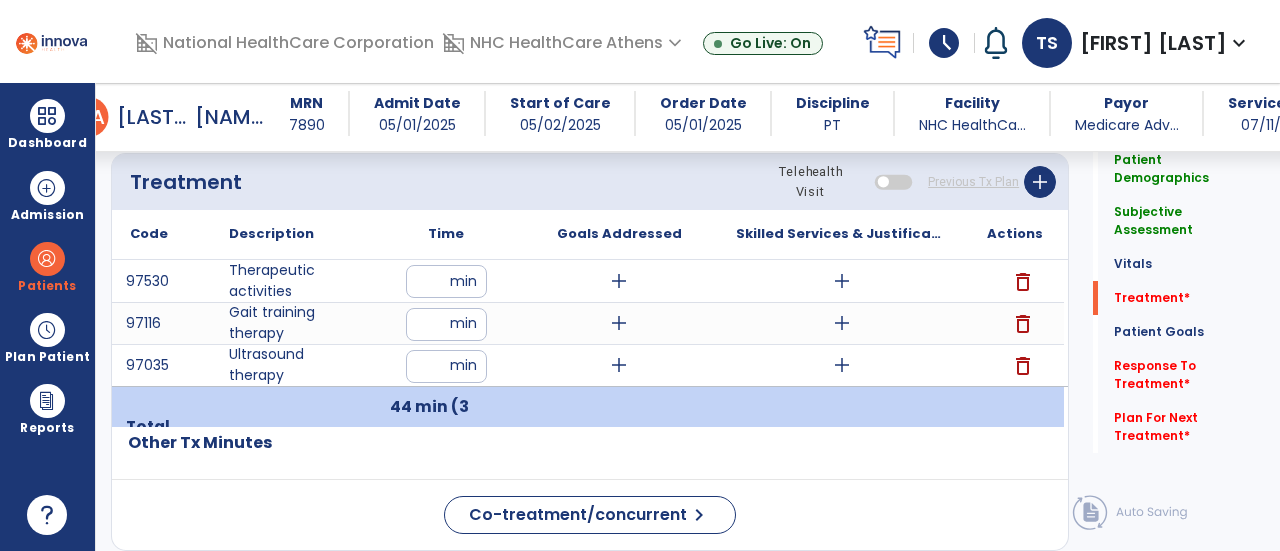 type on "*" 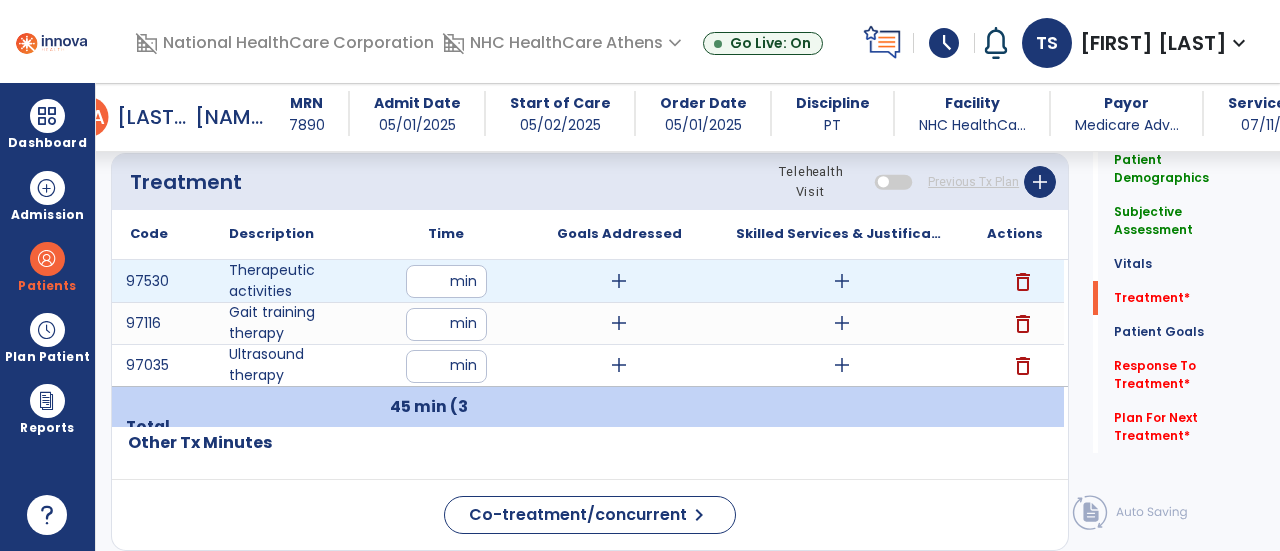 click on "add" at bounding box center [842, 281] 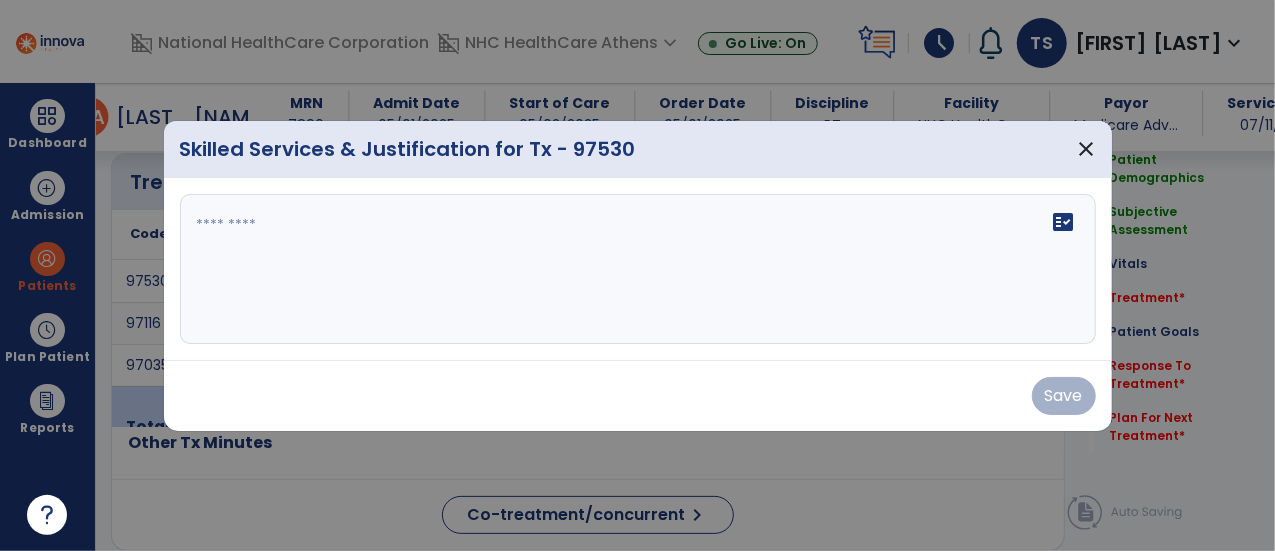 scroll, scrollTop: 1096, scrollLeft: 0, axis: vertical 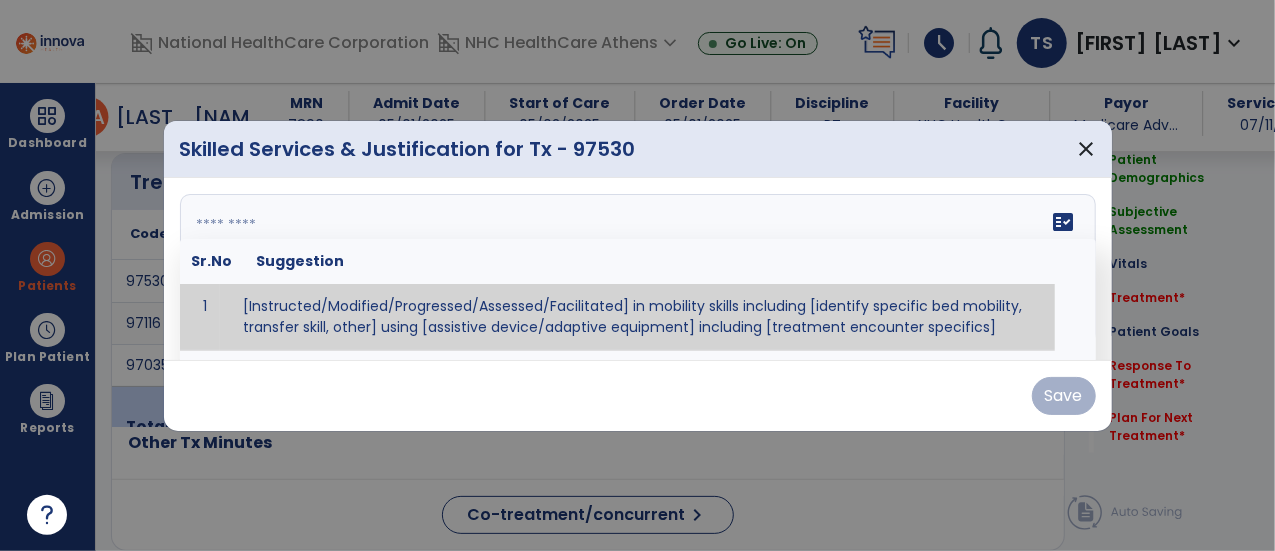 drag, startPoint x: 704, startPoint y: 259, endPoint x: 524, endPoint y: 161, distance: 204.94878 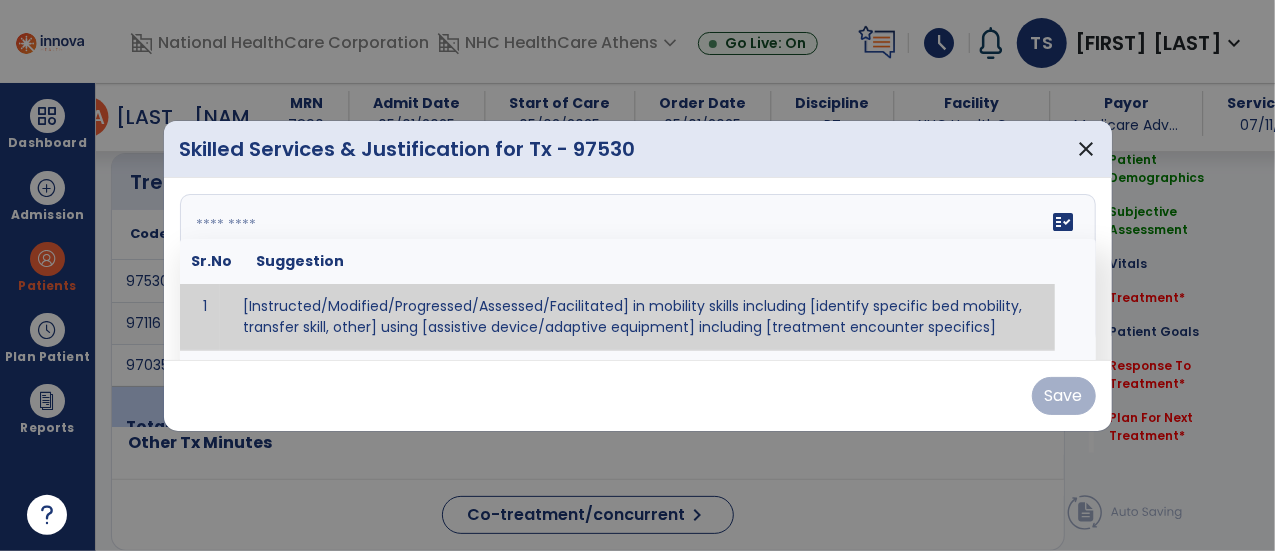 click on "Skilled Services & Justification for Tx - 97530   close   fact_check  Sr.No Suggestion 1 [Instructed/Modified/Progressed/Assessed/Facilitated] in mobility skills including [identify specific bed mobility, transfer skill, other] using [assistive device/adaptive equipment] including [treatment encounter specifics]  Save" at bounding box center (638, 276) 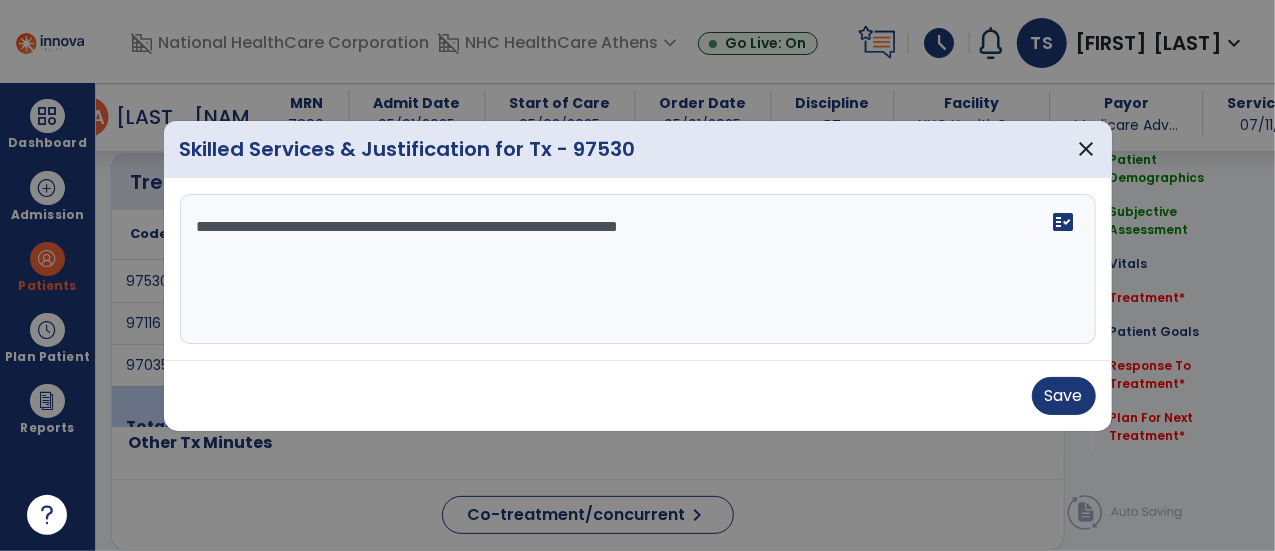 type on "**********" 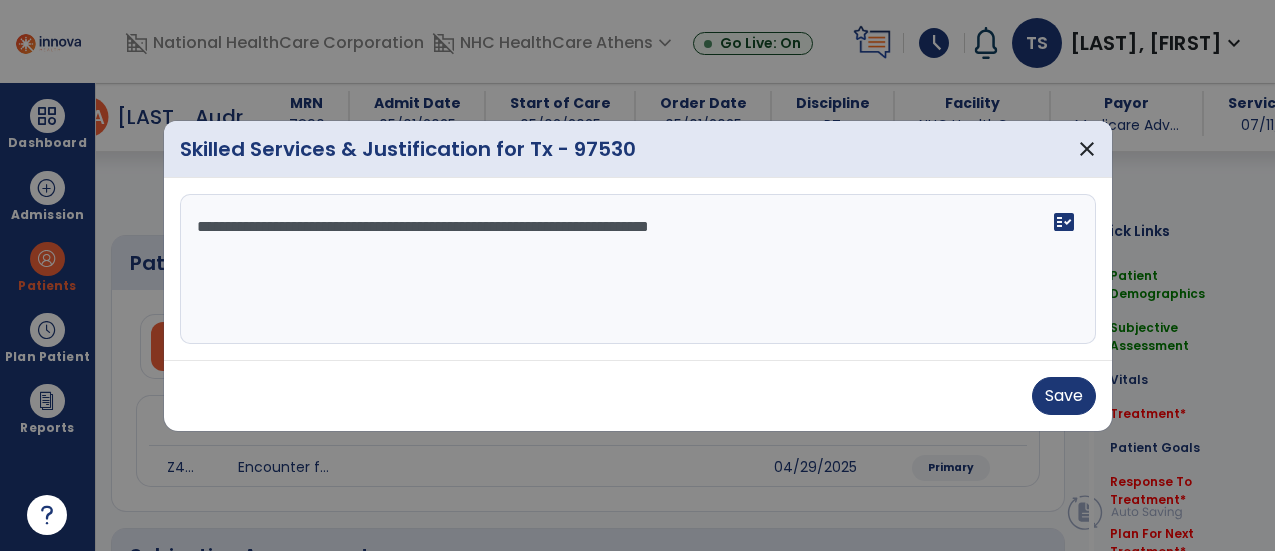 select on "*" 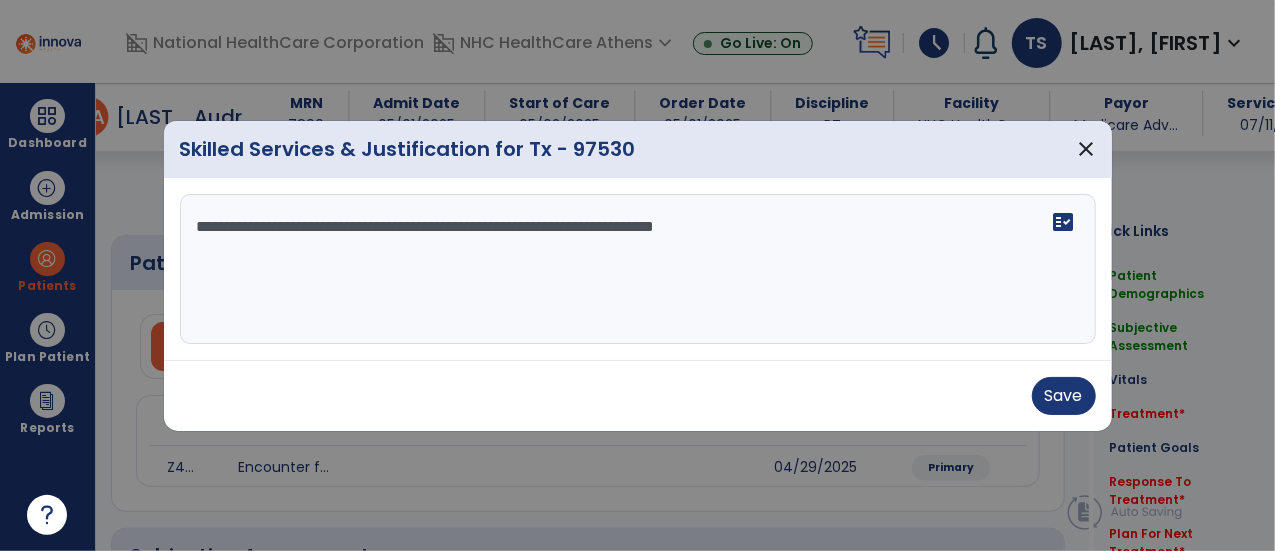 scroll, scrollTop: 1096, scrollLeft: 0, axis: vertical 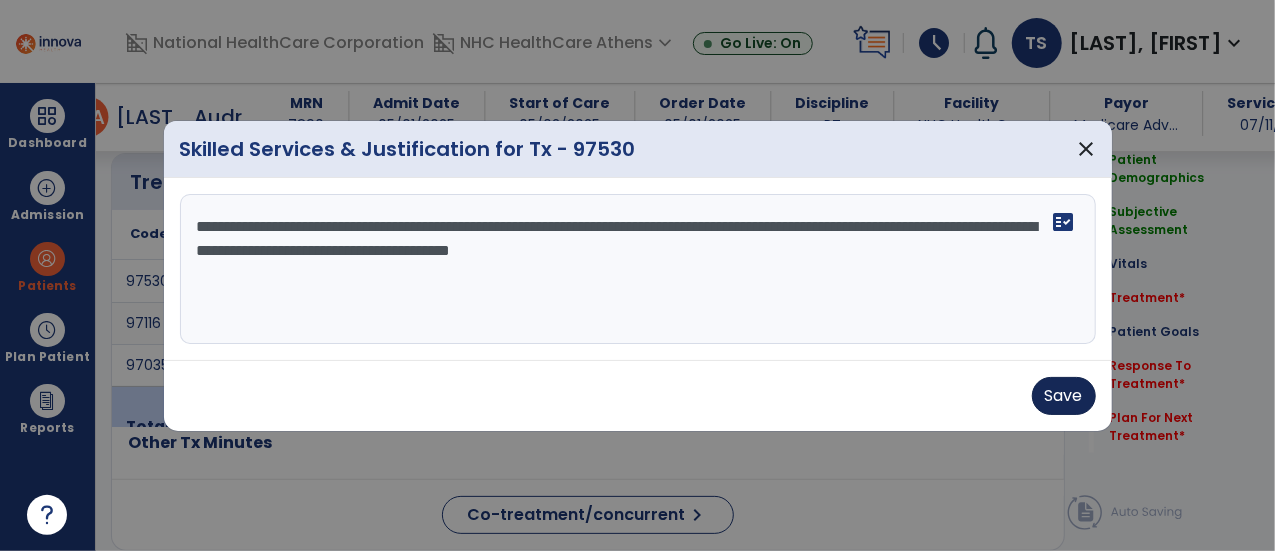 type on "**********" 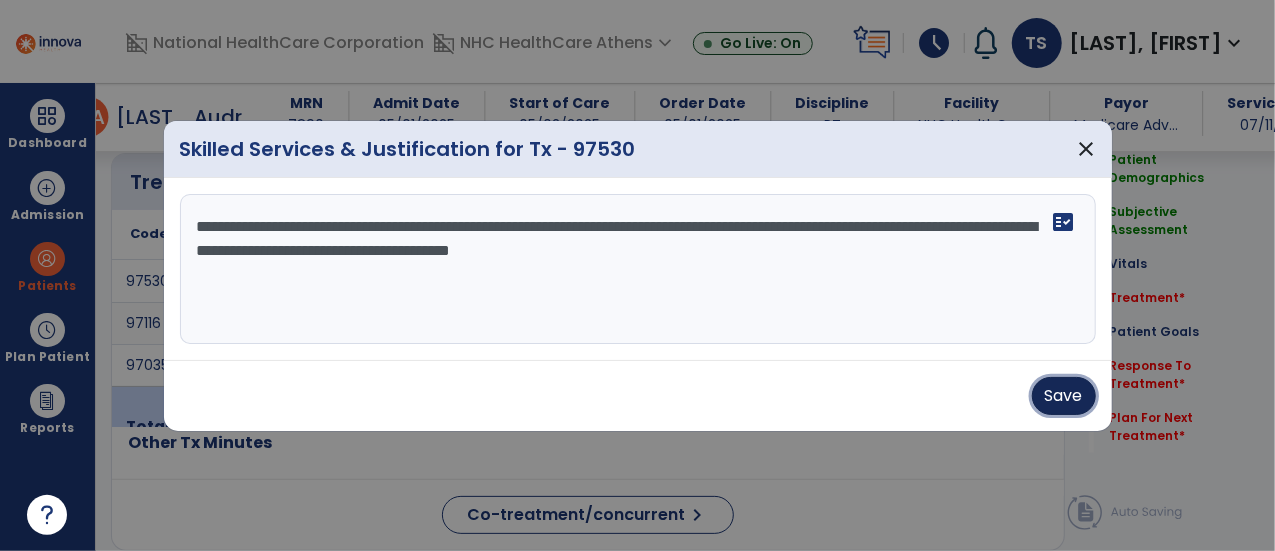 click on "Save" at bounding box center (1064, 396) 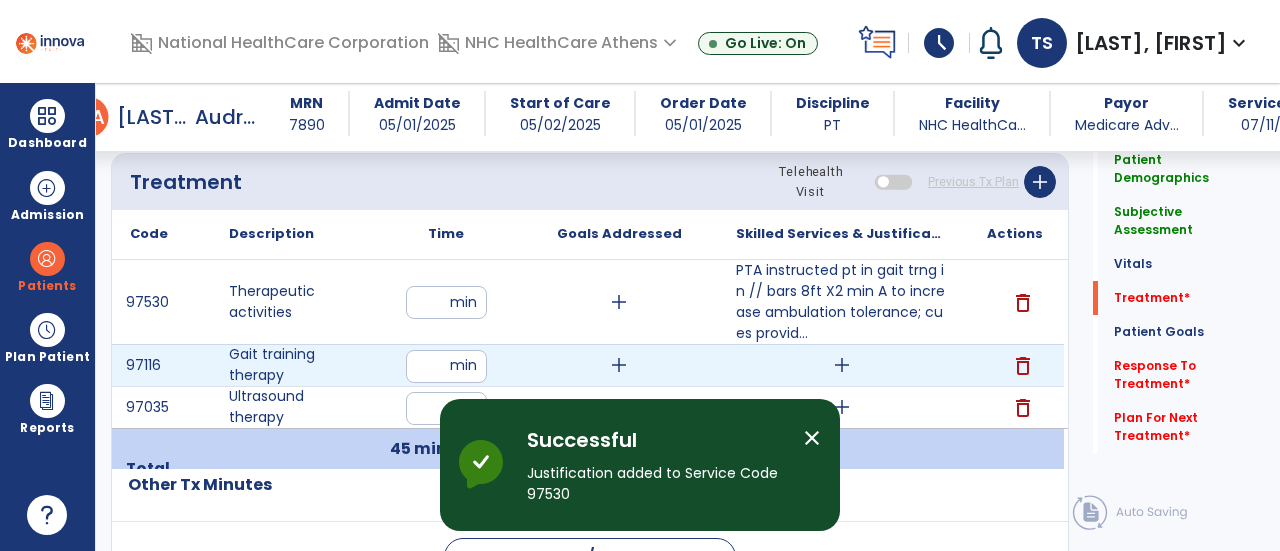click on "add" at bounding box center (842, 365) 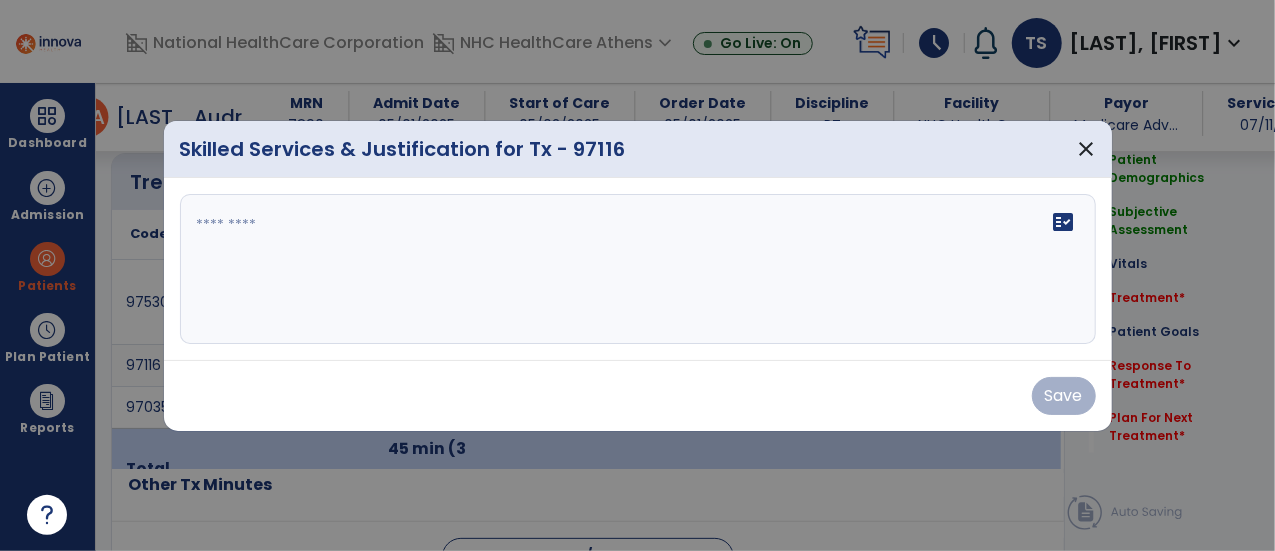 scroll, scrollTop: 1096, scrollLeft: 0, axis: vertical 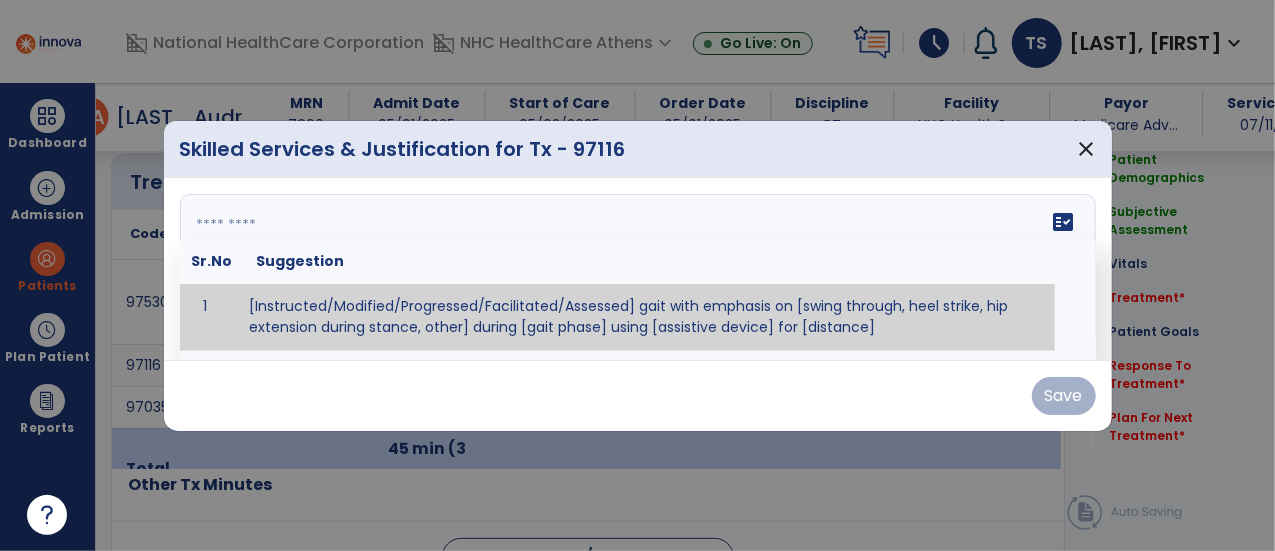 drag, startPoint x: 662, startPoint y: 291, endPoint x: 566, endPoint y: 221, distance: 118.810776 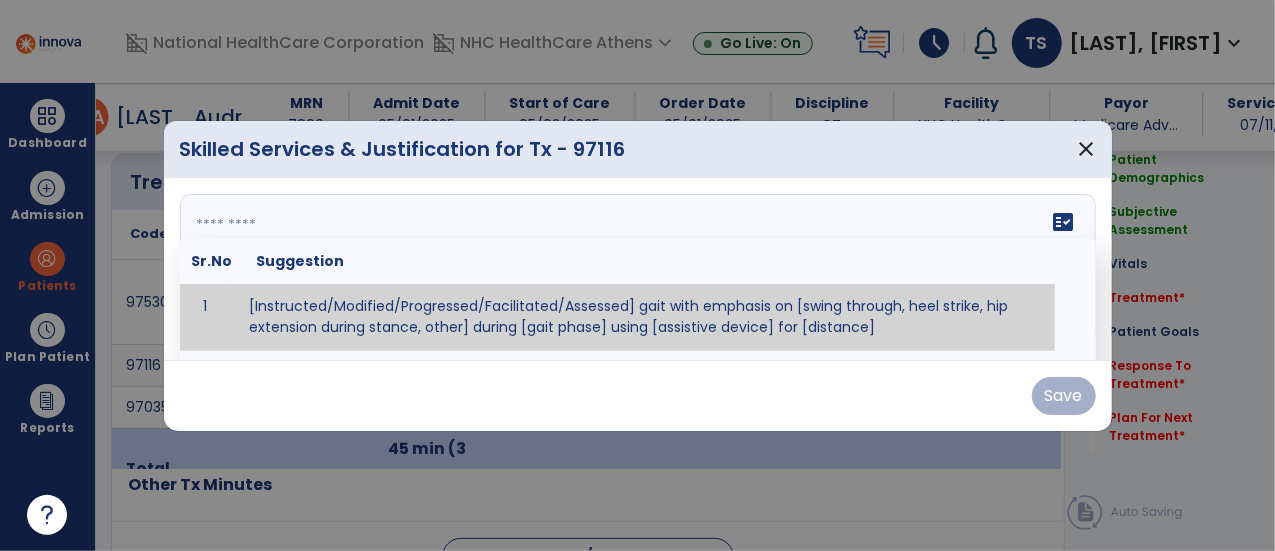 click at bounding box center [636, 269] 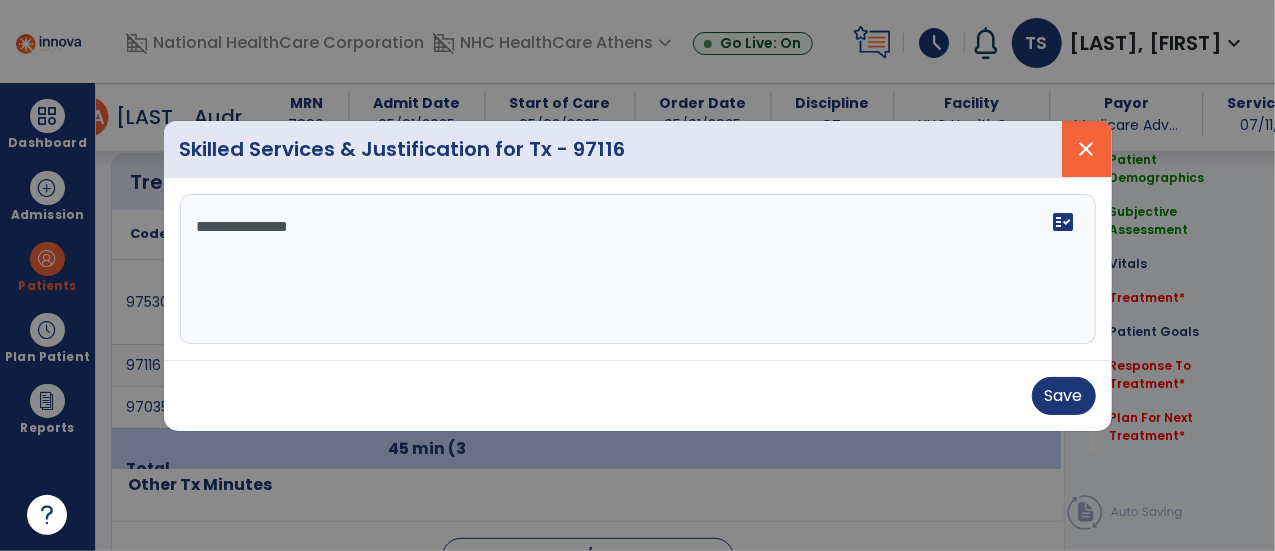 type on "**********" 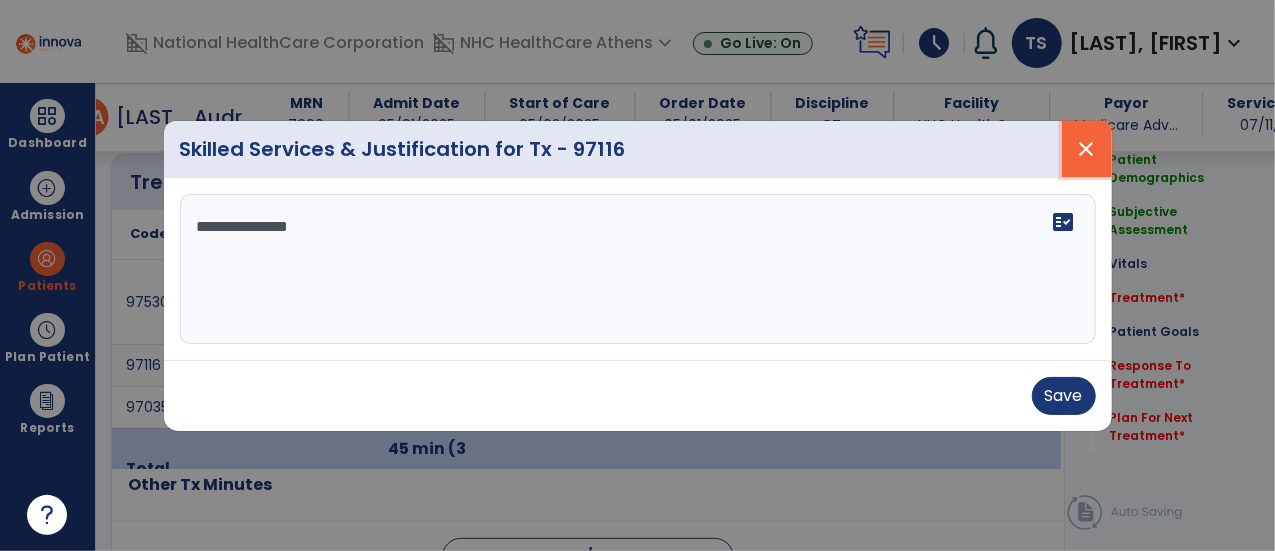 click on "close" at bounding box center [1087, 149] 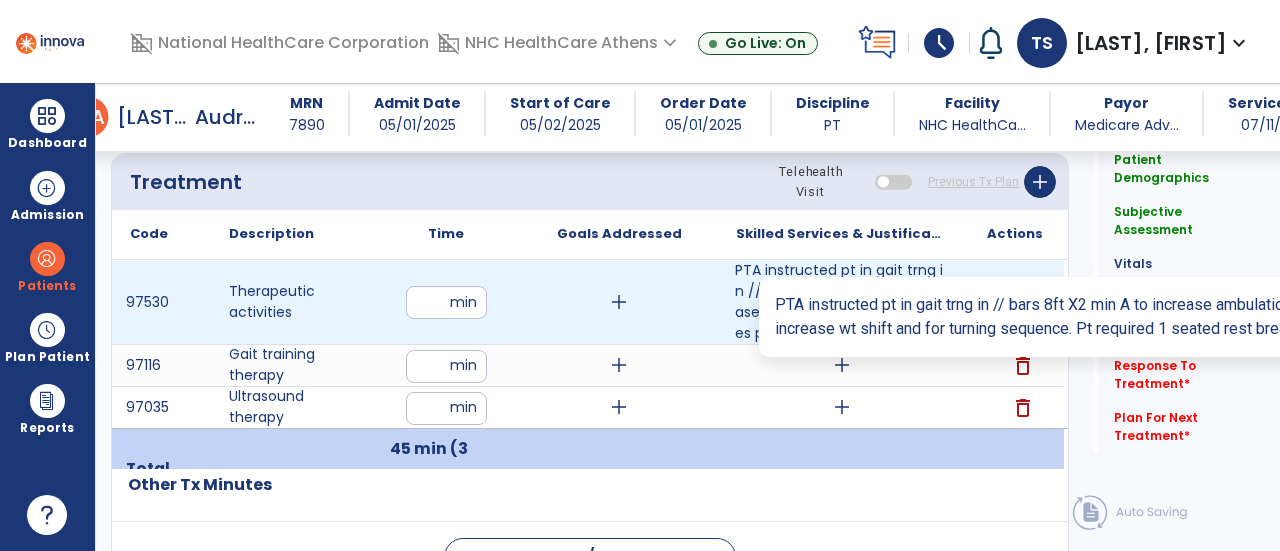 click on "PTA instructed pt in gait trng in // bars 8ft X2 min A to increase ambulation tolerance; cues provid..." at bounding box center [841, 302] 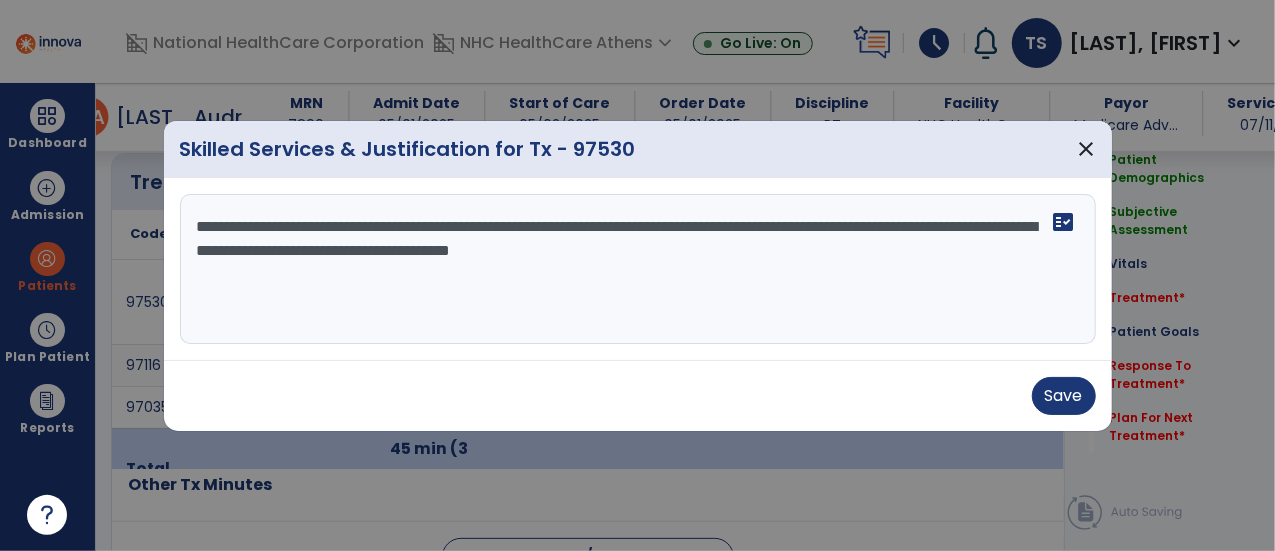 scroll, scrollTop: 1096, scrollLeft: 0, axis: vertical 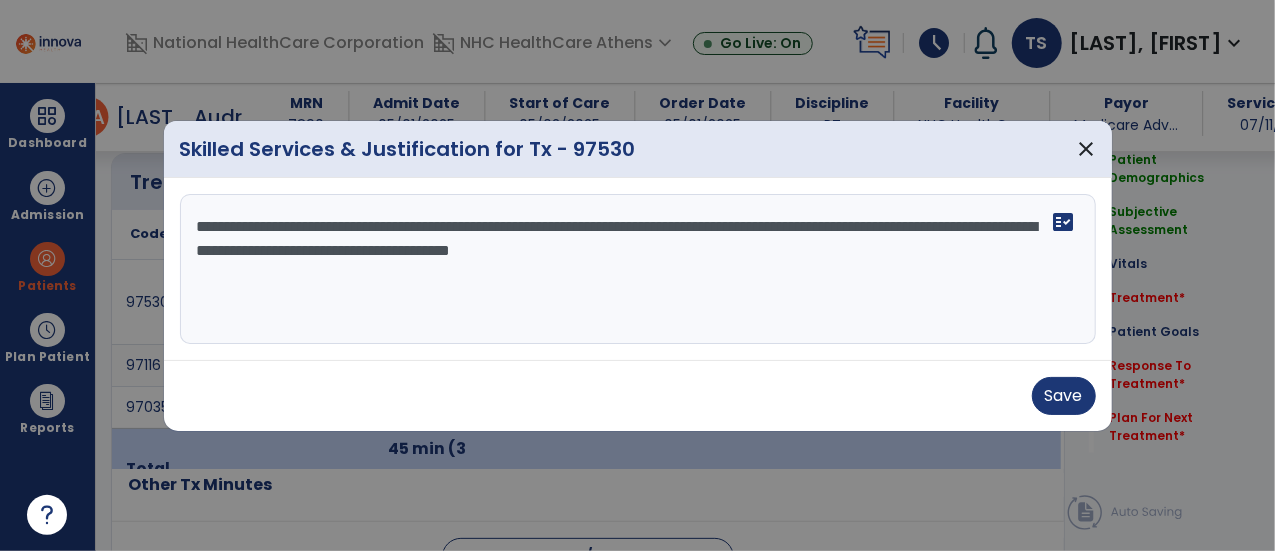 drag, startPoint x: 192, startPoint y: 223, endPoint x: 862, endPoint y: 265, distance: 671.3151 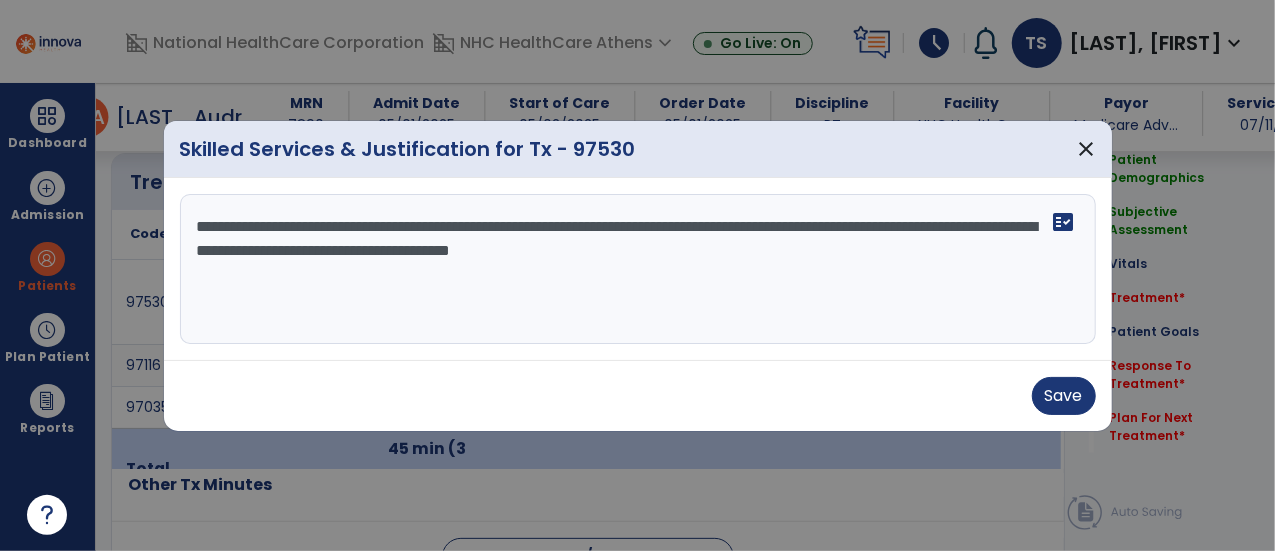 click on "**********" at bounding box center (638, 269) 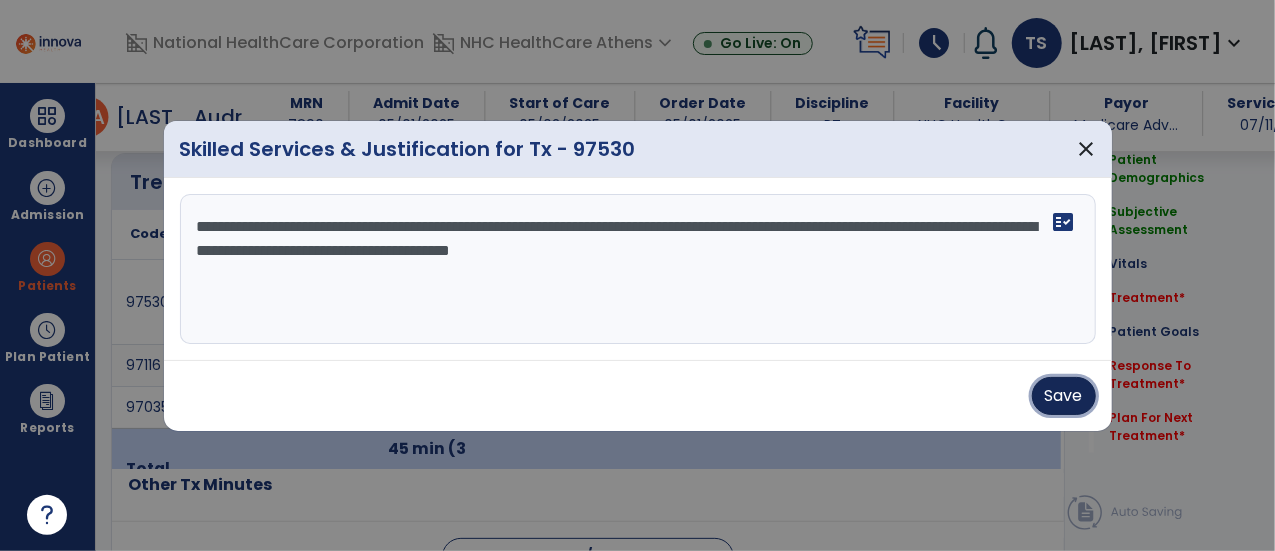 click on "Save" at bounding box center (1064, 396) 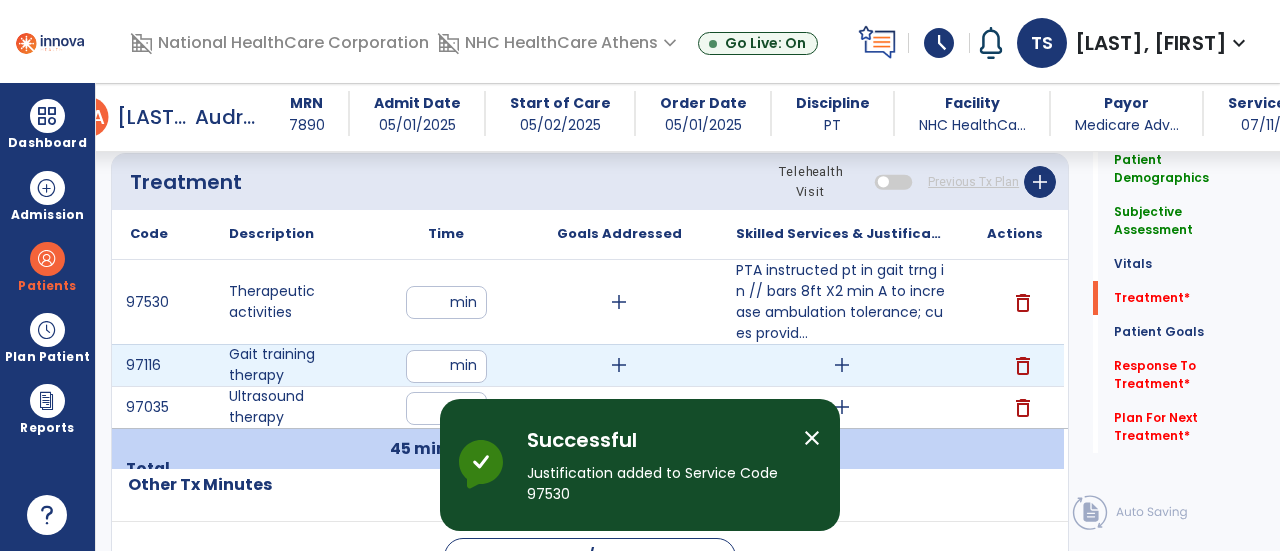 click on "add" at bounding box center (842, 365) 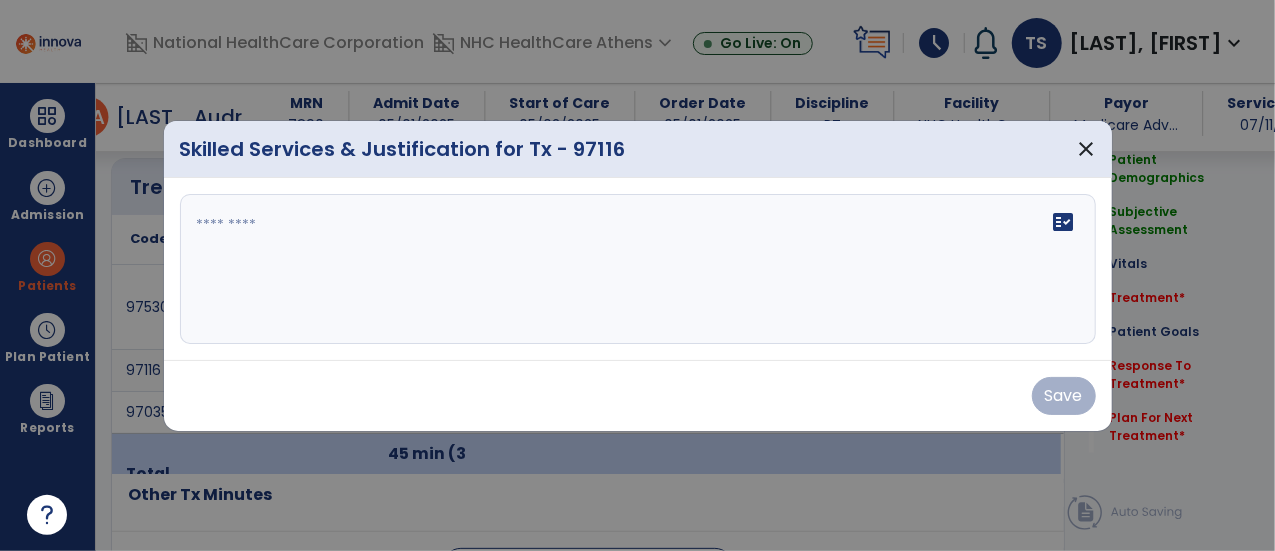 scroll, scrollTop: 1096, scrollLeft: 0, axis: vertical 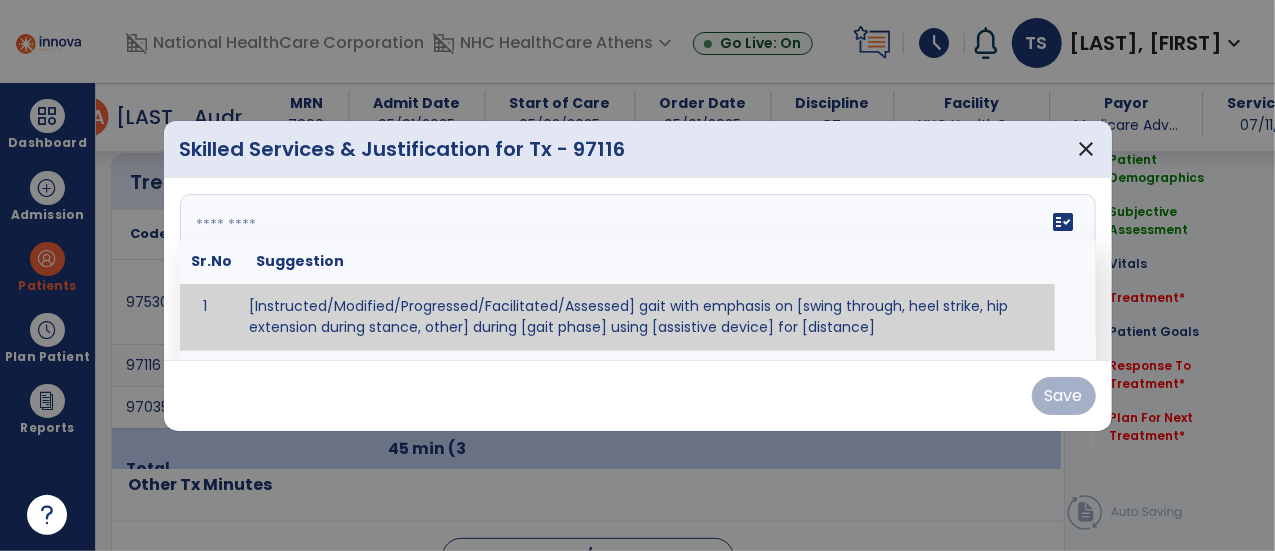 drag, startPoint x: 594, startPoint y: 282, endPoint x: 342, endPoint y: 231, distance: 257.10892 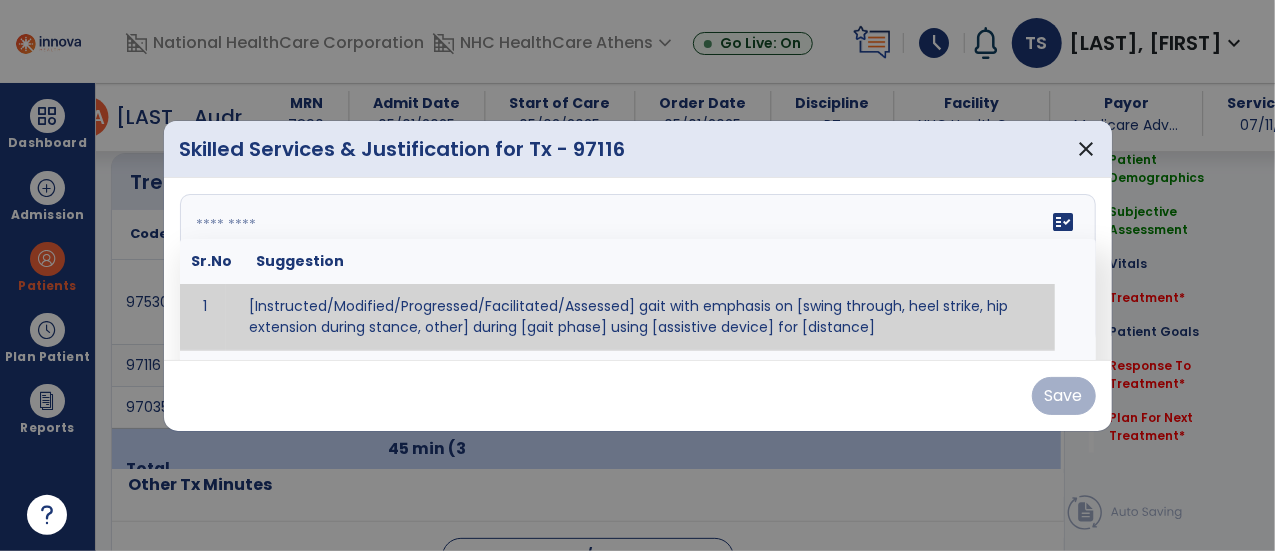 click at bounding box center [636, 269] 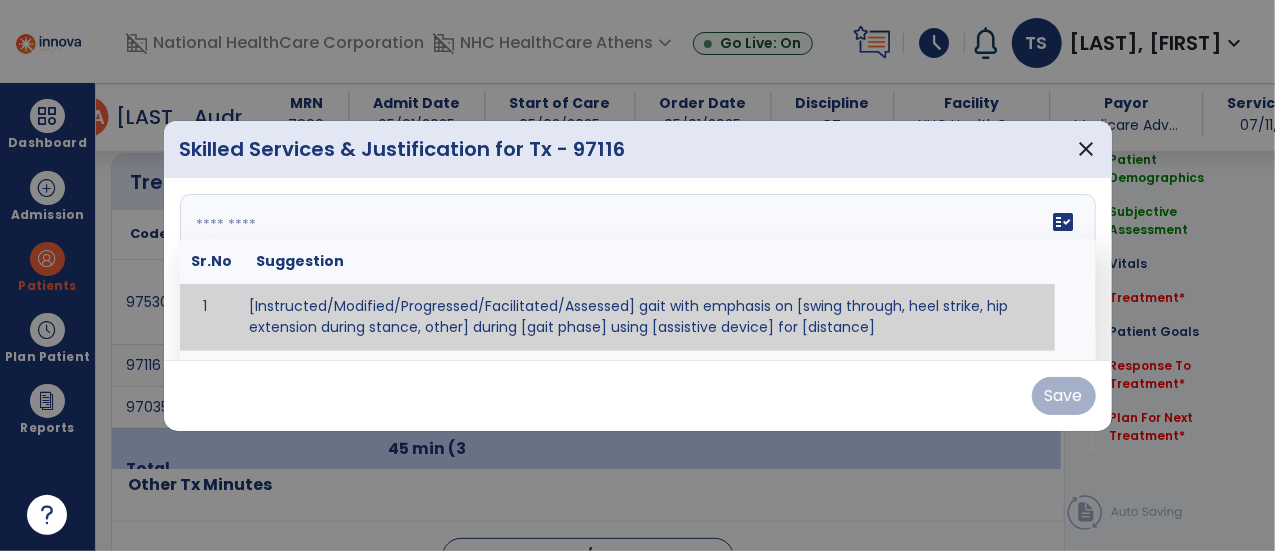 paste on "**********" 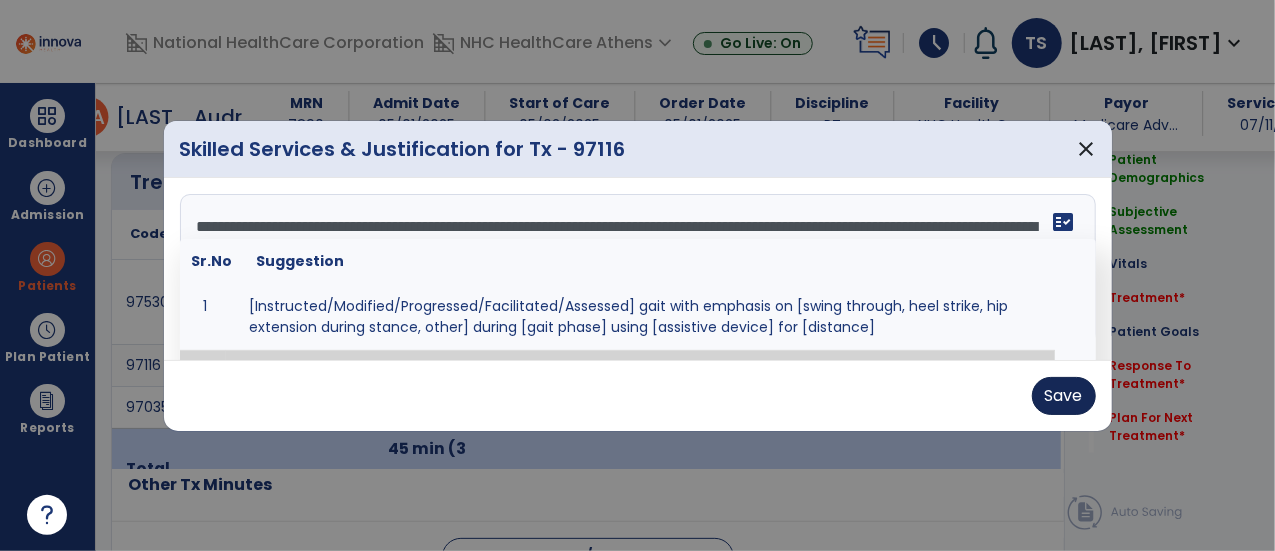 type on "**********" 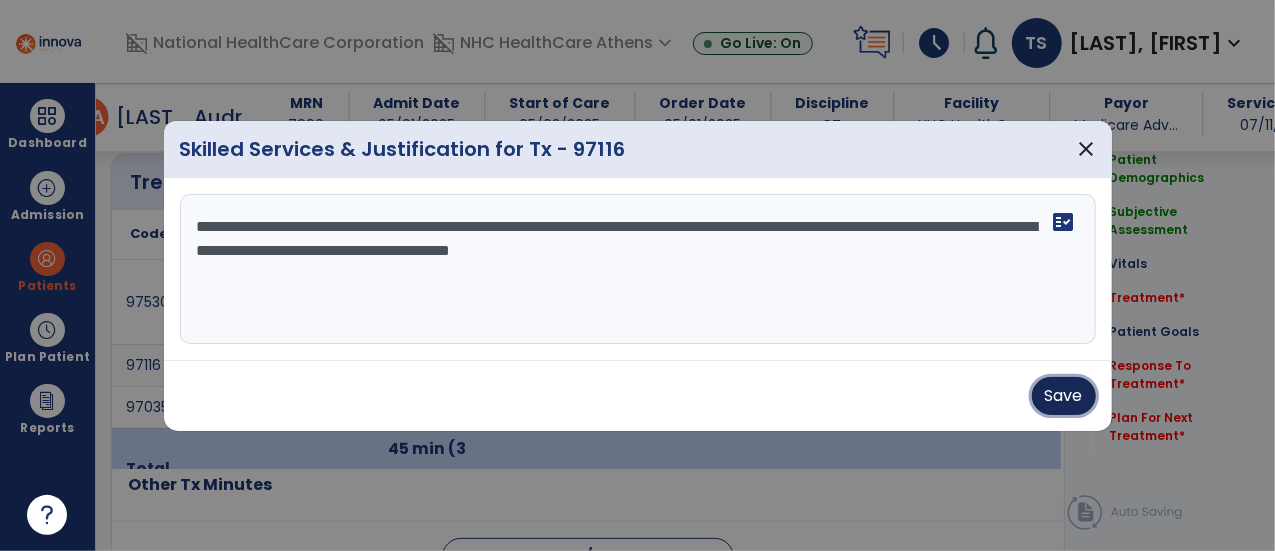 click on "Save" at bounding box center (1064, 396) 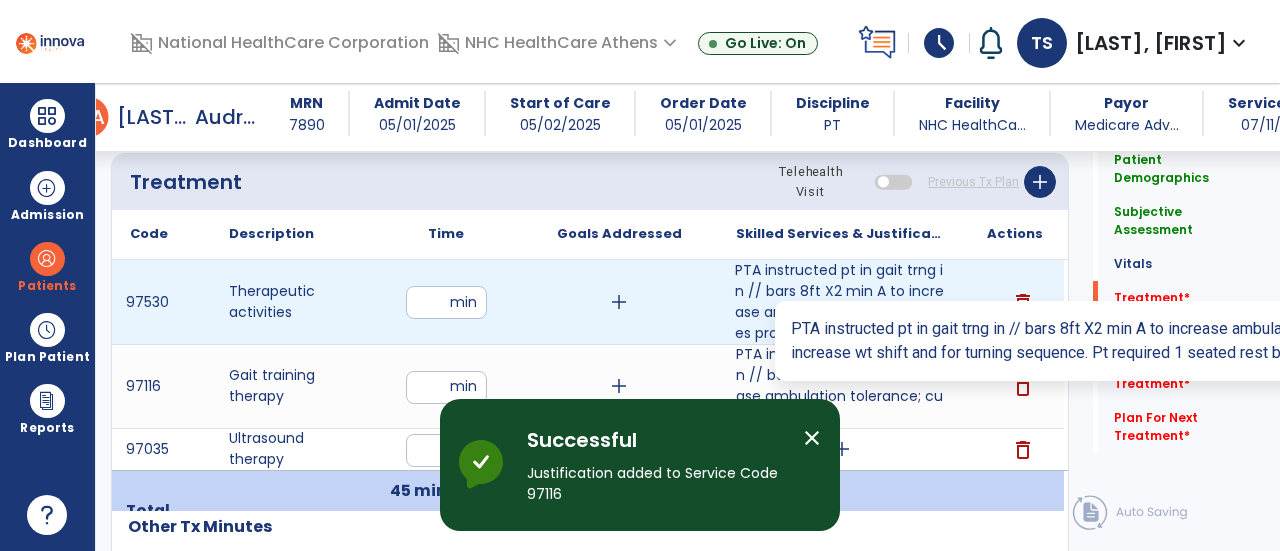 click on "PTA instructed pt in gait trng in // bars 8ft X2 min A to increase ambulation tolerance; cues provid..." at bounding box center [841, 302] 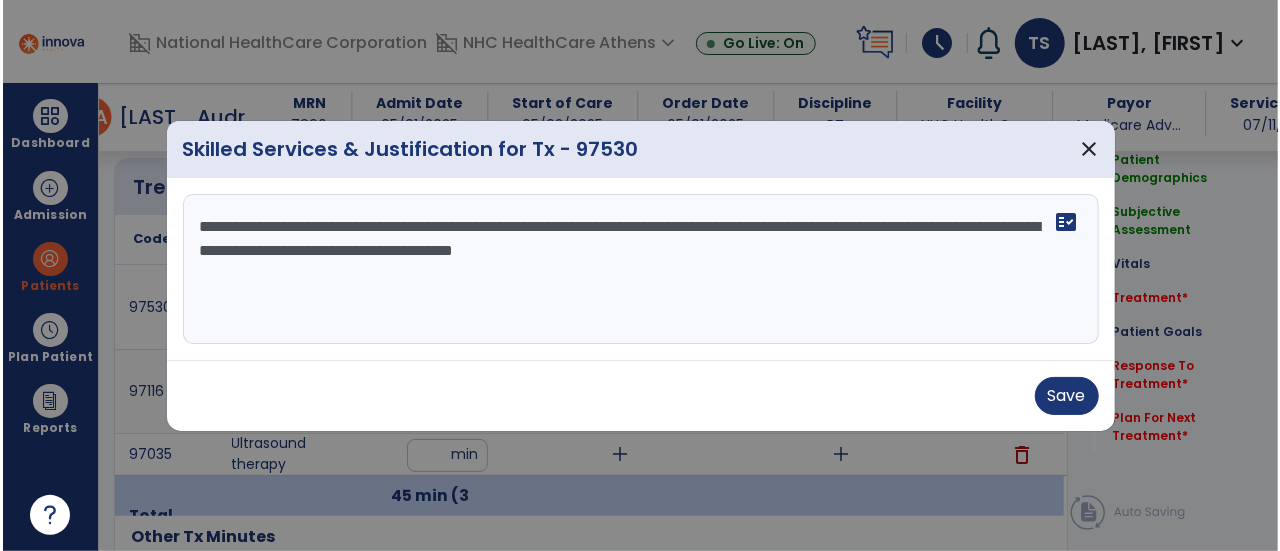 scroll, scrollTop: 1096, scrollLeft: 0, axis: vertical 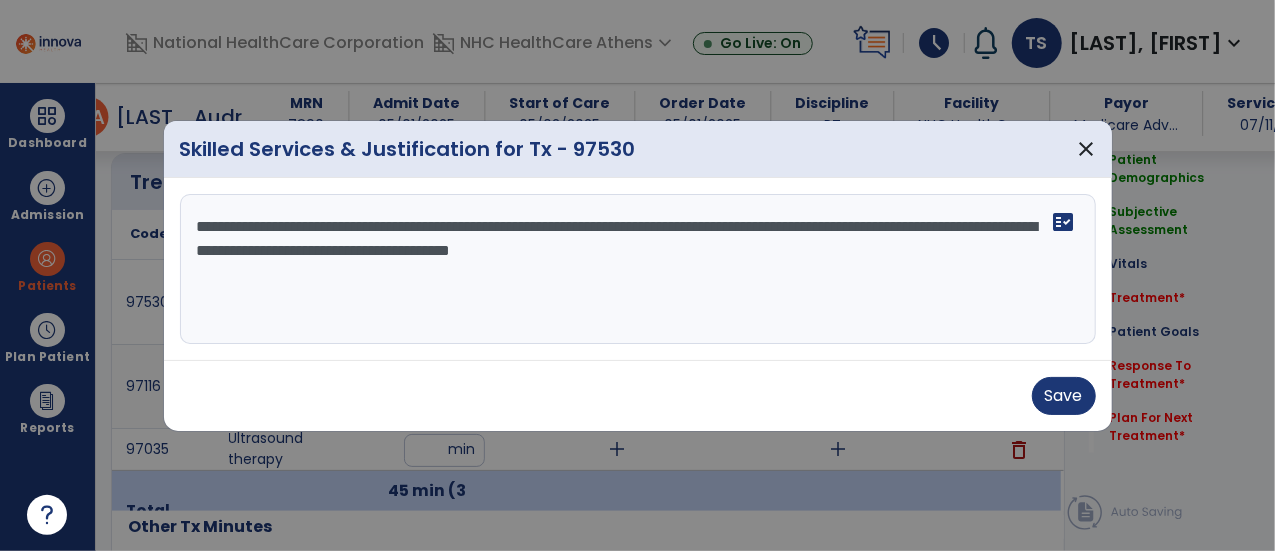 drag, startPoint x: 194, startPoint y: 251, endPoint x: 356, endPoint y: 229, distance: 163.487 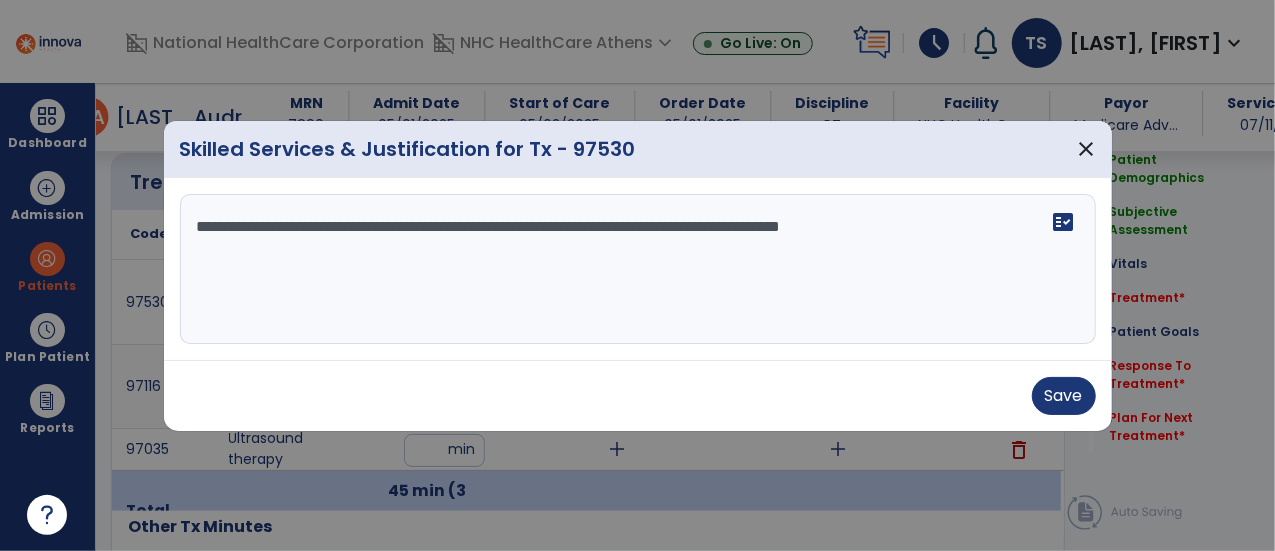 drag, startPoint x: 356, startPoint y: 229, endPoint x: 960, endPoint y: 246, distance: 604.2392 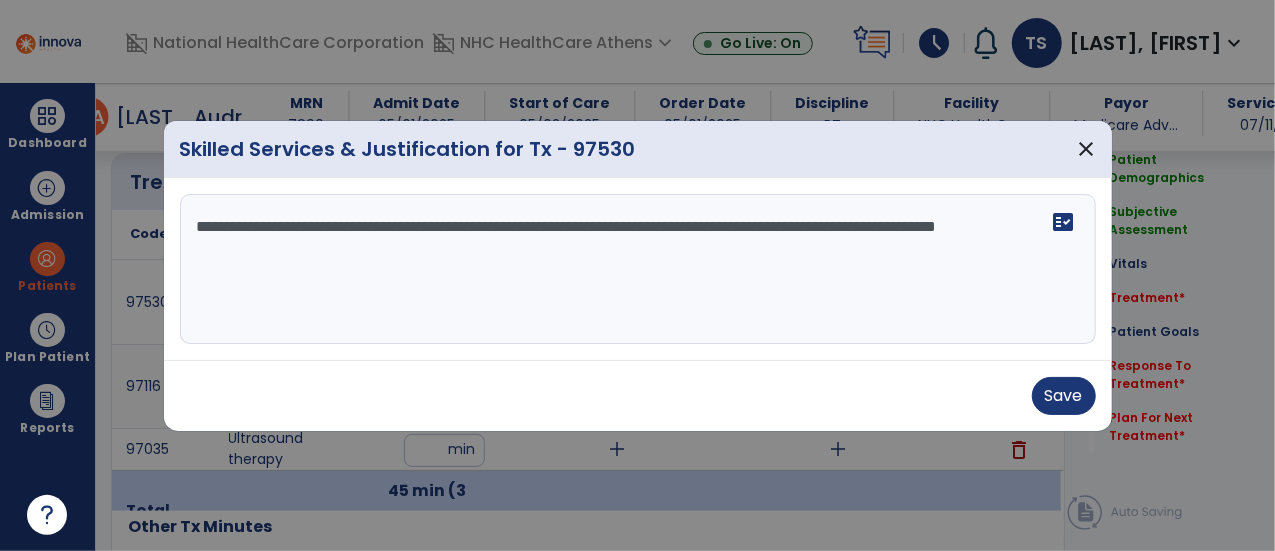 click on "**********" at bounding box center (638, 269) 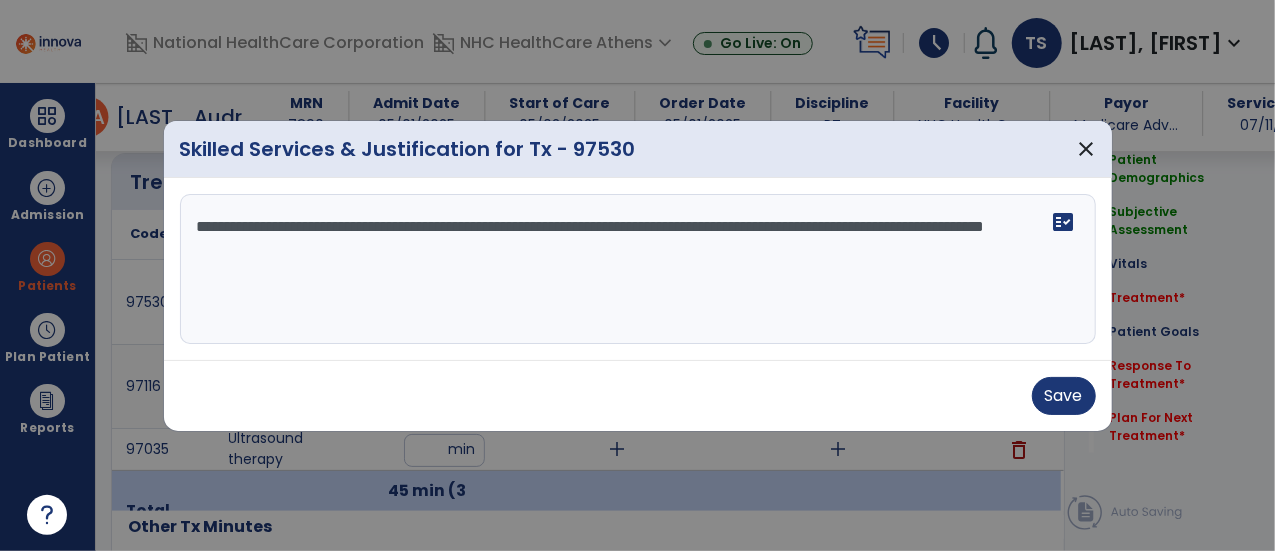 click on "**********" at bounding box center (638, 269) 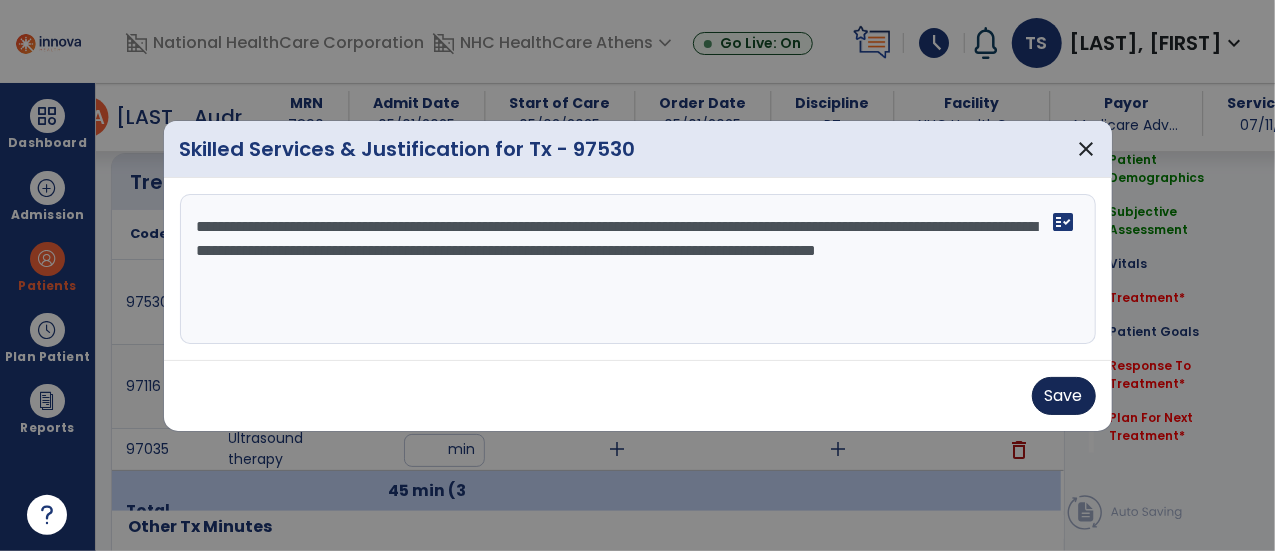 type on "**********" 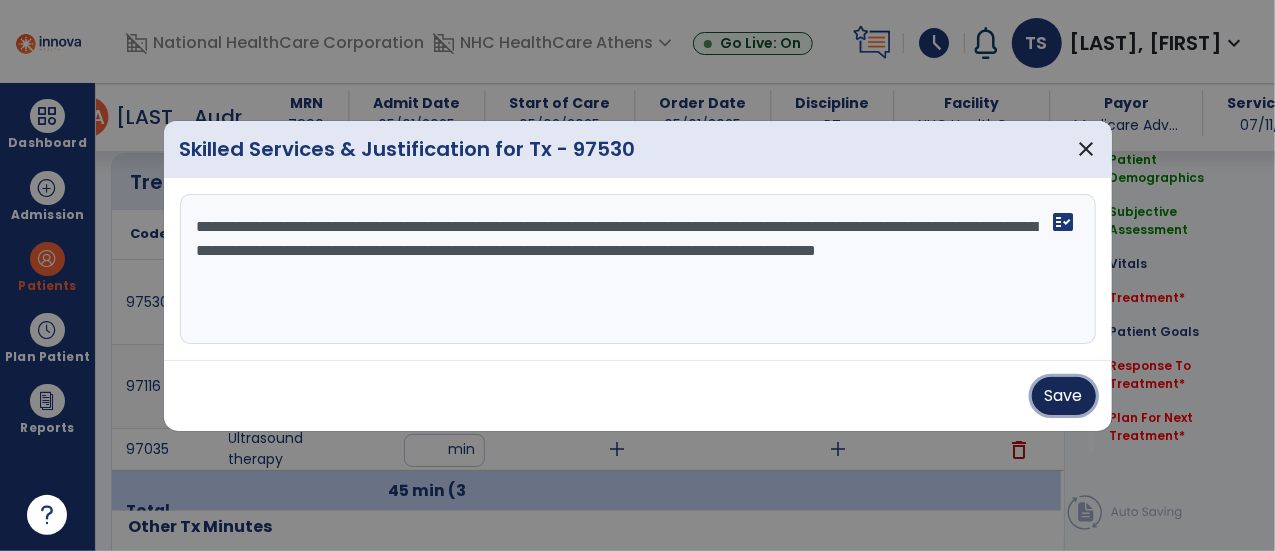 click on "Save" at bounding box center [1064, 396] 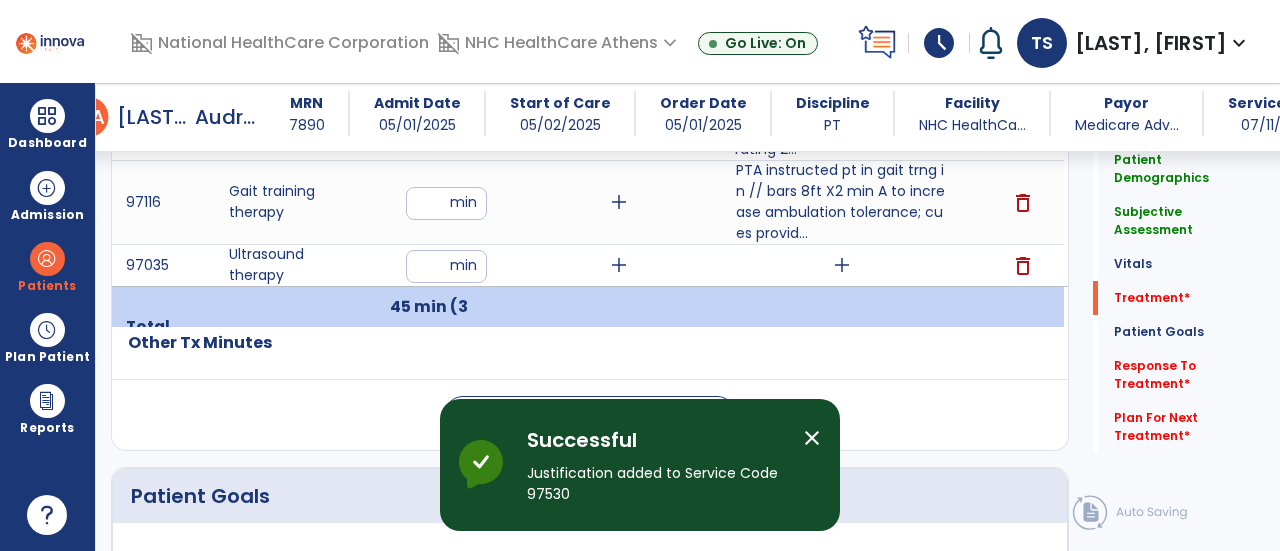 scroll, scrollTop: 1284, scrollLeft: 0, axis: vertical 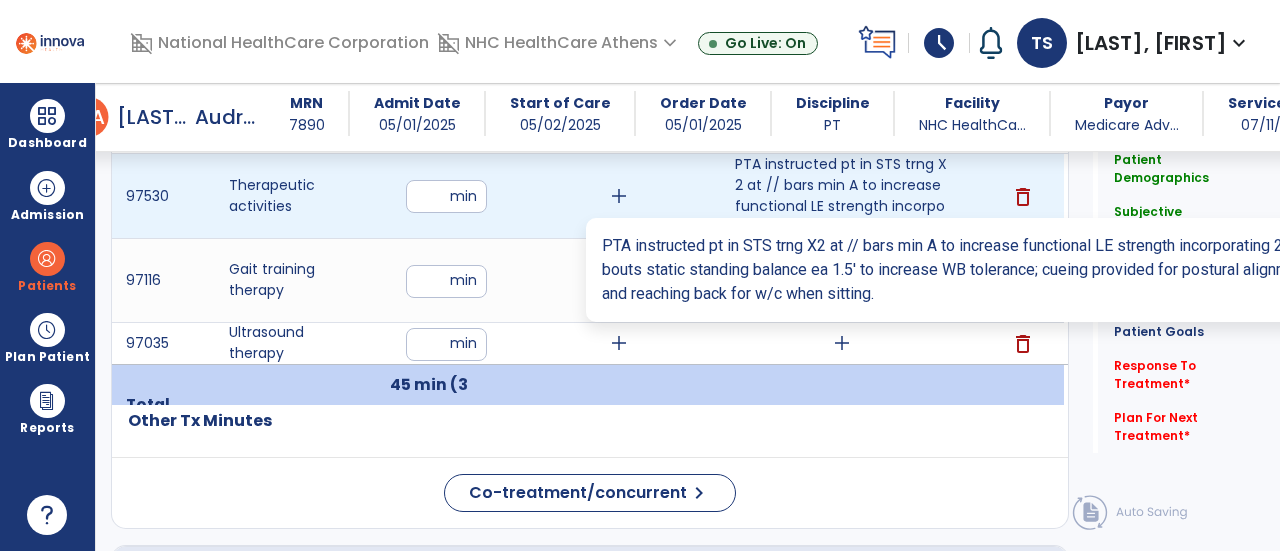 click on "PTA instructed pt in STS trng X2 at // bars min A to increase functional LE strength incorporating 2..." at bounding box center [841, 196] 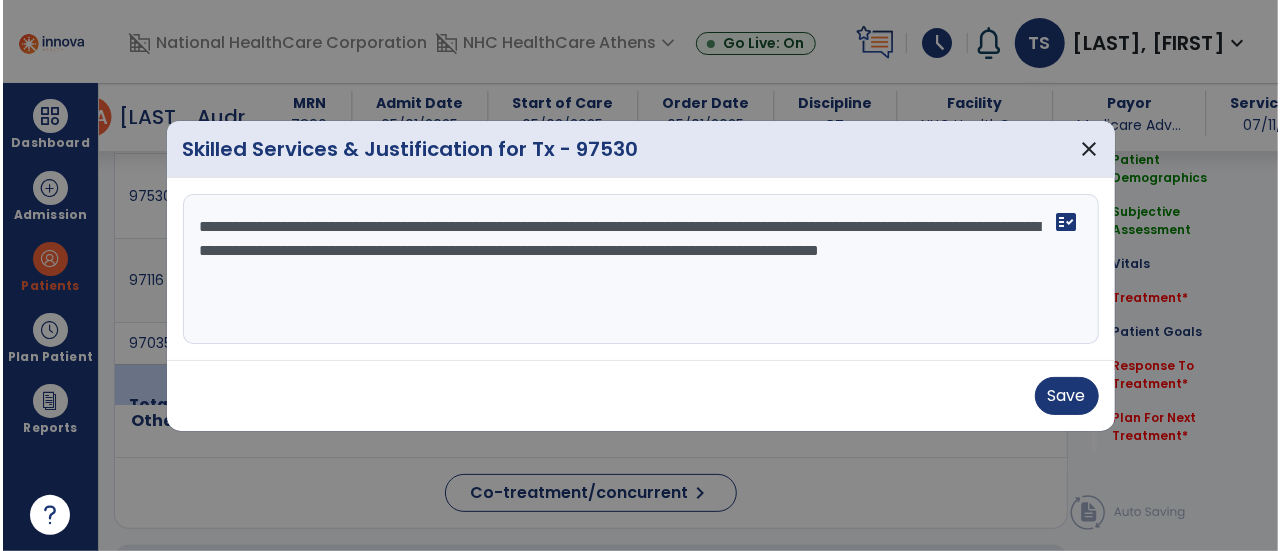 scroll, scrollTop: 1202, scrollLeft: 0, axis: vertical 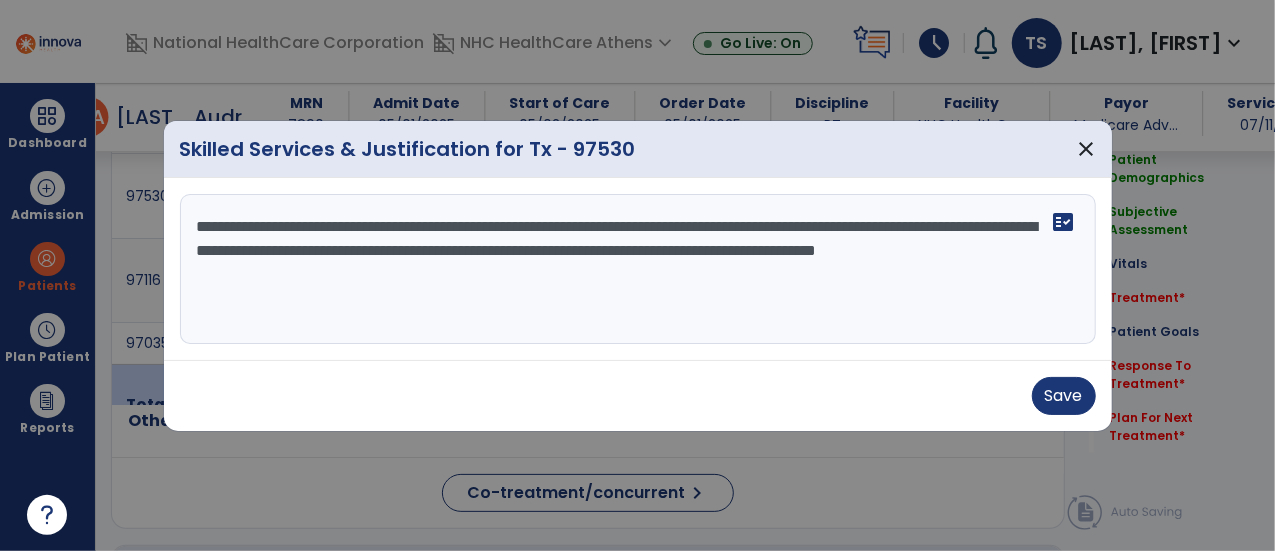 click on "**********" at bounding box center [638, 269] 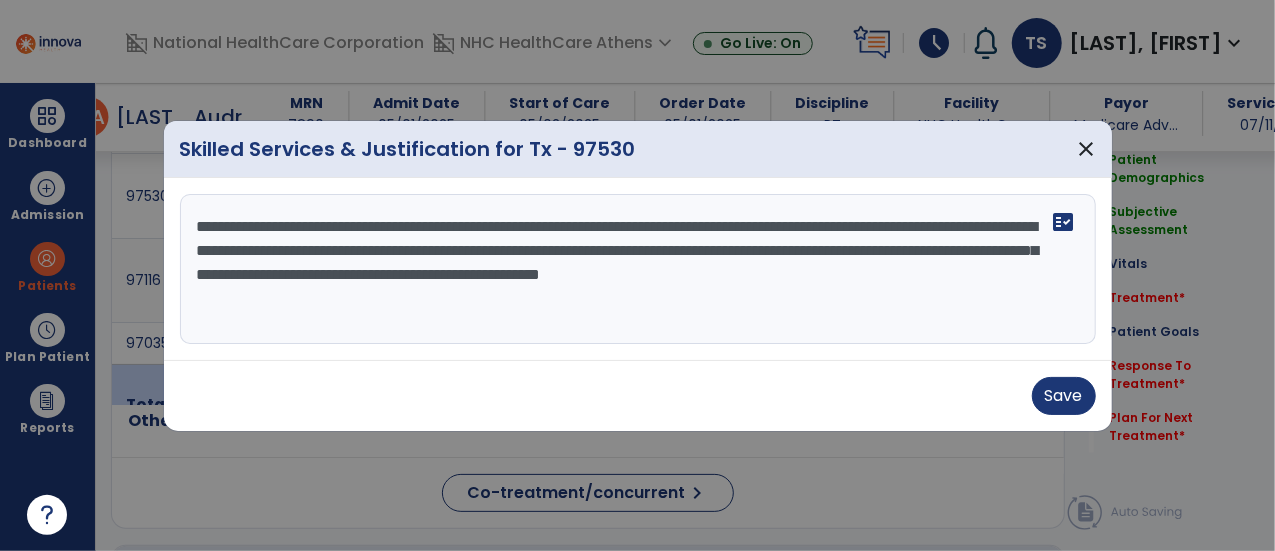 type on "**********" 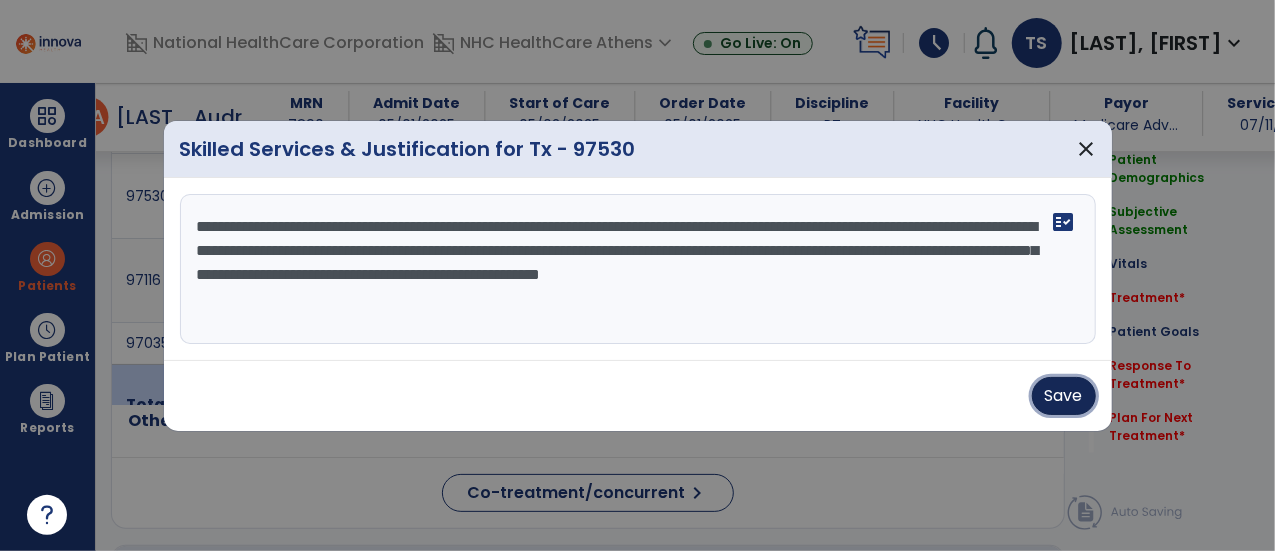 click on "Save" at bounding box center (1064, 396) 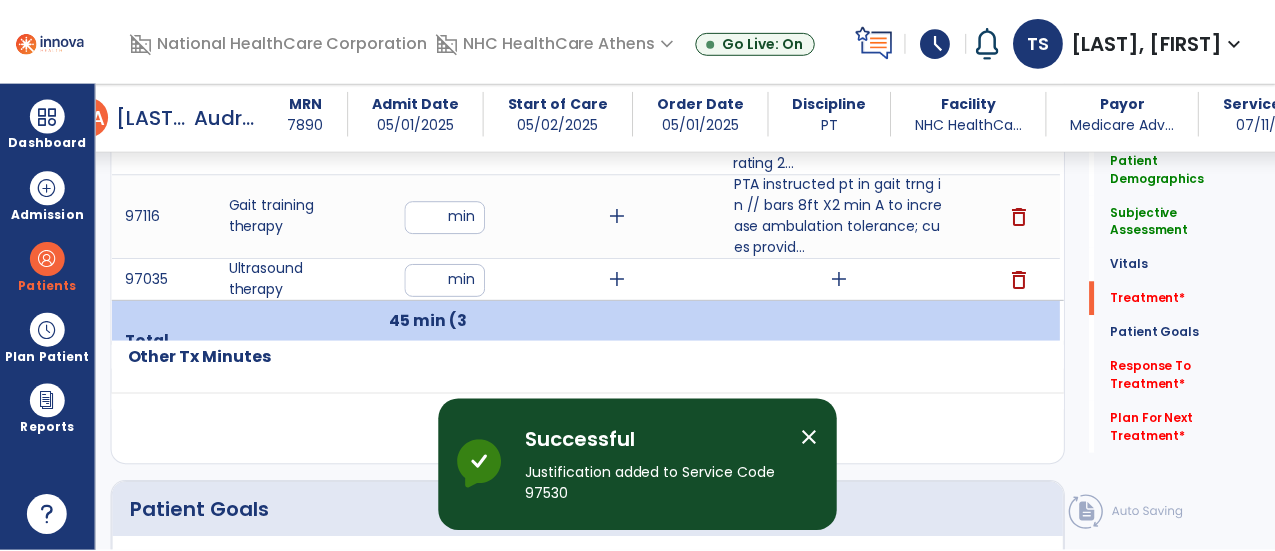 scroll, scrollTop: 1270, scrollLeft: 0, axis: vertical 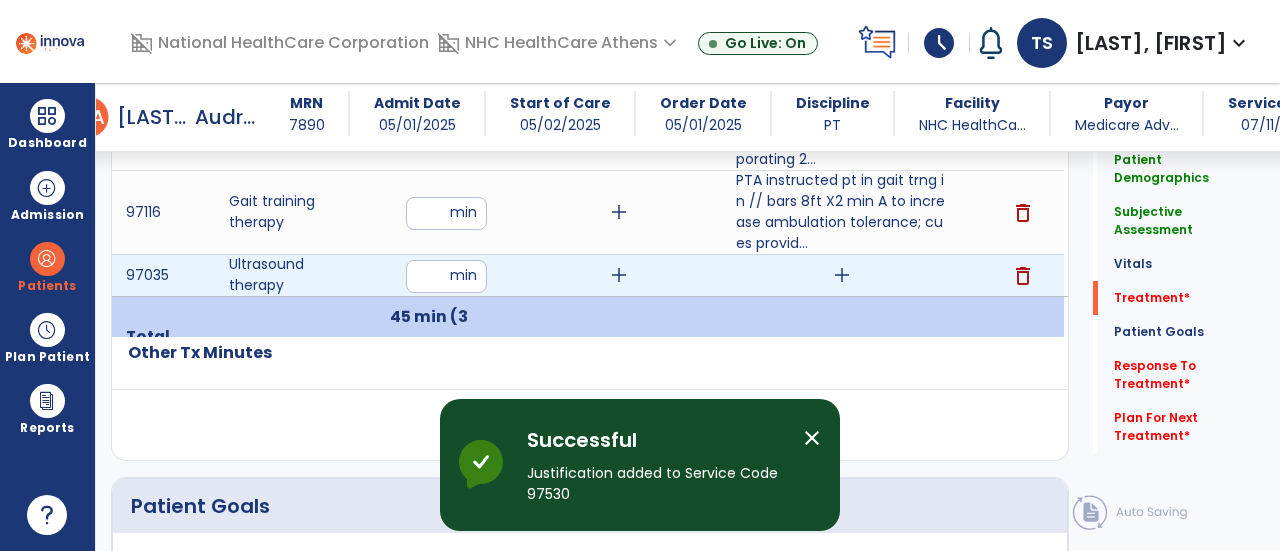 click on "add" at bounding box center [842, 275] 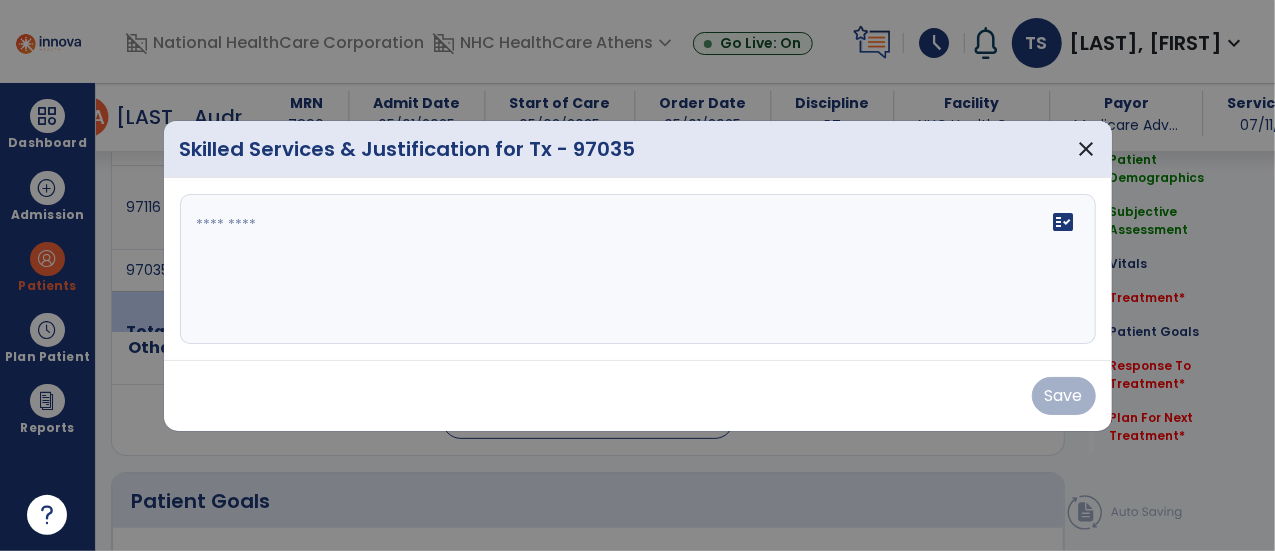 scroll, scrollTop: 1270, scrollLeft: 0, axis: vertical 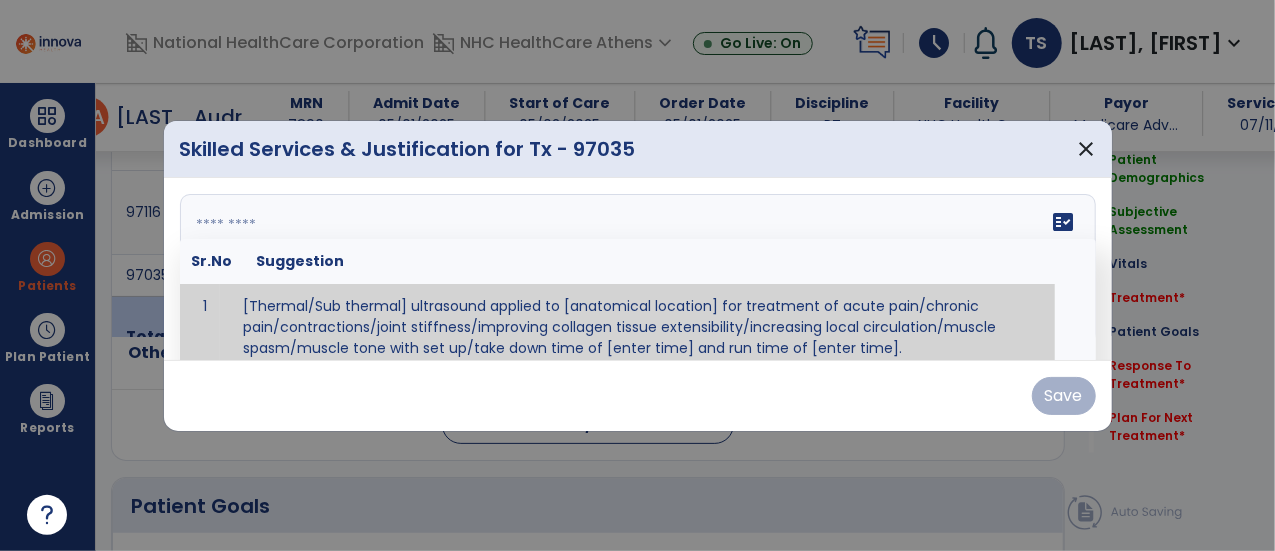 click on "fact_check  Sr.No Suggestion 1 [Thermal/Sub thermal] ultrasound applied to [anatomical location] for treatment of acute pain/chronic pain/contractions/joint stiffness/improving collagen tissue extensibility/increasing local circulation/muscle spasm/muscle tone with set up/take down time of [enter time] and run time of [enter time]." at bounding box center (638, 269) 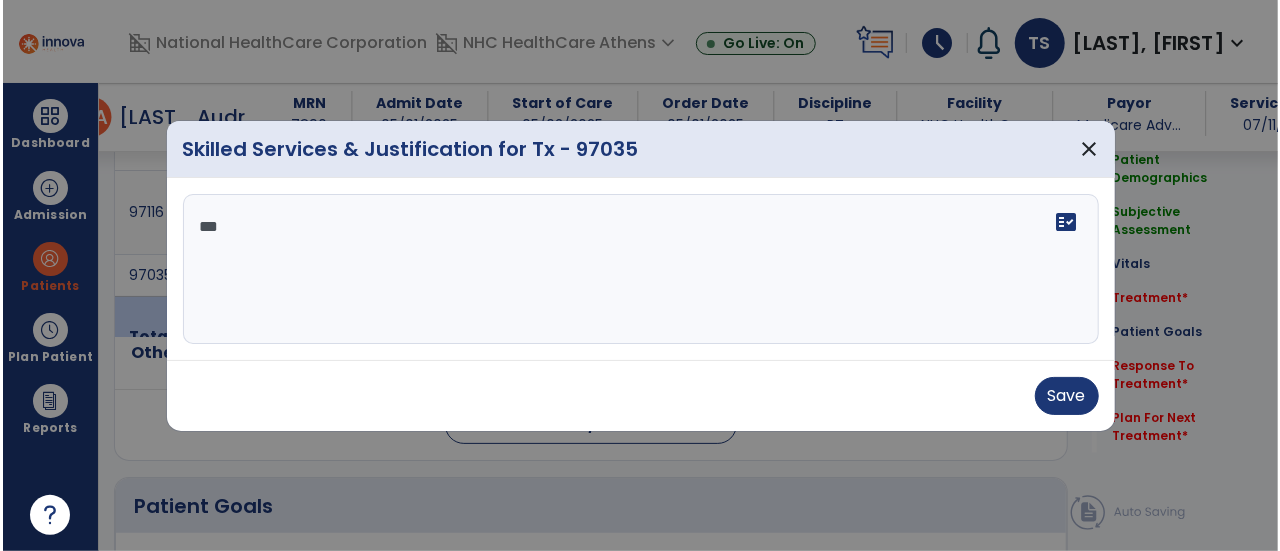 scroll, scrollTop: 0, scrollLeft: 0, axis: both 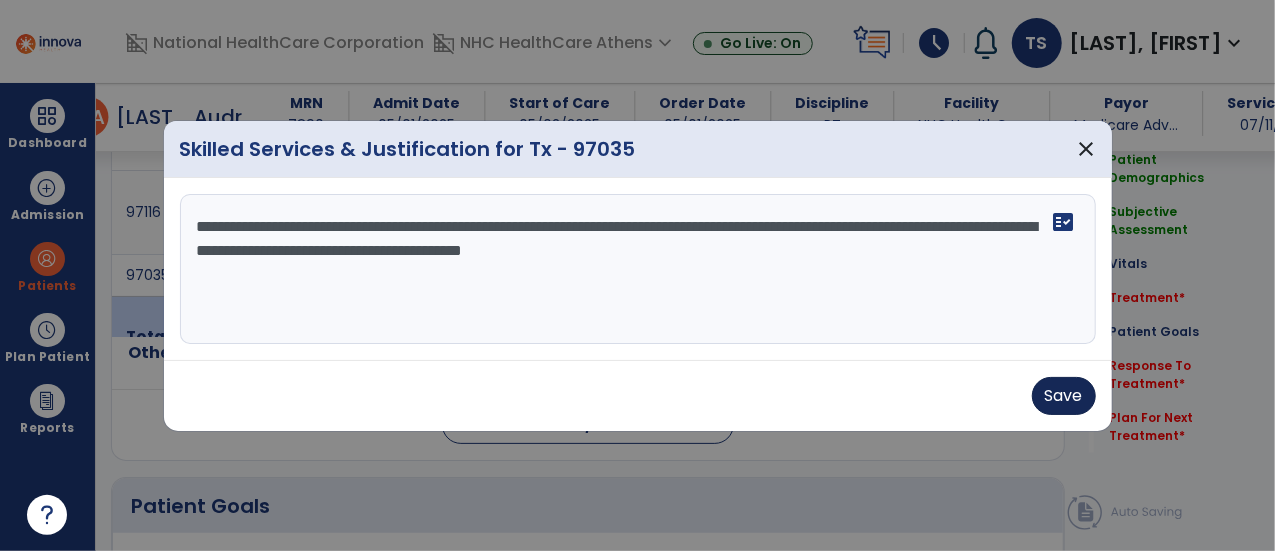 type on "**********" 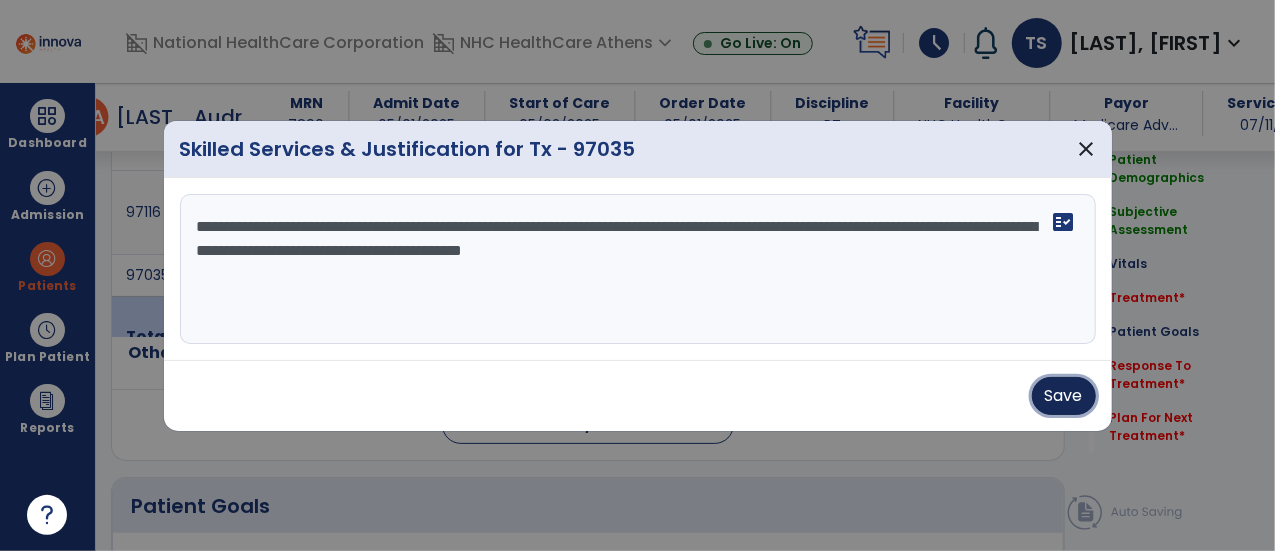 click on "Save" at bounding box center (1064, 396) 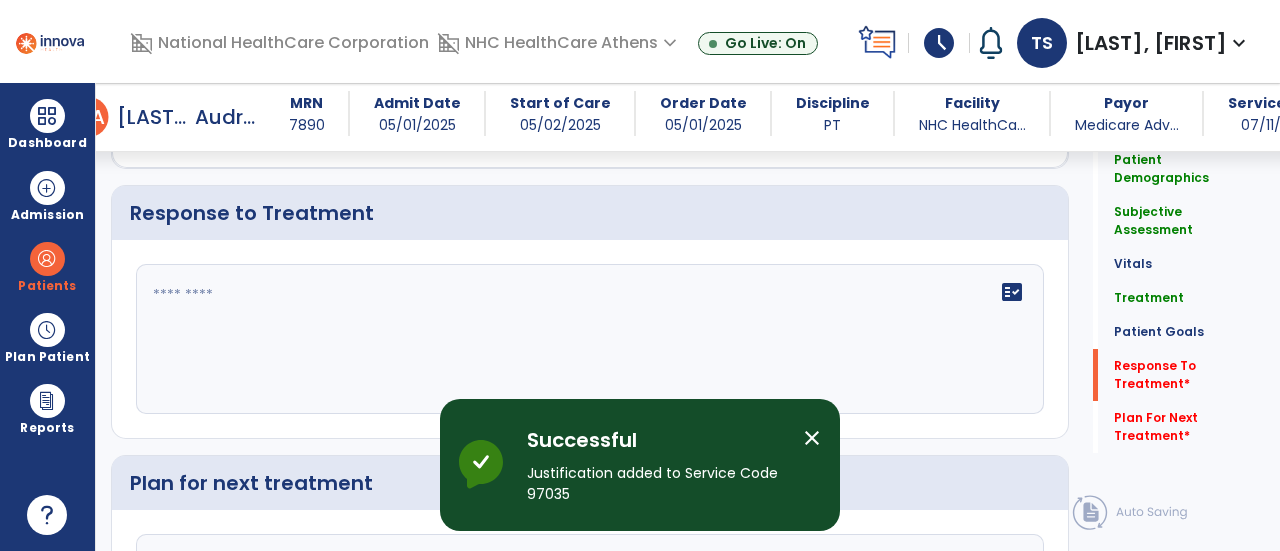 scroll, scrollTop: 2774, scrollLeft: 0, axis: vertical 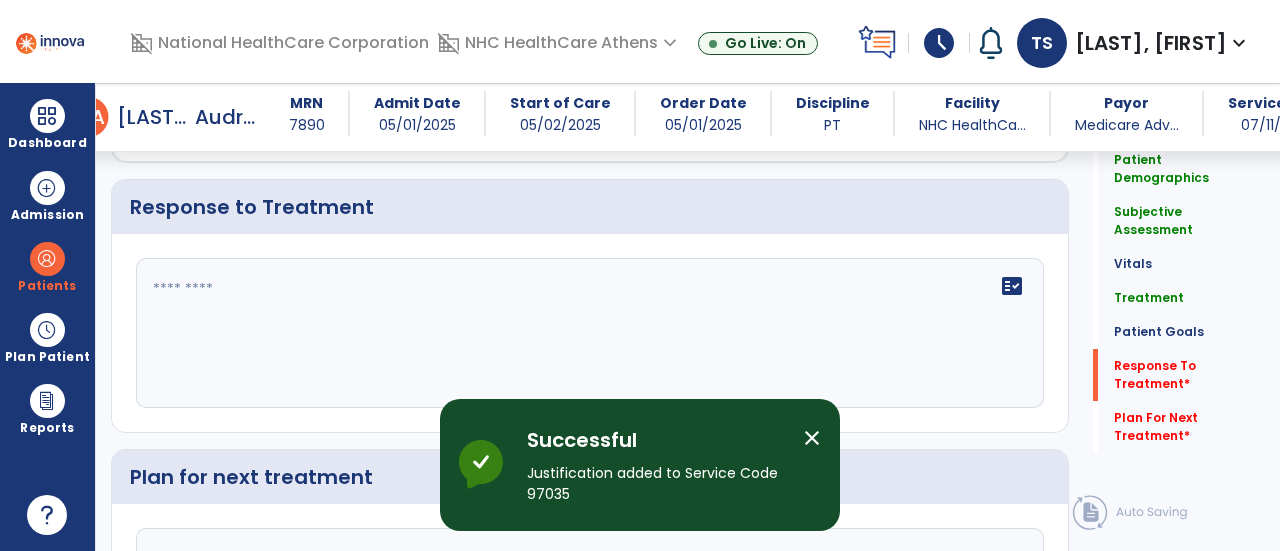 click on "fact_check" 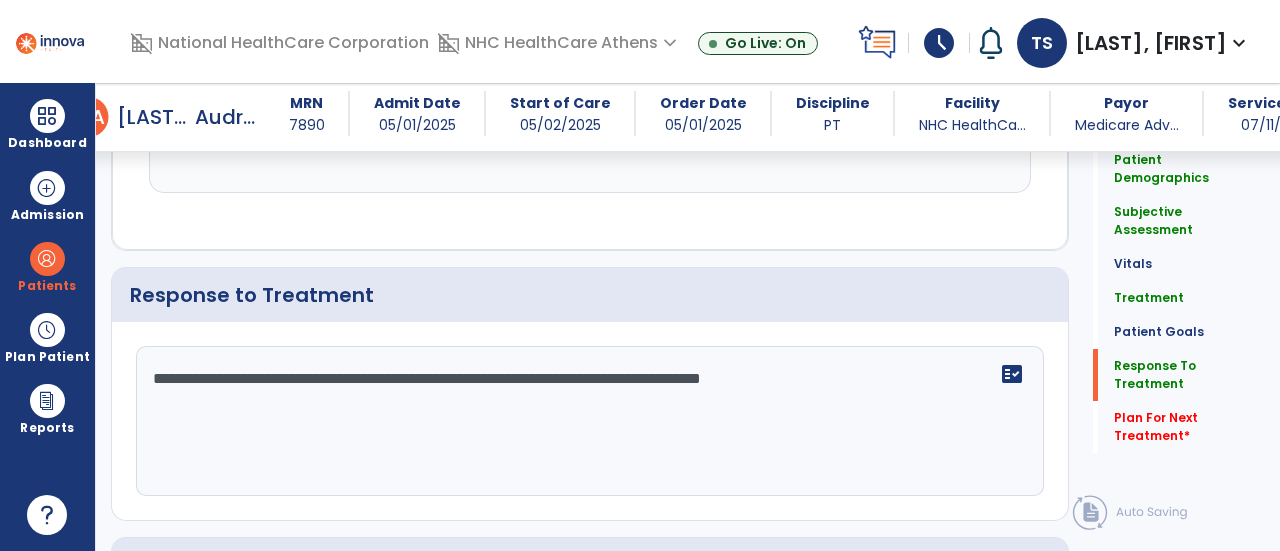 scroll, scrollTop: 2774, scrollLeft: 0, axis: vertical 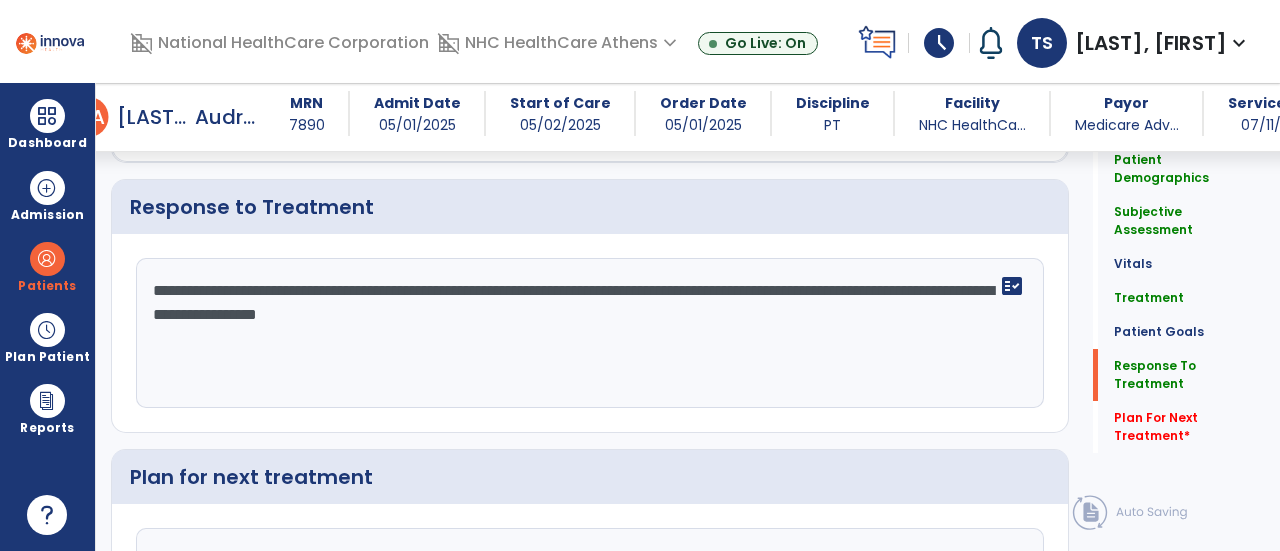 click on "**********" 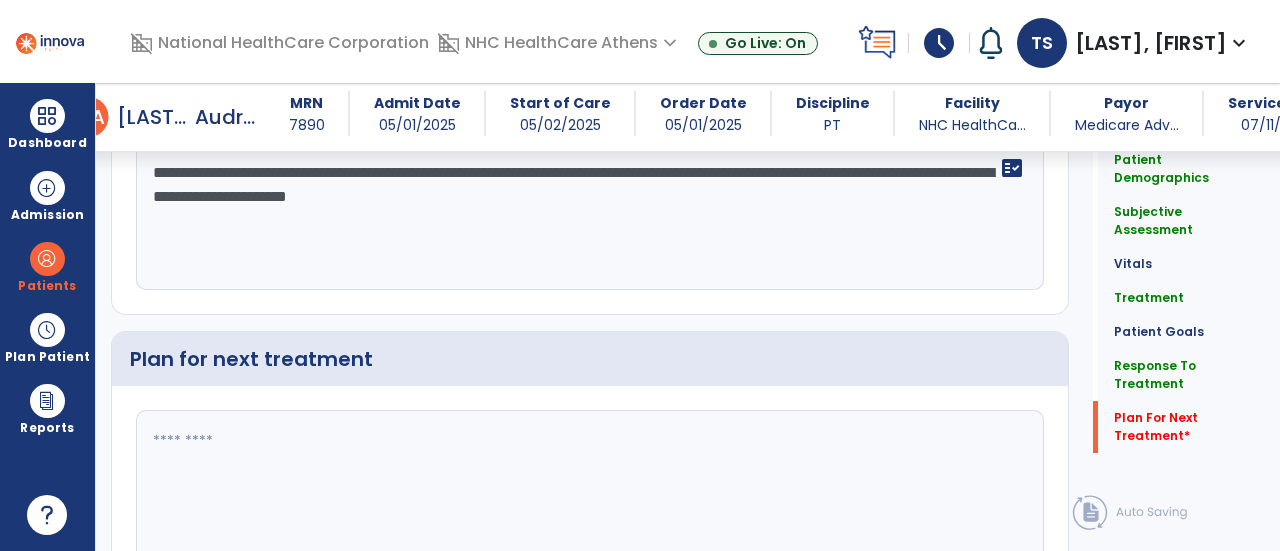 scroll, scrollTop: 2980, scrollLeft: 0, axis: vertical 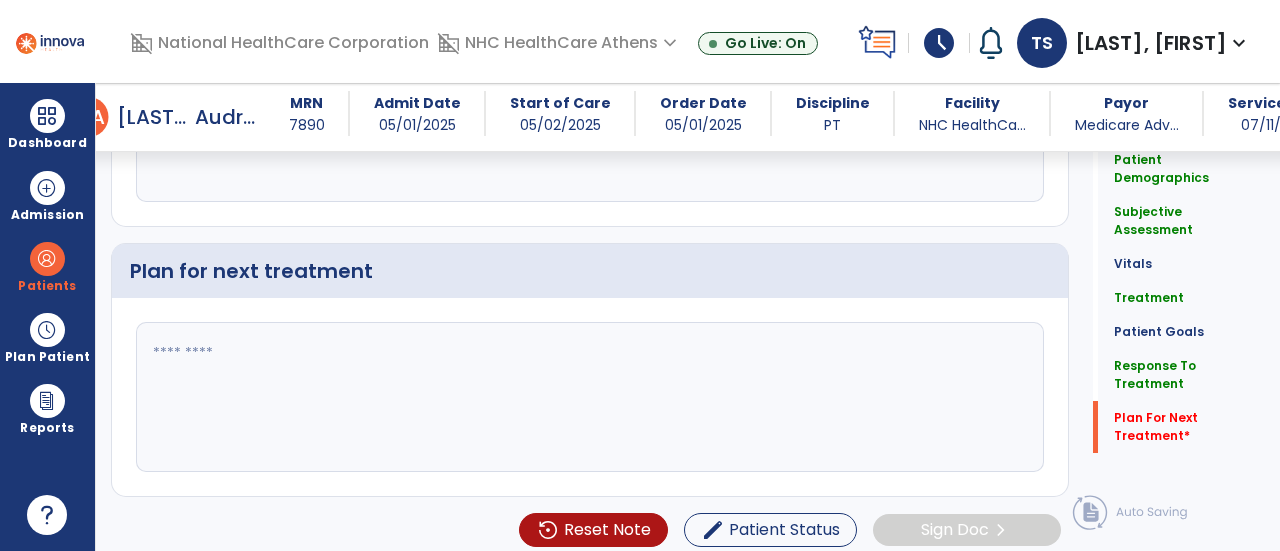 type on "**********" 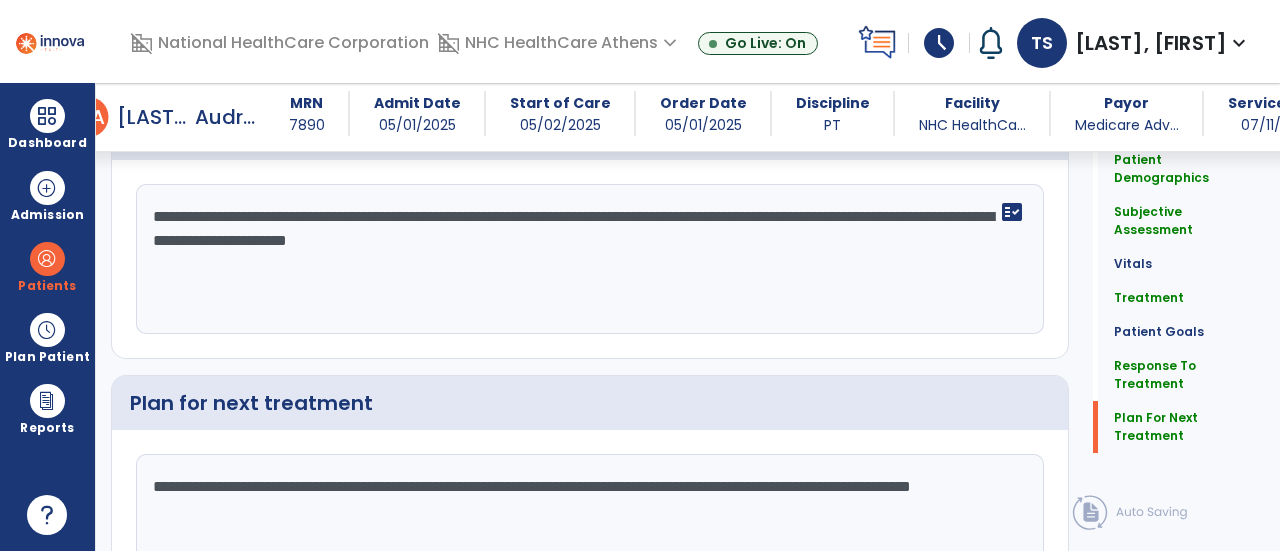 scroll, scrollTop: 2980, scrollLeft: 0, axis: vertical 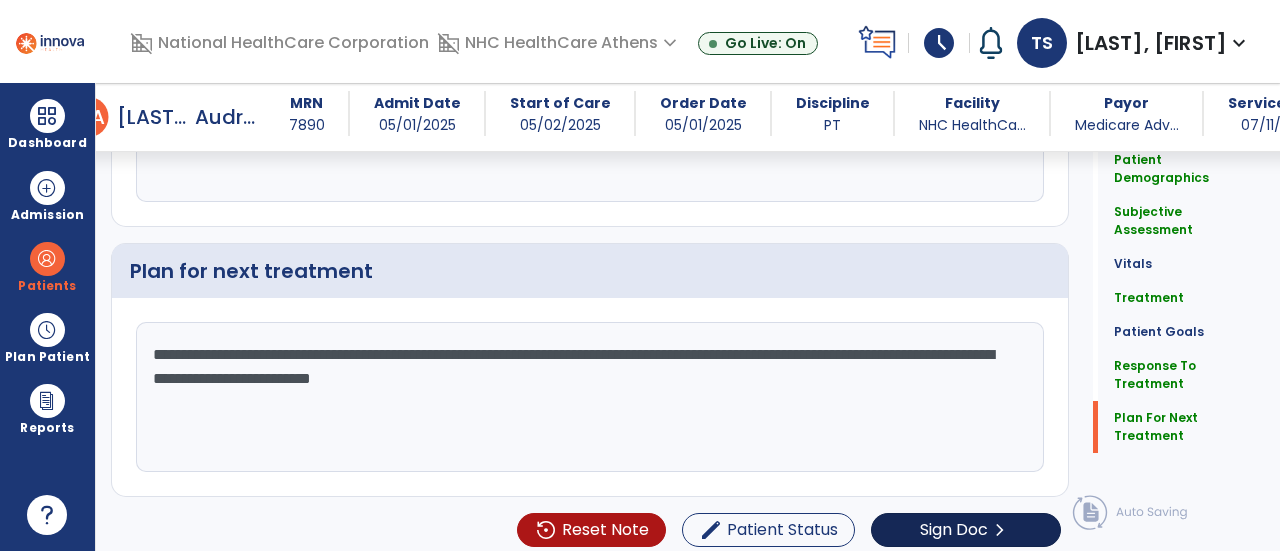 type on "**********" 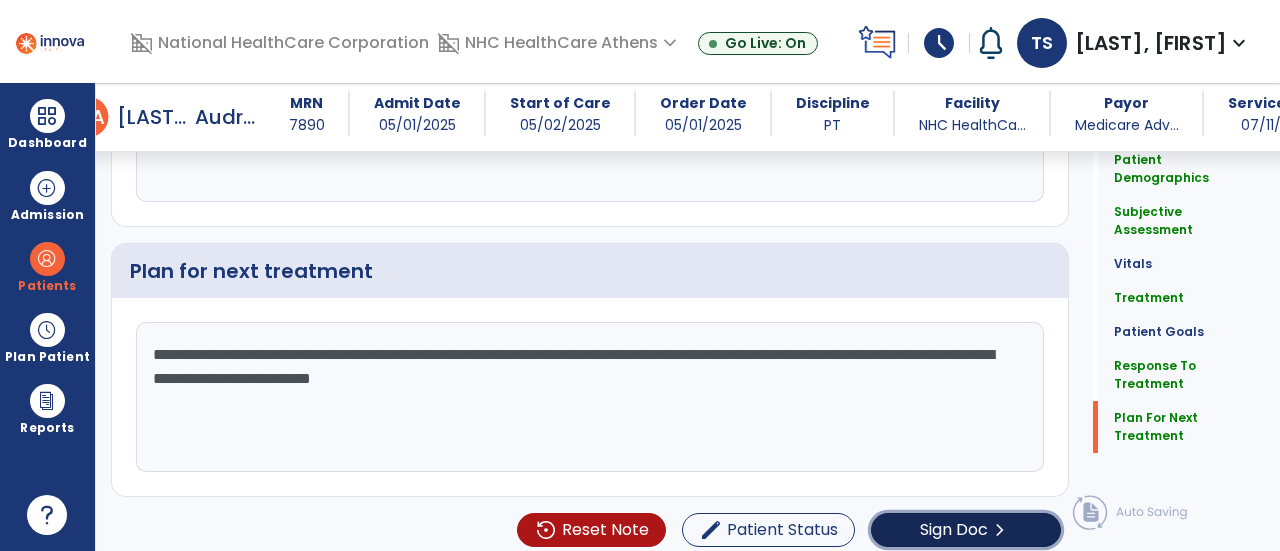 click on "Sign Doc" 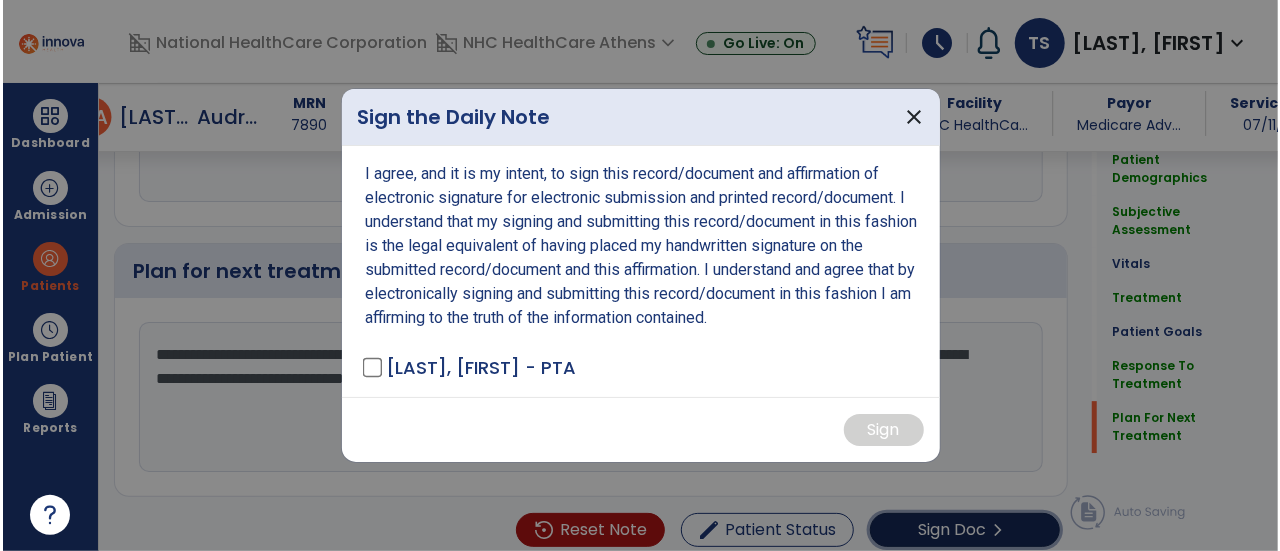 scroll, scrollTop: 2980, scrollLeft: 0, axis: vertical 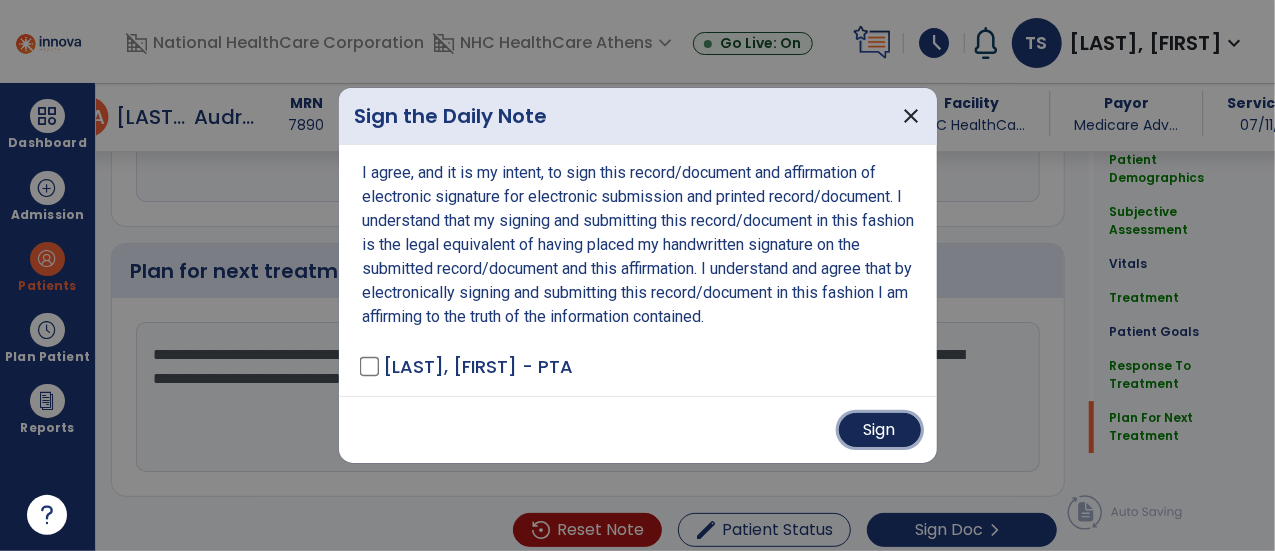 click on "Sign" at bounding box center [880, 430] 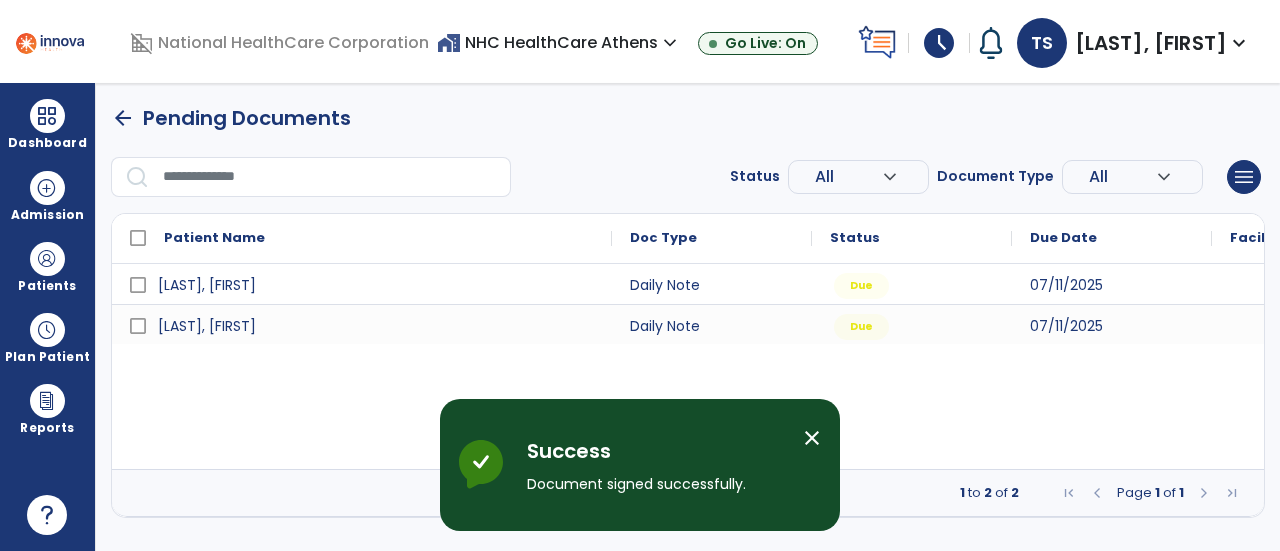 scroll, scrollTop: 0, scrollLeft: 0, axis: both 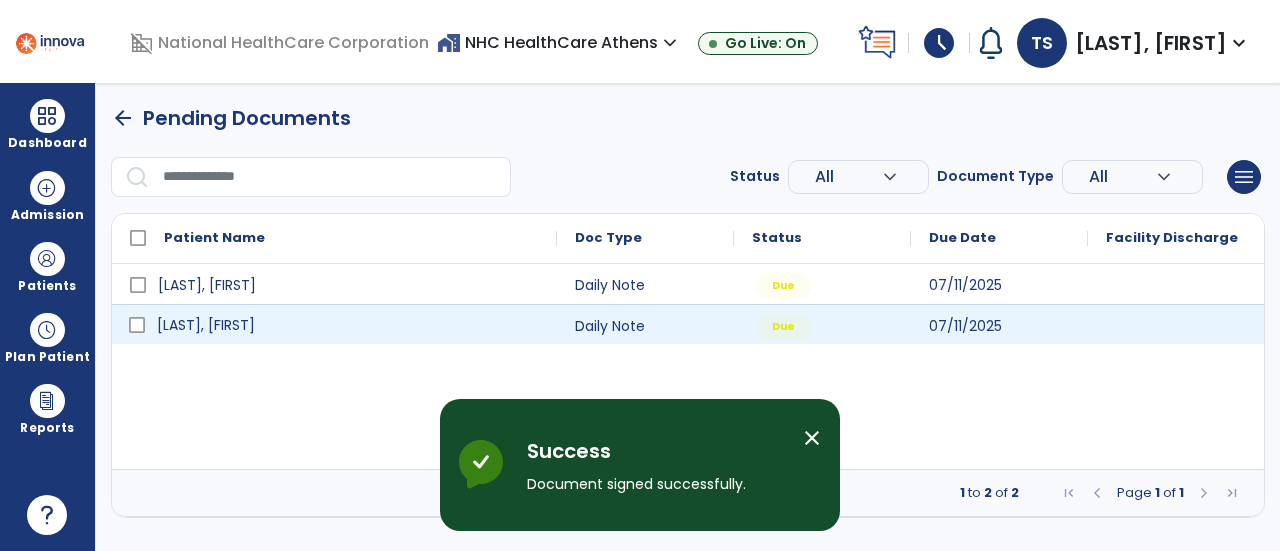click on "[NAME], [NAME]" at bounding box center (334, 324) 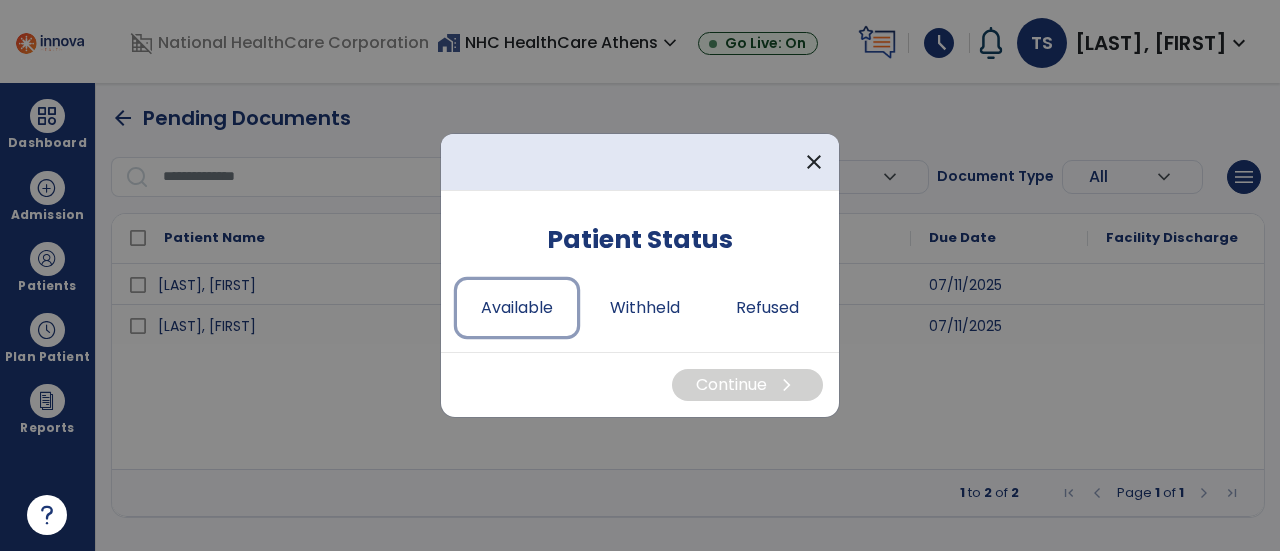 click on "Available" at bounding box center [517, 308] 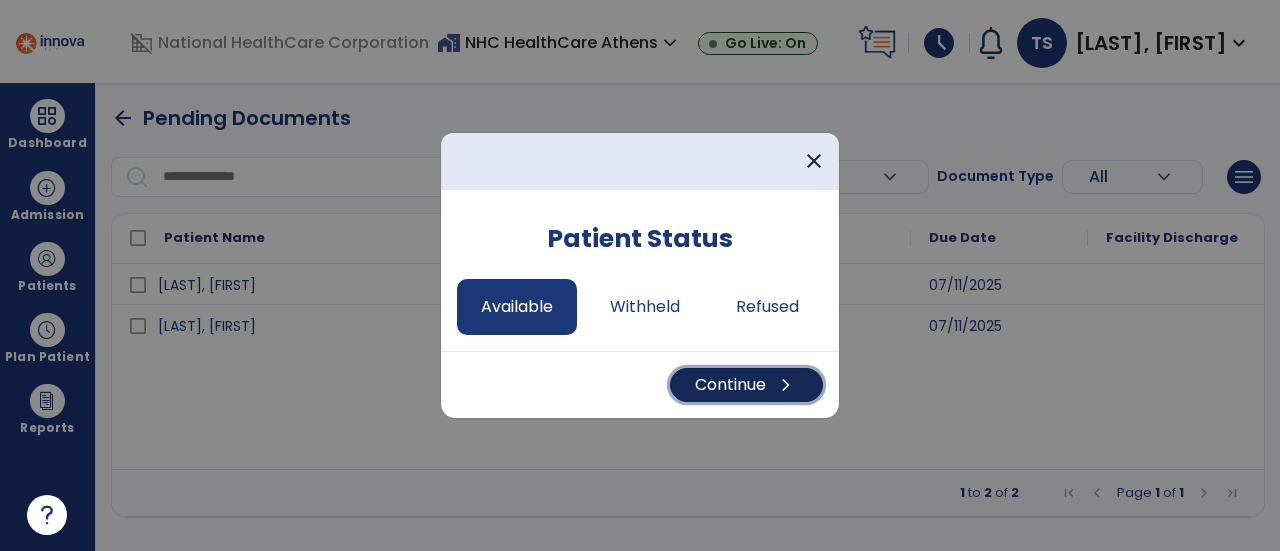 click on "chevron_right" at bounding box center (786, 385) 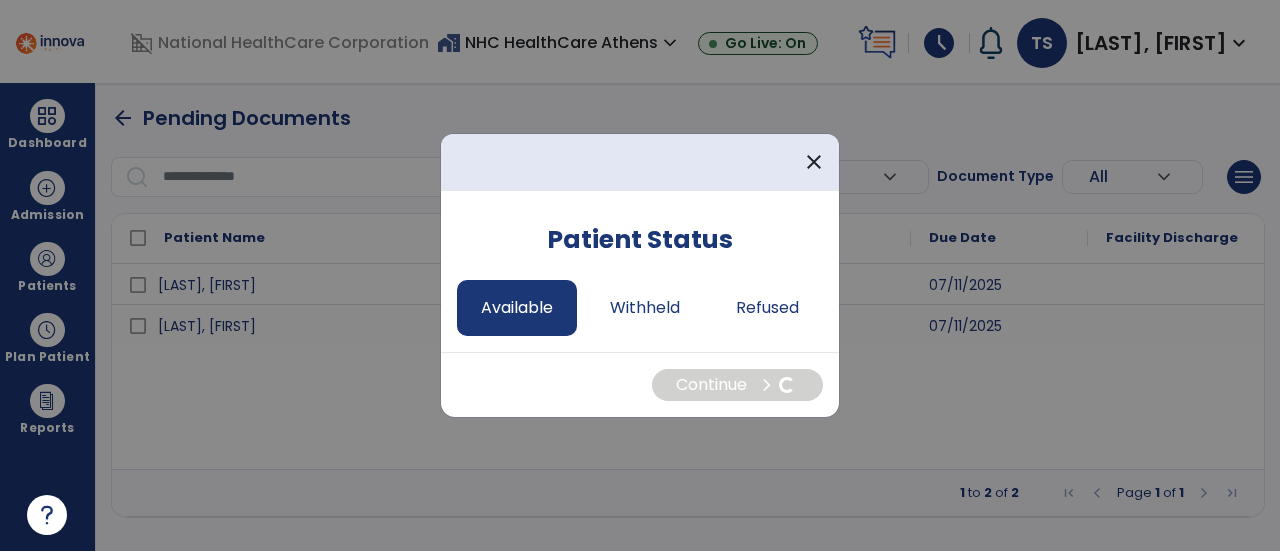 select on "*" 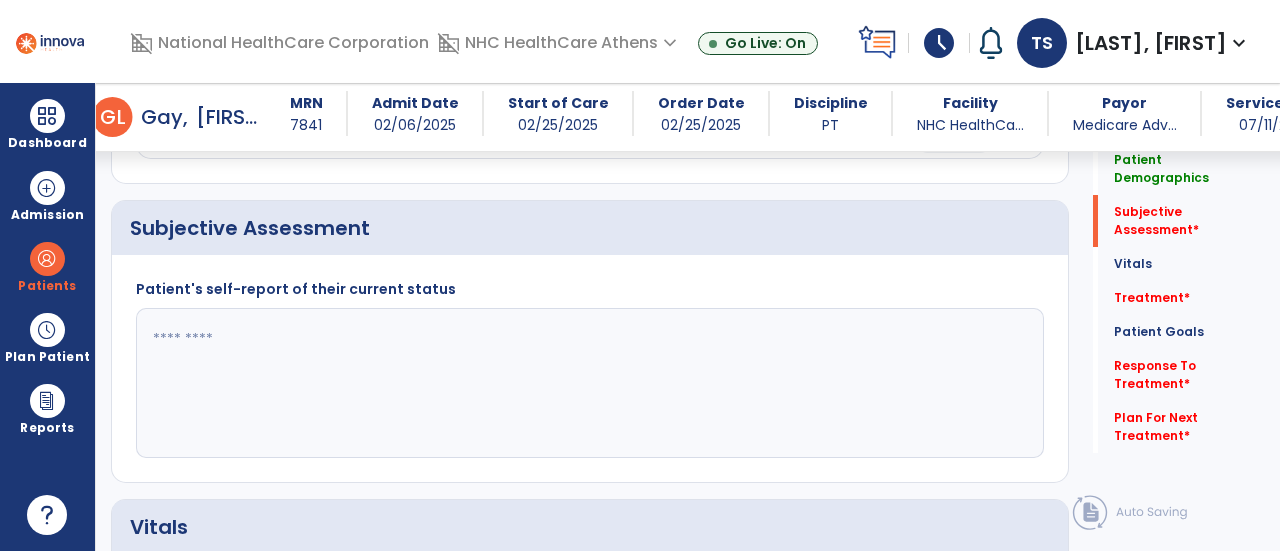 scroll, scrollTop: 332, scrollLeft: 0, axis: vertical 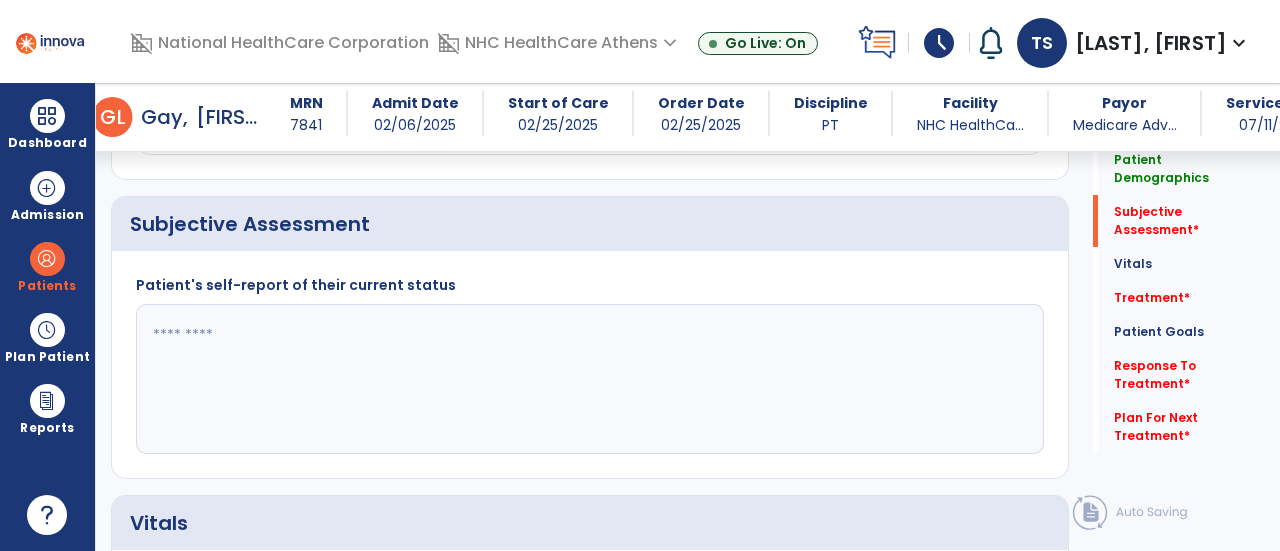 click 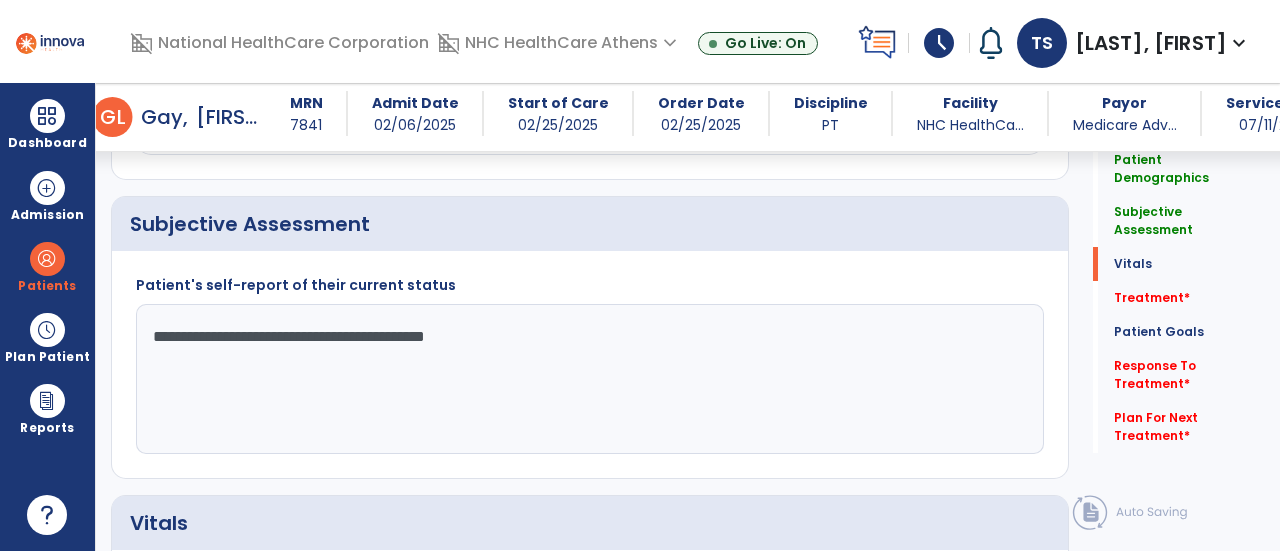 scroll, scrollTop: 710, scrollLeft: 0, axis: vertical 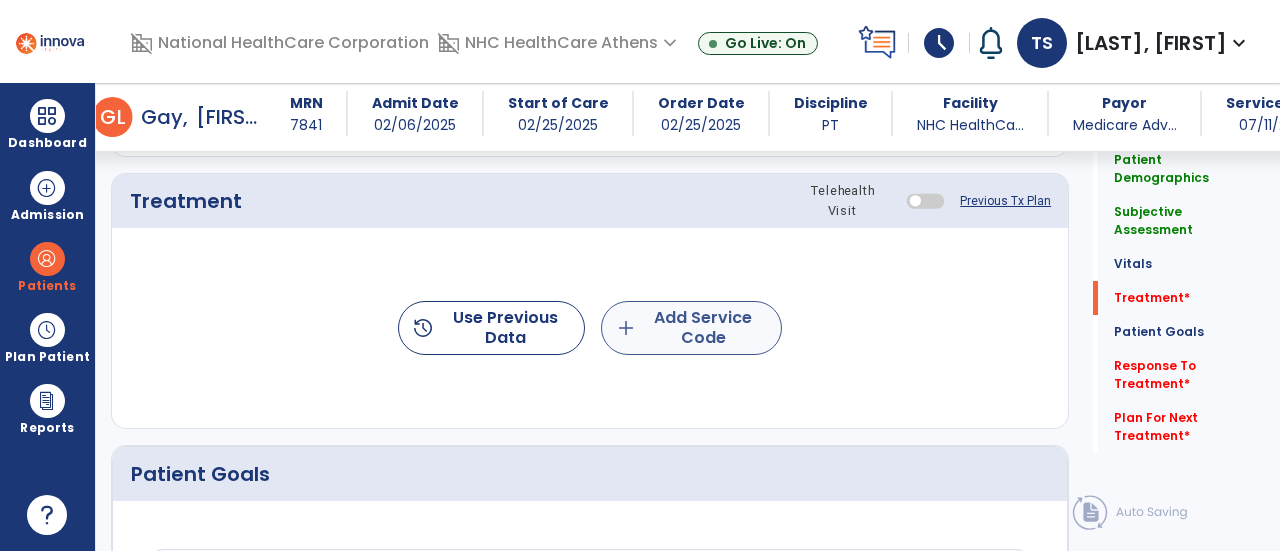 type on "**********" 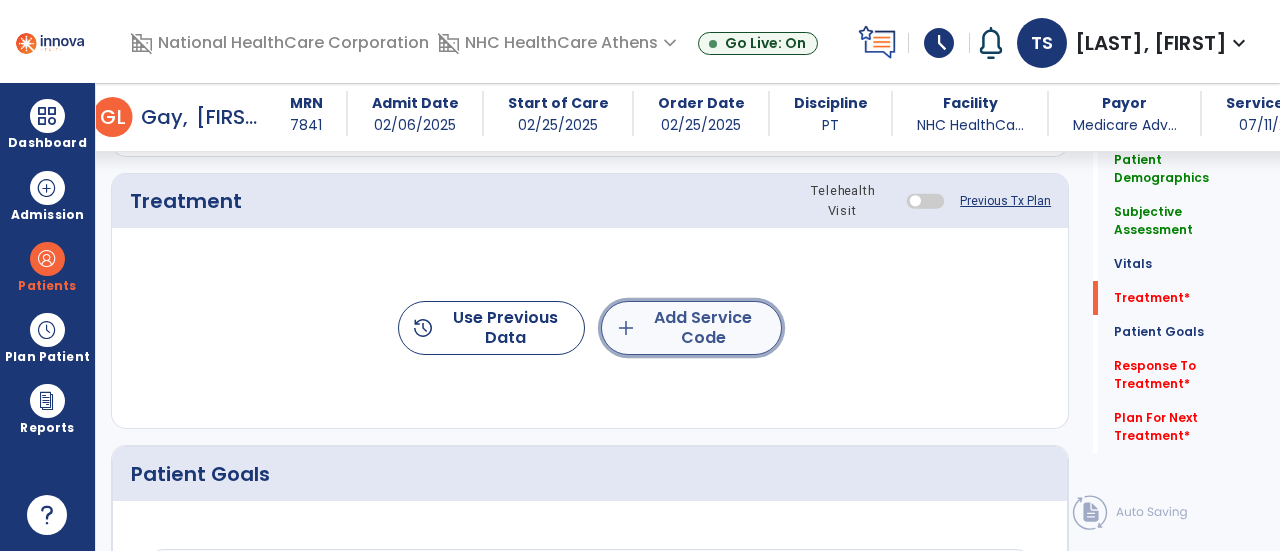 click on "add" 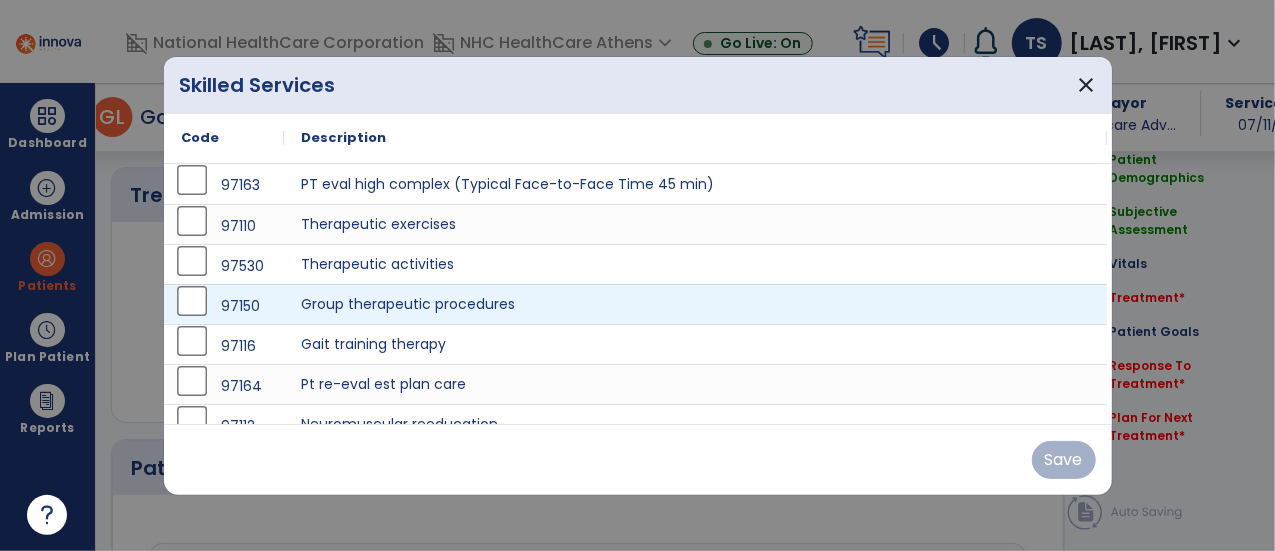 scroll, scrollTop: 1076, scrollLeft: 0, axis: vertical 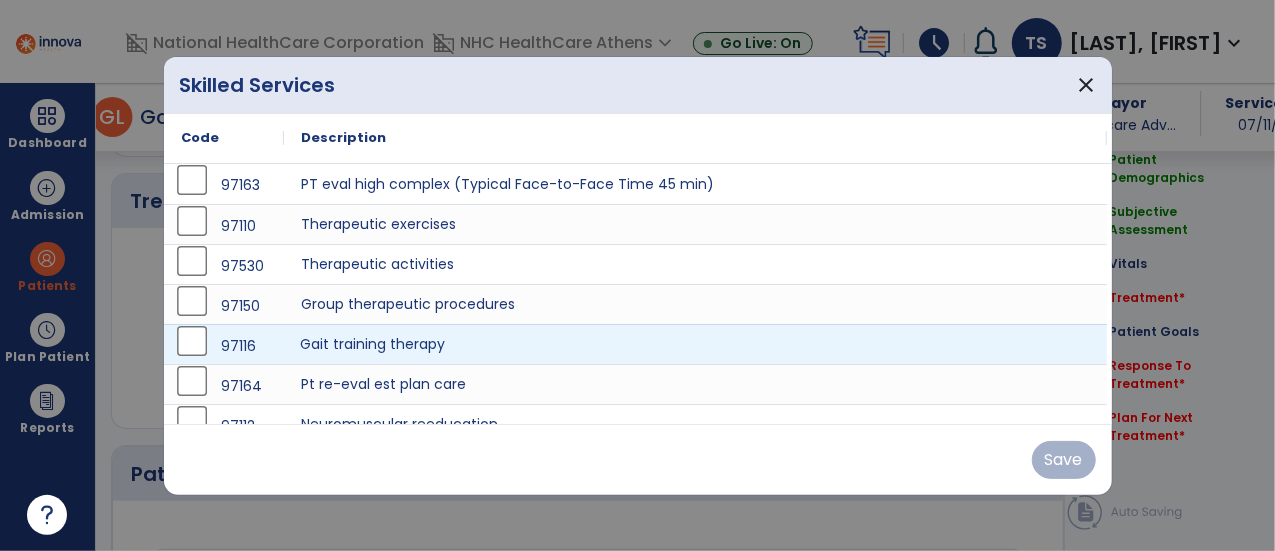 click on "Gait training therapy" at bounding box center (696, 344) 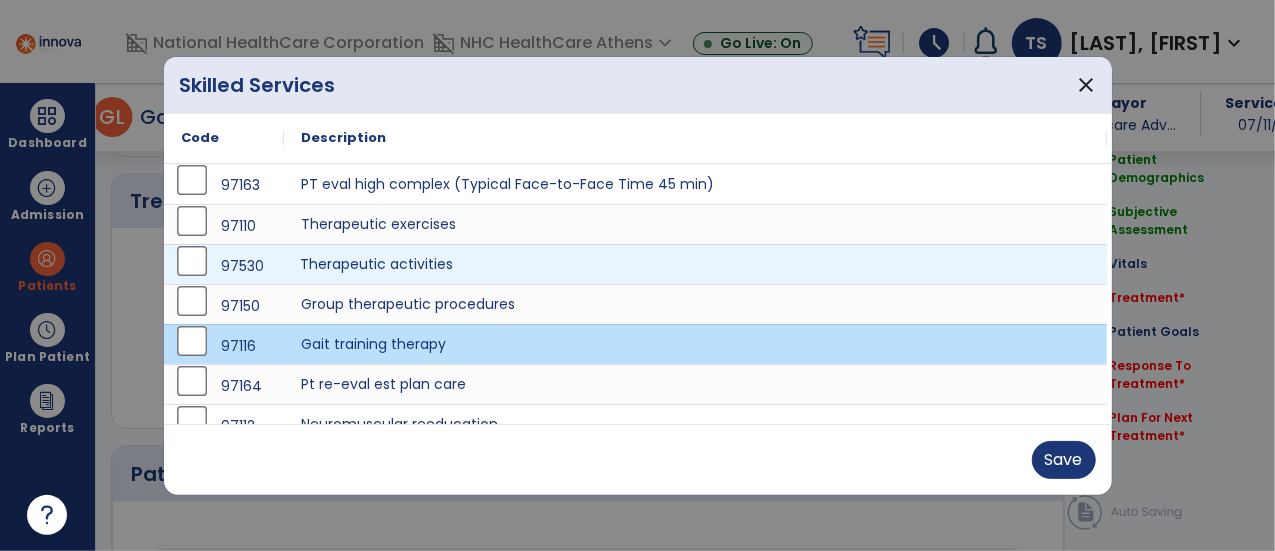 click on "Therapeutic activities" at bounding box center (696, 264) 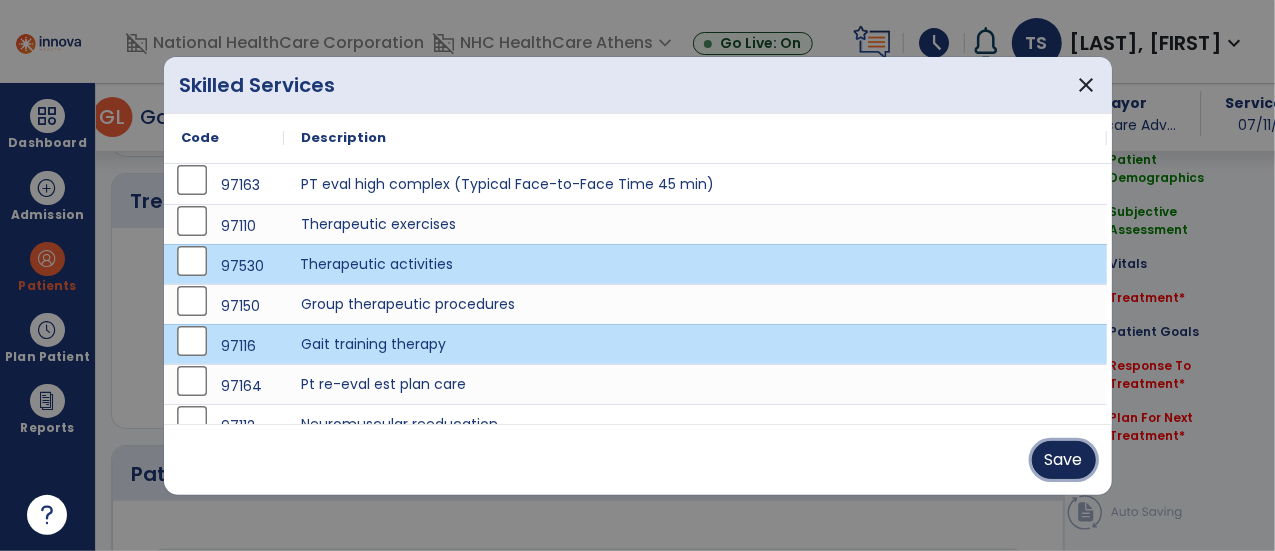 click on "Save" at bounding box center [1064, 460] 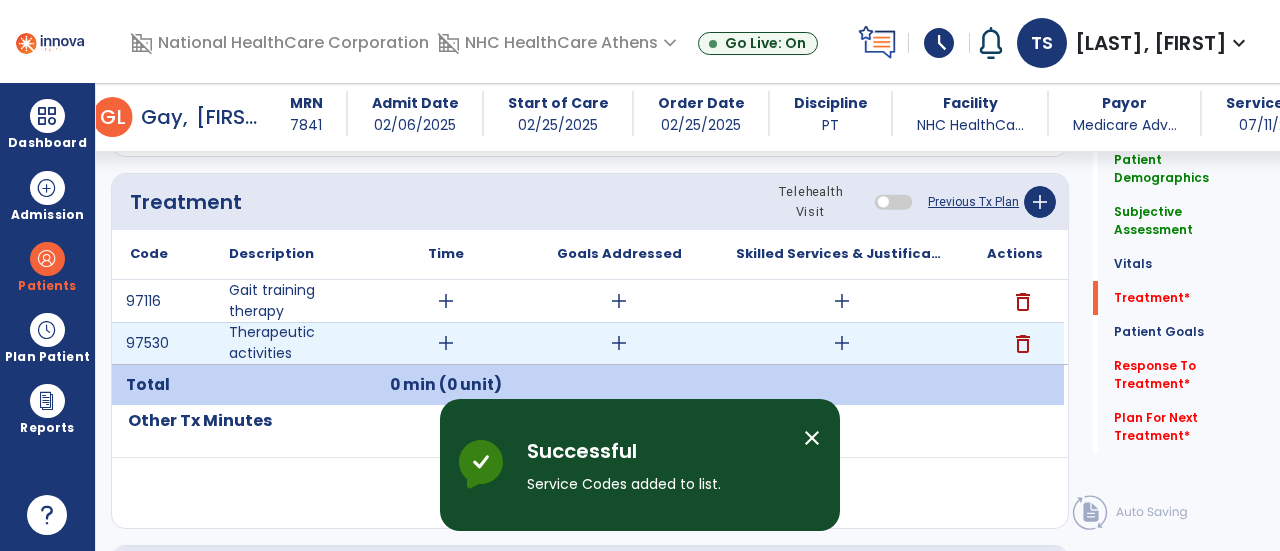 click on "add" at bounding box center [446, 343] 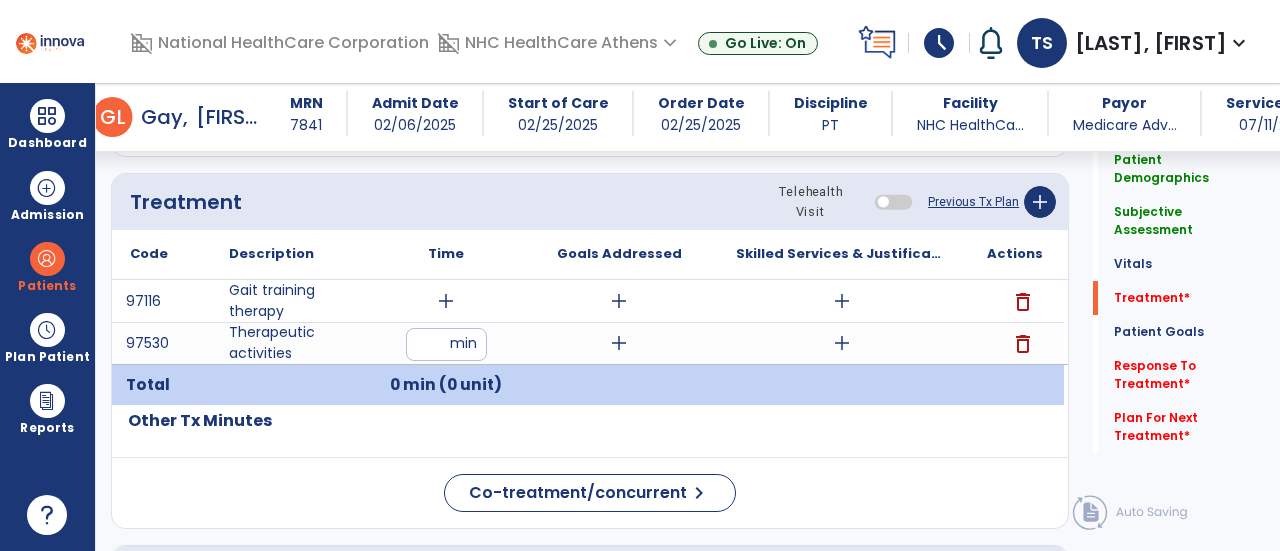 type on "*" 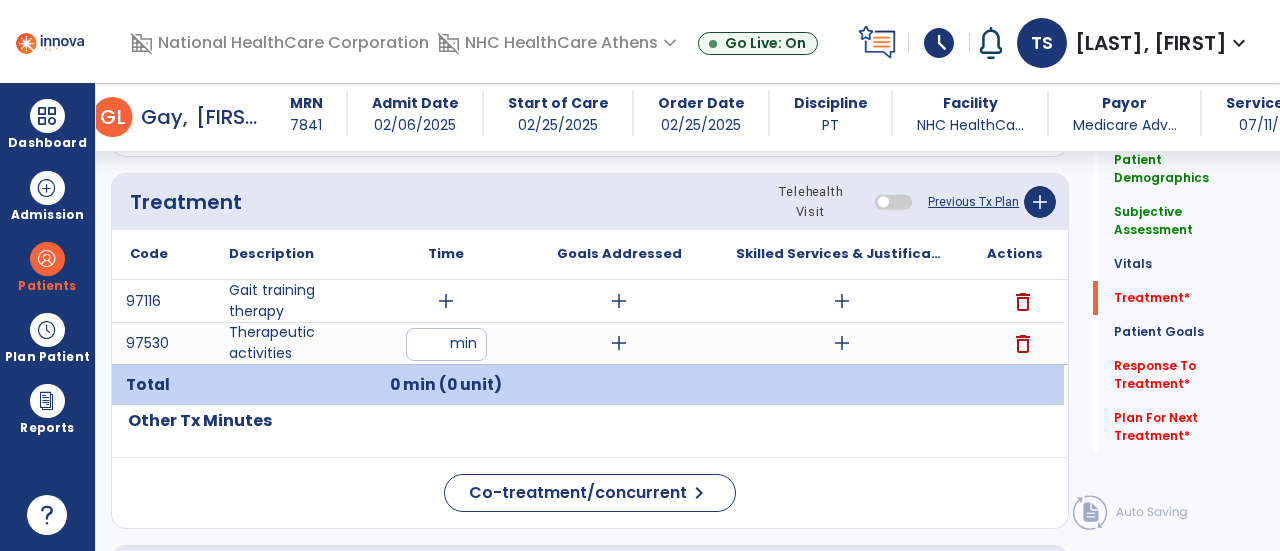 type on "**" 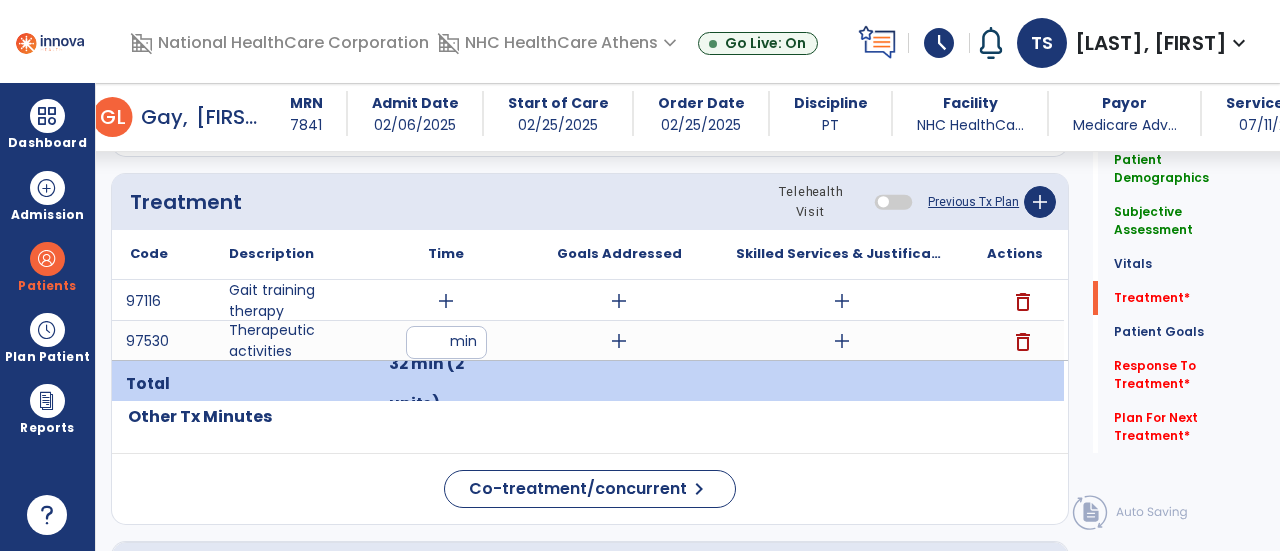 click on "32 min (2 units)" at bounding box center (446, 384) 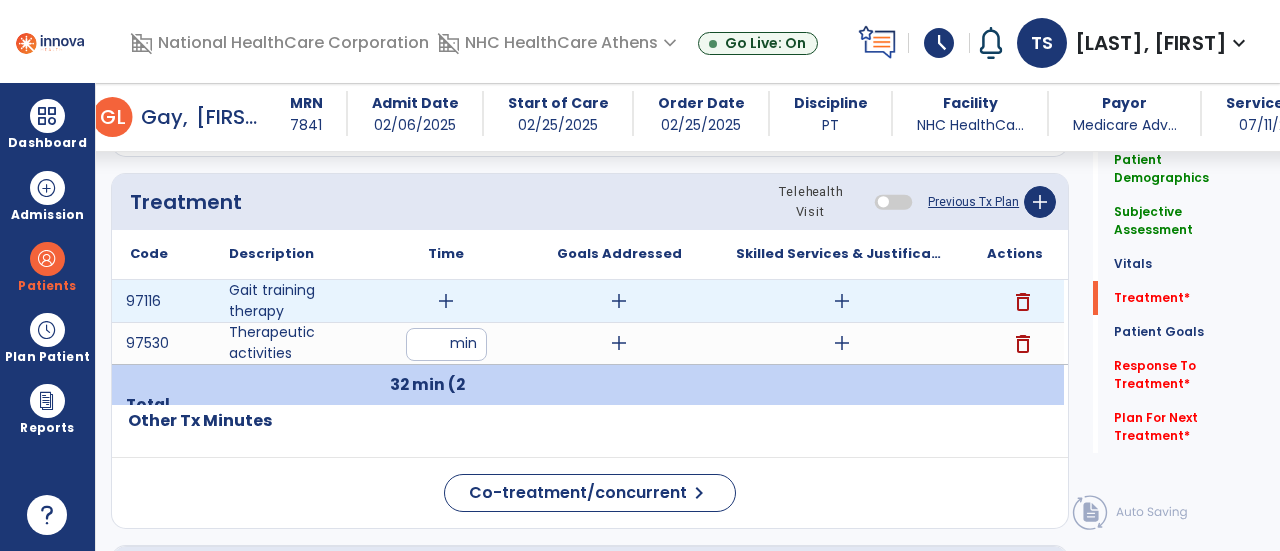 click on "add" at bounding box center (446, 301) 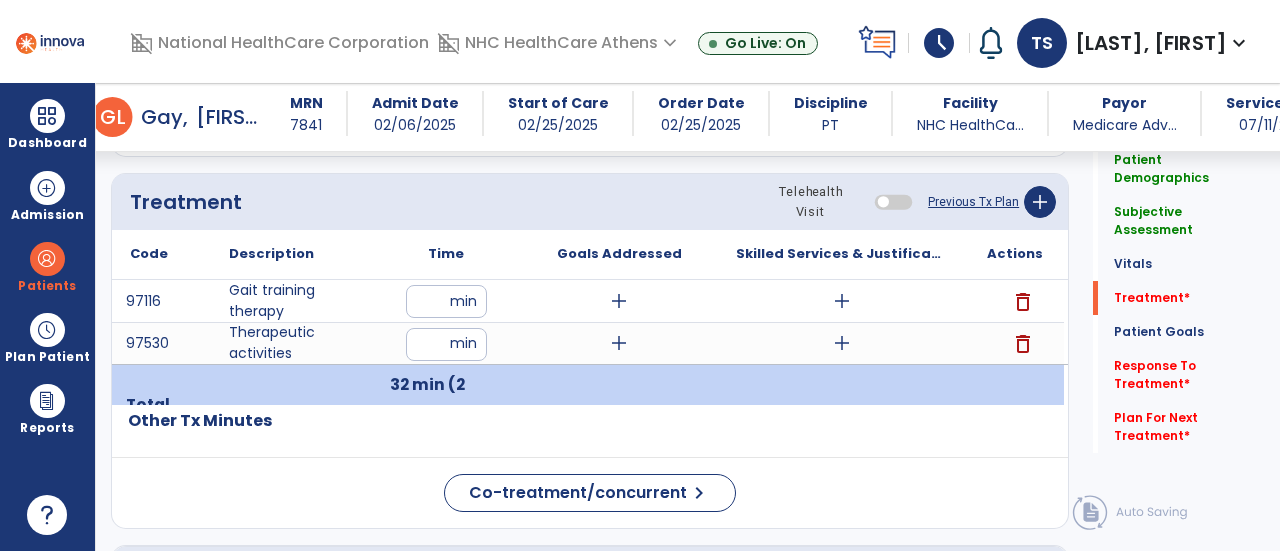 type on "**" 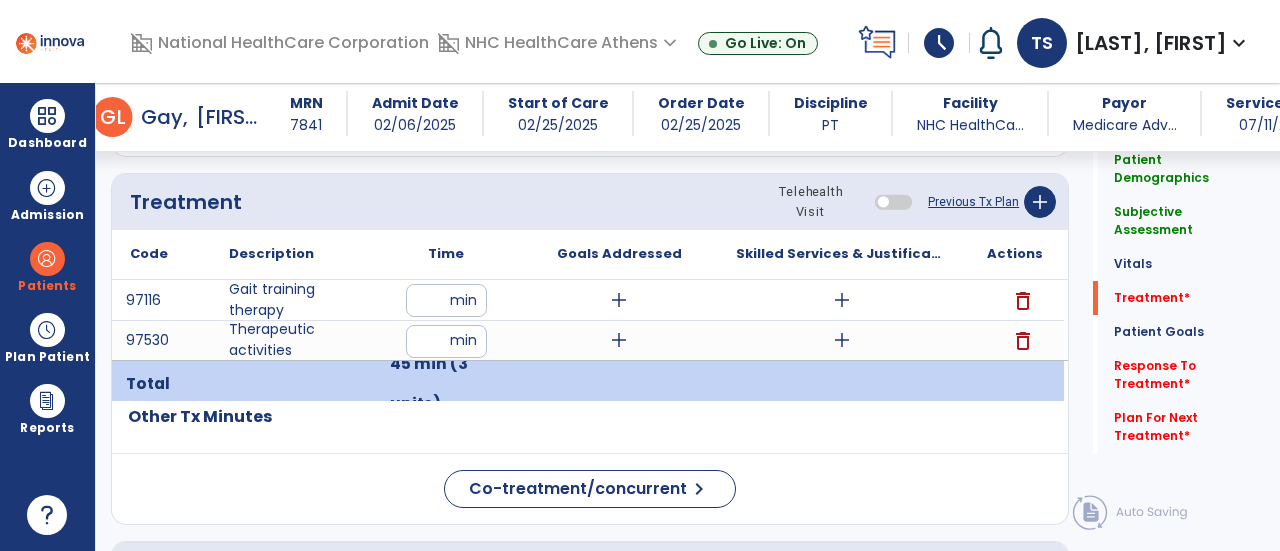 click at bounding box center (619, 384) 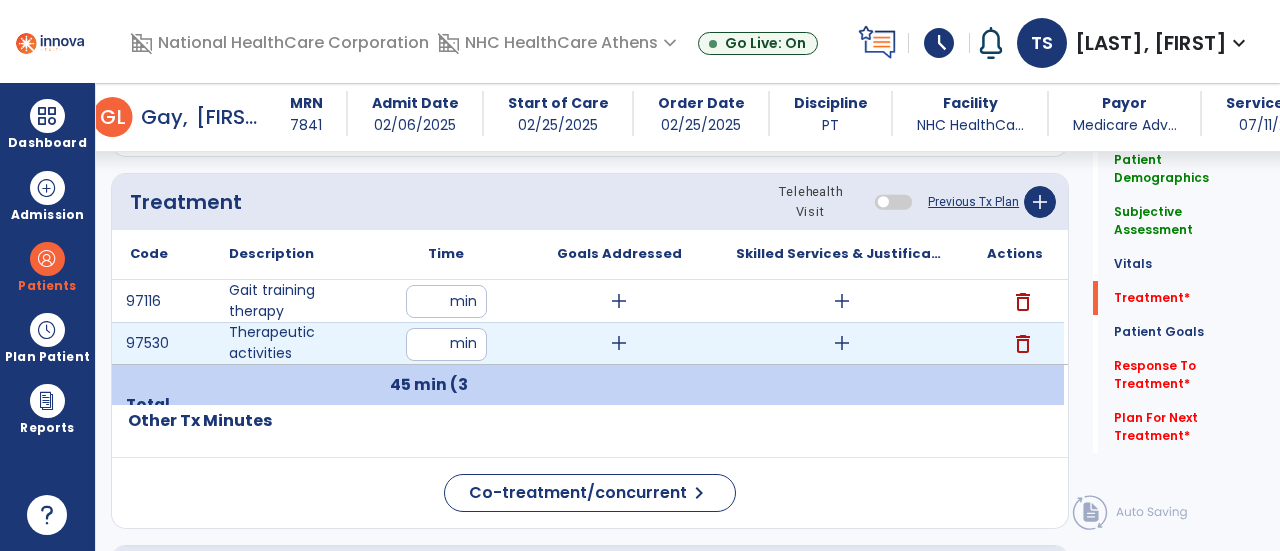 click on "add" at bounding box center (619, 343) 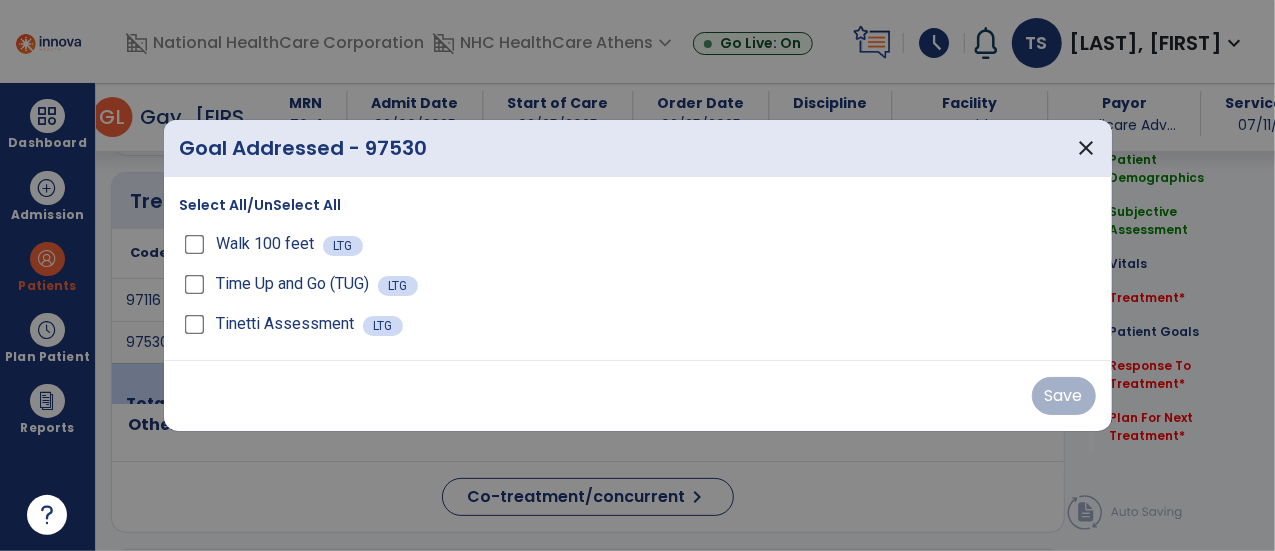 scroll, scrollTop: 1076, scrollLeft: 0, axis: vertical 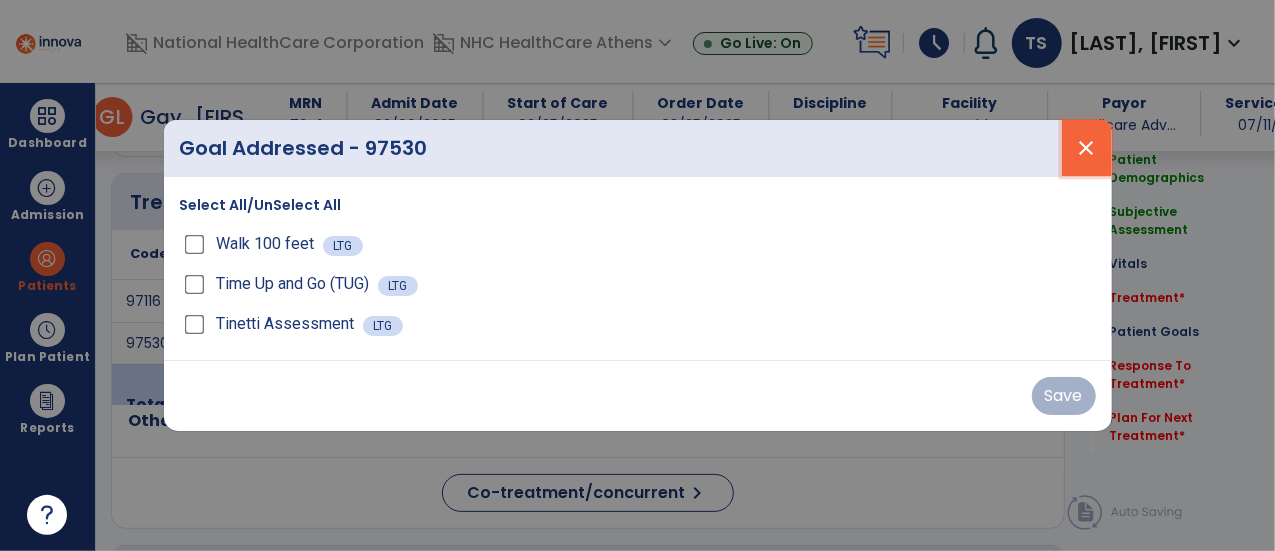 click on "close" at bounding box center (1087, 148) 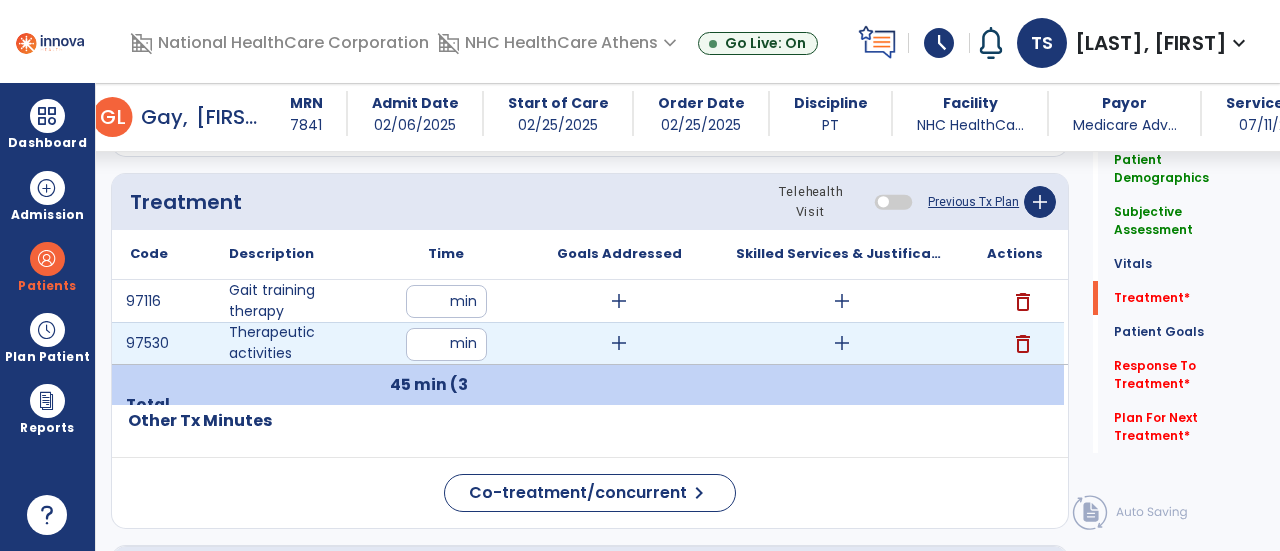click on "add" at bounding box center [619, 343] 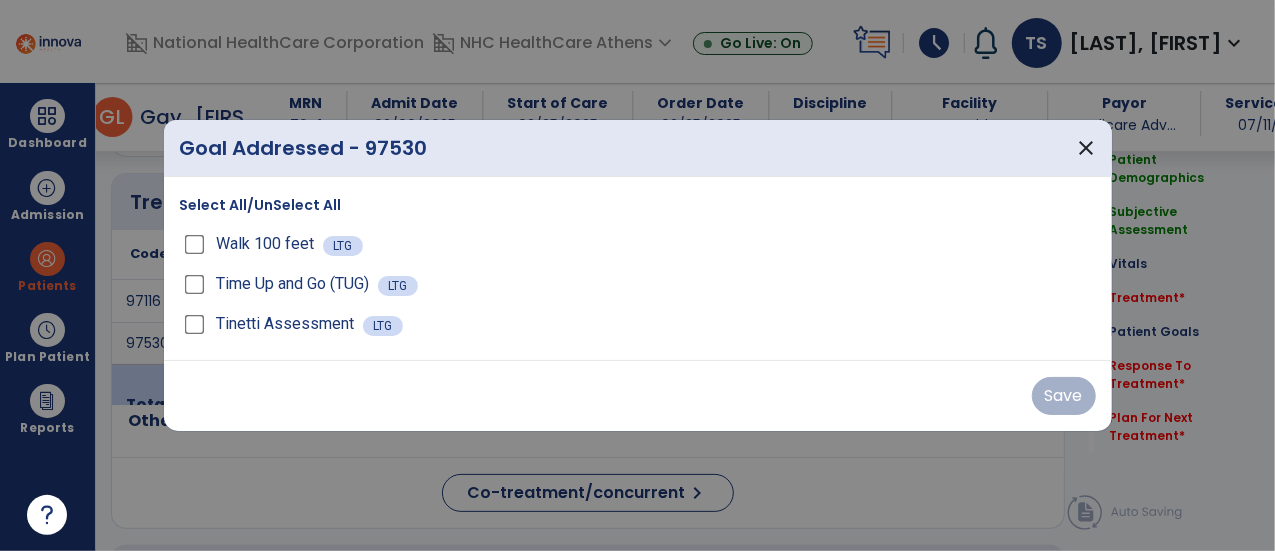 scroll, scrollTop: 1076, scrollLeft: 0, axis: vertical 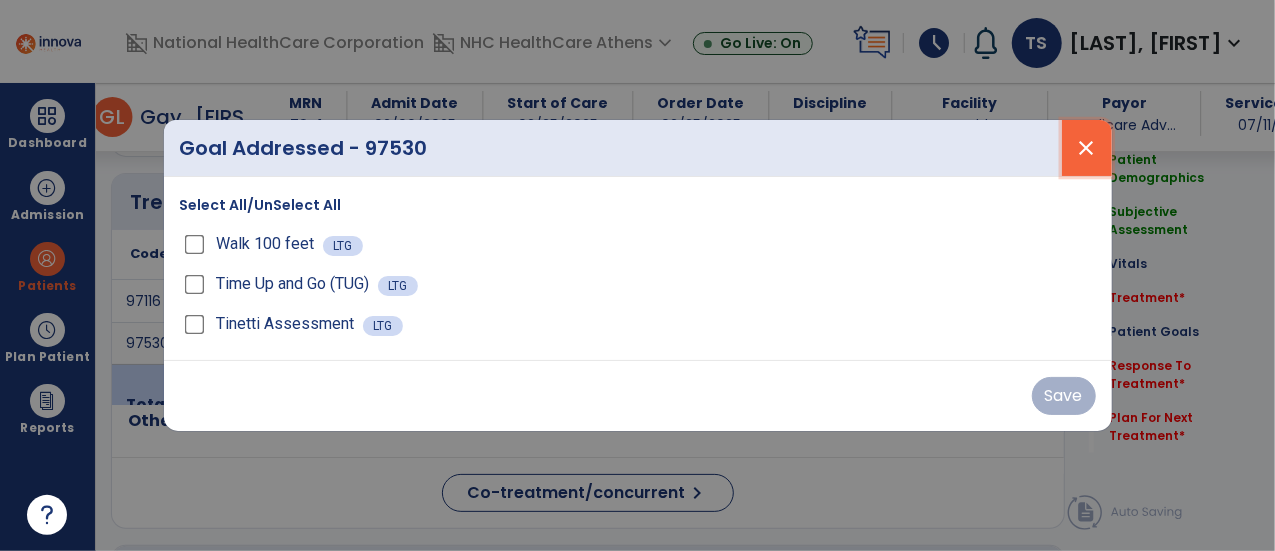 click on "close" at bounding box center [1087, 148] 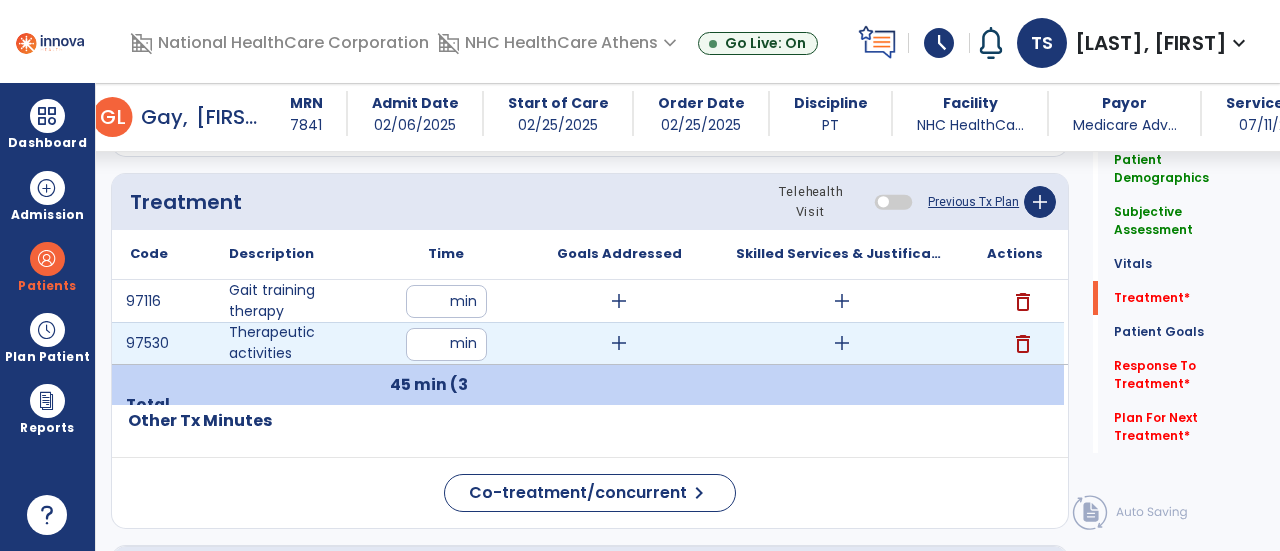 click on "add" at bounding box center (842, 343) 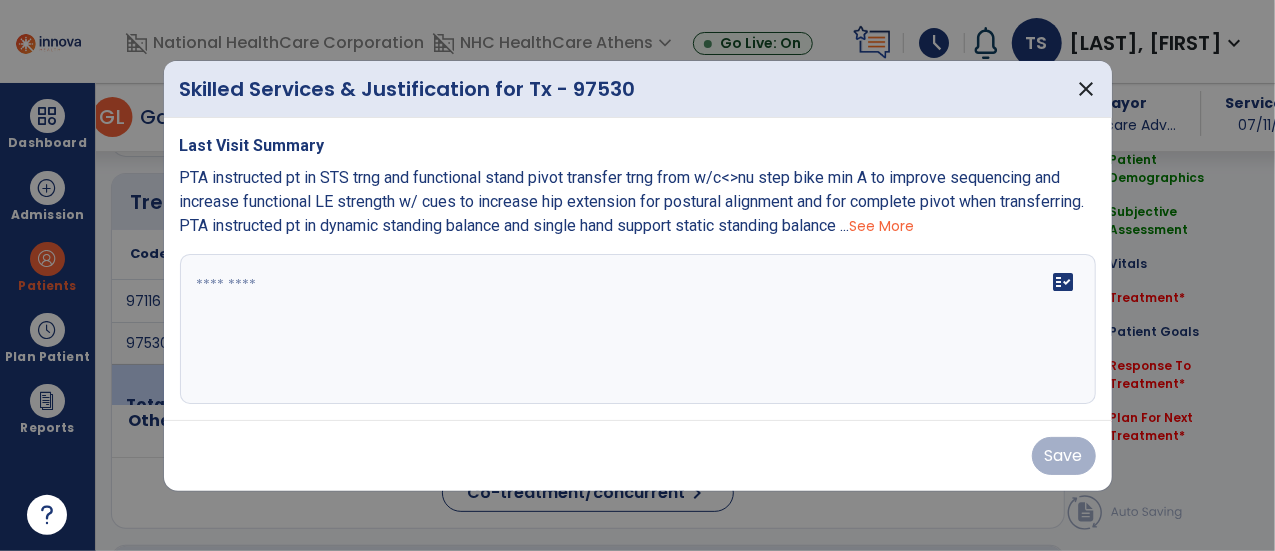 scroll, scrollTop: 1076, scrollLeft: 0, axis: vertical 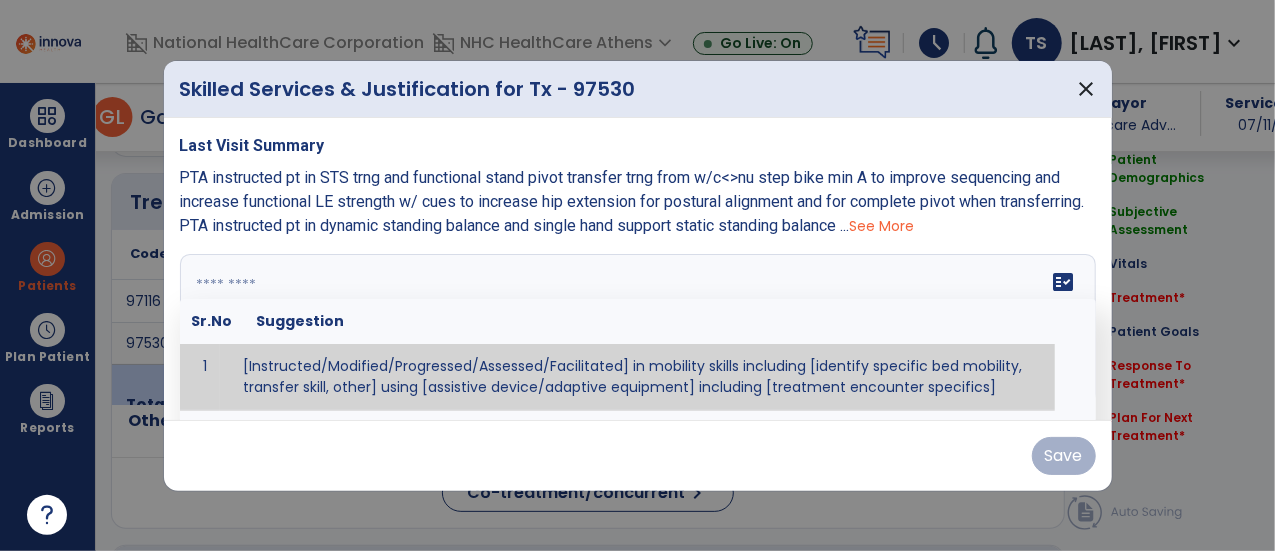 click at bounding box center (638, 329) 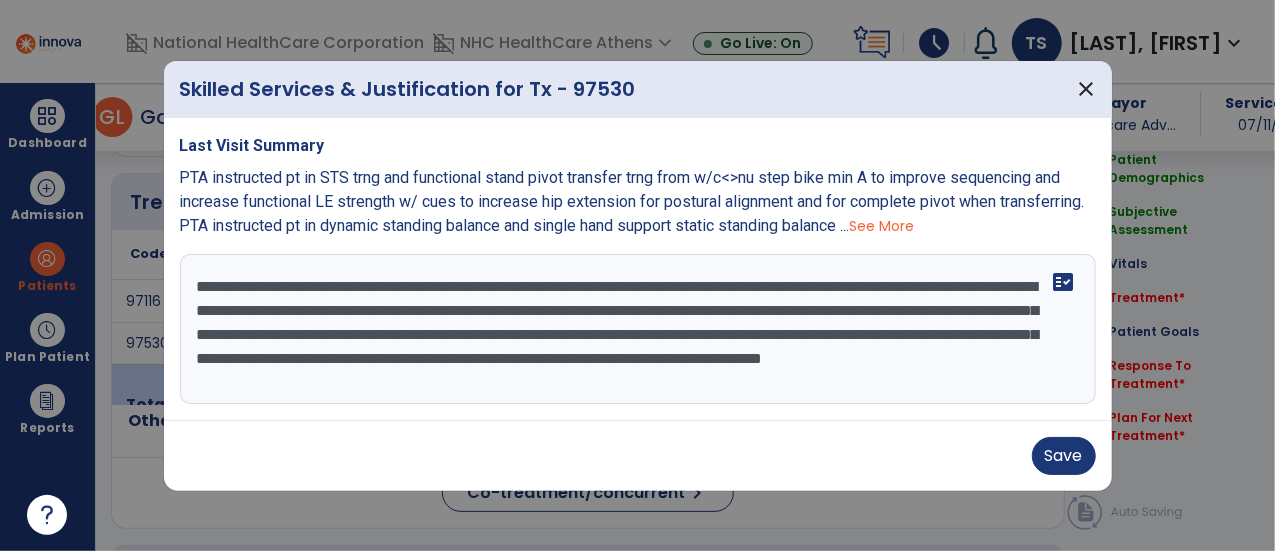 scroll, scrollTop: 14, scrollLeft: 0, axis: vertical 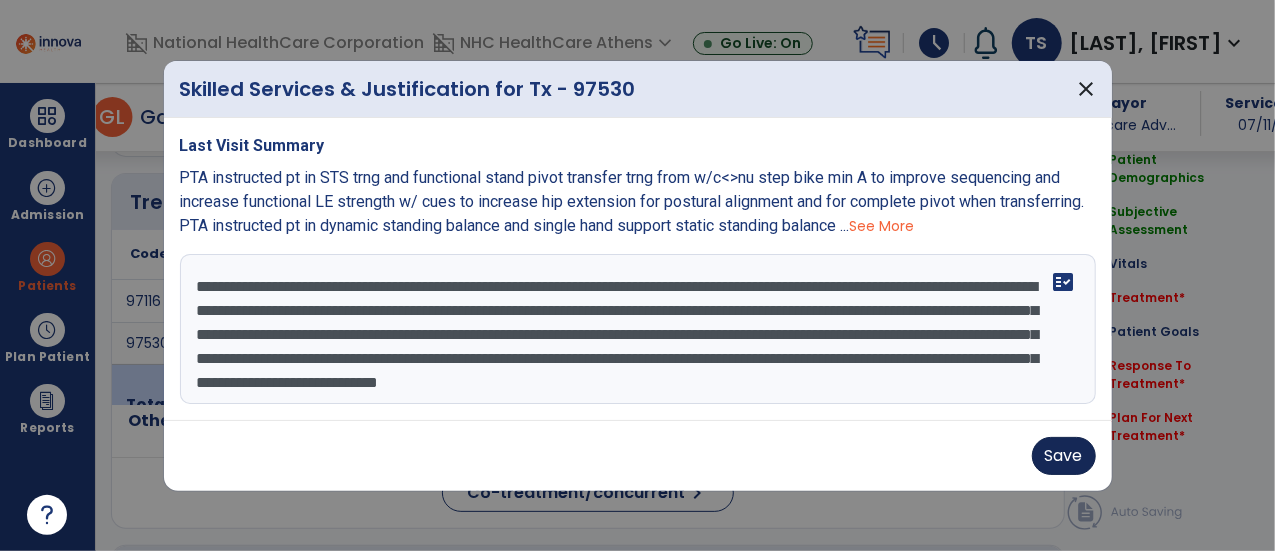 type on "**********" 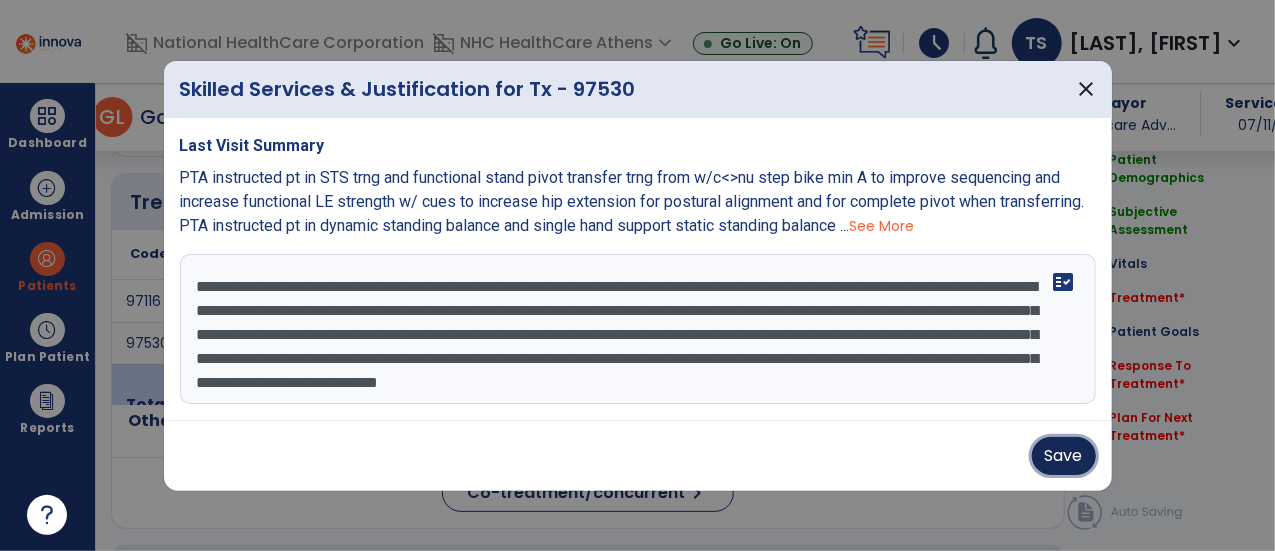 click on "Save" at bounding box center [1064, 456] 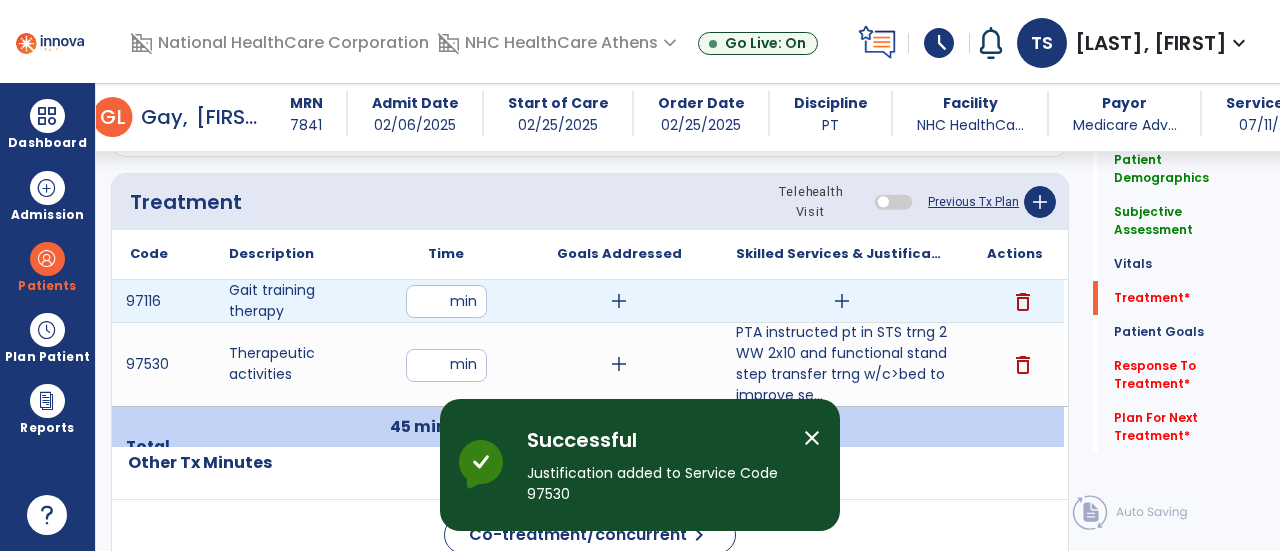 click on "add" at bounding box center (842, 301) 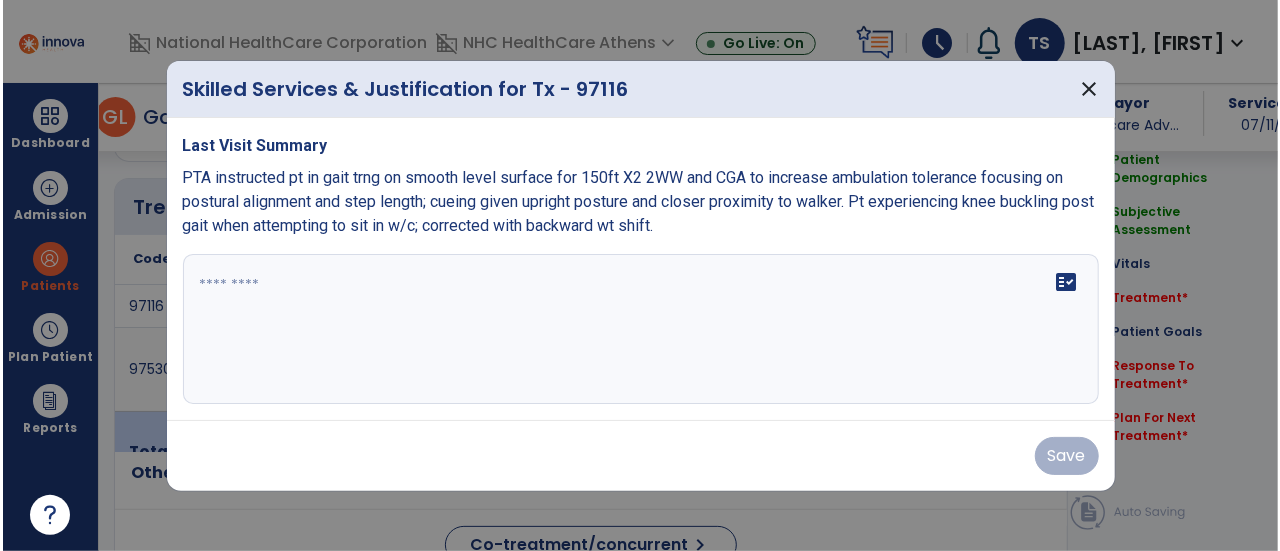 scroll, scrollTop: 1076, scrollLeft: 0, axis: vertical 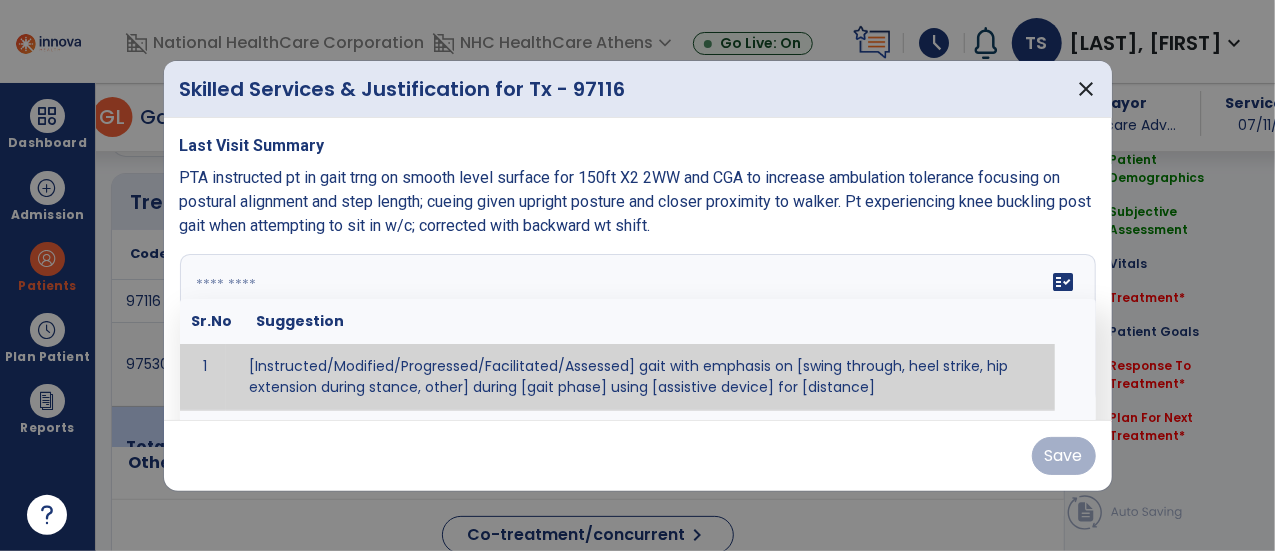 click on "fact_check  Sr.No Suggestion 1 [Instructed/Modified/Progressed/Facilitated/Assessed] gait with emphasis on [swing through, heel strike, hip extension during stance, other] during [gait phase] using [assistive device] for [distance] 2 [Instructed/Modified/Progressed/Facilitated/Assessed] use of [assistive device] and [NWB, PWB, step-to gait pattern, step through gait pattern] 3 [Instructed/Modified/Progressed/Facilitated/Assessed] patient's ability to [ascend/descend # of steps, perform directional changes, walk on even/uneven surfaces, pick-up objects off floor, velocity changes, other] using [assistive device]. 4 [Instructed/Modified/Progressed/Facilitated/Assessed] pre-gait activities including [identify exercise] in order to prepare for gait training. 5" at bounding box center (638, 329) 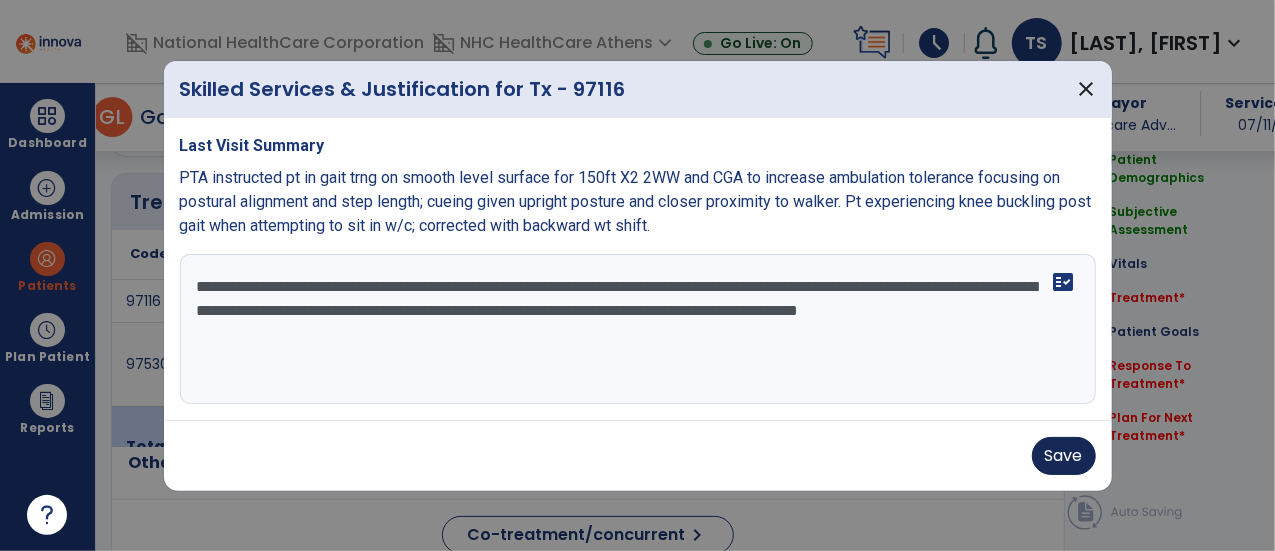 type on "**********" 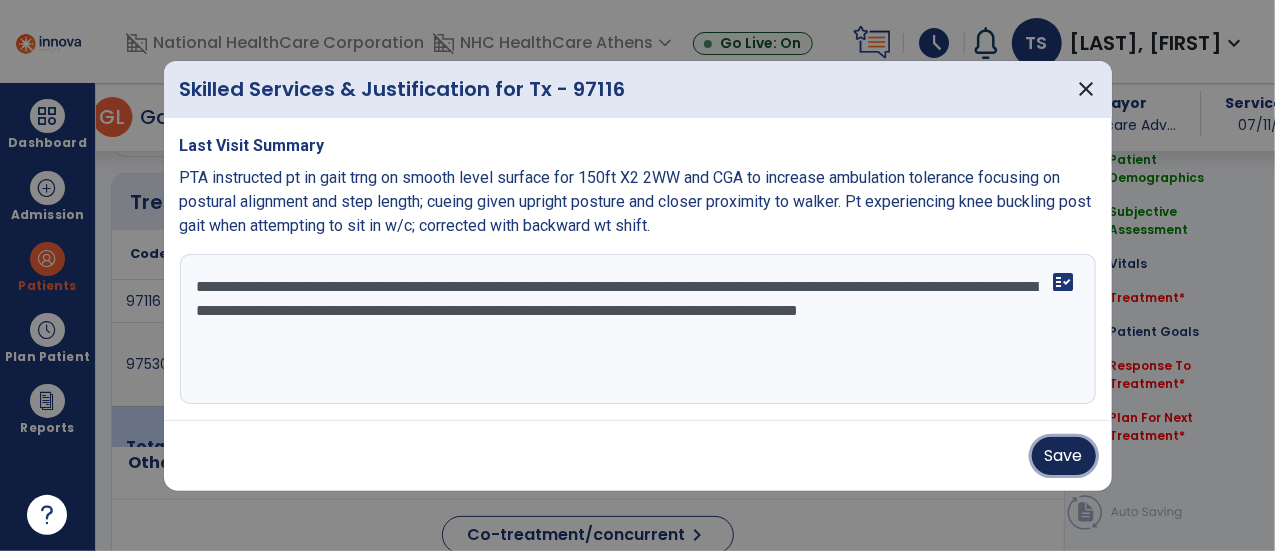 click on "Save" at bounding box center [1064, 456] 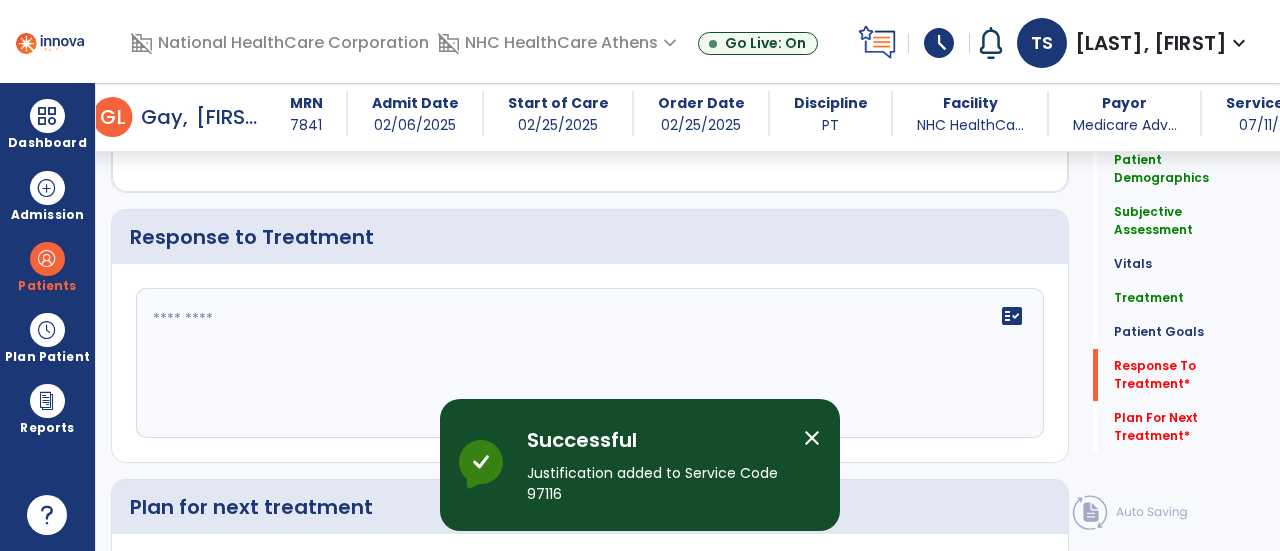 scroll, scrollTop: 2431, scrollLeft: 0, axis: vertical 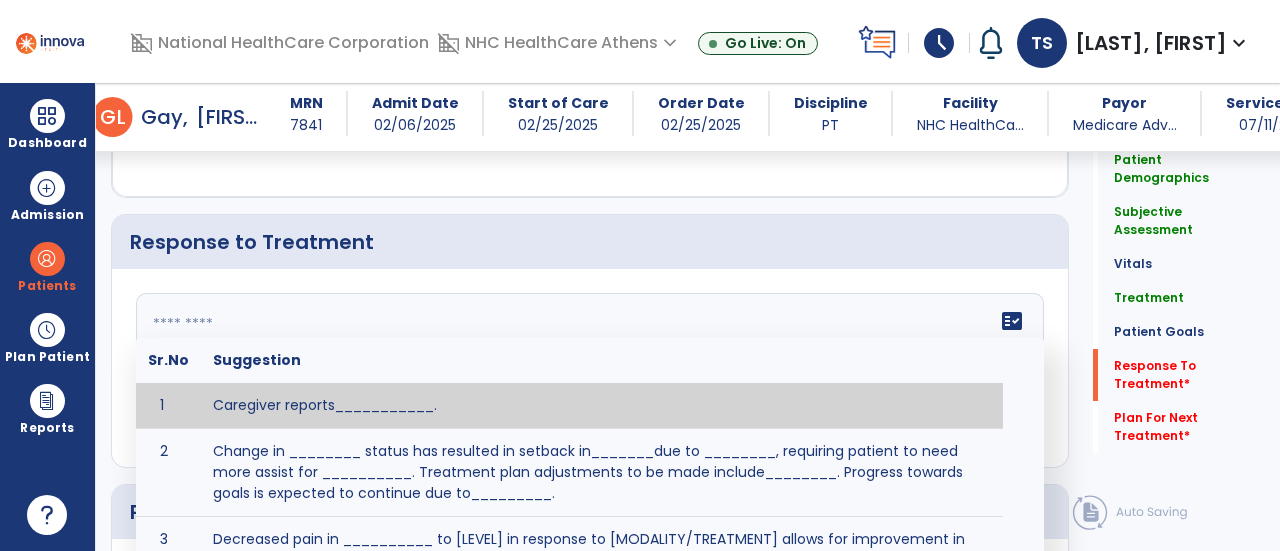 click 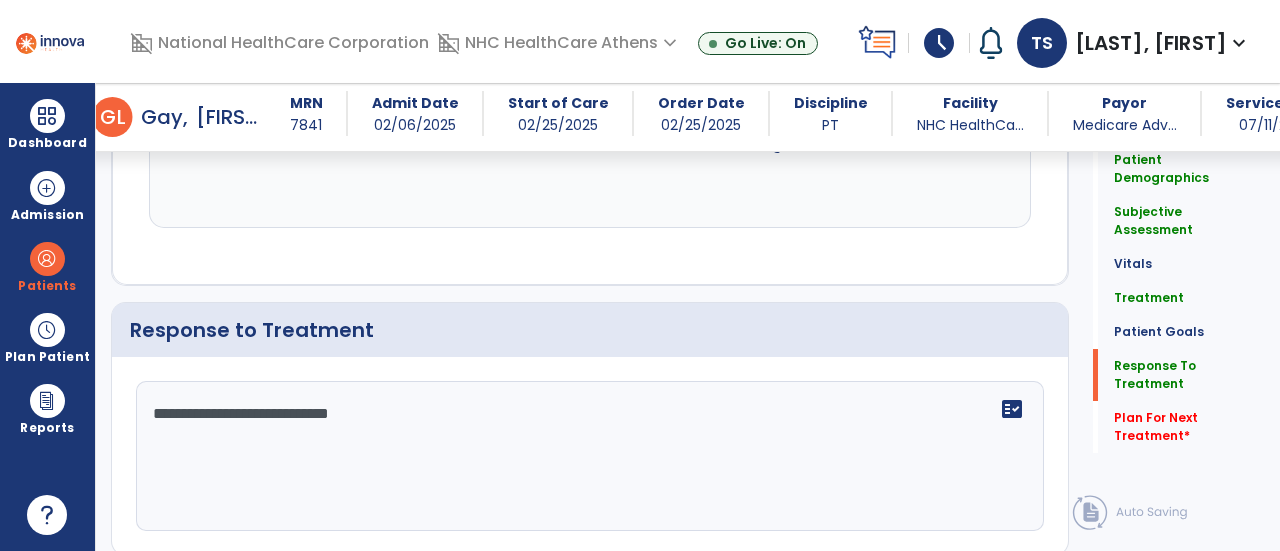 scroll, scrollTop: 2431, scrollLeft: 0, axis: vertical 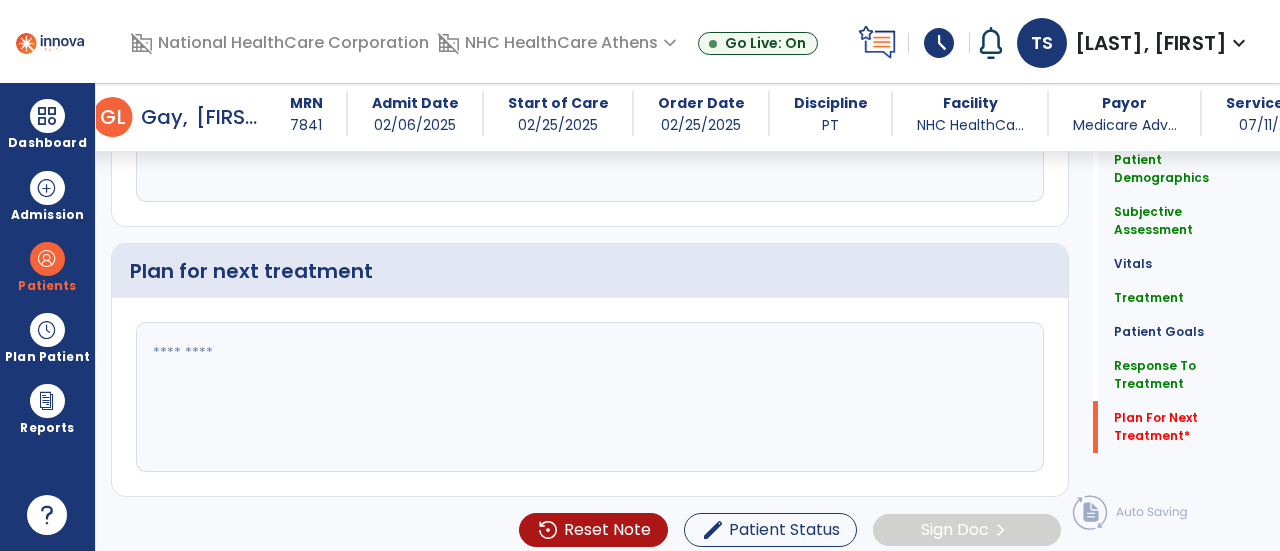 type on "**********" 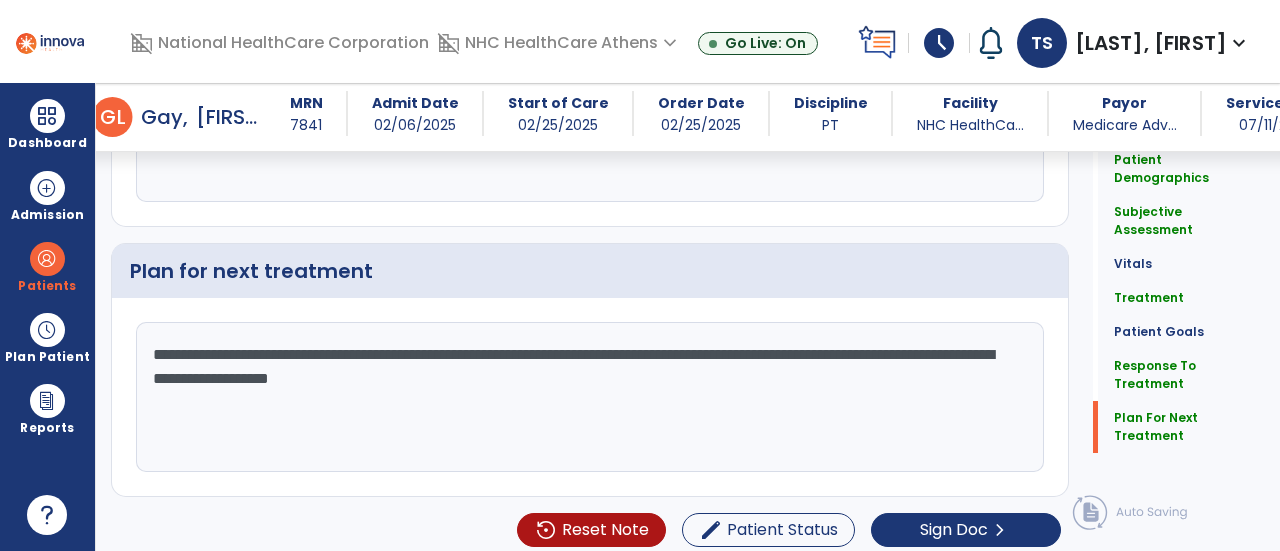scroll, scrollTop: 2672, scrollLeft: 0, axis: vertical 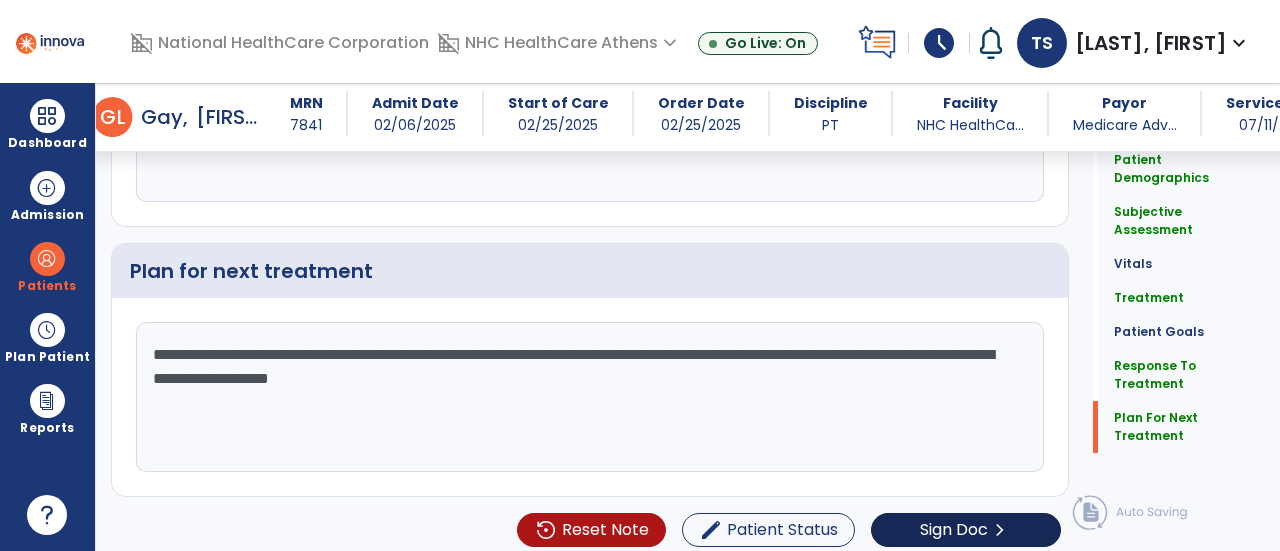 type on "**********" 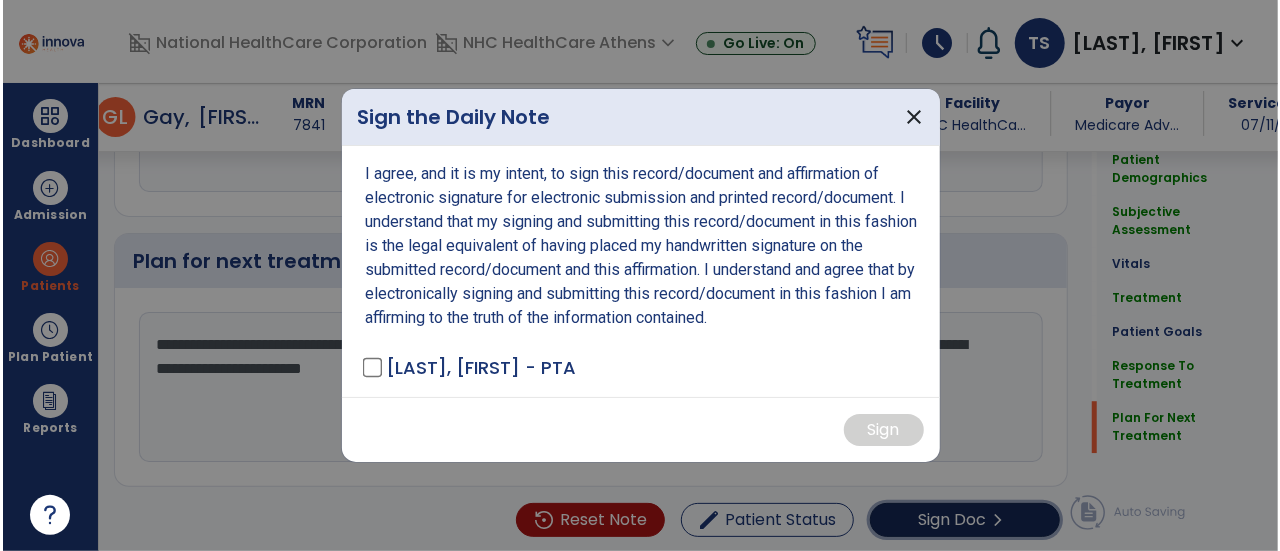 scroll, scrollTop: 2672, scrollLeft: 0, axis: vertical 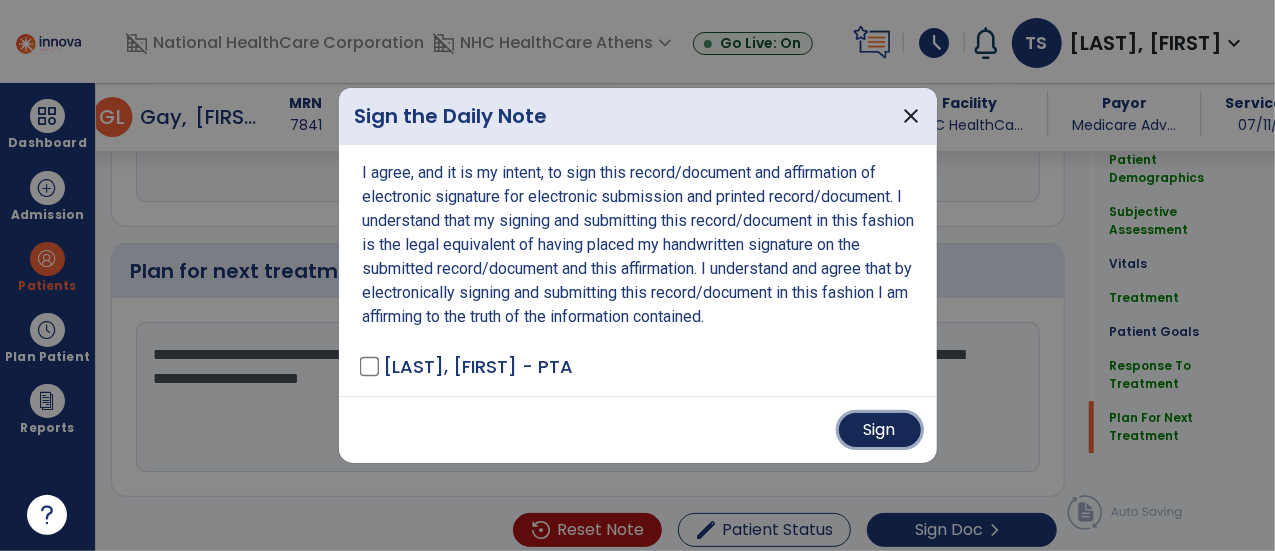 click on "Sign" at bounding box center (880, 430) 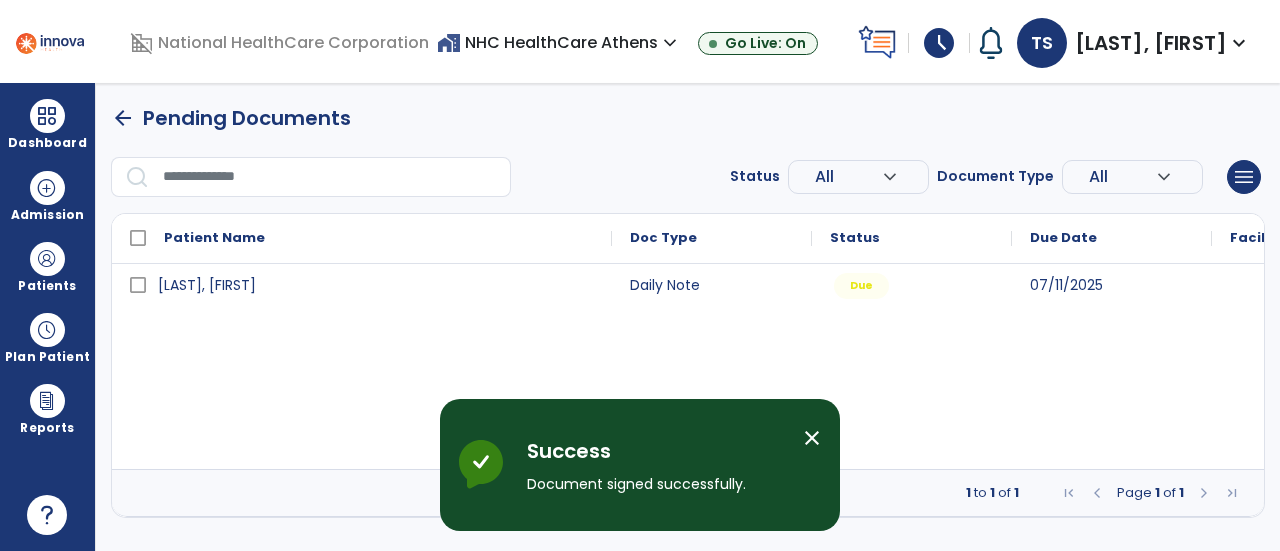 scroll, scrollTop: 0, scrollLeft: 0, axis: both 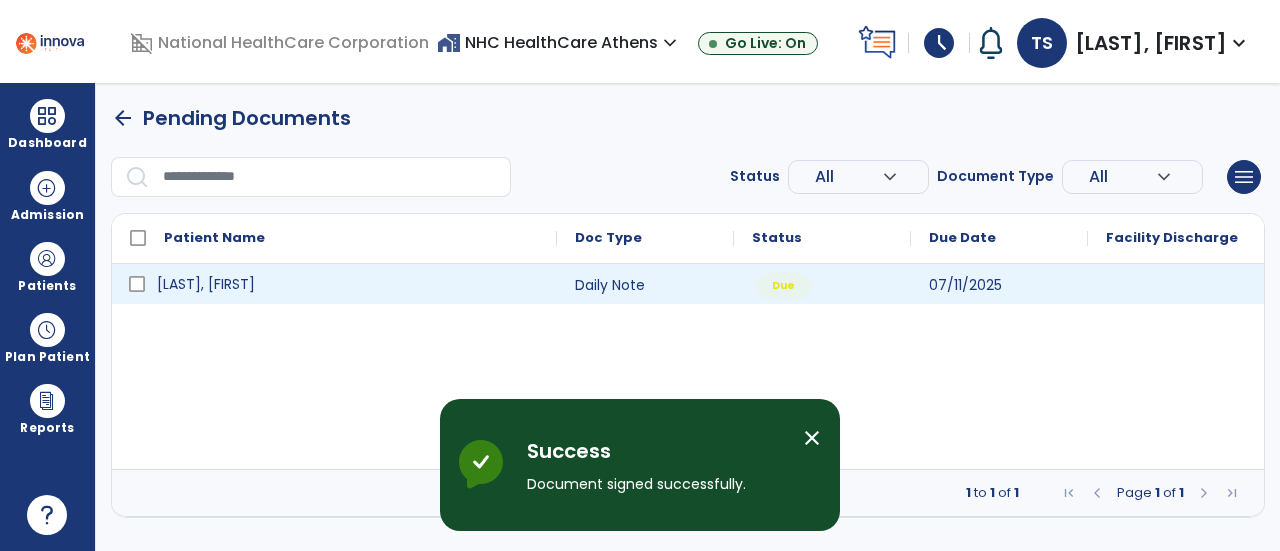 click on "[LAST], [FIRST]" at bounding box center [348, 284] 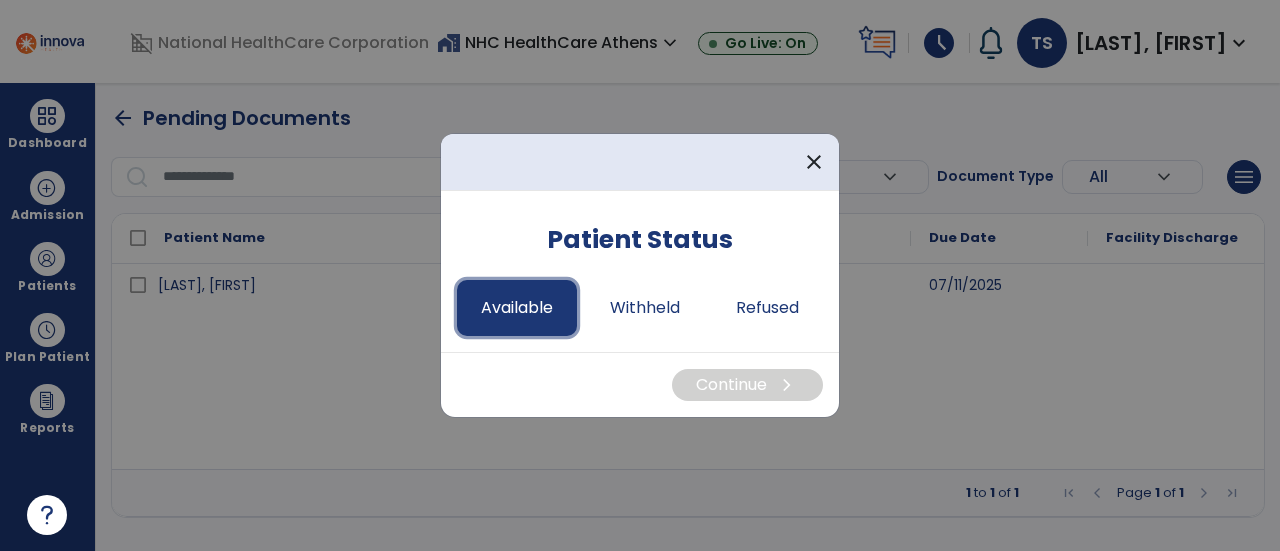 click on "Available" at bounding box center [517, 308] 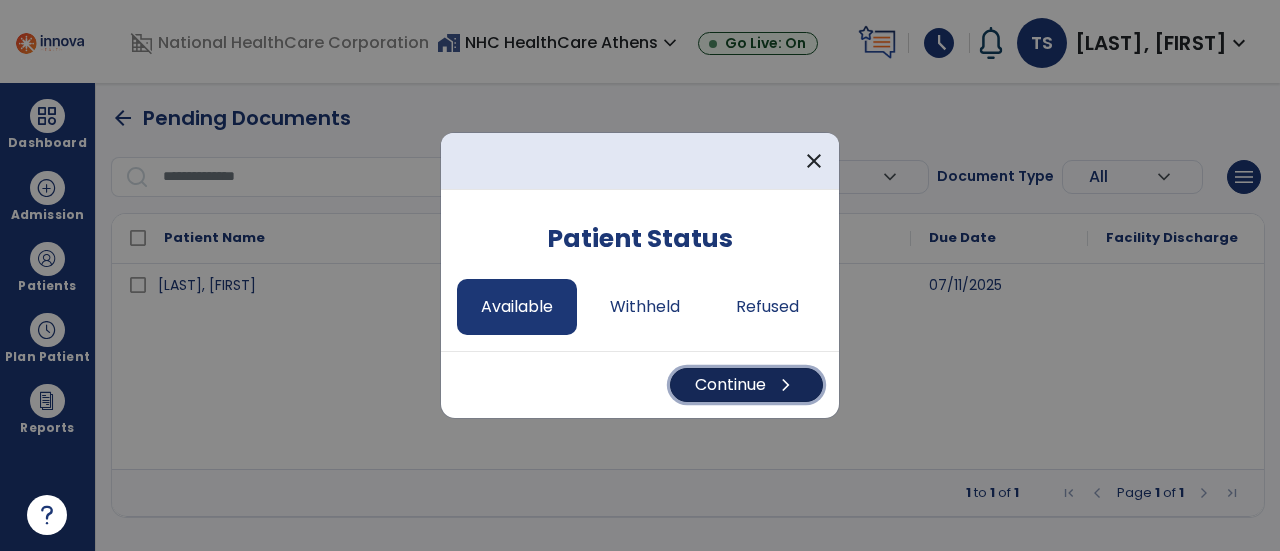 click on "chevron_right" at bounding box center (786, 385) 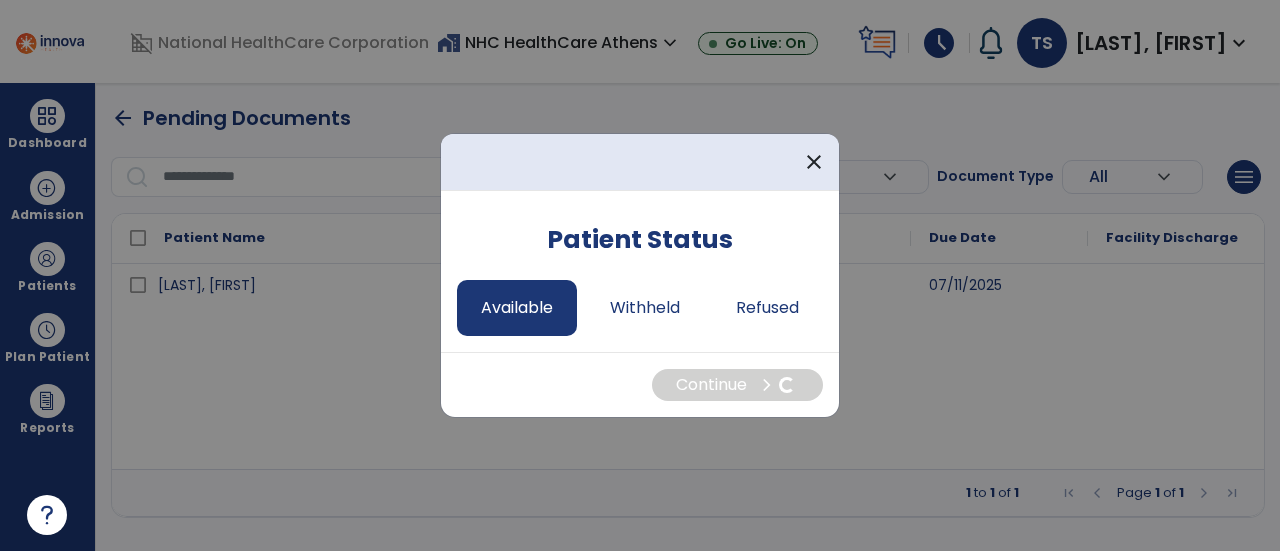 select on "*" 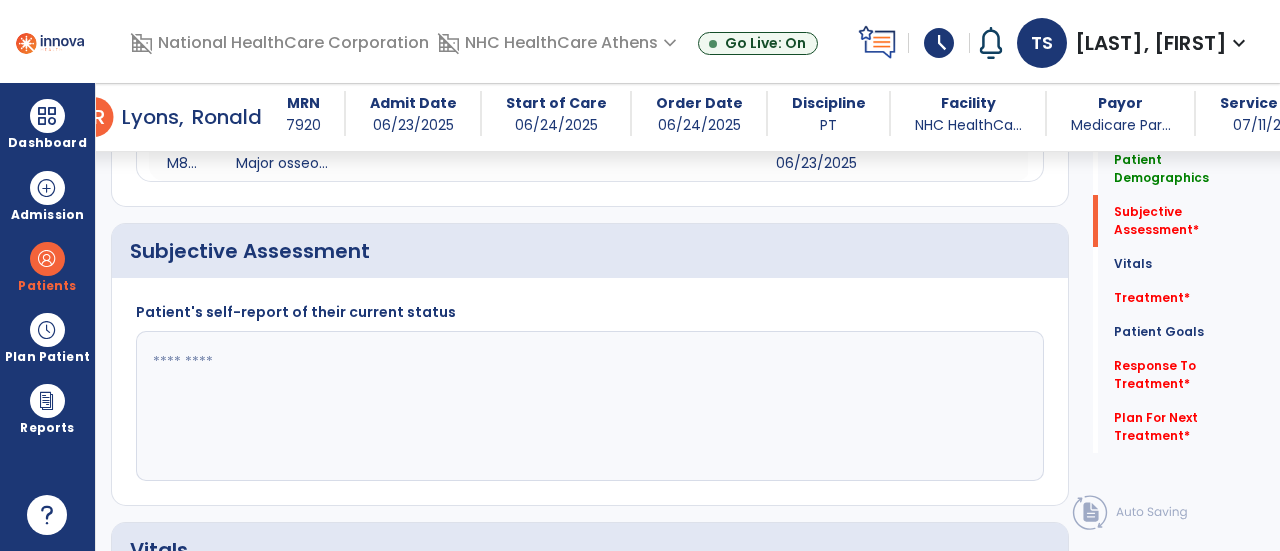 scroll, scrollTop: 359, scrollLeft: 0, axis: vertical 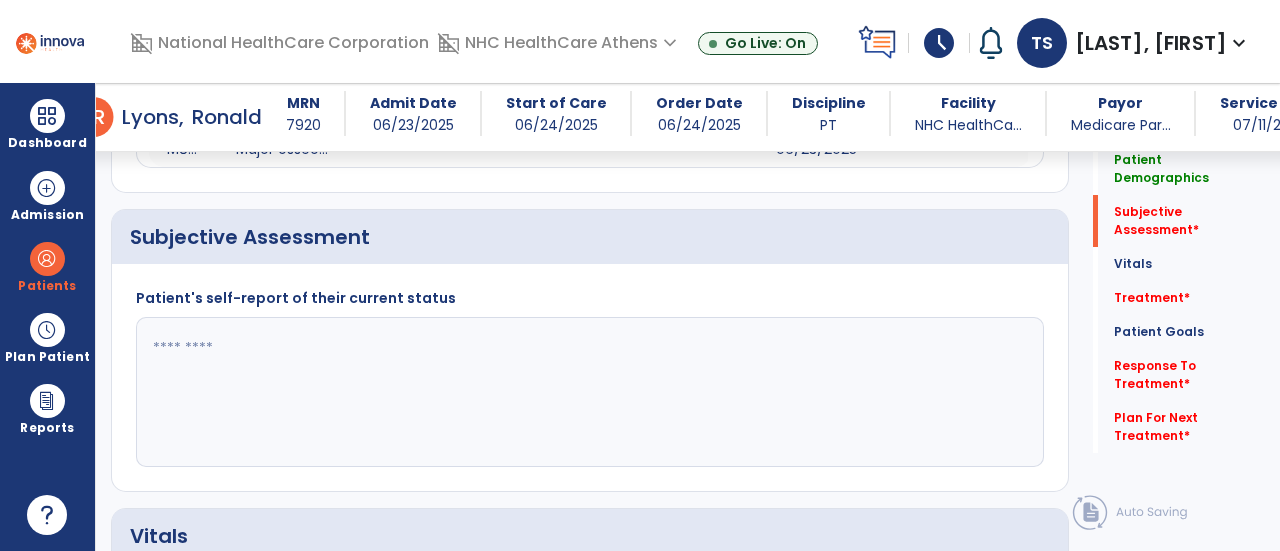 click 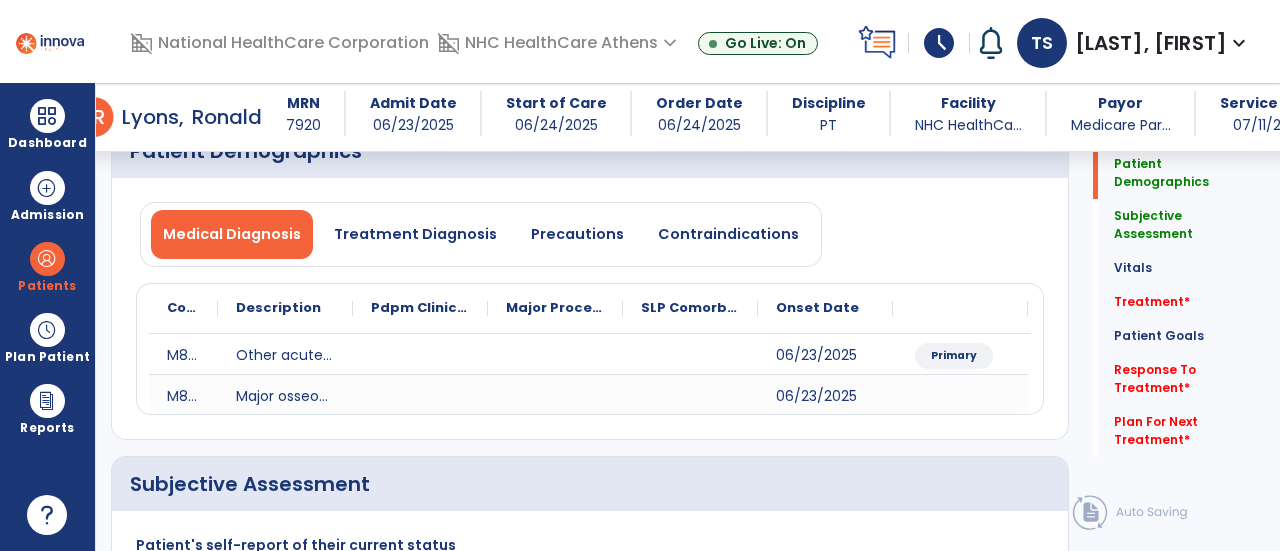 scroll, scrollTop: 103, scrollLeft: 0, axis: vertical 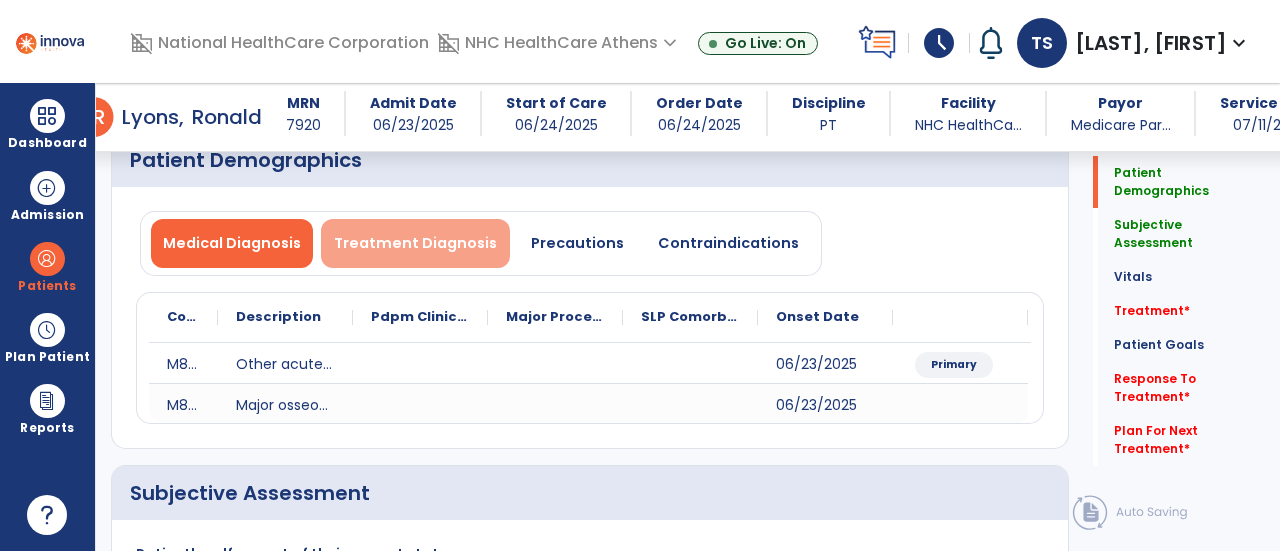 type on "**********" 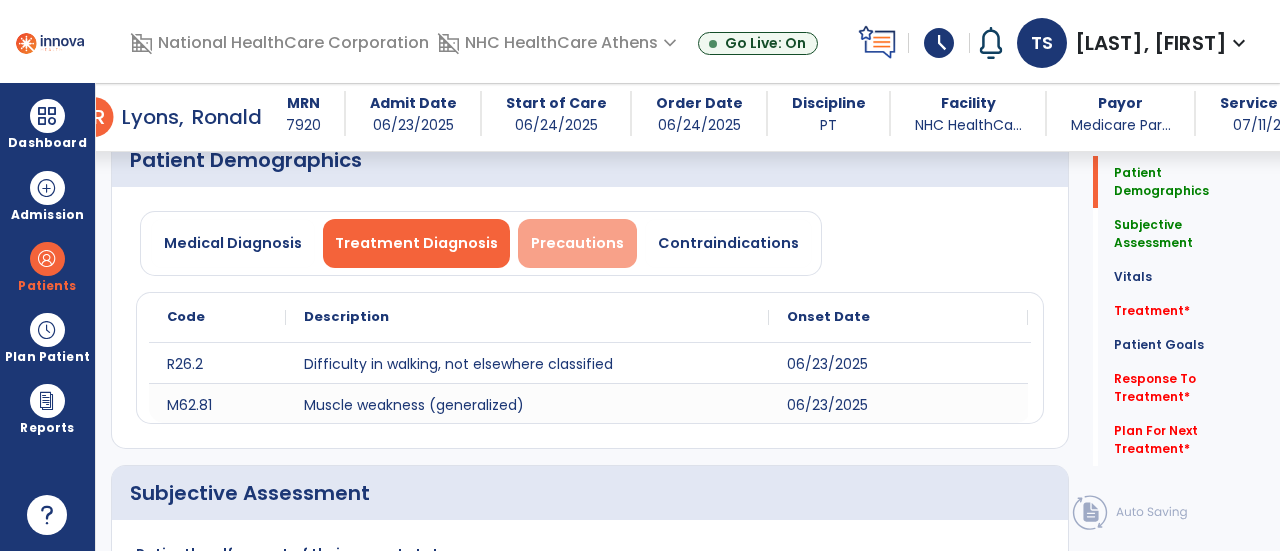 click on "Precautions" at bounding box center (577, 243) 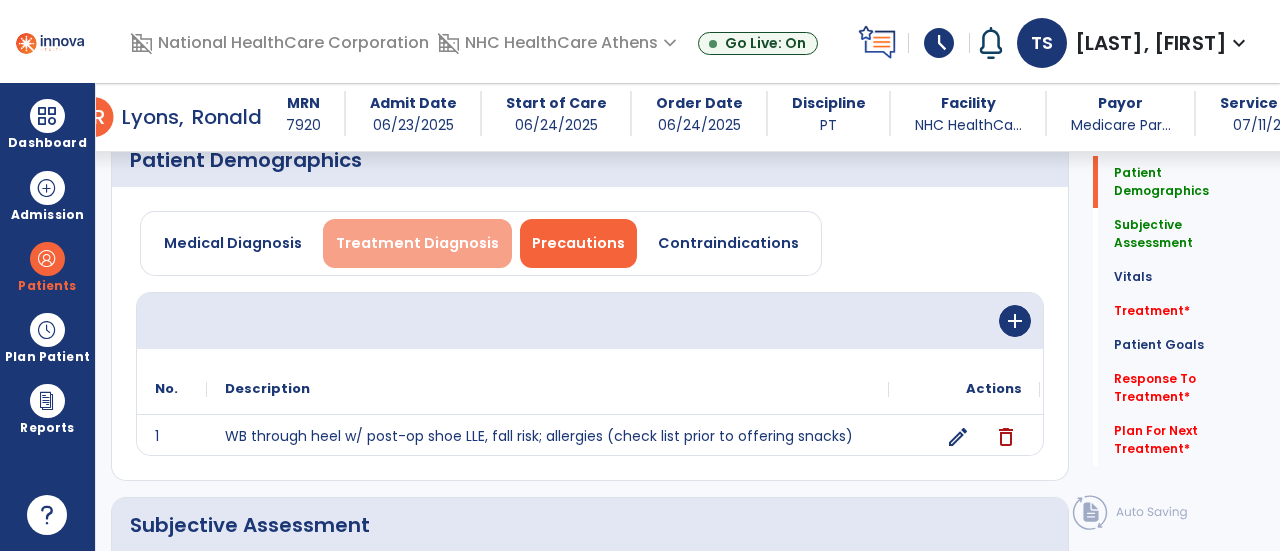click on "Treatment Diagnosis" at bounding box center (417, 243) 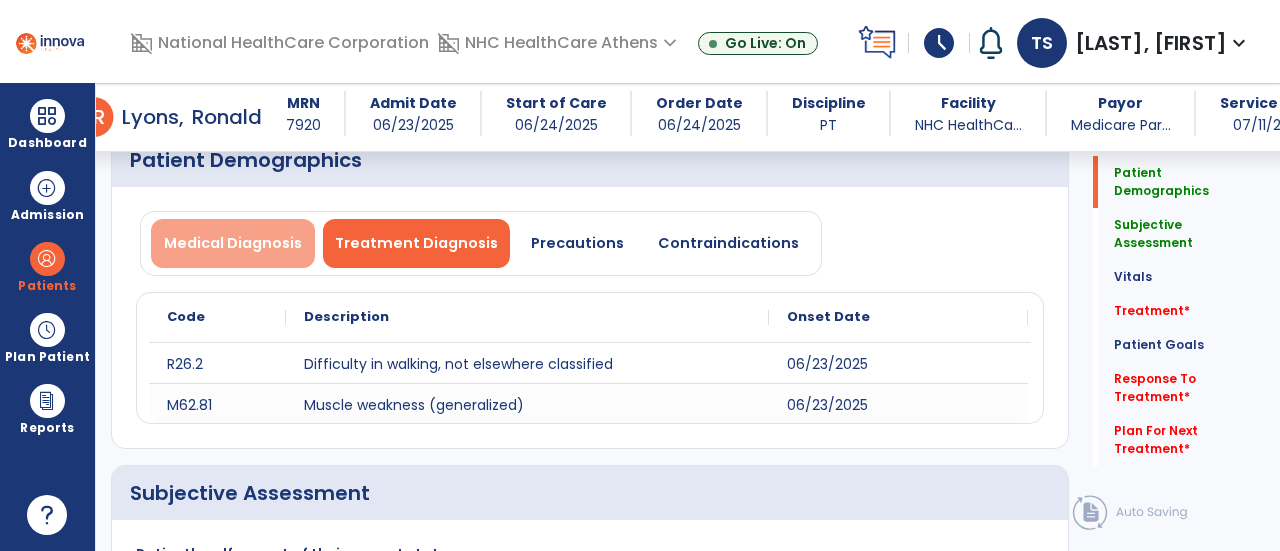 click on "Medical Diagnosis" at bounding box center [233, 243] 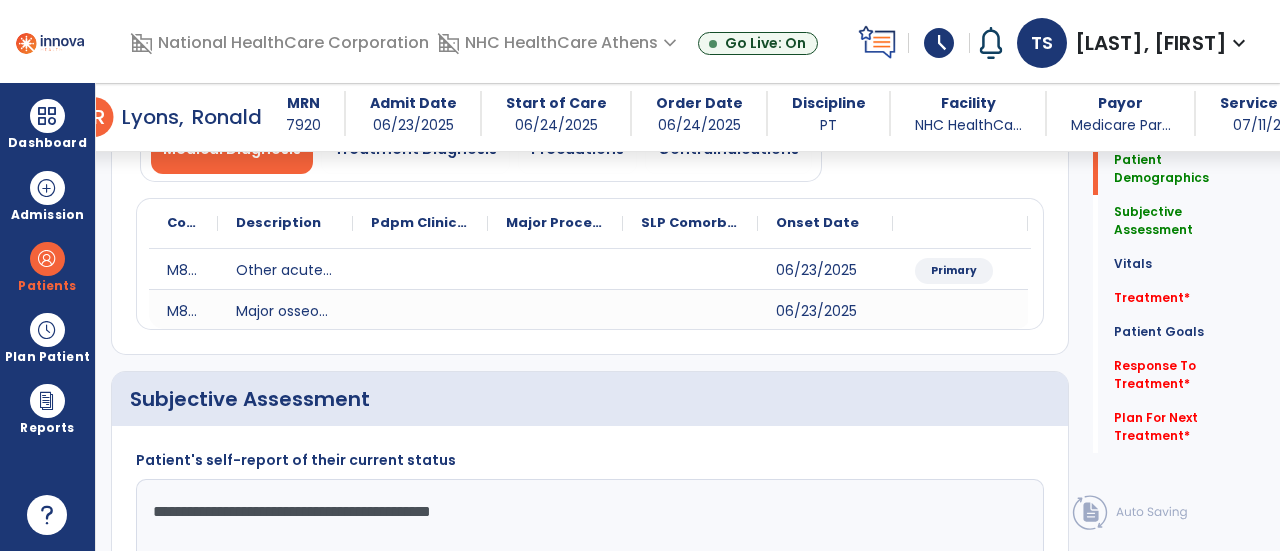 scroll, scrollTop: 202, scrollLeft: 0, axis: vertical 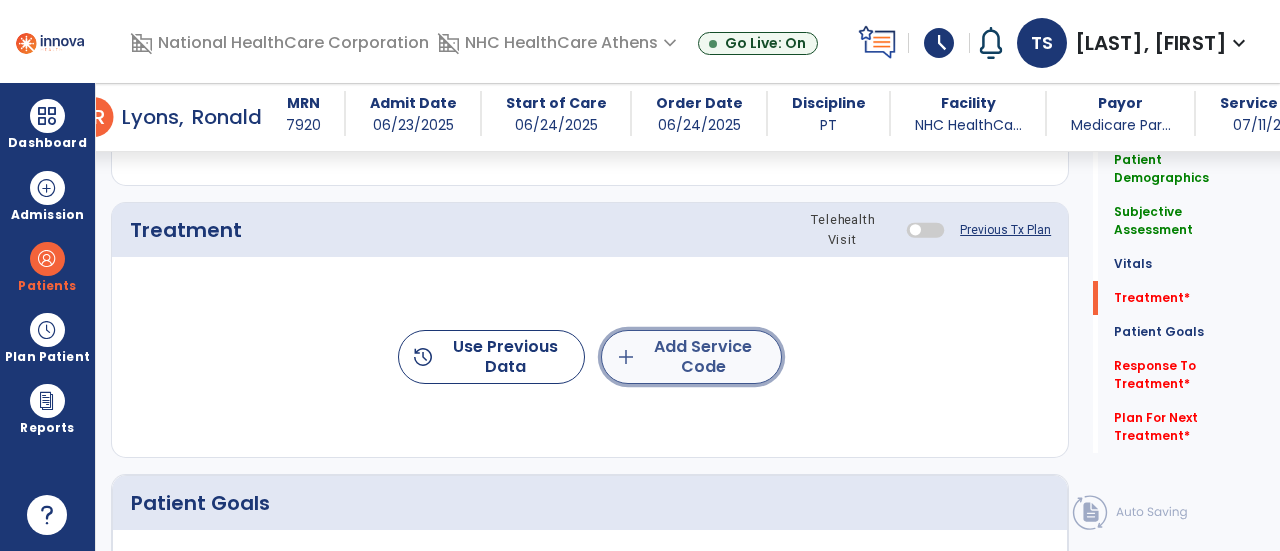 click on "add  Add Service Code" 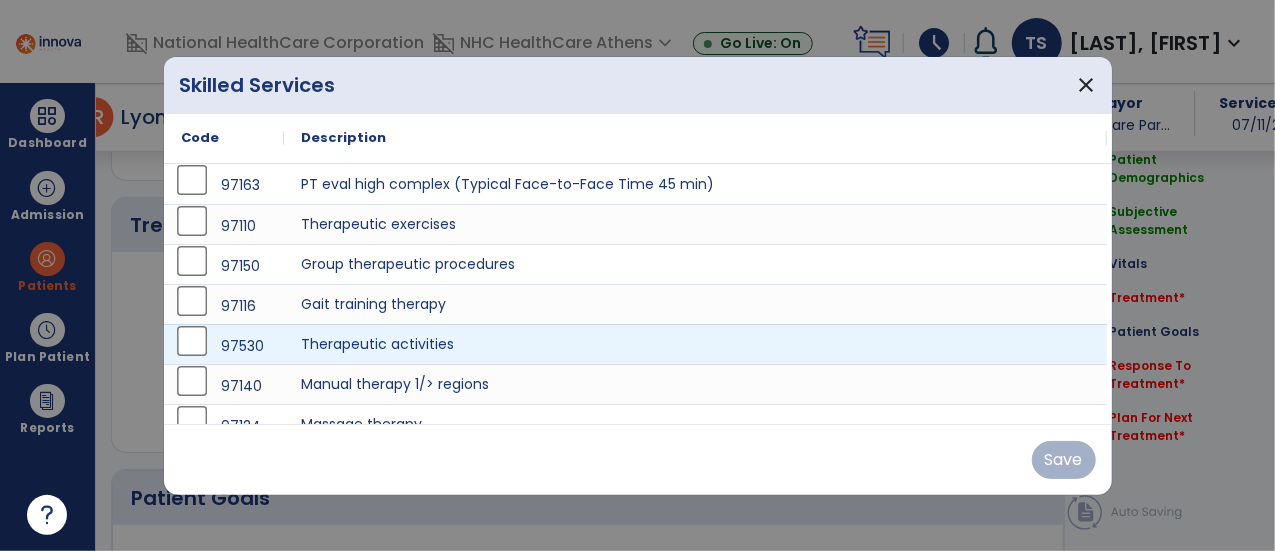 scroll, scrollTop: 1087, scrollLeft: 0, axis: vertical 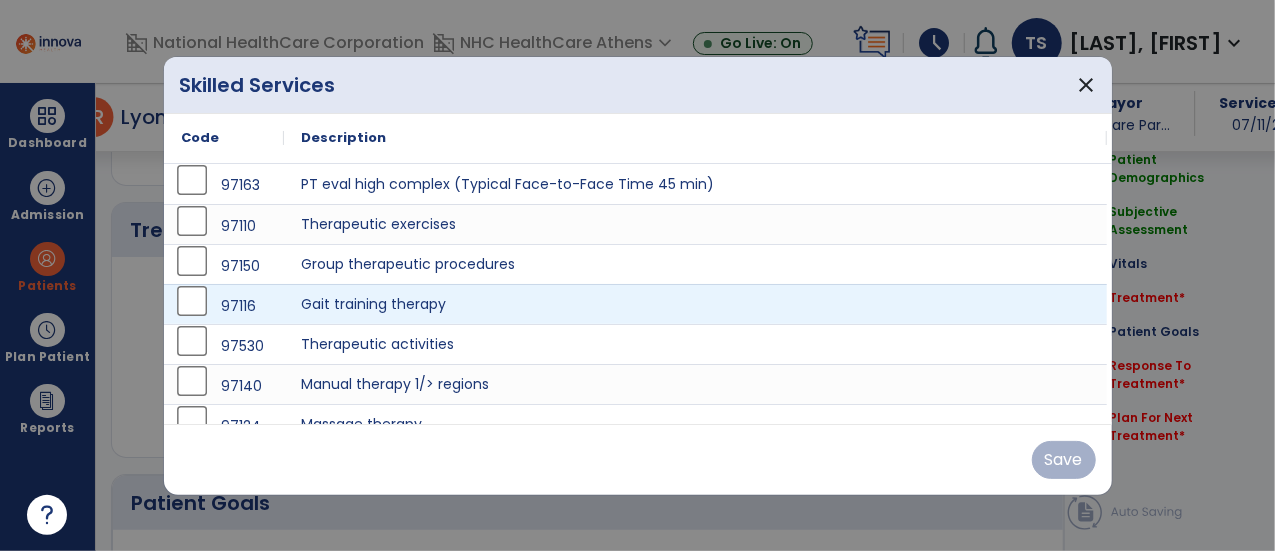 click on "97116 Gait training therapy" at bounding box center [636, 304] 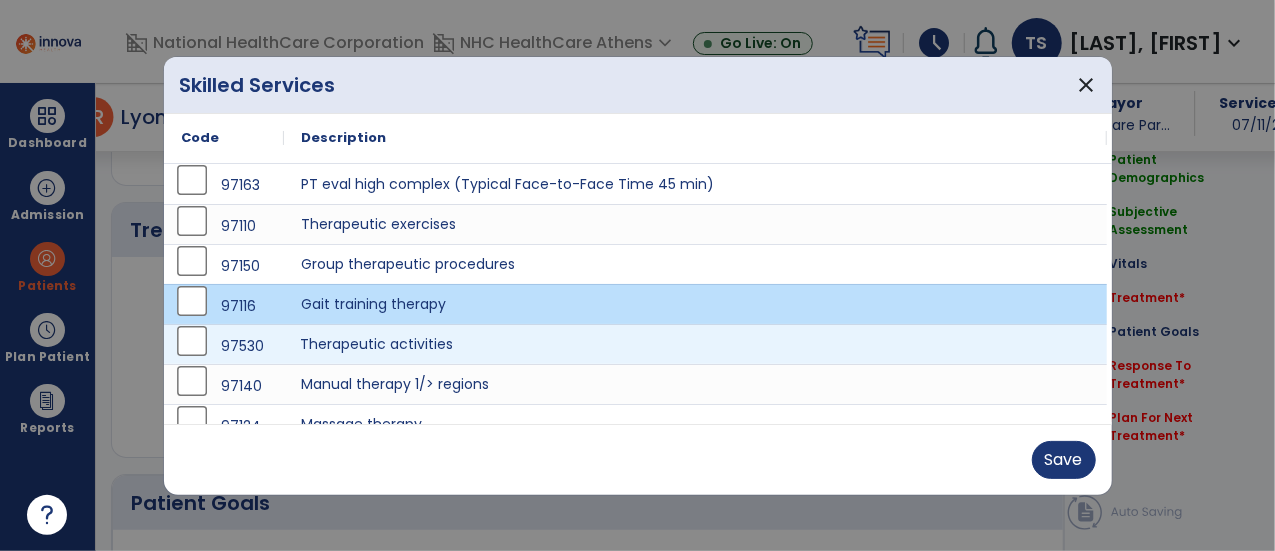 click on "Therapeutic activities" at bounding box center [696, 344] 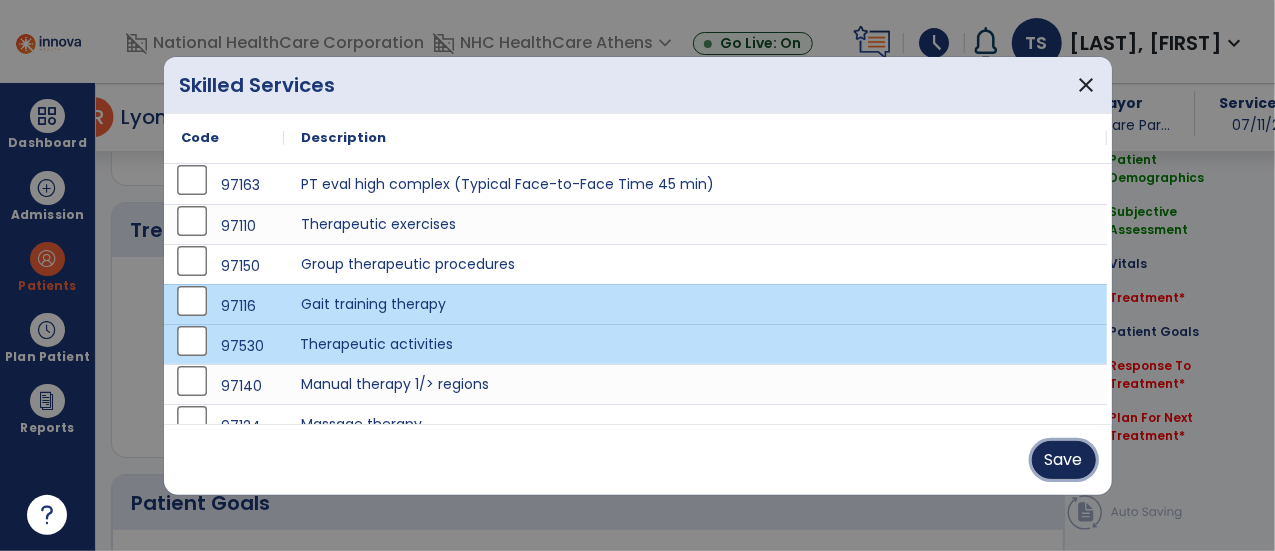 click on "Save" at bounding box center [1064, 460] 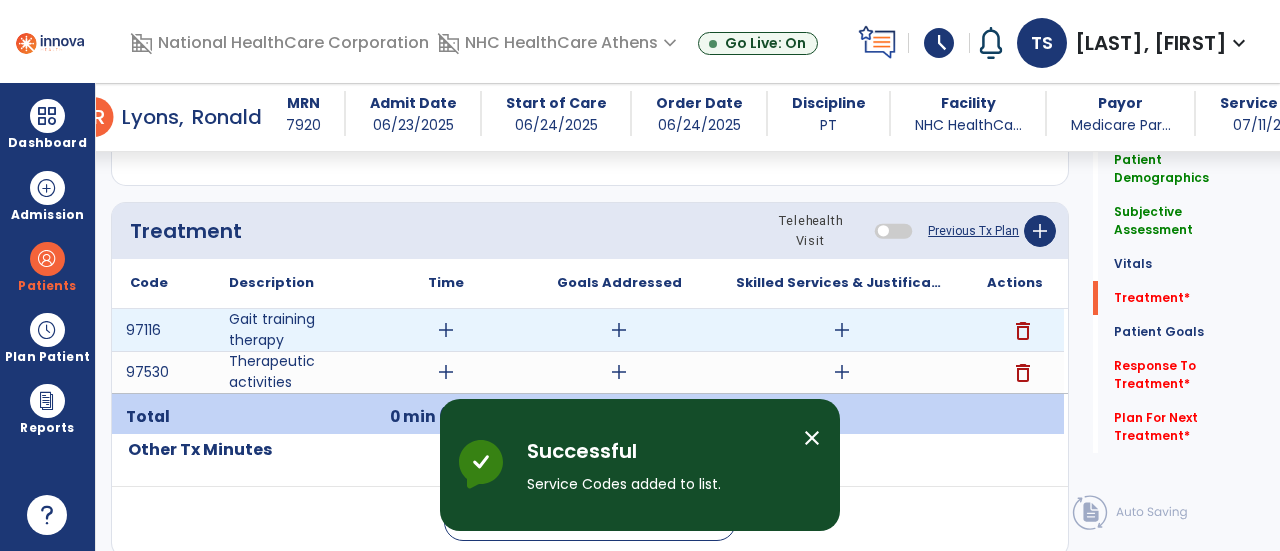 click on "add" at bounding box center (446, 330) 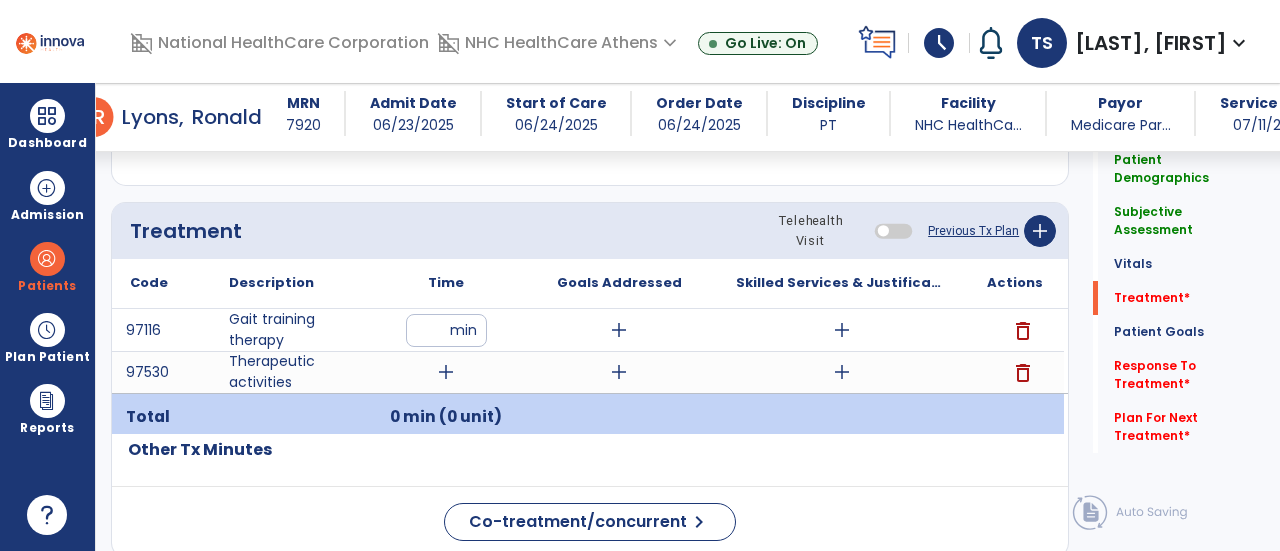 type on "**" 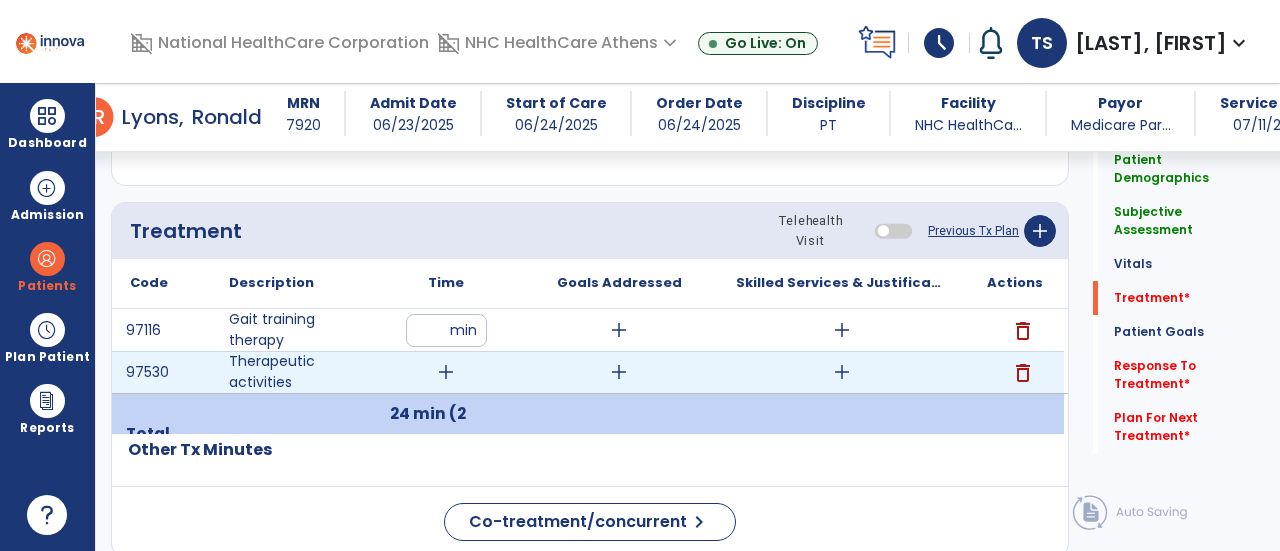 click on "add" at bounding box center [446, 372] 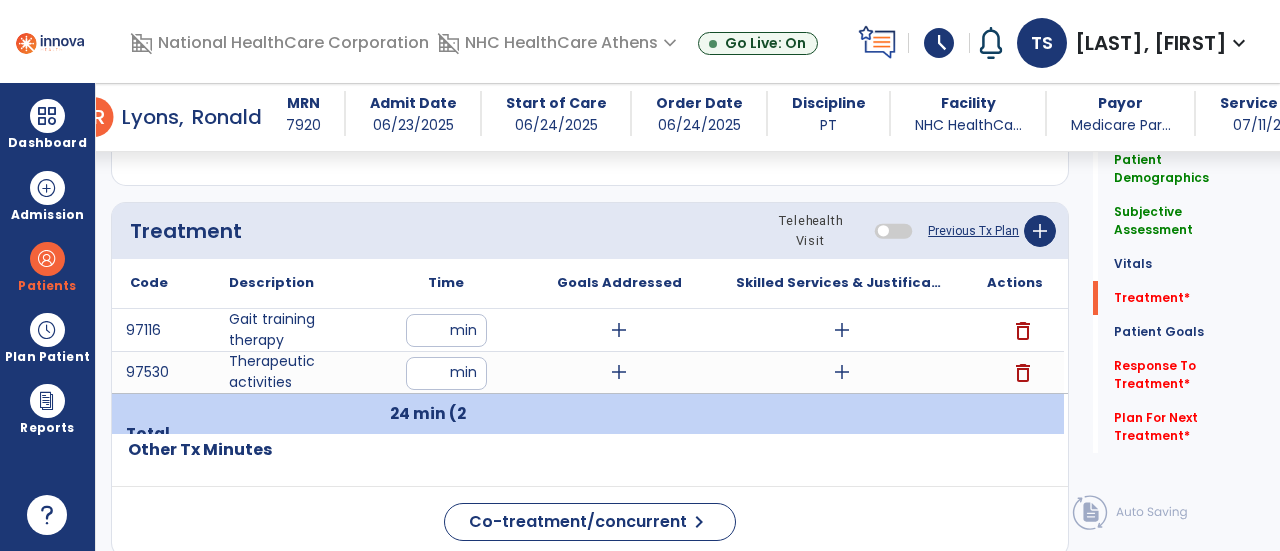 type on "**" 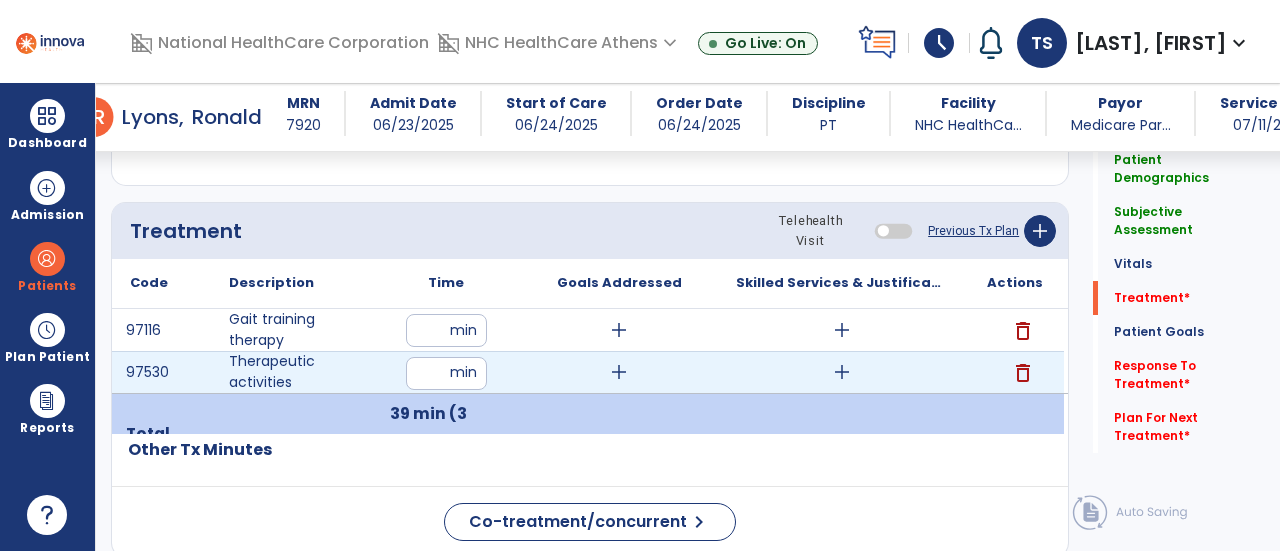 click on "**" at bounding box center (446, 373) 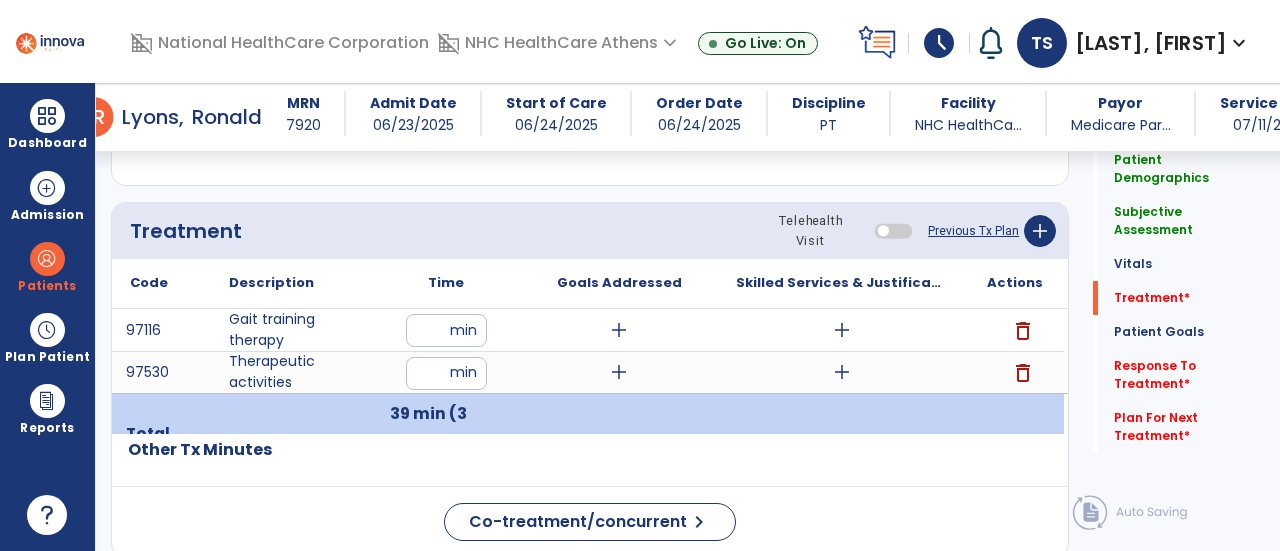 type on "*" 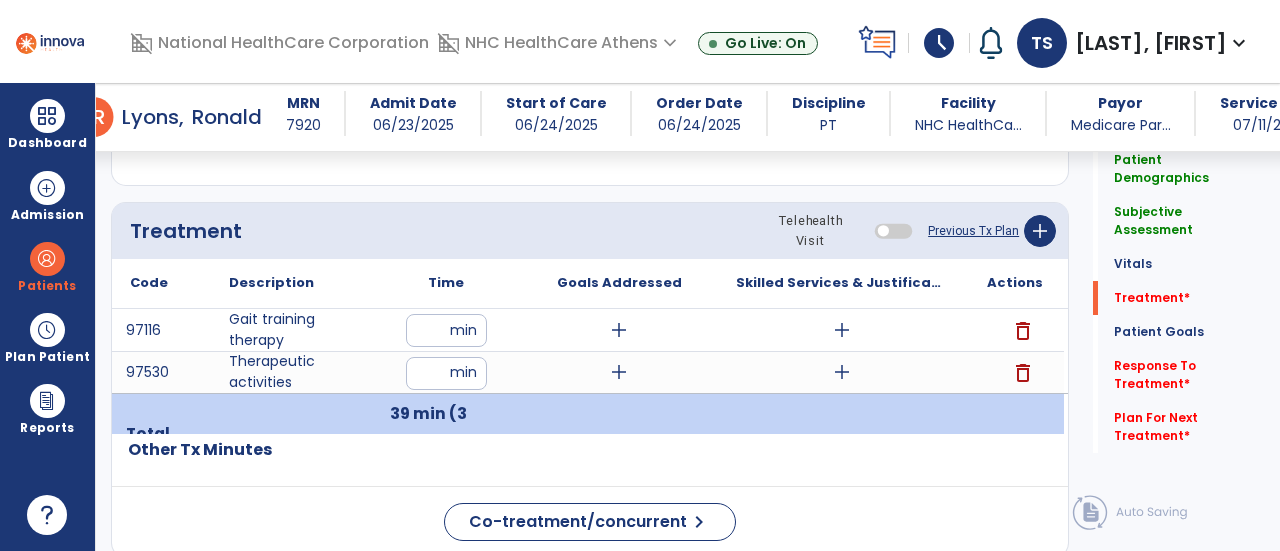 type on "**" 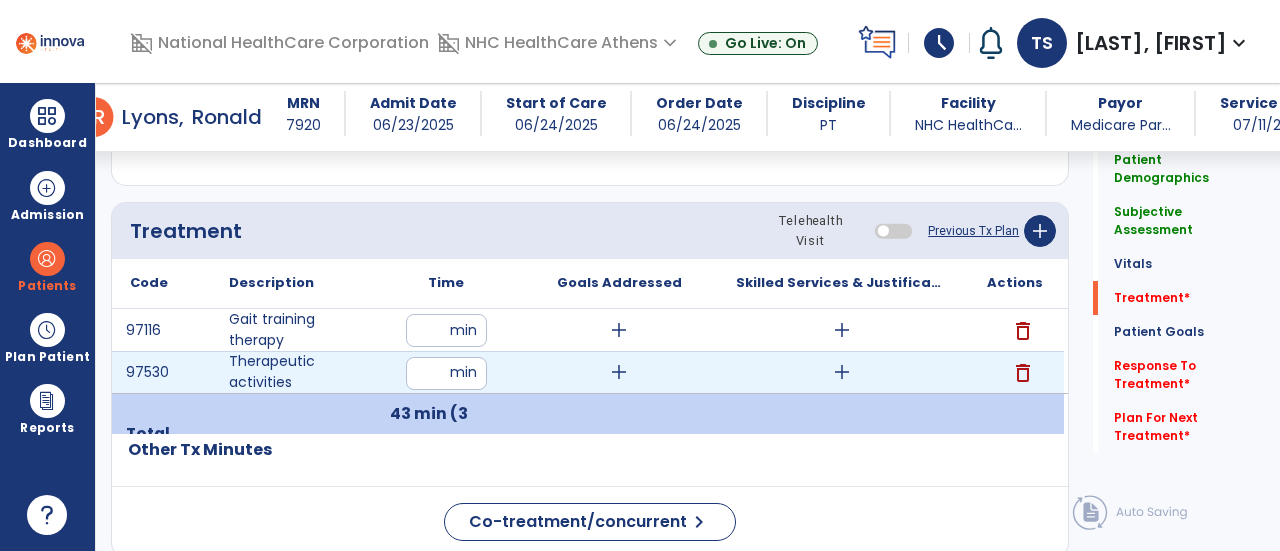 click on "**" at bounding box center (446, 373) 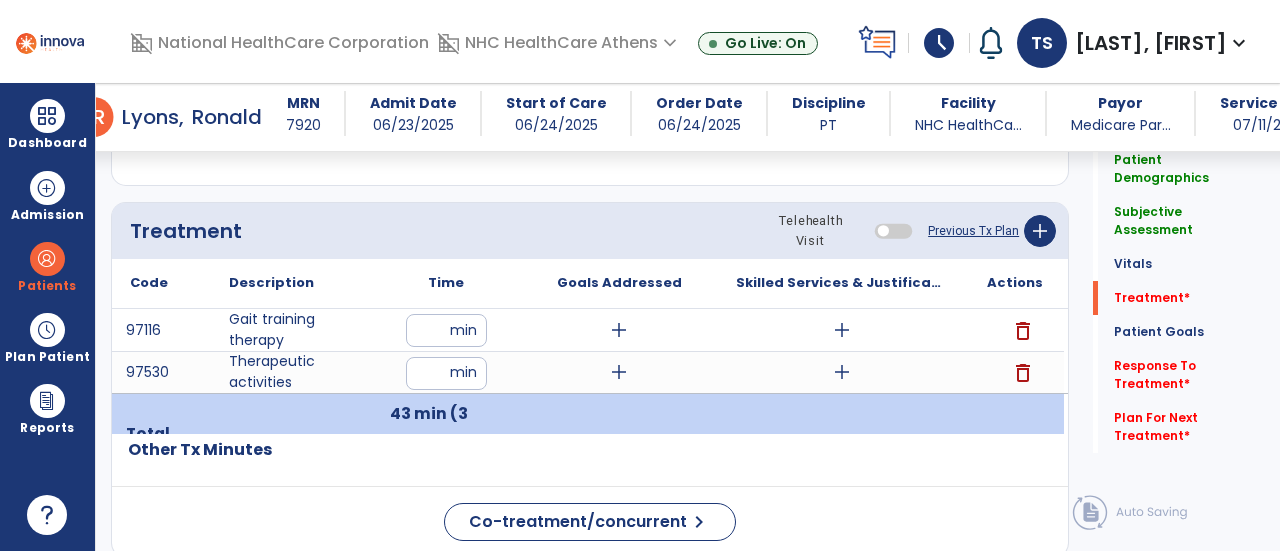 type on "*" 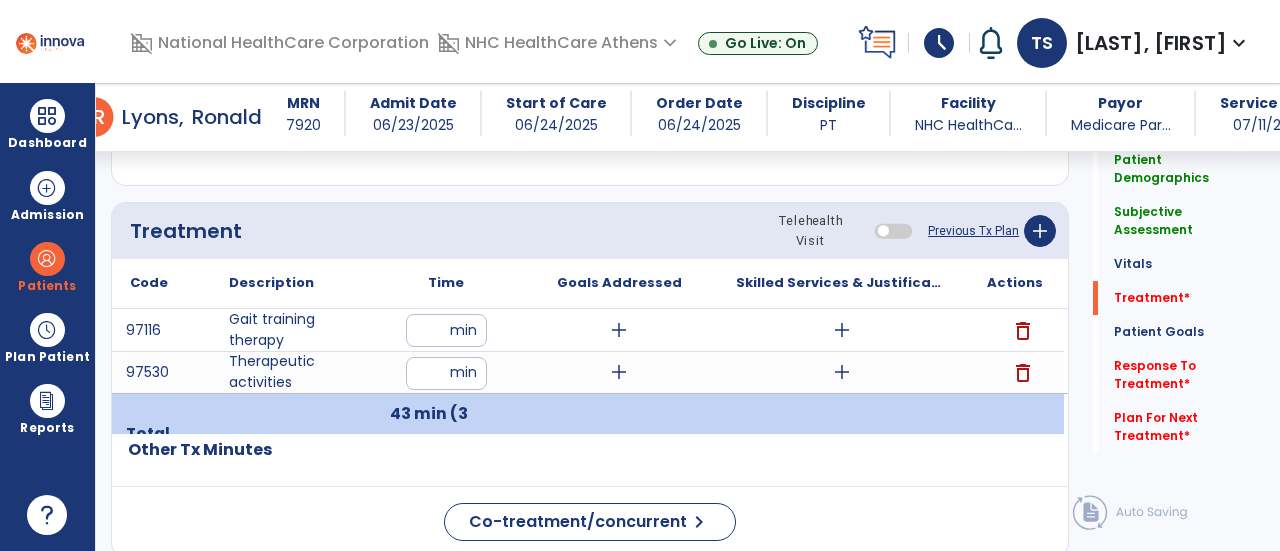 type on "**" 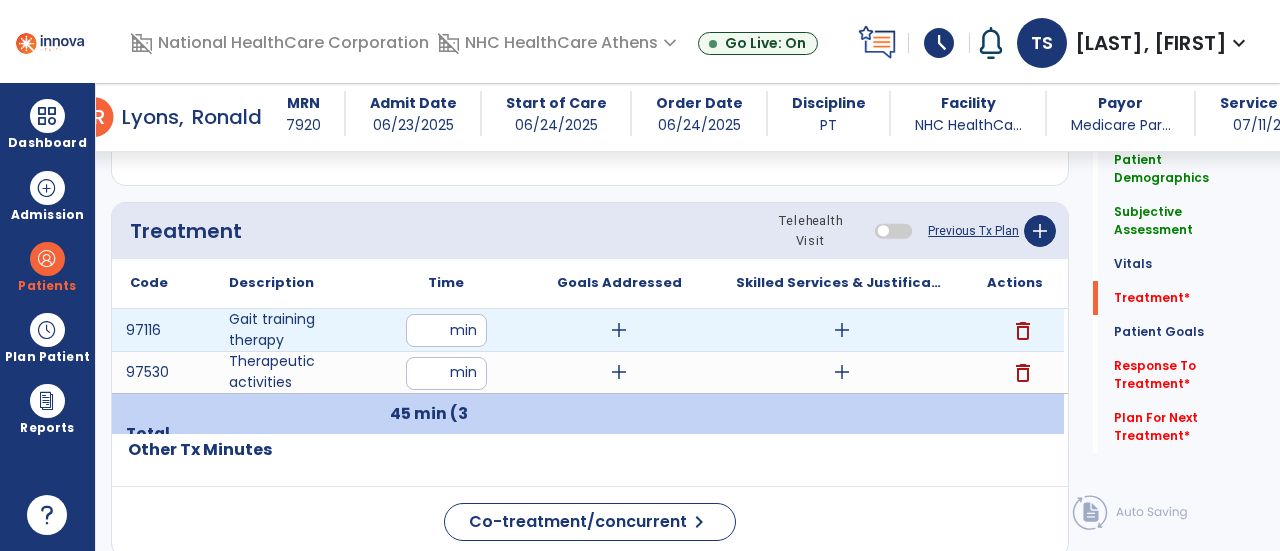 click on "add" at bounding box center (842, 330) 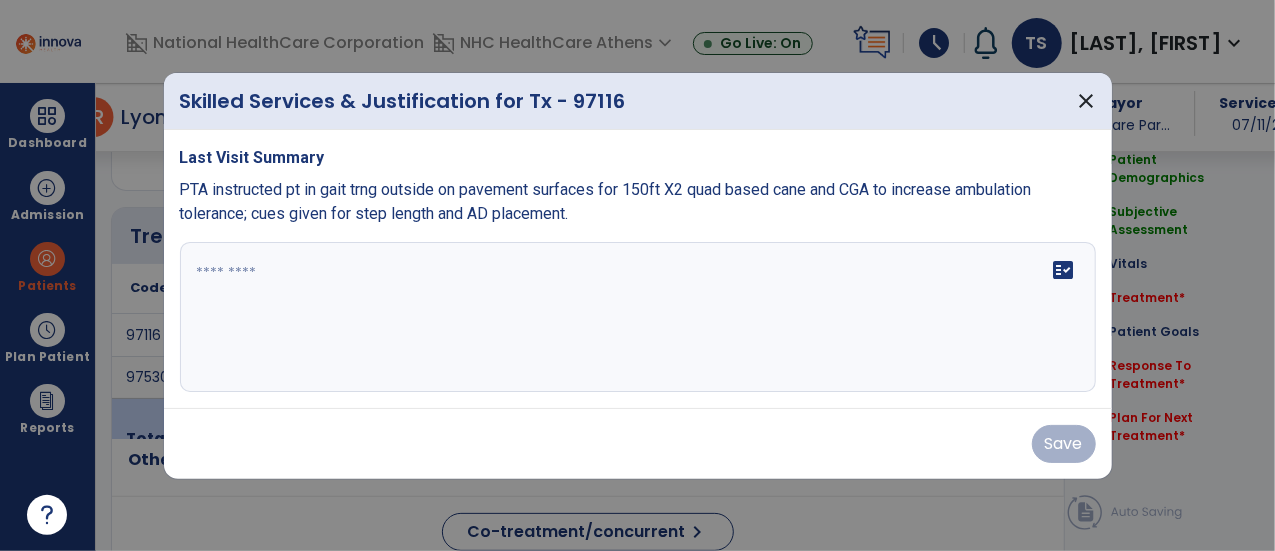 scroll, scrollTop: 1087, scrollLeft: 0, axis: vertical 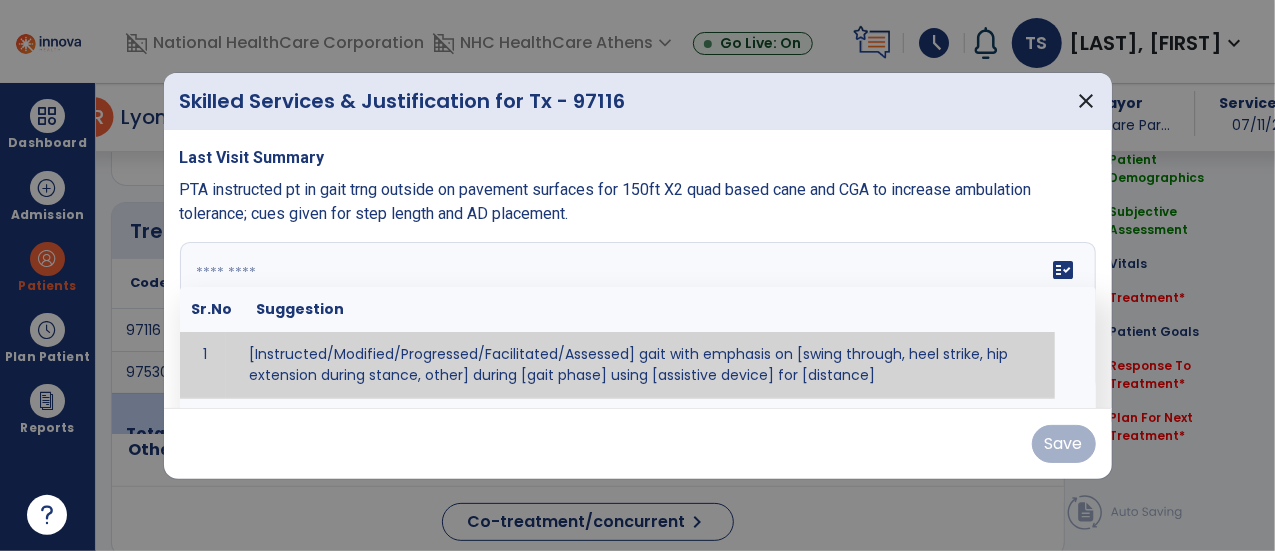 click on "fact_check  Sr.No Suggestion 1 [Instructed/Modified/Progressed/Facilitated/Assessed] gait with emphasis on [swing through, heel strike, hip extension during stance, other] during [gait phase] using [assistive device] for [distance] 2 [Instructed/Modified/Progressed/Facilitated/Assessed] use of [assistive device] and [NWB, PWB, step-to gait pattern, step through gait pattern] 3 [Instructed/Modified/Progressed/Facilitated/Assessed] patient's ability to [ascend/descend # of steps, perform directional changes, walk on even/uneven surfaces, pick-up objects off floor, velocity changes, other] using [assistive device]. 4 [Instructed/Modified/Progressed/Facilitated/Assessed] pre-gait activities including [identify exercise] in order to prepare for gait training. 5" at bounding box center (638, 317) 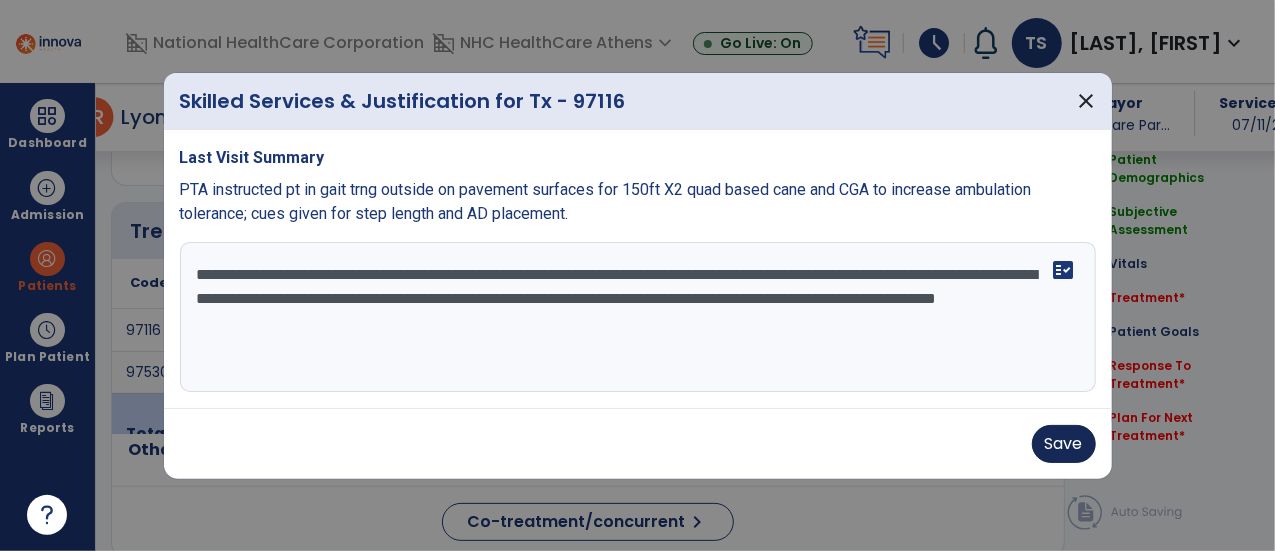 type on "**********" 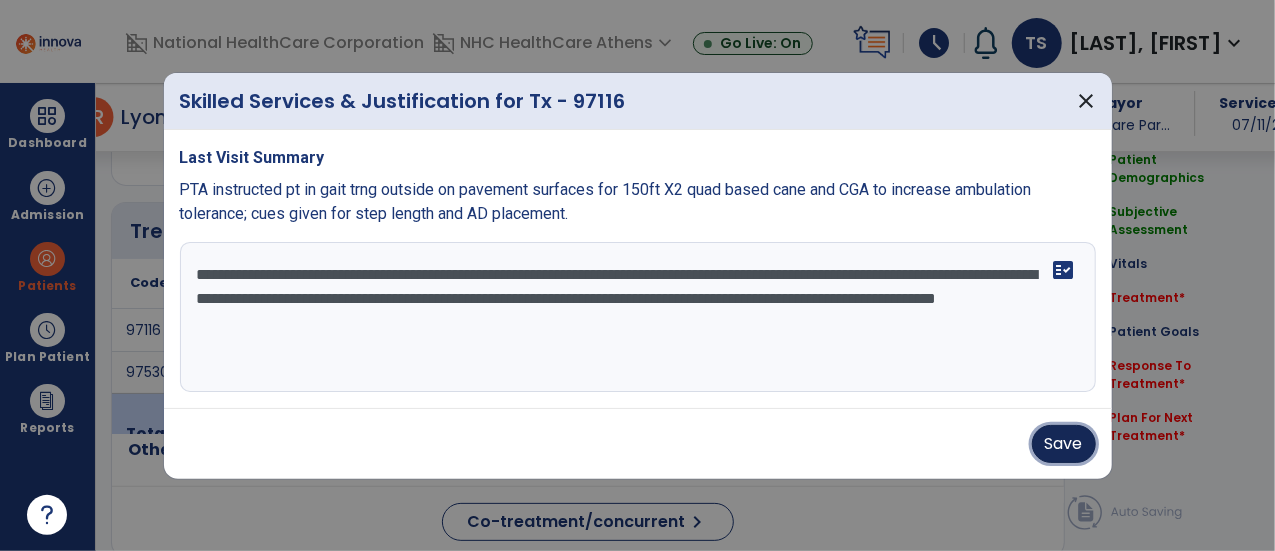 click on "Save" at bounding box center (1064, 444) 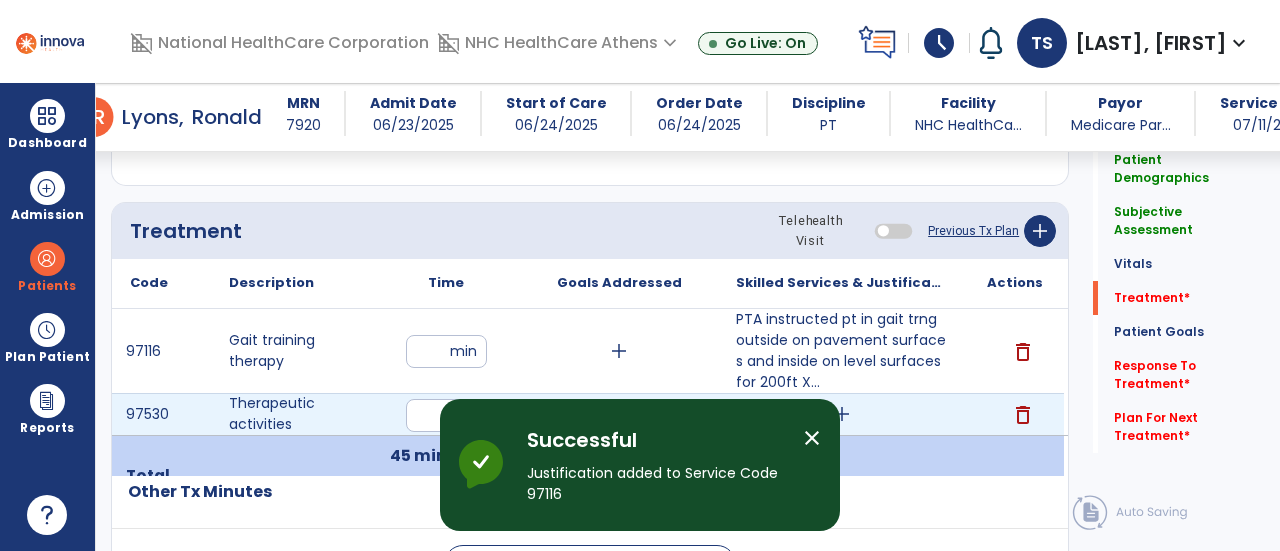click on "add" at bounding box center [842, 414] 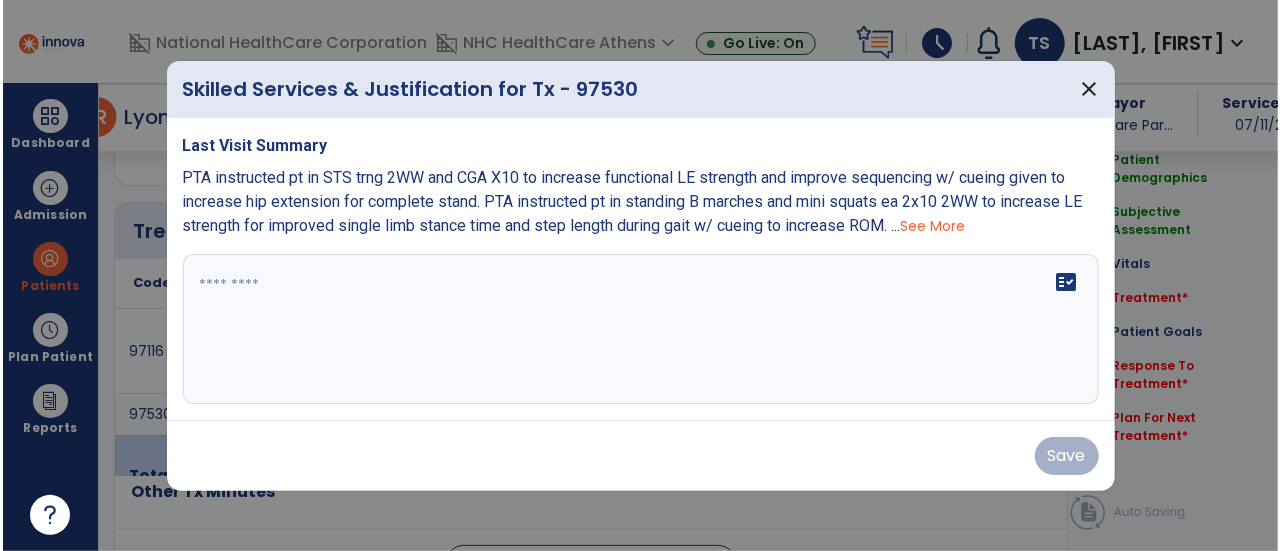 scroll, scrollTop: 1087, scrollLeft: 0, axis: vertical 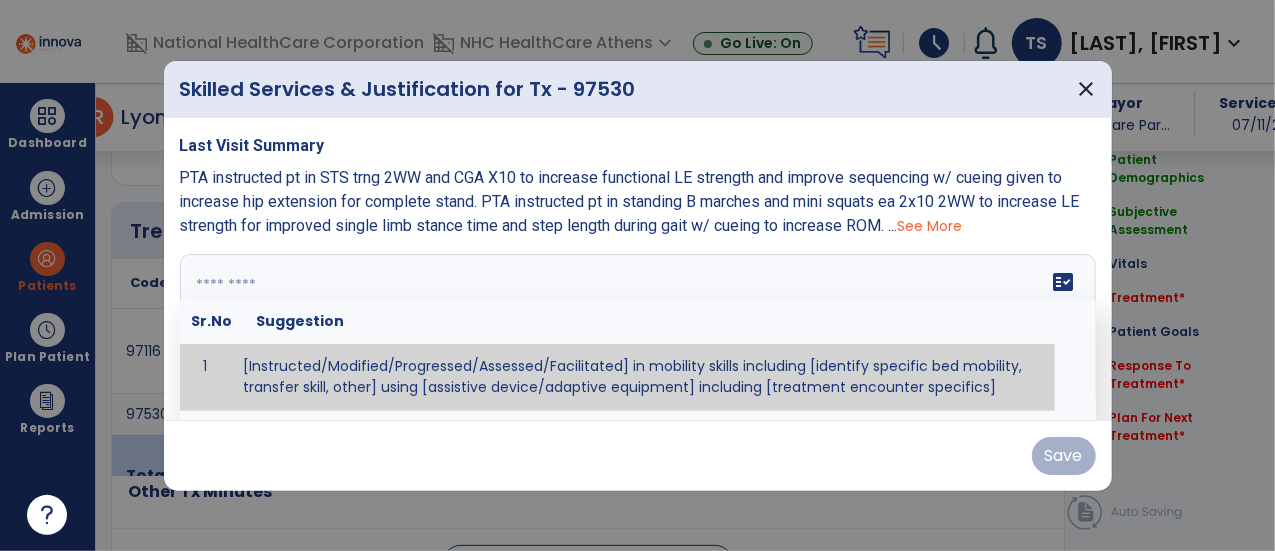click on "fact_check  Sr.No Suggestion 1 [Instructed/Modified/Progressed/Assessed/Facilitated] in mobility skills including [identify specific bed mobility, transfer skill, other] using [assistive device/adaptive equipment] including [treatment encounter specifics]" at bounding box center (638, 329) 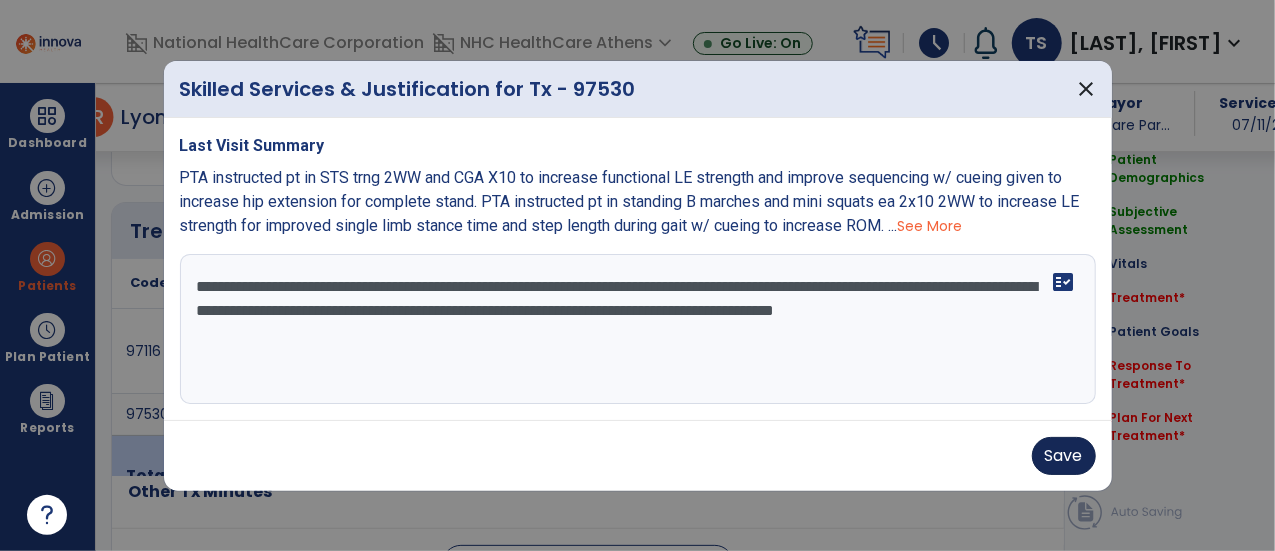 type on "**********" 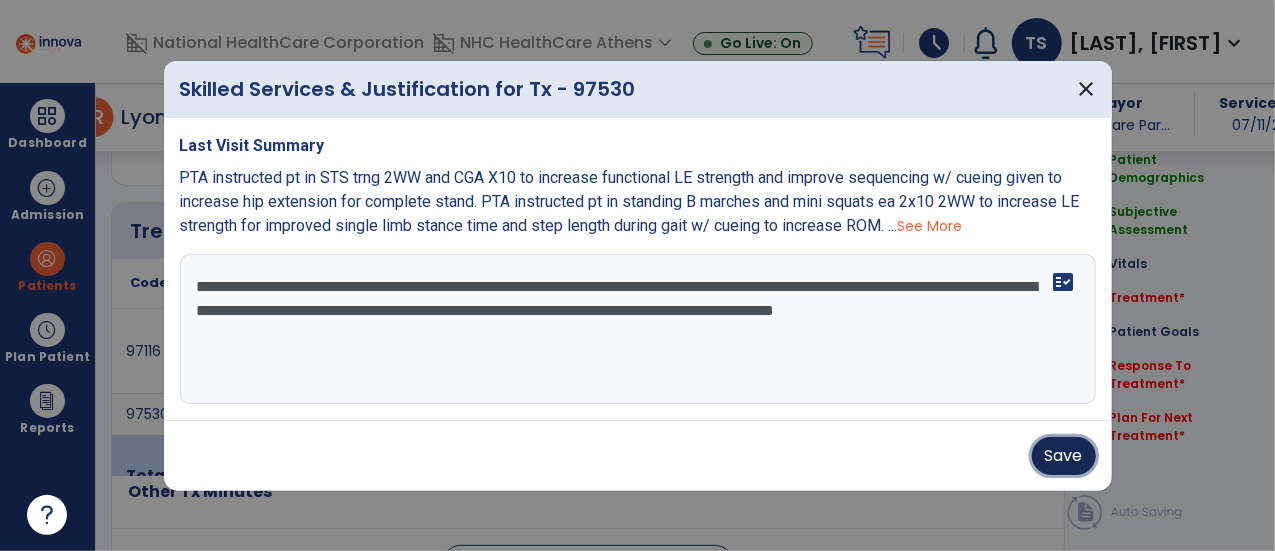 click on "Save" at bounding box center (1064, 456) 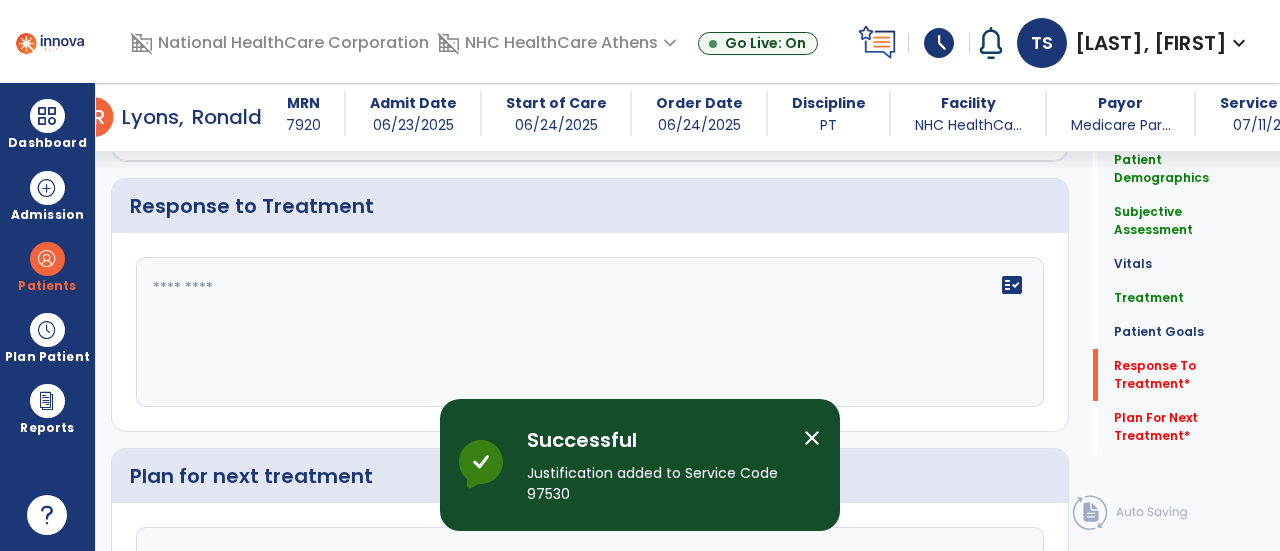 scroll, scrollTop: 2682, scrollLeft: 0, axis: vertical 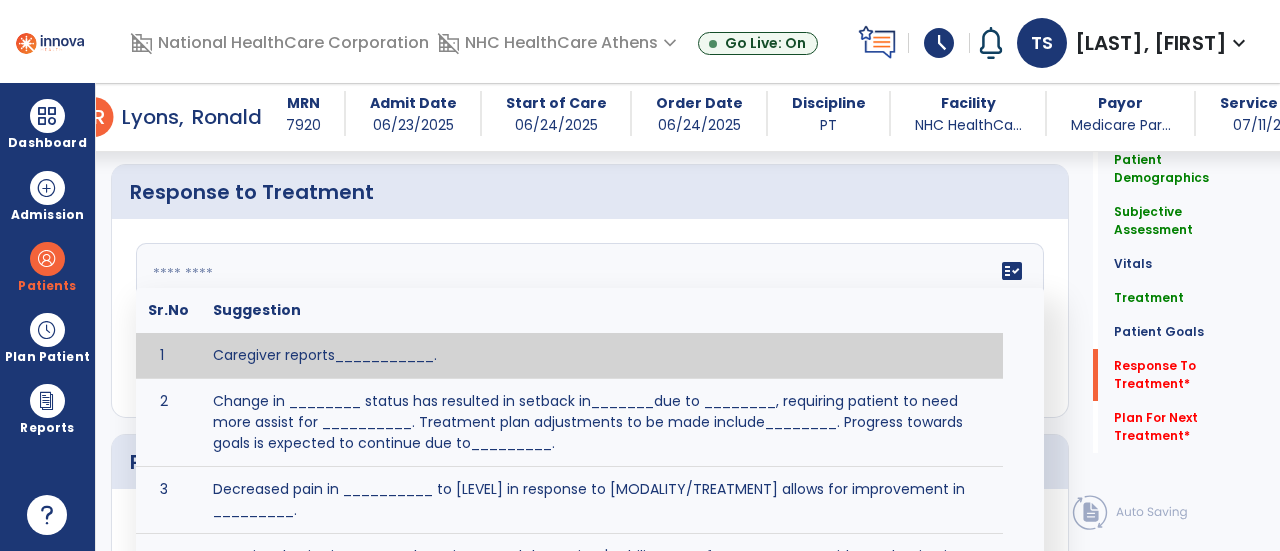 click on "fact_check  Sr.No Suggestion 1 Caregiver reports___________. 2 Change in ________ status has resulted in setback in_______due to ________, requiring patient to need more assist for __________.   Treatment plan adjustments to be made include________.  Progress towards goals is expected to continue due to_________. 3 Decreased pain in __________ to [LEVEL] in response to [MODALITY/TREATMENT] allows for improvement in _________. 4 Functional gains in _______ have impacted the patient's ability to perform_________ with a reduction in assist levels to_________. 5 Functional progress this week has been significant due to__________. 6 Gains in ________ have improved the patient's ability to perform ______with decreased levels of assist to___________. 7 Improvement in ________allows patient to tolerate higher levels of challenges in_________. 8 Pain in [AREA] has decreased to [LEVEL] in response to [TREATMENT/MODALITY], allowing fore ease in completing__________. 9 10 11 12 13 14 15 16 17 18 19 20 21" 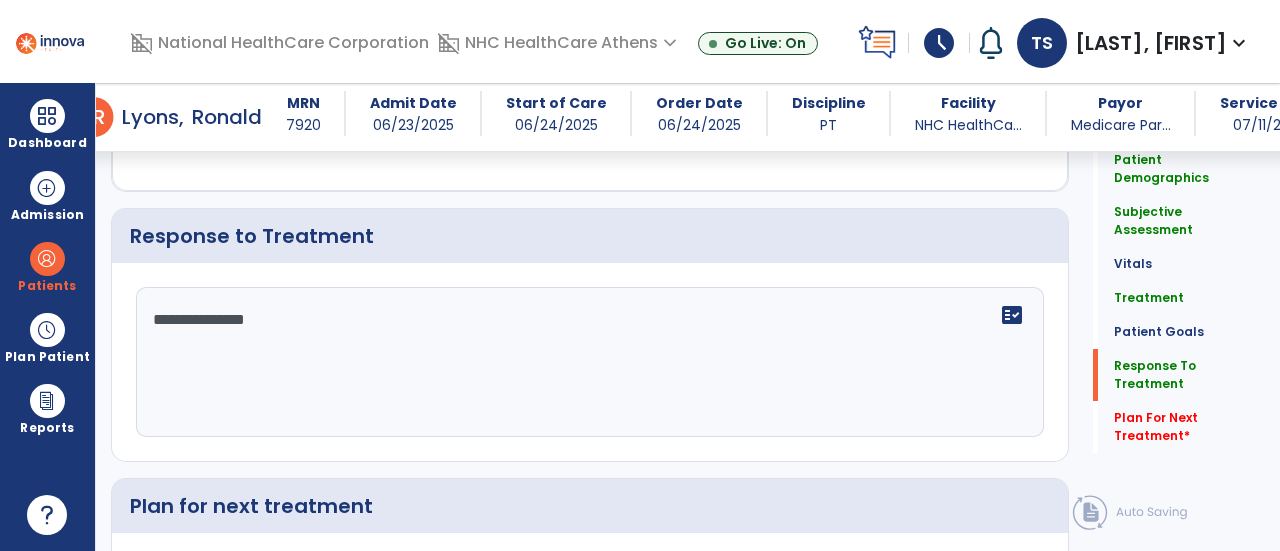 scroll, scrollTop: 2682, scrollLeft: 0, axis: vertical 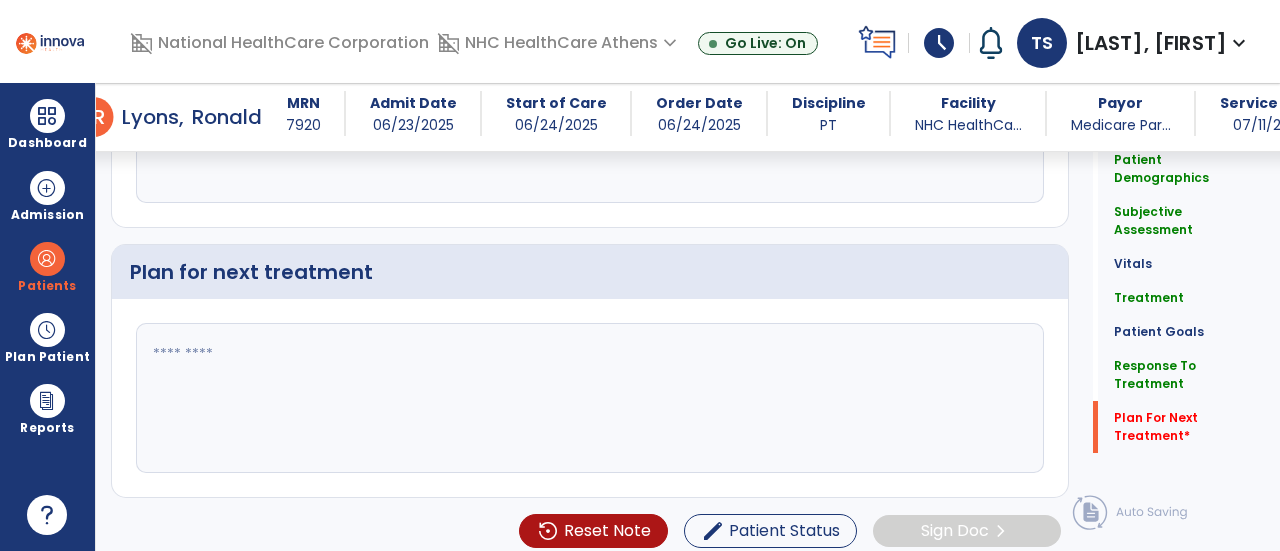 type on "**********" 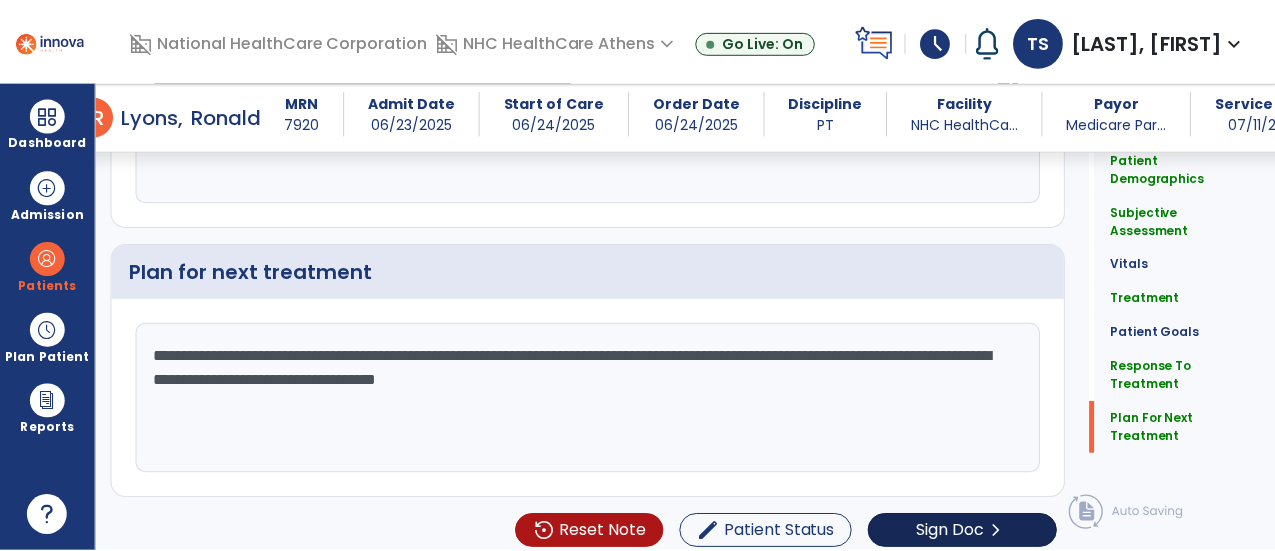 scroll, scrollTop: 2872, scrollLeft: 0, axis: vertical 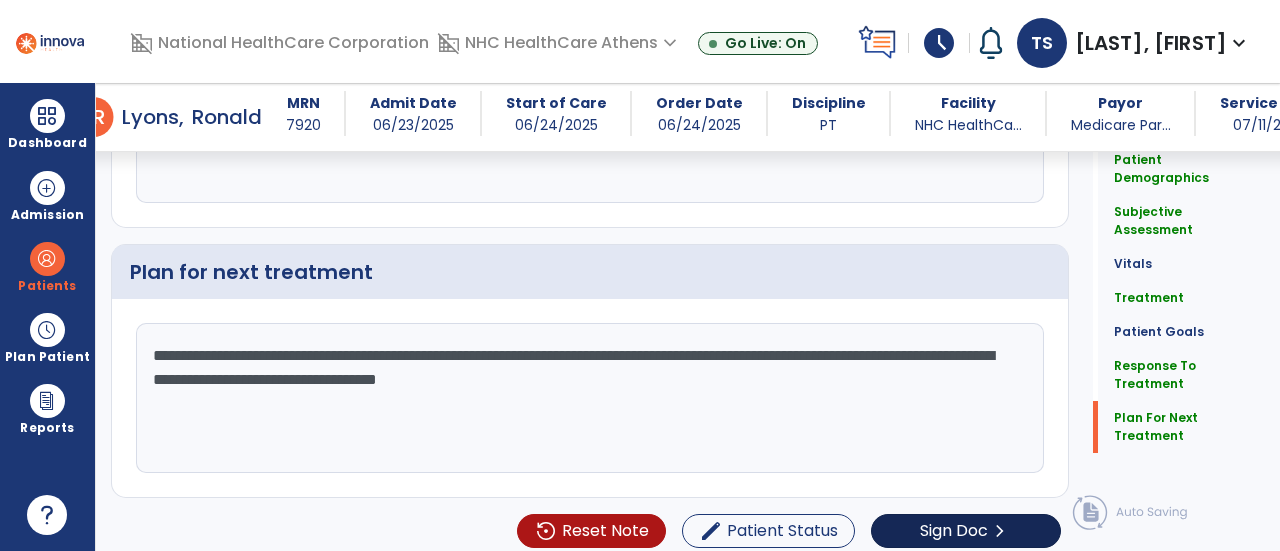 type on "**********" 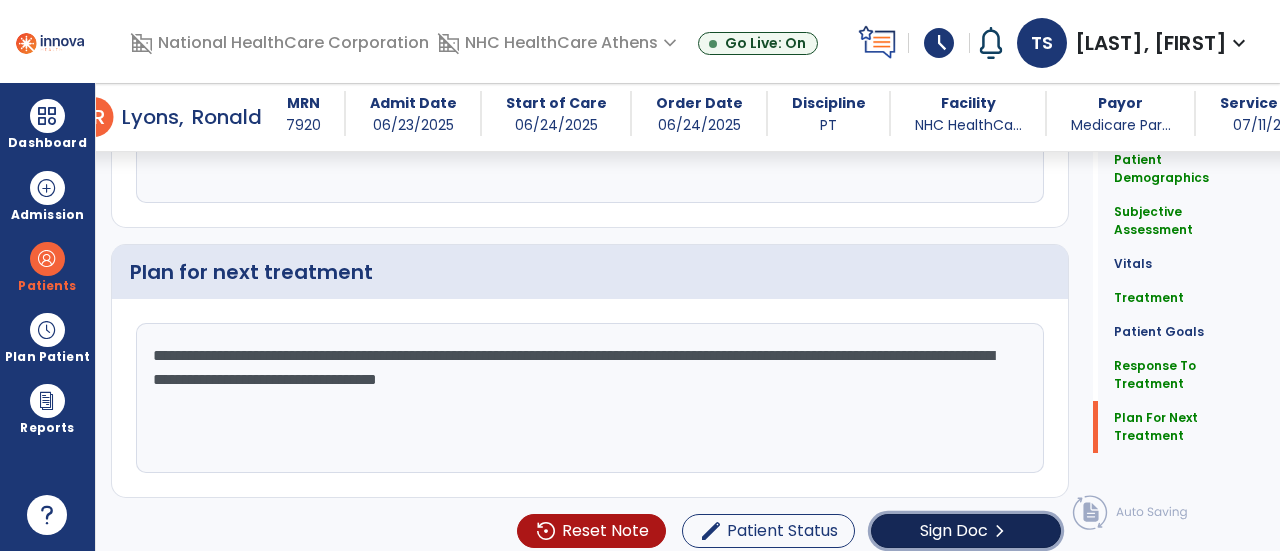 click on "chevron_right" 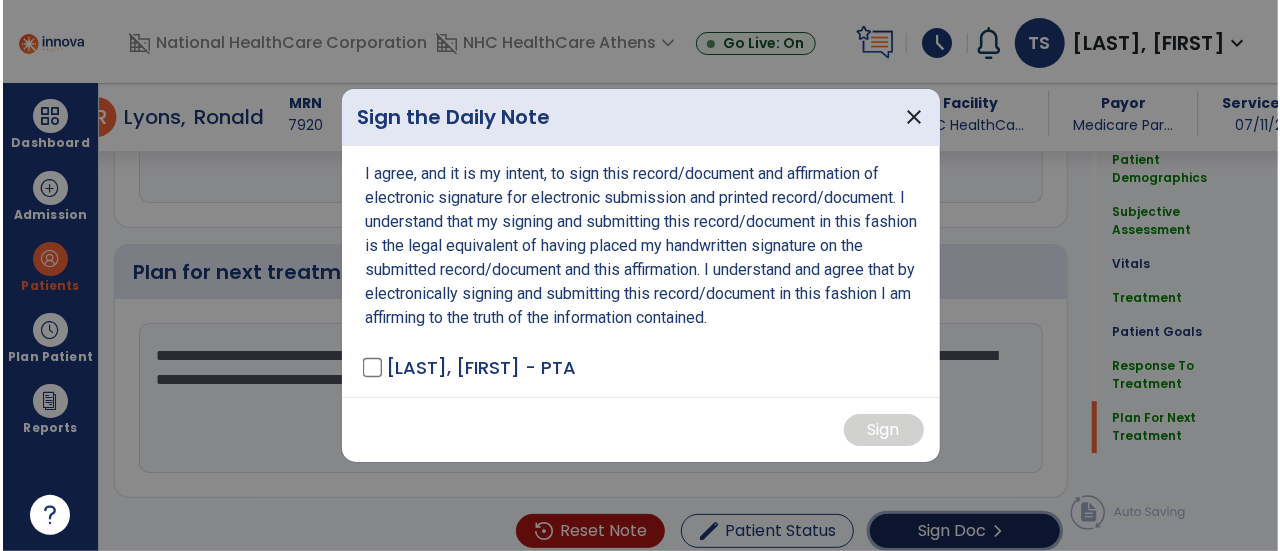 scroll, scrollTop: 2872, scrollLeft: 0, axis: vertical 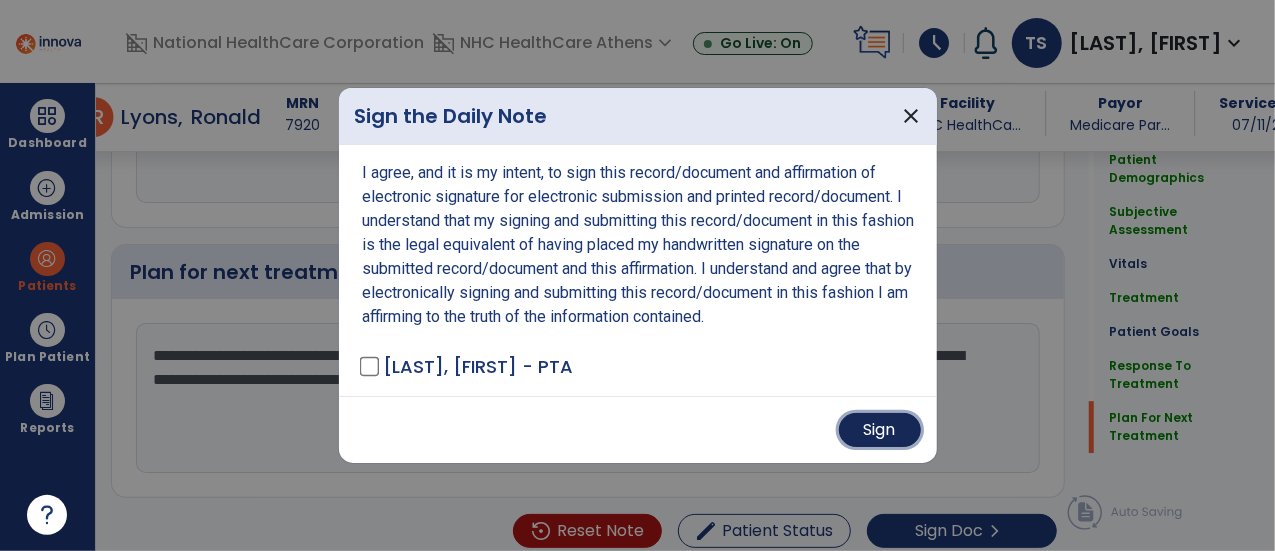 click on "Sign" at bounding box center [880, 430] 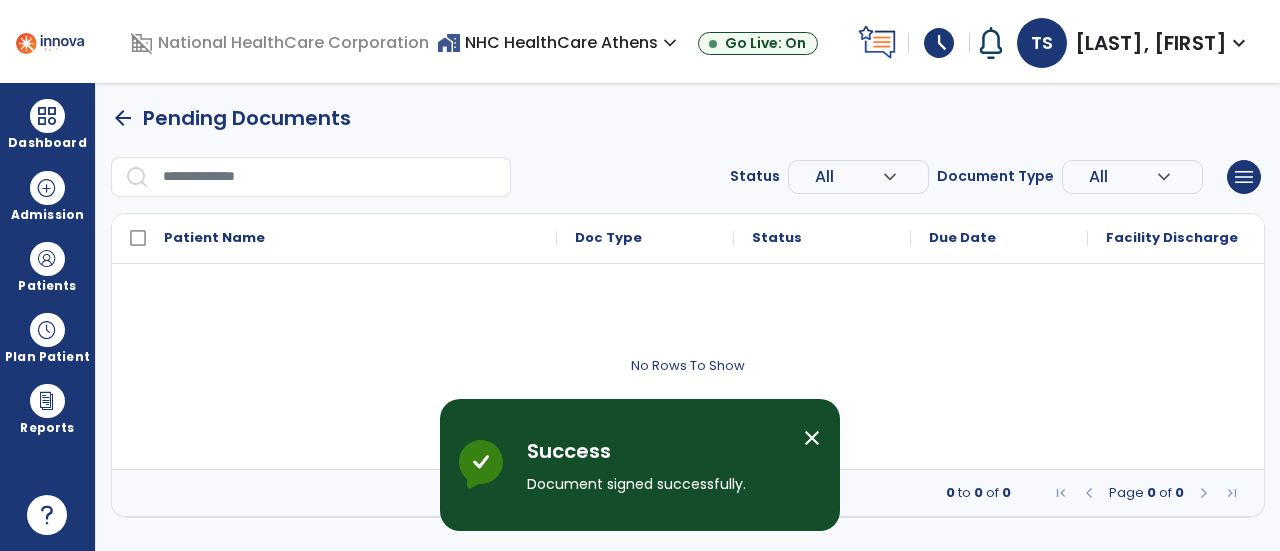 scroll, scrollTop: 0, scrollLeft: 0, axis: both 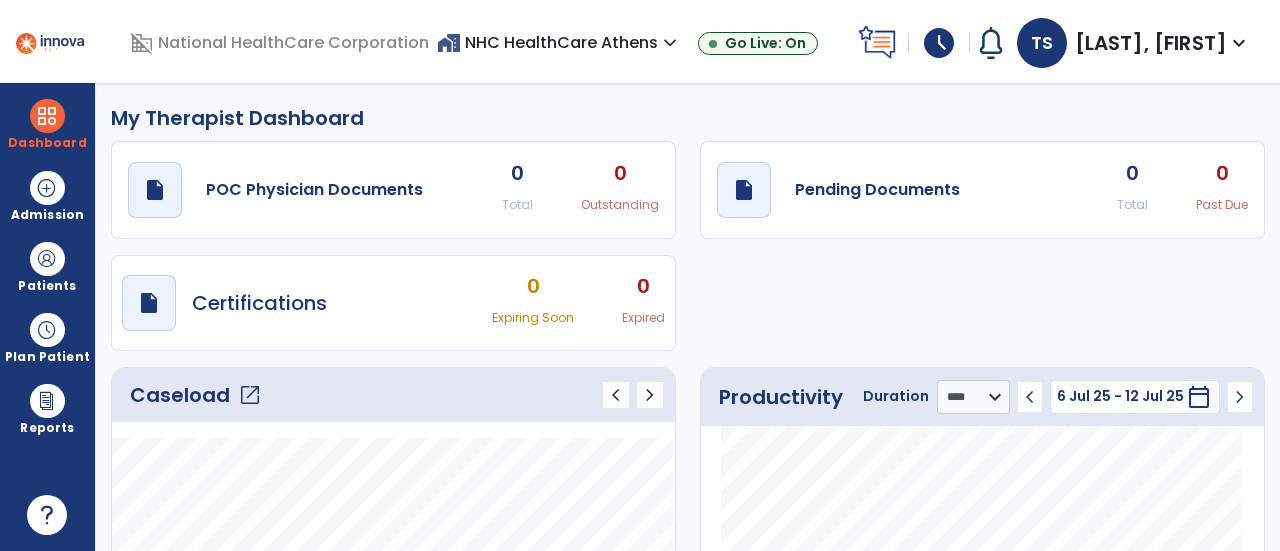 click on "schedule" at bounding box center [939, 43] 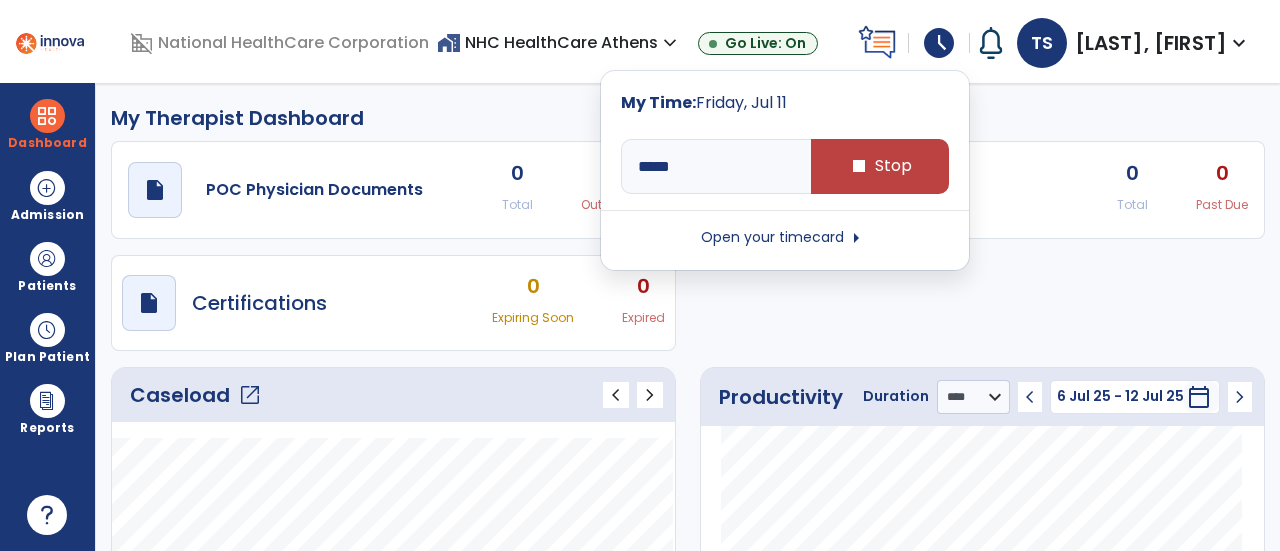 click on "draft   open_in_new  POC Physician Documents 0 Total 0 Outstanding  draft   open_in_new  Pending Documents 0 Total 0 Past Due  draft   open_in_new  Certifications 0 Expiring Soon 0 Expired" 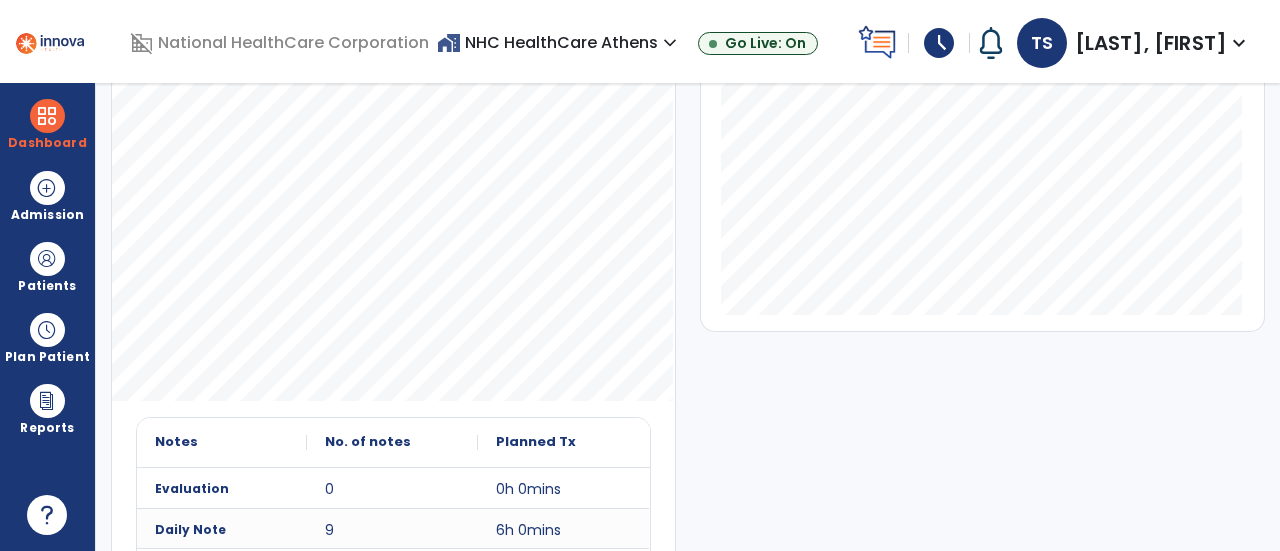 scroll, scrollTop: 0, scrollLeft: 0, axis: both 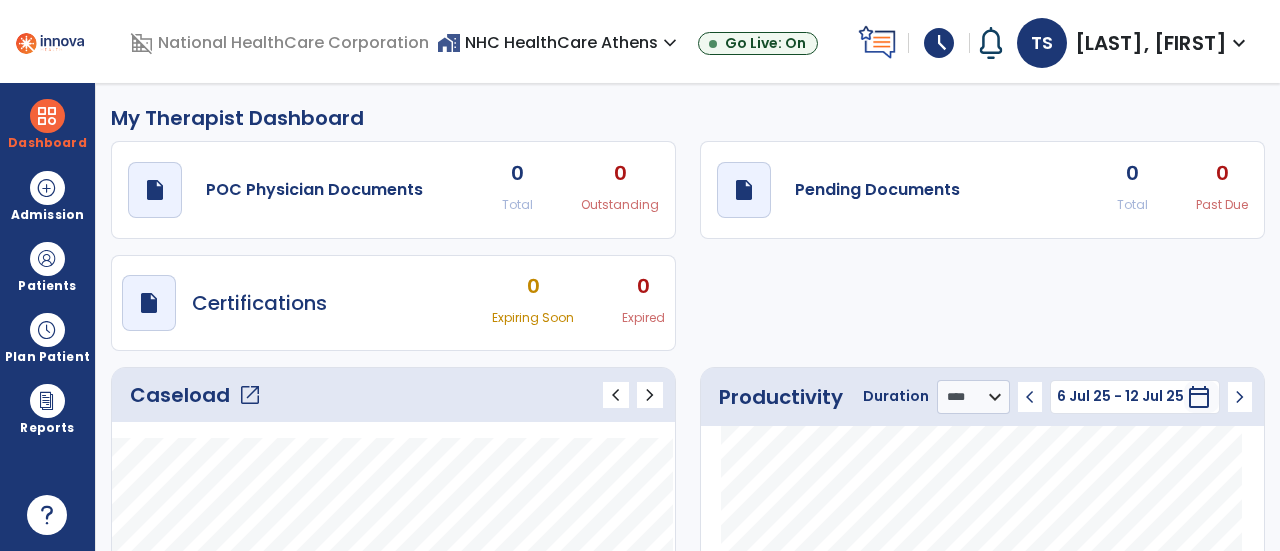 click on "schedule" at bounding box center [939, 43] 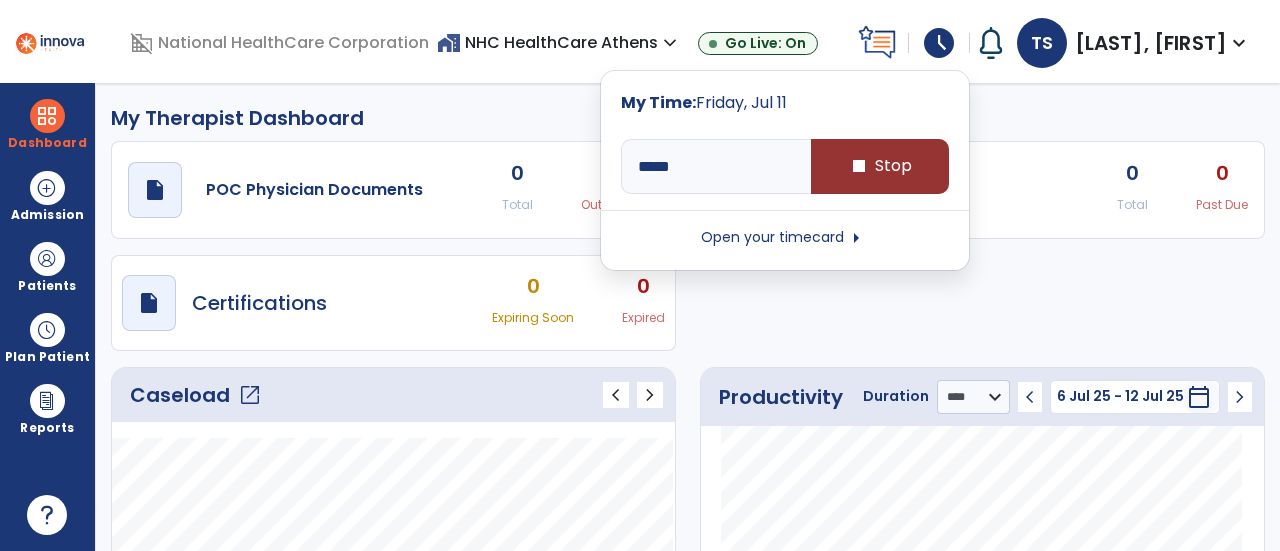 click on "stop  Stop" at bounding box center [880, 166] 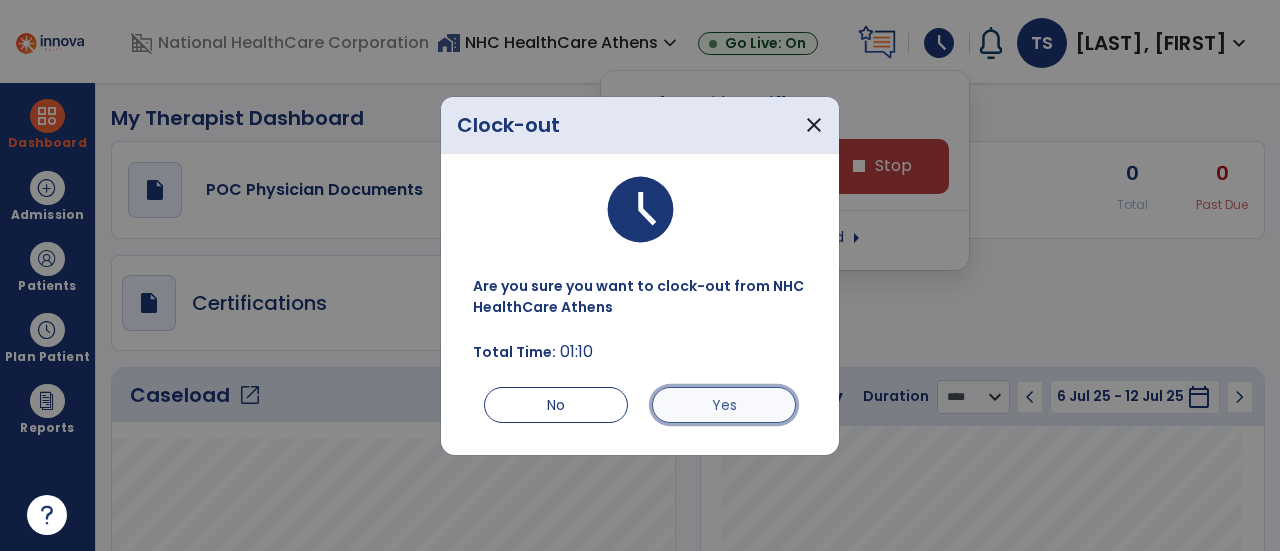 click on "Yes" at bounding box center [724, 405] 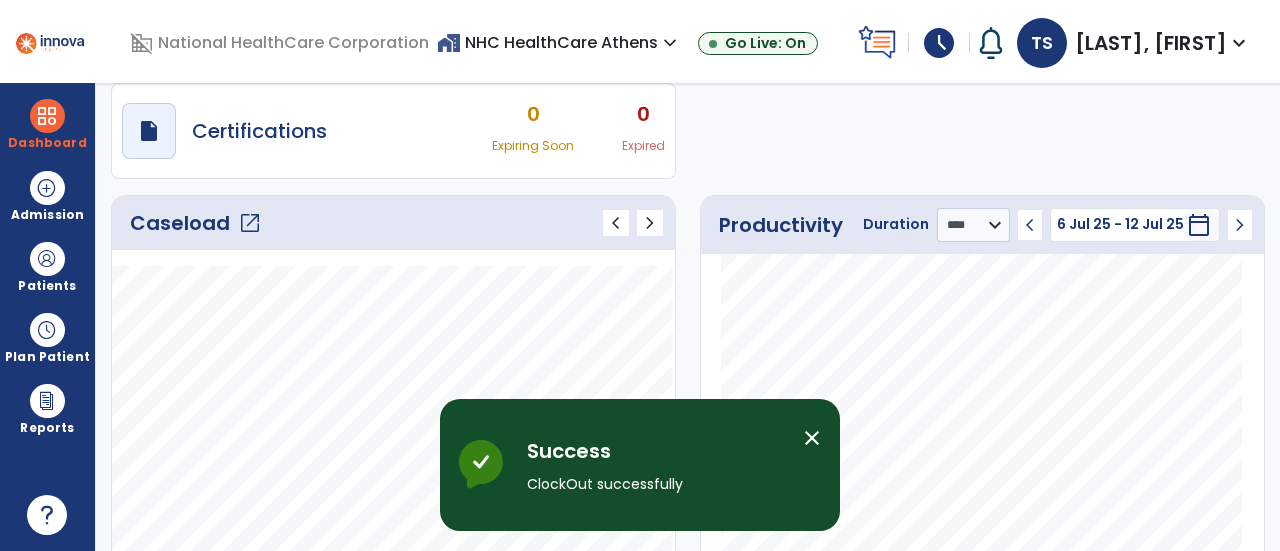 scroll, scrollTop: 170, scrollLeft: 0, axis: vertical 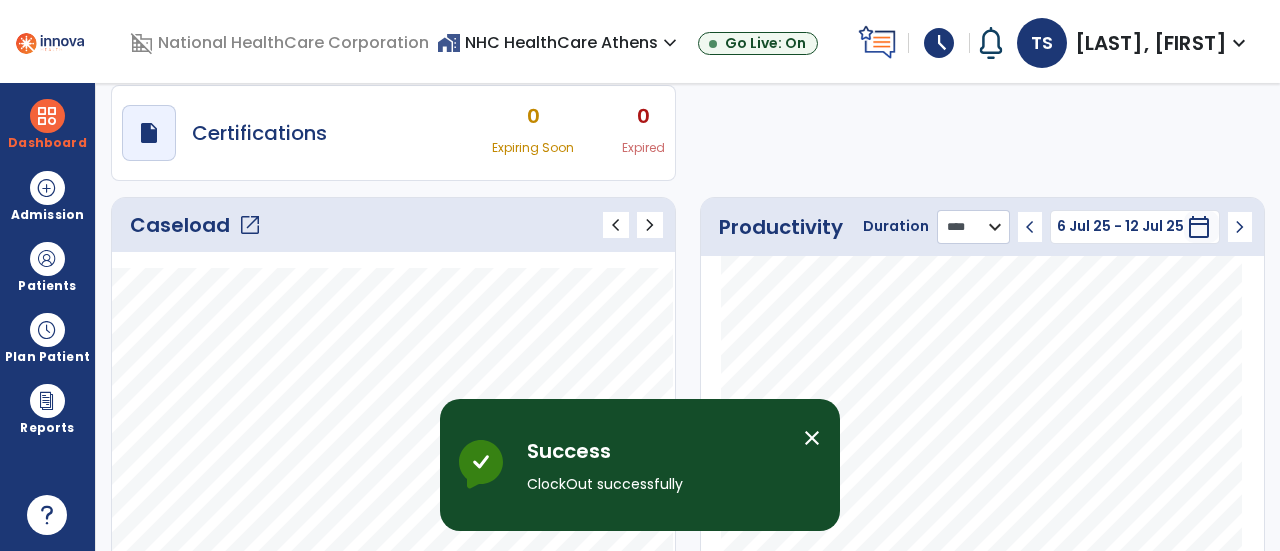 click on "******** **** ***" 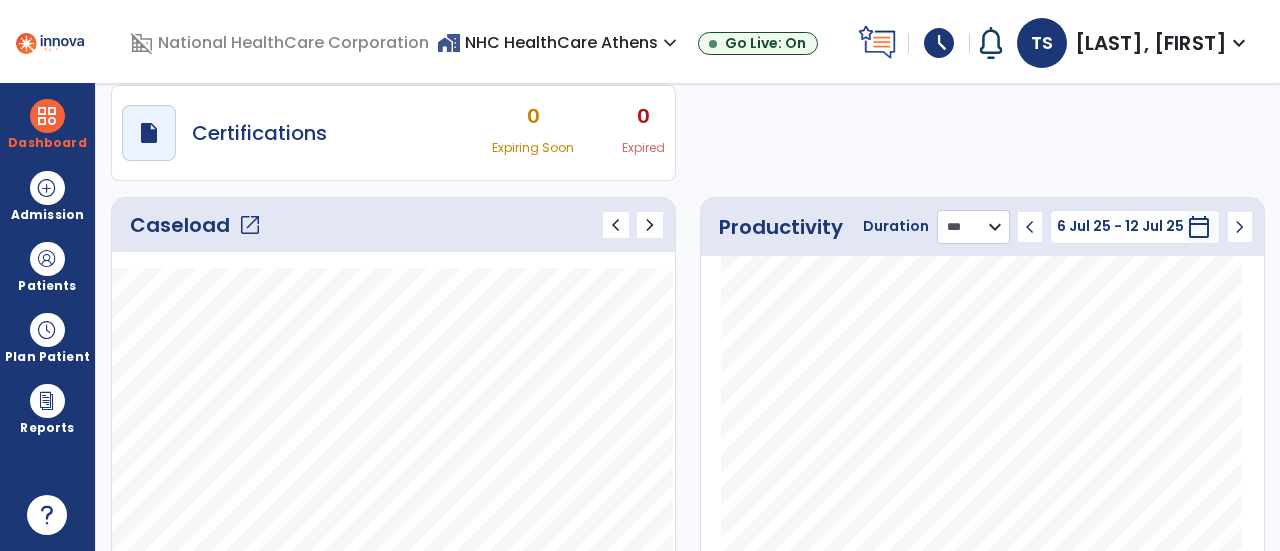click on "******** **** ***" 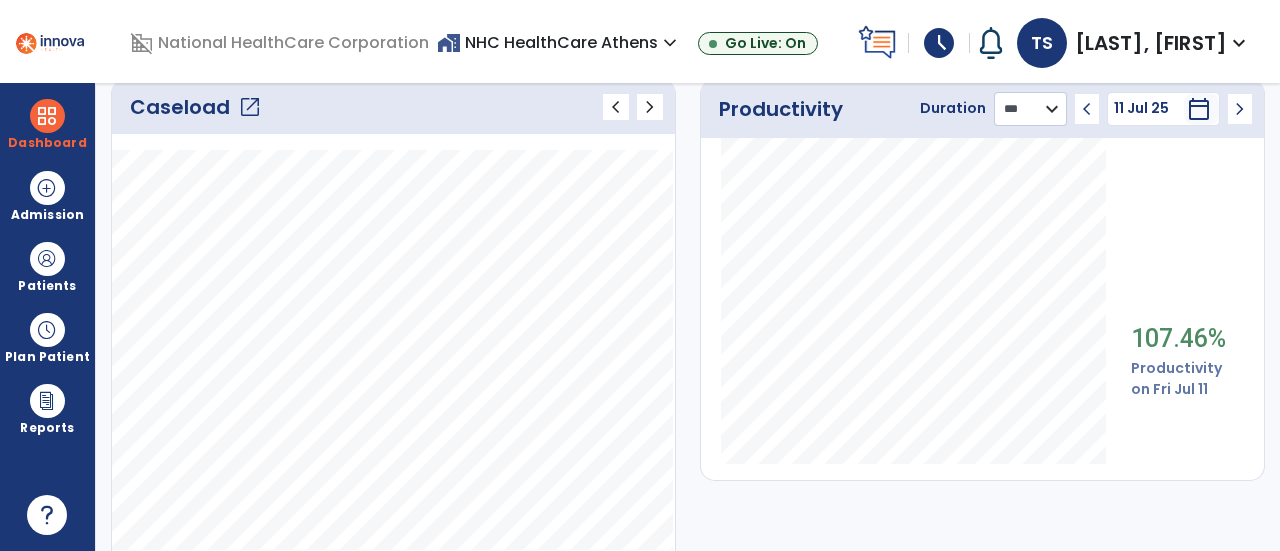 scroll, scrollTop: 282, scrollLeft: 0, axis: vertical 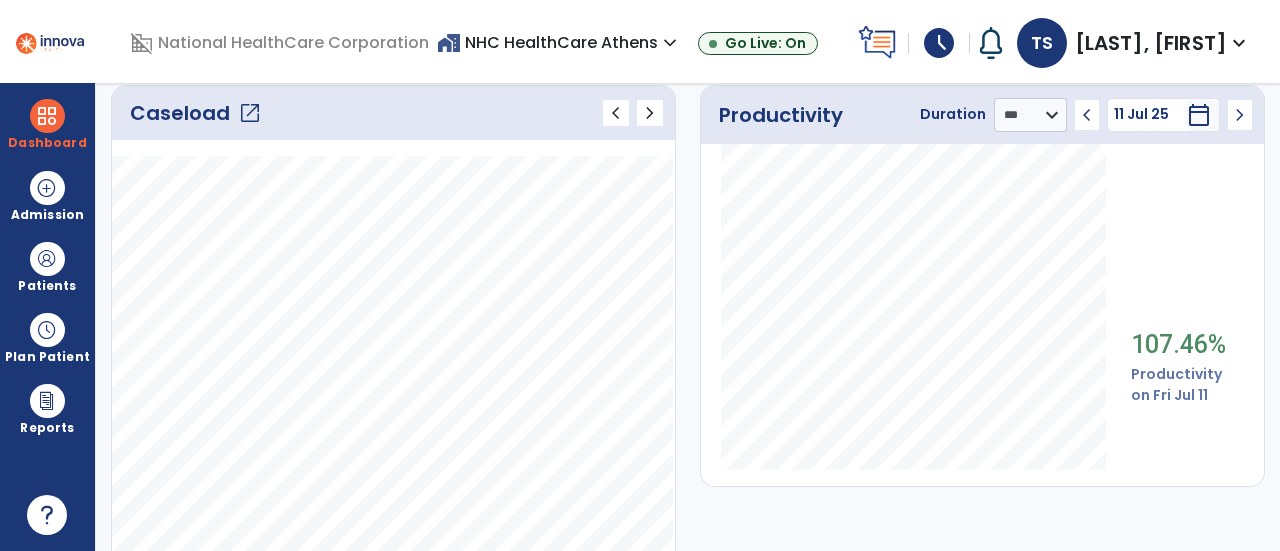 click on "schedule" at bounding box center [939, 43] 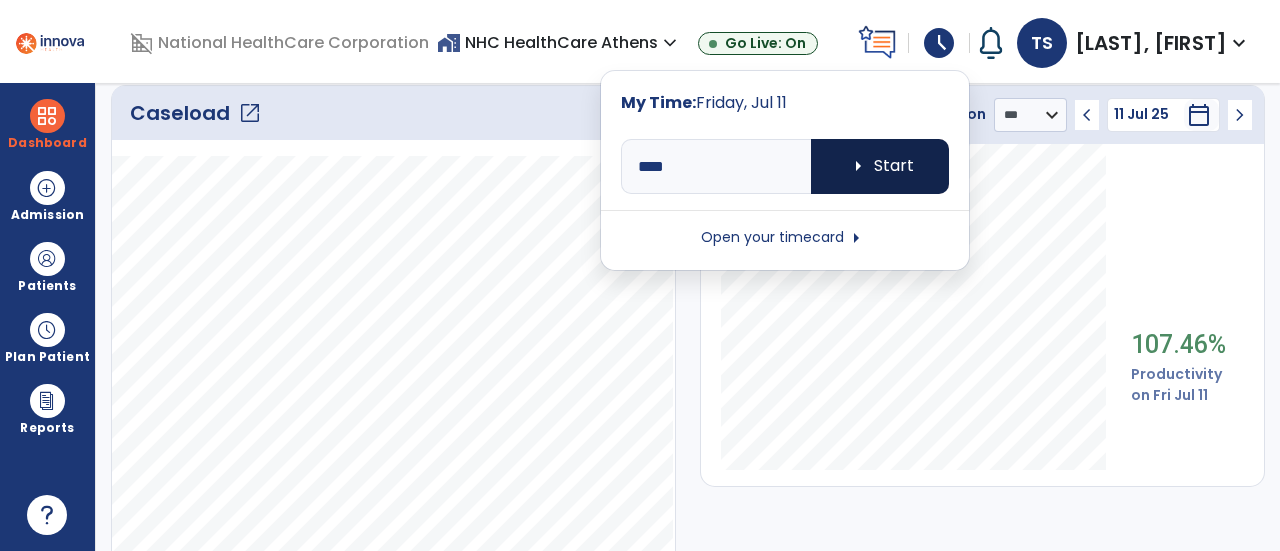 click on "arrow_right  Start" at bounding box center (880, 166) 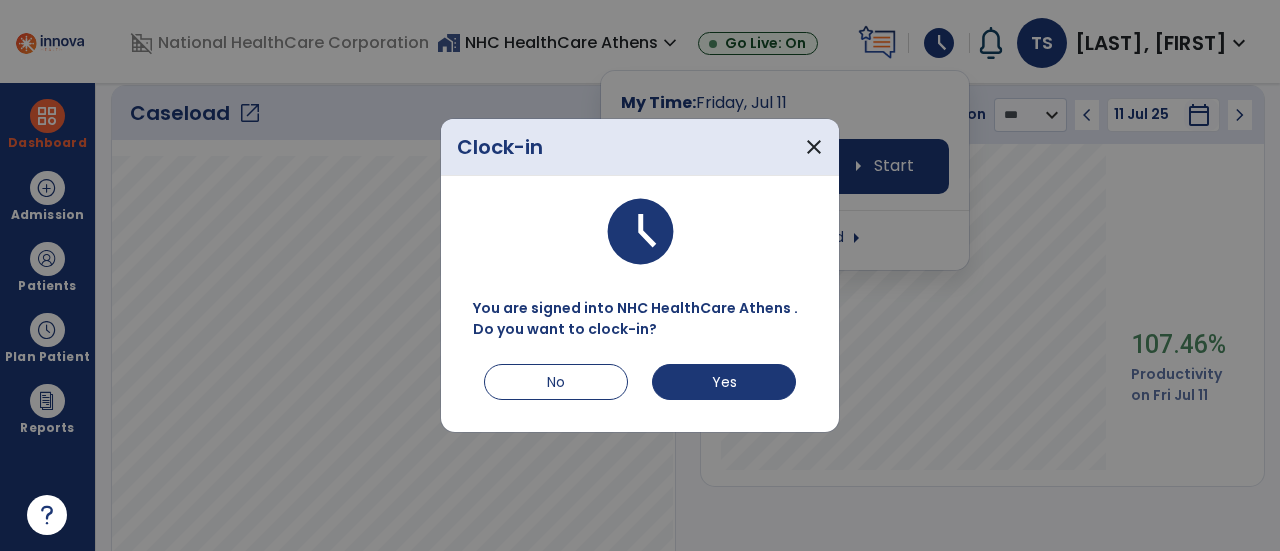 click on "You are signed into NHC HealthCare Athens . Do you want to clock-in?   No   Yes" at bounding box center [640, 347] 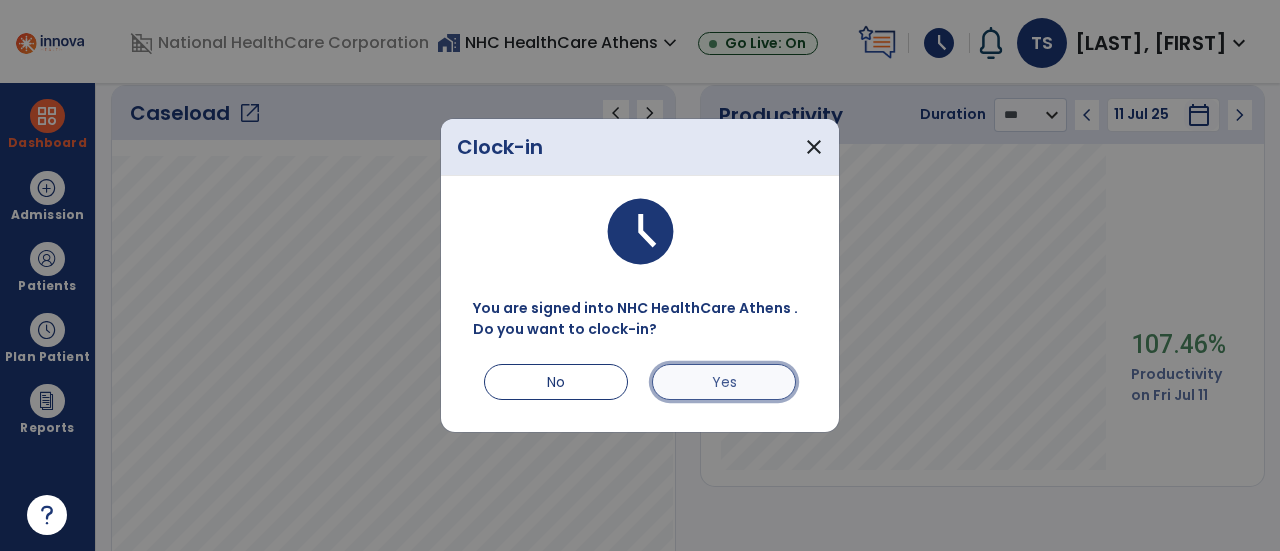 click on "Yes" at bounding box center [724, 382] 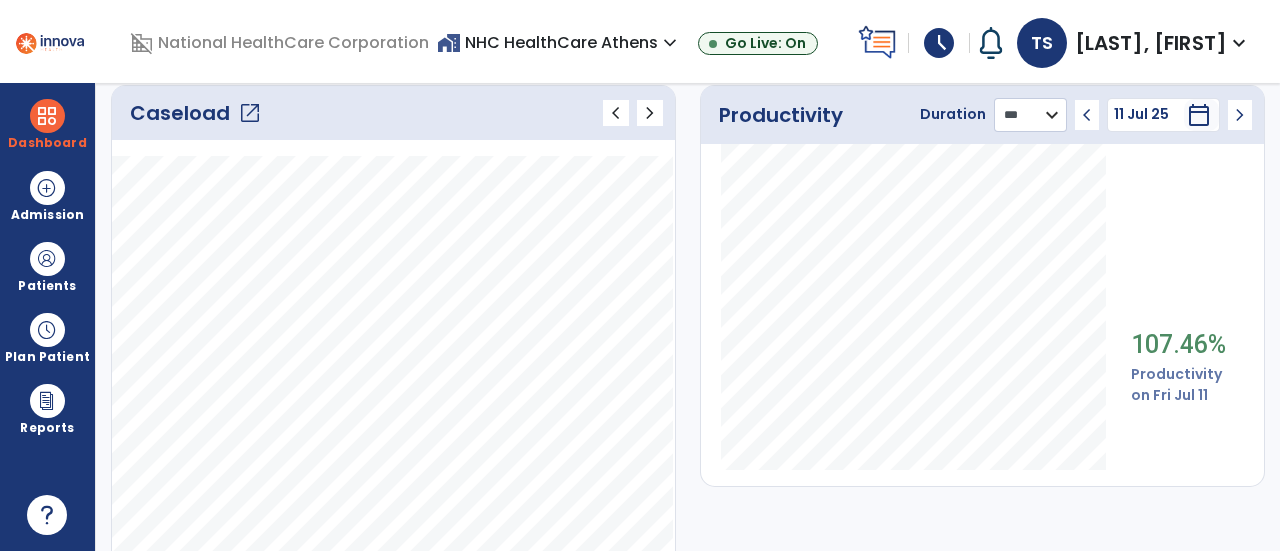 click on "******** **** ***" 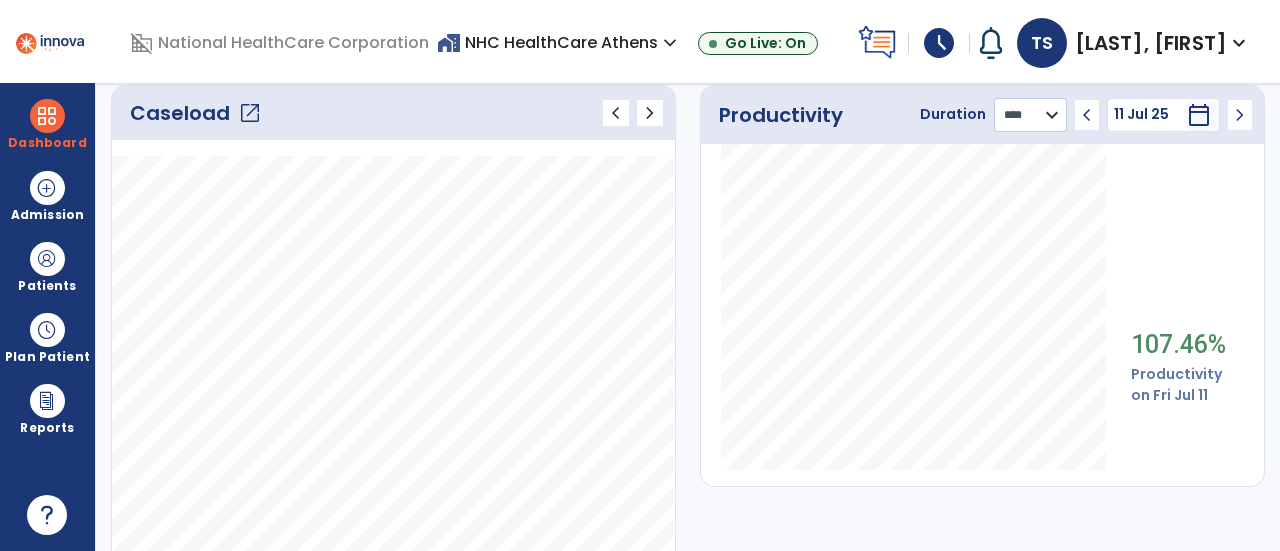 click on "******** **** ***" 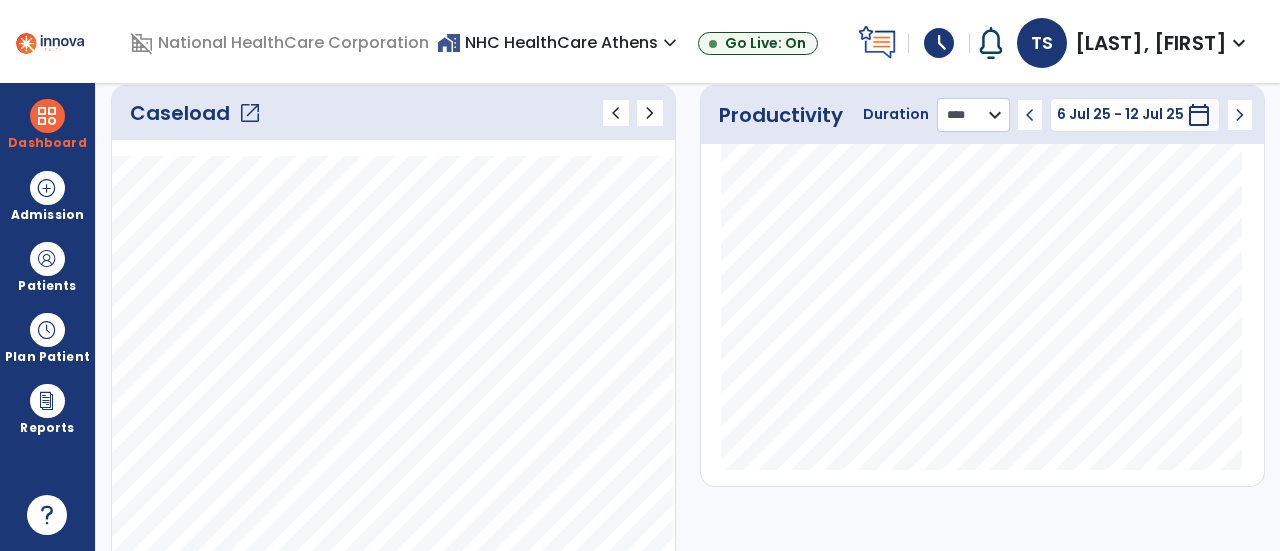 click on "******** **** ***" 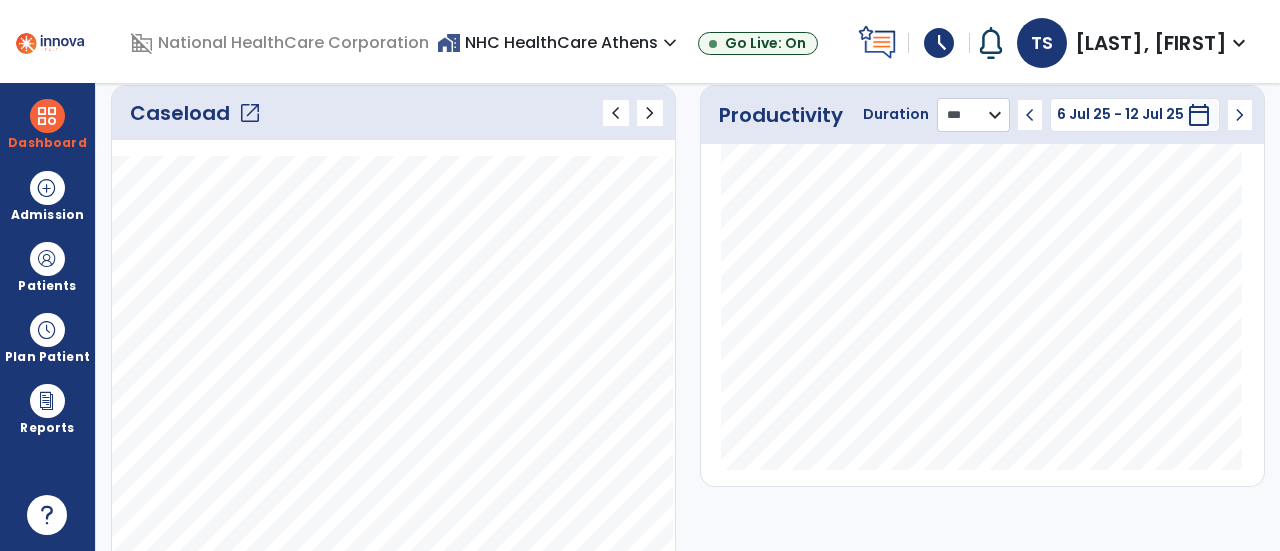 click on "******** **** ***" 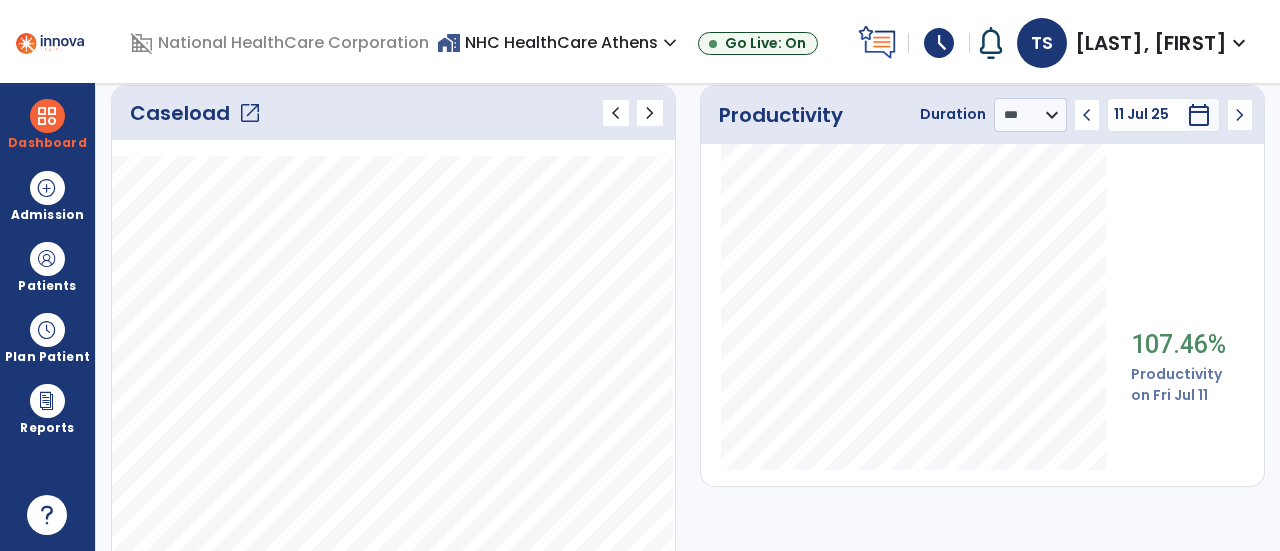 click on "schedule" at bounding box center (939, 43) 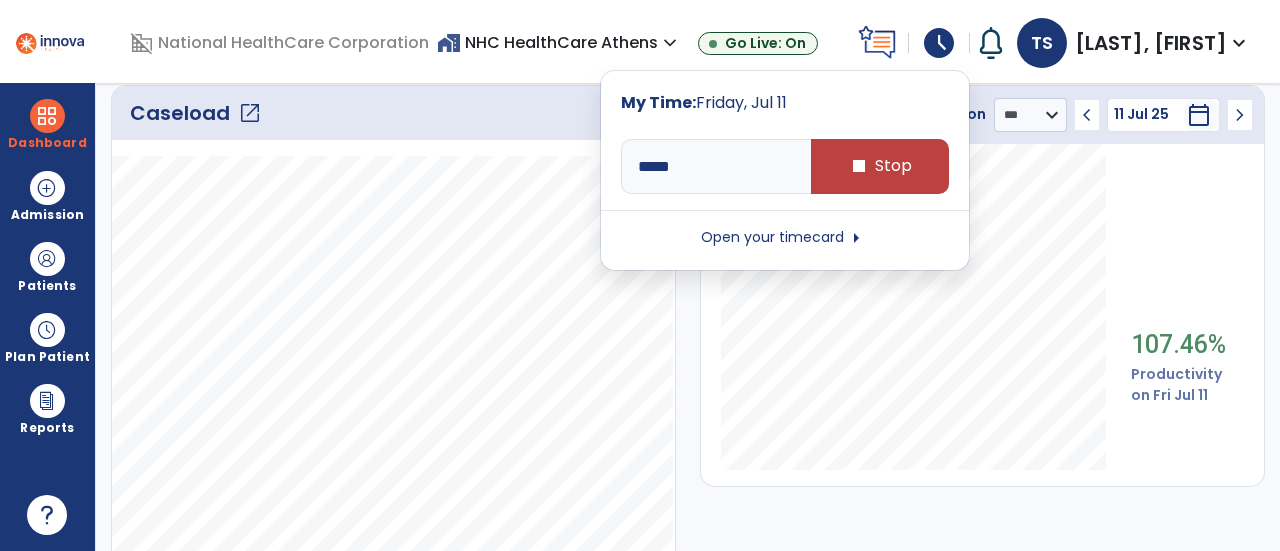 click on "107.46% Productivity on Fri Jul 11" 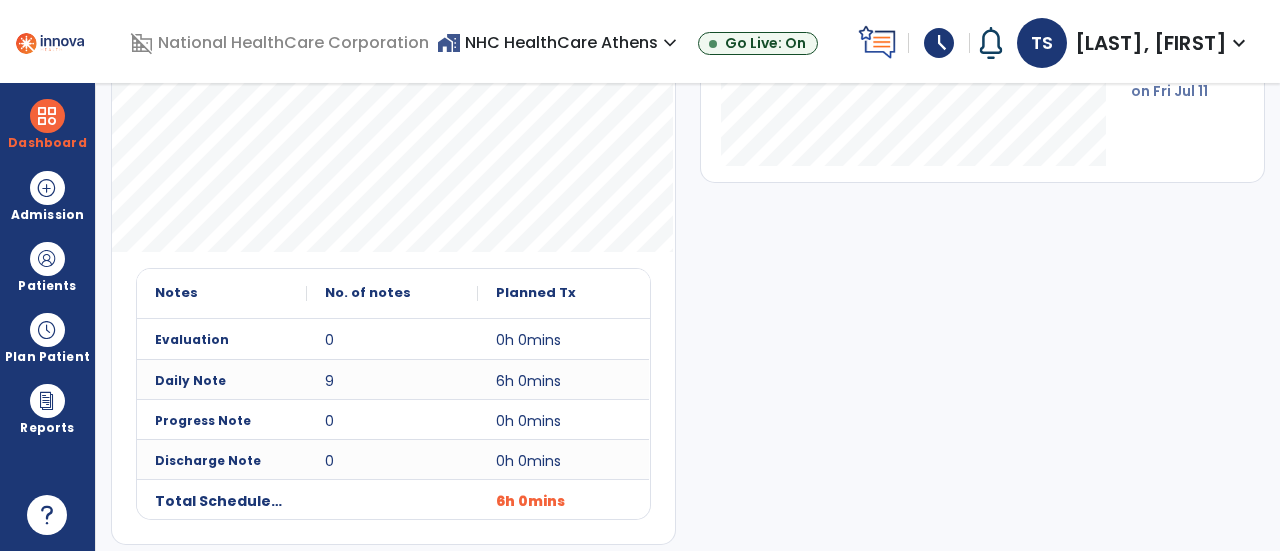 scroll, scrollTop: 592, scrollLeft: 0, axis: vertical 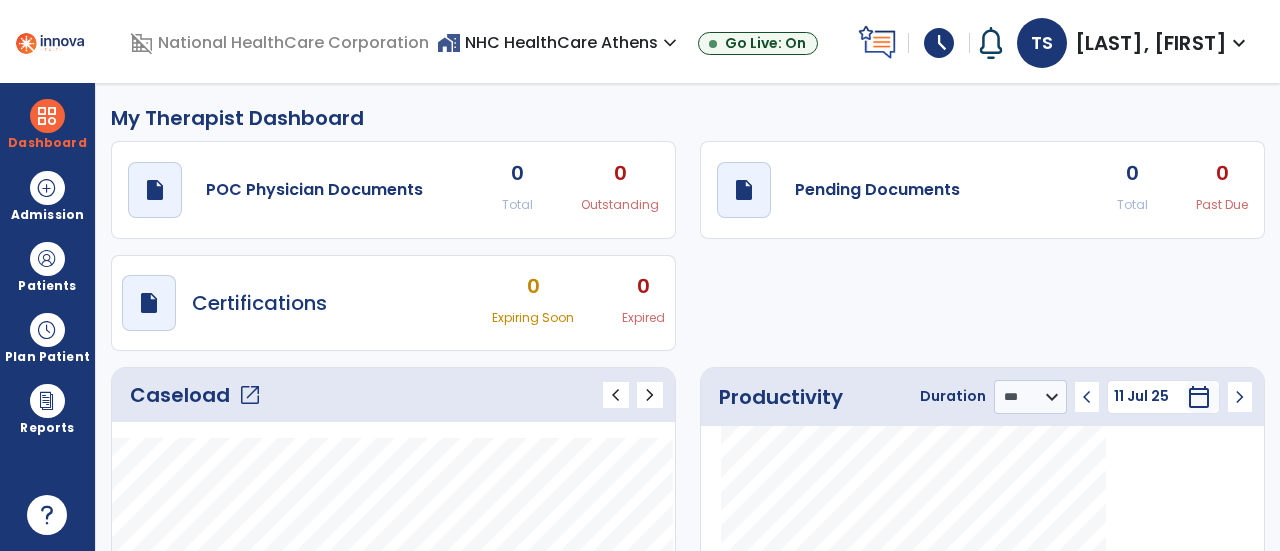 click on "draft   open_in_new  Certifications 0 Expiring Soon 0 Expired" at bounding box center (393, 303) 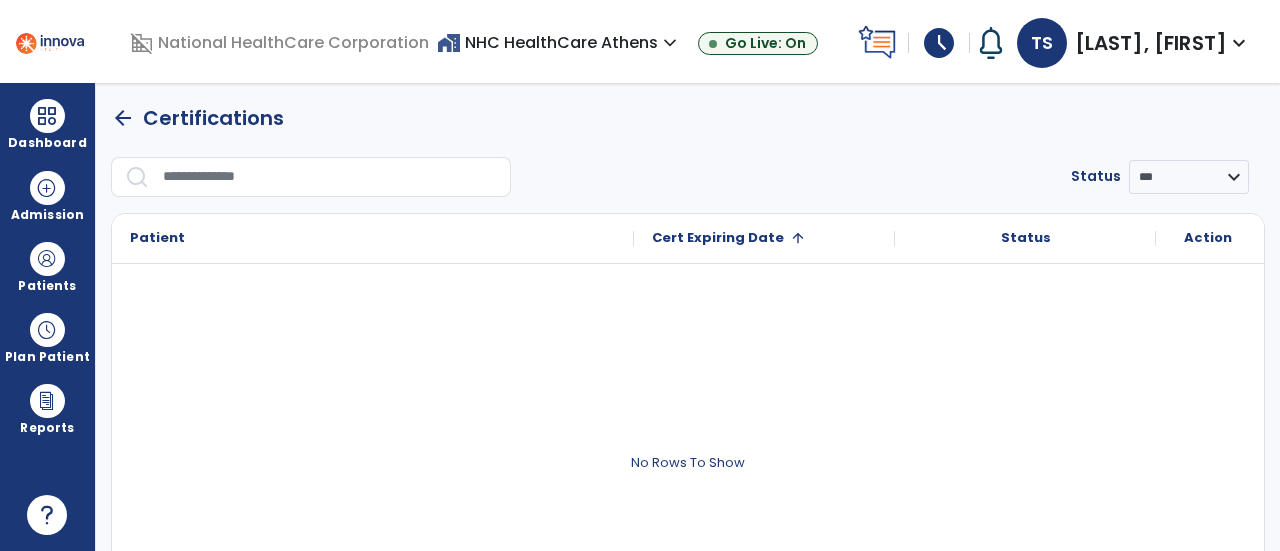 click on "arrow_back" 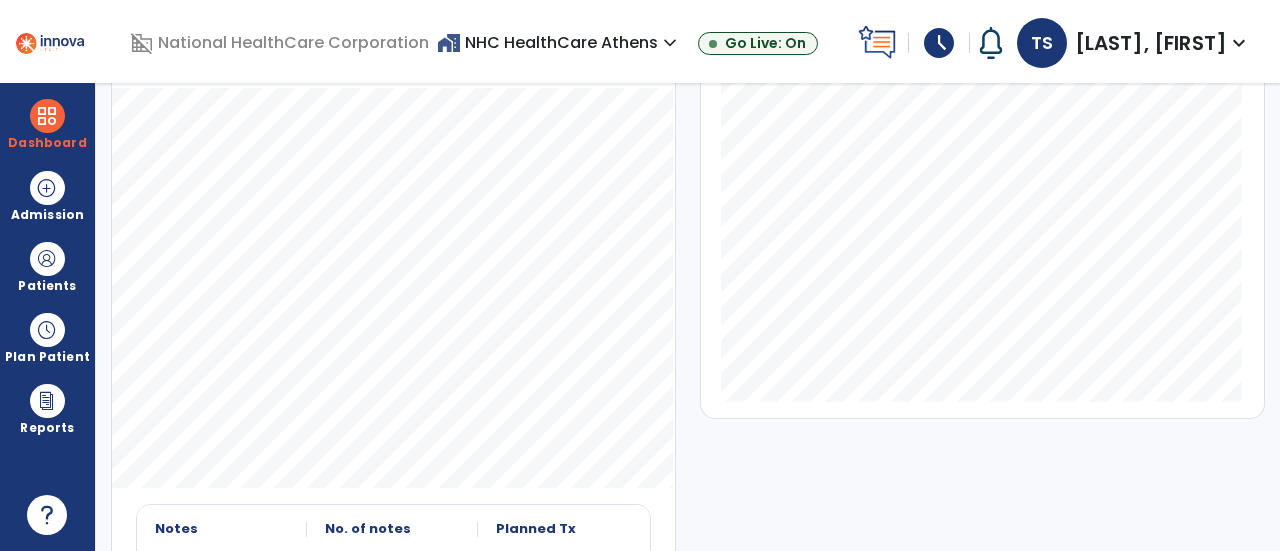 scroll, scrollTop: 356, scrollLeft: 0, axis: vertical 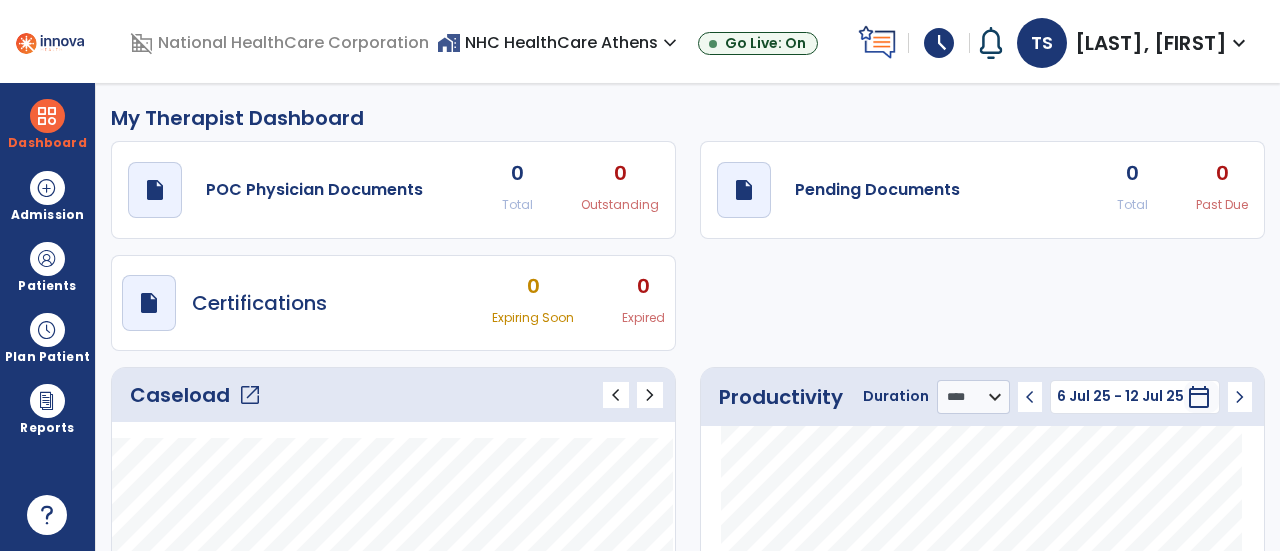 click on "schedule" at bounding box center [939, 43] 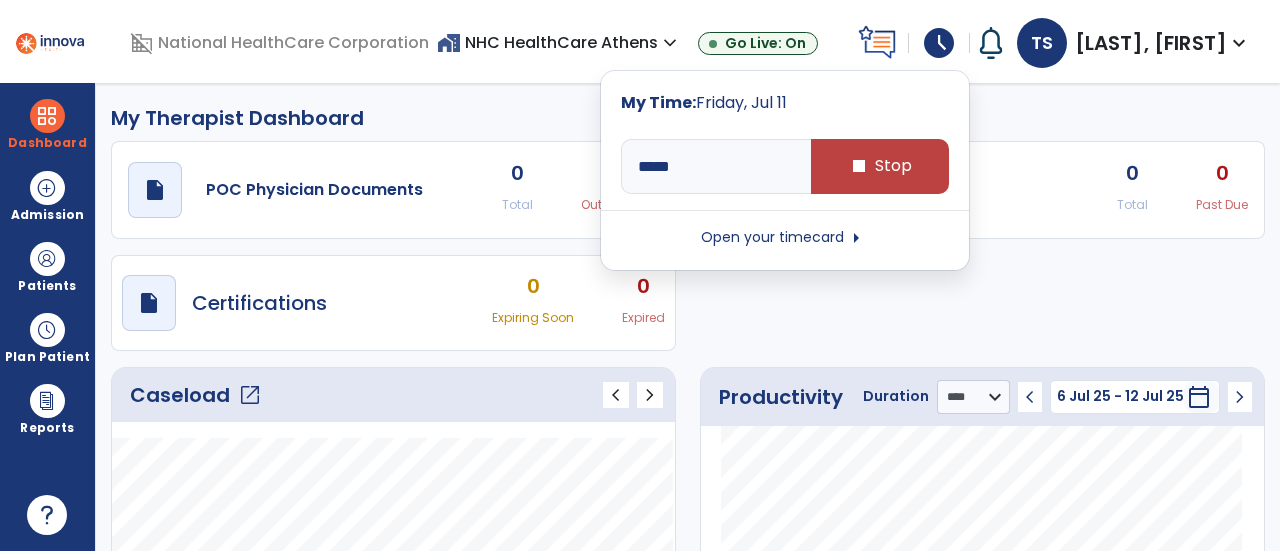 click on "draft   open_in_new  POC Physician Documents 0 Total 0 Outstanding  draft   open_in_new  Pending Documents 0 Total 0 Past Due  draft   open_in_new  Certifications 0 Expiring Soon 0 Expired" 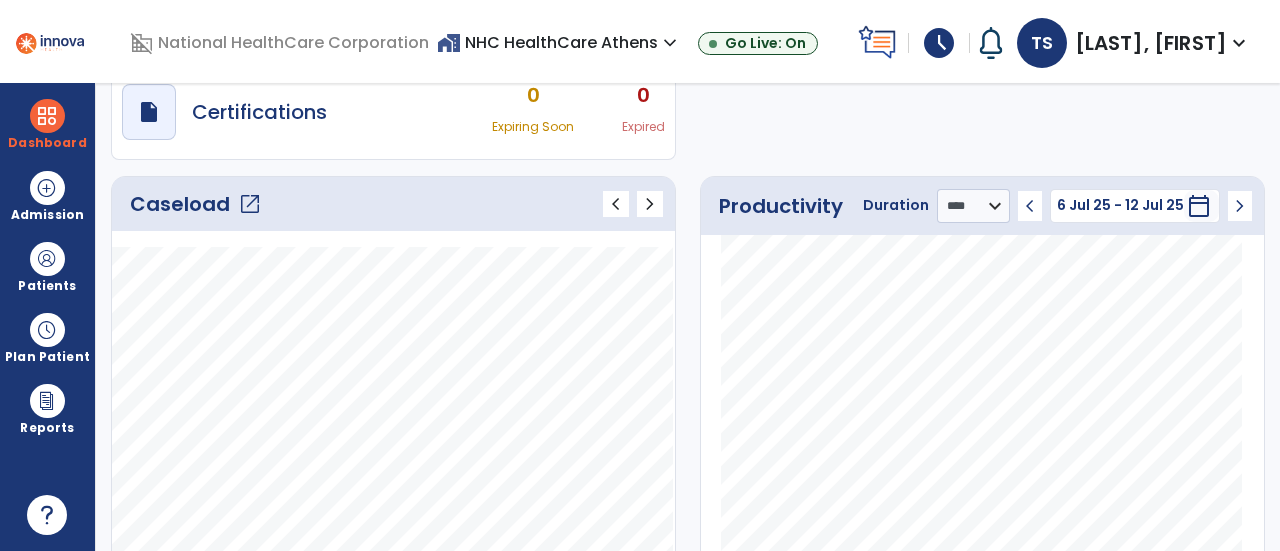 scroll, scrollTop: 204, scrollLeft: 0, axis: vertical 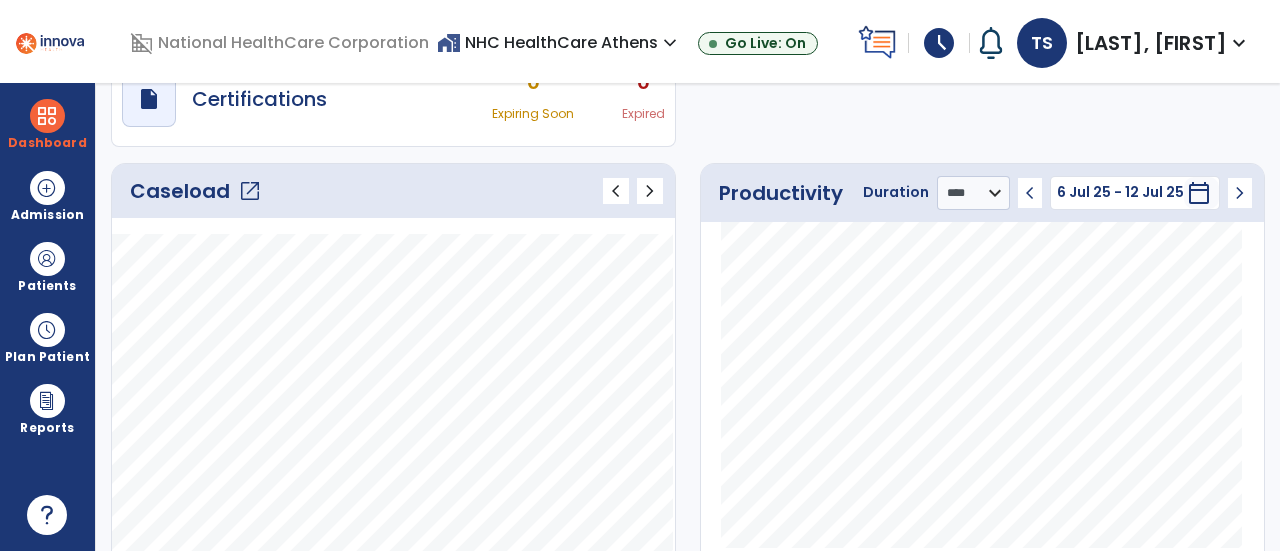 click on "open_in_new" 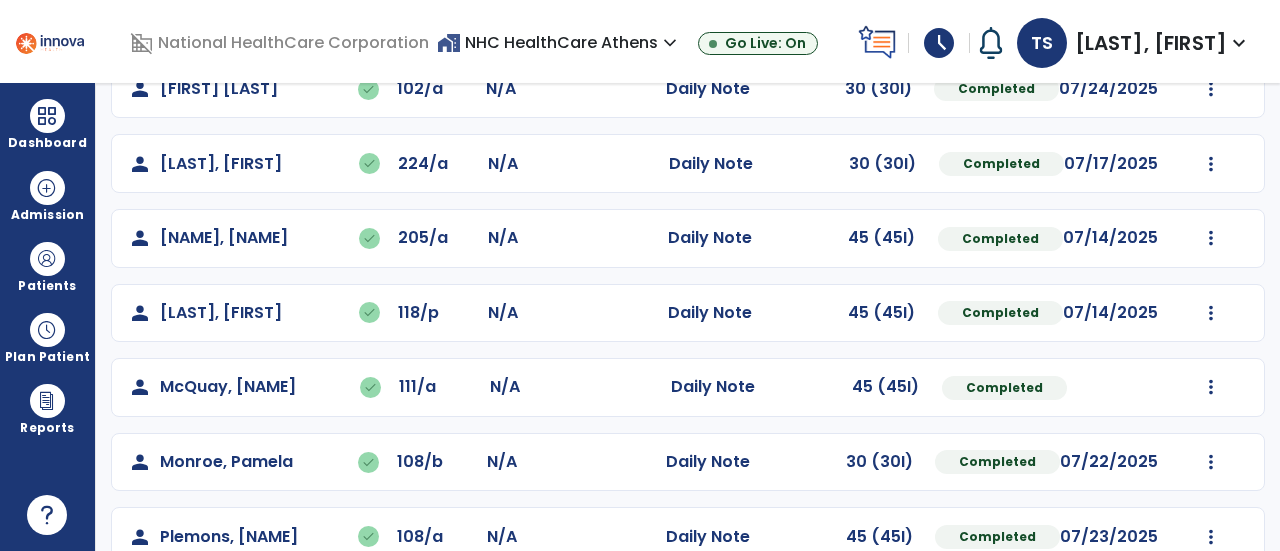 scroll, scrollTop: 407, scrollLeft: 0, axis: vertical 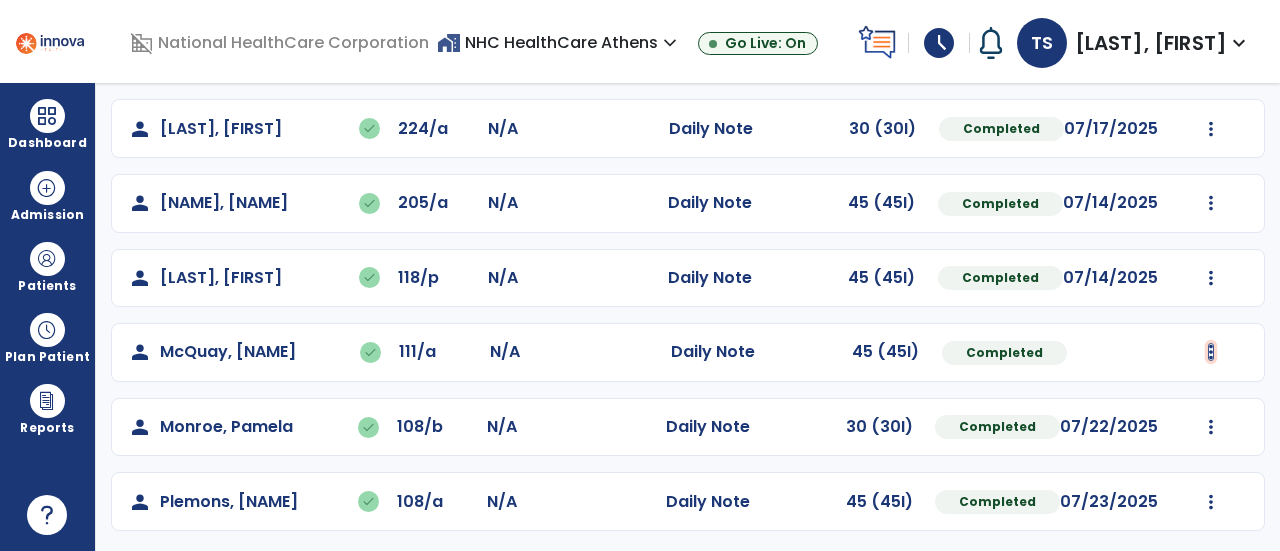 click at bounding box center [1211, -95] 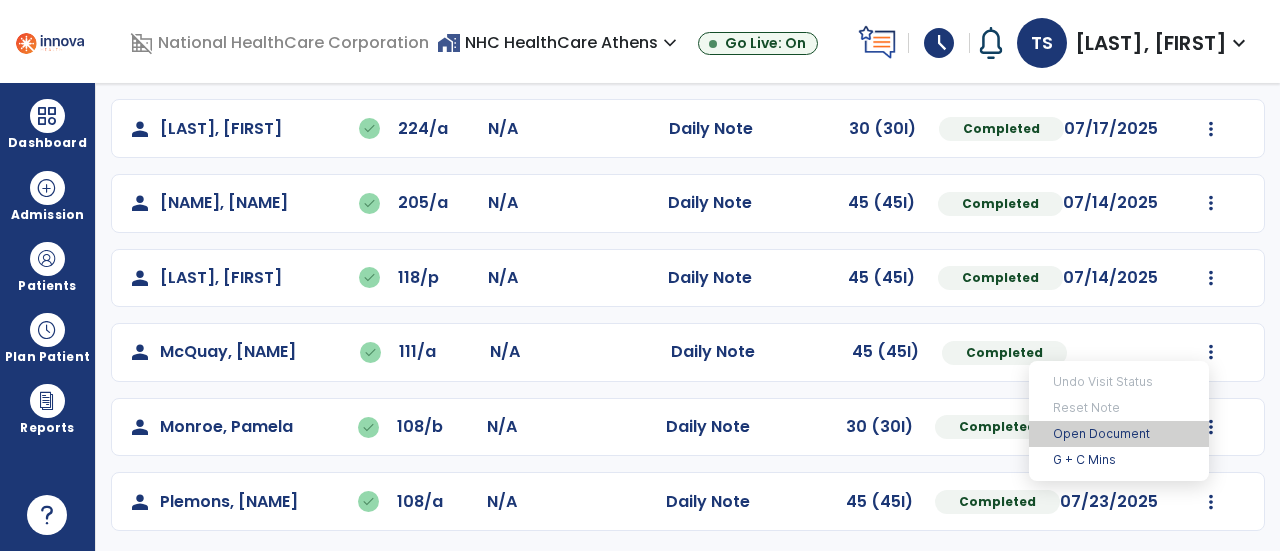 click on "Open Document" at bounding box center (1119, 434) 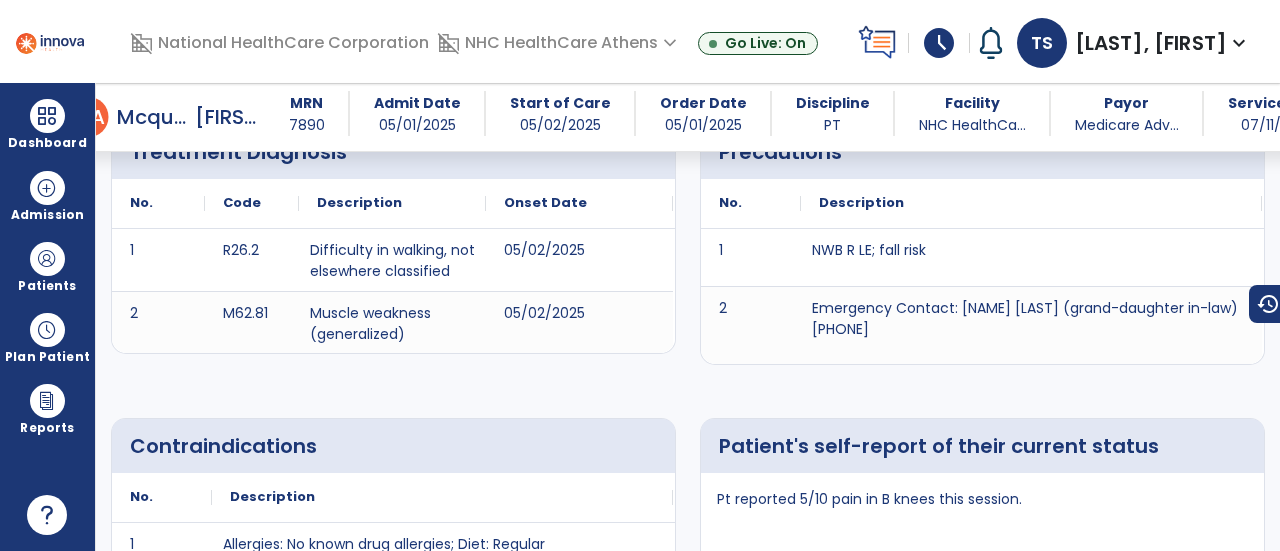 scroll, scrollTop: 418, scrollLeft: 0, axis: vertical 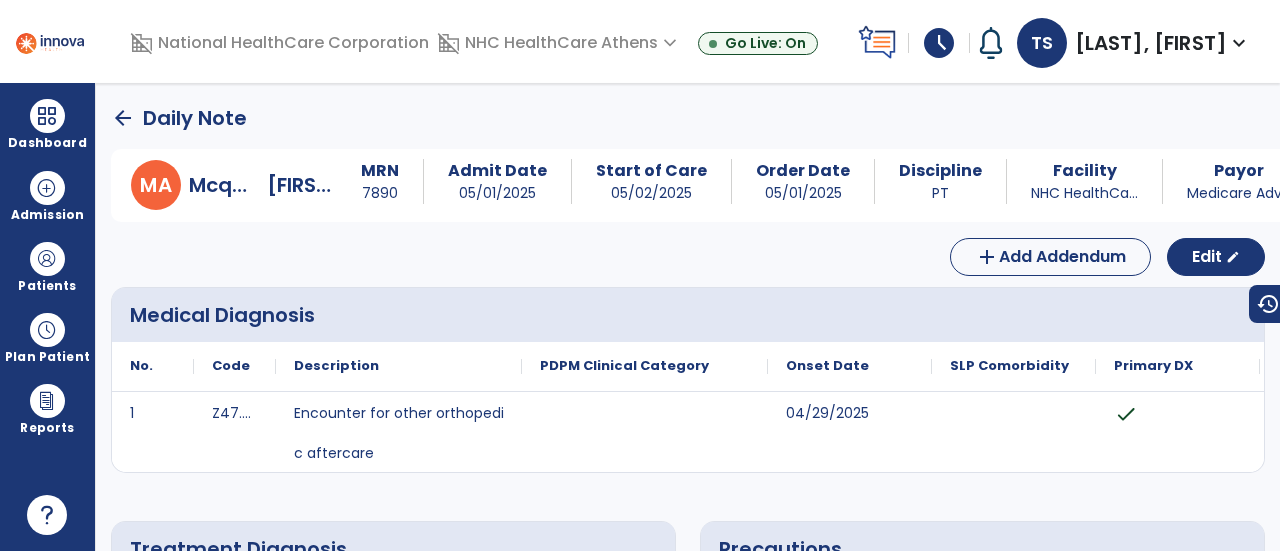click on "arrow_back" 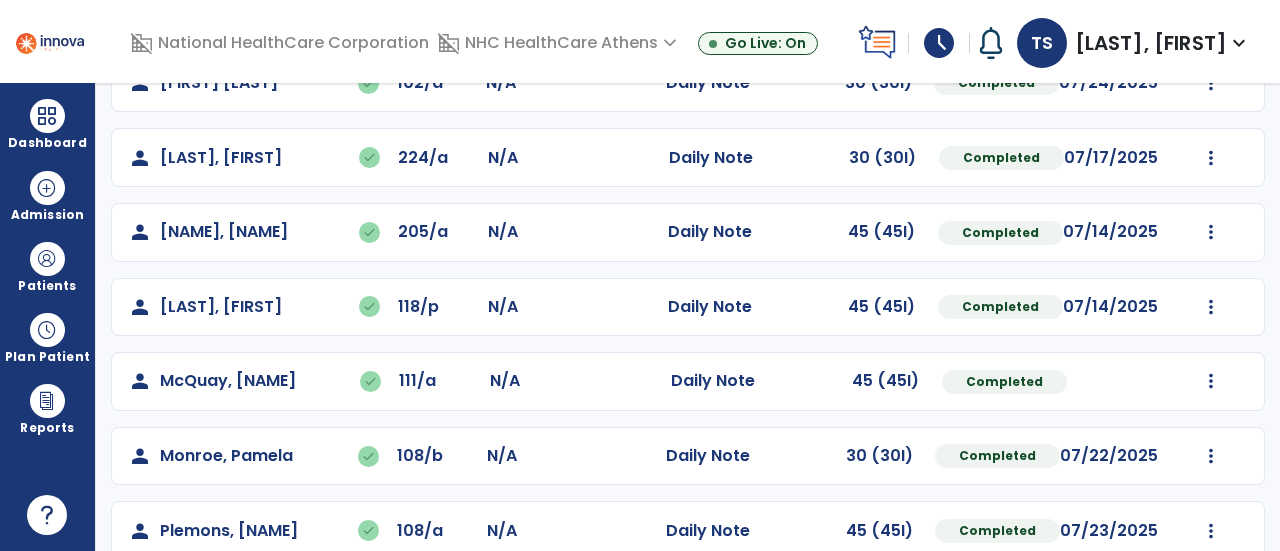 scroll, scrollTop: 407, scrollLeft: 0, axis: vertical 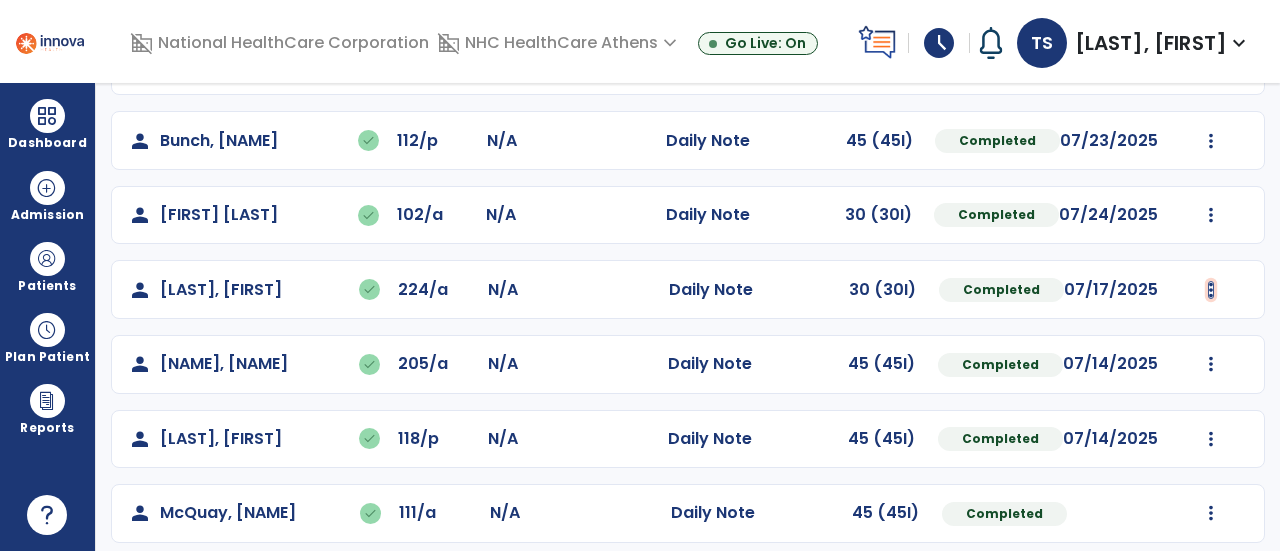 click at bounding box center (1211, 66) 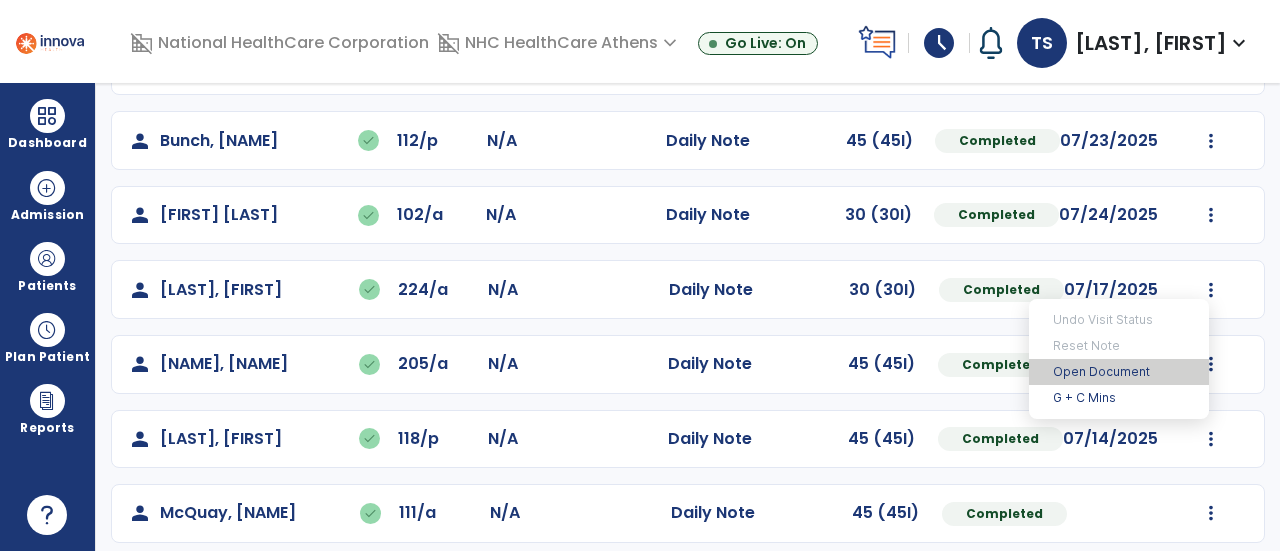 click on "Open Document" at bounding box center [1119, 372] 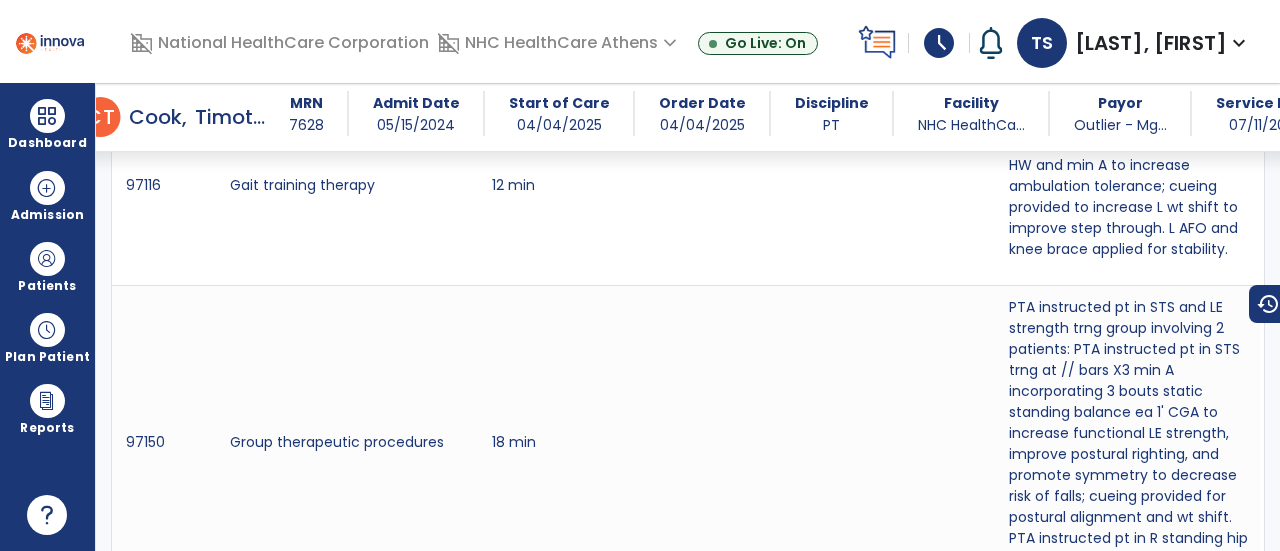 scroll, scrollTop: 1573, scrollLeft: 0, axis: vertical 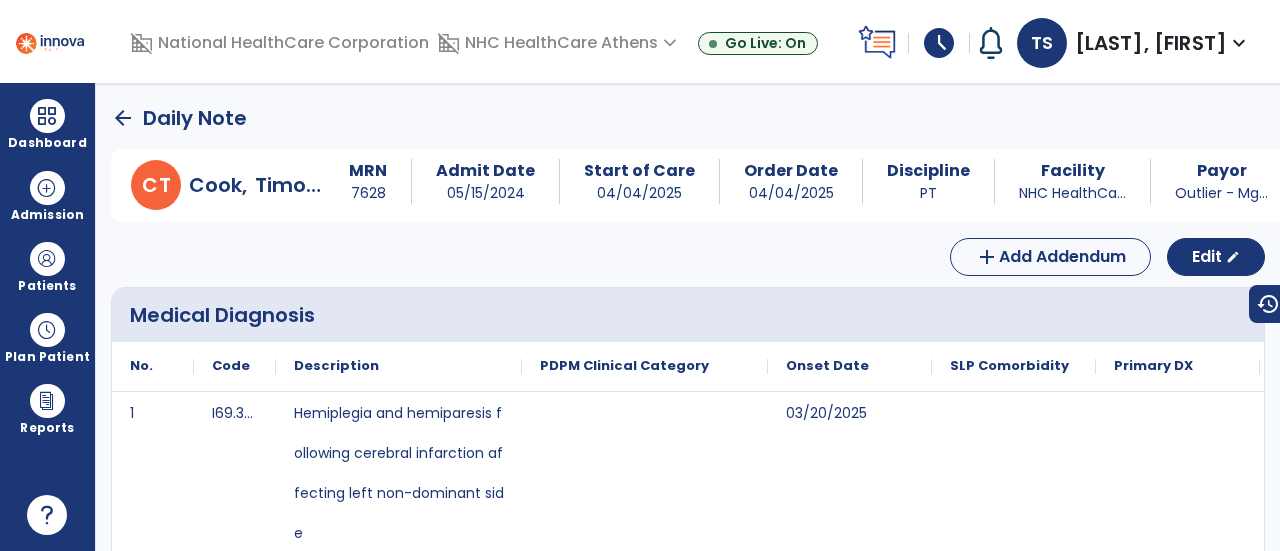 click on "arrow_back" 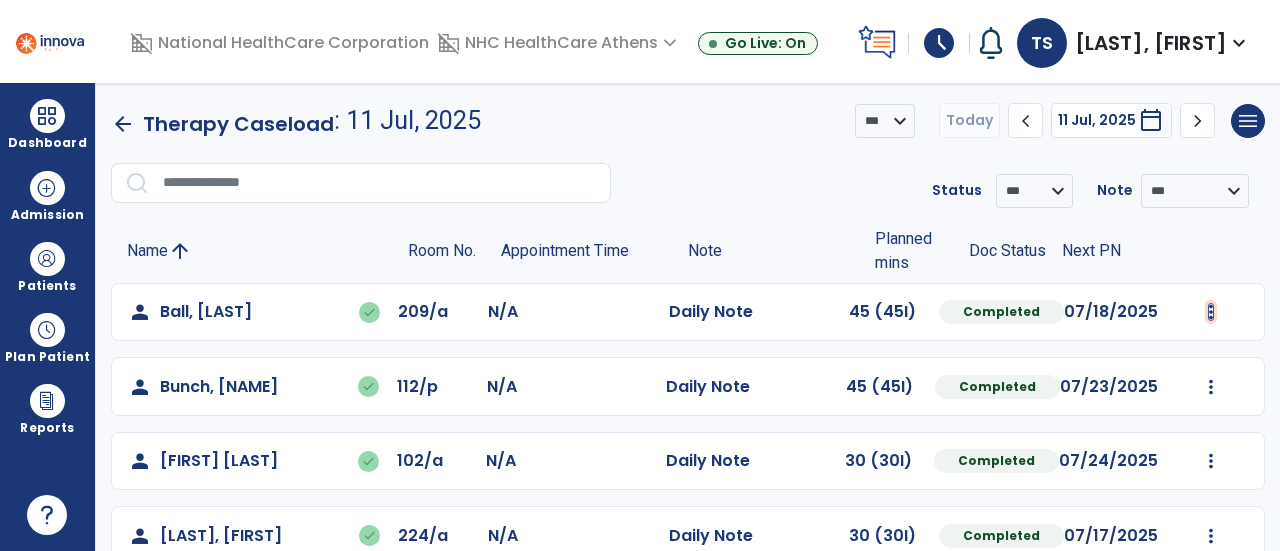 click at bounding box center (1211, 312) 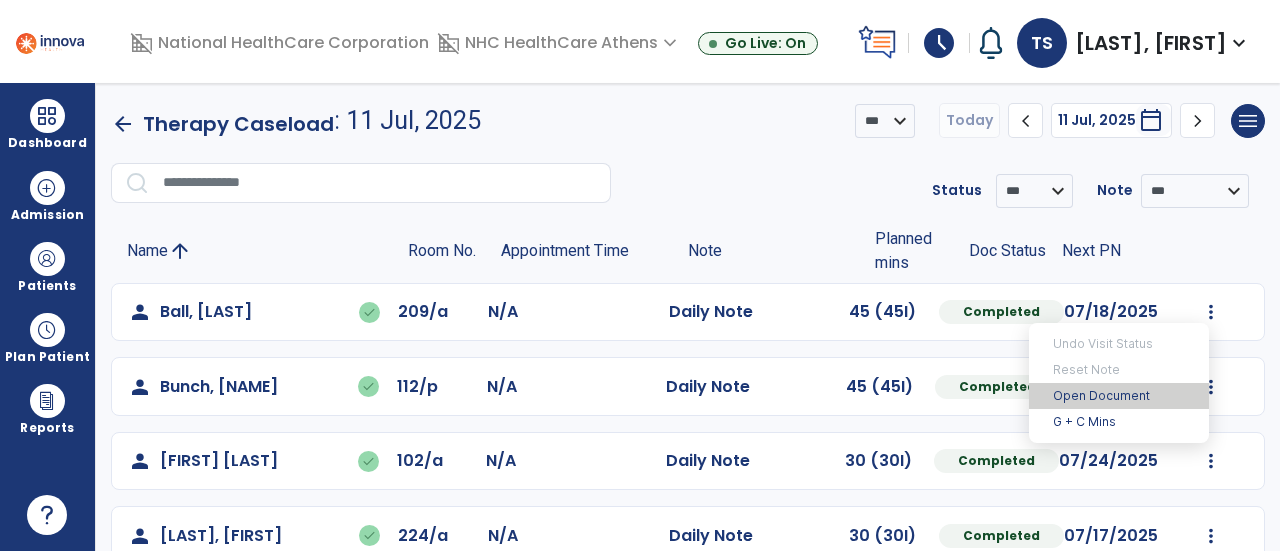 click on "Open Document" at bounding box center [1119, 396] 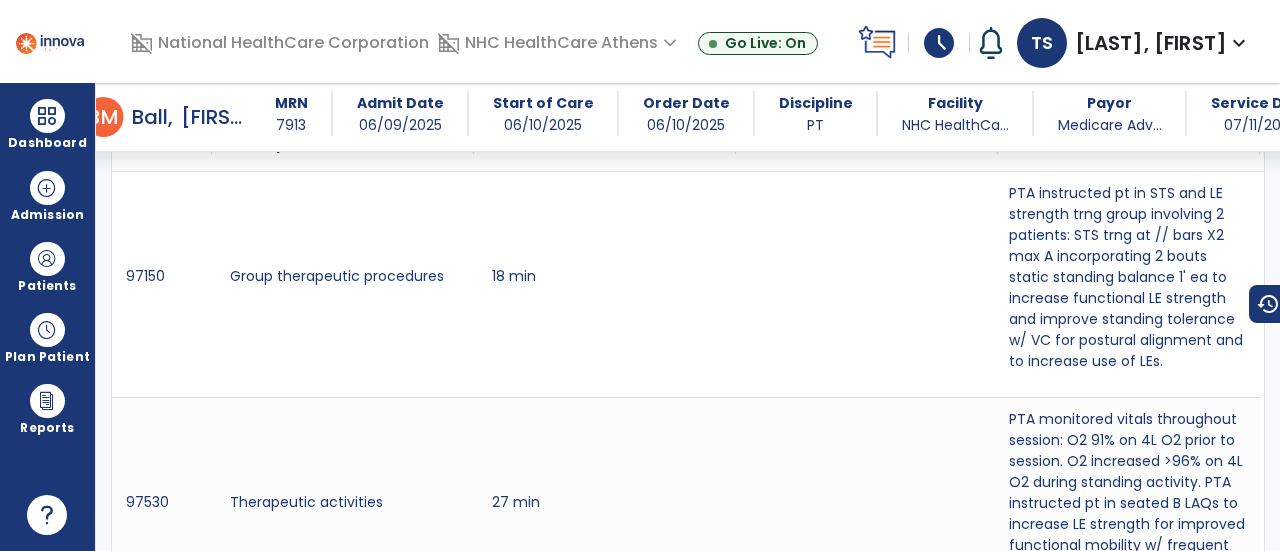 scroll, scrollTop: 1799, scrollLeft: 0, axis: vertical 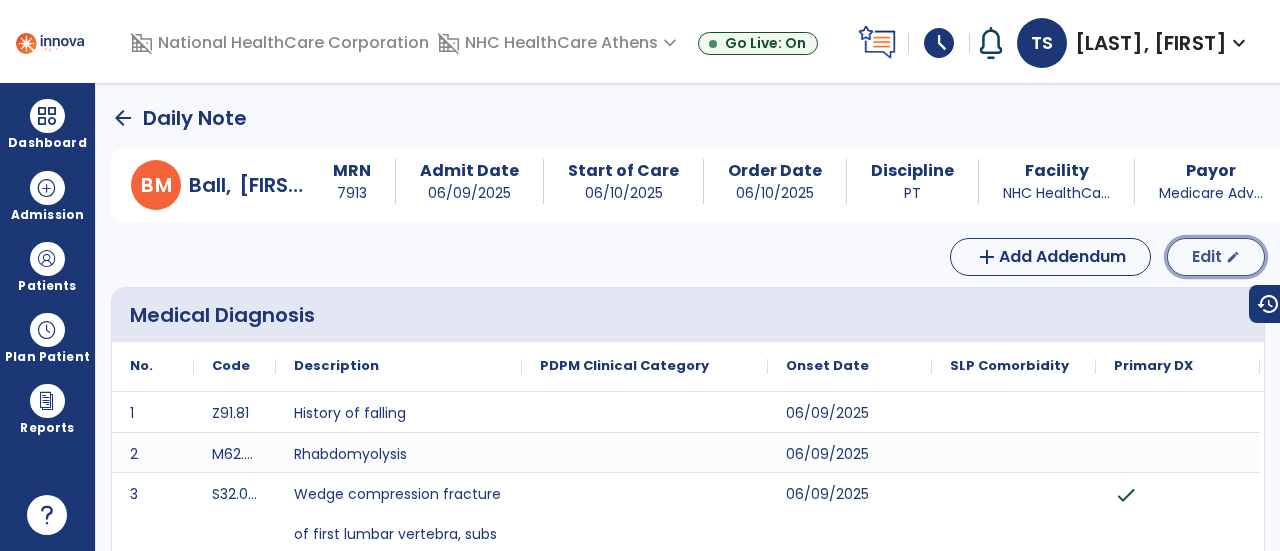 click on "Edit  edit" 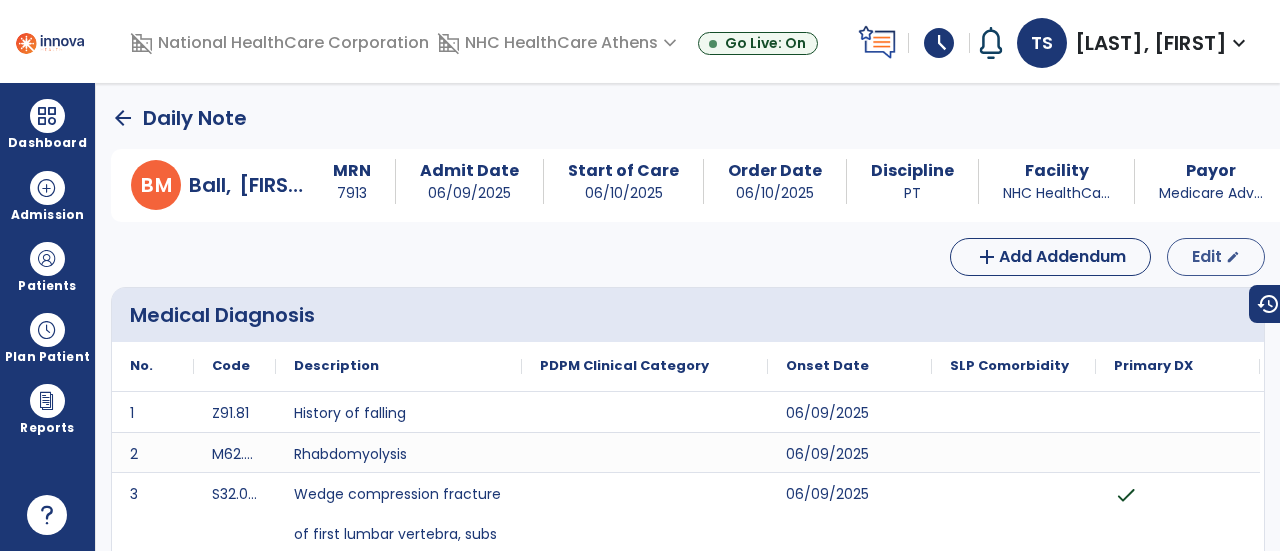 select on "*" 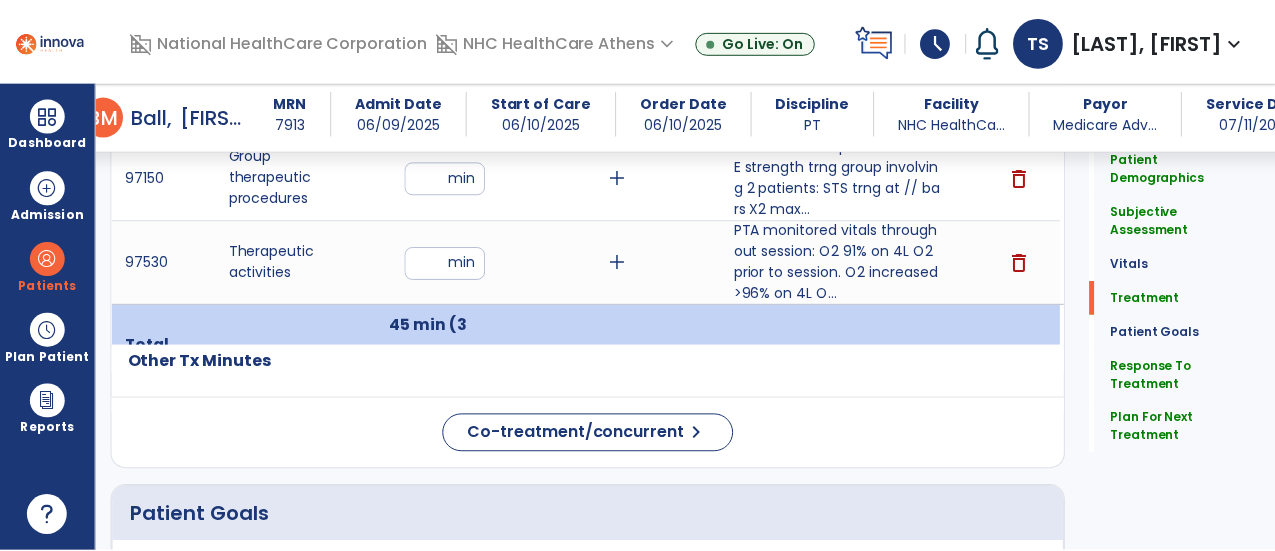 scroll, scrollTop: 1249, scrollLeft: 0, axis: vertical 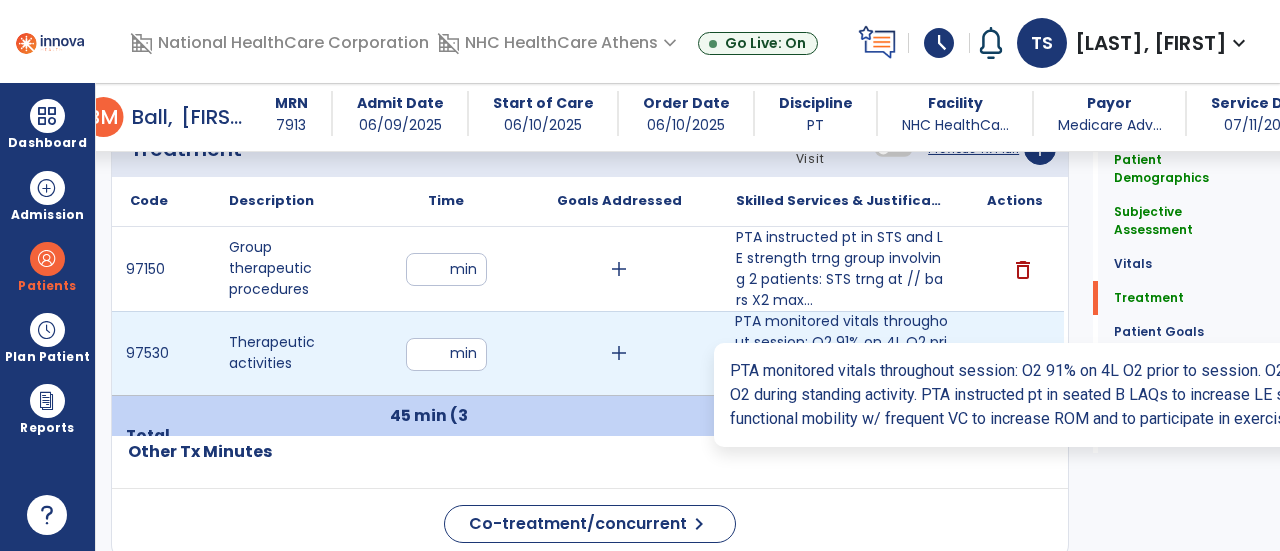 click on "PTA monitored vitals throughout session: O2 91% on 4L O2 prior to session. O2 increased >96% on 4L O..." at bounding box center [841, 353] 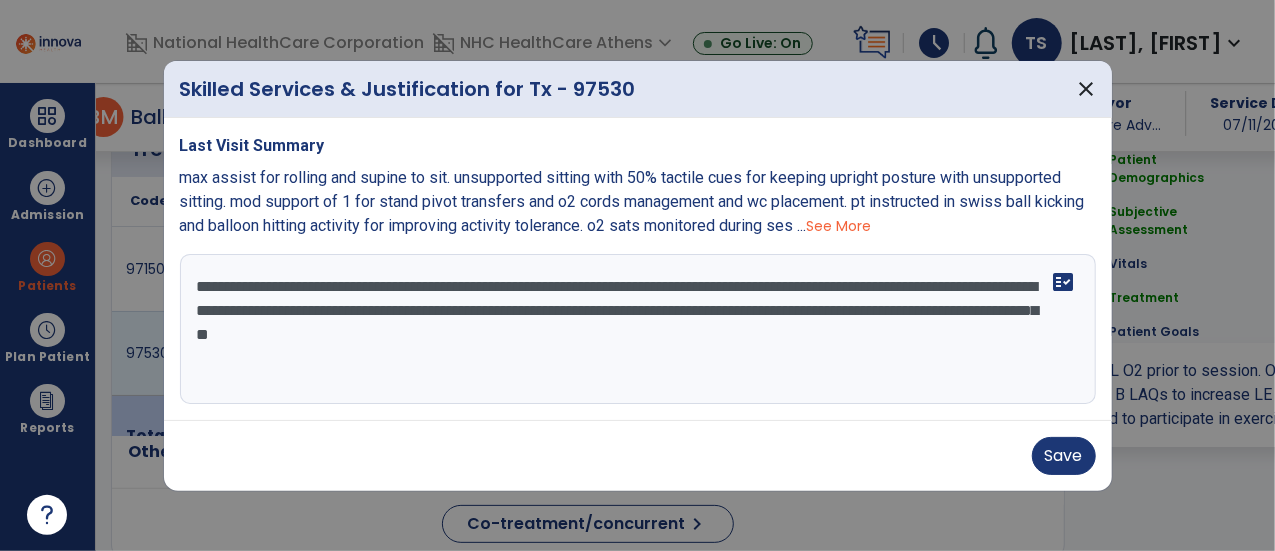 scroll, scrollTop: 1249, scrollLeft: 0, axis: vertical 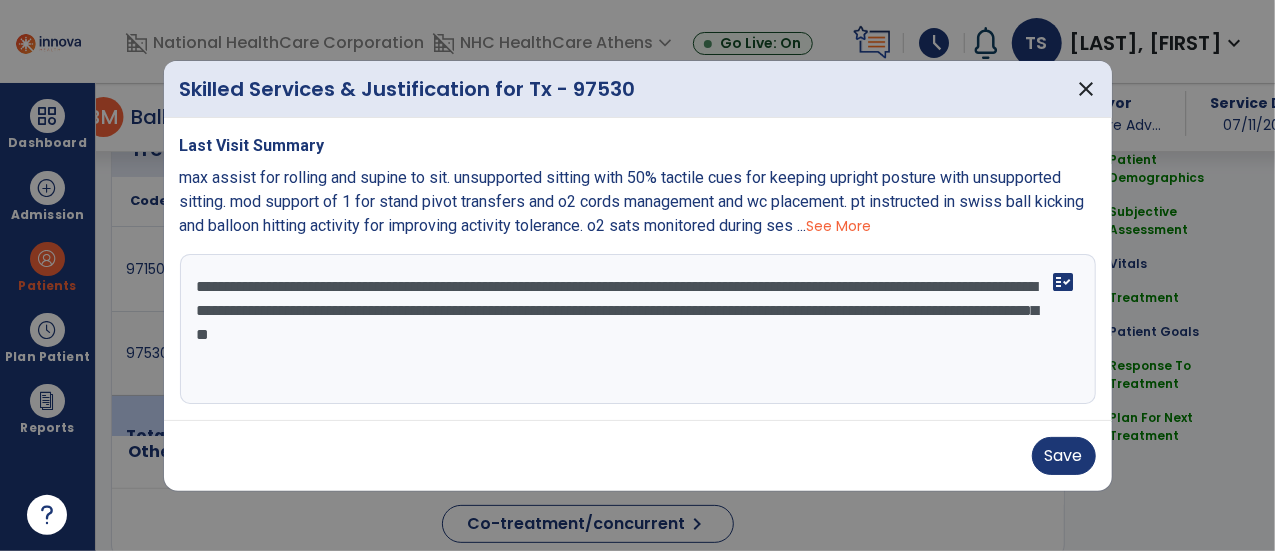 click on "**********" at bounding box center (638, 329) 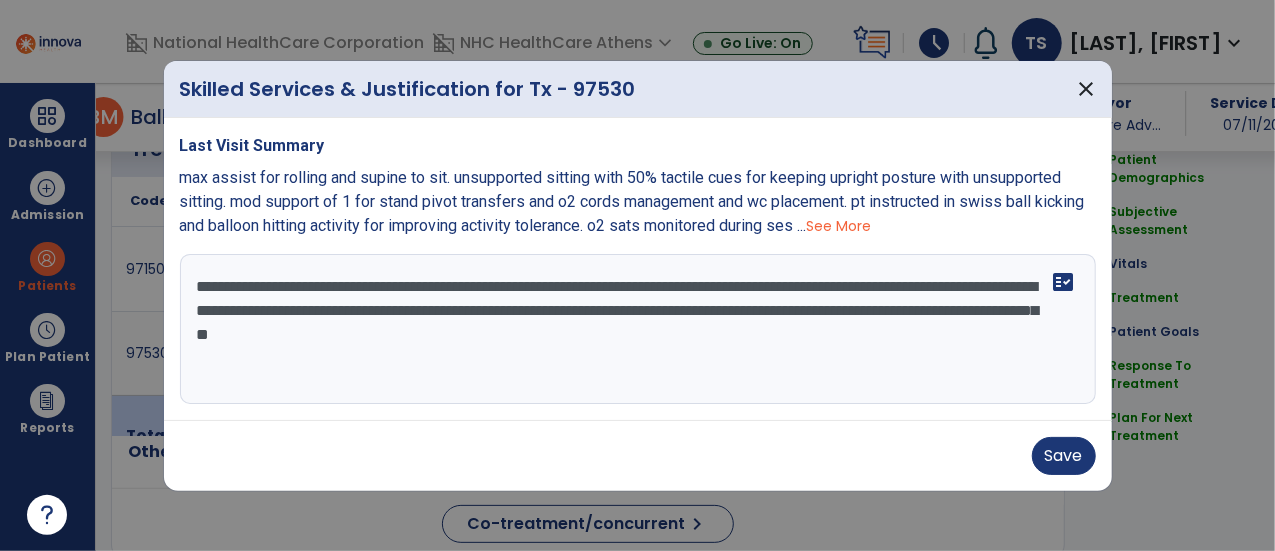 click on "**********" at bounding box center (638, 329) 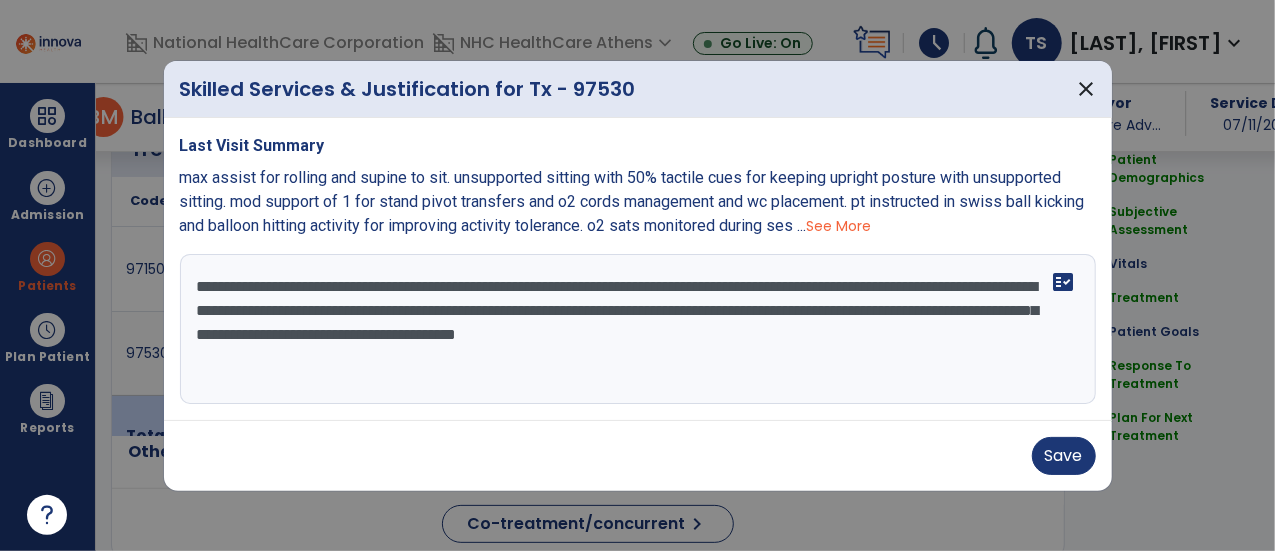click on "**********" at bounding box center [638, 329] 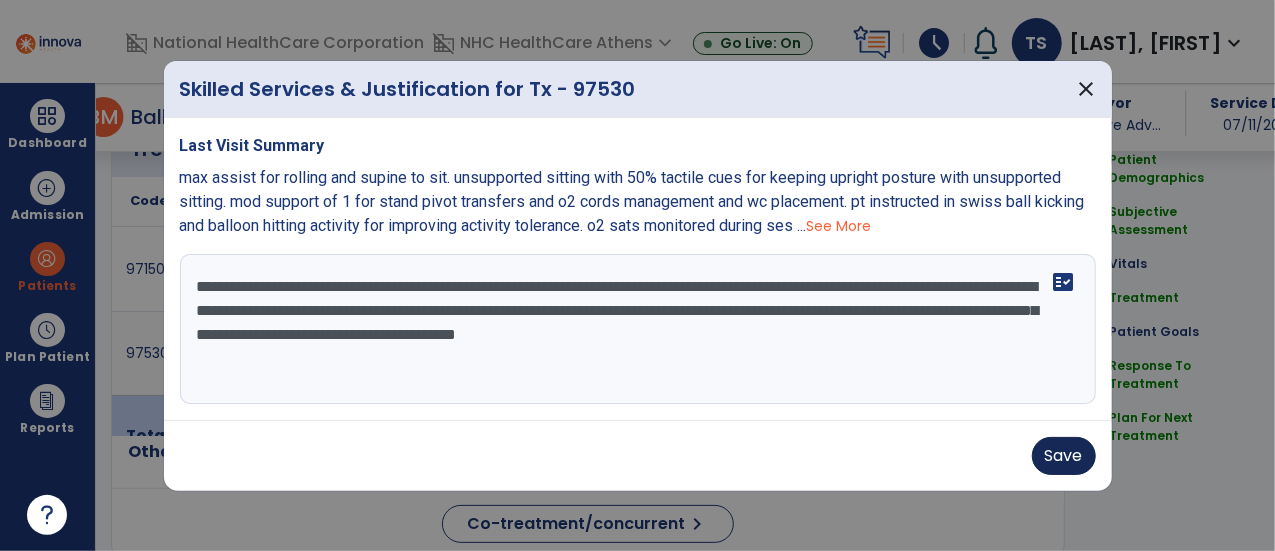 type on "**********" 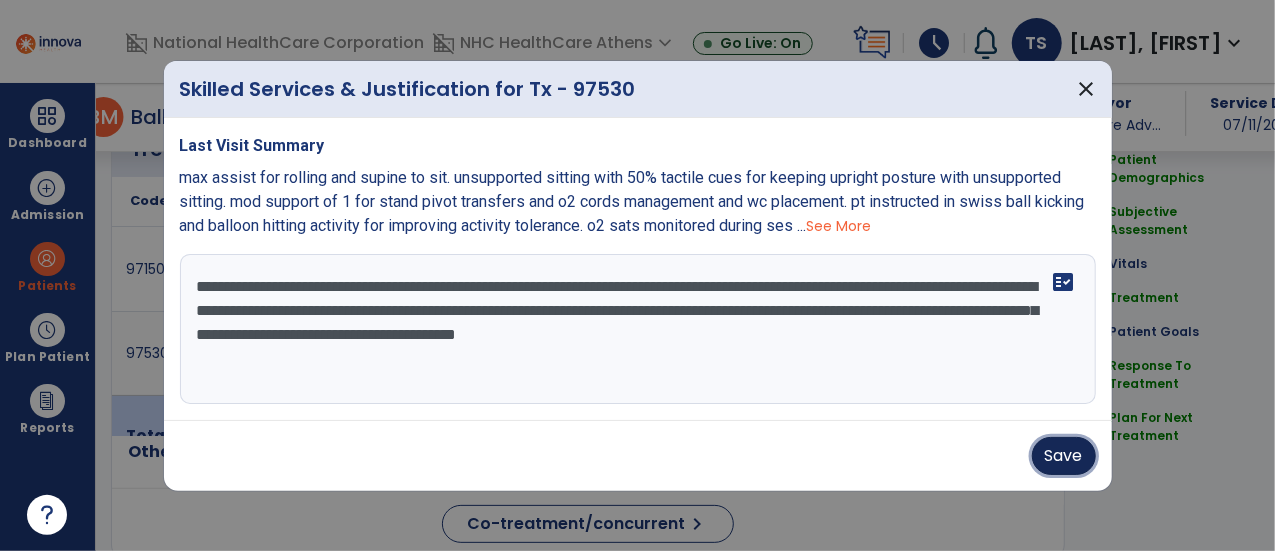 click on "Save" at bounding box center (1064, 456) 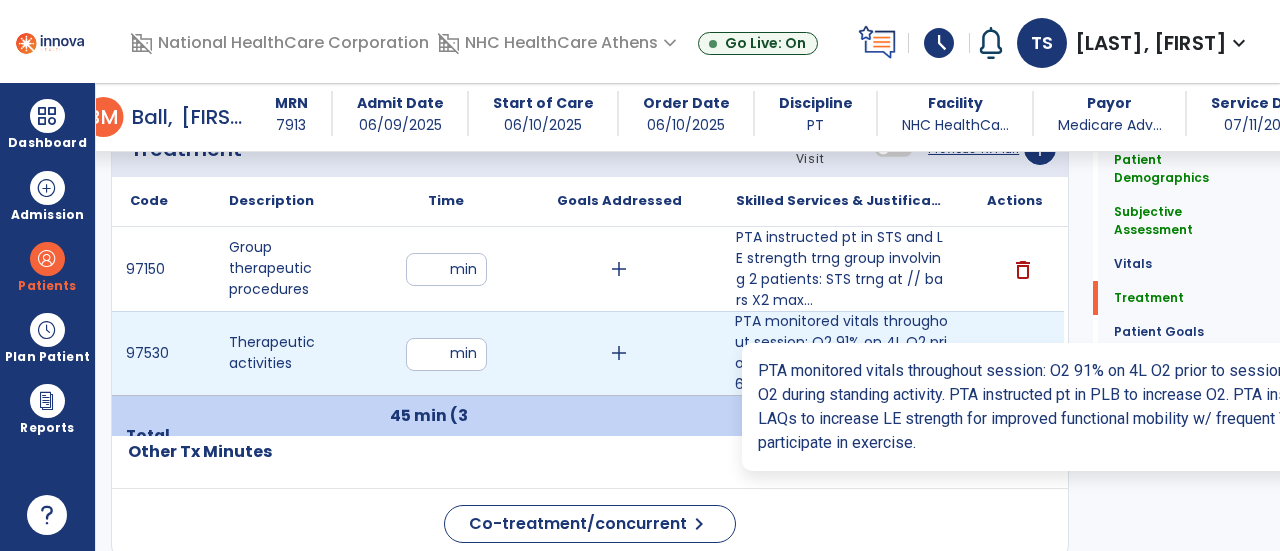 click on "PTA monitored vitals throughout session: O2 91% on 4L O2 prior to session. O2 increased >96% on 4L O..." at bounding box center [841, 353] 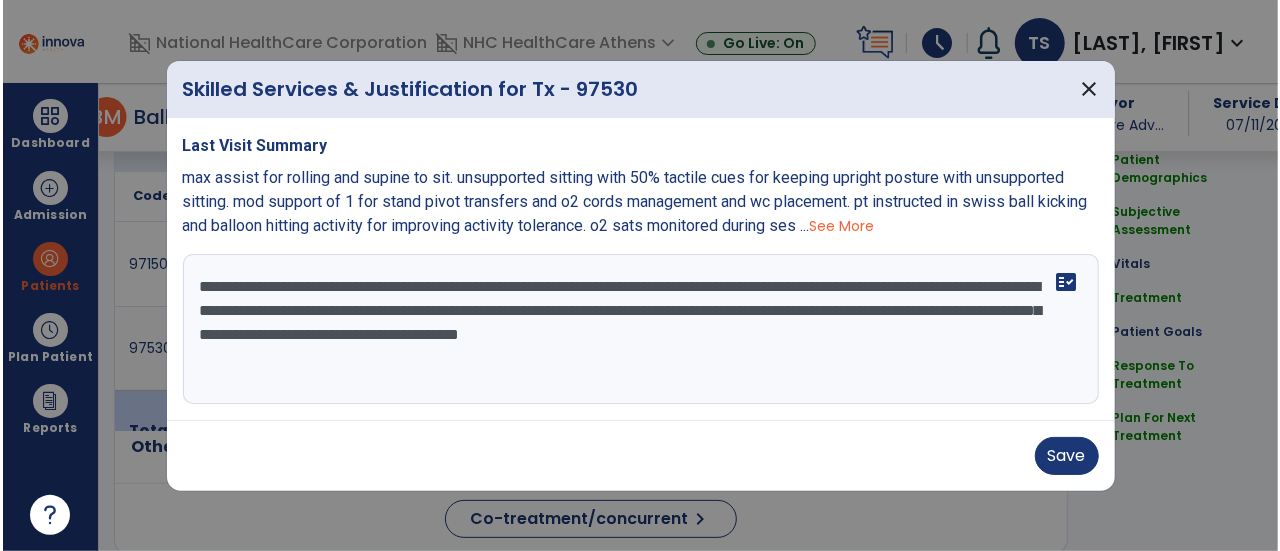 scroll, scrollTop: 1249, scrollLeft: 0, axis: vertical 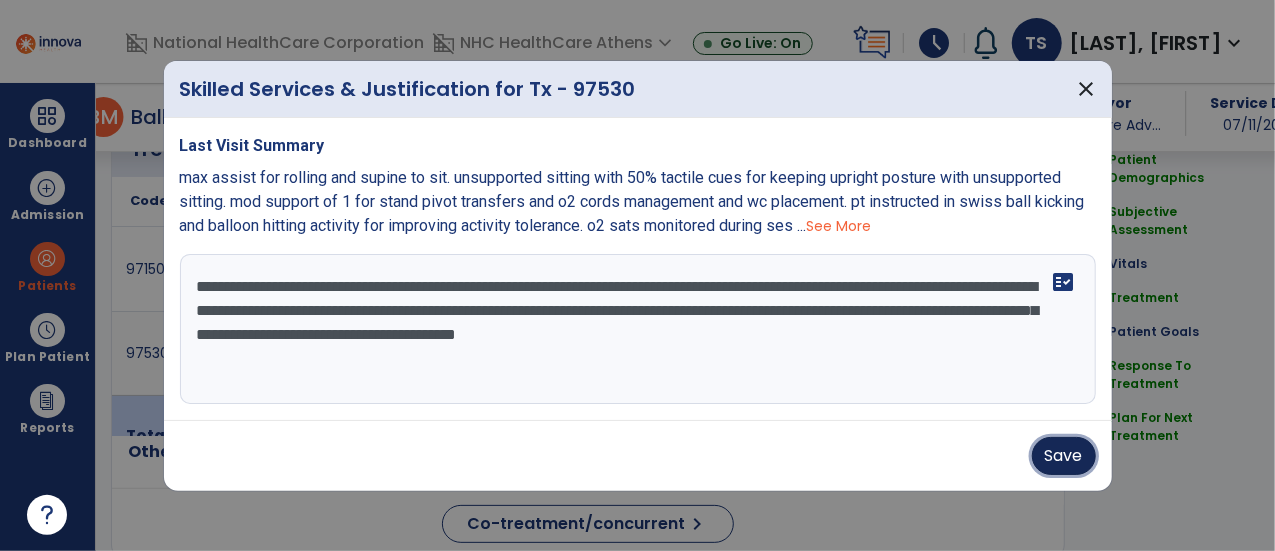 click on "Save" at bounding box center (1064, 456) 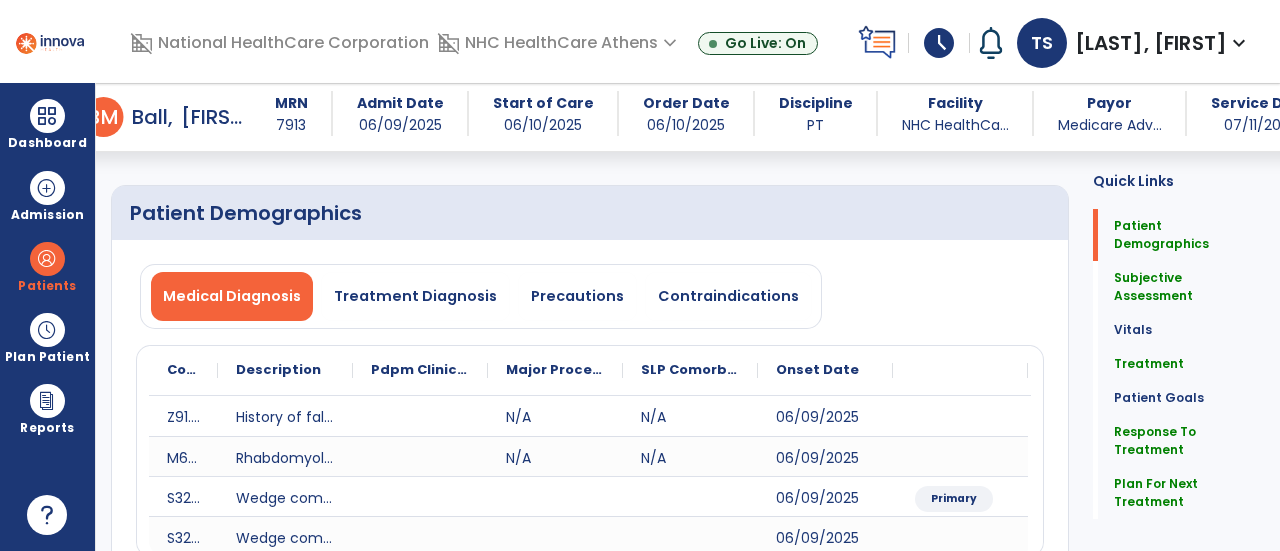 scroll, scrollTop: 0, scrollLeft: 0, axis: both 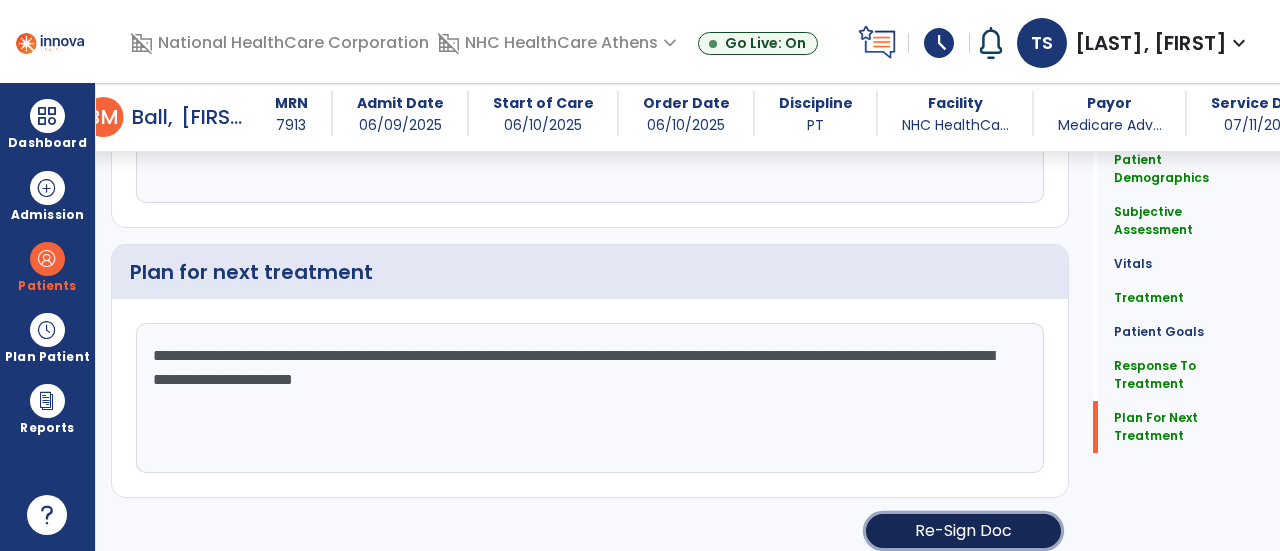 click on "Re-Sign Doc" 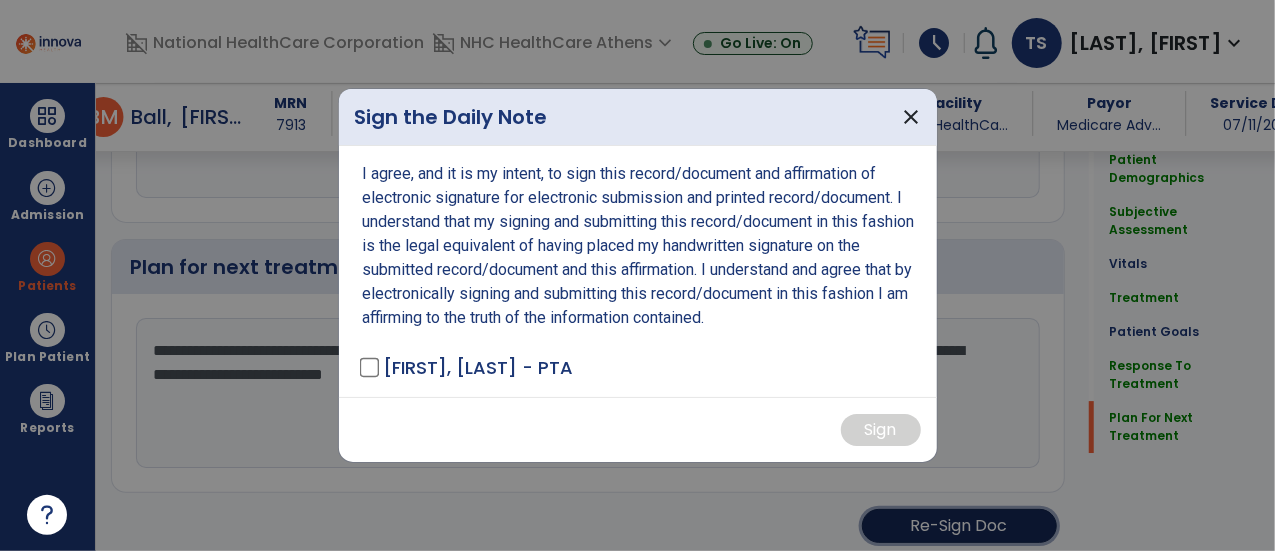 scroll, scrollTop: 3084, scrollLeft: 0, axis: vertical 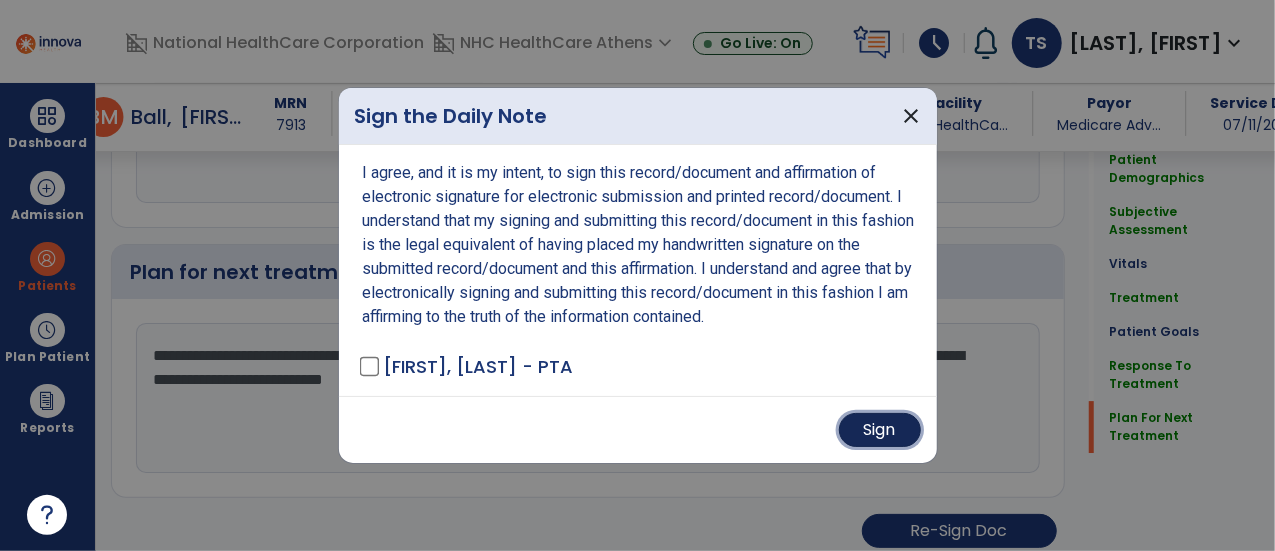 click on "Sign" at bounding box center [880, 430] 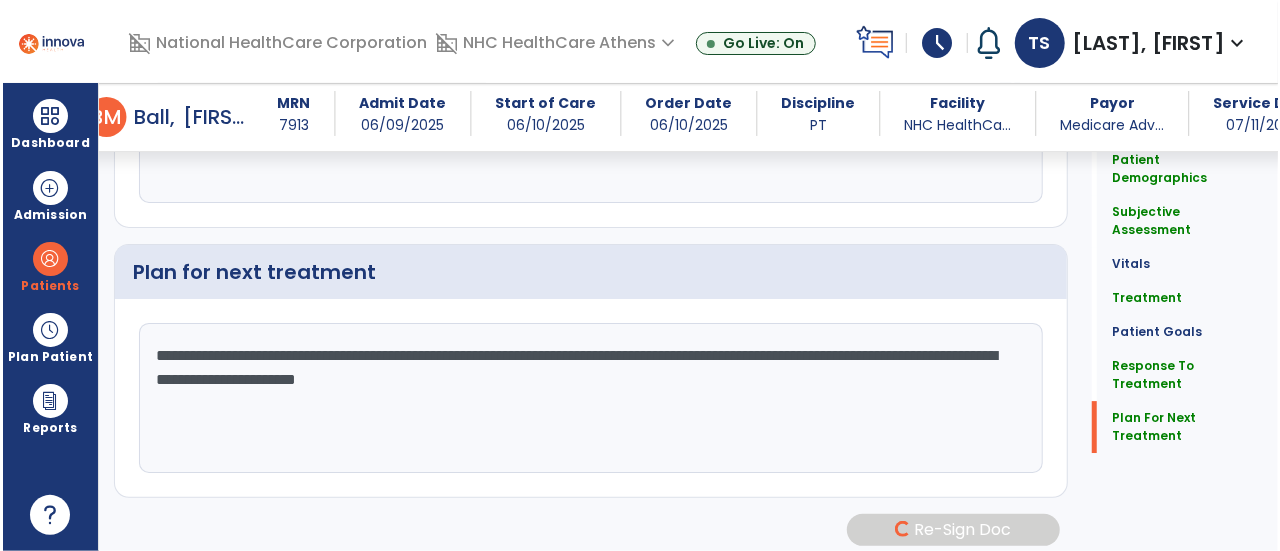 scroll, scrollTop: 3083, scrollLeft: 0, axis: vertical 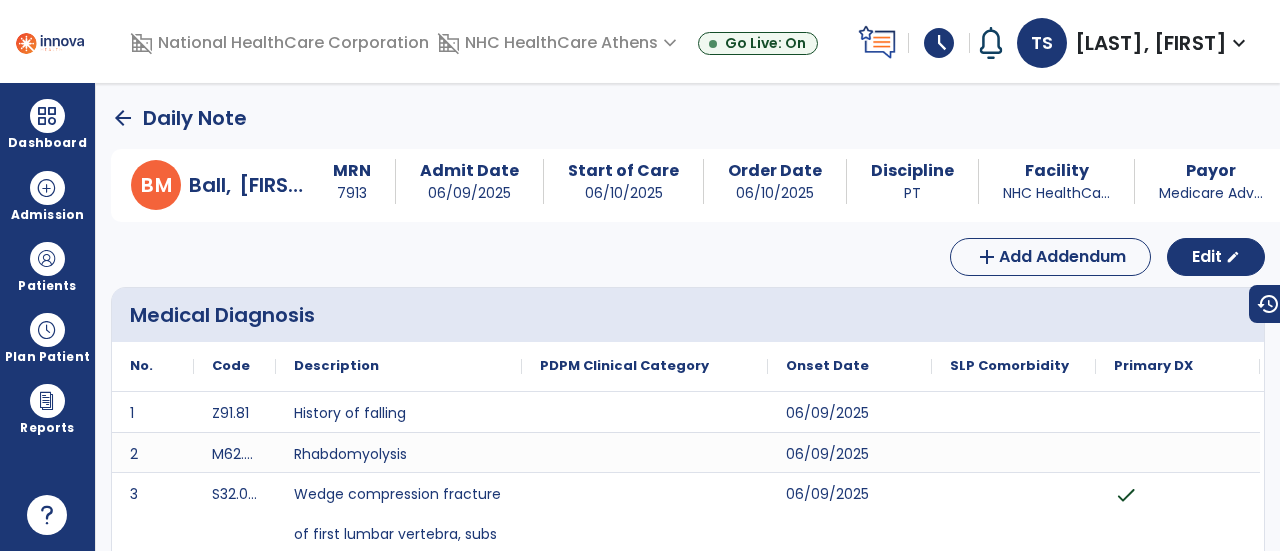 click on "arrow_back" 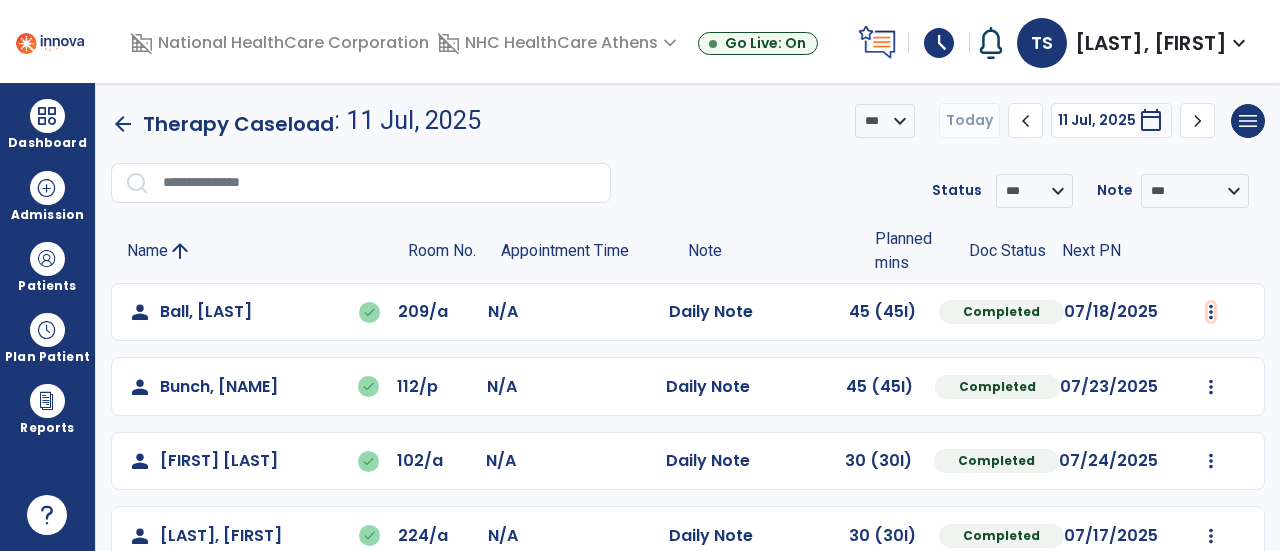click at bounding box center (1211, 312) 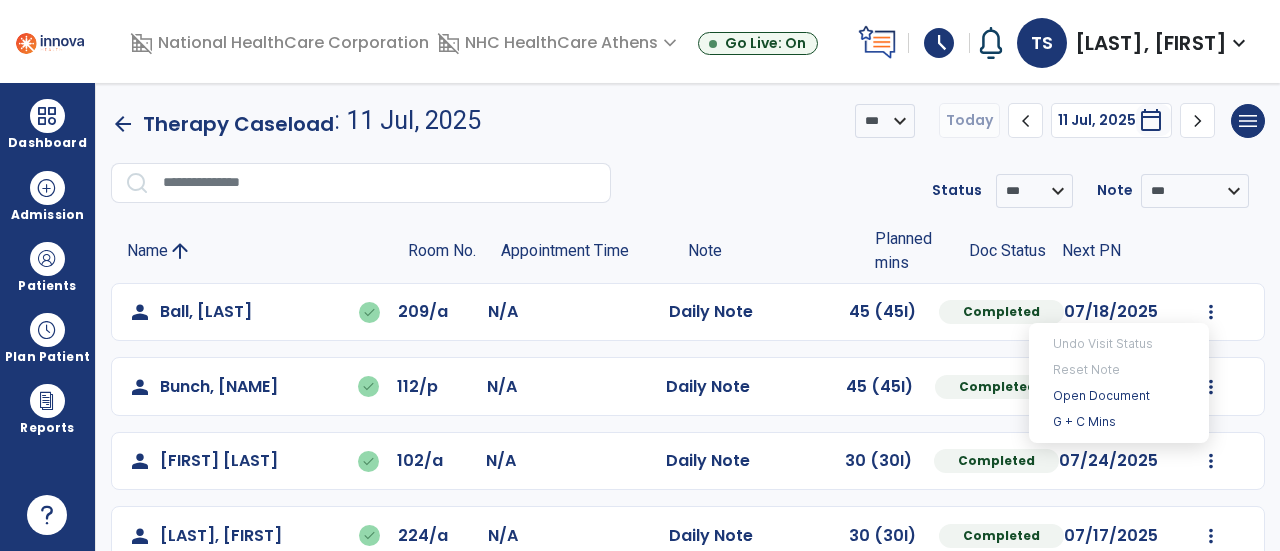 click on "Name arrow_upward Room No. Appointment Time Note Planned mins Doc Status Next PN" 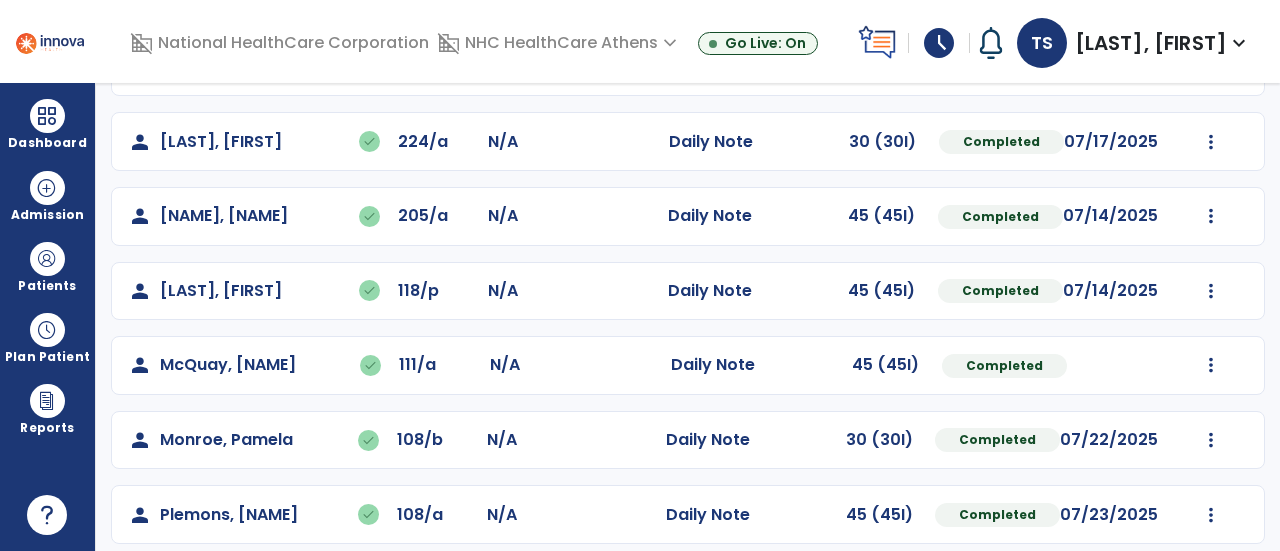 scroll, scrollTop: 407, scrollLeft: 0, axis: vertical 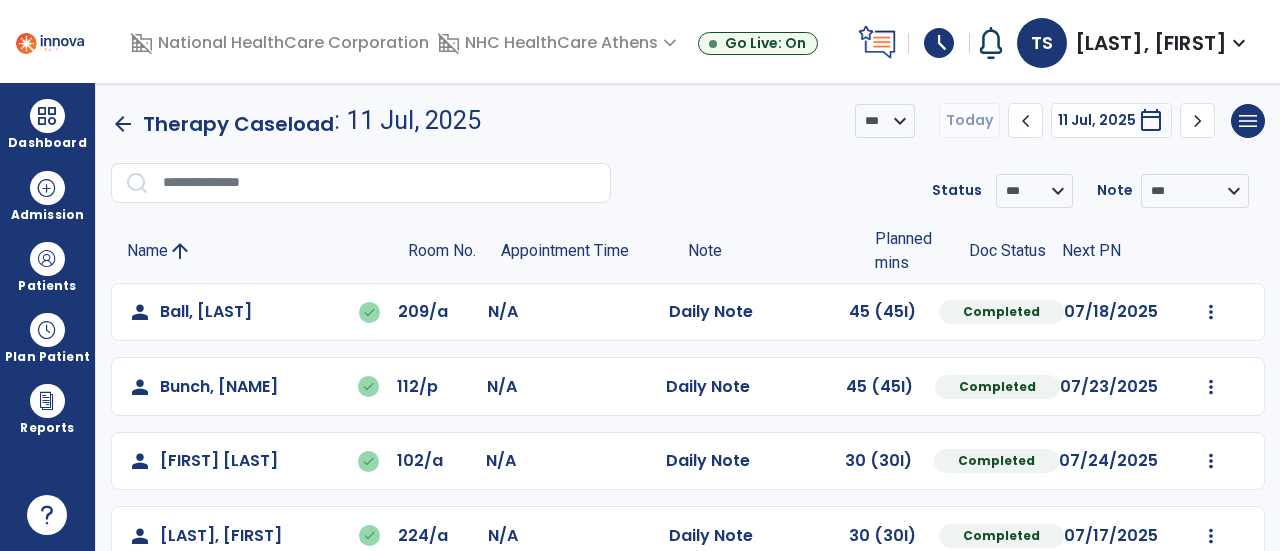 click on "arrow_back" 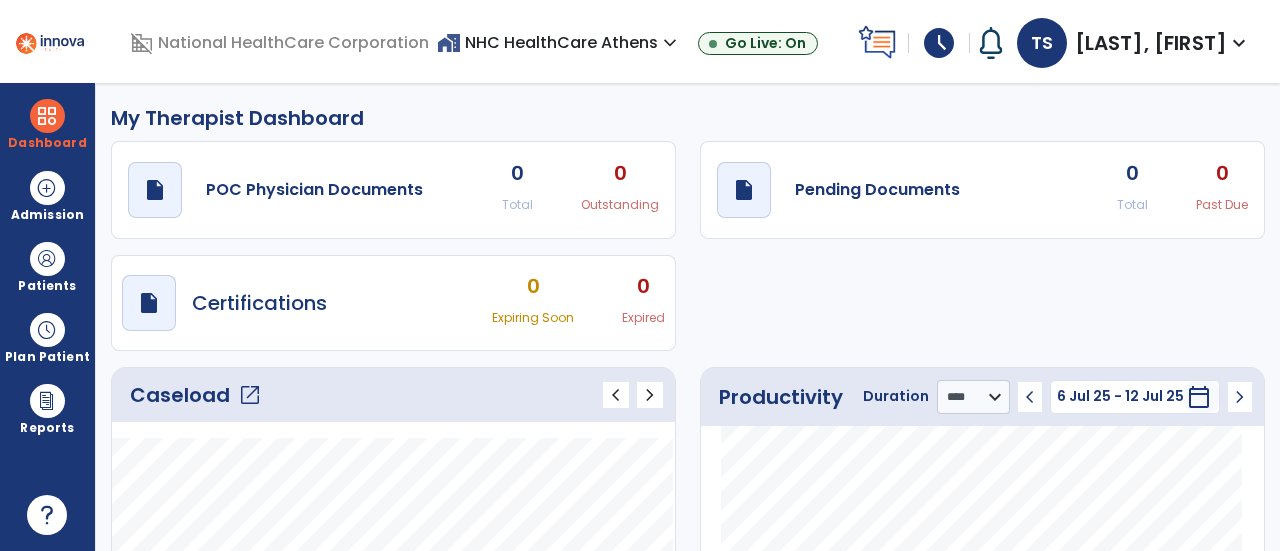 click on "My Therapist Dashboard" 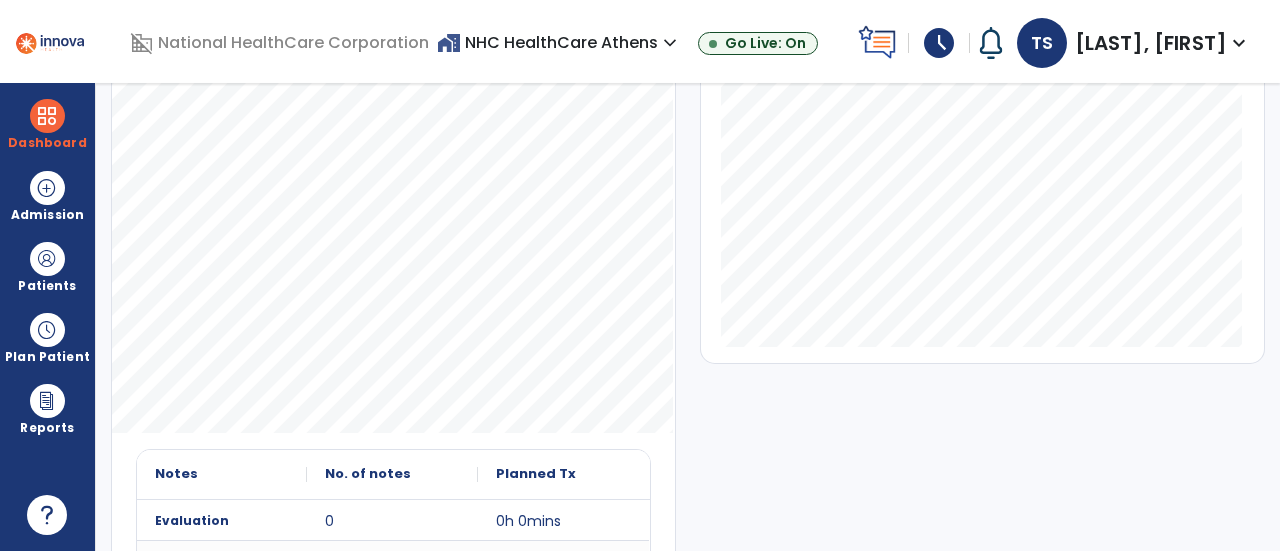 scroll, scrollTop: 402, scrollLeft: 0, axis: vertical 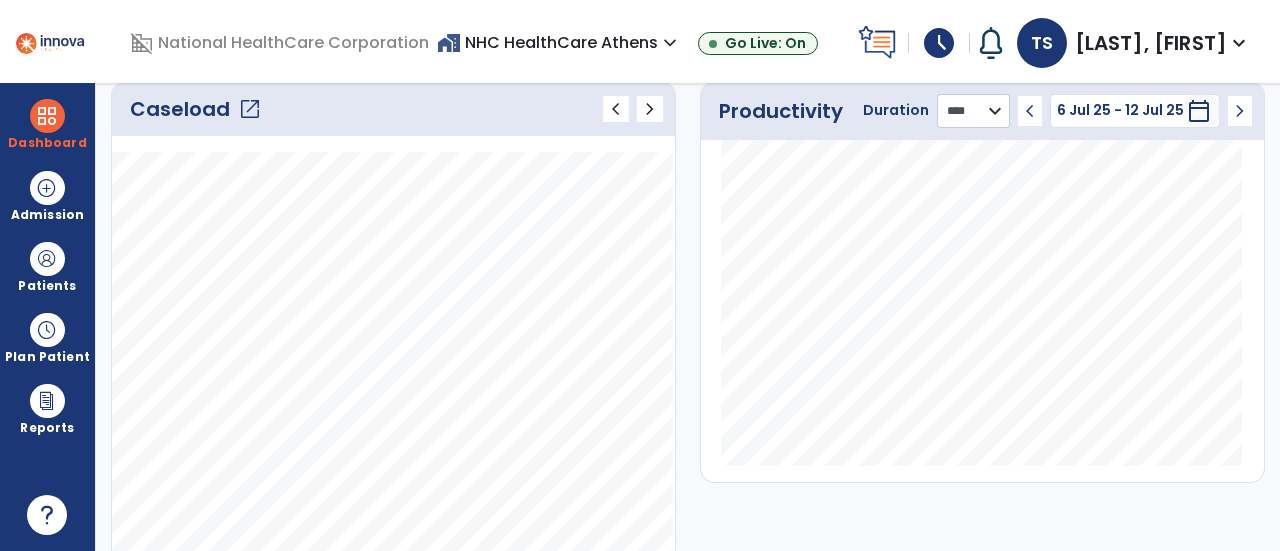 click on "******** **** ***" 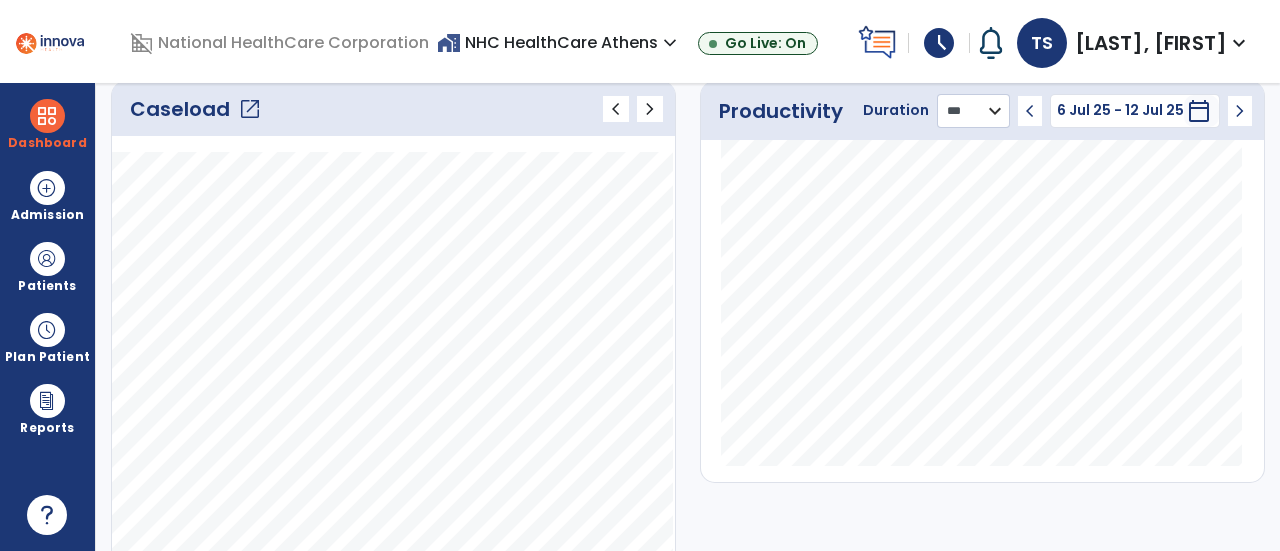 click on "******** **** ***" 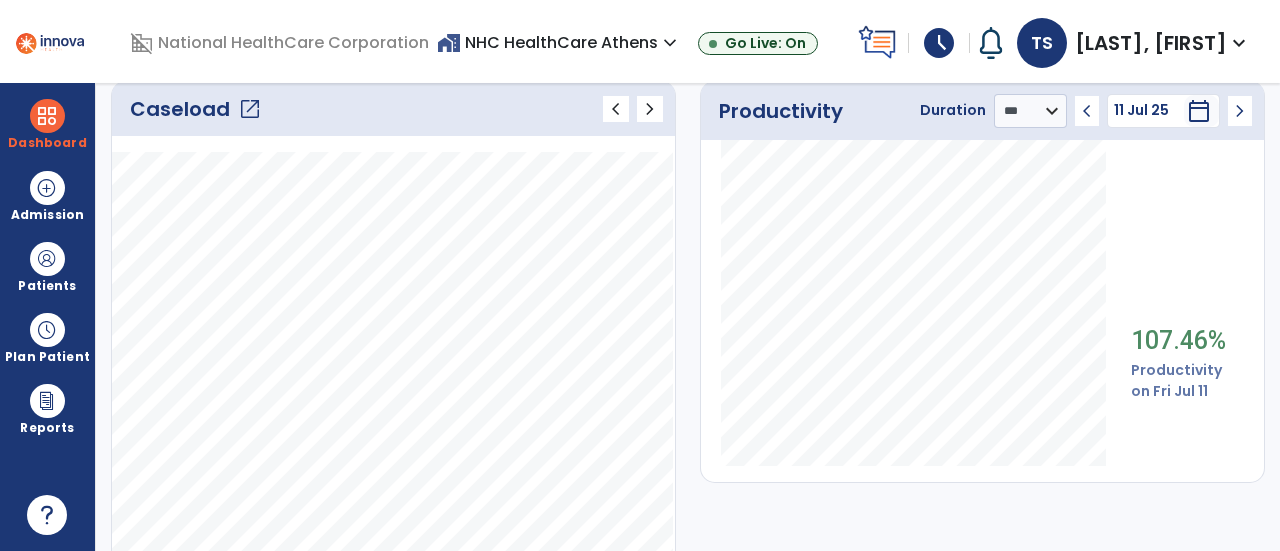 click on "schedule" at bounding box center [939, 43] 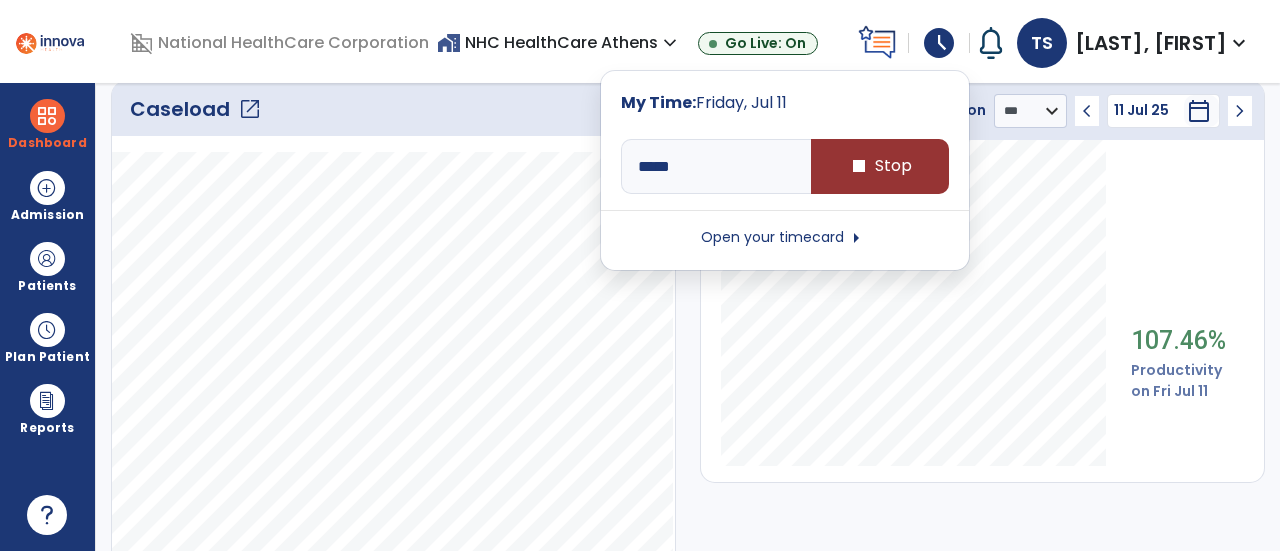 click on "stop" at bounding box center [859, 166] 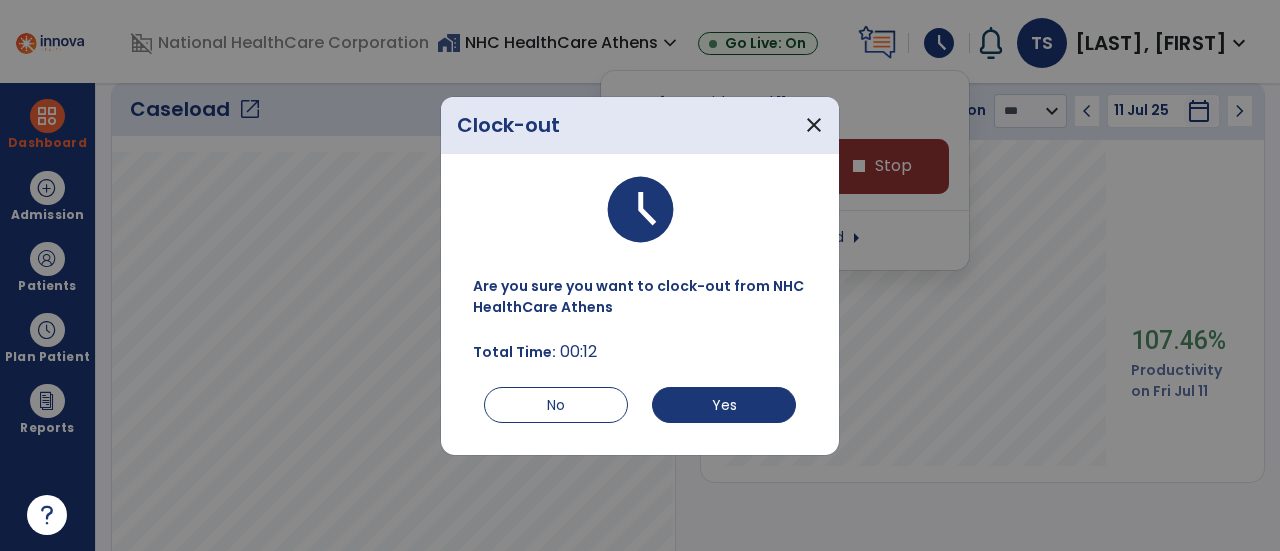 type on "*****" 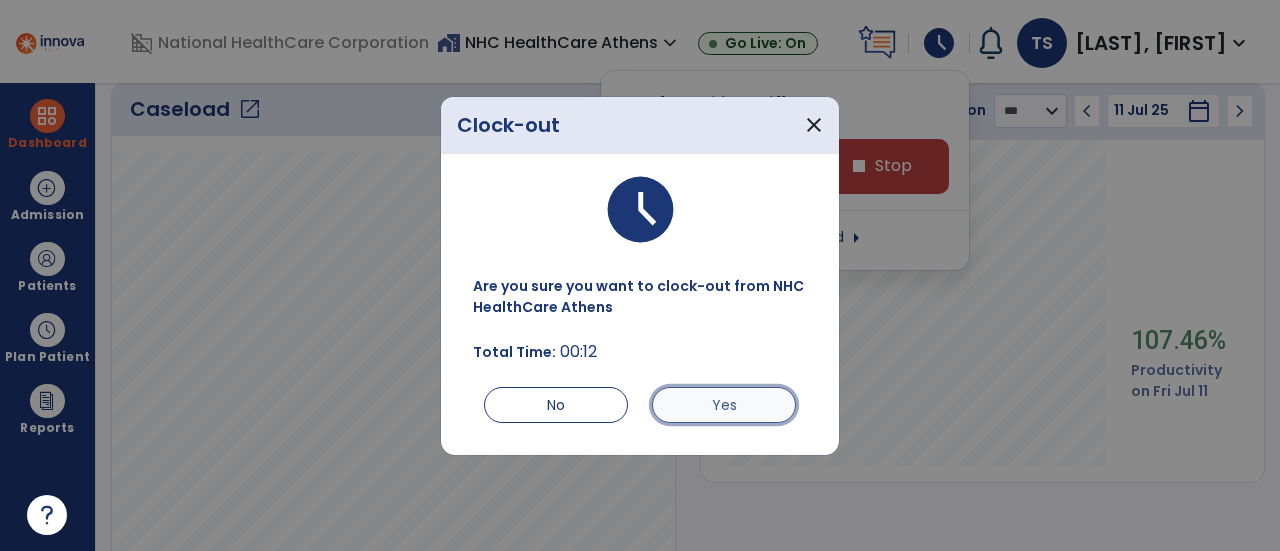 click on "Yes" at bounding box center [724, 405] 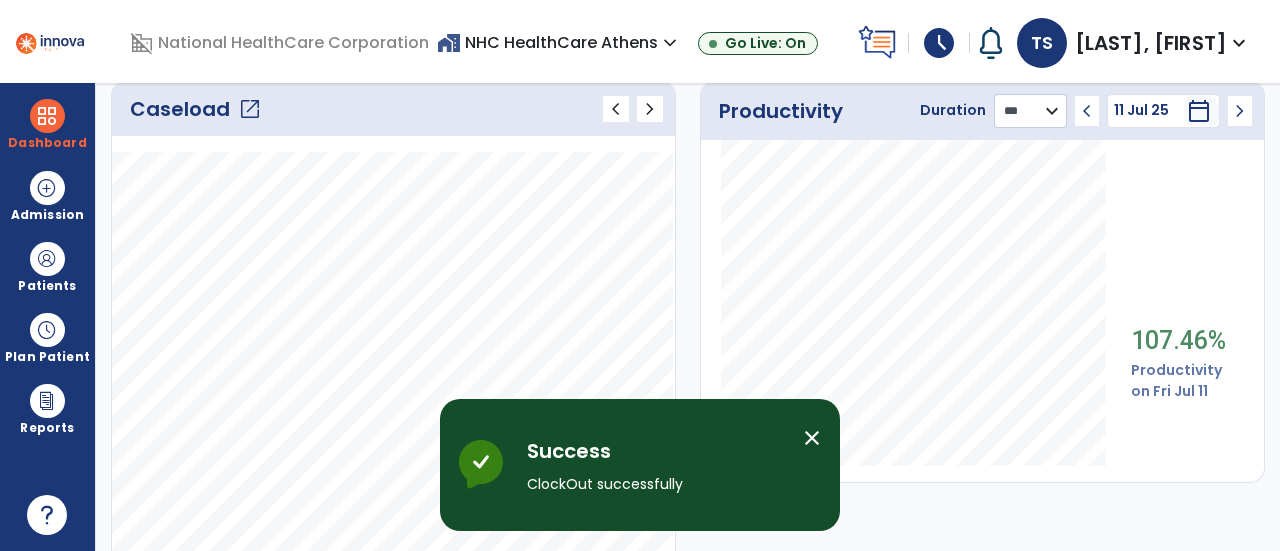 click on "******** **** ***" 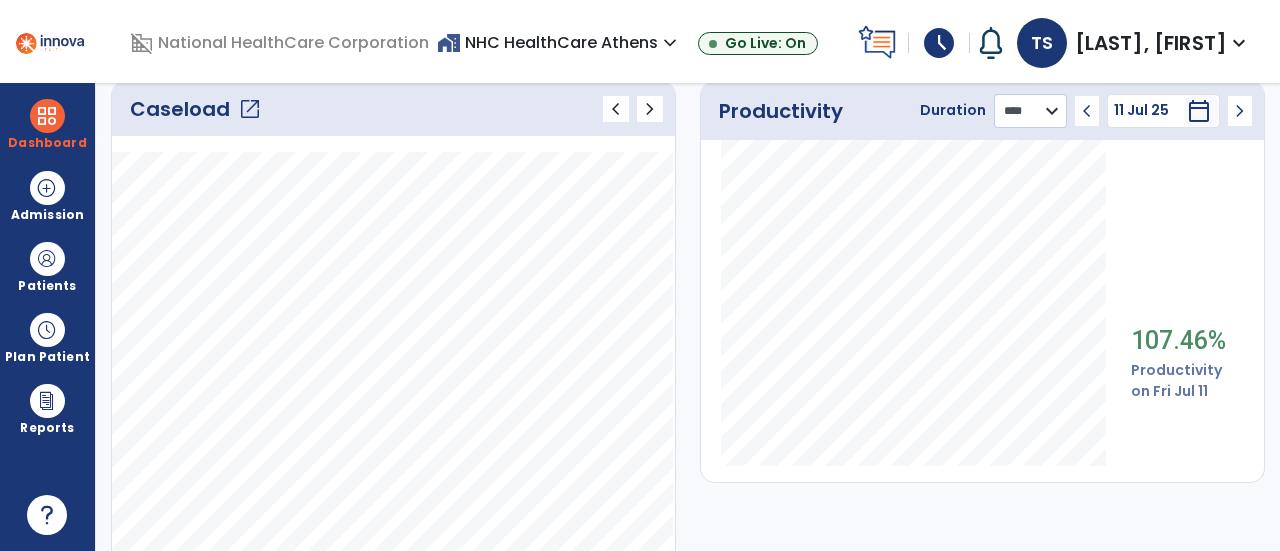 click on "******** **** ***" 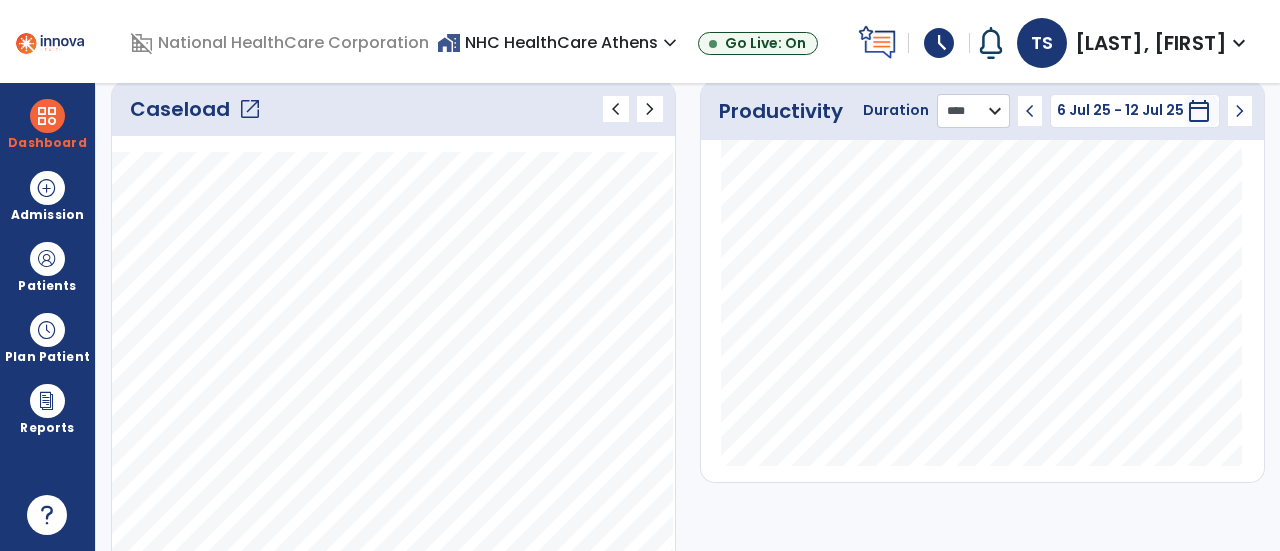 click on "******** **** ***" 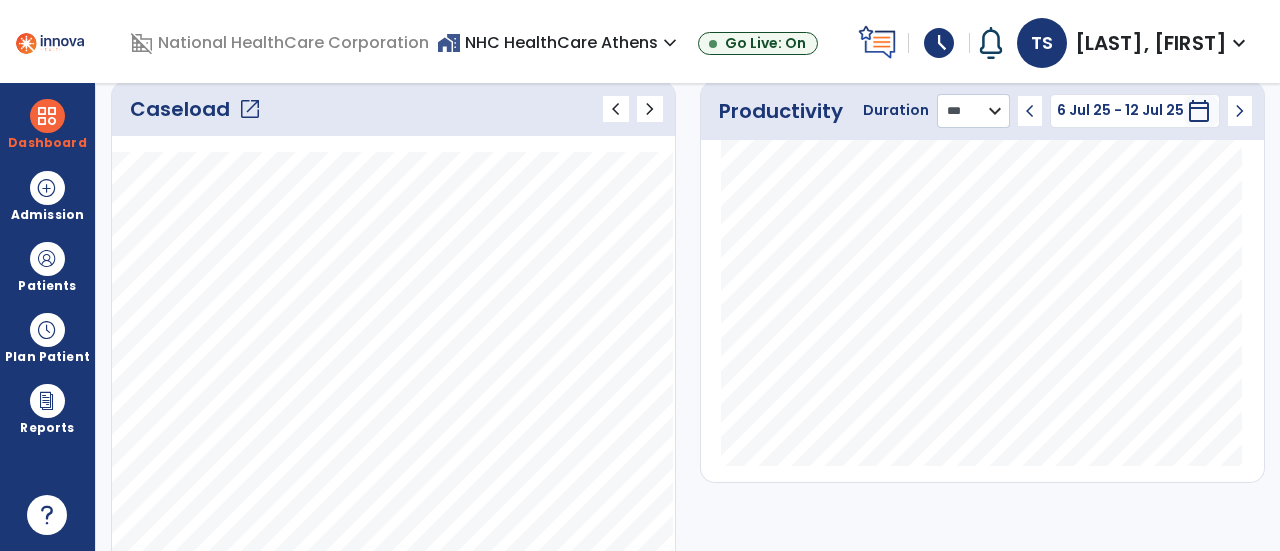 click on "******** **** ***" 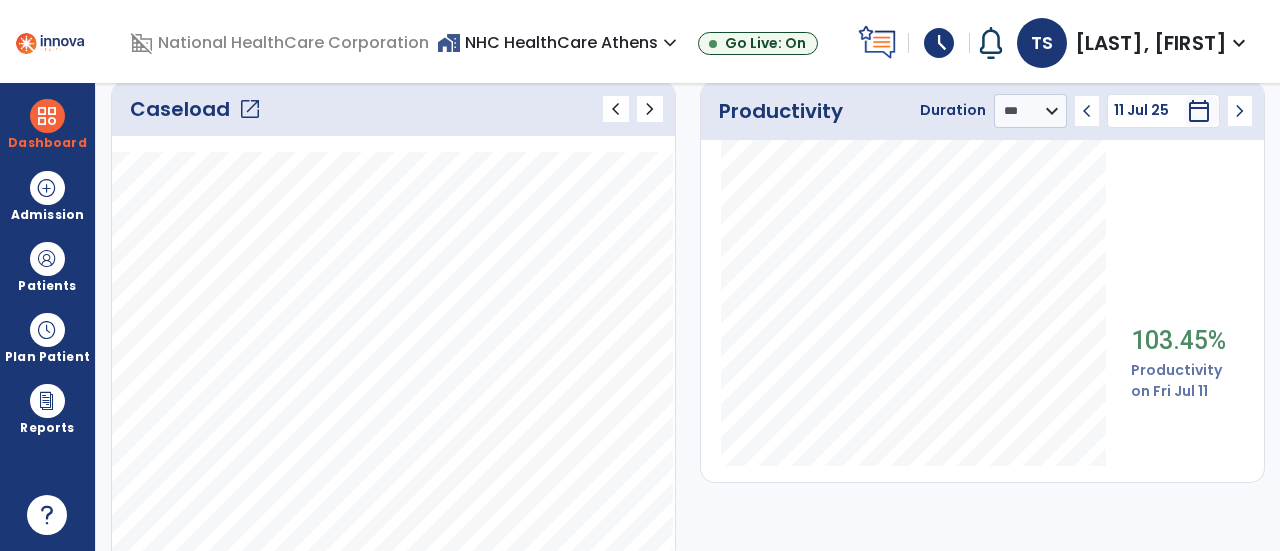 click on "schedule" at bounding box center [939, 43] 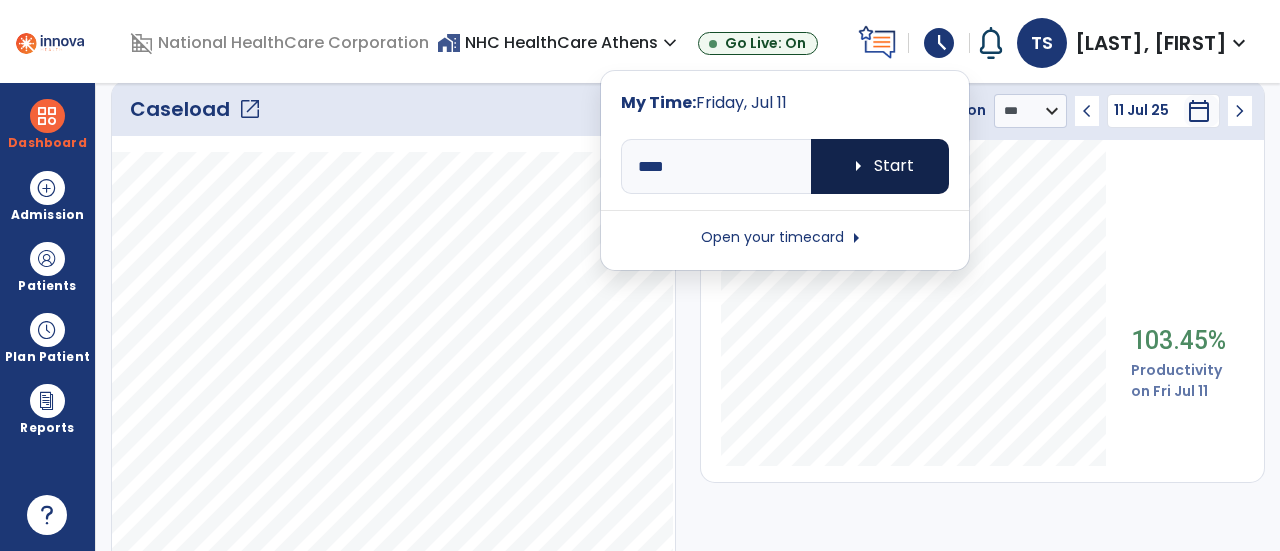 click on "arrow_right  Start" at bounding box center (880, 166) 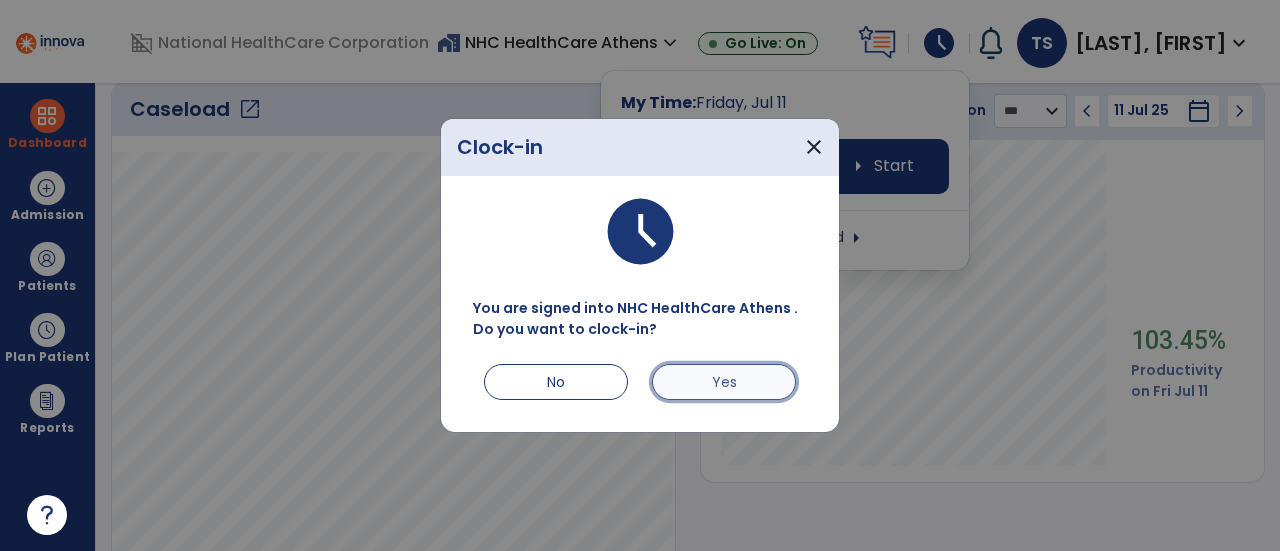 click on "Yes" at bounding box center (724, 382) 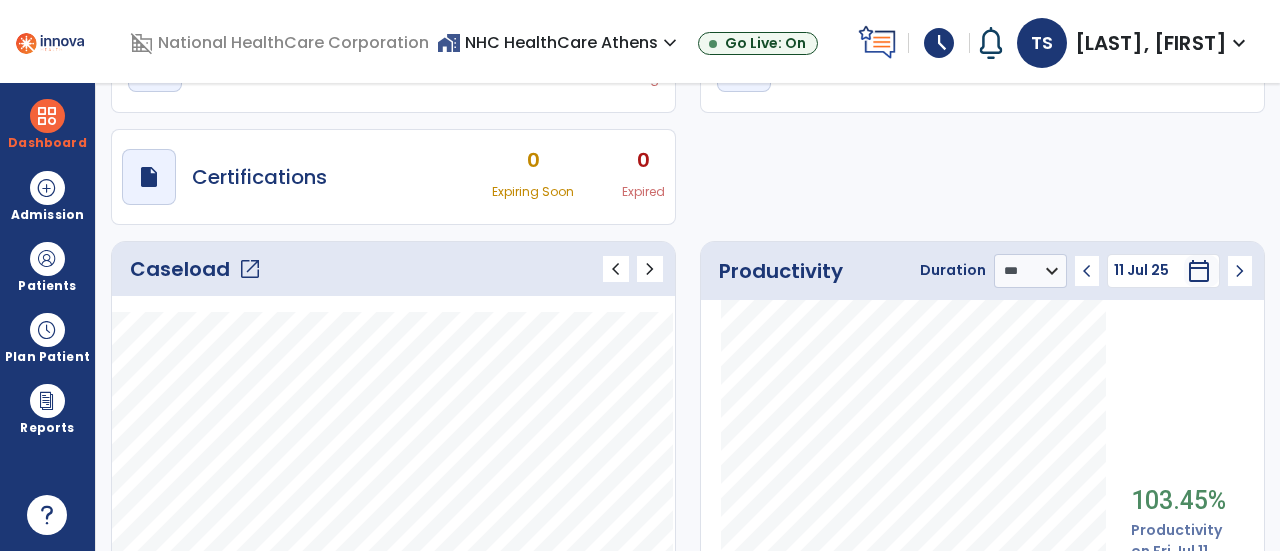 scroll, scrollTop: 0, scrollLeft: 0, axis: both 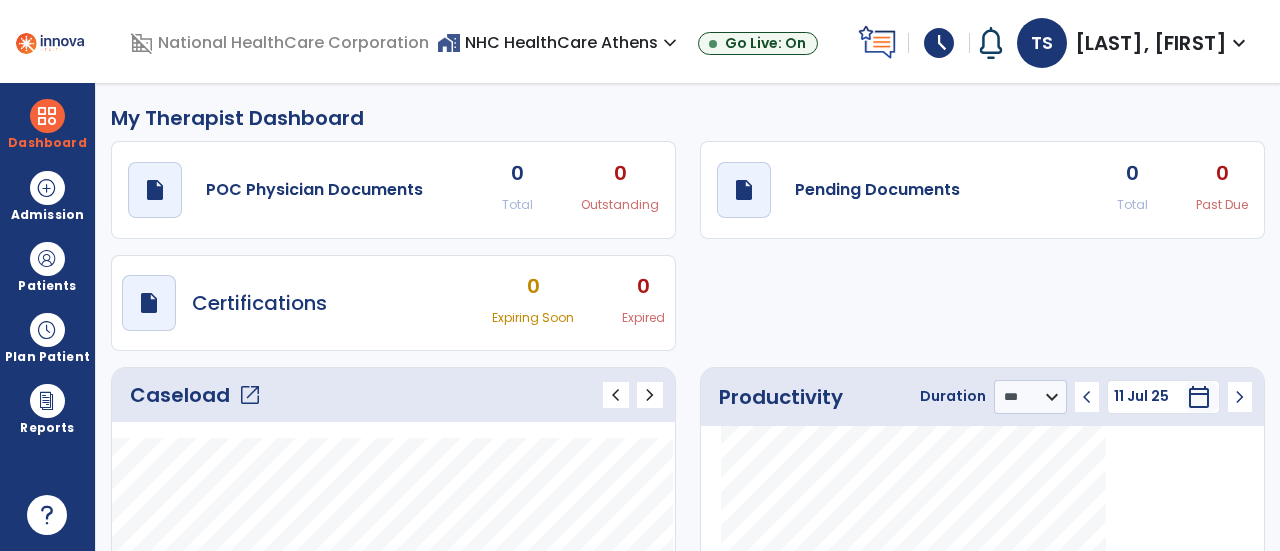 click on "open_in_new" 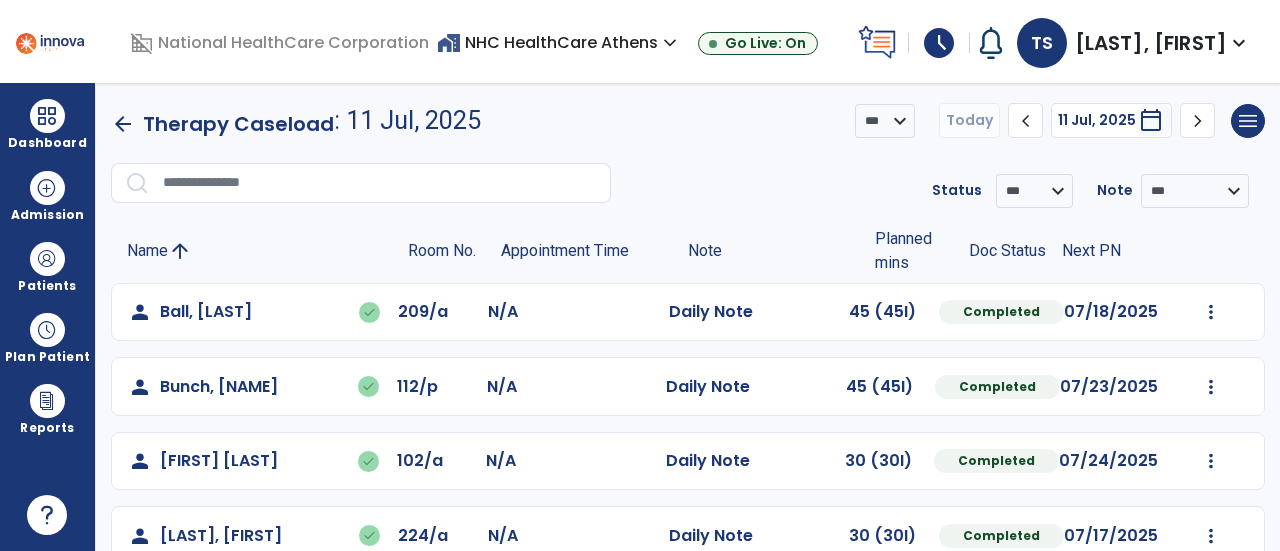 click on "**********" 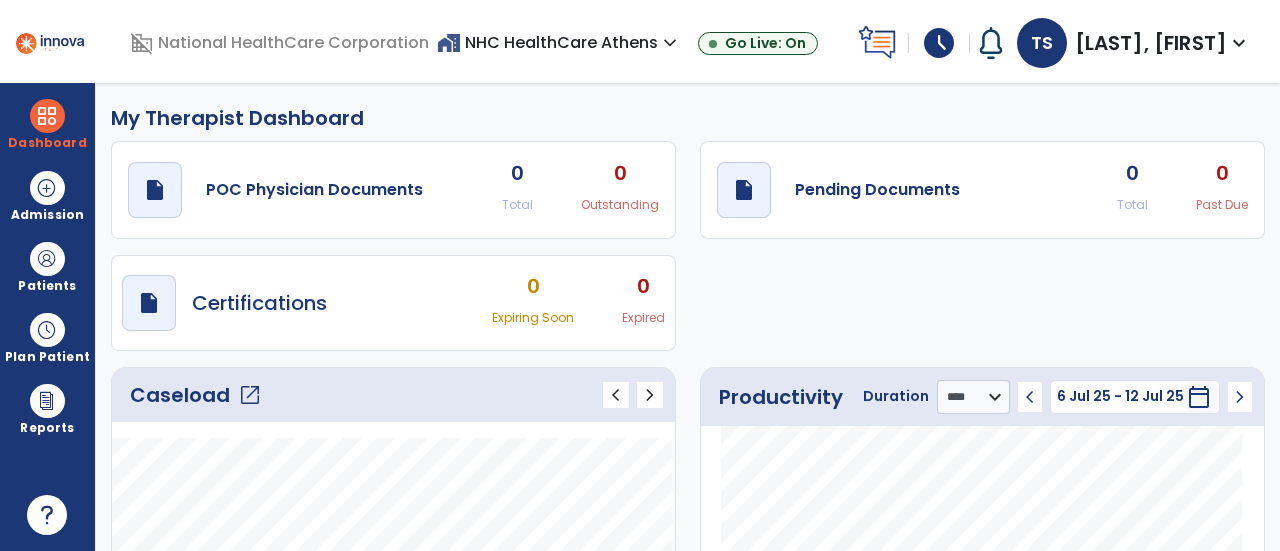 click on "schedule" at bounding box center (939, 43) 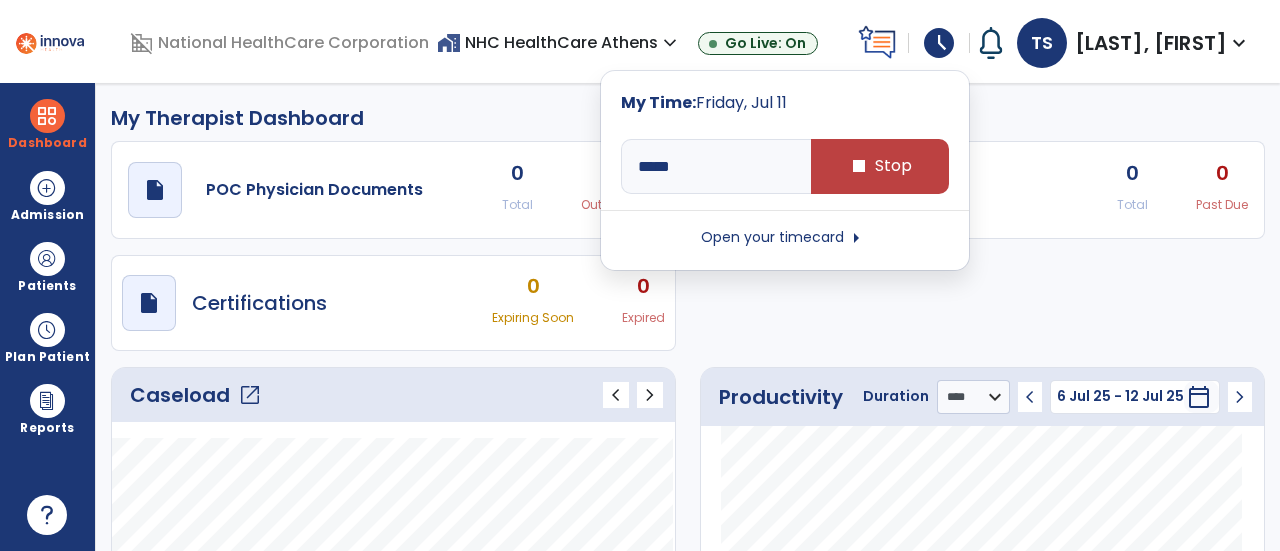 click on "draft   open_in_new  POC Physician Documents 0 Total 0 Outstanding  draft   open_in_new  Pending Documents 0 Total 0 Past Due  draft   open_in_new  Certifications 0 Expiring Soon 0 Expired" 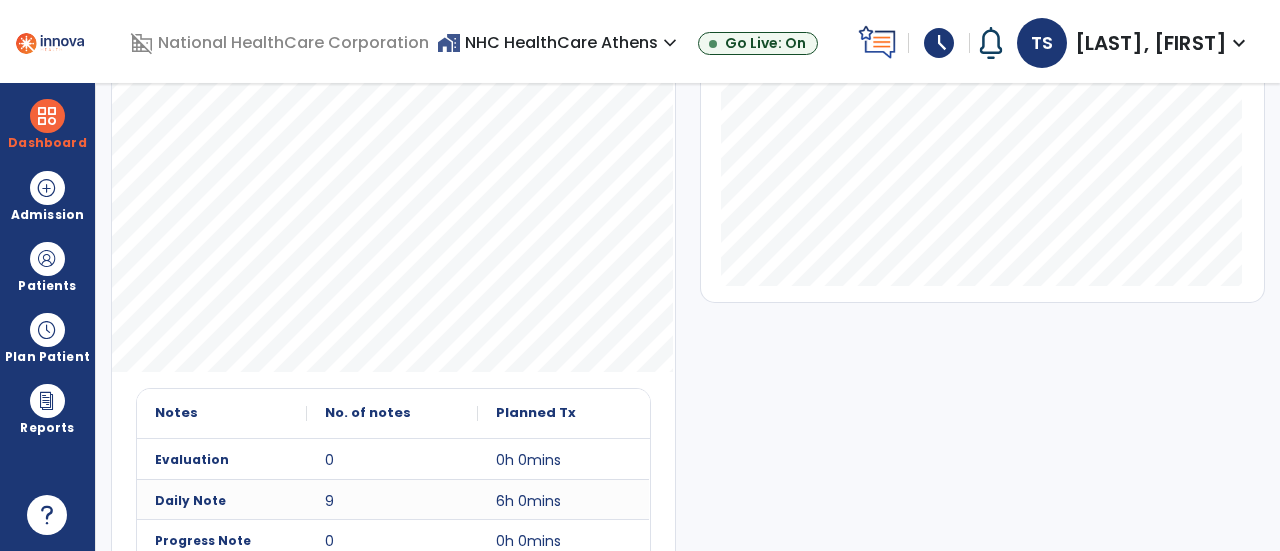 scroll, scrollTop: 470, scrollLeft: 0, axis: vertical 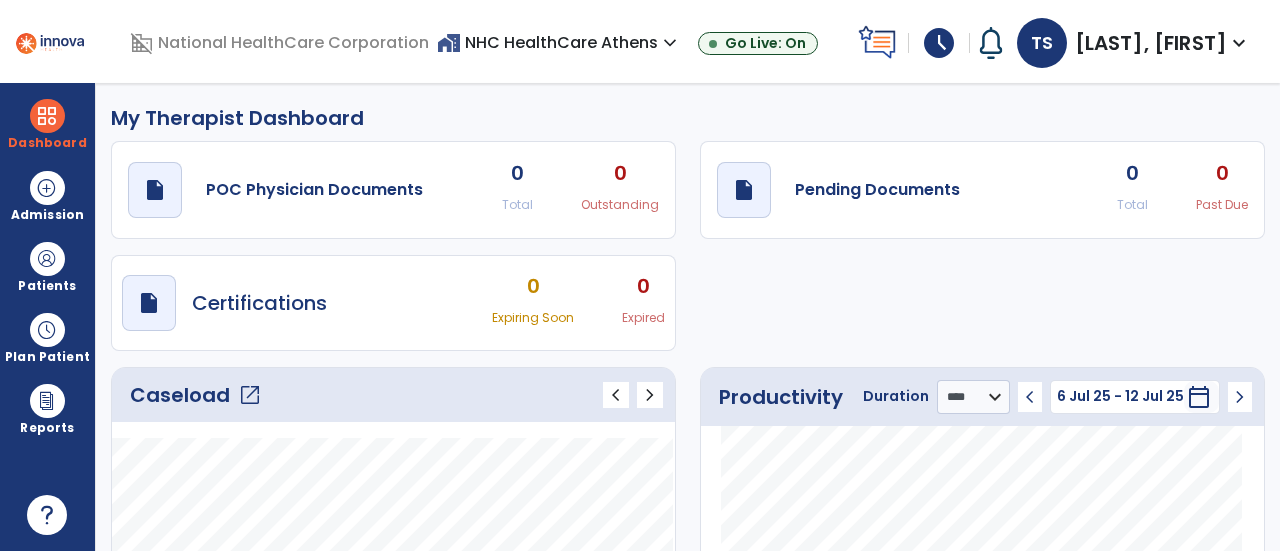 click on "schedule" at bounding box center (939, 43) 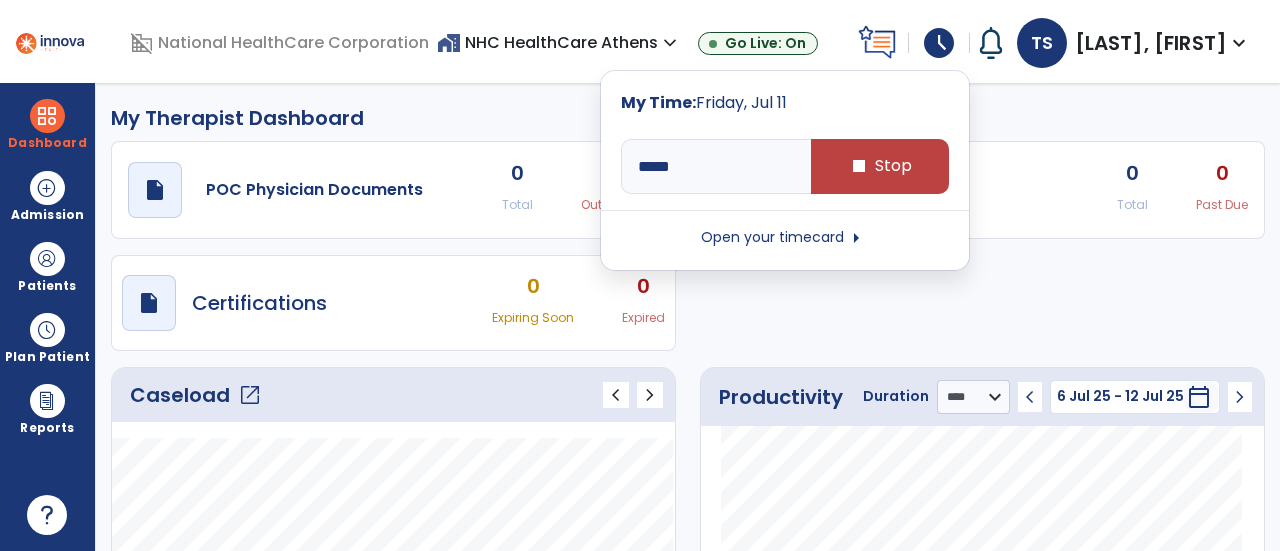 click on "draft   open_in_new  POC Physician Documents 0 Total 0 Outstanding  draft   open_in_new  Pending Documents 0 Total 0 Past Due  draft   open_in_new  Certifications 0 Expiring Soon 0 Expired" 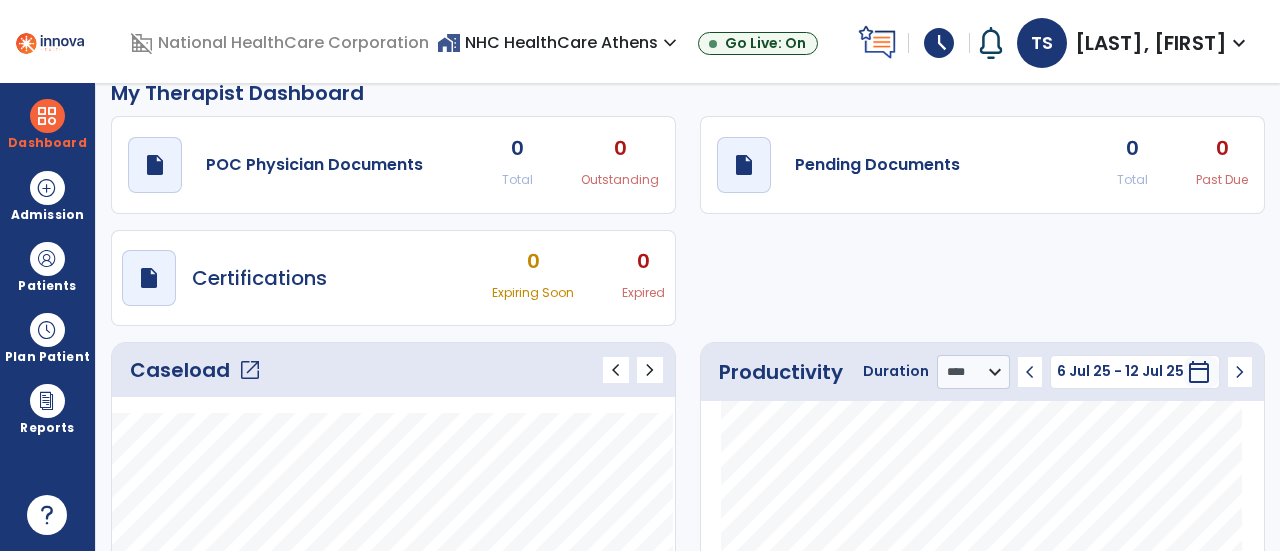 scroll, scrollTop: 0, scrollLeft: 0, axis: both 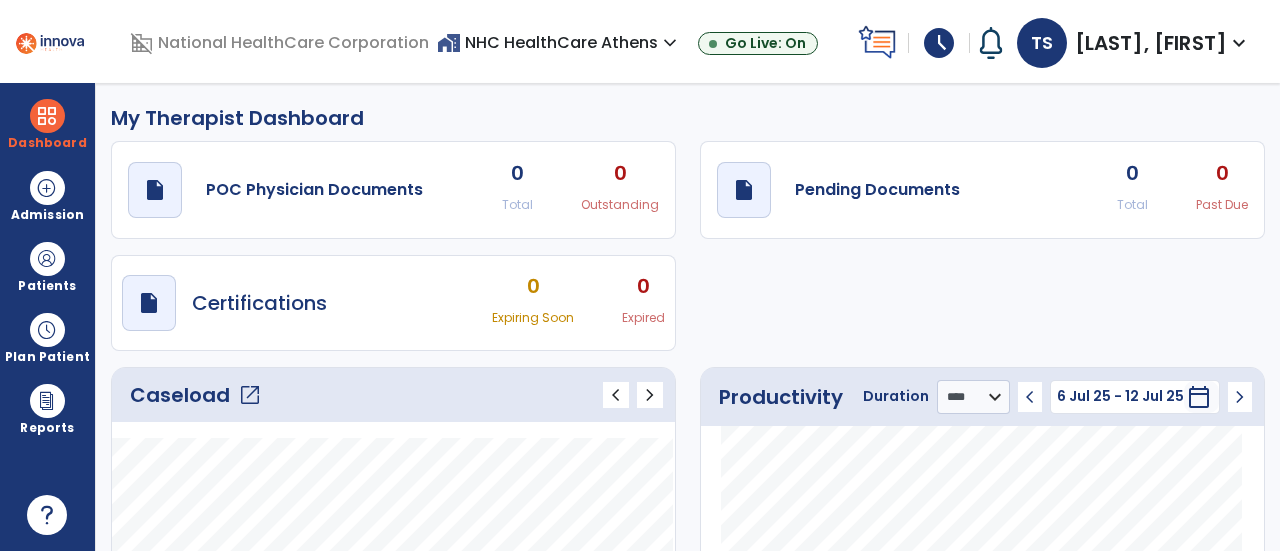 type on "*****" 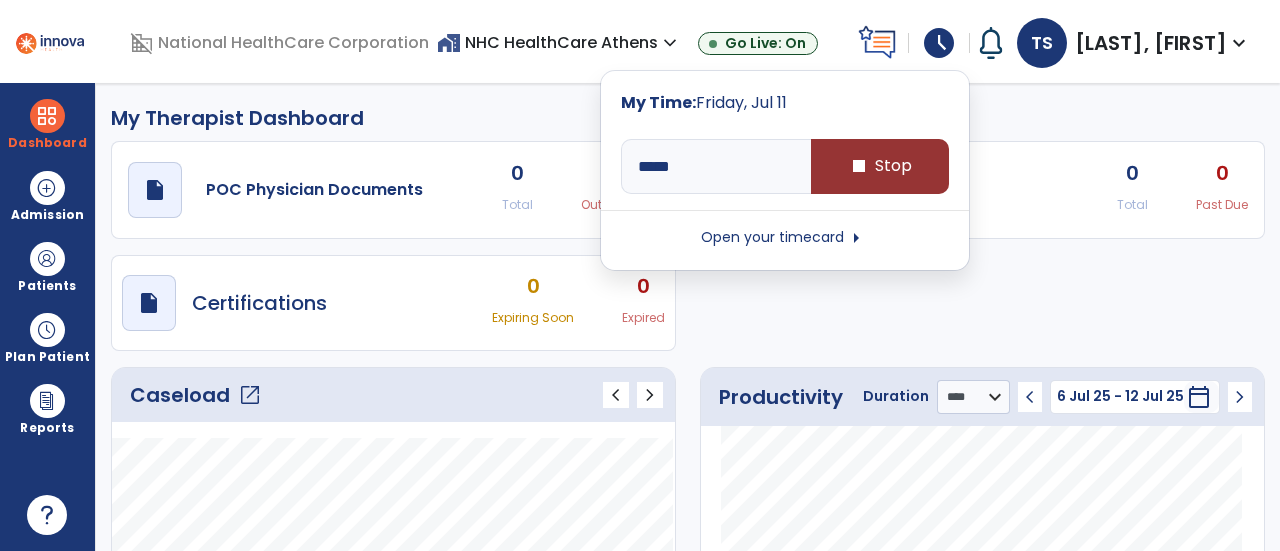 click on "stop  Stop" at bounding box center [880, 166] 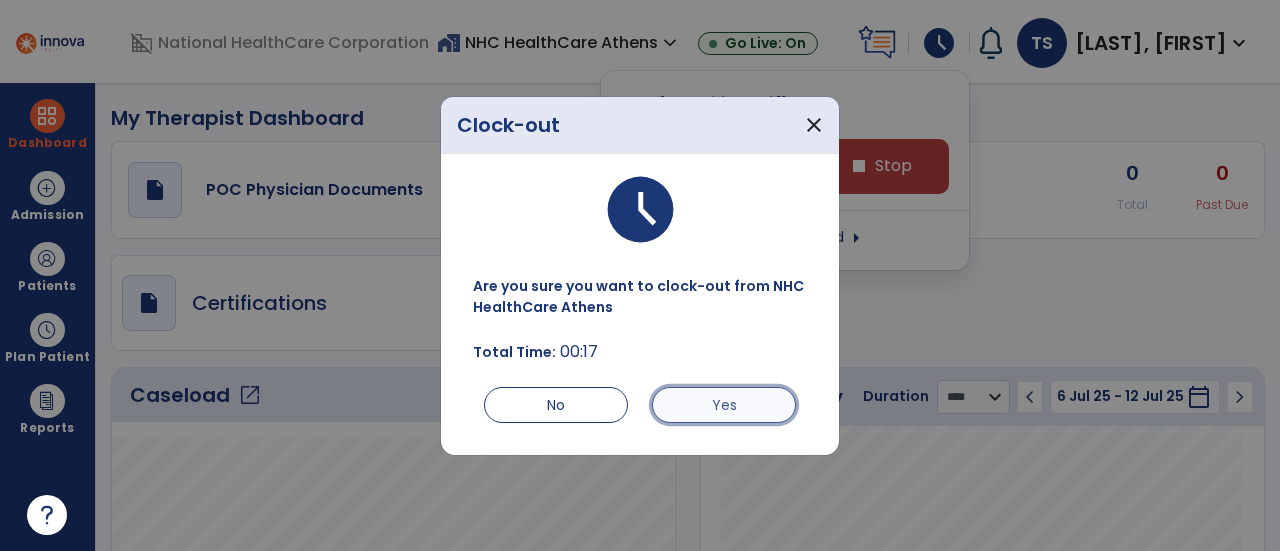 click on "Yes" at bounding box center (724, 405) 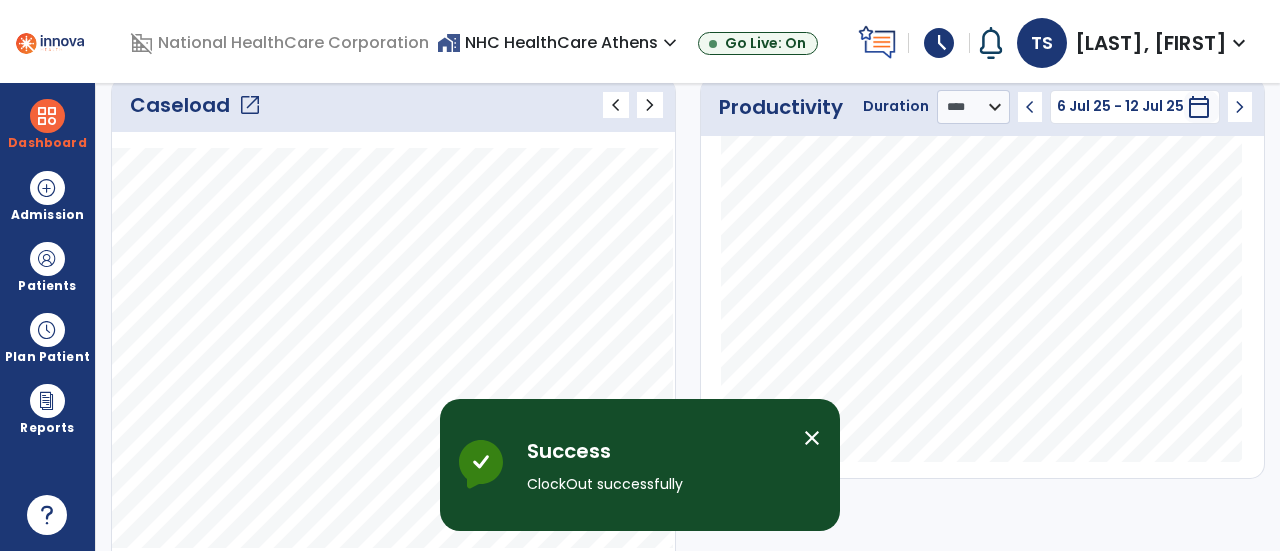scroll, scrollTop: 292, scrollLeft: 0, axis: vertical 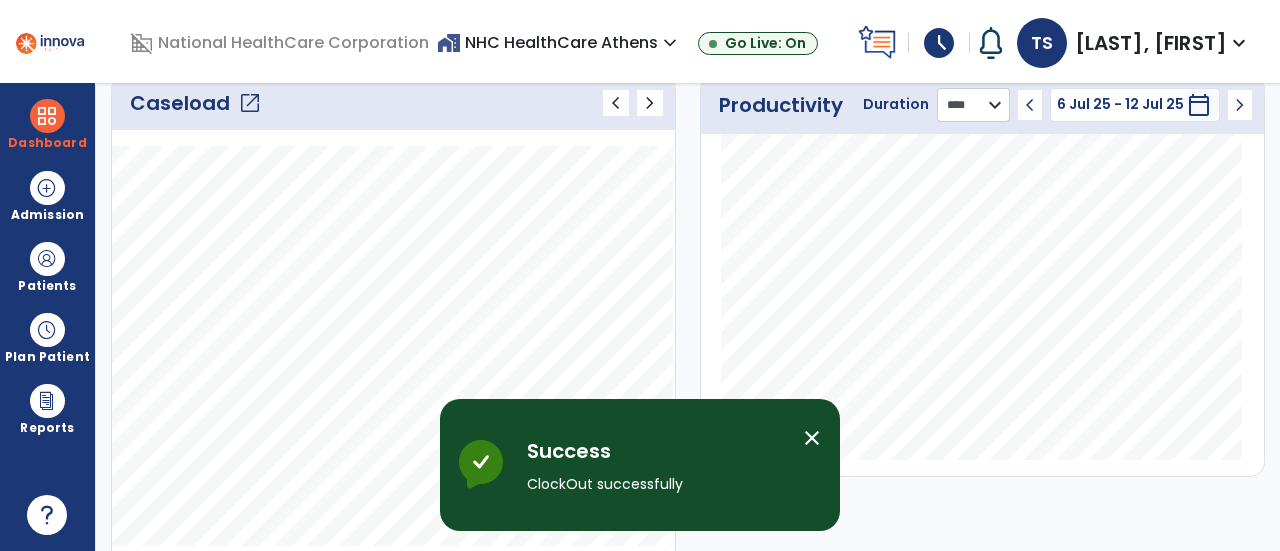 click on "******** **** ***" 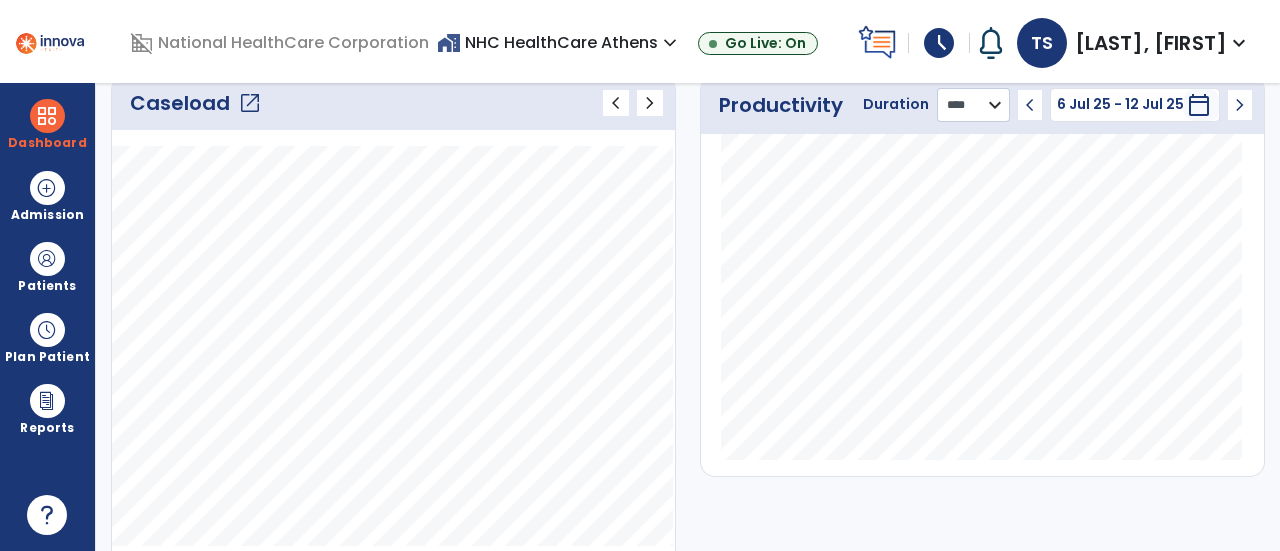 select on "***" 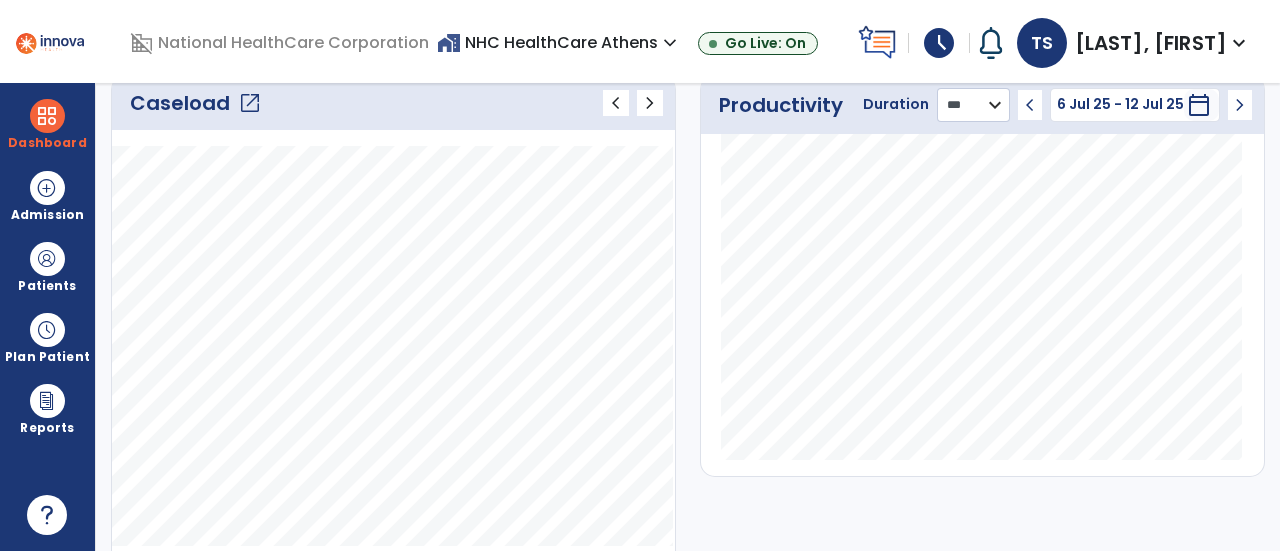 click on "******** **** ***" 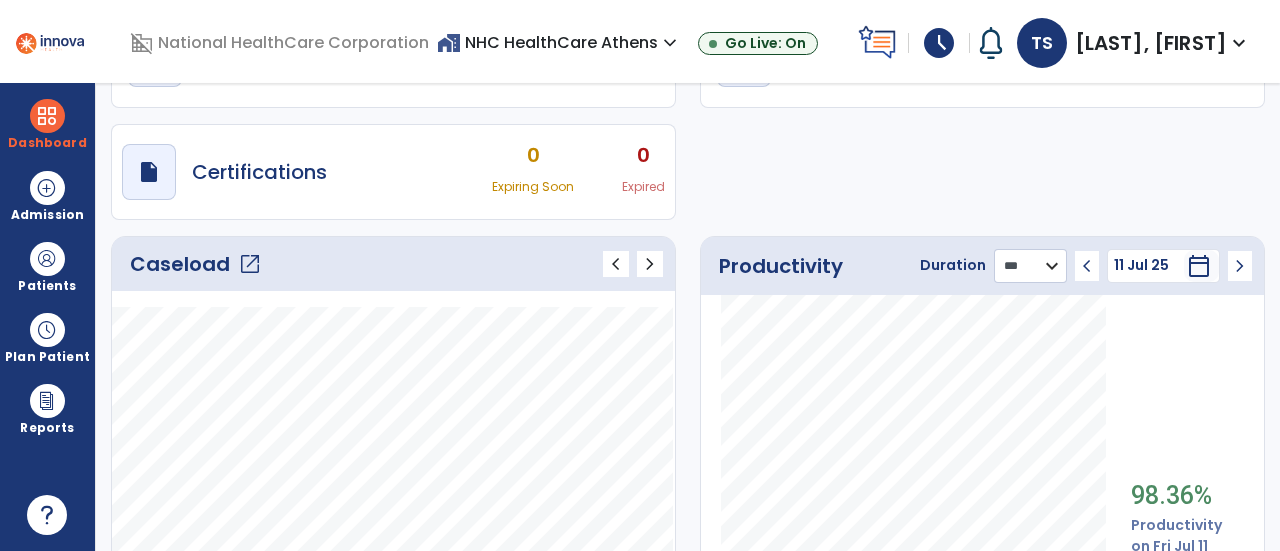 scroll, scrollTop: 0, scrollLeft: 0, axis: both 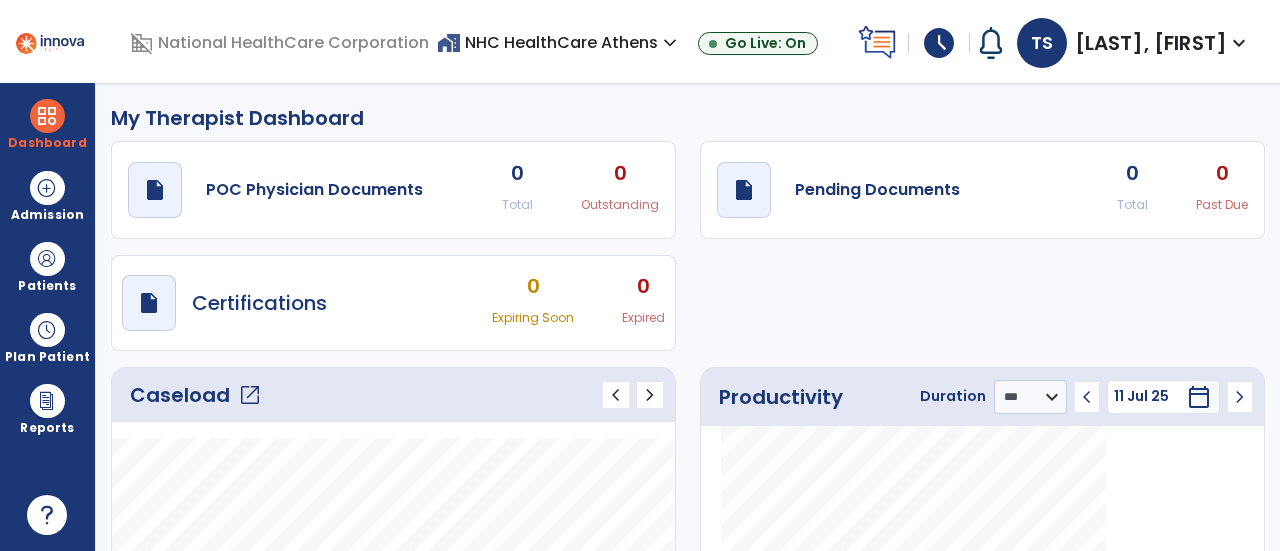 click on "schedule" at bounding box center [939, 43] 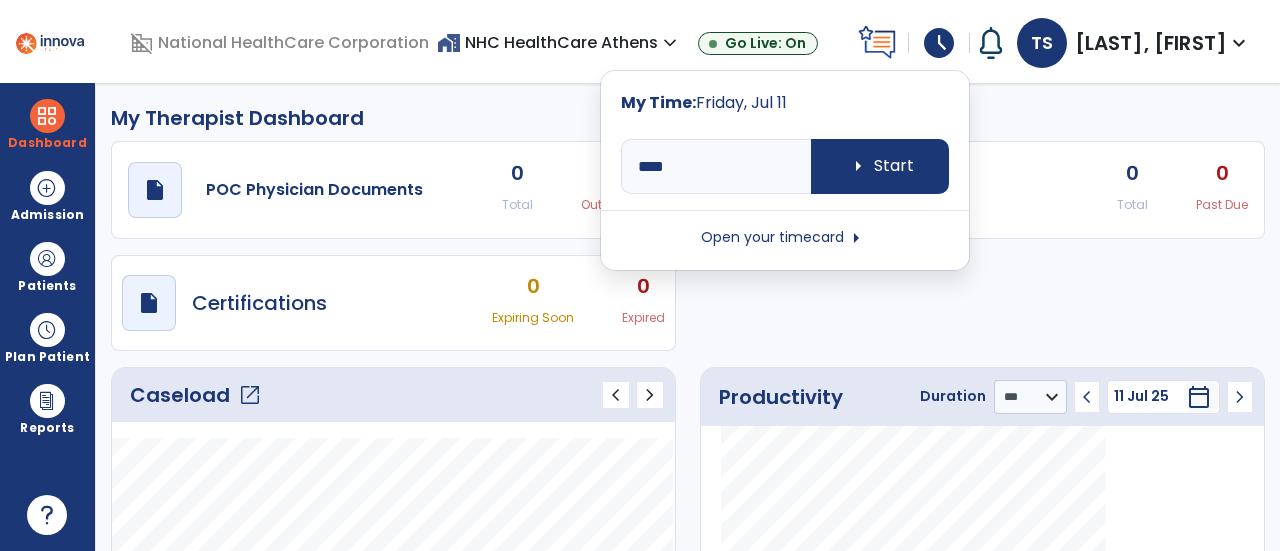 click on "draft   open_in_new  POC Physician Documents 0 Total 0 Outstanding  draft   open_in_new  Pending Documents 0 Total 0 Past Due  draft   open_in_new  Certifications 0 Expiring Soon 0 Expired" 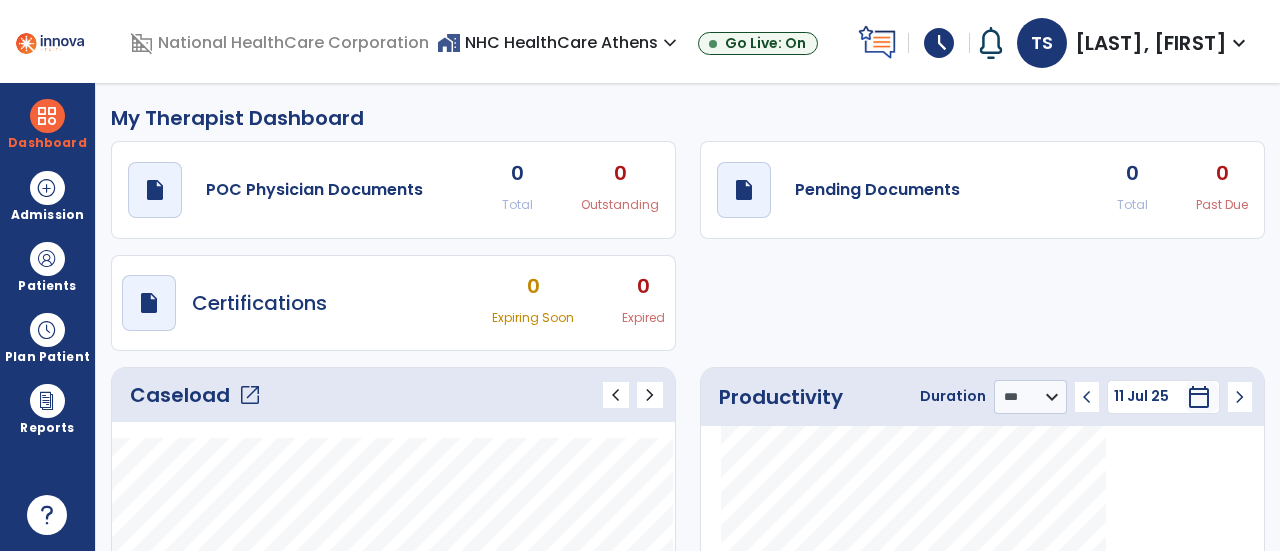 click on "[FIRST] [LAST]" at bounding box center (1151, 43) 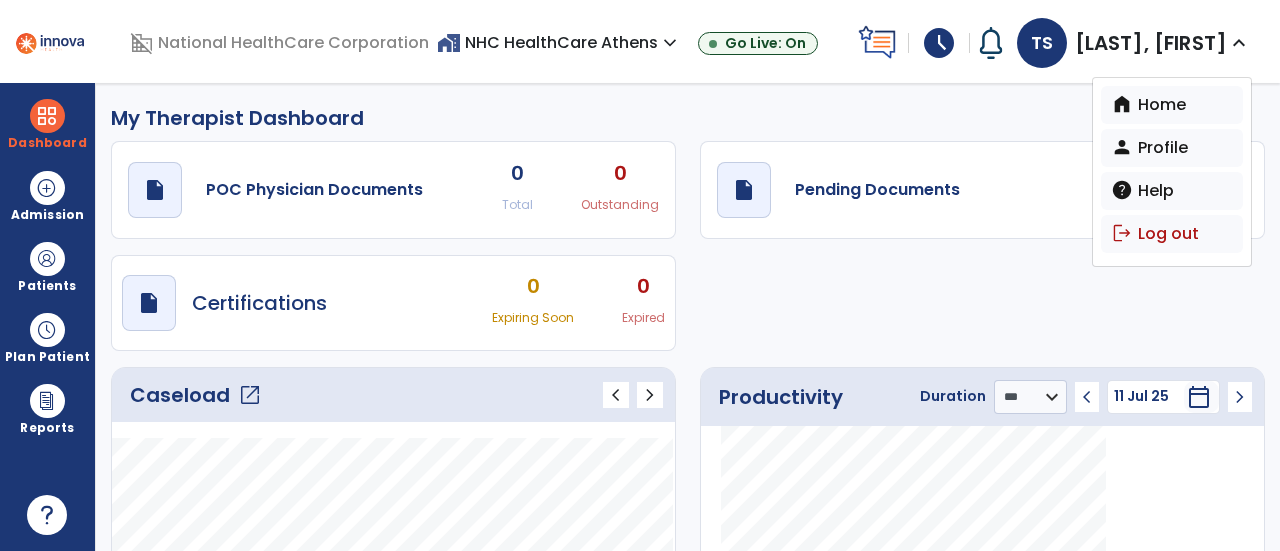 click on "draft   open_in_new  POC Physician Documents 0 Total 0 Outstanding  draft   open_in_new  Pending Documents 0 Total 0 Past Due  draft   open_in_new  Certifications 0 Expiring Soon 0 Expired" 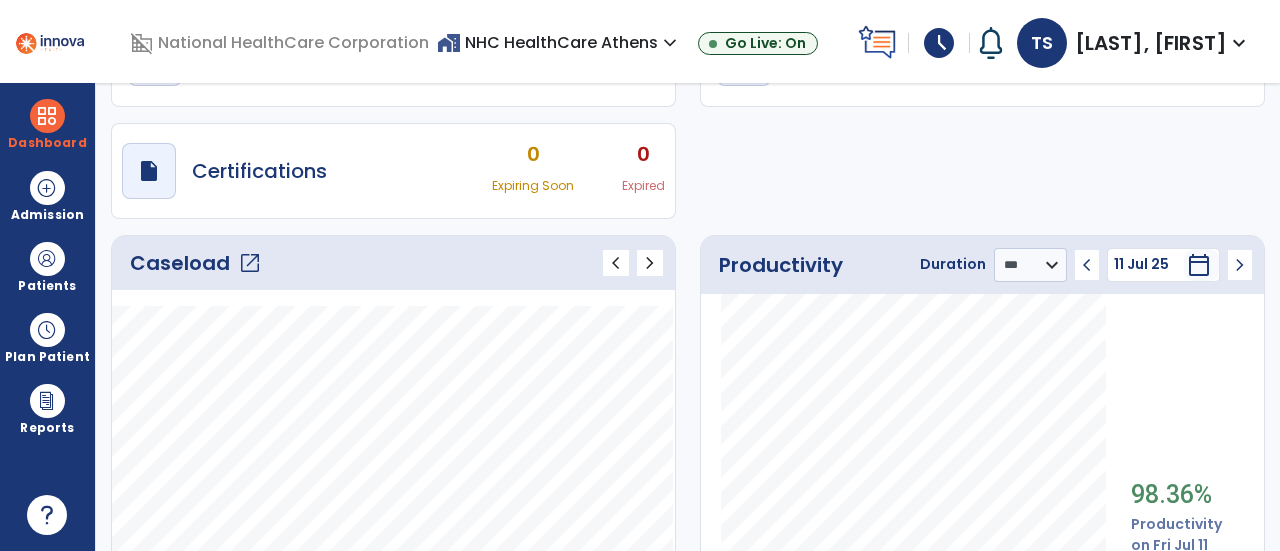 scroll, scrollTop: 0, scrollLeft: 0, axis: both 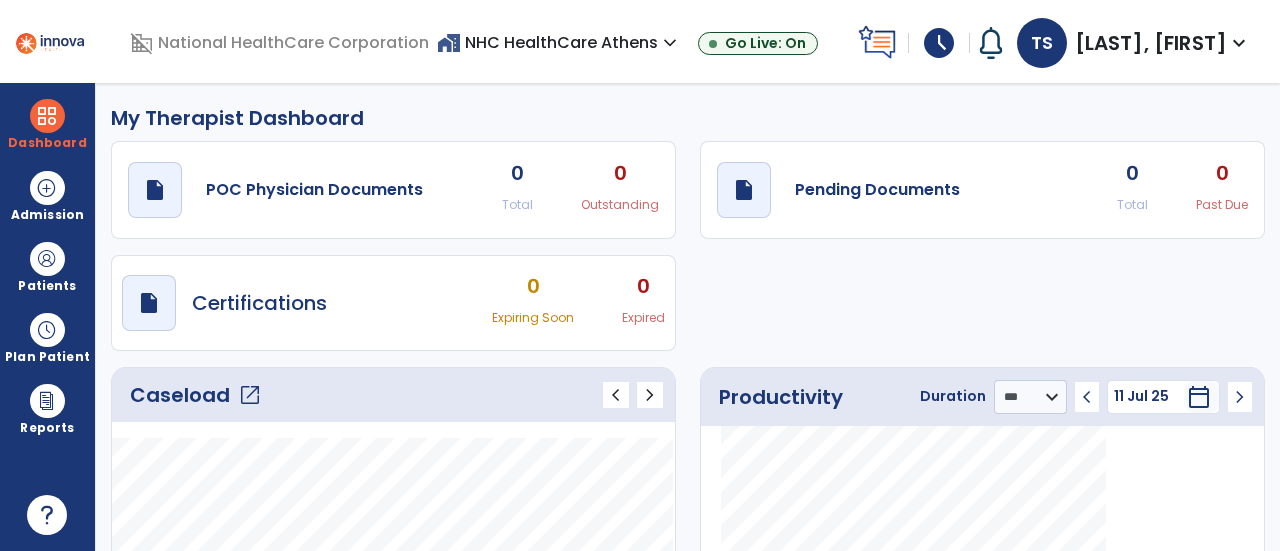 click on "[FIRST] [LAST]" at bounding box center [1151, 43] 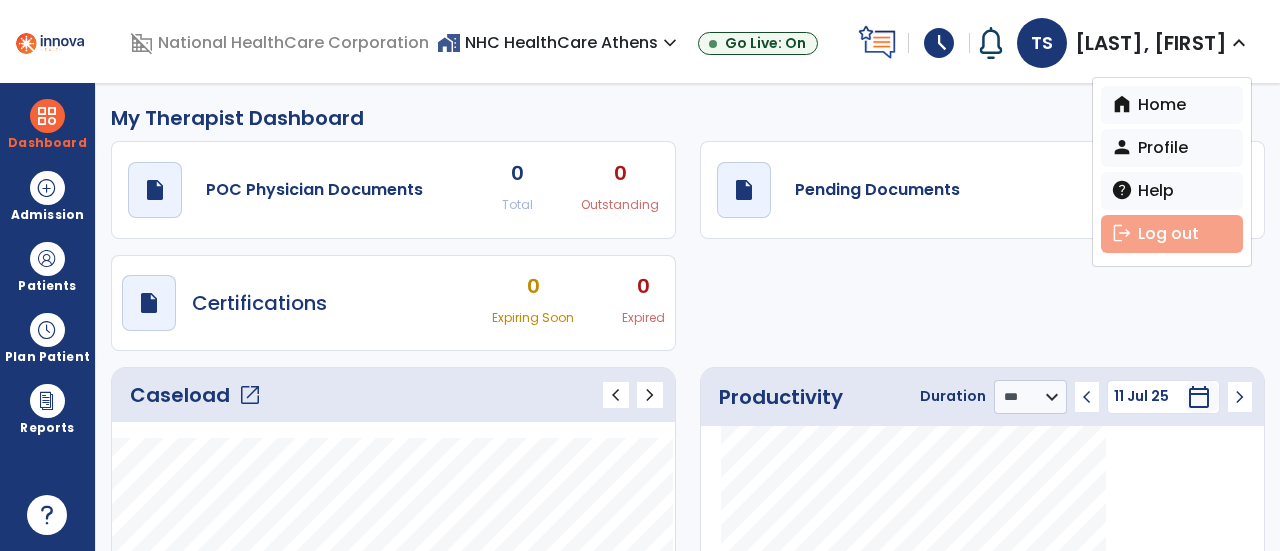 click on "logout" at bounding box center [1122, 233] 